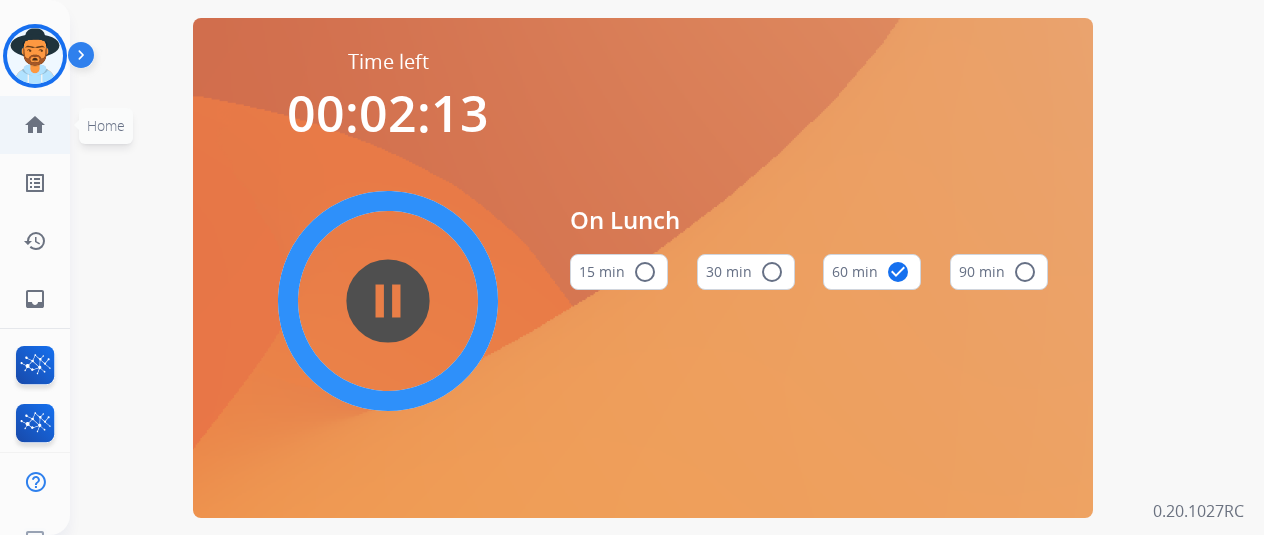 scroll, scrollTop: 0, scrollLeft: 0, axis: both 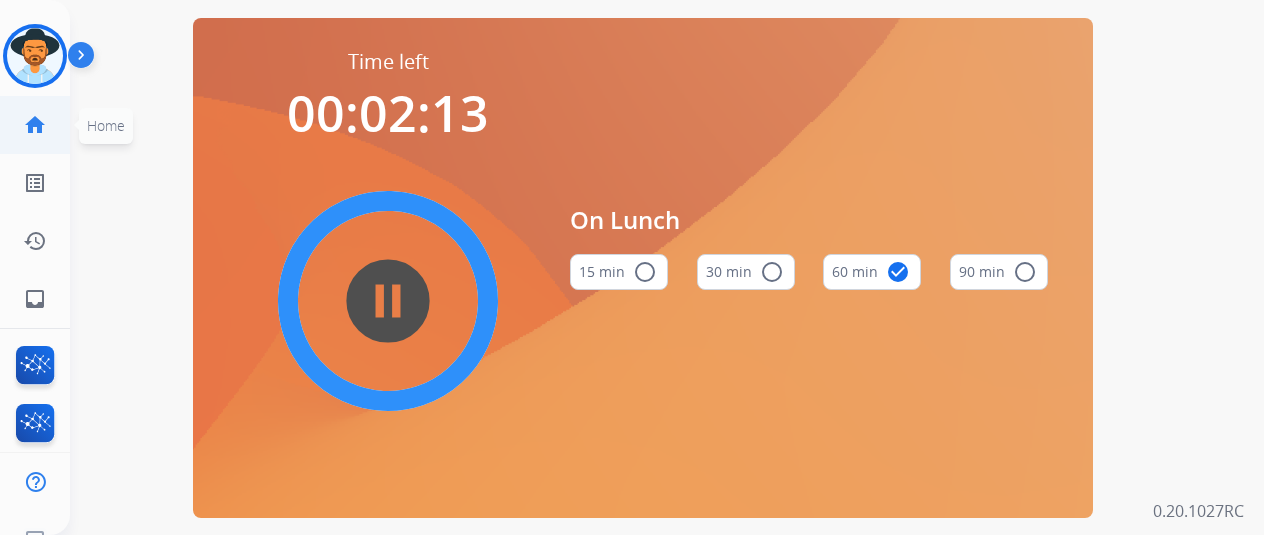 click on "home  Home" at bounding box center (35, 125) 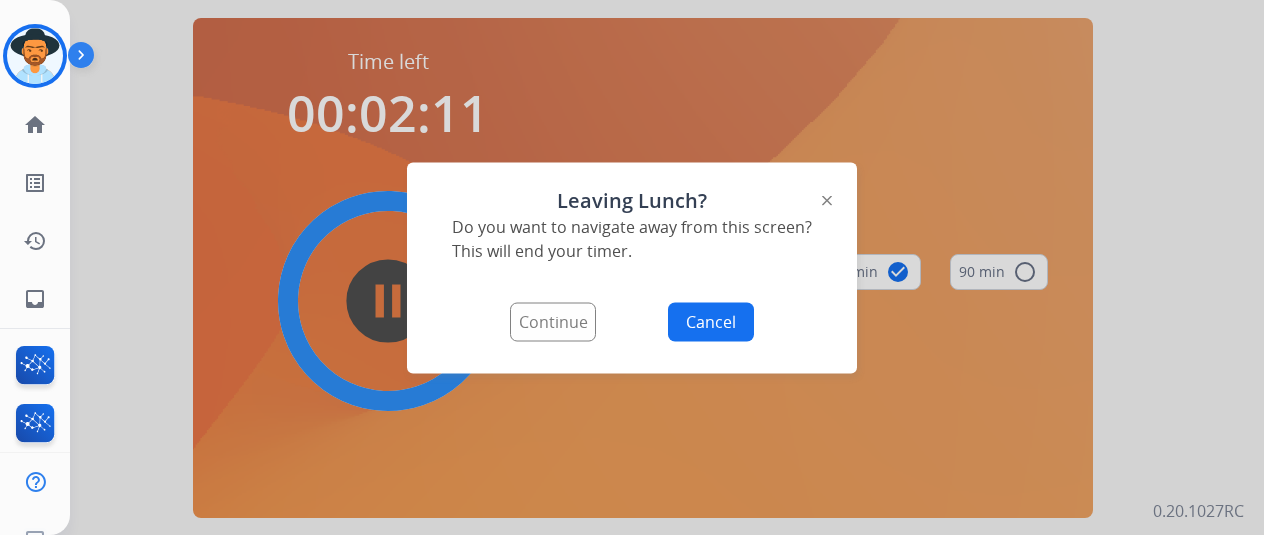 click on "Continue" at bounding box center (553, 321) 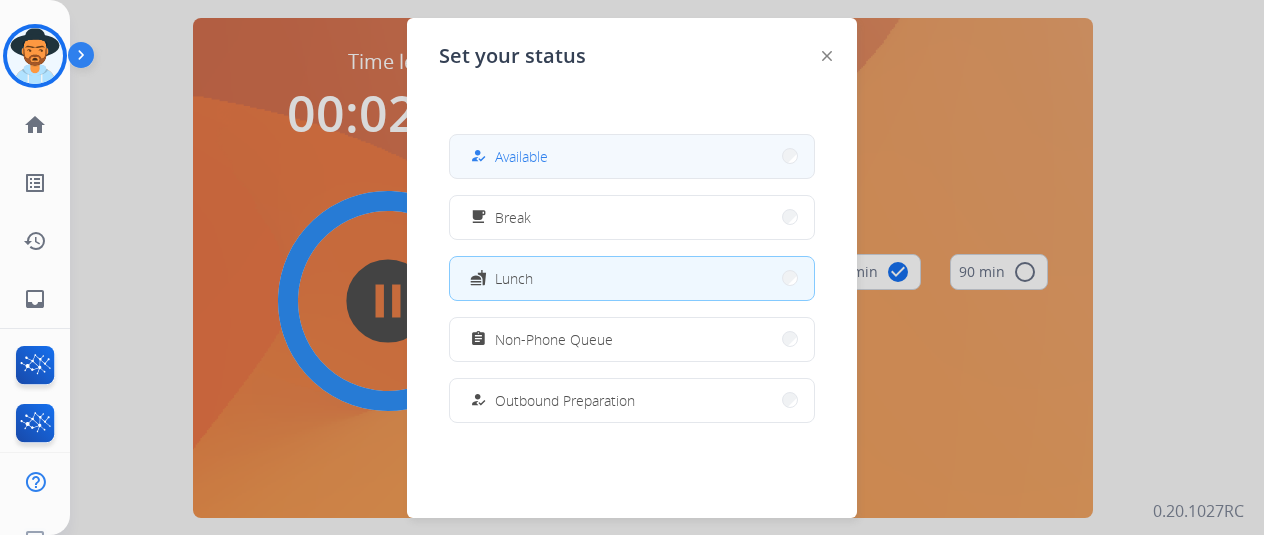 click on "how_to_reg Available" at bounding box center (507, 156) 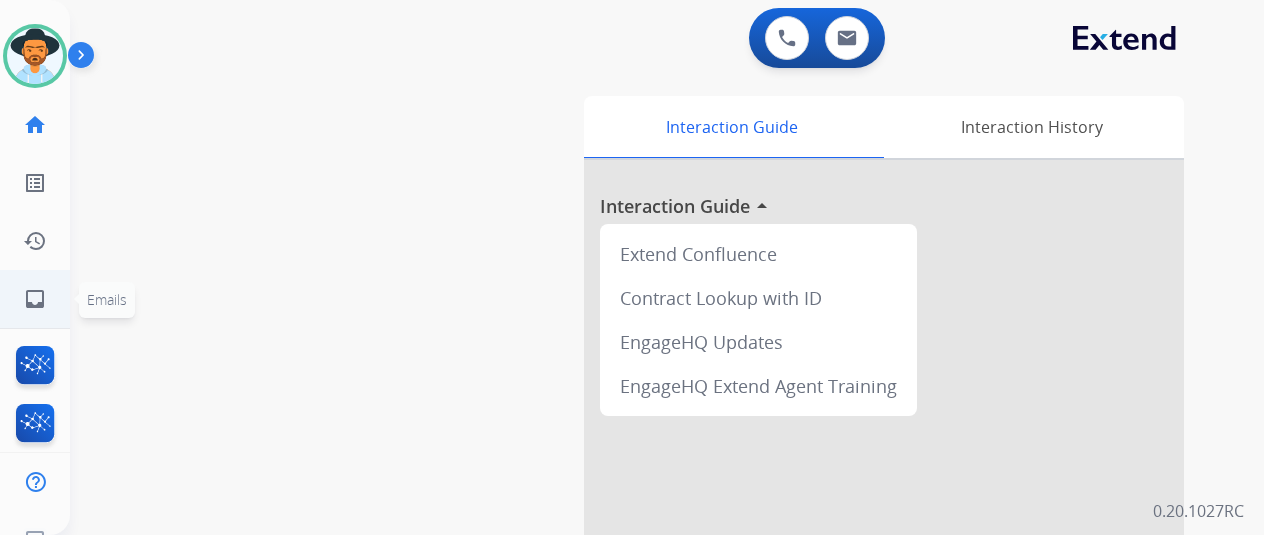 click on "inbox  Emails" 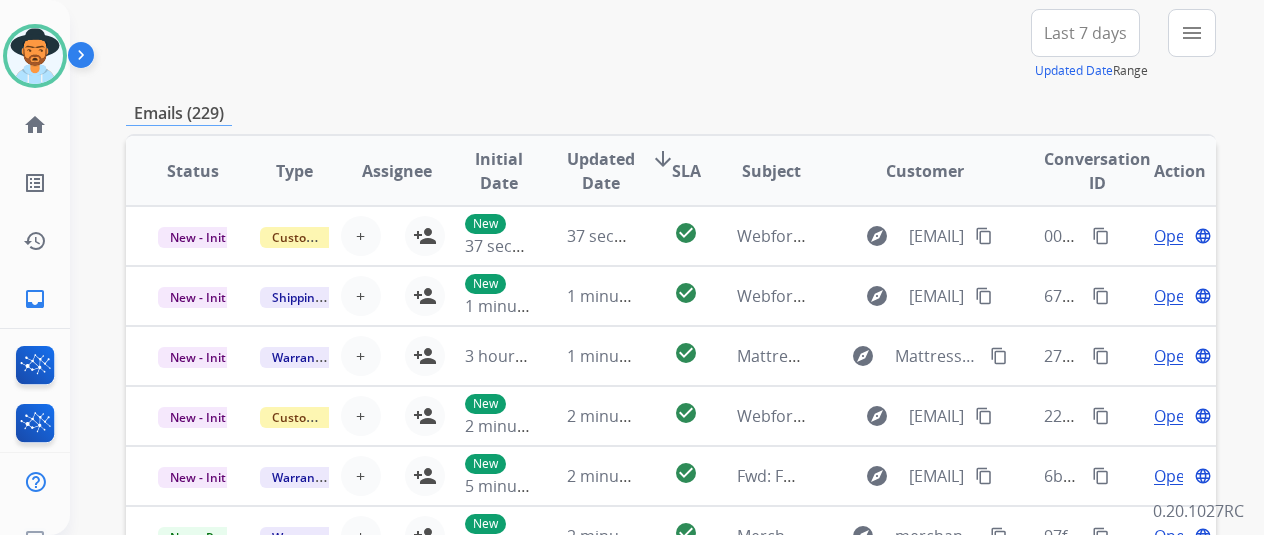 scroll, scrollTop: 186, scrollLeft: 0, axis: vertical 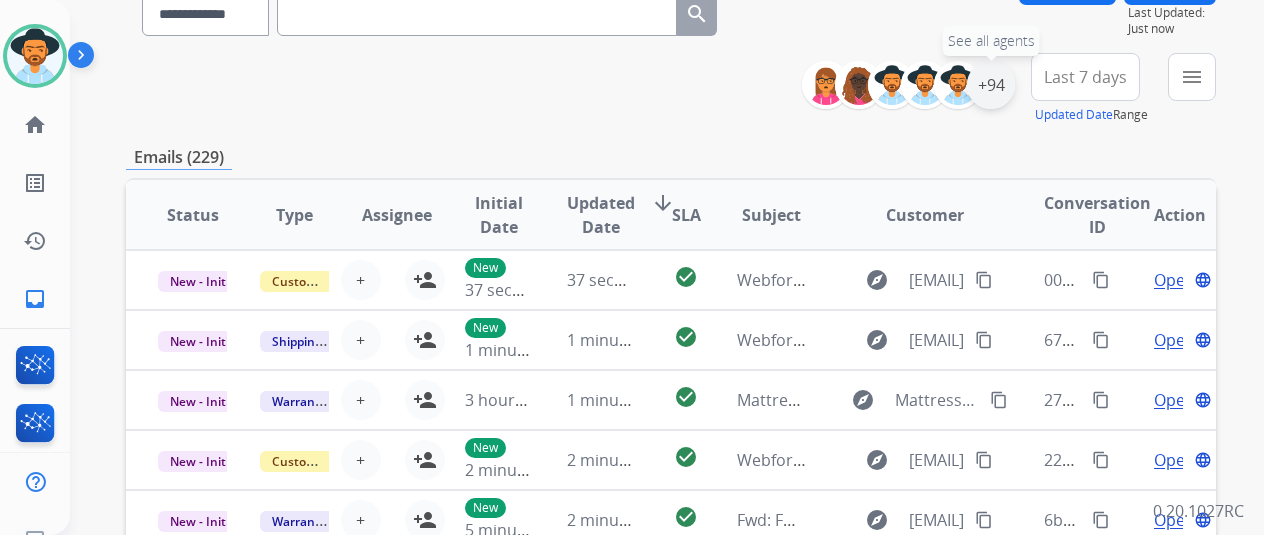 click on "+94" at bounding box center (991, 85) 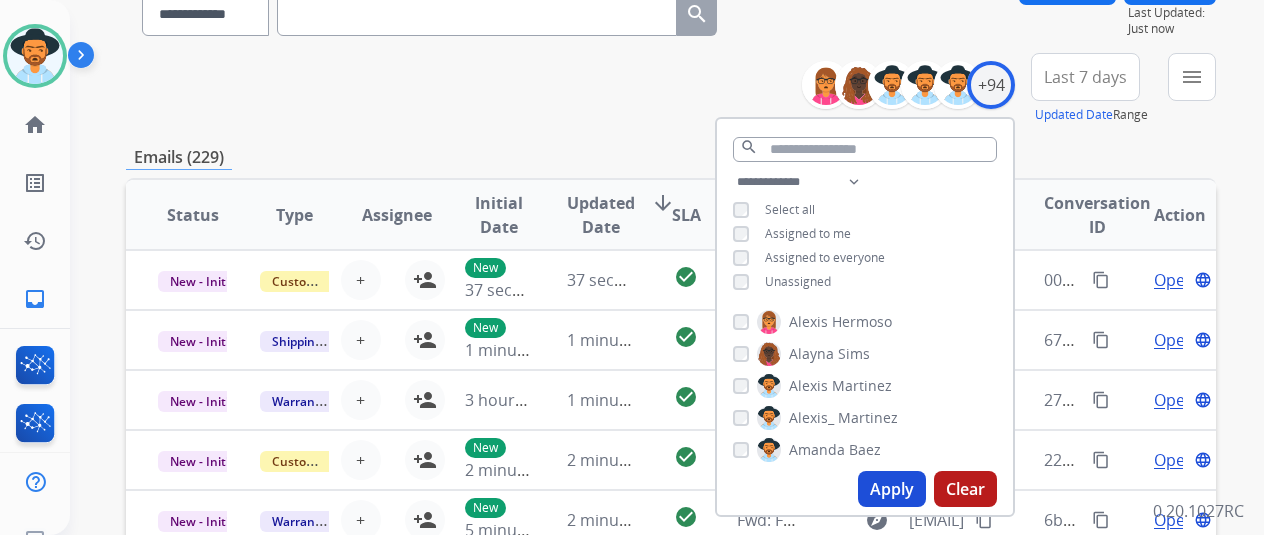 click on "Unassigned" at bounding box center [798, 281] 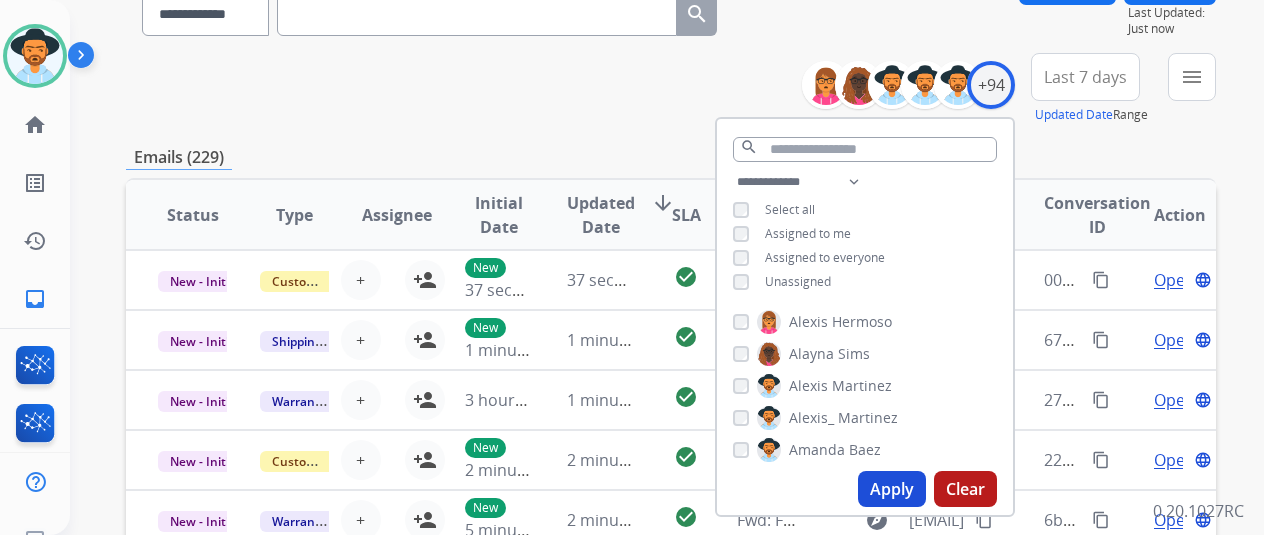 click on "Apply" at bounding box center (892, 489) 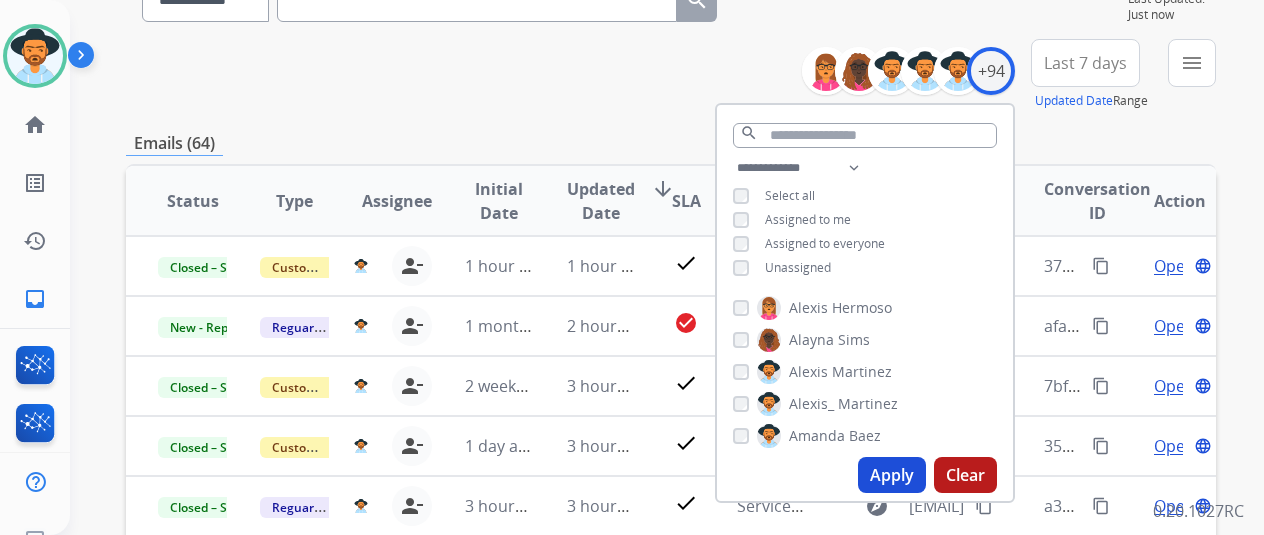 click on "**********" at bounding box center (671, 75) 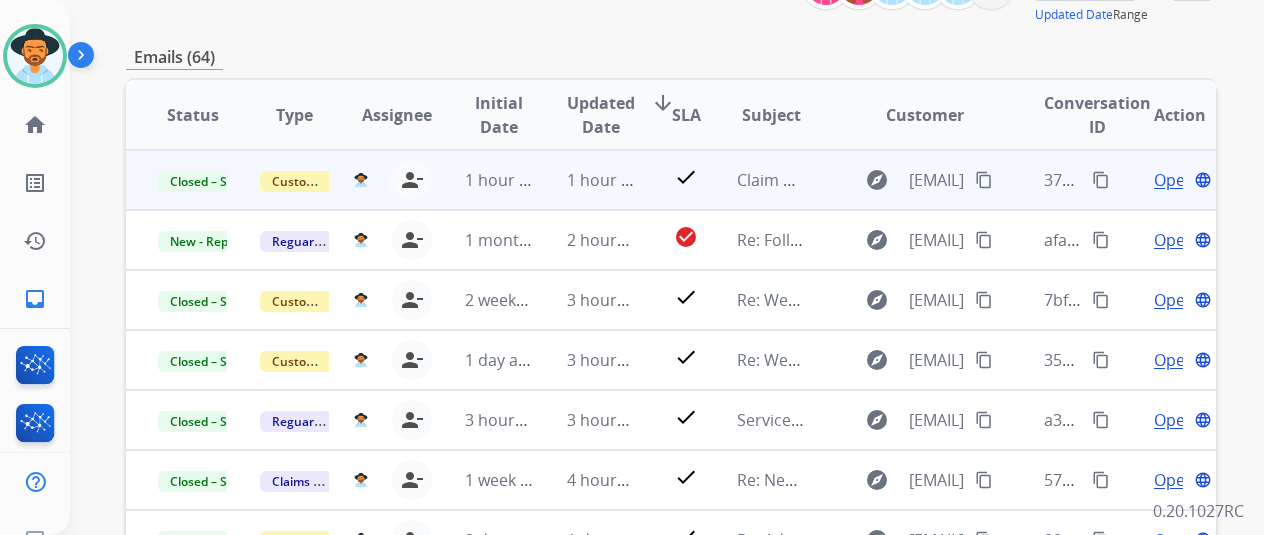 scroll, scrollTop: 86, scrollLeft: 0, axis: vertical 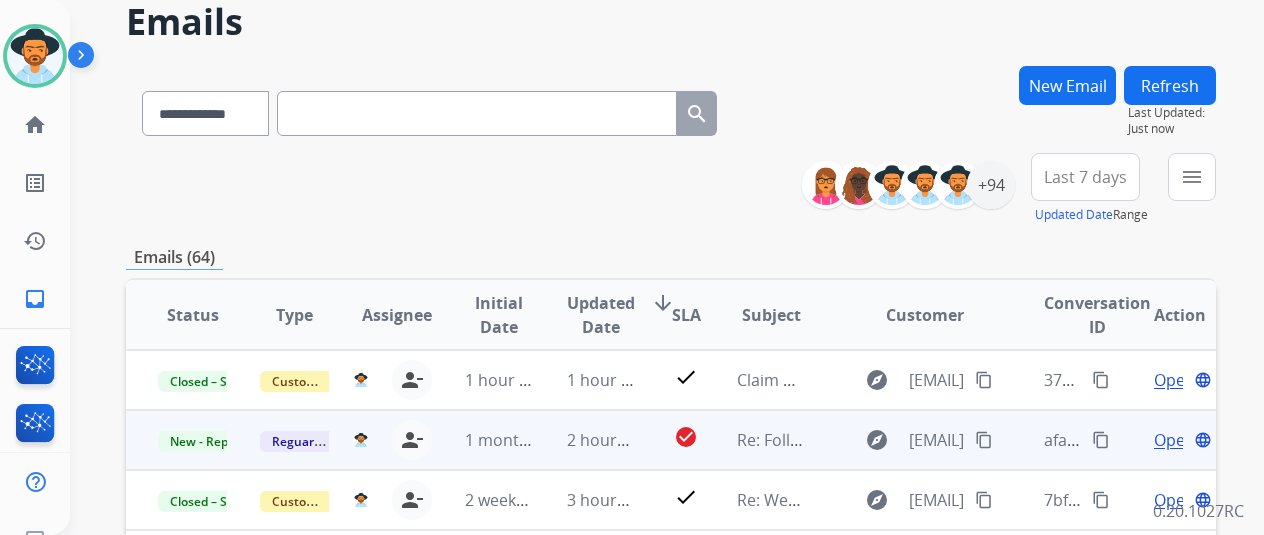 click on "Open" at bounding box center (1174, 440) 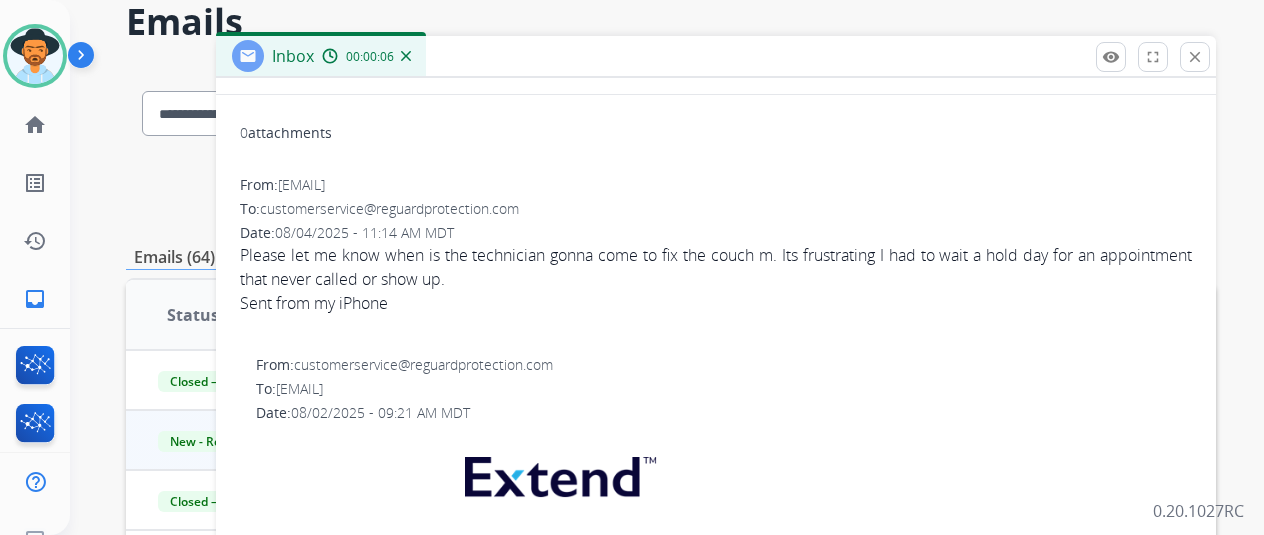 scroll, scrollTop: 0, scrollLeft: 0, axis: both 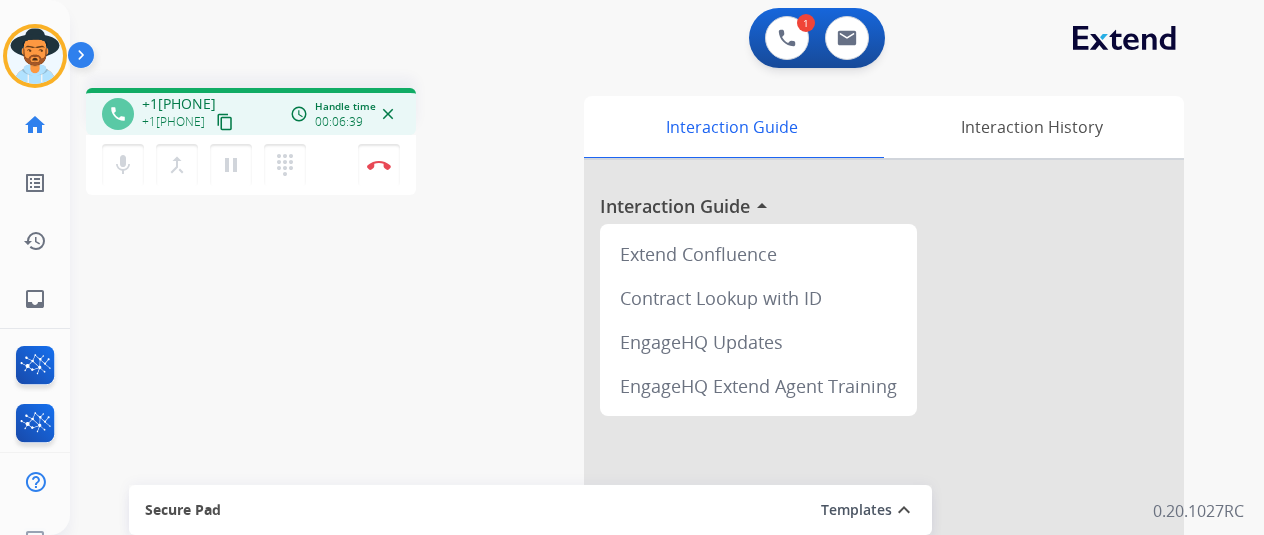click on "mic Mute merge_type Bridge pause Hold dialpad Dialpad Disconnect" at bounding box center (251, 165) 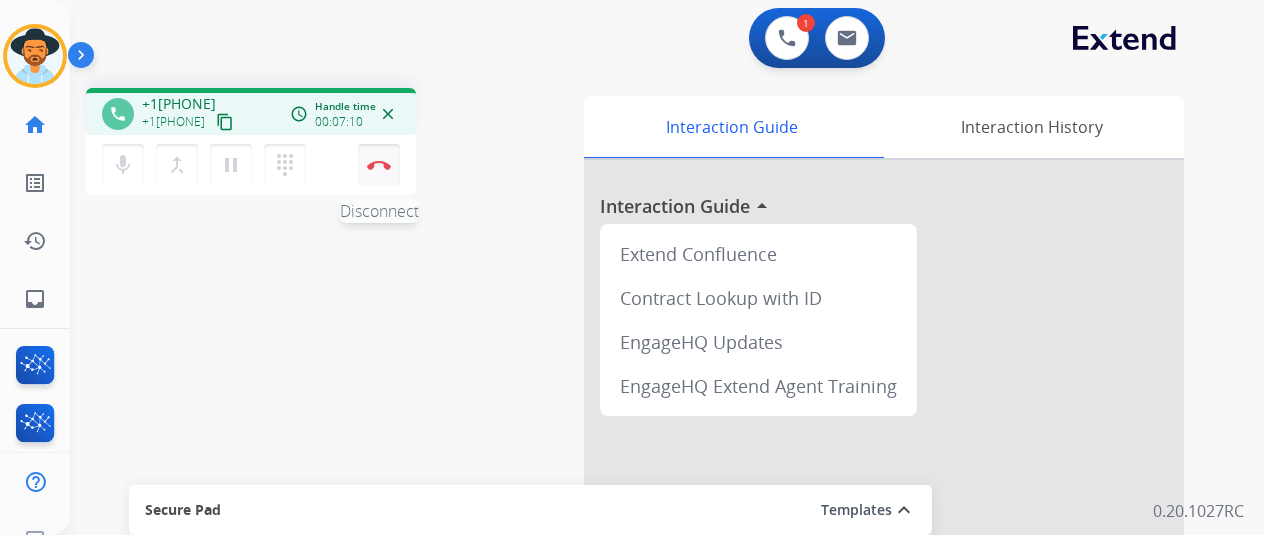 click on "Disconnect" at bounding box center [379, 165] 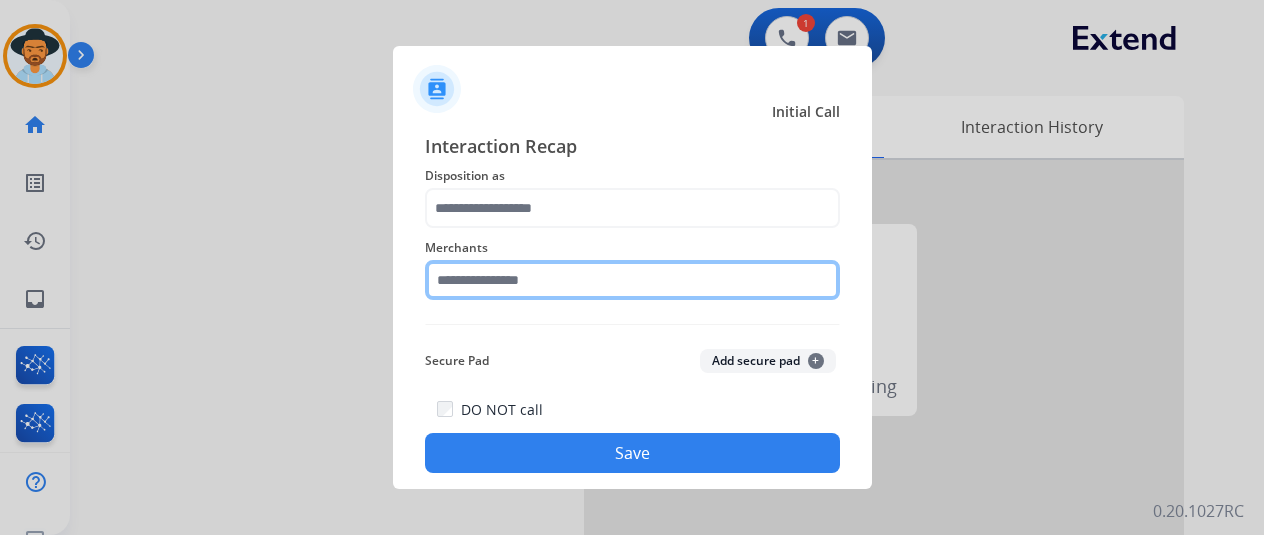 click 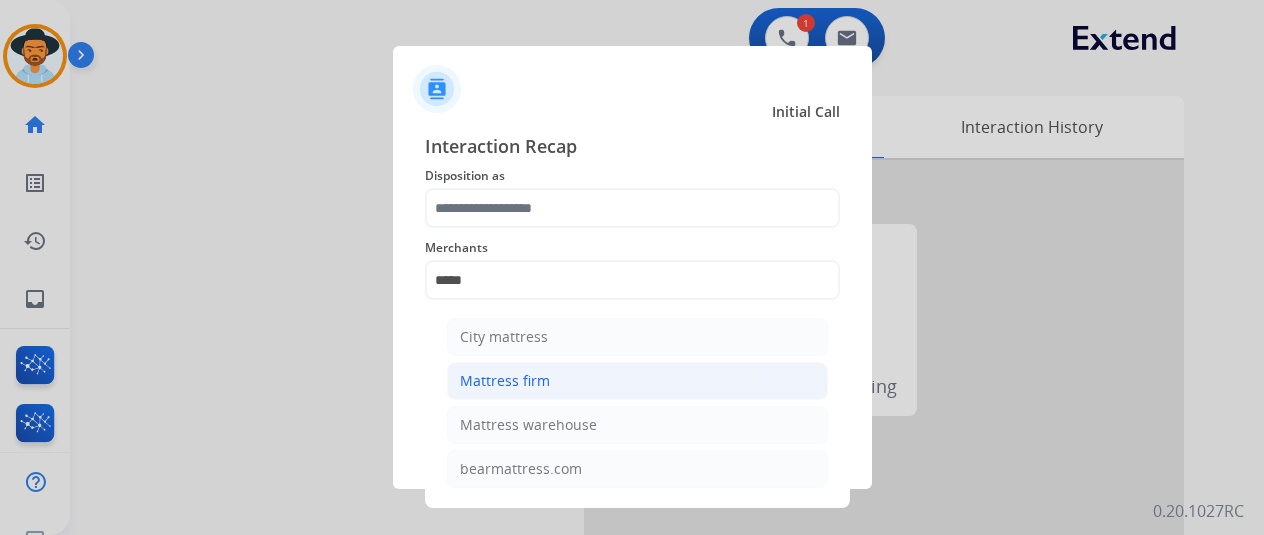 drag, startPoint x: 580, startPoint y: 375, endPoint x: 591, endPoint y: 265, distance: 110.54863 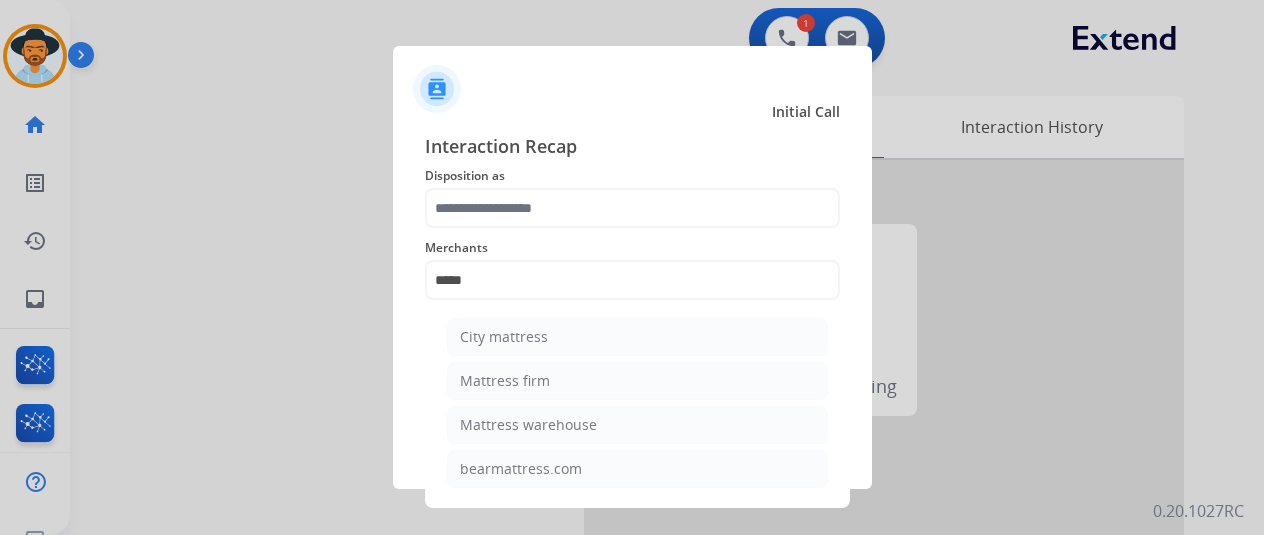 click on "Mattress firm" 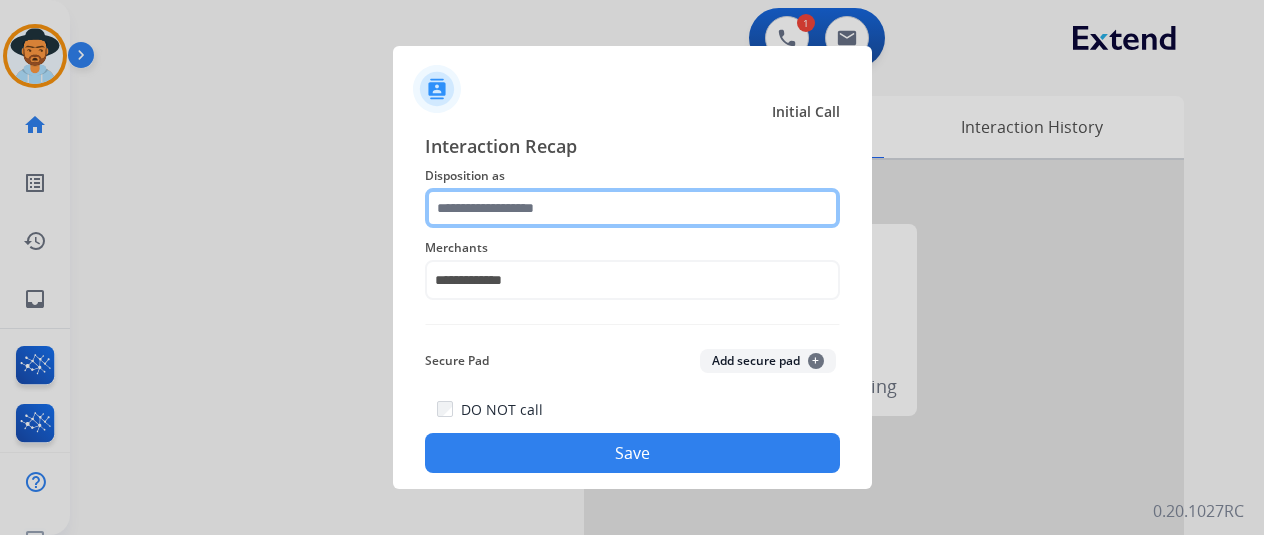 click 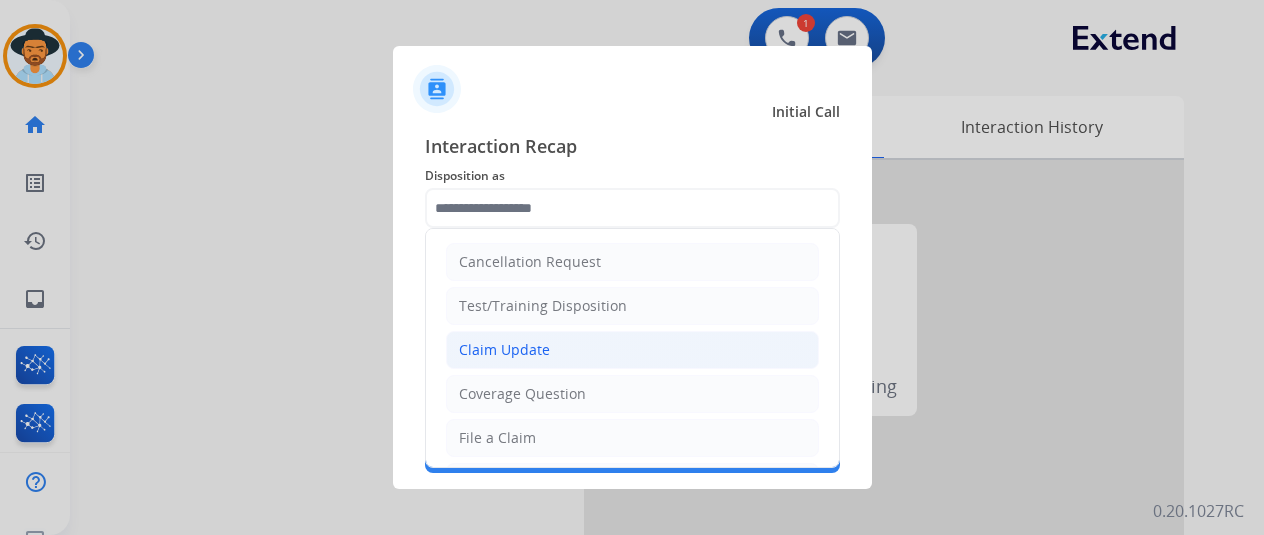 click on "Claim Update" 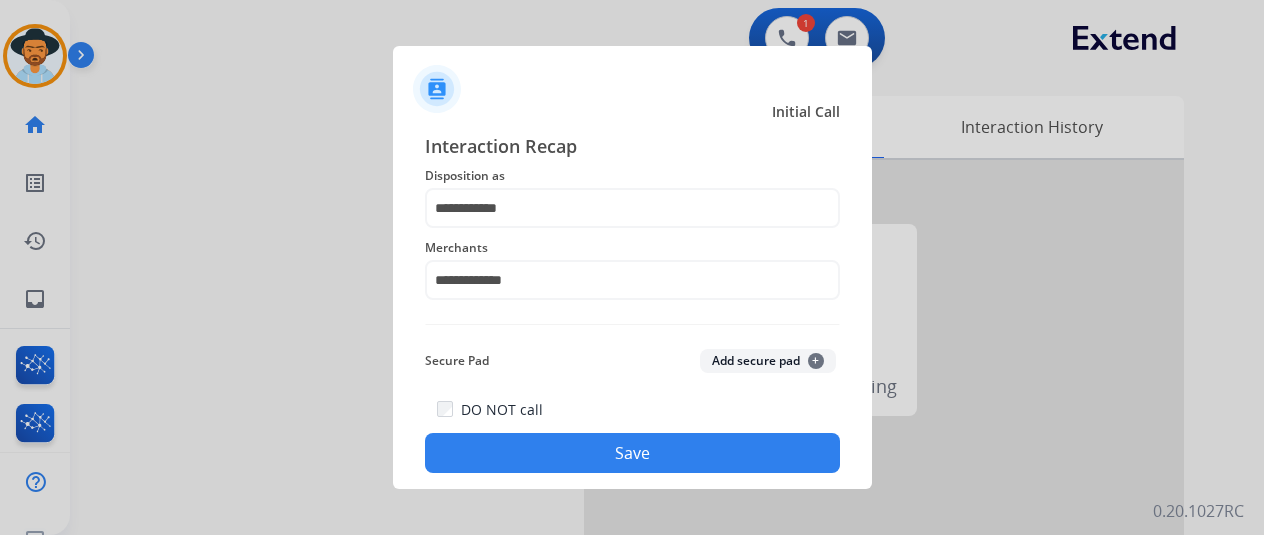 click on "Save" 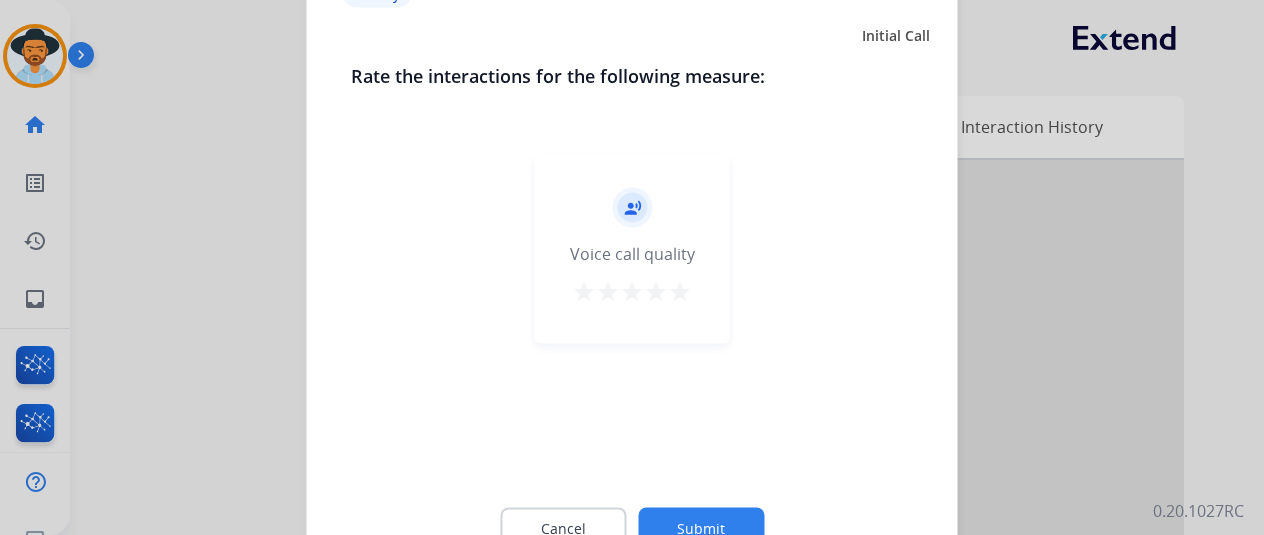 click on "star   star   star   star   star" 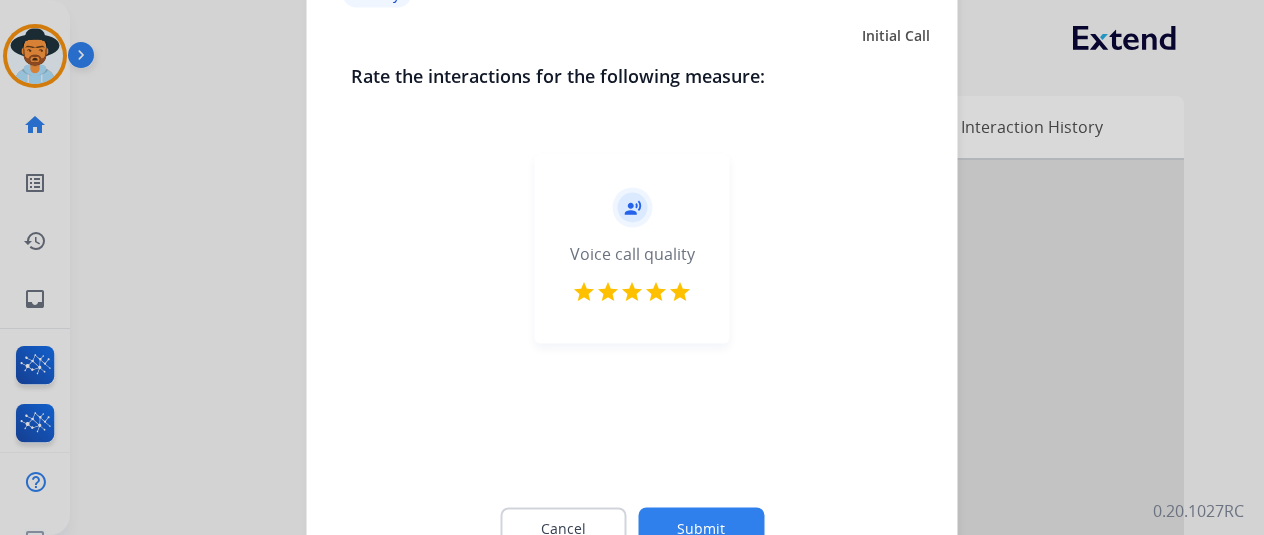 click on "Cancel Submit" 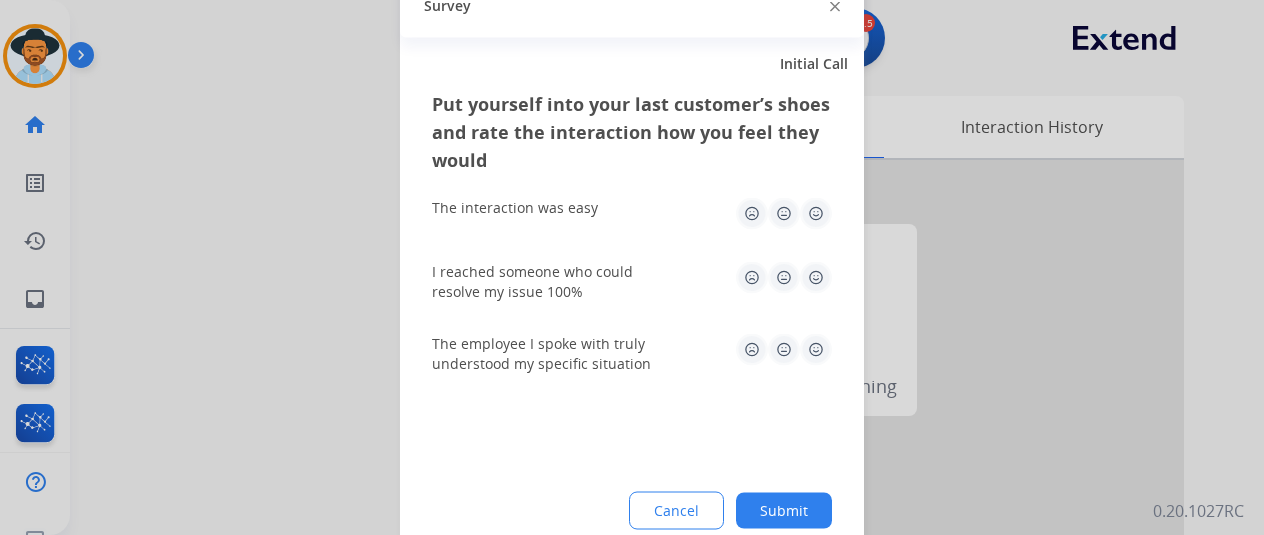 click 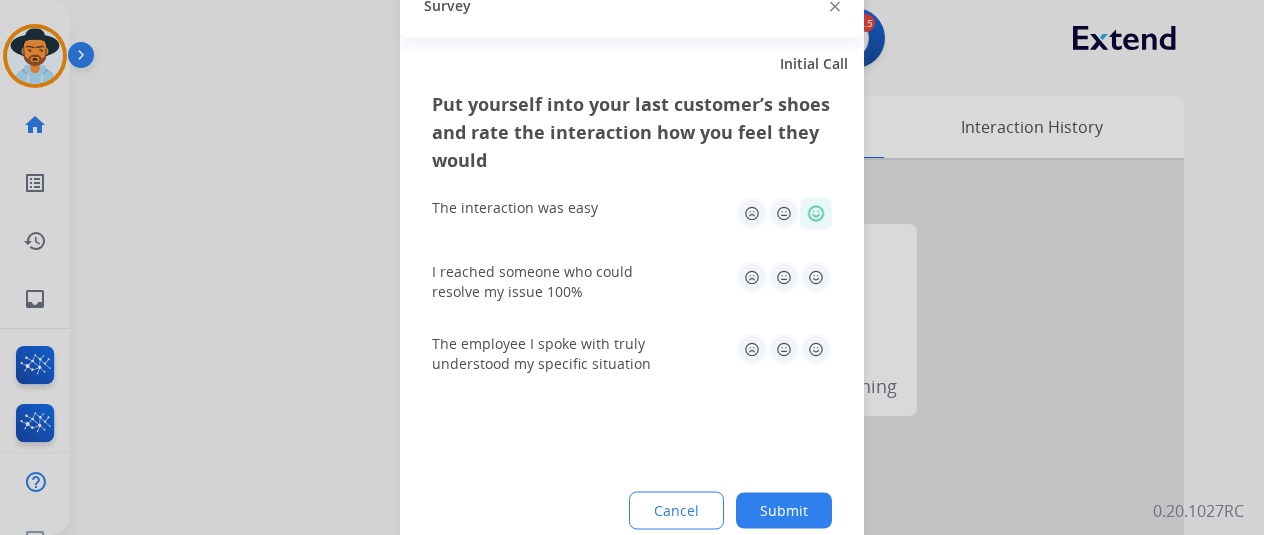 click 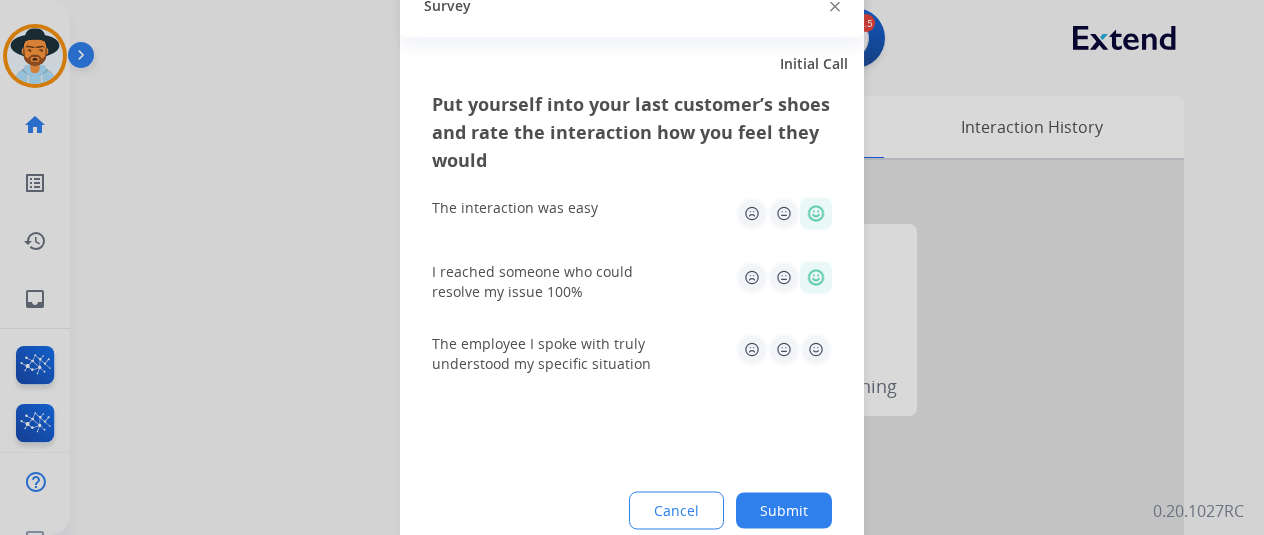 click 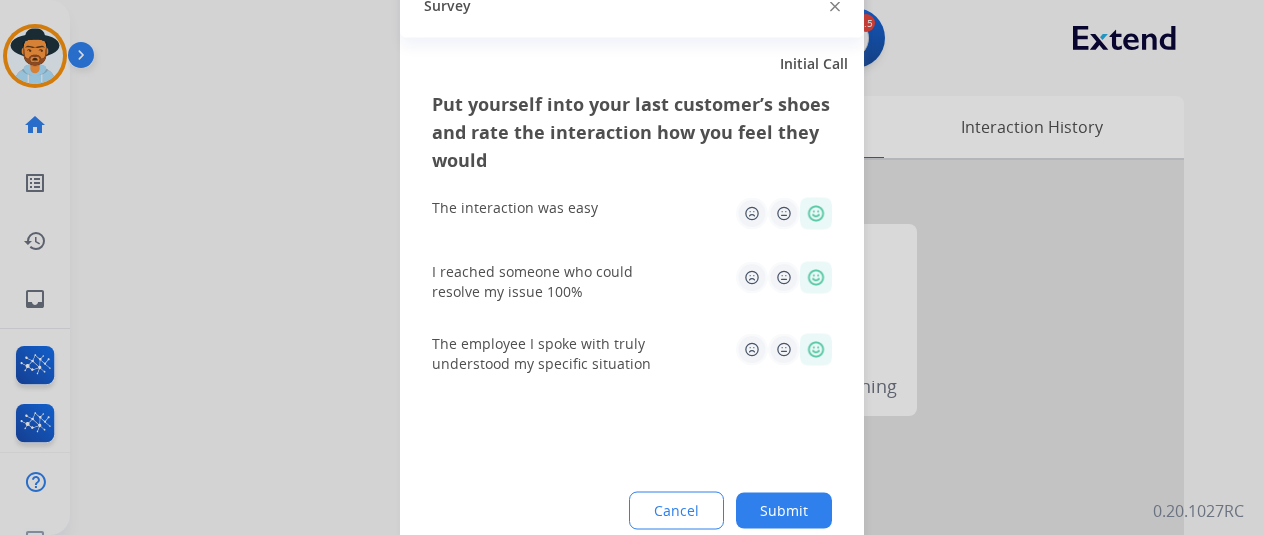click on "Submit" 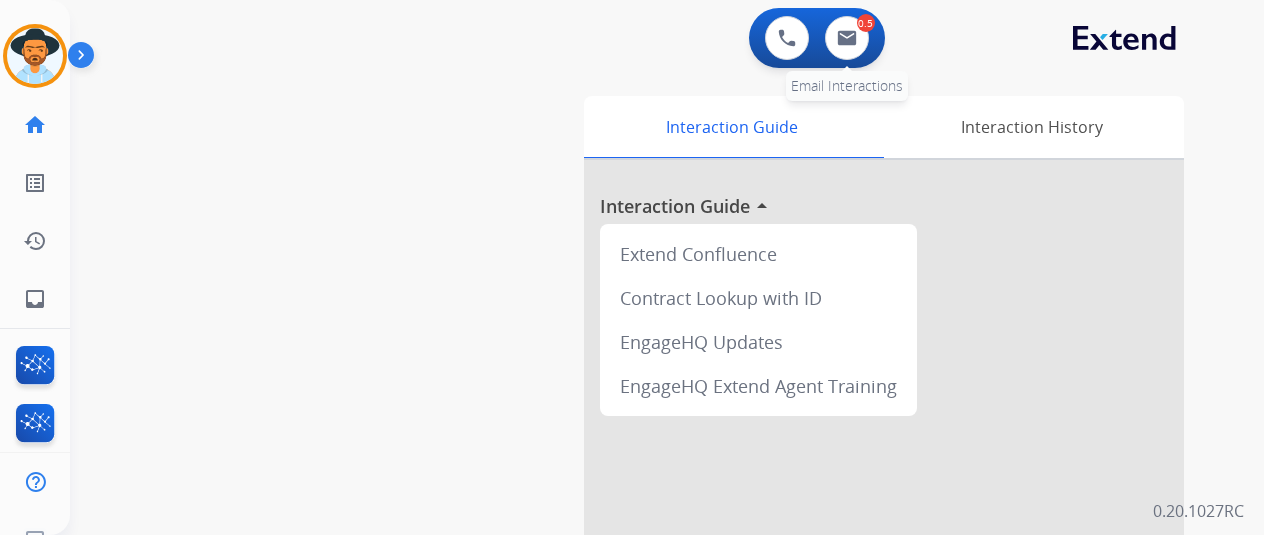 click on "0.5 Email Interactions" at bounding box center [847, 38] 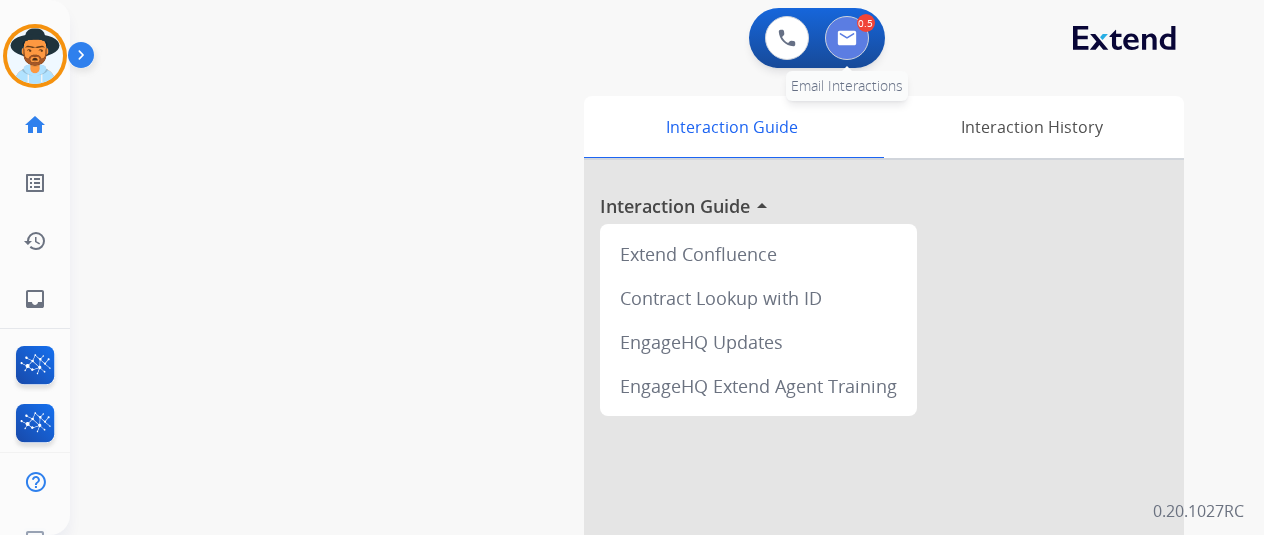 click at bounding box center [847, 38] 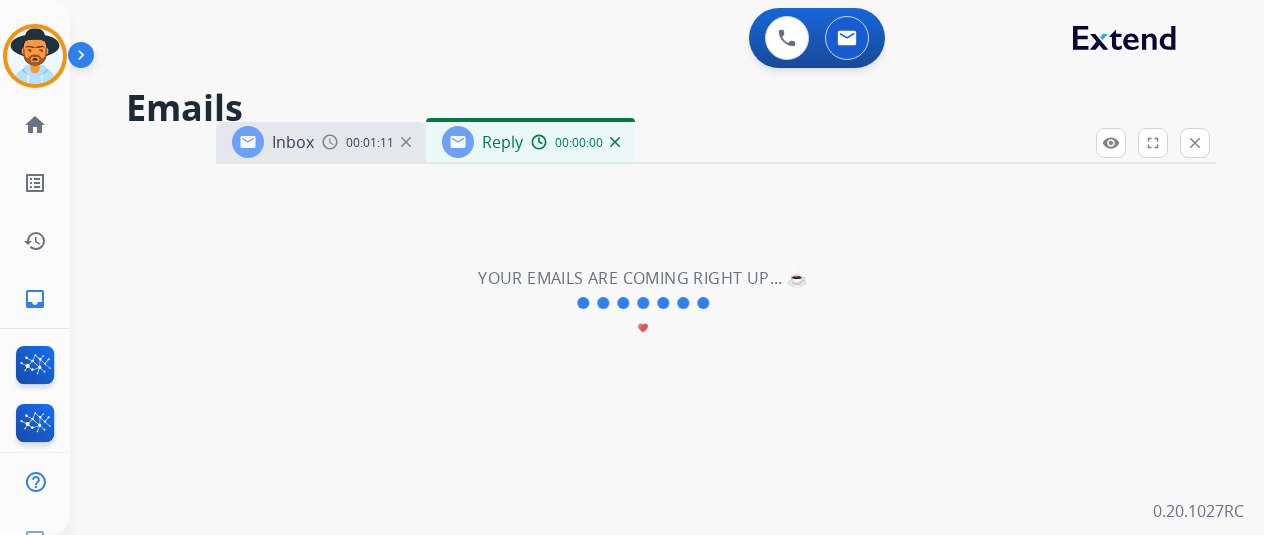 select on "**********" 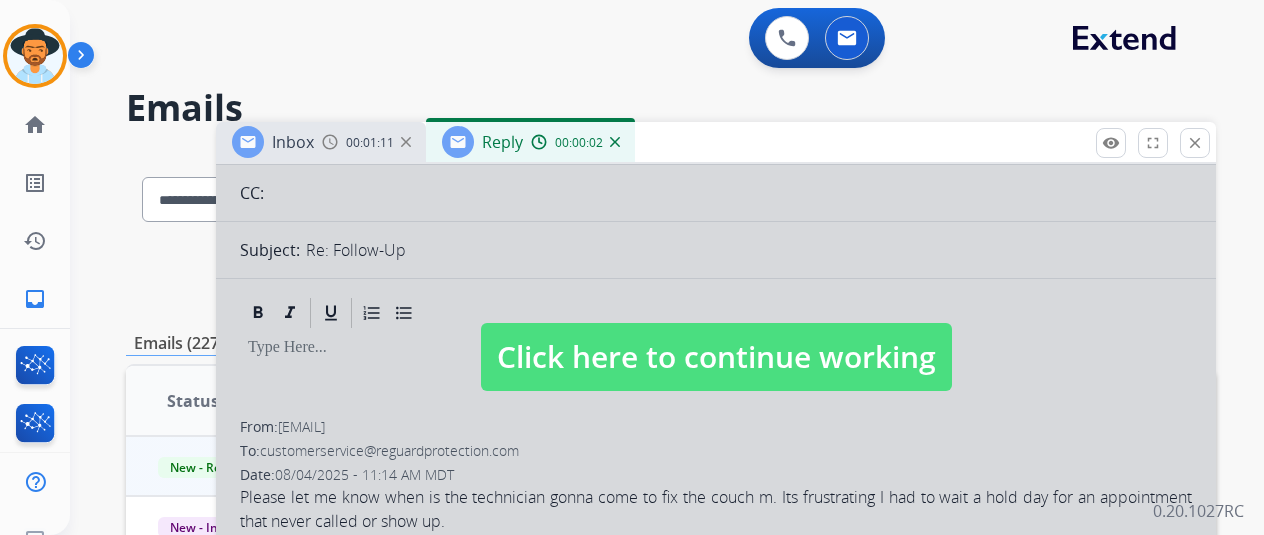 click on "Click here to continue working" at bounding box center (716, 357) 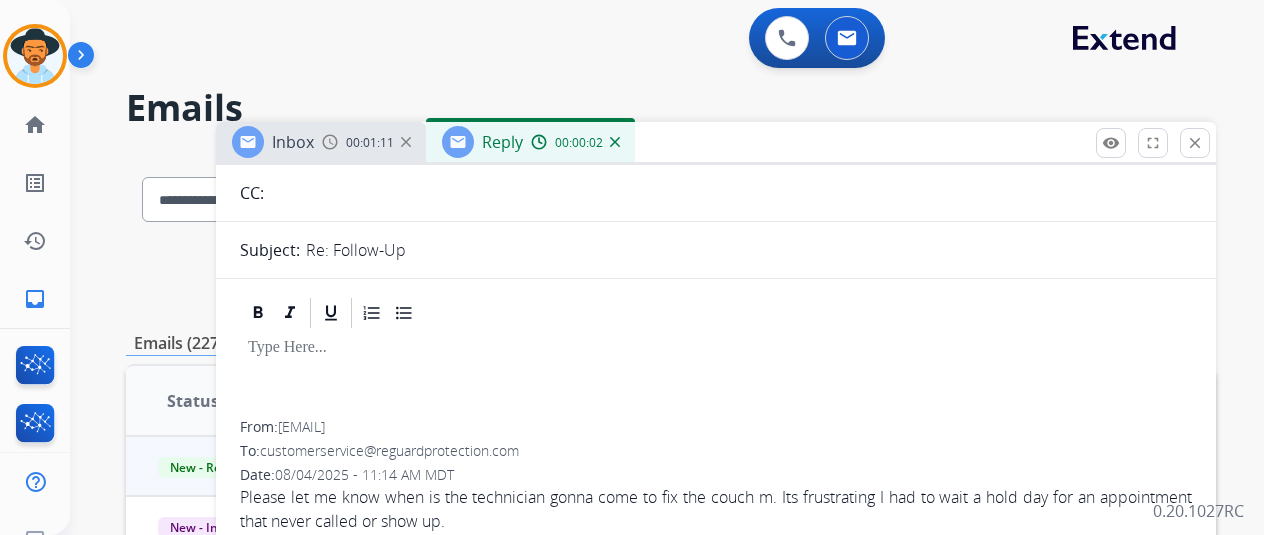 scroll, scrollTop: 400, scrollLeft: 0, axis: vertical 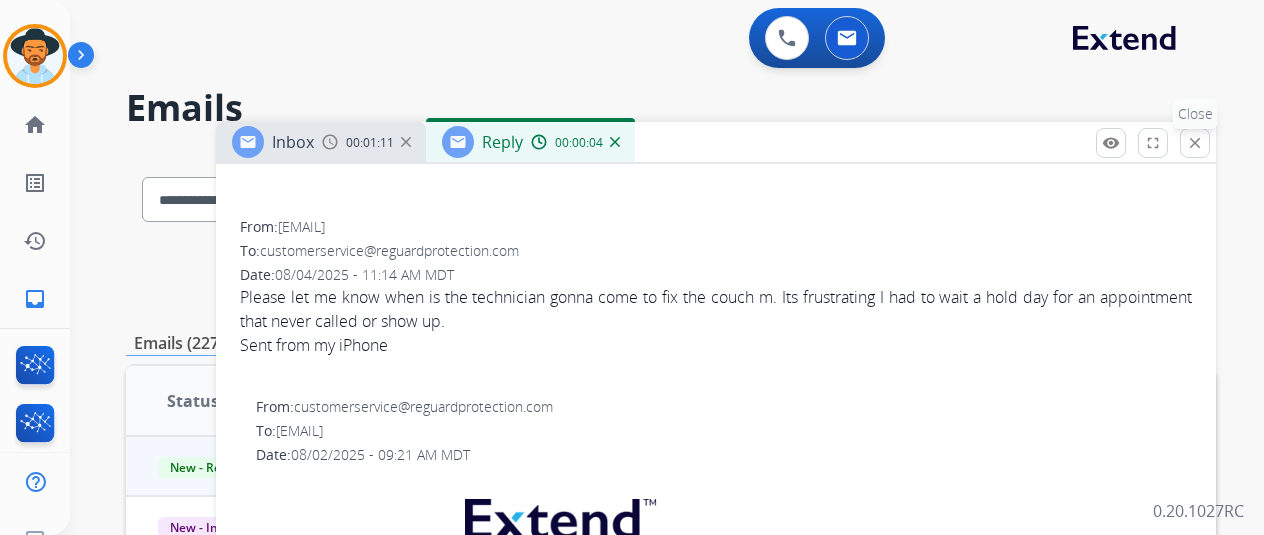 click on "close" at bounding box center (1195, 143) 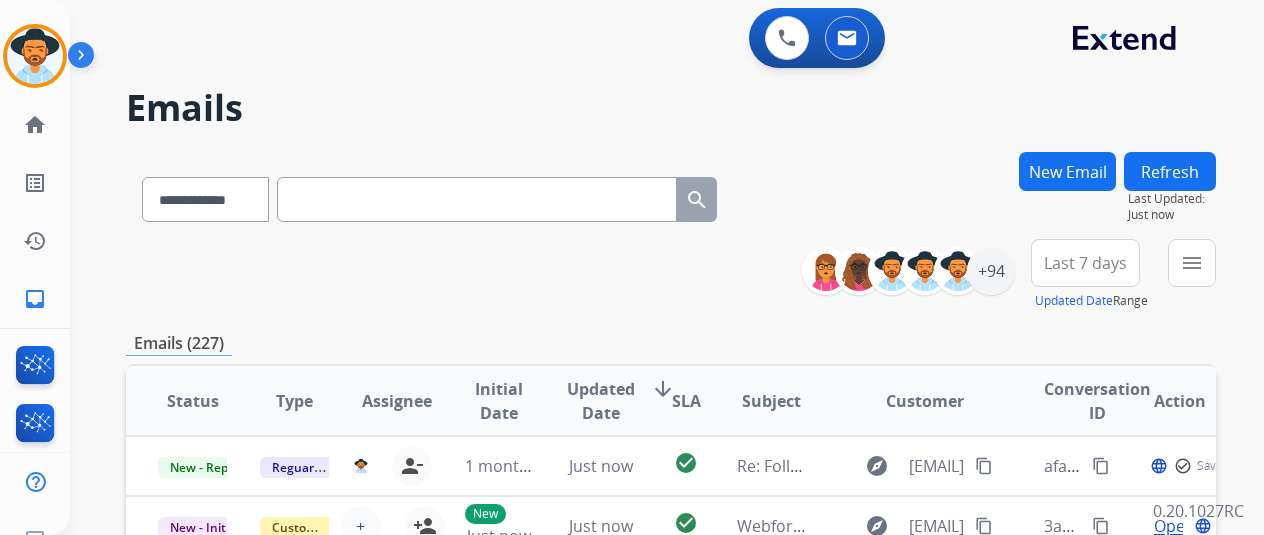 click on "New Email" at bounding box center [1067, 171] 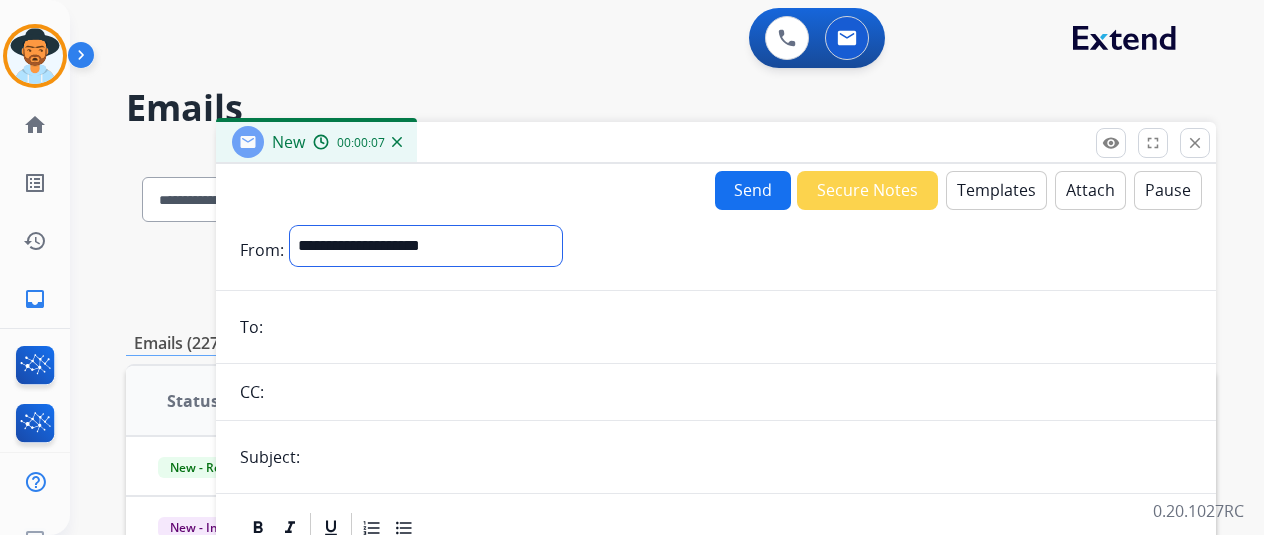 click on "**********" at bounding box center [426, 246] 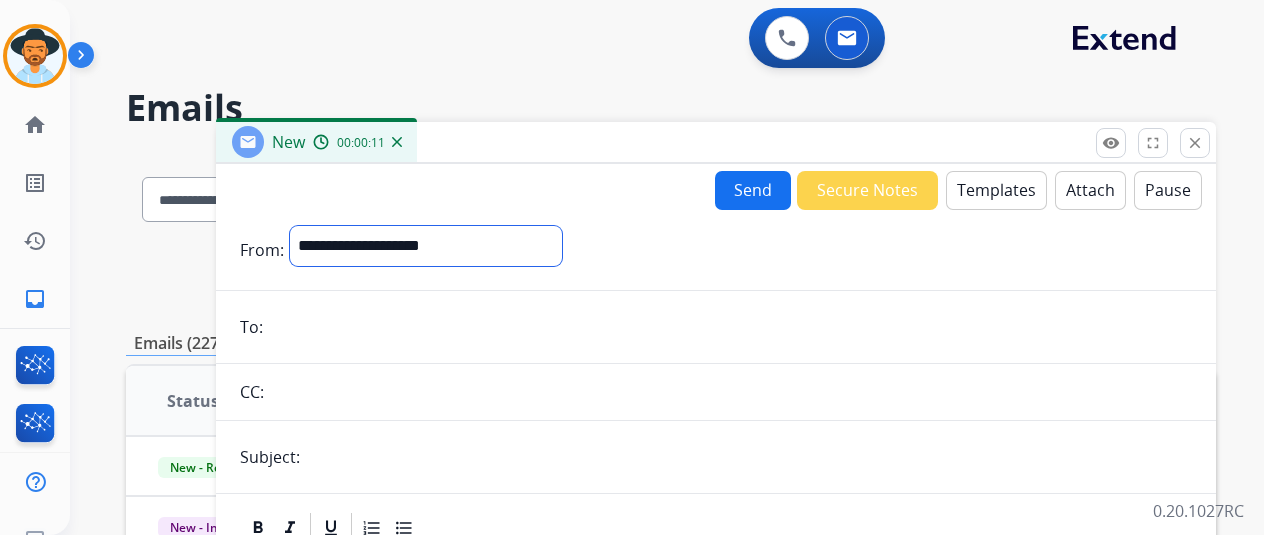select on "**********" 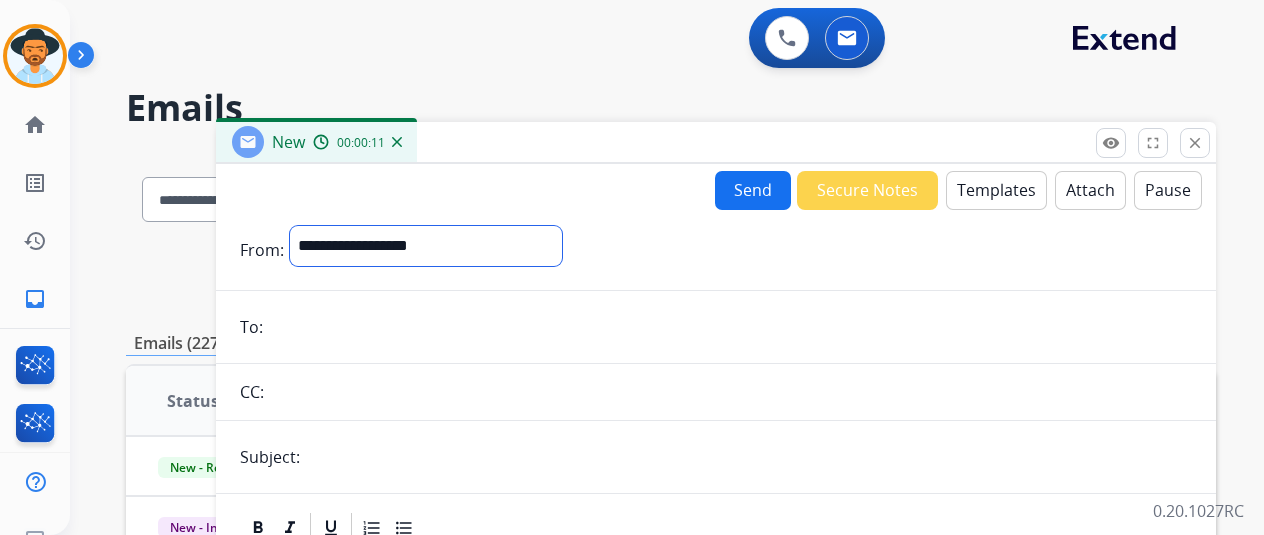 click on "**********" at bounding box center [426, 246] 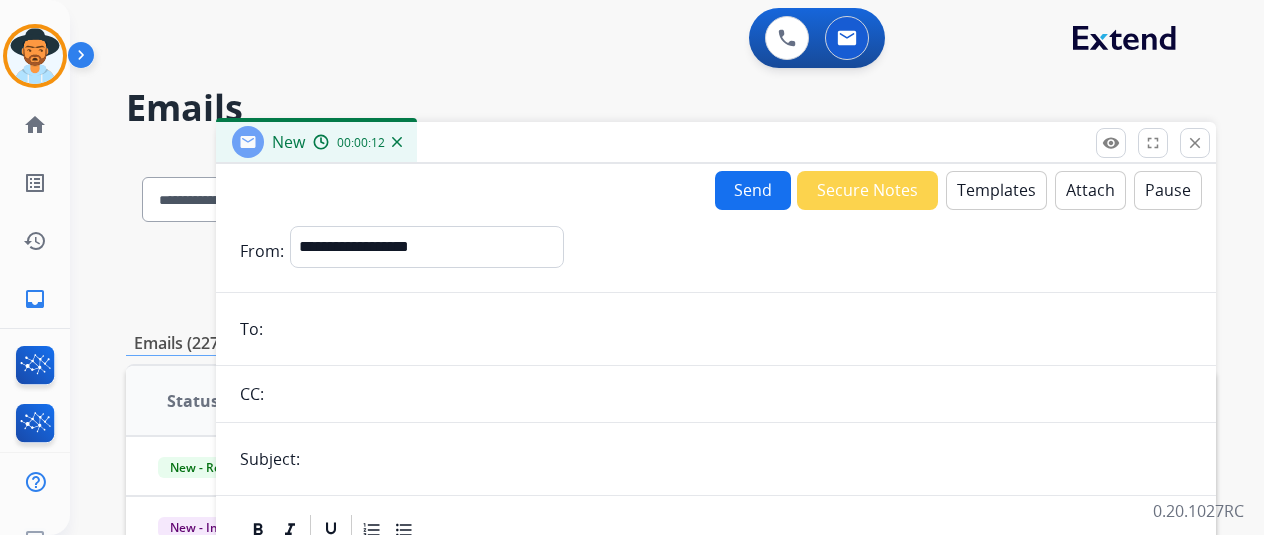 click at bounding box center [730, 329] 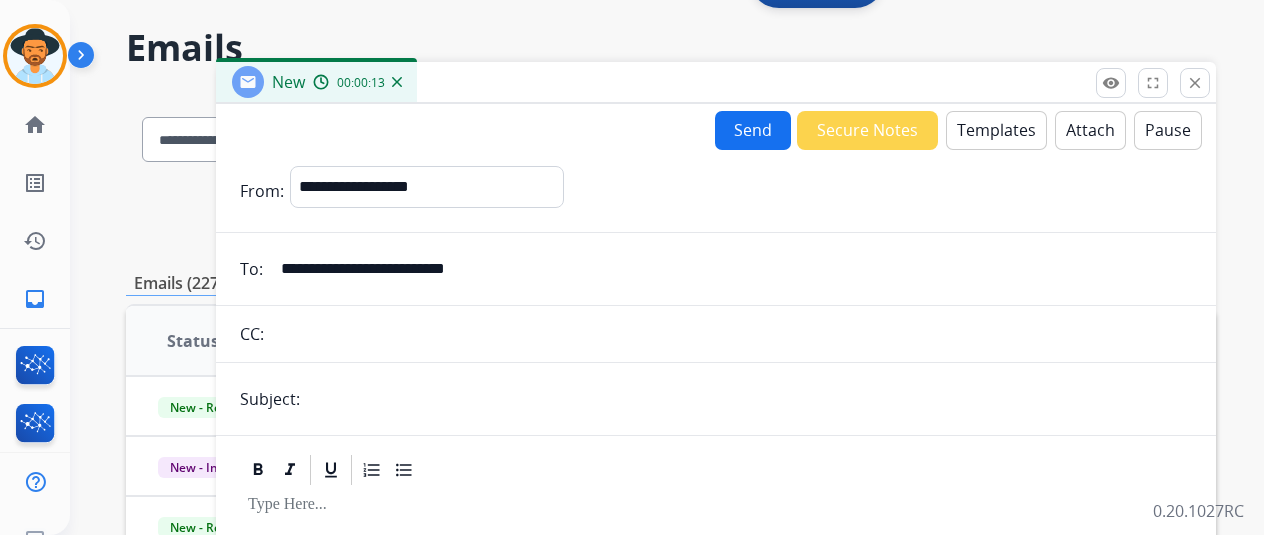 scroll, scrollTop: 100, scrollLeft: 0, axis: vertical 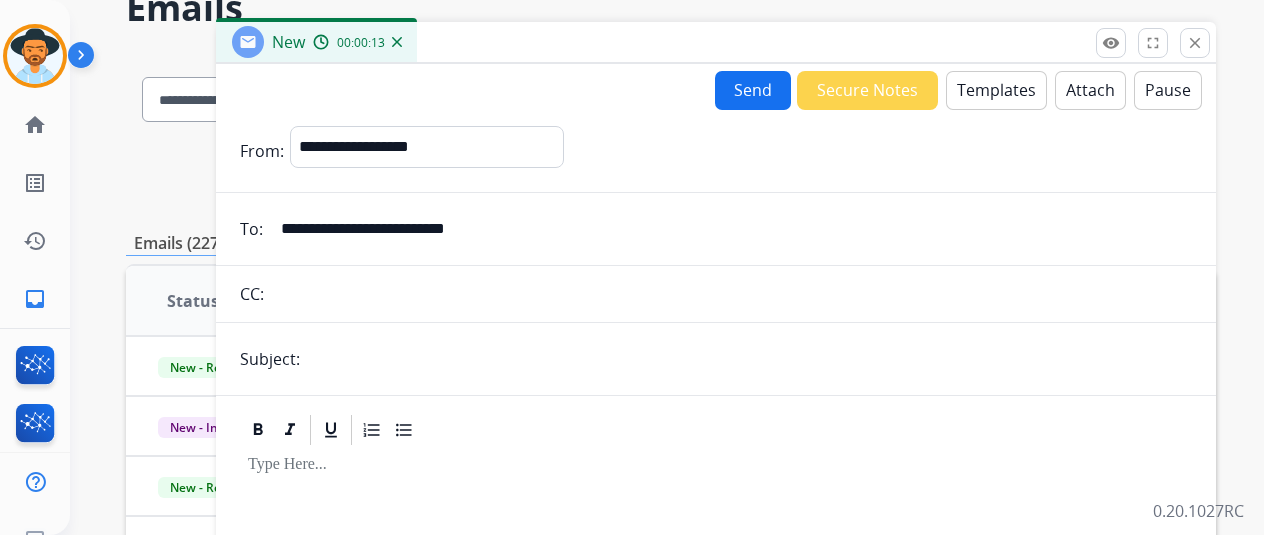 type on "**********" 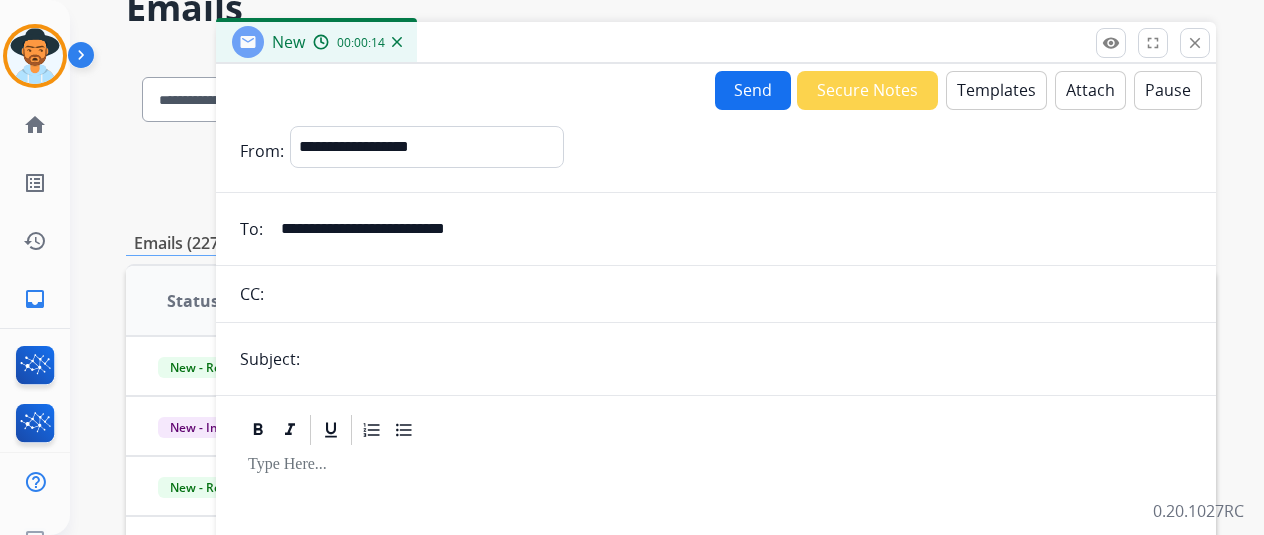 click at bounding box center [749, 359] 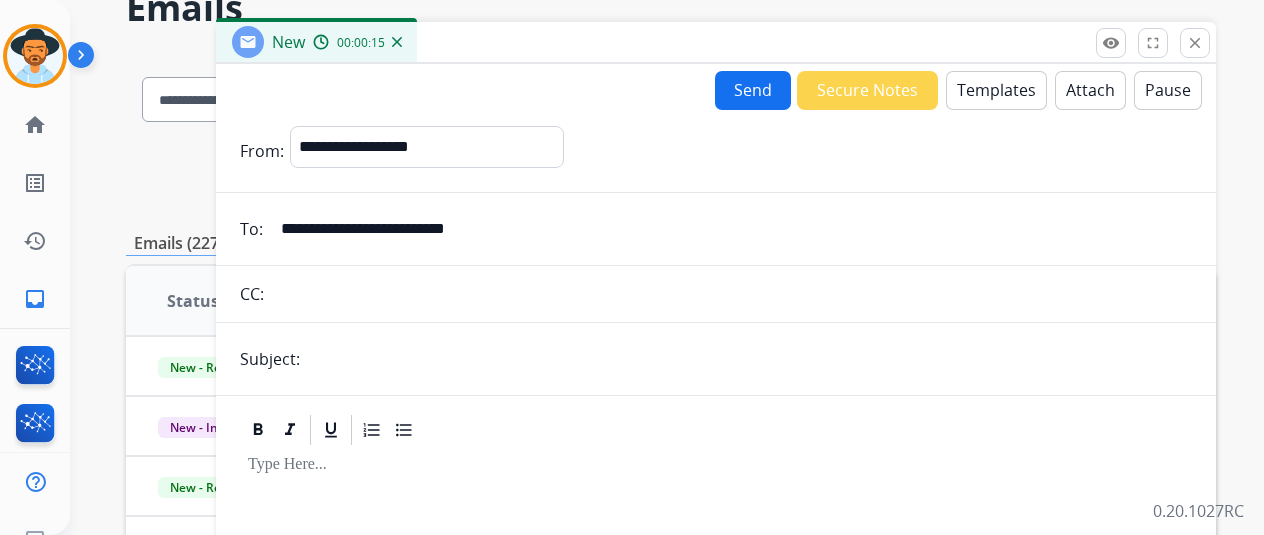 type on "**********" 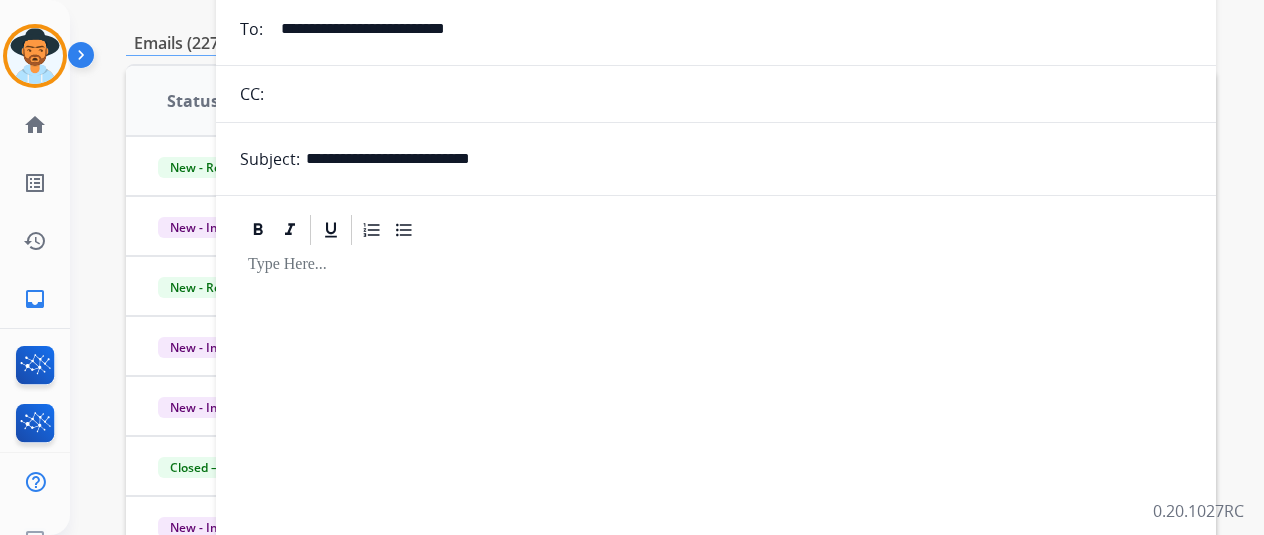 scroll, scrollTop: 0, scrollLeft: 0, axis: both 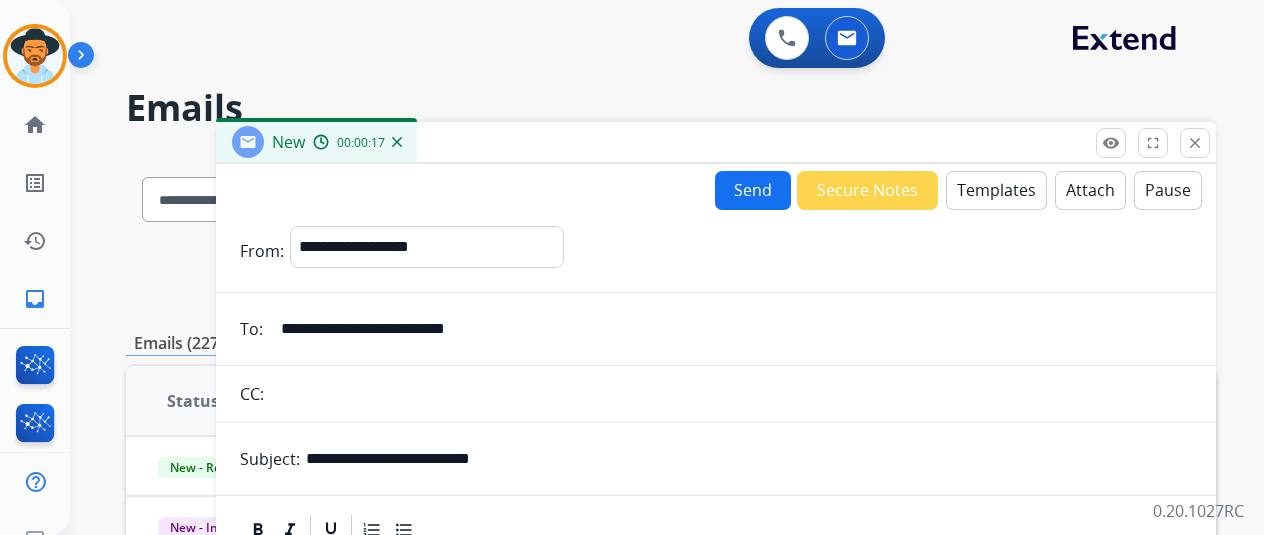click on "Templates" at bounding box center [996, 190] 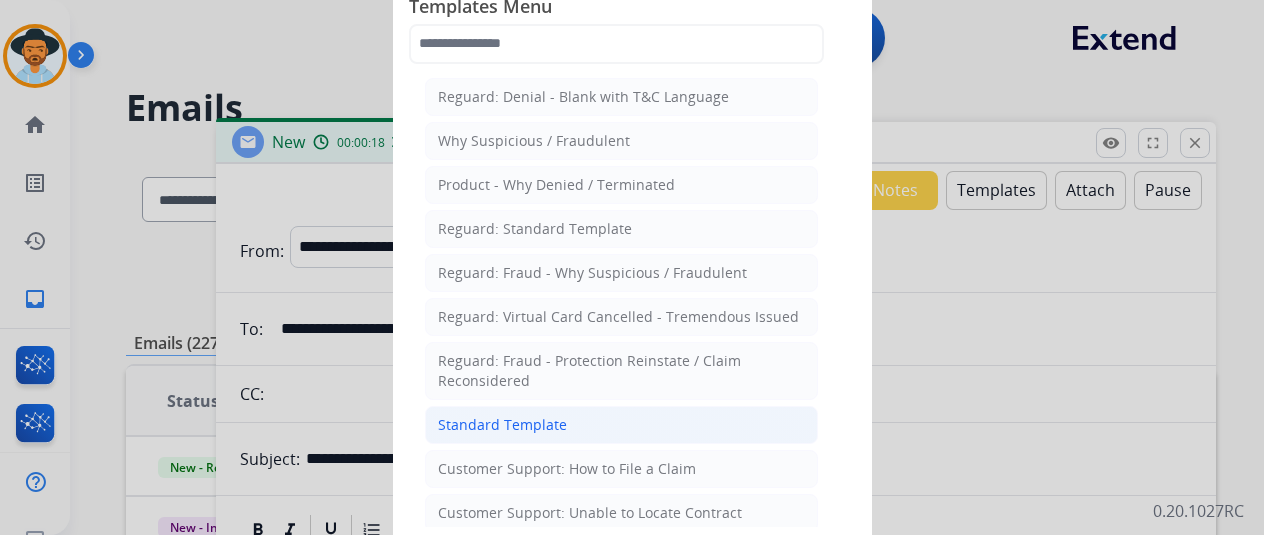 click on "Standard Template" 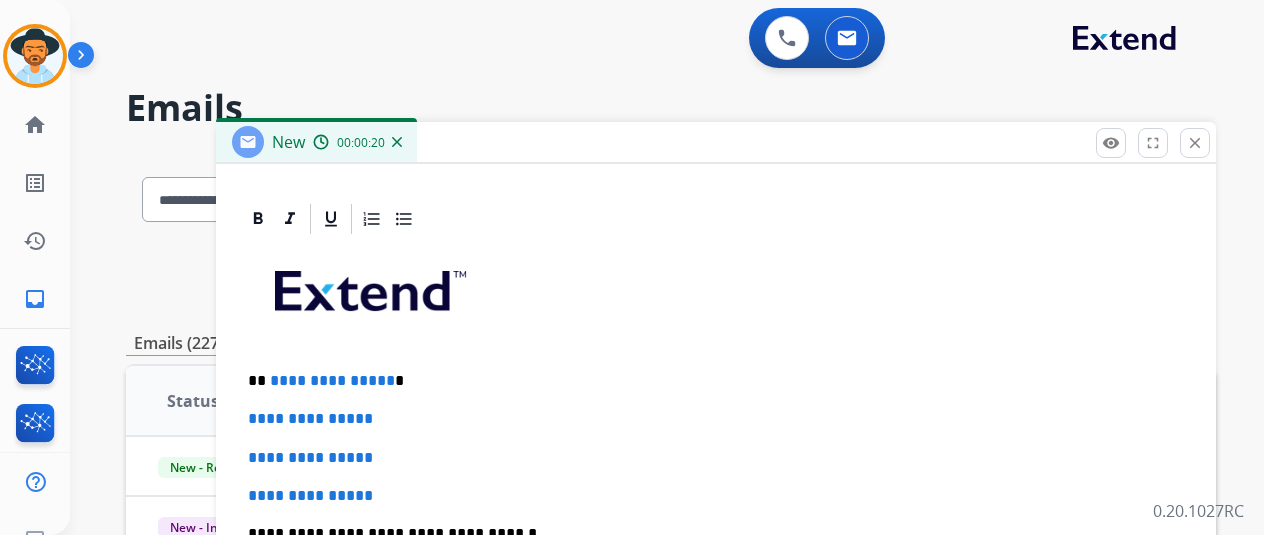 scroll, scrollTop: 460, scrollLeft: 0, axis: vertical 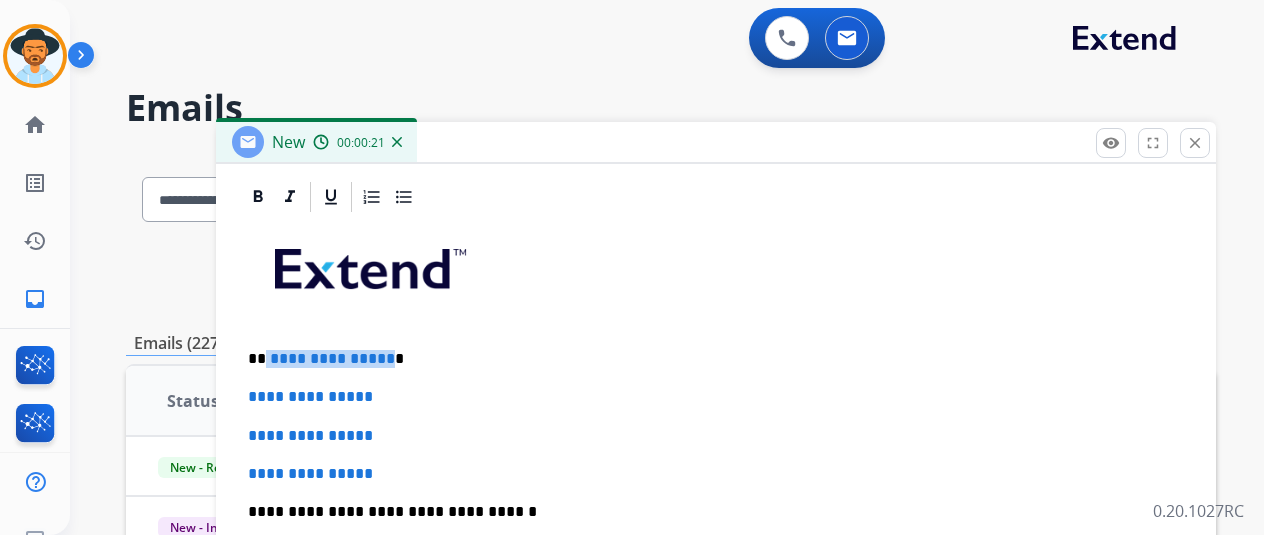 drag, startPoint x: 394, startPoint y: 347, endPoint x: 279, endPoint y: 347, distance: 115 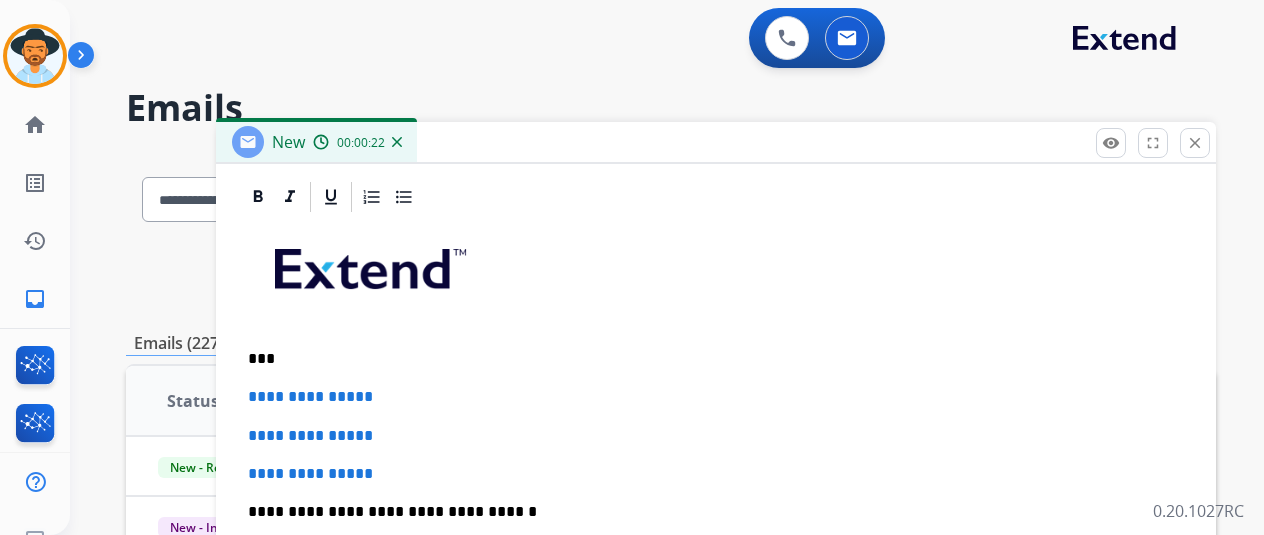 type 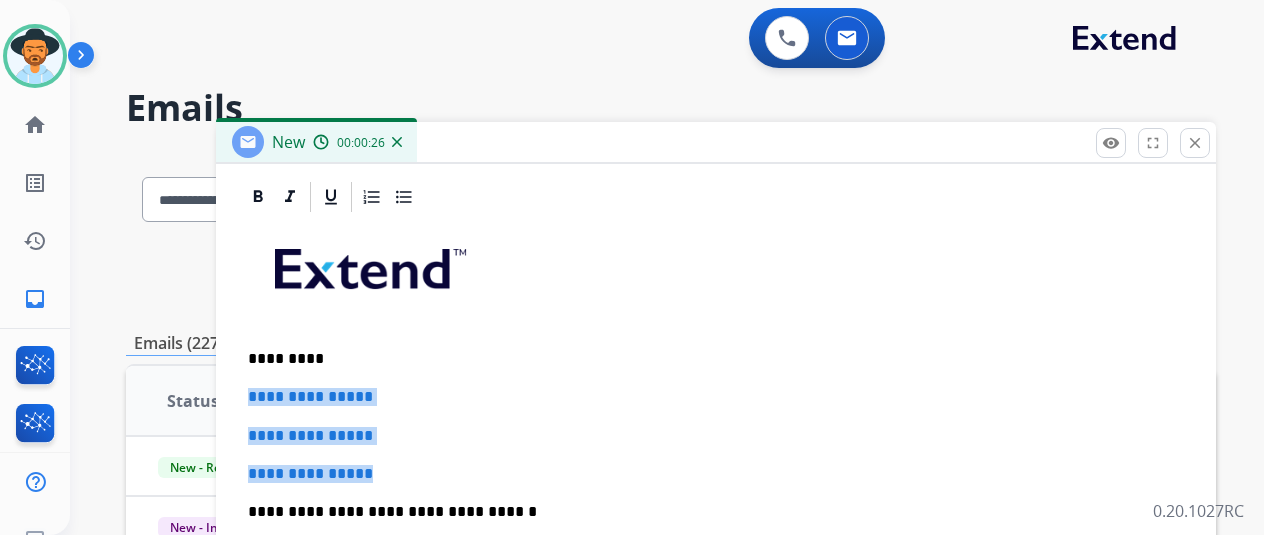 click on "**********" at bounding box center (716, 73) 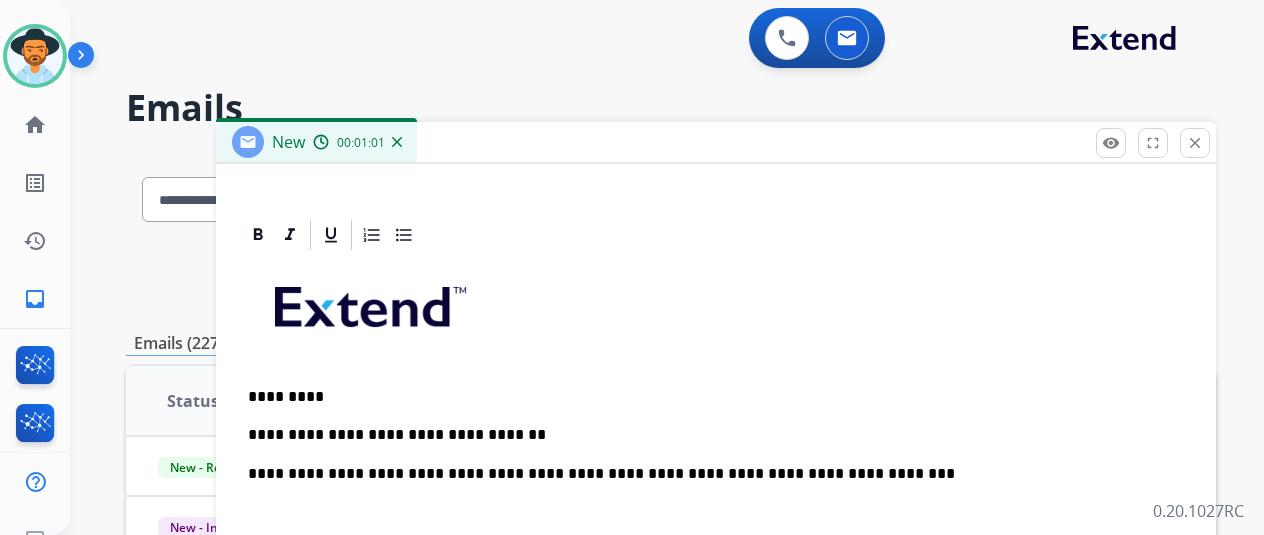 scroll, scrollTop: 460, scrollLeft: 0, axis: vertical 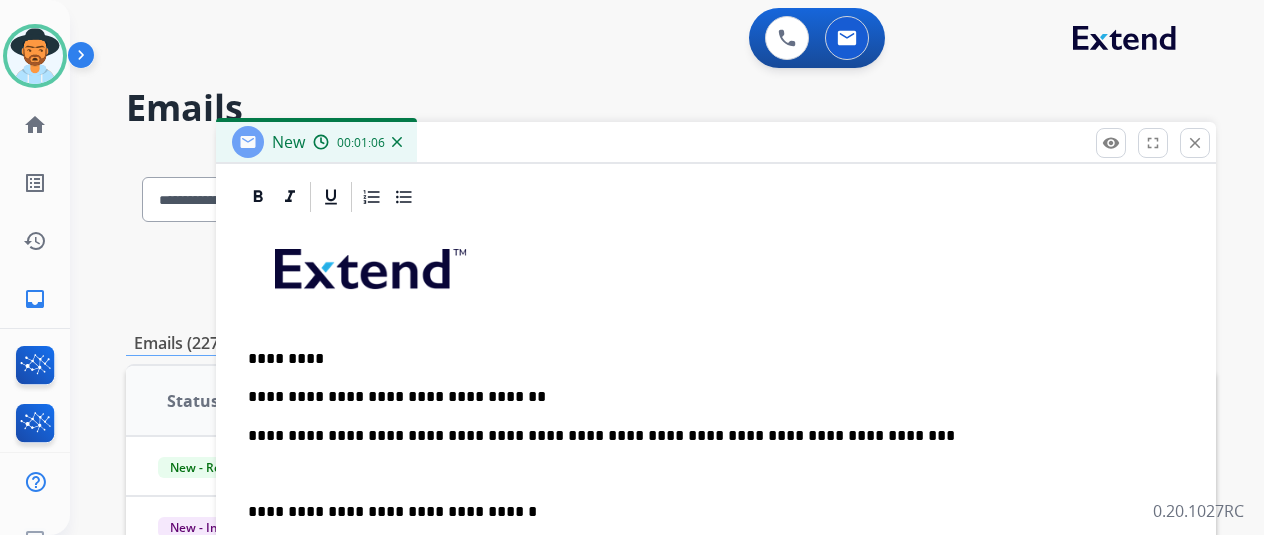 click on "**********" at bounding box center (716, 559) 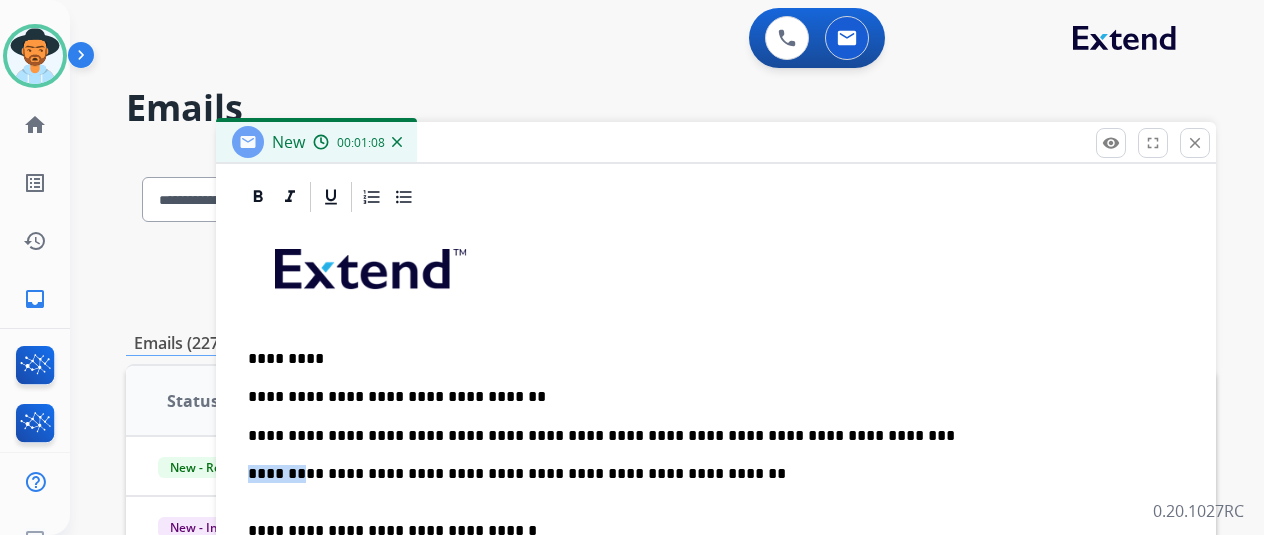 drag, startPoint x: 317, startPoint y: 470, endPoint x: 262, endPoint y: 463, distance: 55.443665 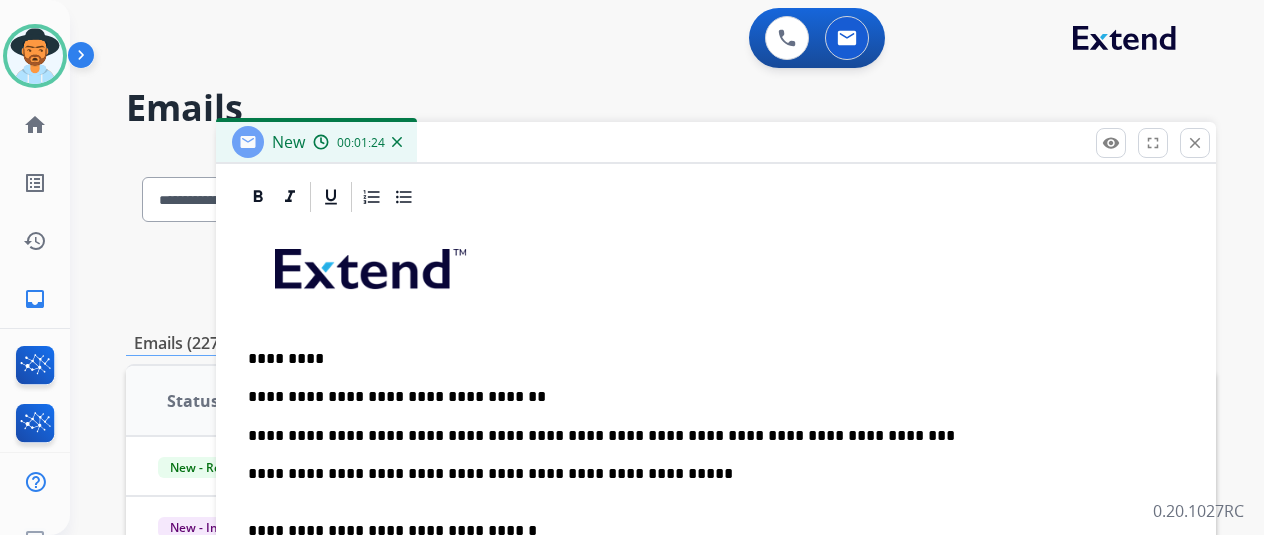 click on "**********" at bounding box center (716, 568) 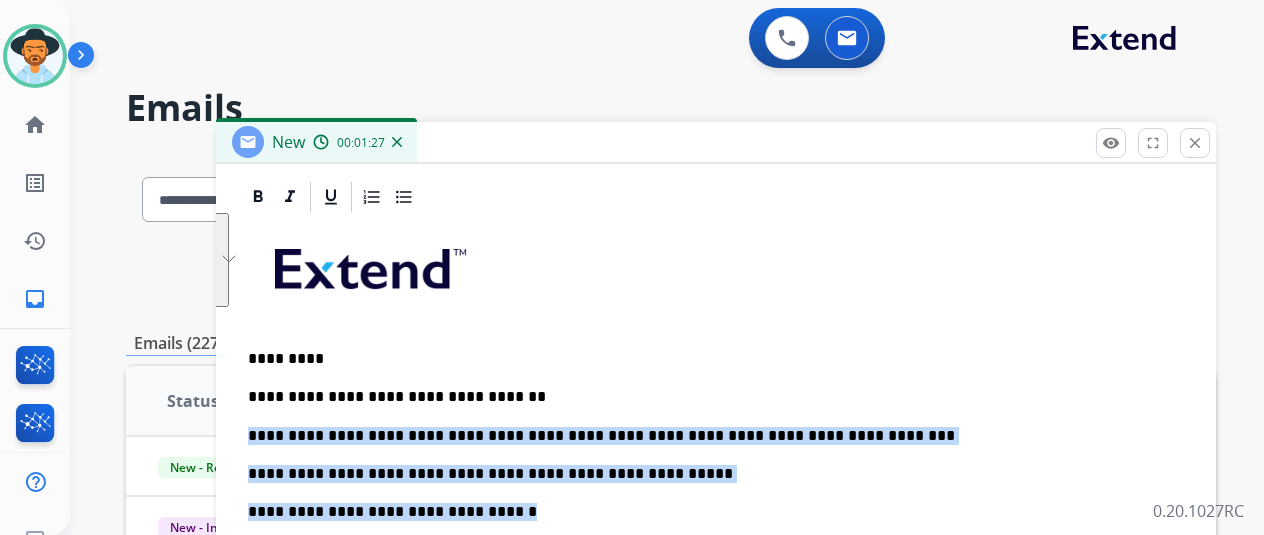 drag, startPoint x: 654, startPoint y: 482, endPoint x: 232, endPoint y: 430, distance: 425.1917 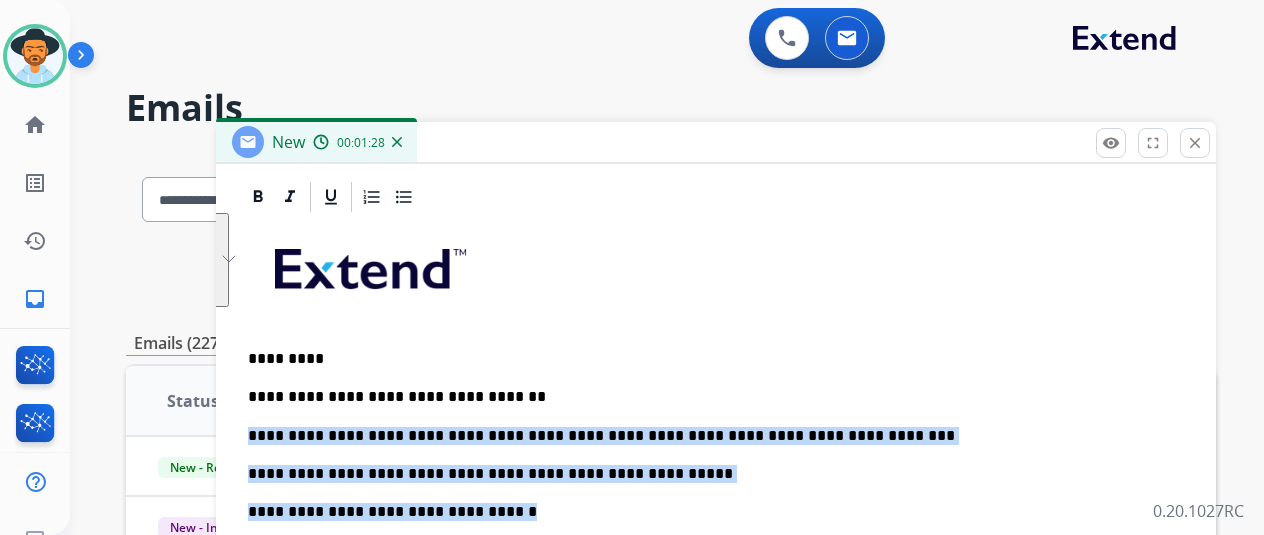 click on "**********" at bounding box center [708, 474] 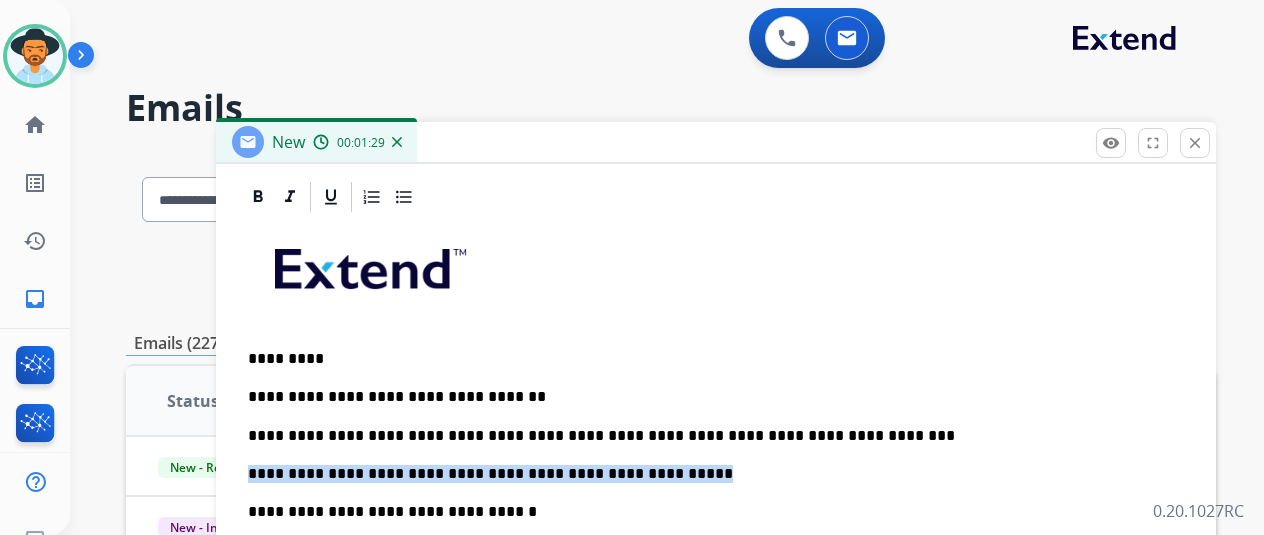 drag, startPoint x: 652, startPoint y: 471, endPoint x: 300, endPoint y: 459, distance: 352.2045 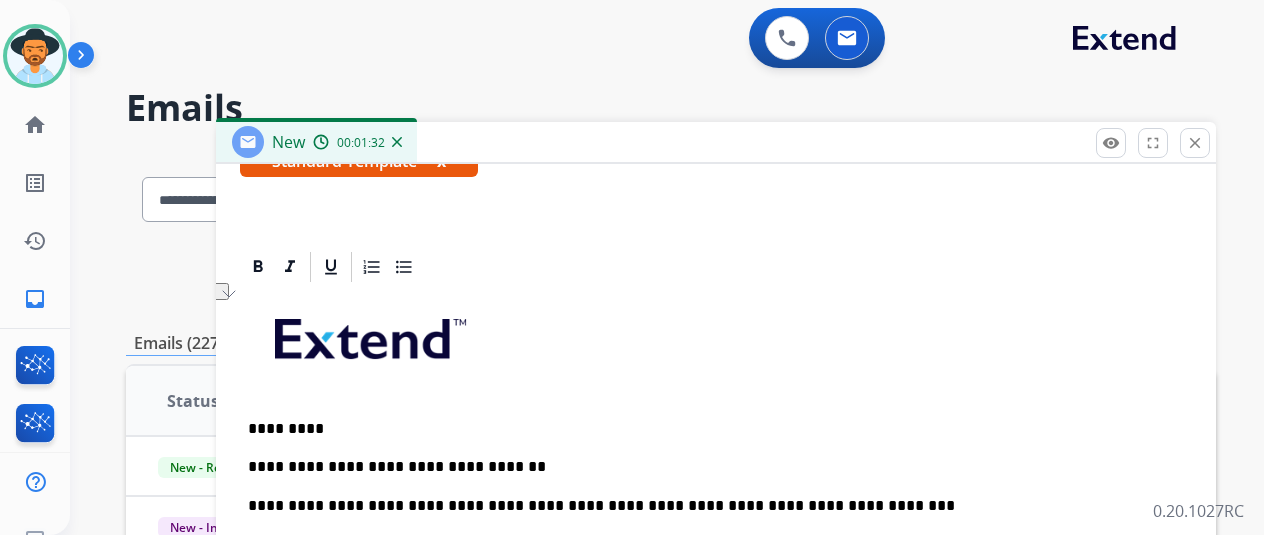 scroll, scrollTop: 360, scrollLeft: 0, axis: vertical 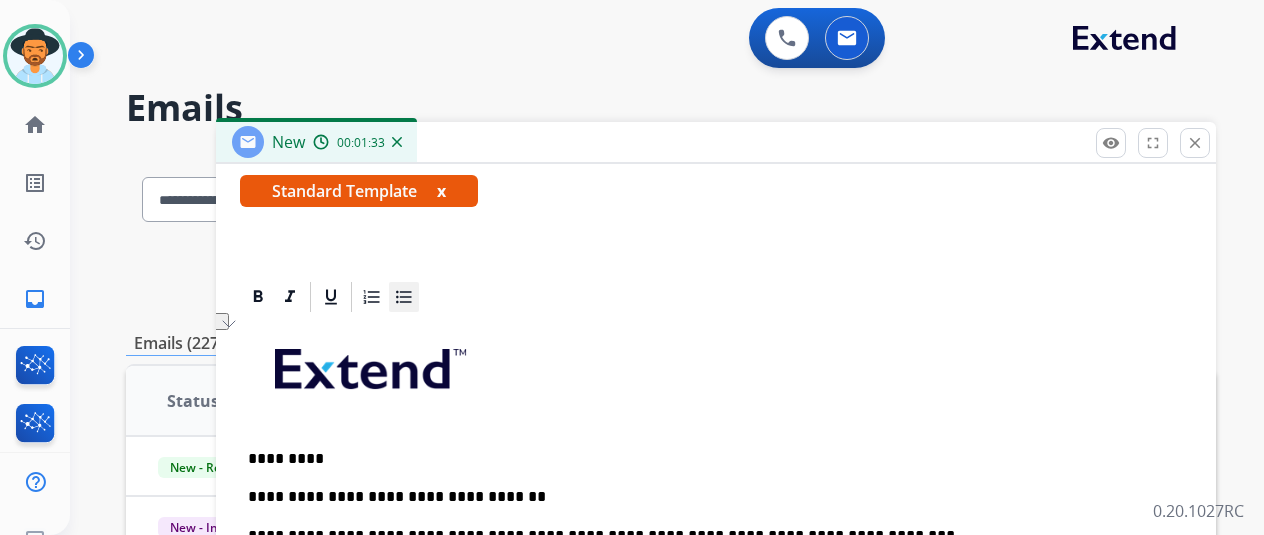 click on "**********" at bounding box center (716, 623) 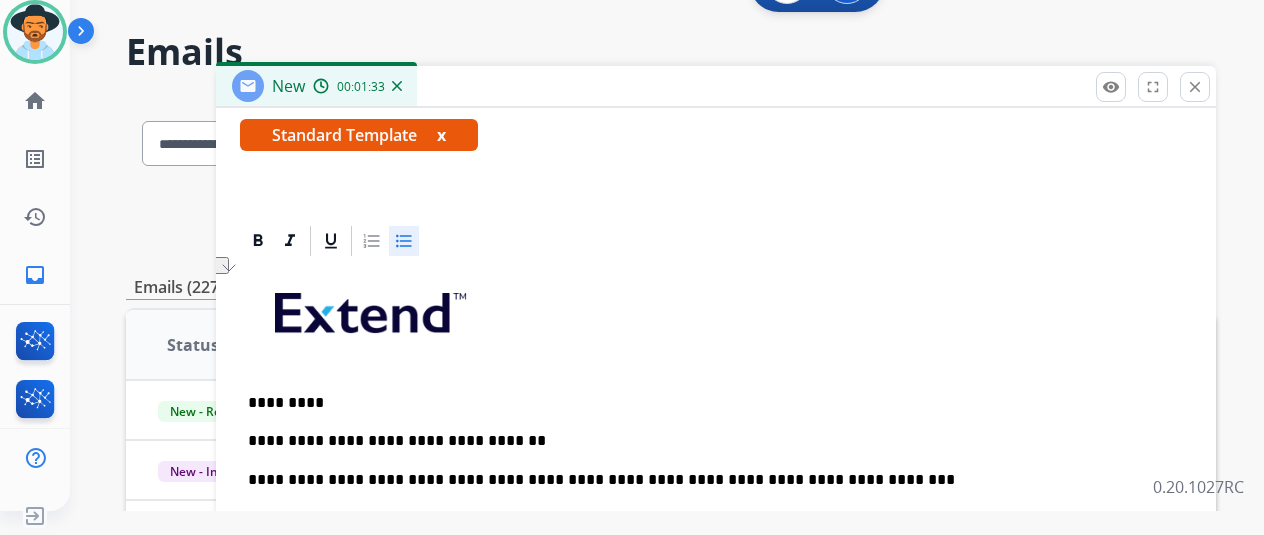 click at bounding box center (716, 320) 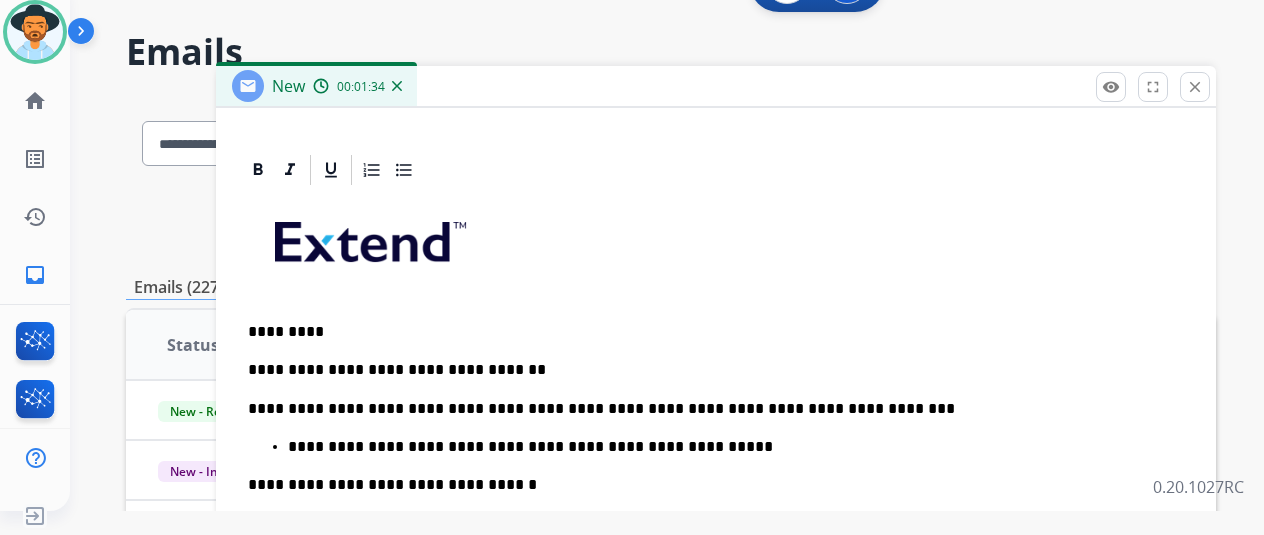 scroll, scrollTop: 460, scrollLeft: 0, axis: vertical 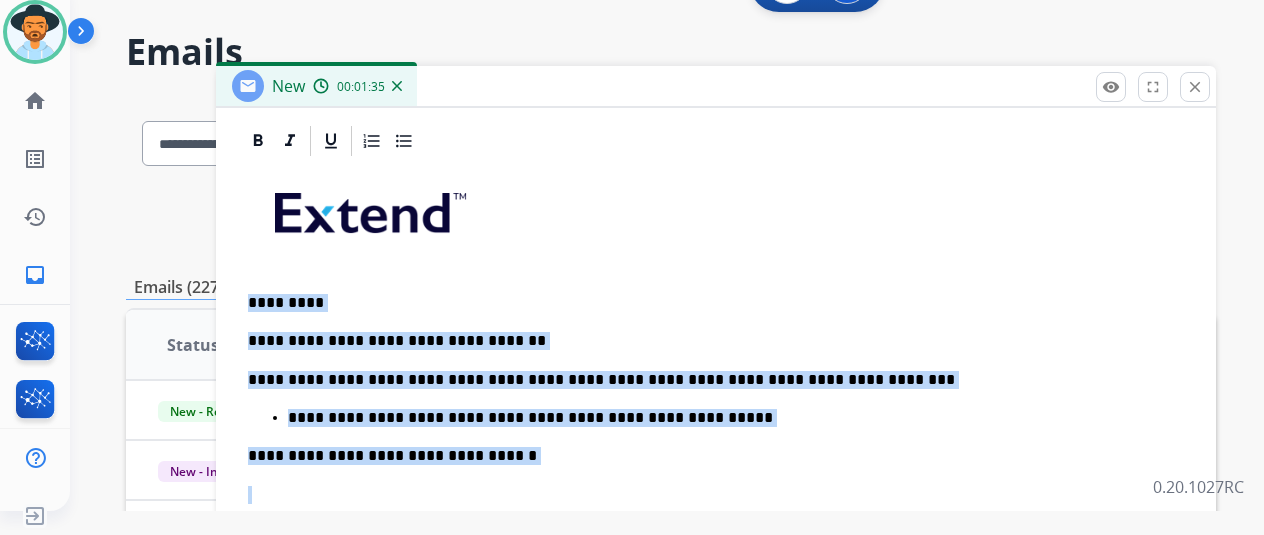 drag, startPoint x: 537, startPoint y: 455, endPoint x: 220, endPoint y: 297, distance: 354.19345 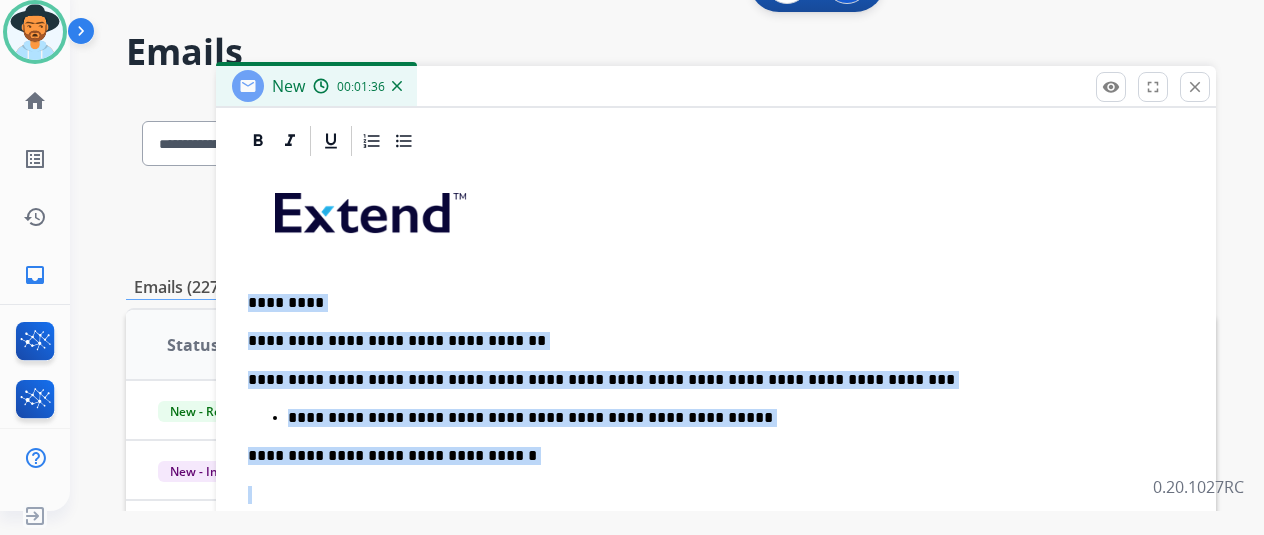 copy on "**********" 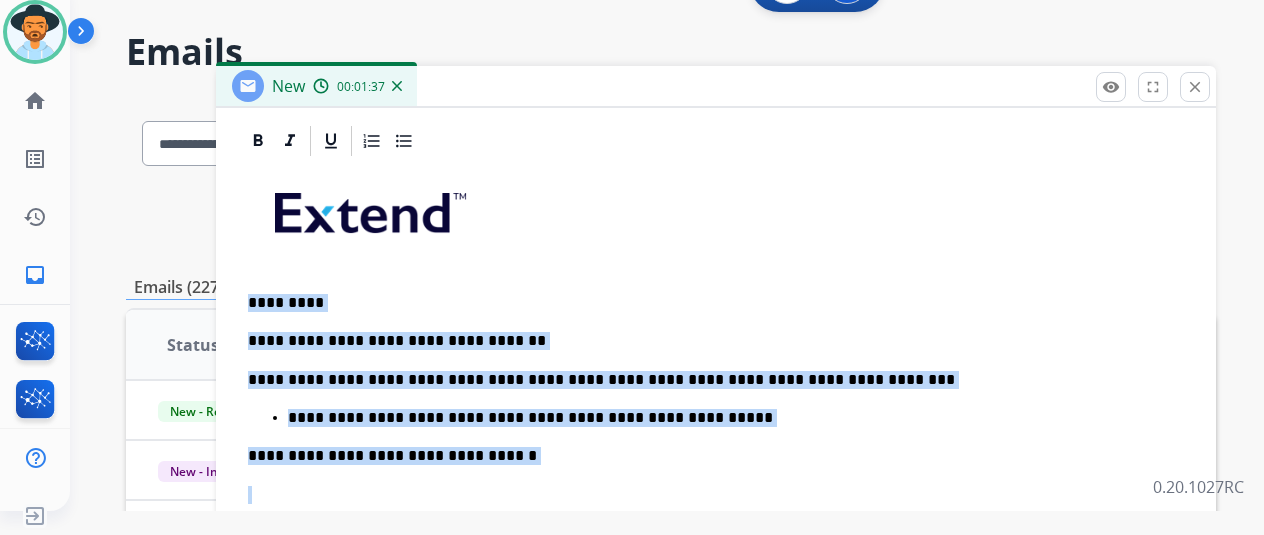 click on "**********" at bounding box center (708, 380) 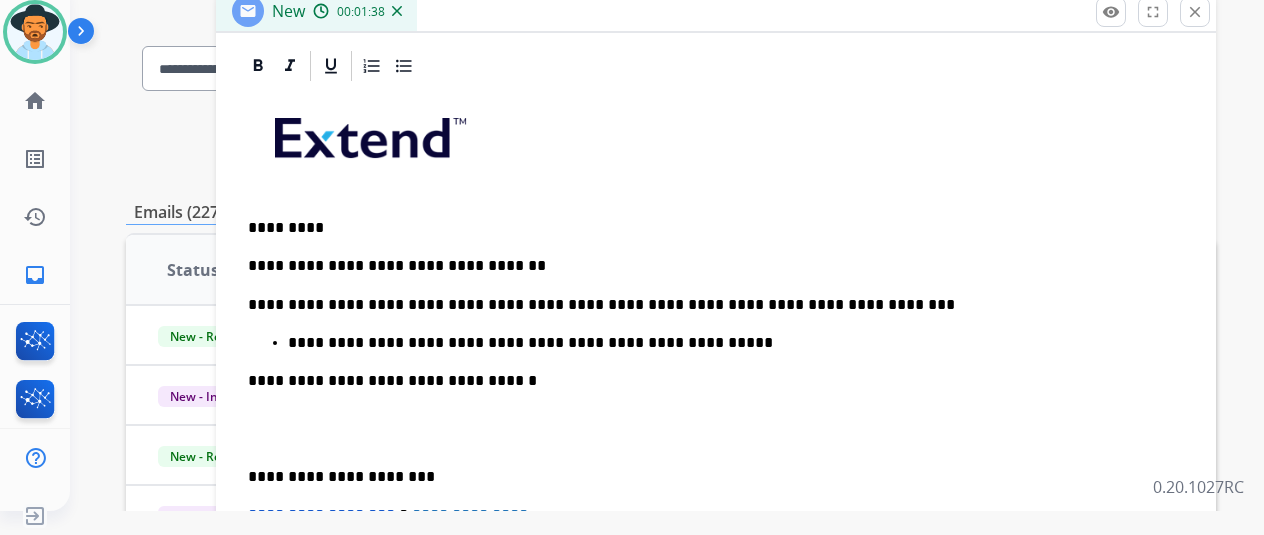 scroll, scrollTop: 232, scrollLeft: 0, axis: vertical 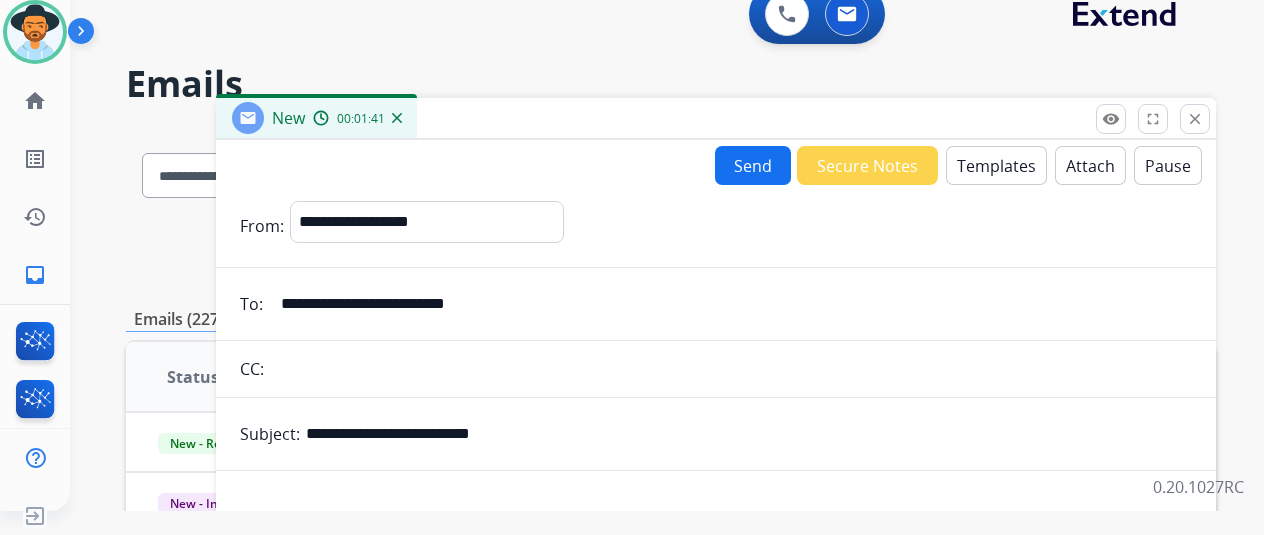click on "Send" at bounding box center (753, 165) 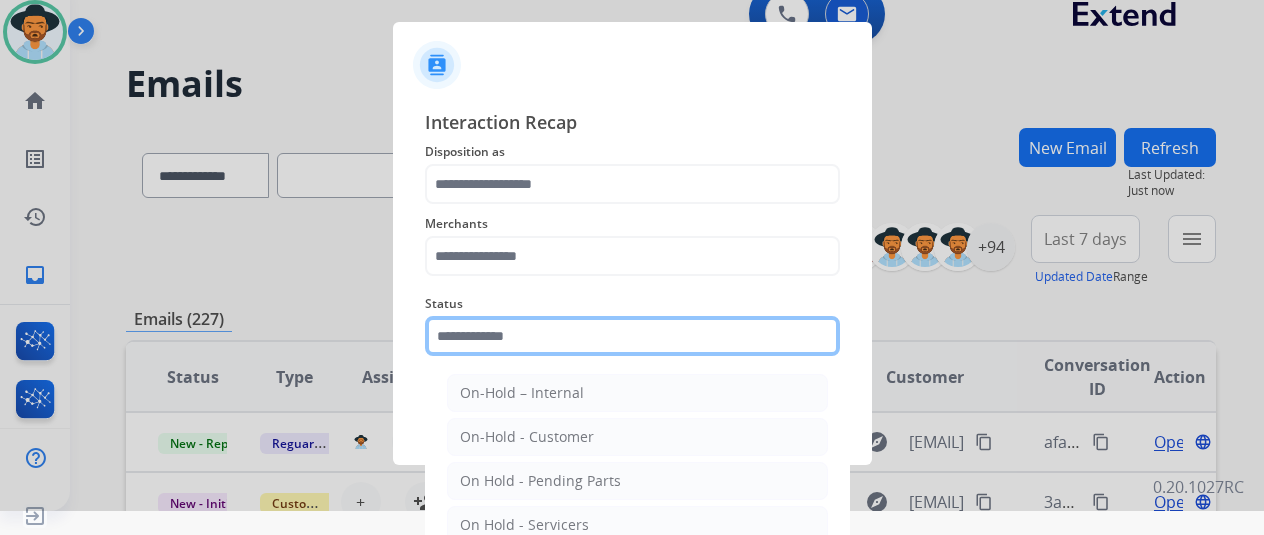 click 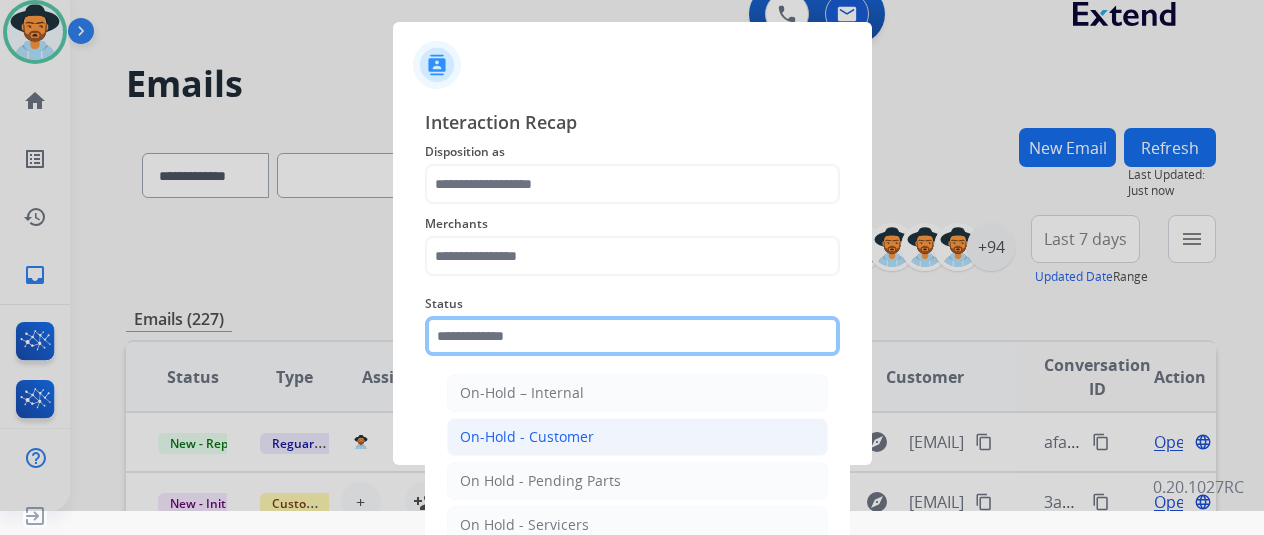 scroll, scrollTop: 100, scrollLeft: 0, axis: vertical 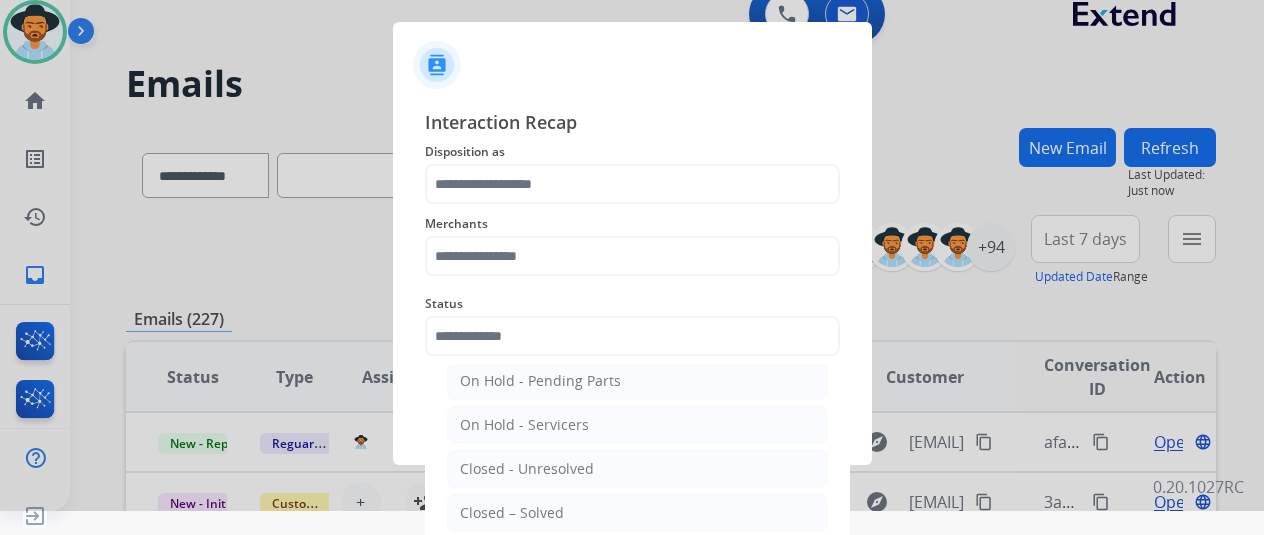 click on "On-Hold – Internal   On-Hold - Customer   On Hold - Pending Parts   On Hold - Servicers   Closed - Unresolved   Closed – Solved   Closed – Merchant Transfer   New - Initial   New - Reply" 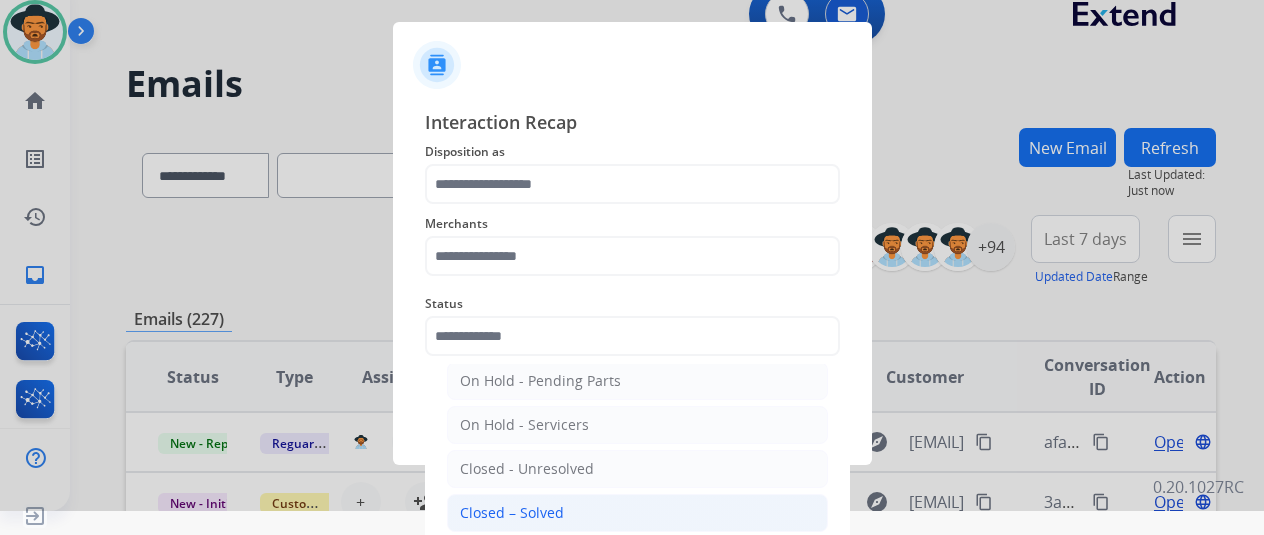 click on "Closed – Solved" 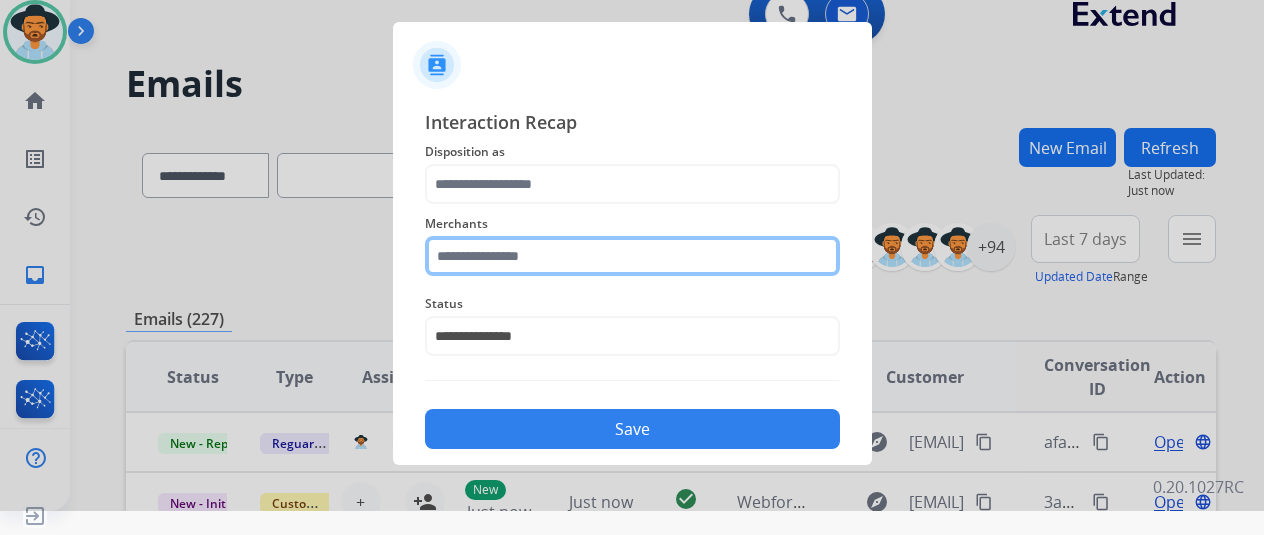 click 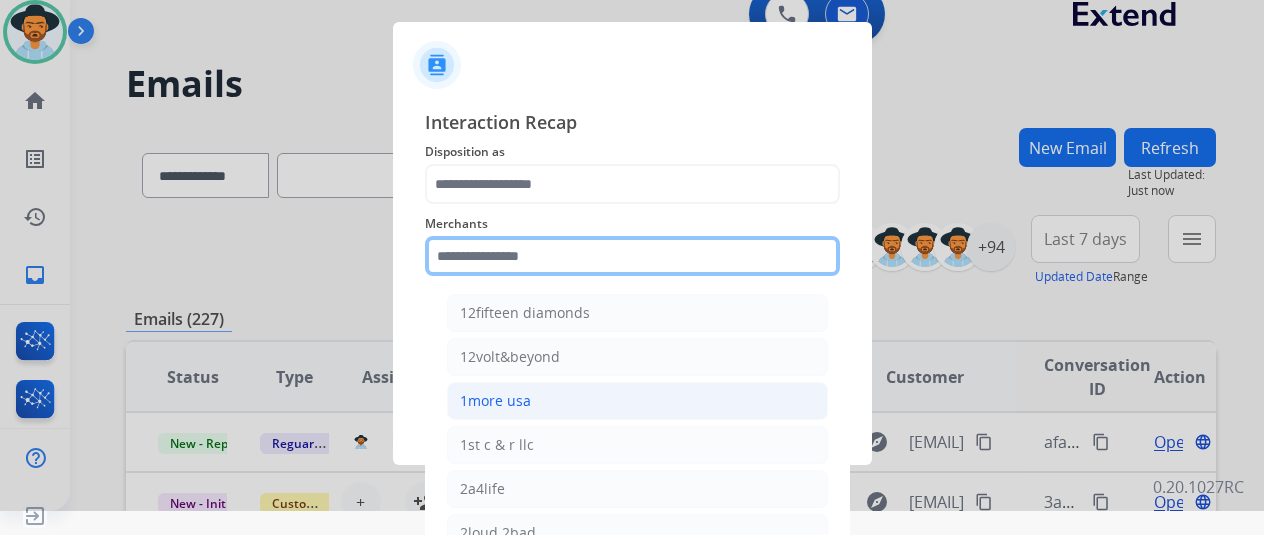 scroll, scrollTop: 700, scrollLeft: 0, axis: vertical 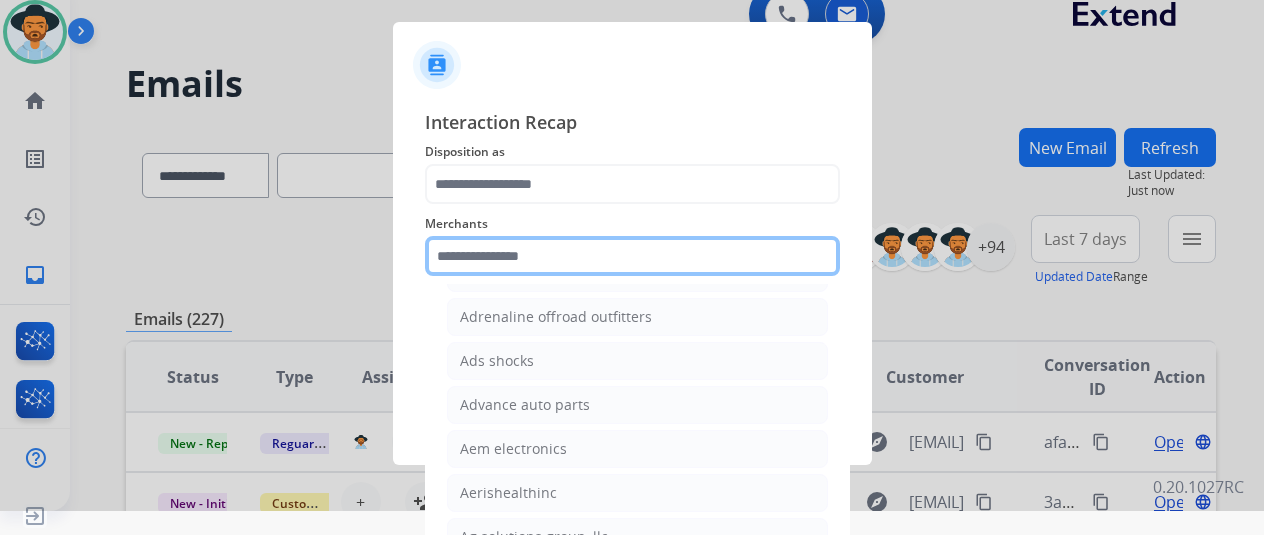 click 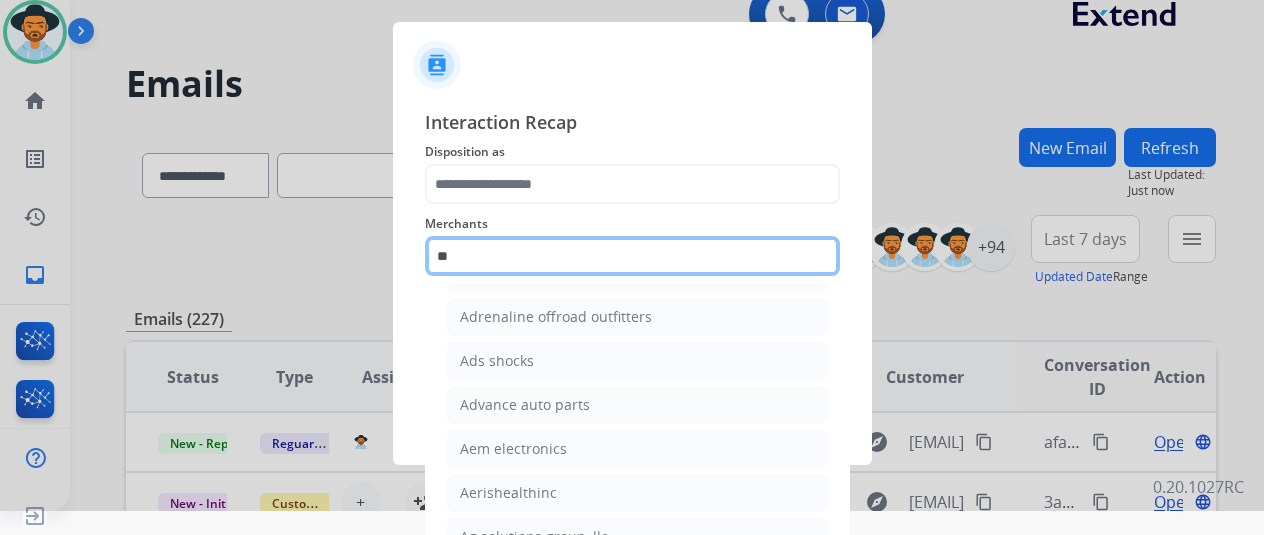 scroll, scrollTop: 0, scrollLeft: 0, axis: both 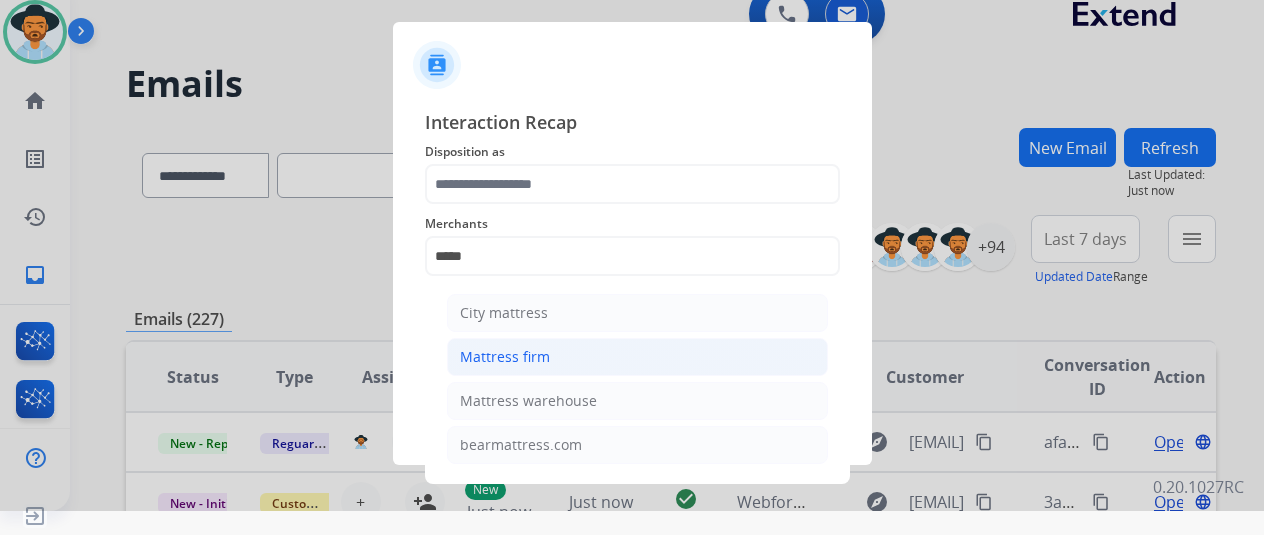 click on "Mattress firm" 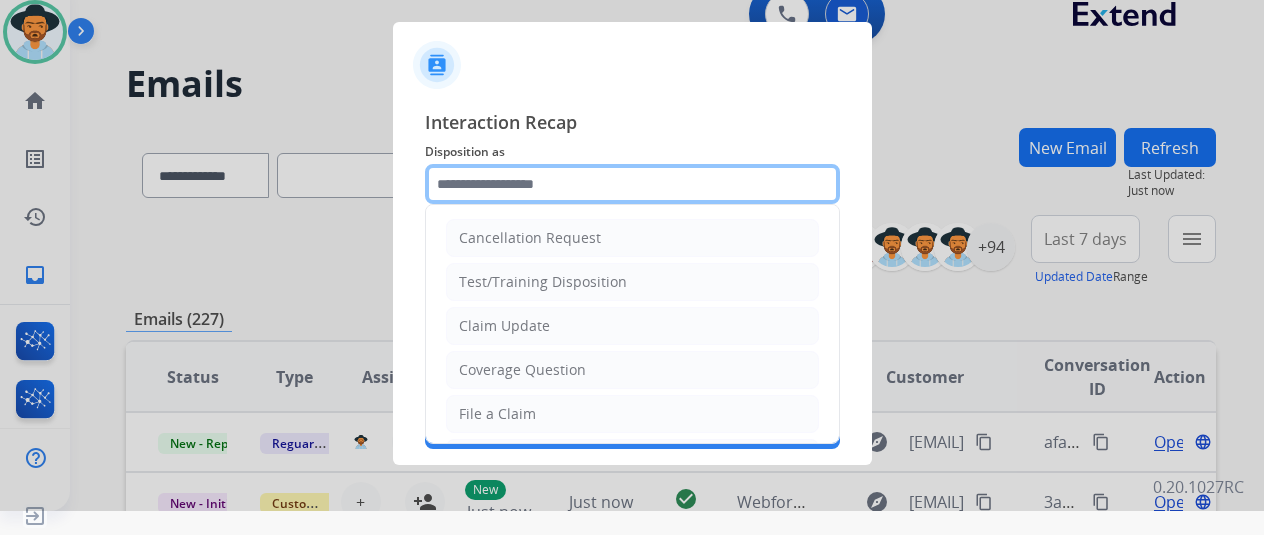 click 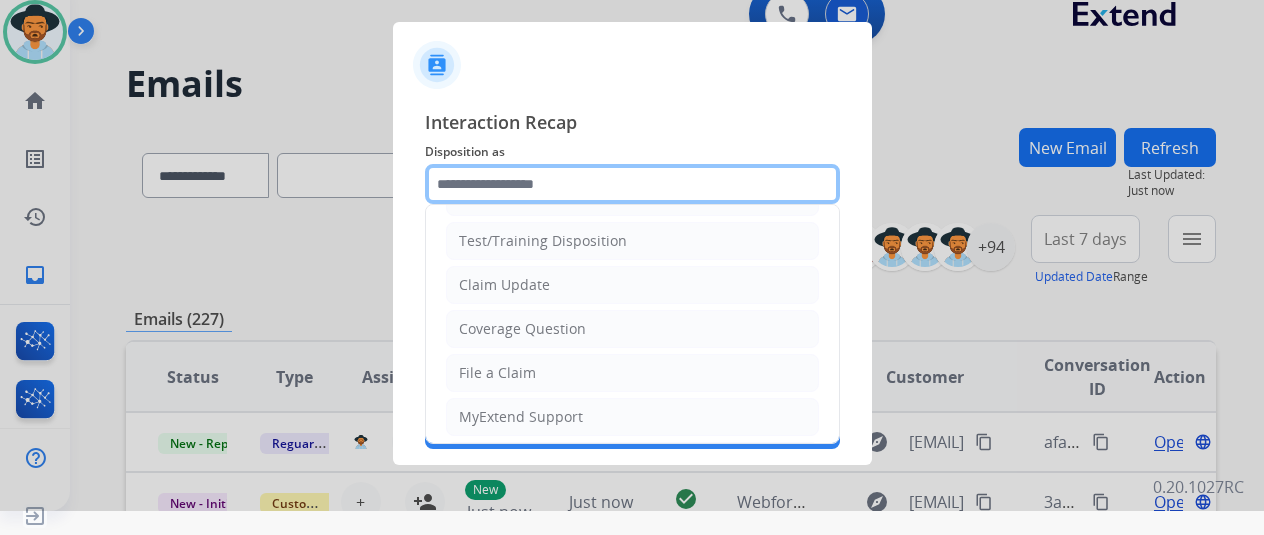 scroll, scrollTop: 100, scrollLeft: 0, axis: vertical 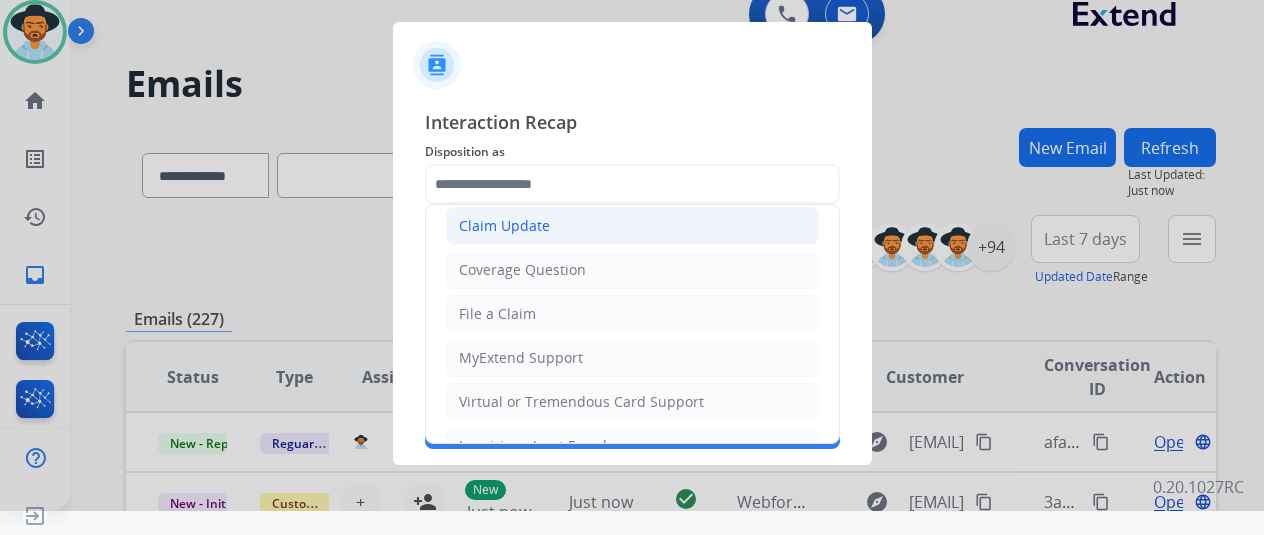 click on "Claim Update" 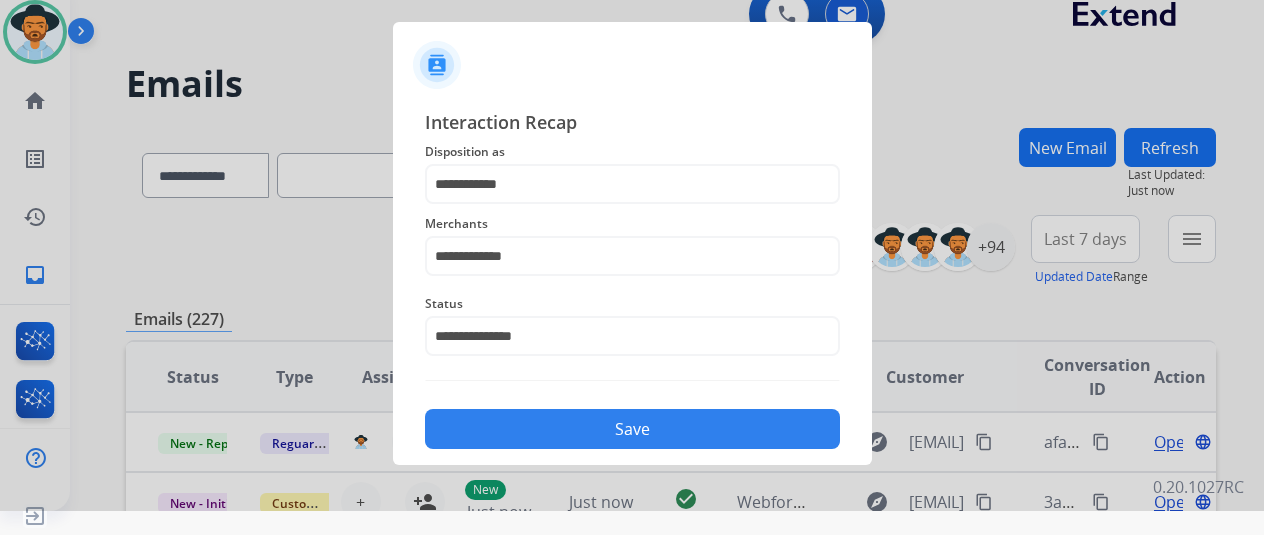 click on "Save" 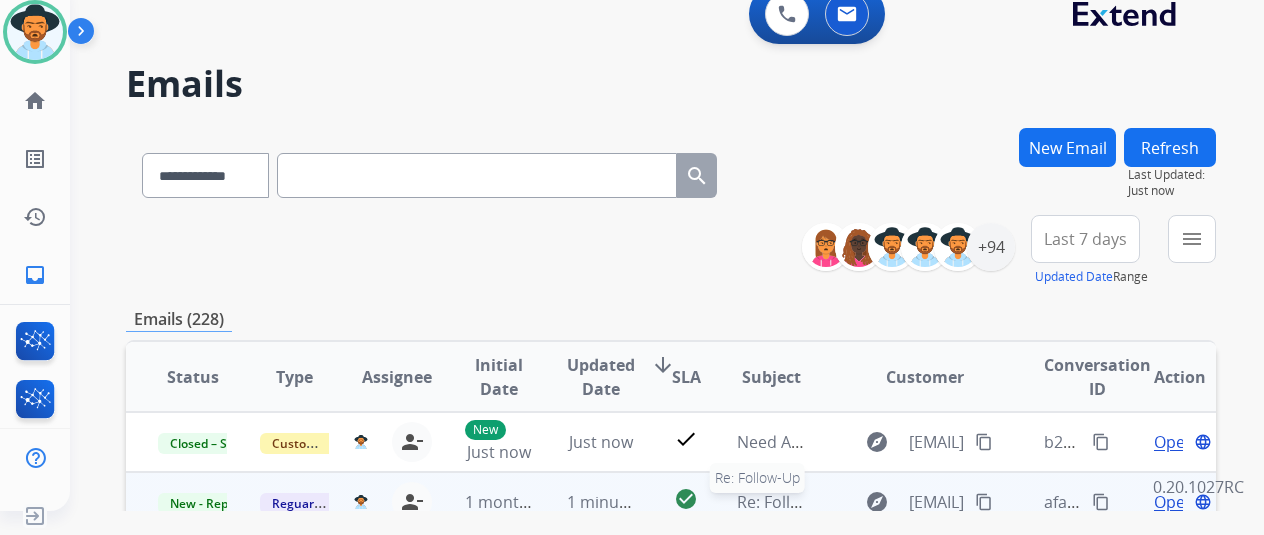 scroll, scrollTop: 2, scrollLeft: 0, axis: vertical 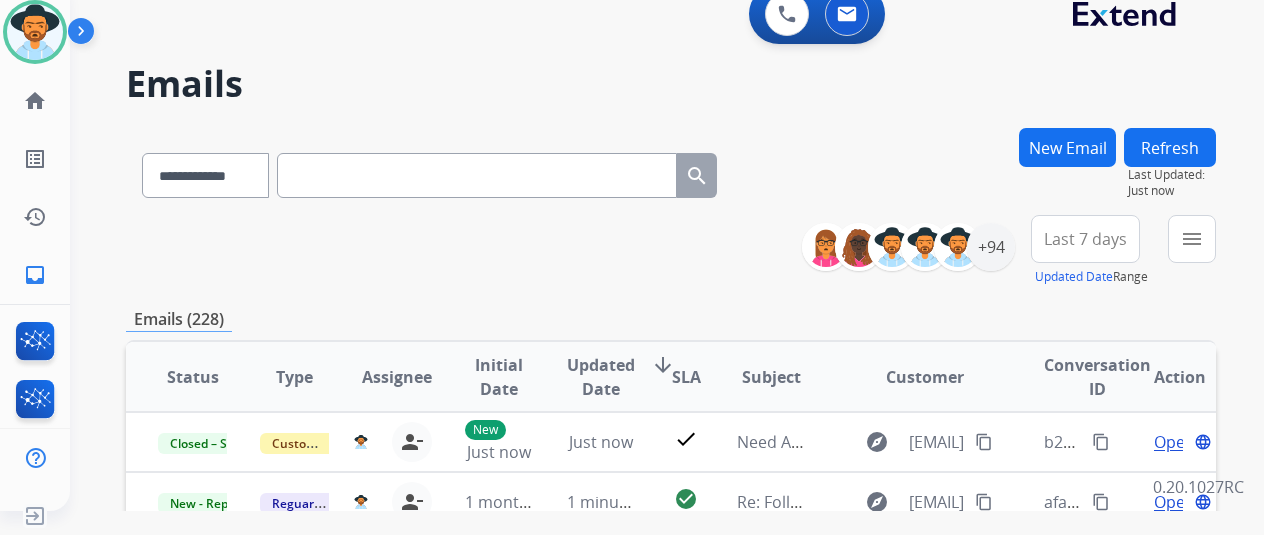 click on "New Email" at bounding box center (1067, 147) 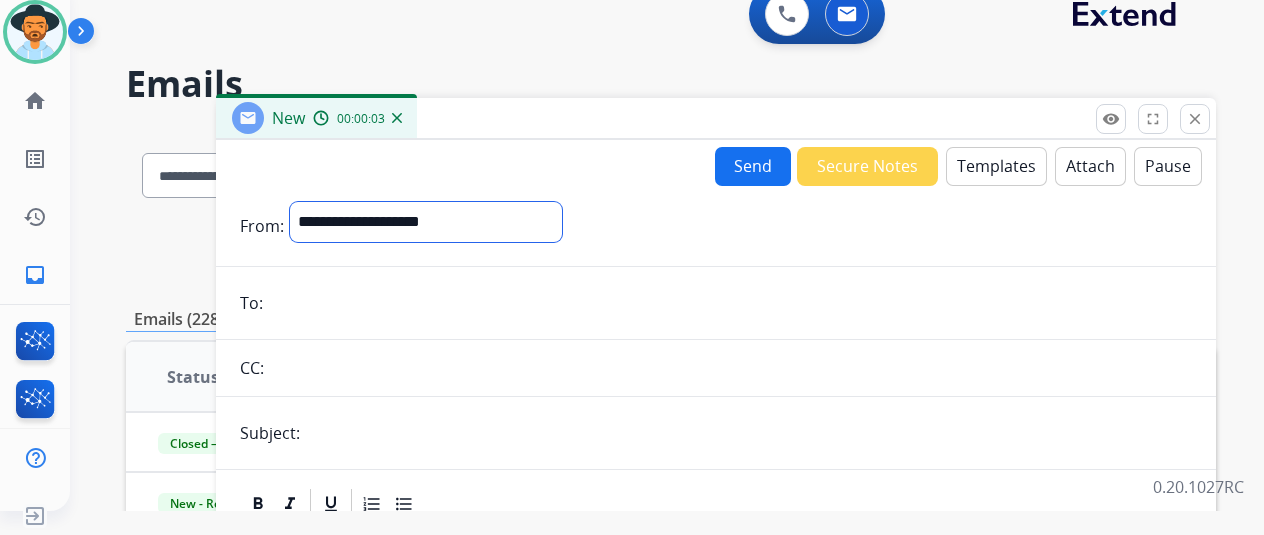 click on "**********" at bounding box center [426, 222] 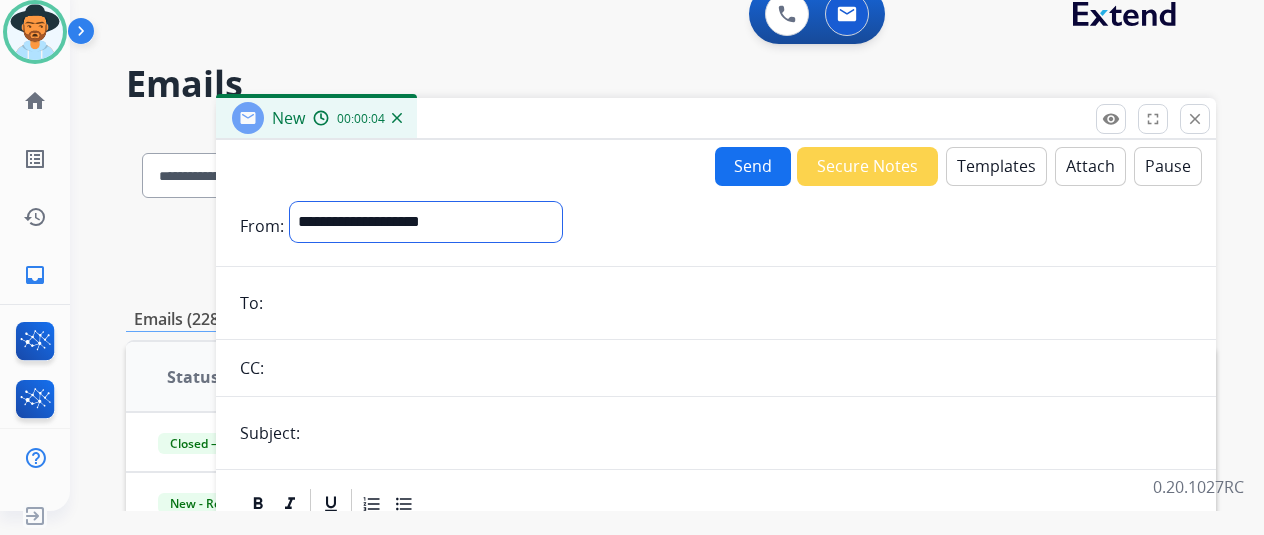 select on "**********" 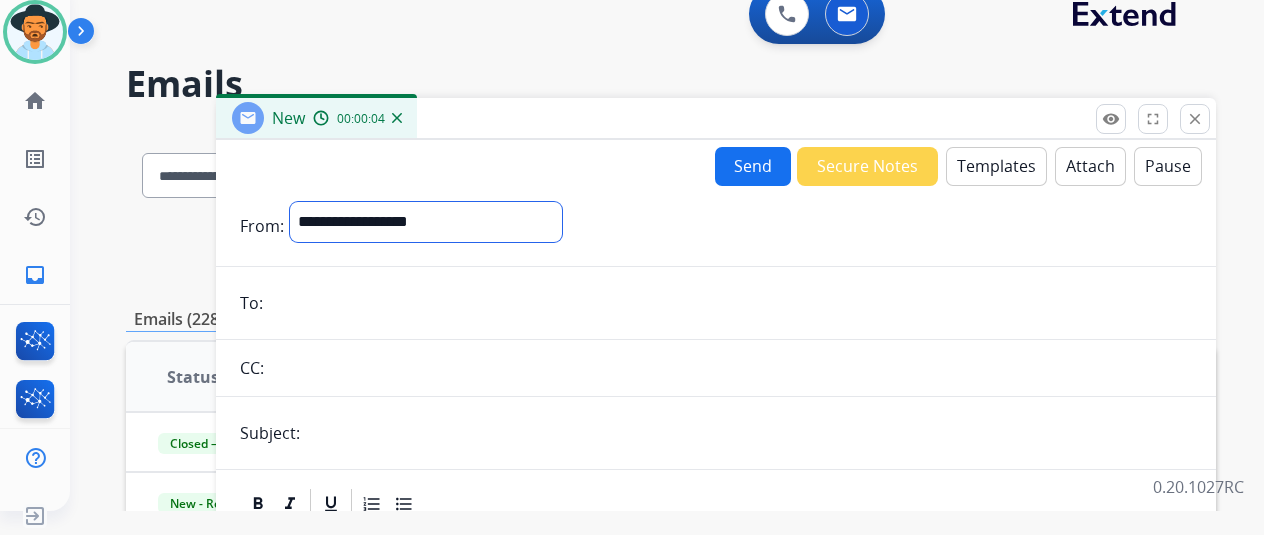 click on "**********" at bounding box center [426, 222] 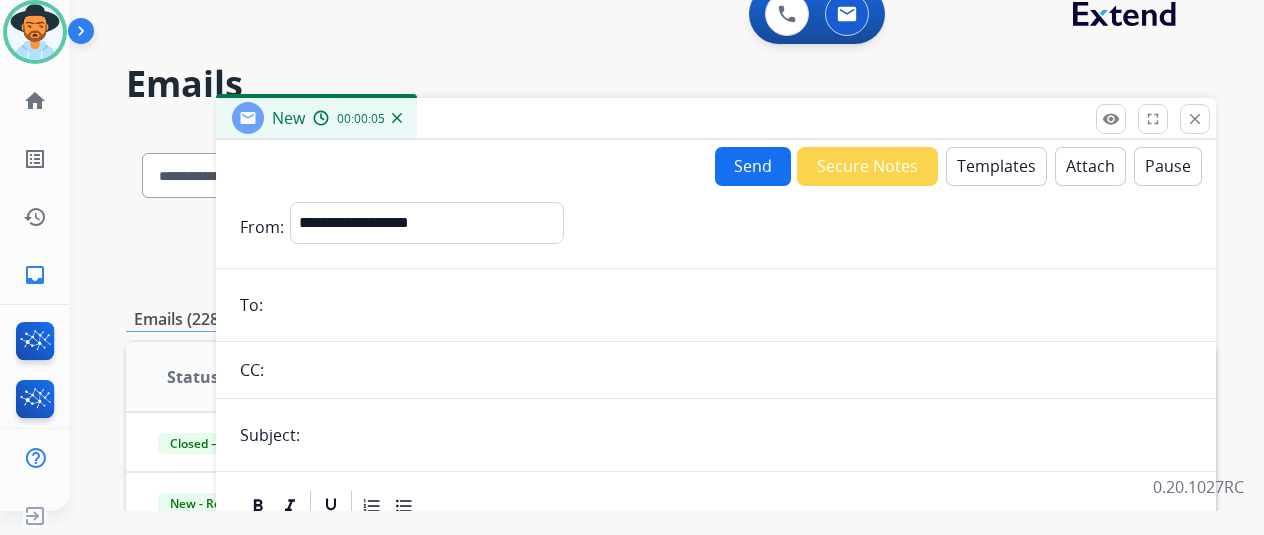 click at bounding box center (730, 305) 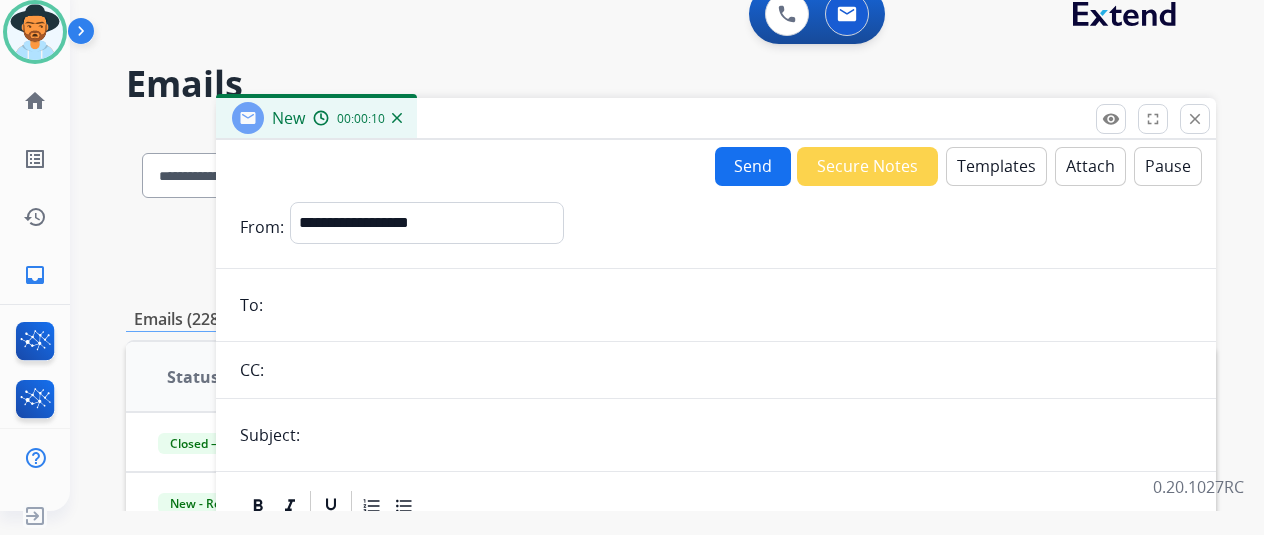 click on "Templates" at bounding box center [996, 166] 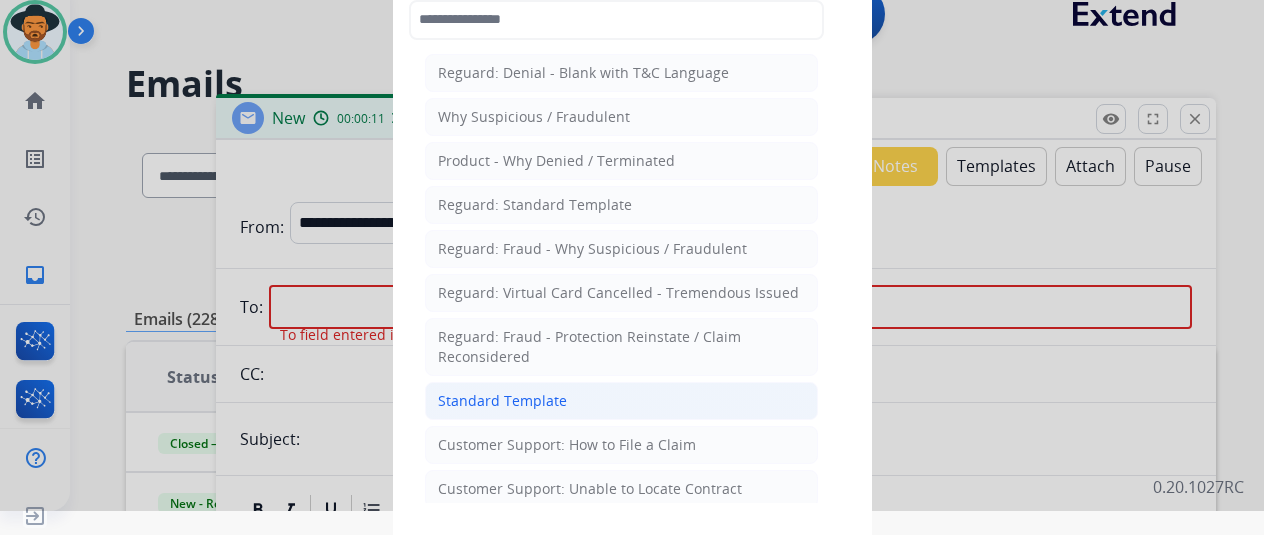 click on "Standard Template" 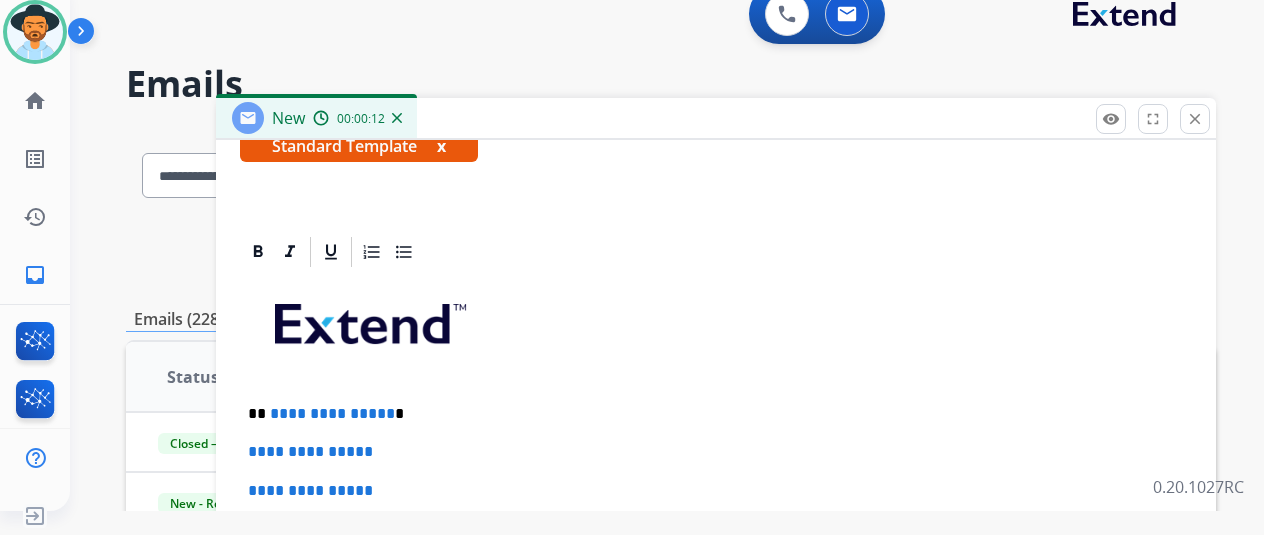 scroll, scrollTop: 464, scrollLeft: 0, axis: vertical 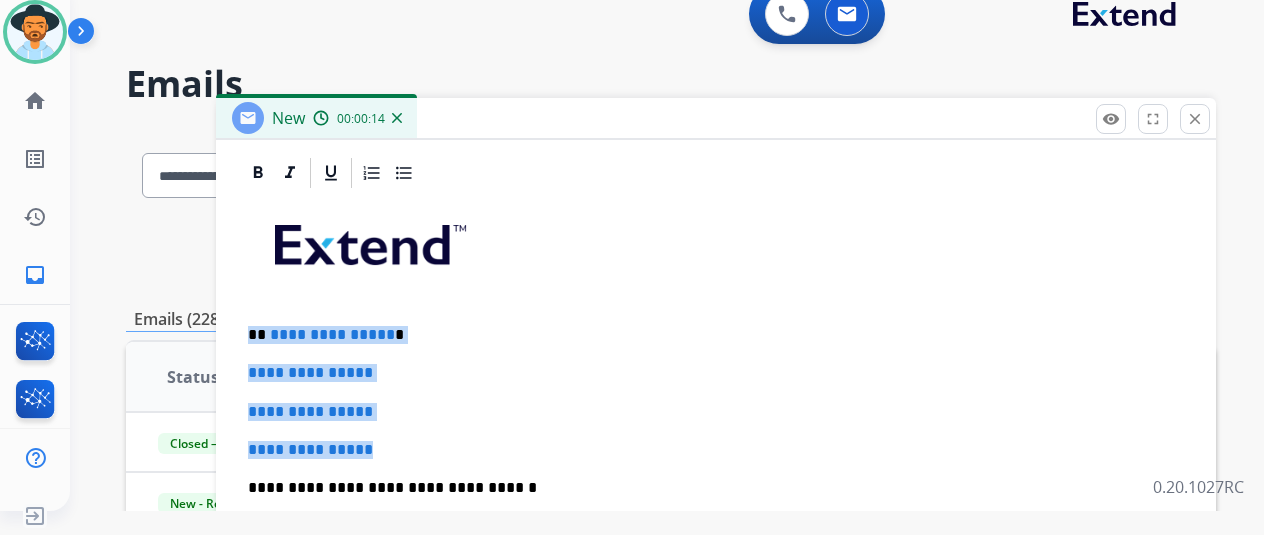 drag, startPoint x: 414, startPoint y: 447, endPoint x: 266, endPoint y: 329, distance: 189.28285 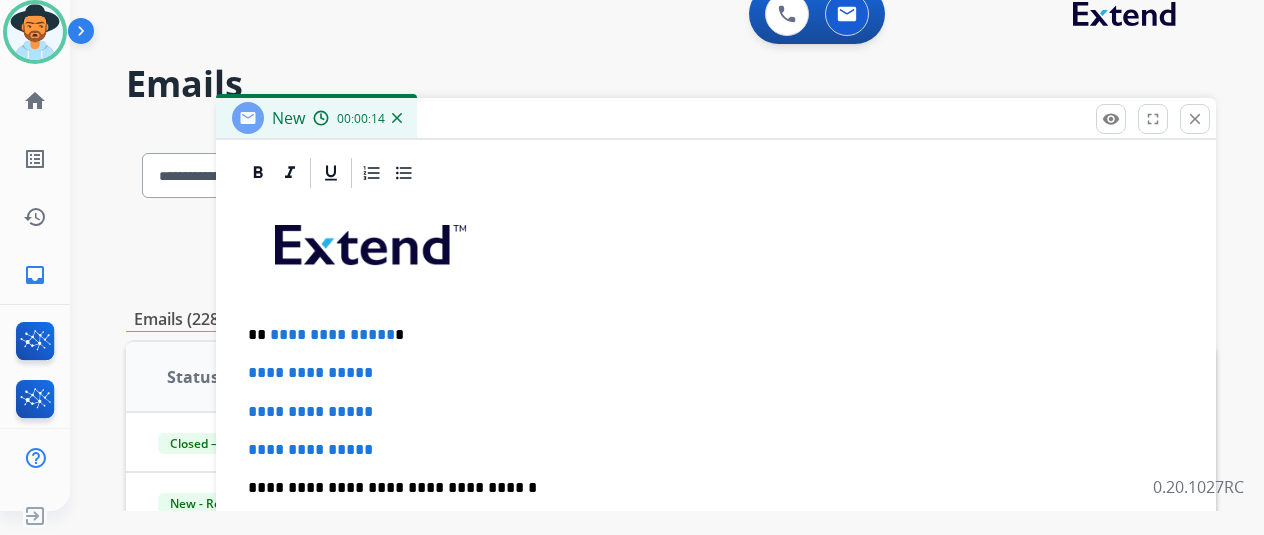 click on "**********" at bounding box center [716, 535] 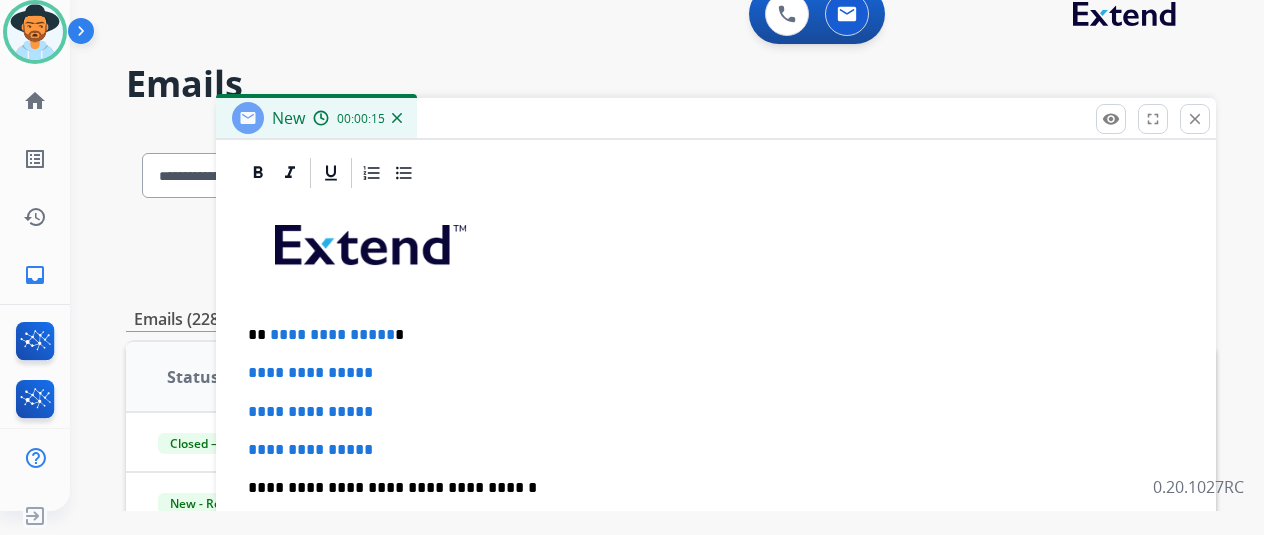 click on "**********" at bounding box center [716, 535] 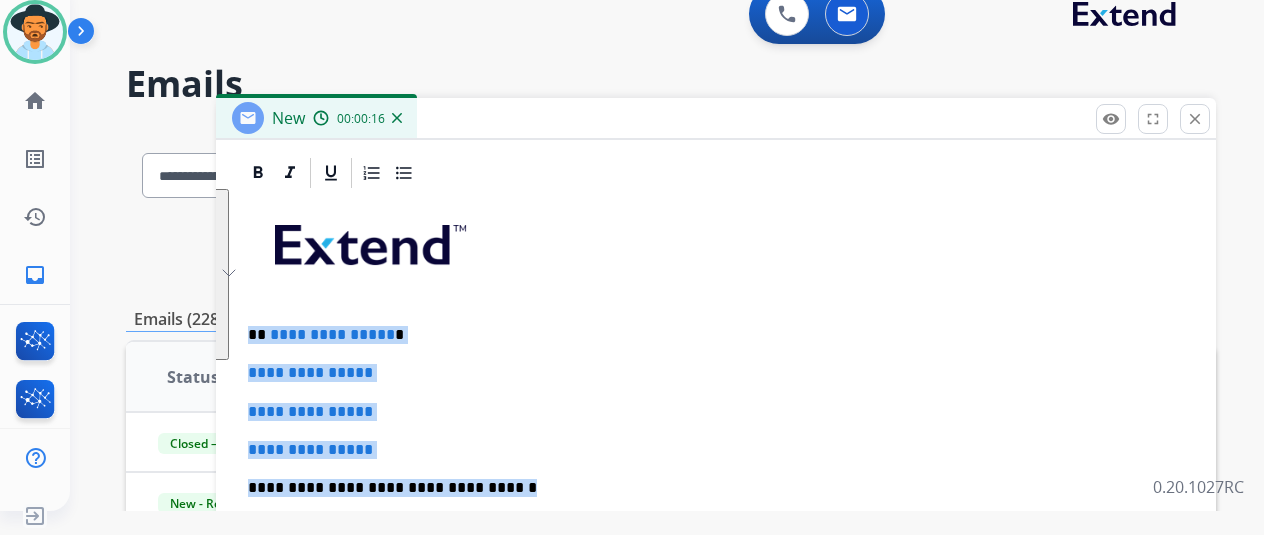 drag, startPoint x: 534, startPoint y: 483, endPoint x: 248, endPoint y: 321, distance: 328.6944 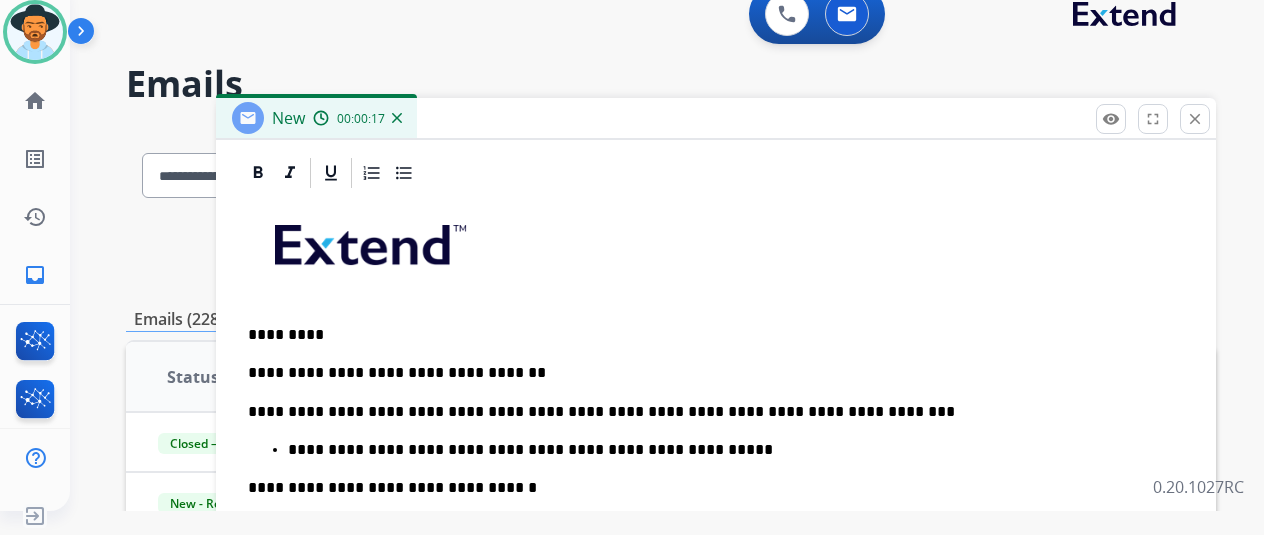scroll, scrollTop: 502, scrollLeft: 0, axis: vertical 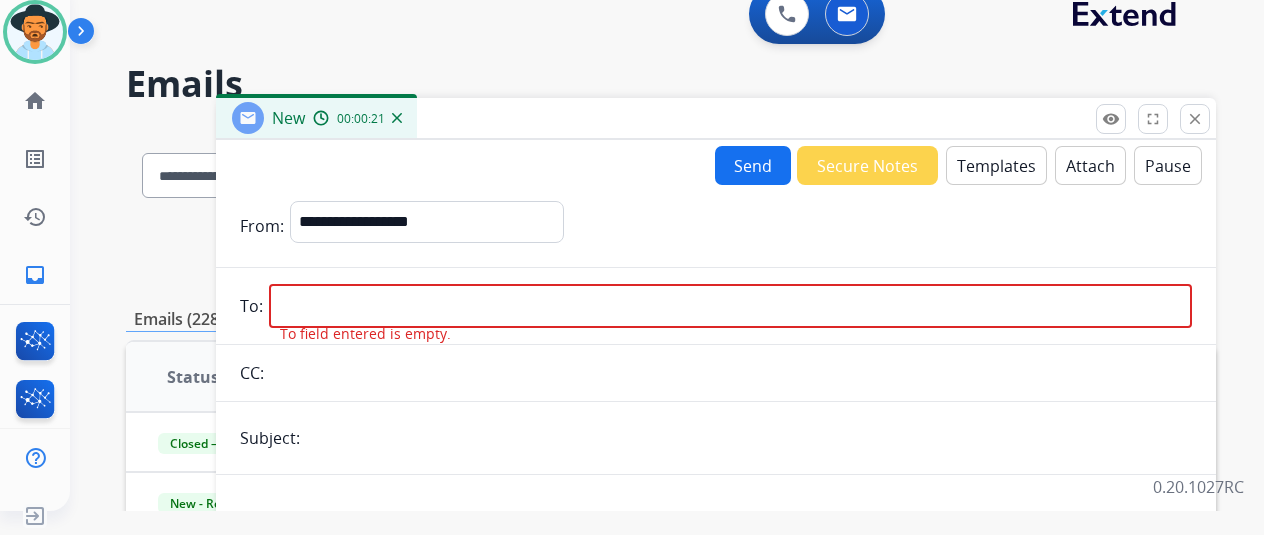click at bounding box center [730, 306] 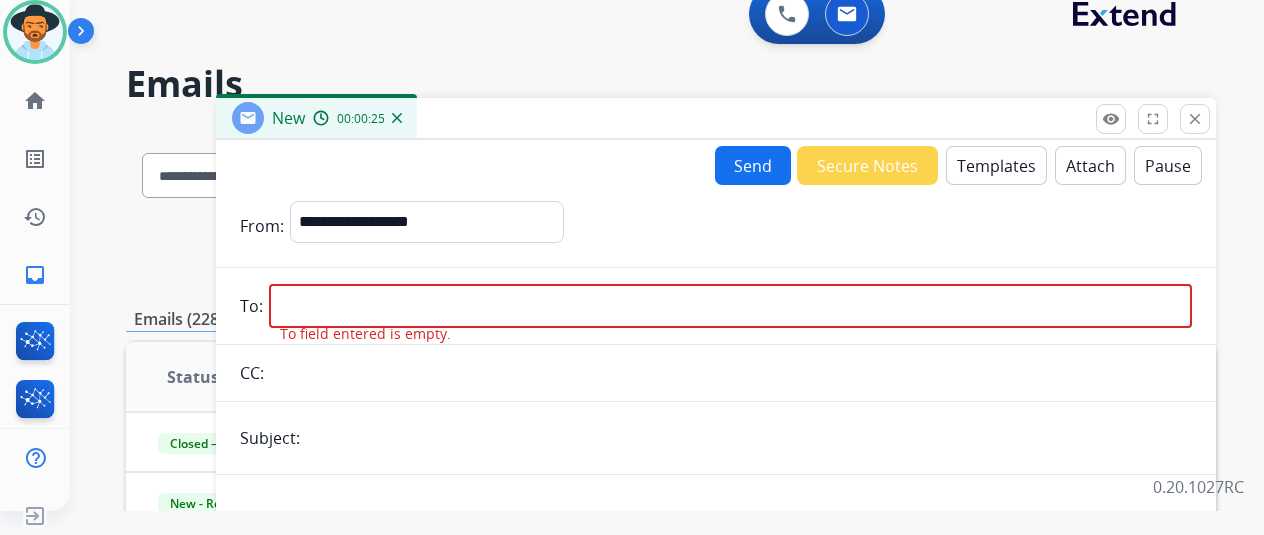 click at bounding box center (730, 306) 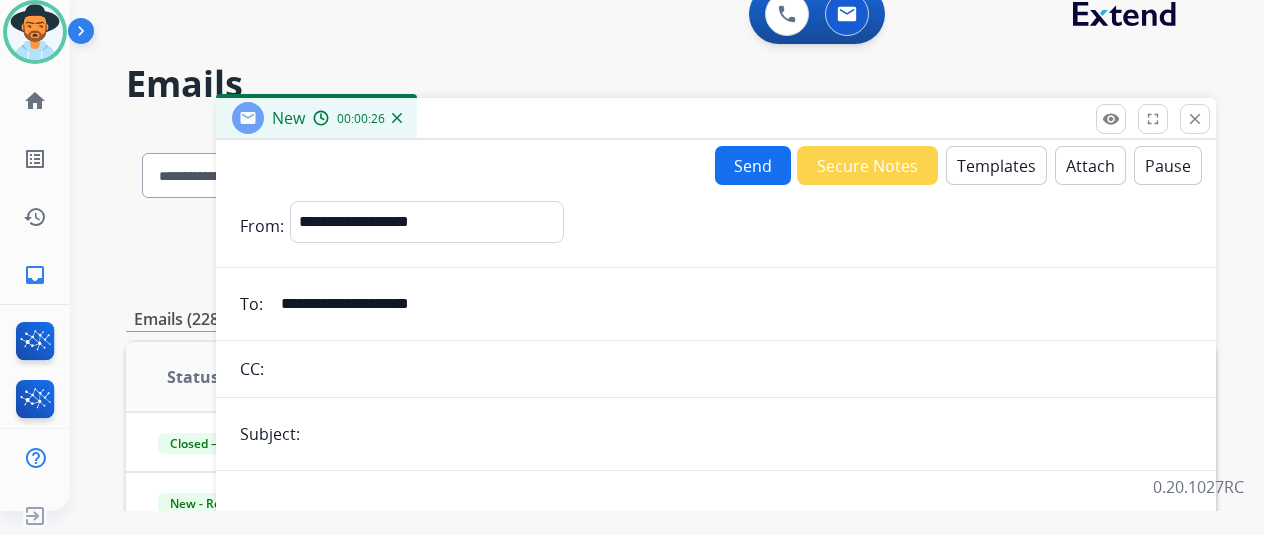 type on "**********" 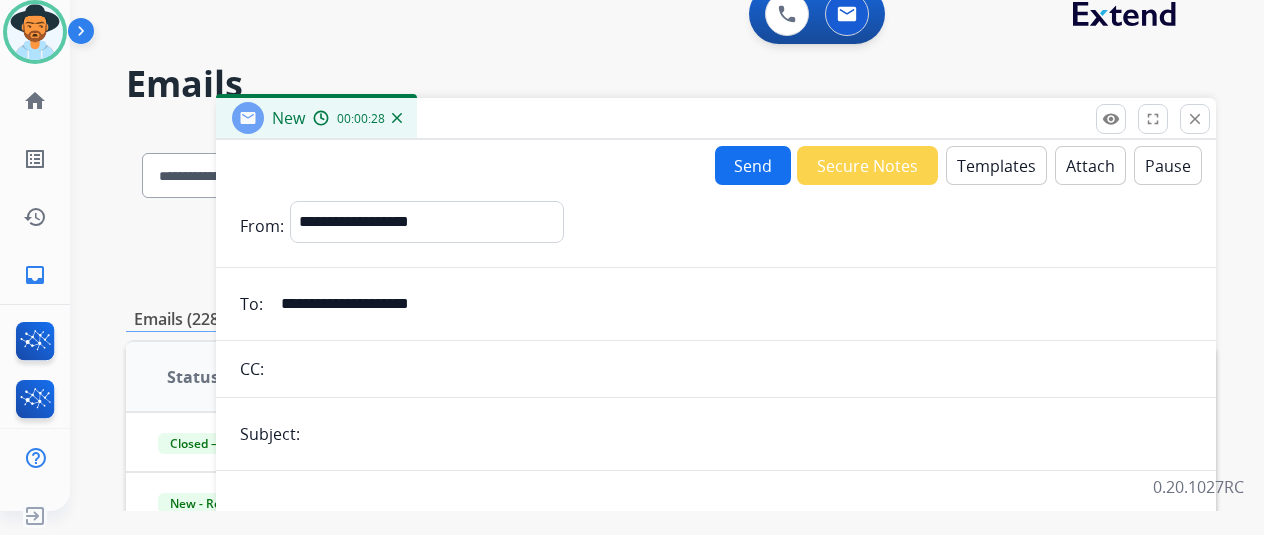 type on "**********" 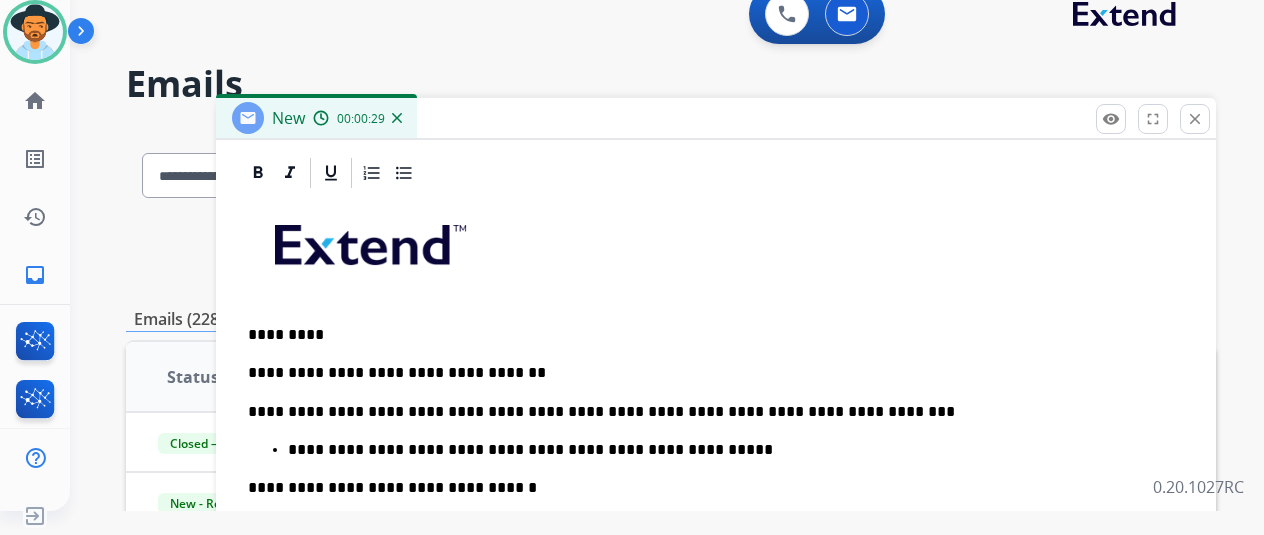 scroll, scrollTop: 0, scrollLeft: 0, axis: both 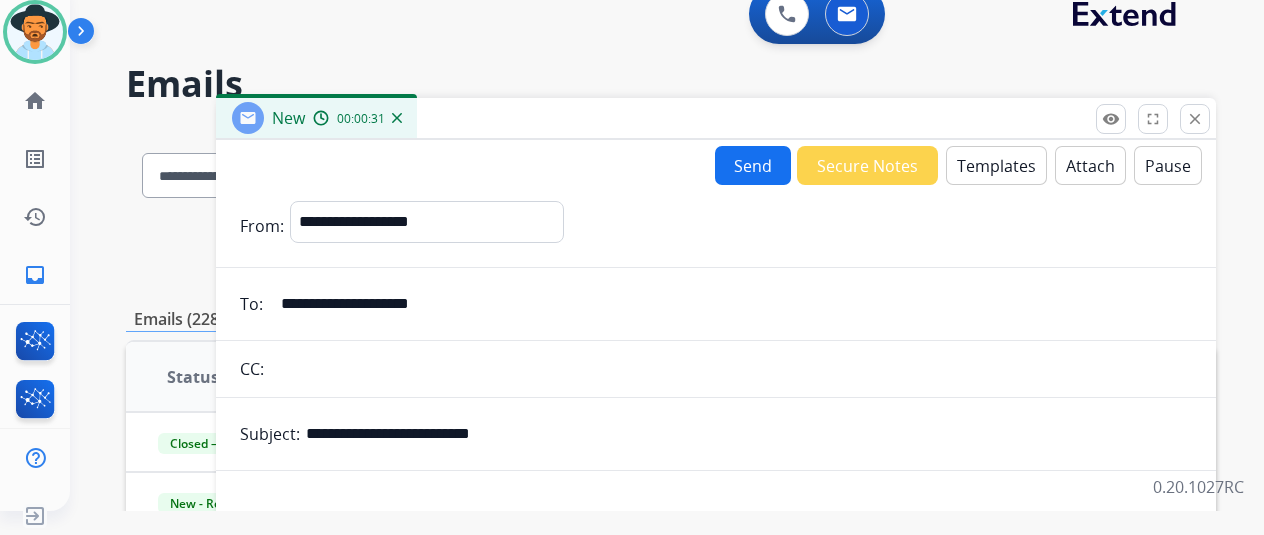 click on "Send" at bounding box center [753, 165] 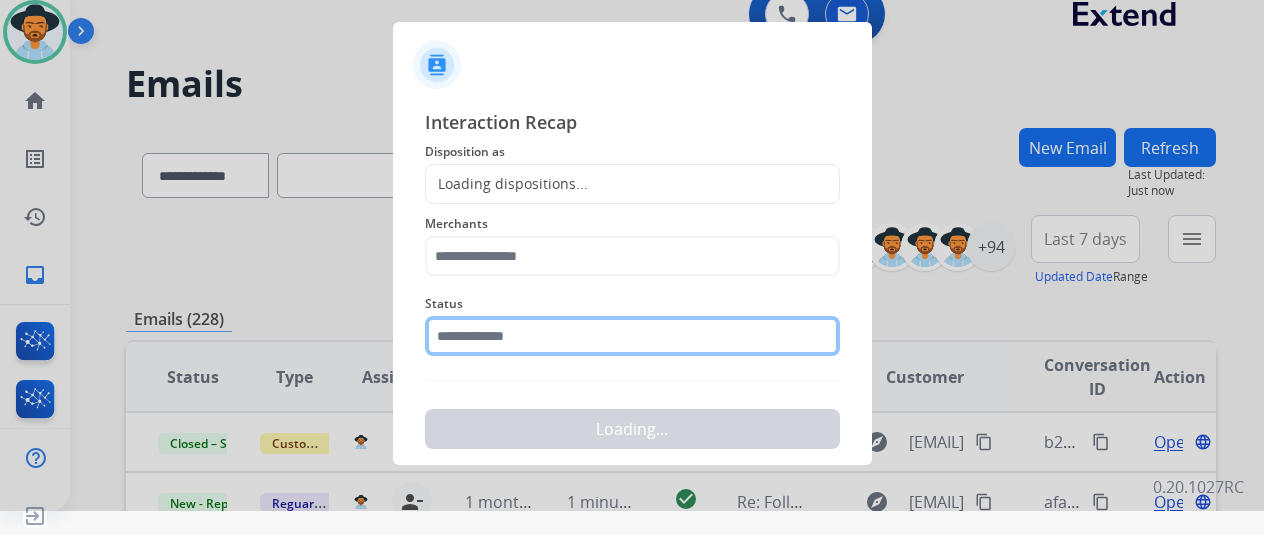 click 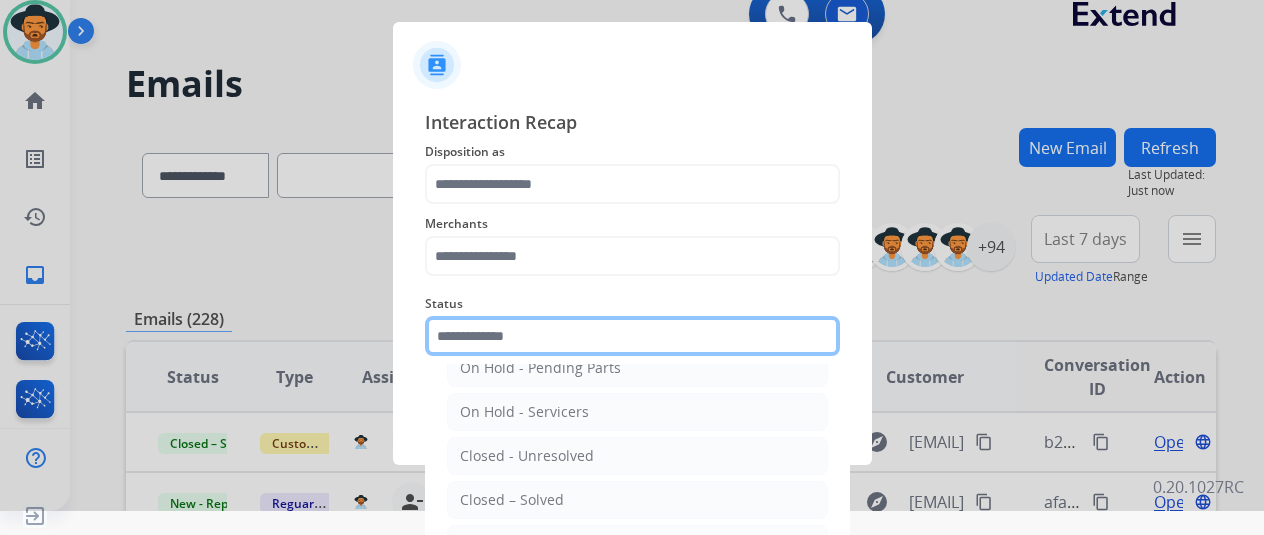scroll, scrollTop: 114, scrollLeft: 0, axis: vertical 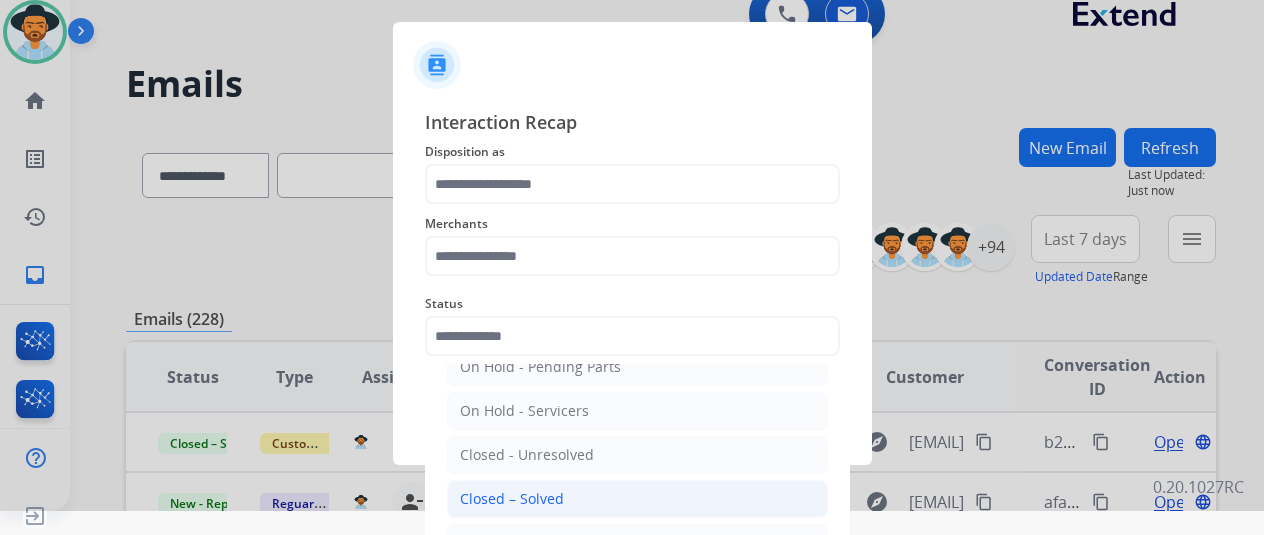 click on "Closed – Solved" 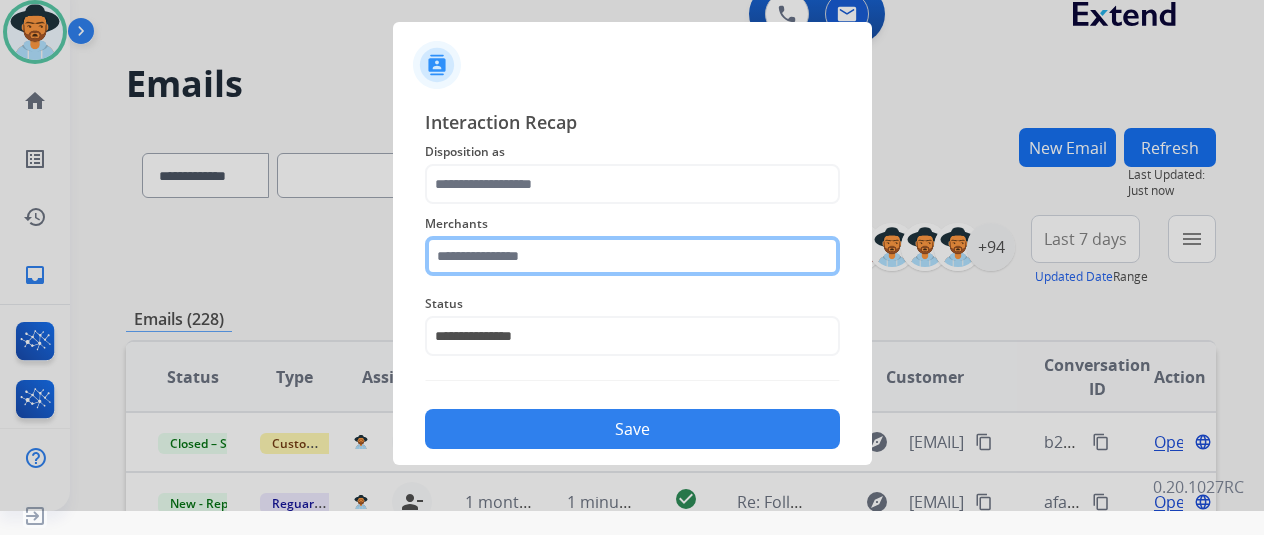 click 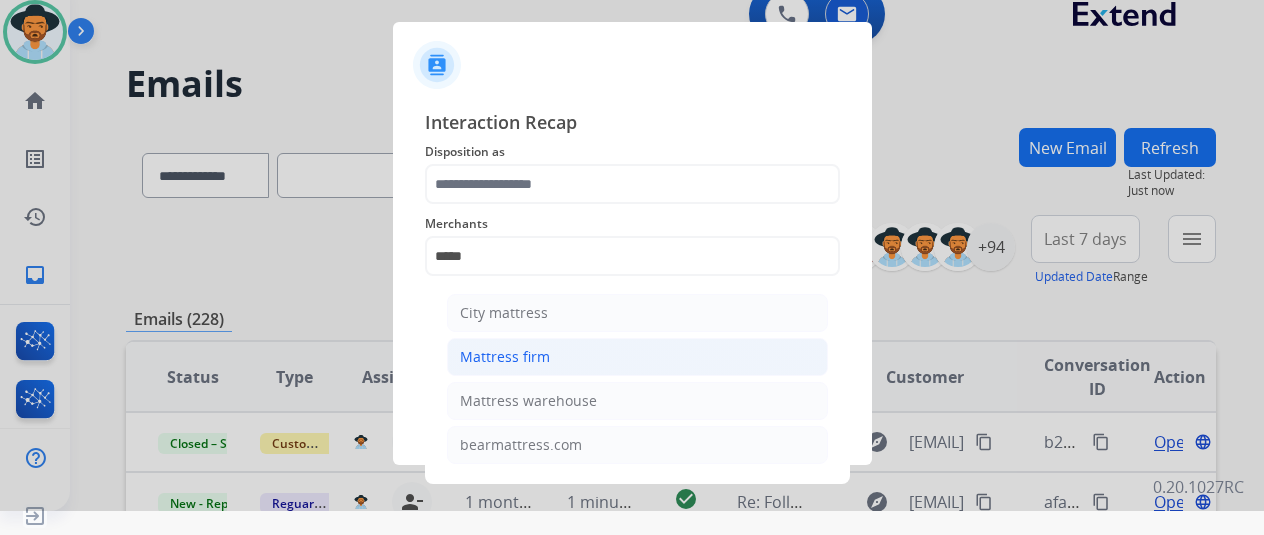 click on "Mattress firm" 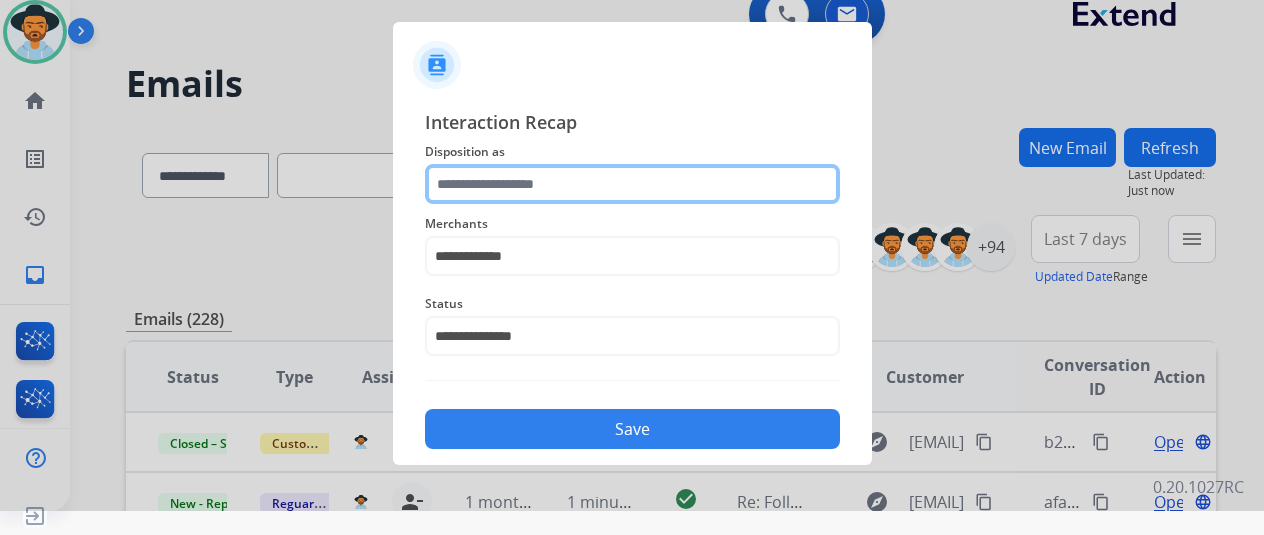 click 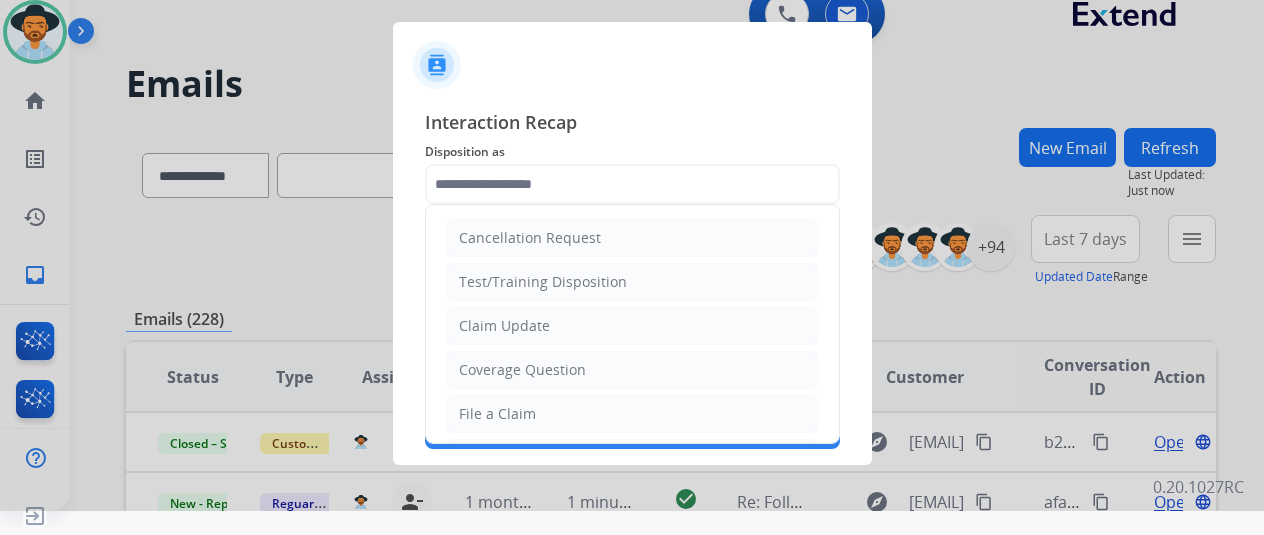 click on "Cancellation Request   Test/Training Disposition   Claim Update   Coverage Question   File a Claim   MyExtend Support   Virtual or Tremendous Card Support   Inquiring about Fraud   Account Update   Resend Contract or Shipping Label   Other   Service Support" 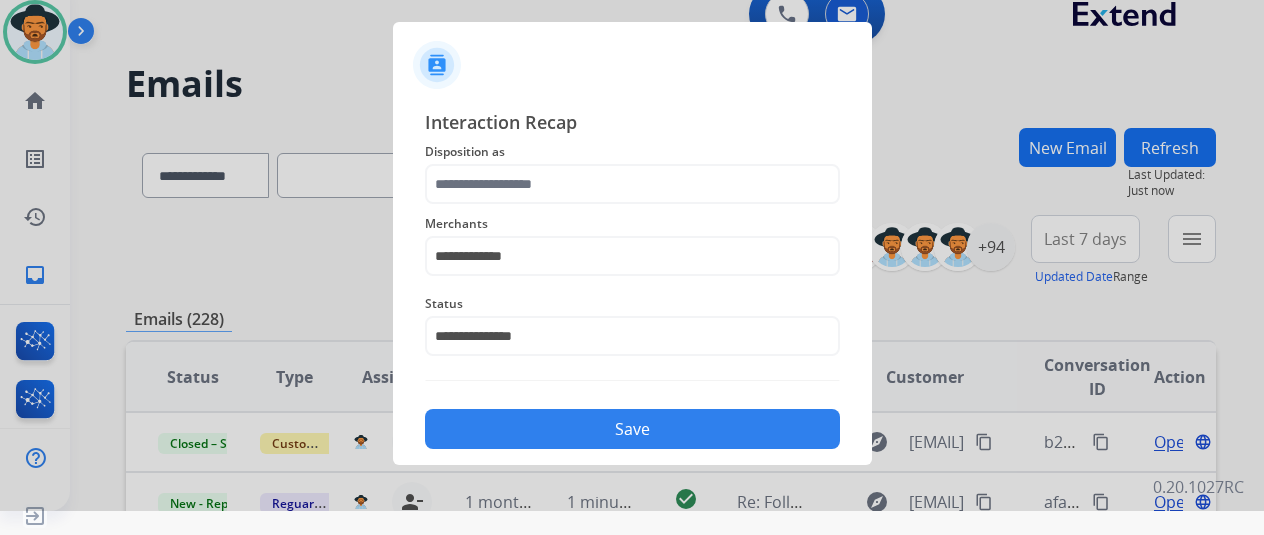 click on "Save" 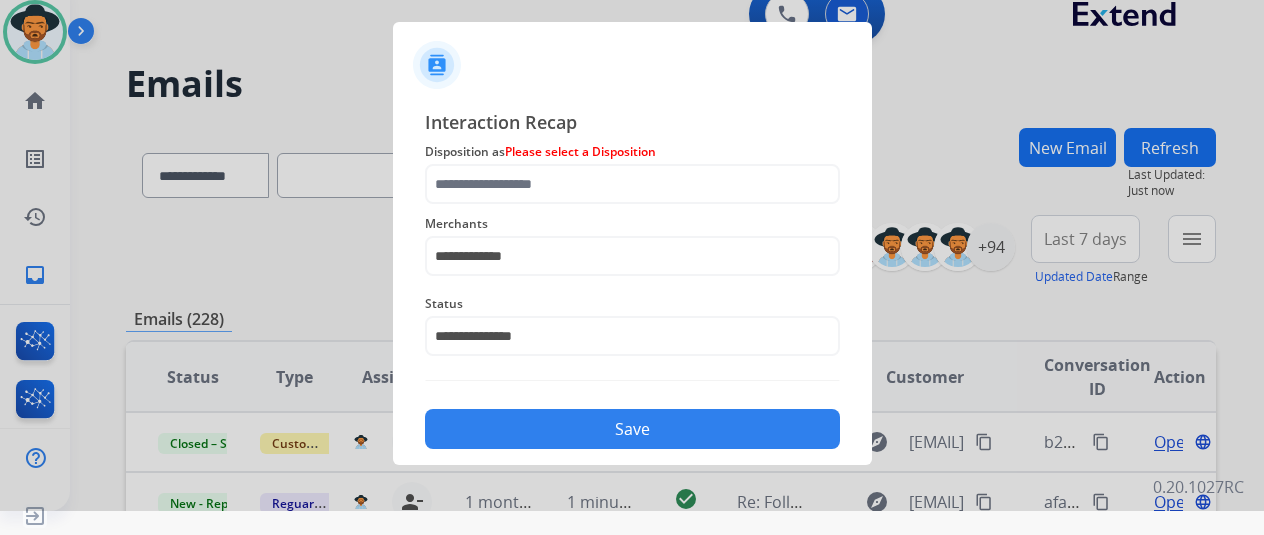 click on "Save" 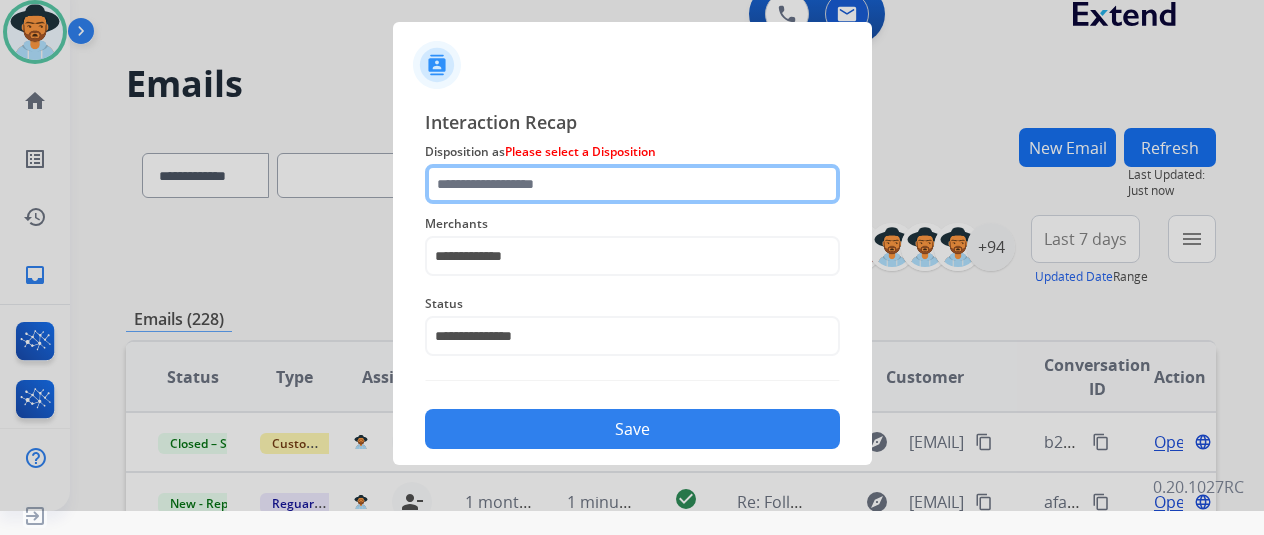 click 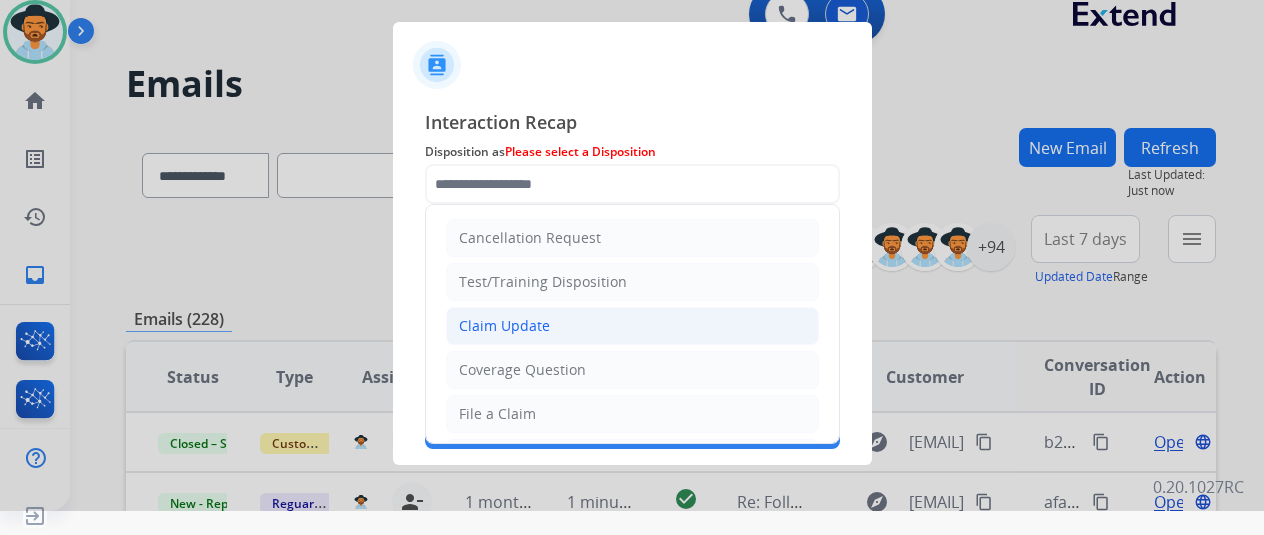 click on "Claim Update" 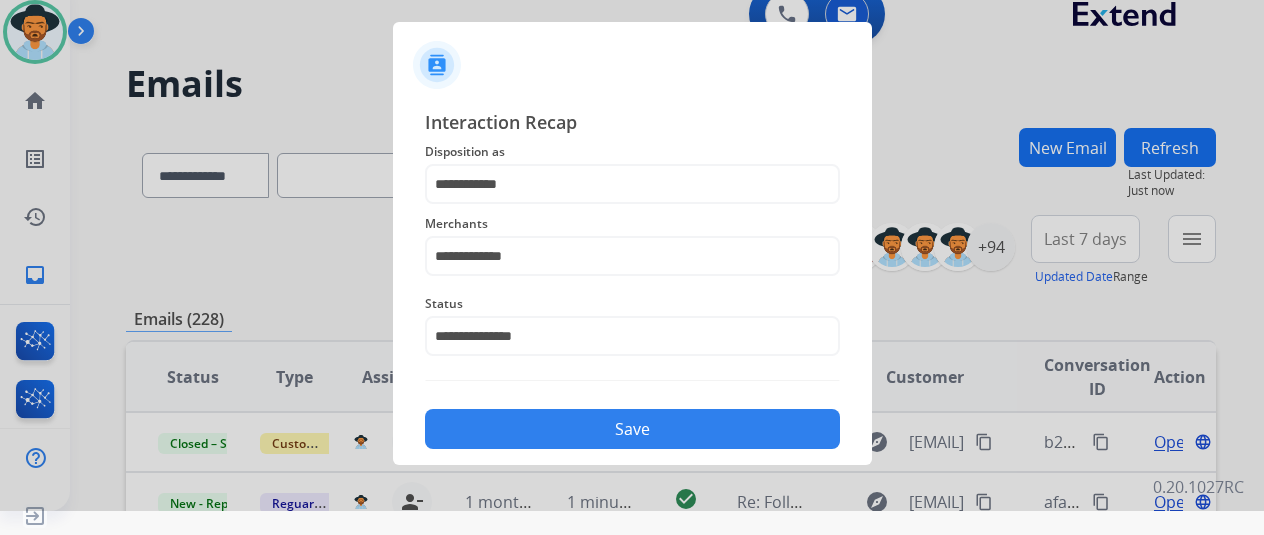 click on "Save" 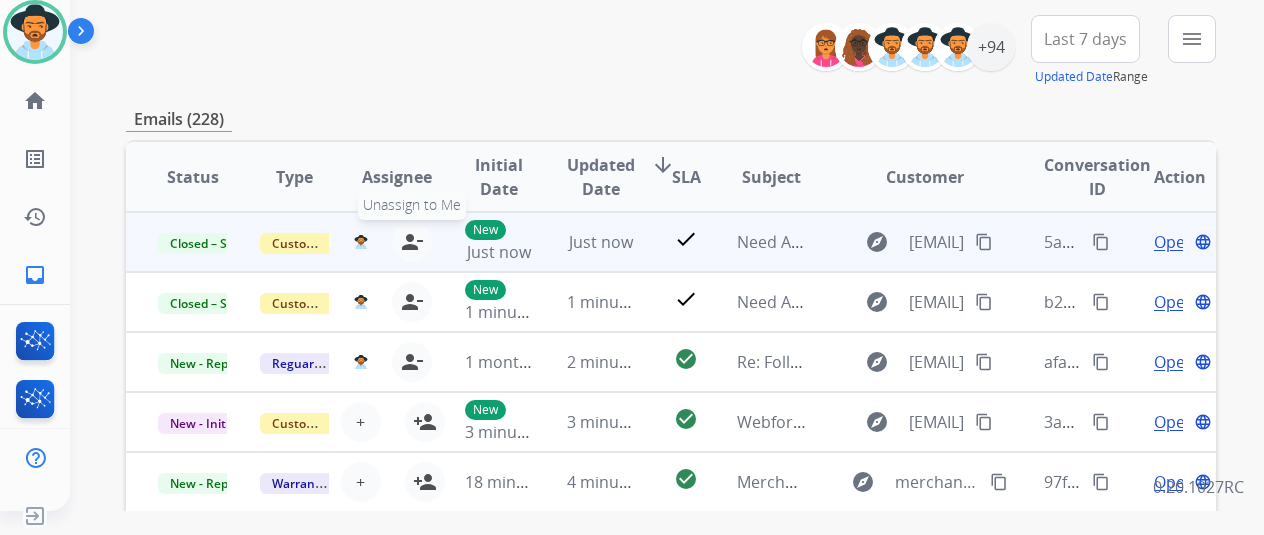 scroll, scrollTop: 100, scrollLeft: 0, axis: vertical 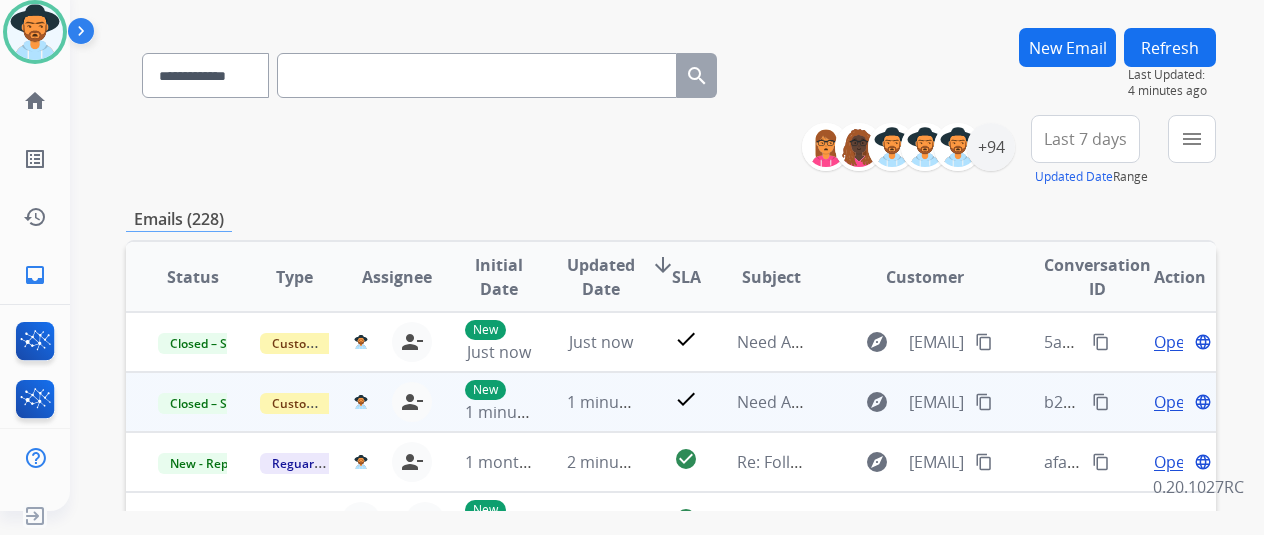 click on "content_copy" at bounding box center (1101, 402) 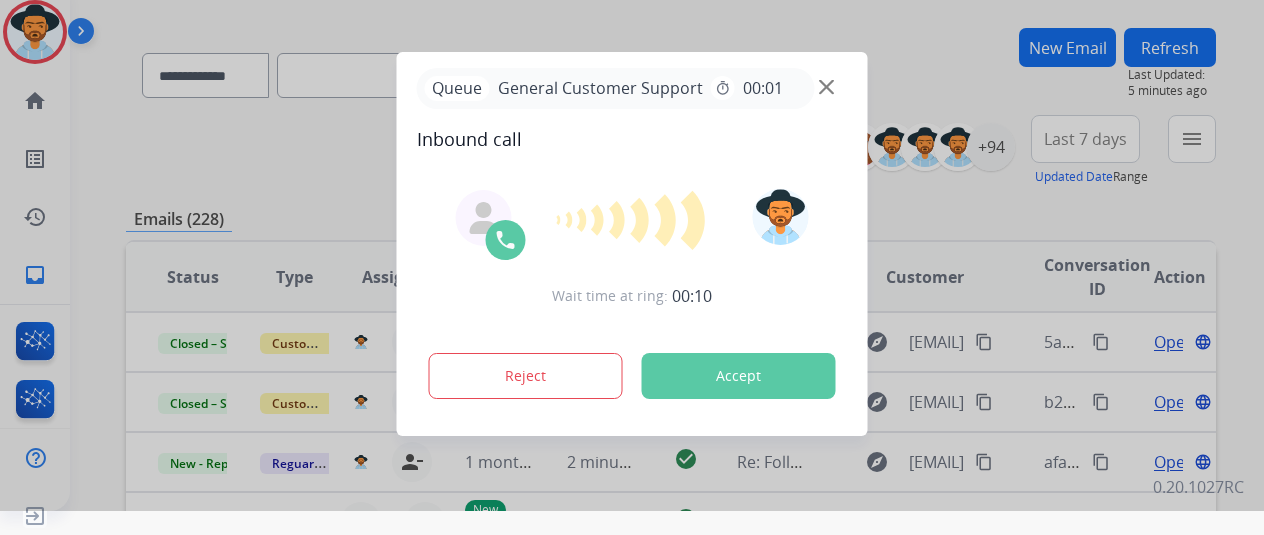 scroll, scrollTop: 0, scrollLeft: 0, axis: both 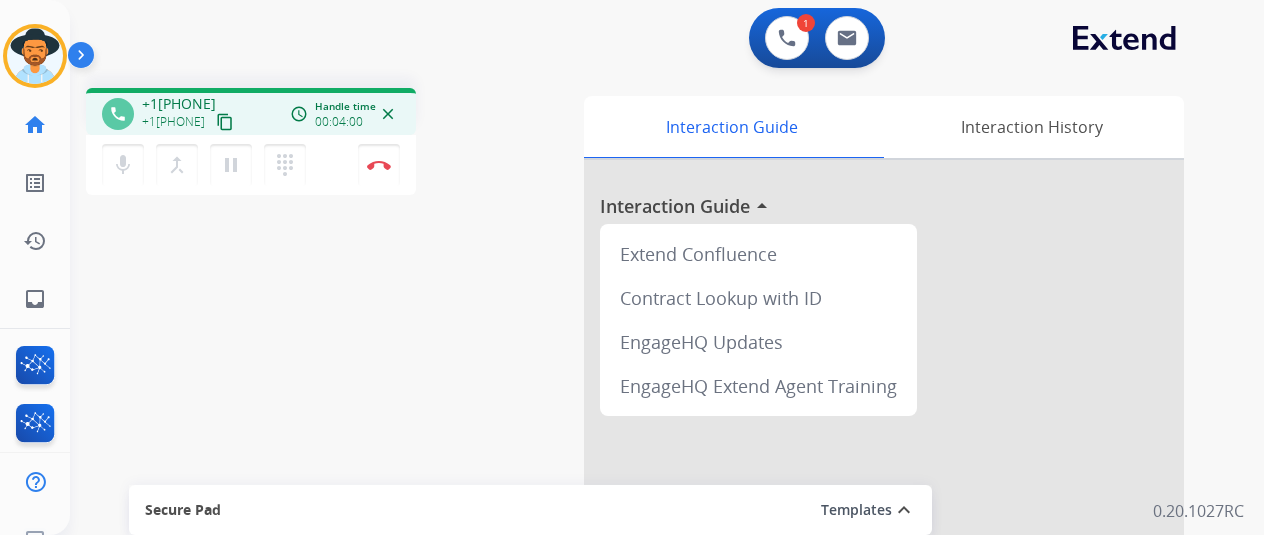 click on "mic Mute merge_type Bridge pause Hold dialpad Dialpad Disconnect" at bounding box center [251, 165] 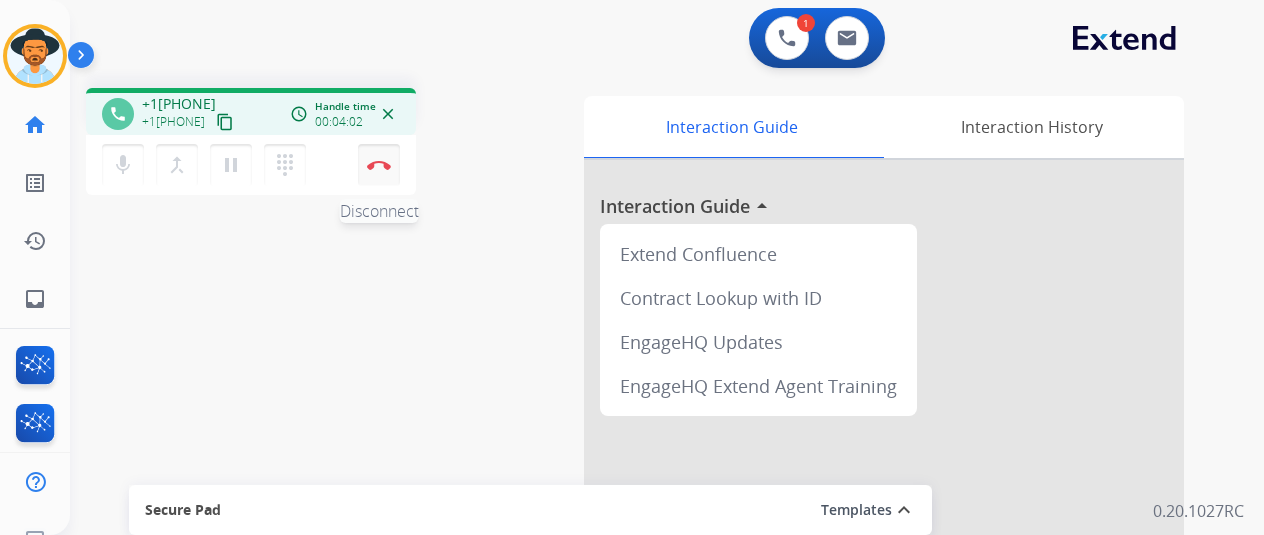 click at bounding box center (379, 165) 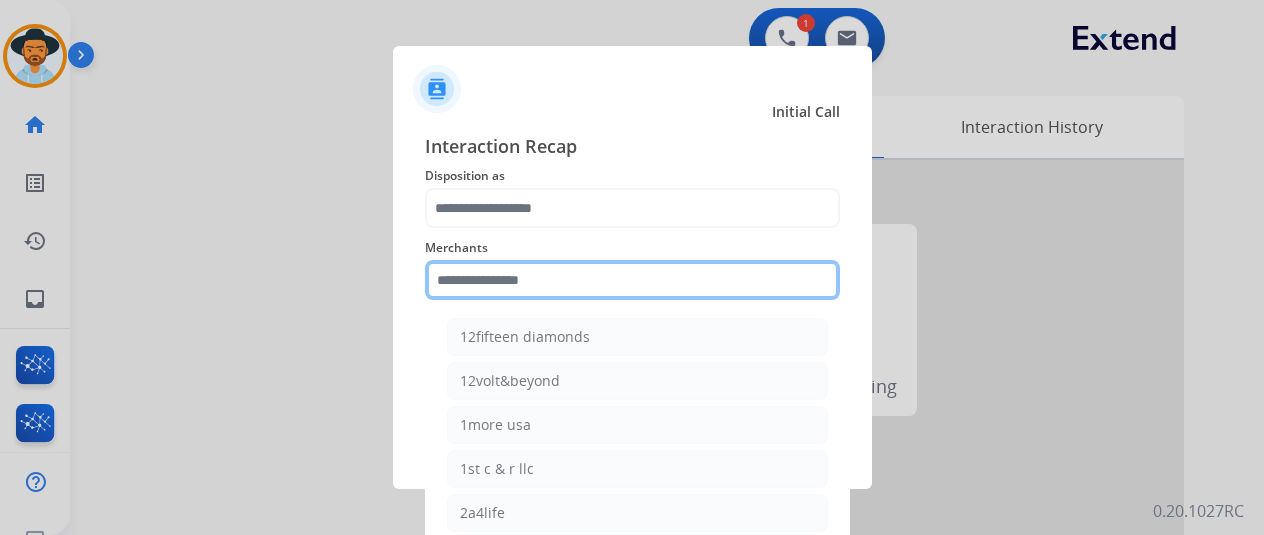 click 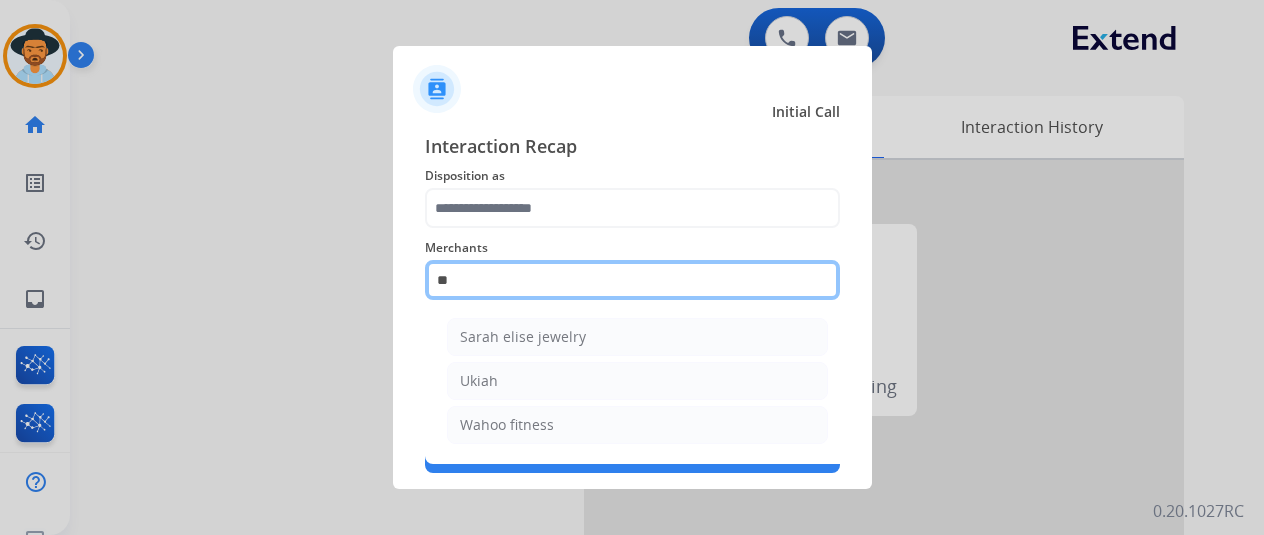 type on "*" 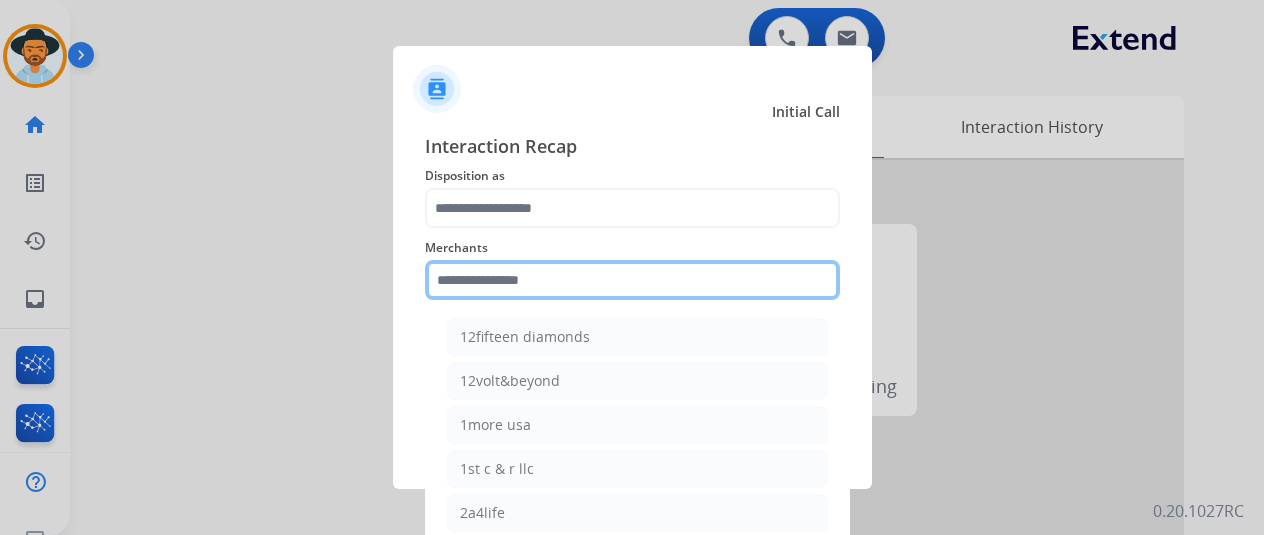 type on "*" 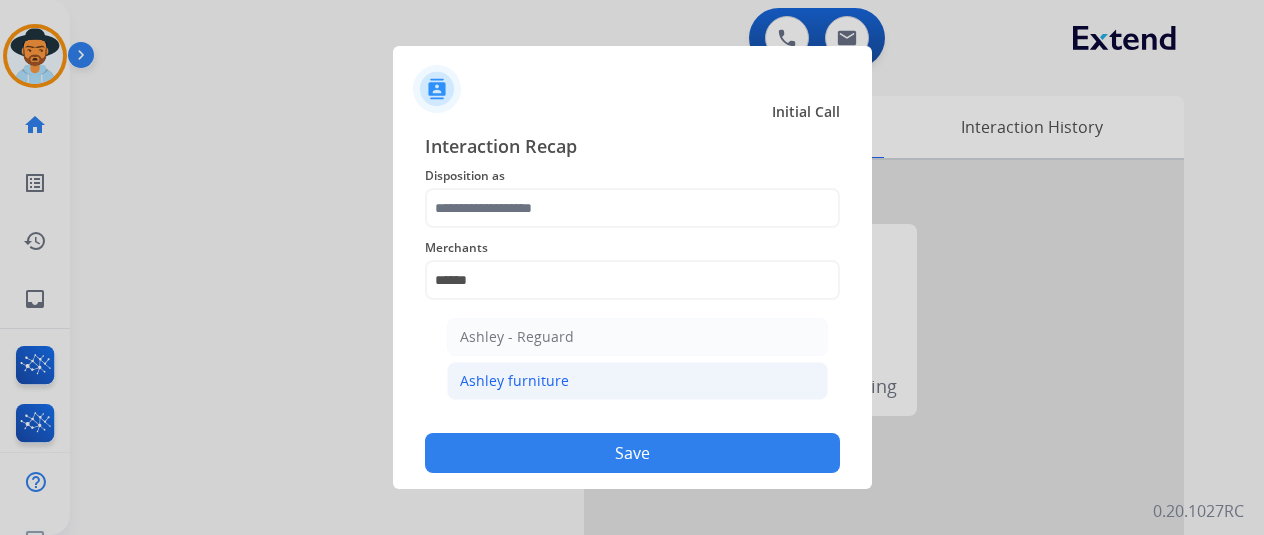 click on "Ashley furniture" 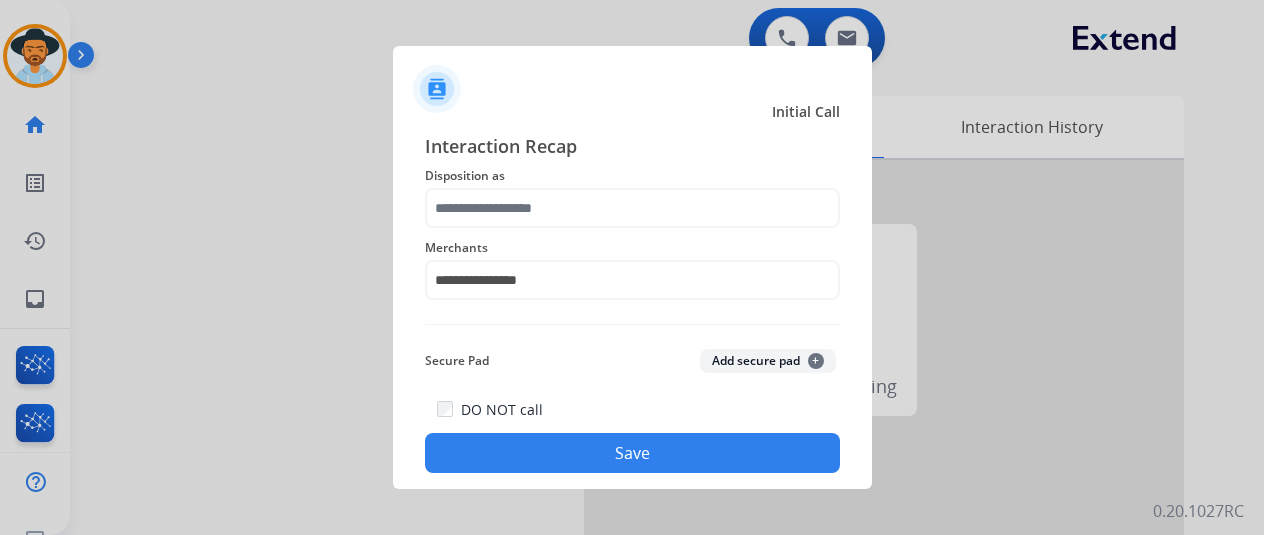 click on "**********" 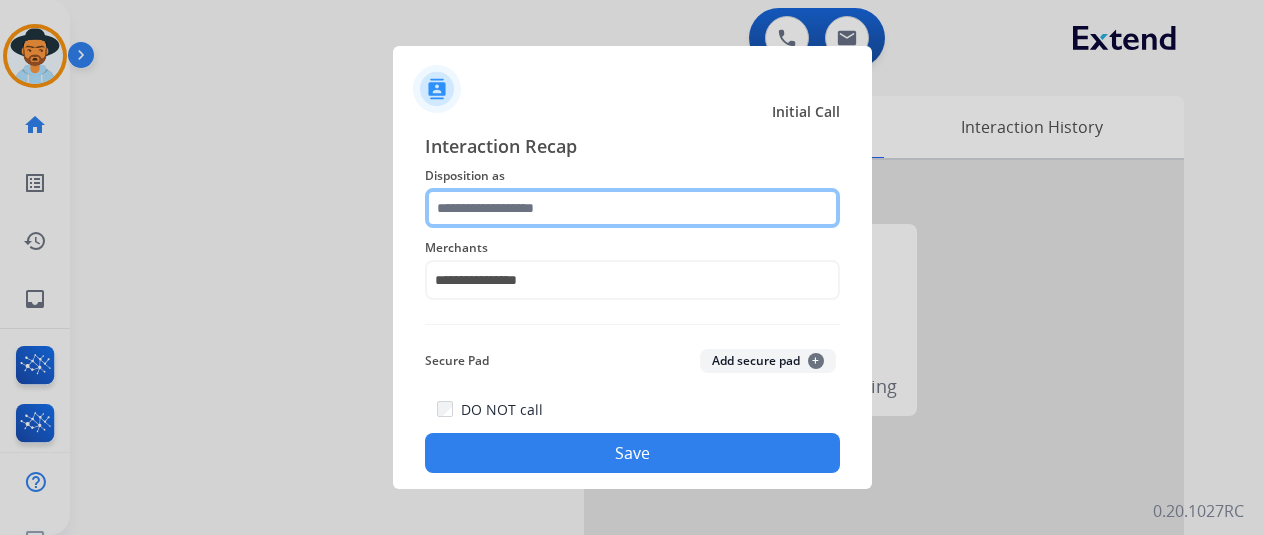 click 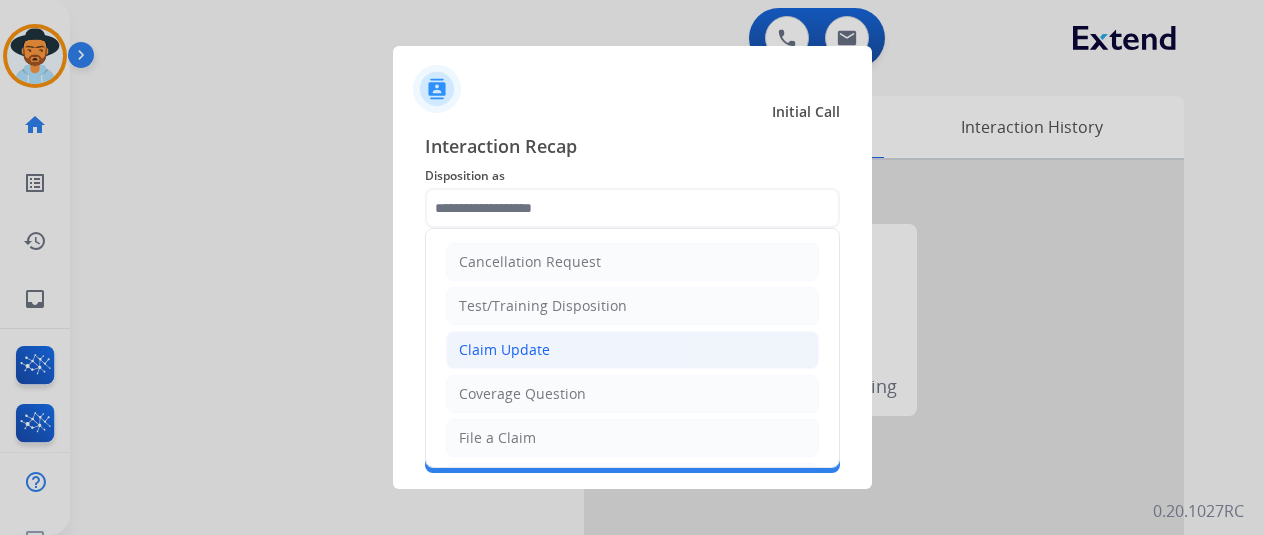 click on "Claim Update" 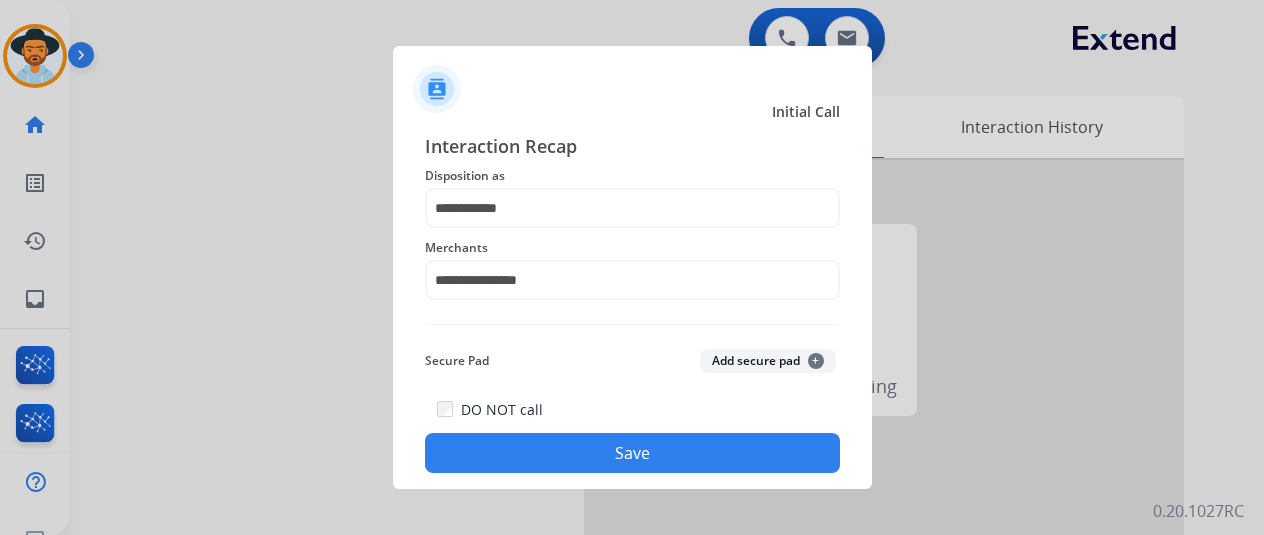 click on "Save" 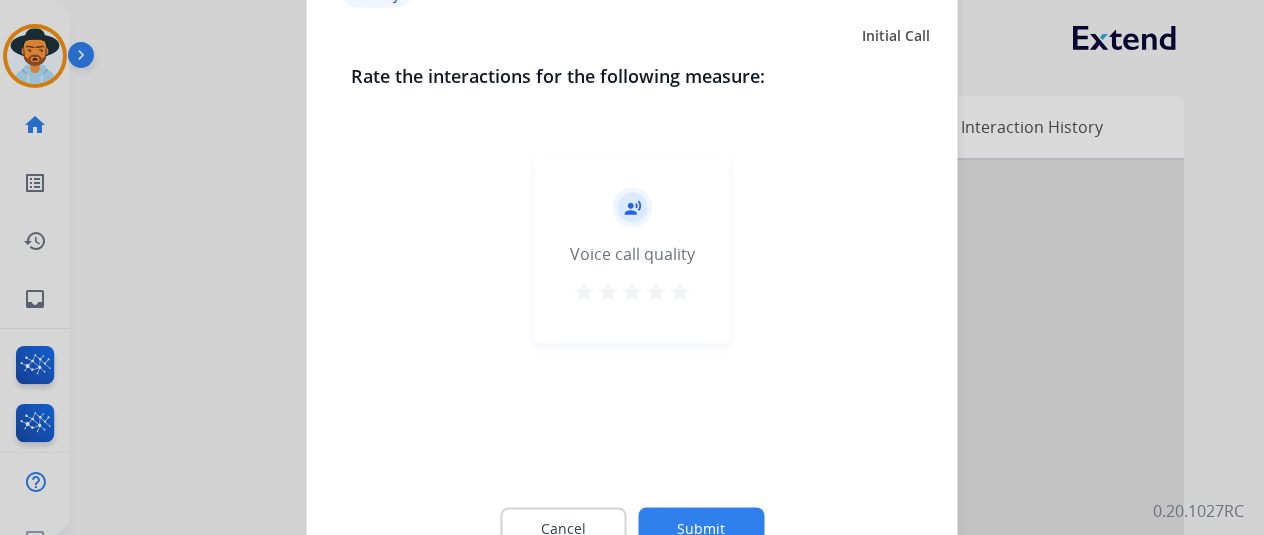 click on "star" at bounding box center [680, 291] 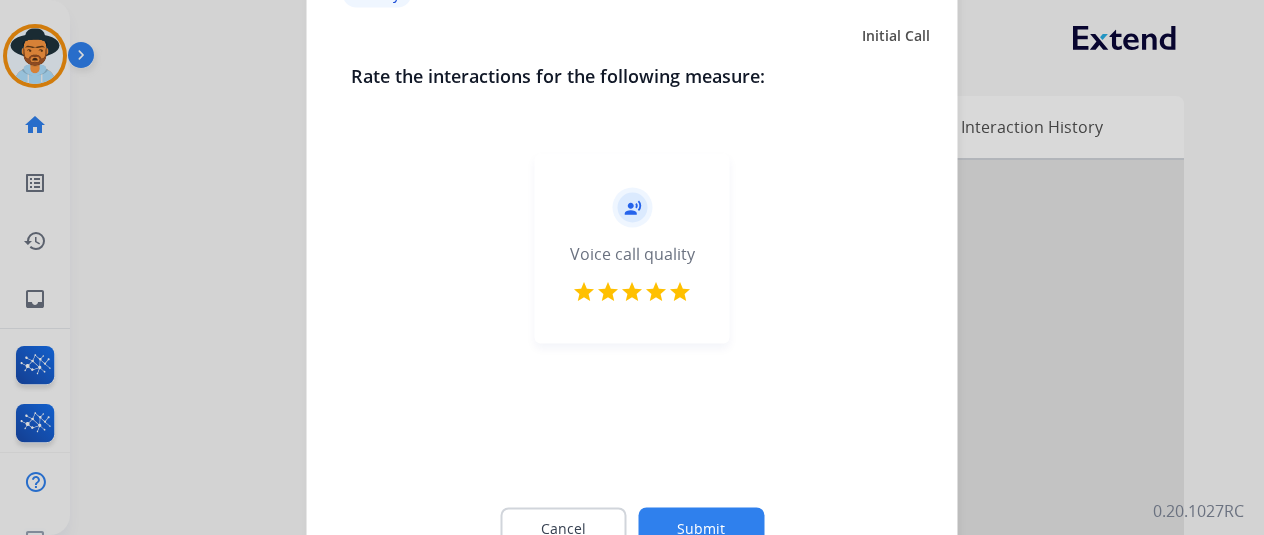 click on "Cancel Submit" 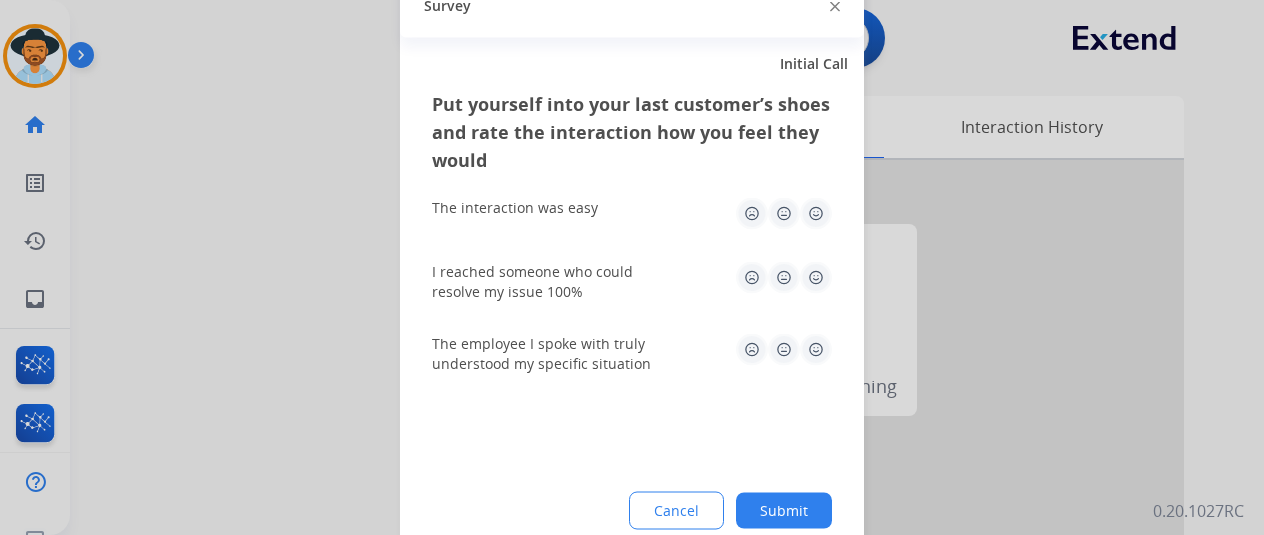 click 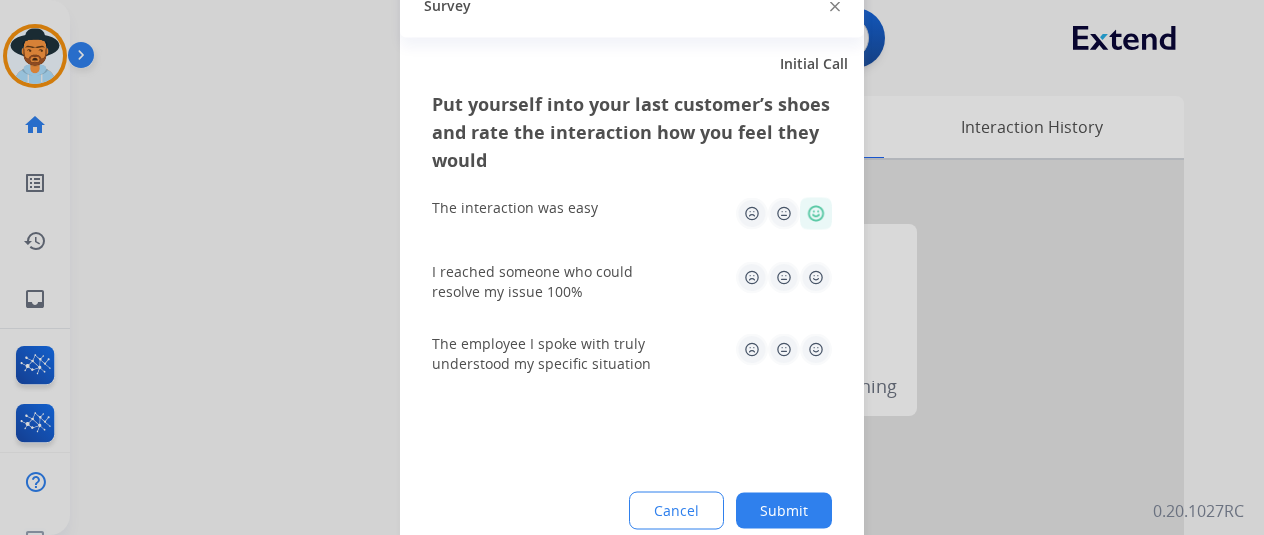 click 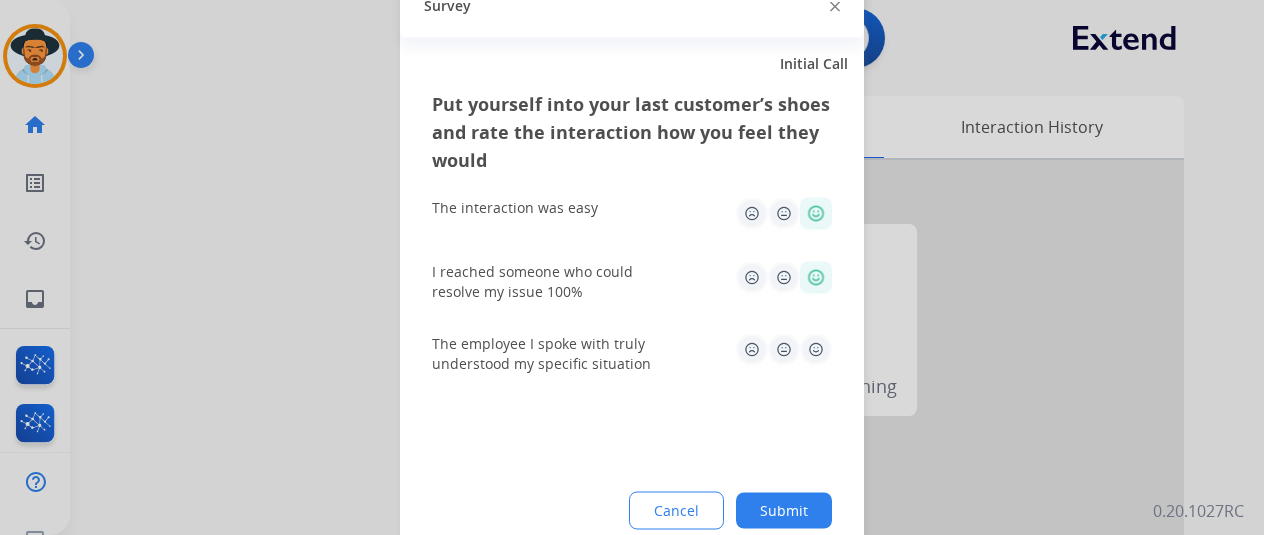 click 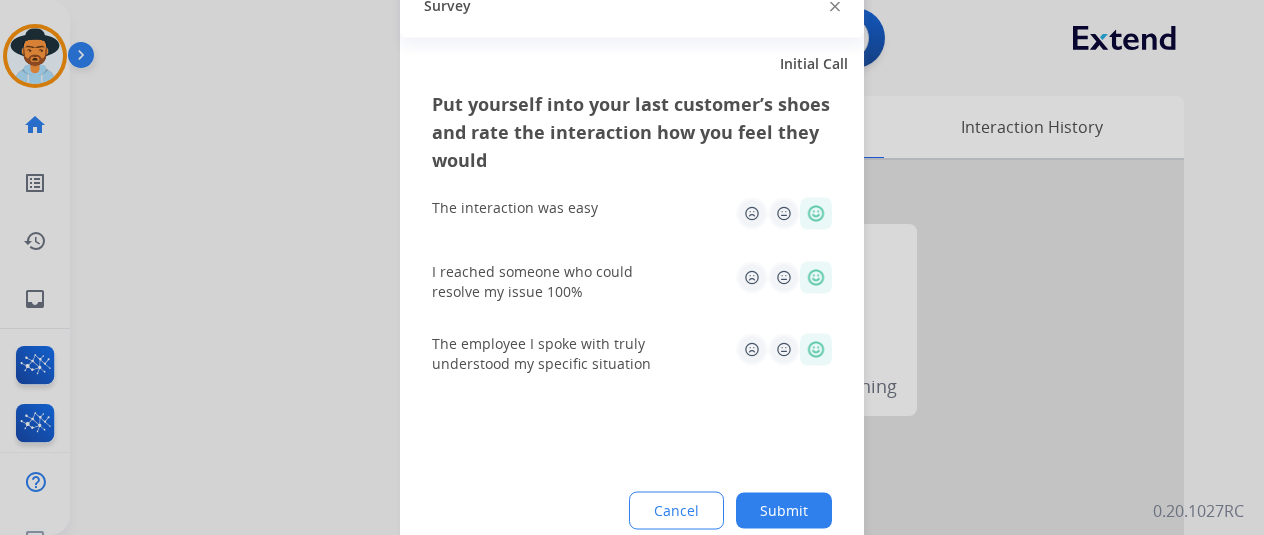 click on "Submit" 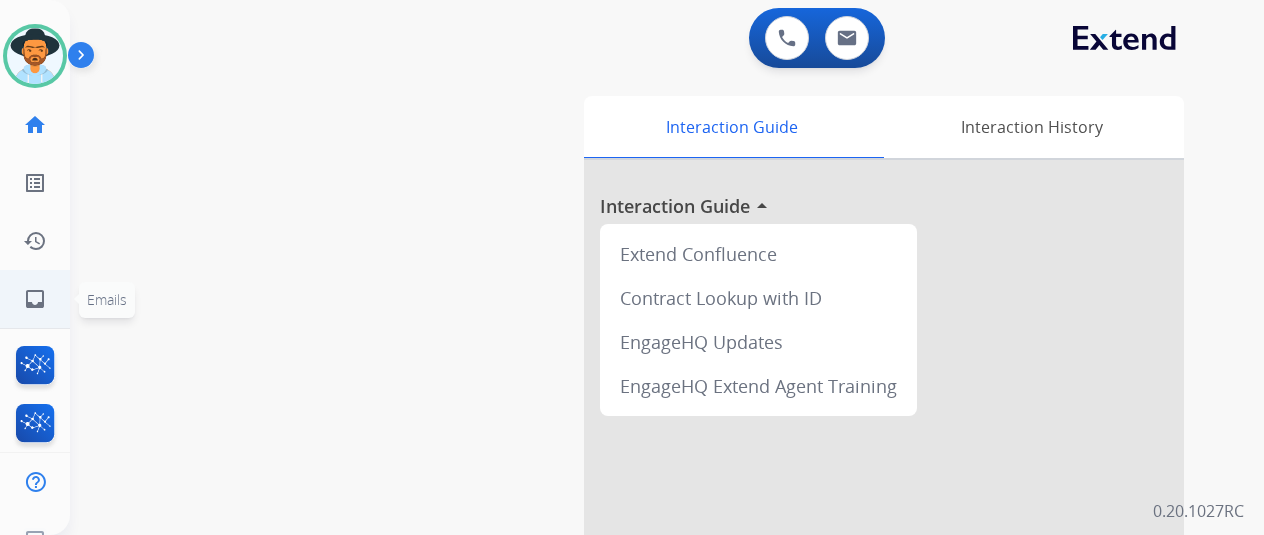 click on "inbox  Emails" 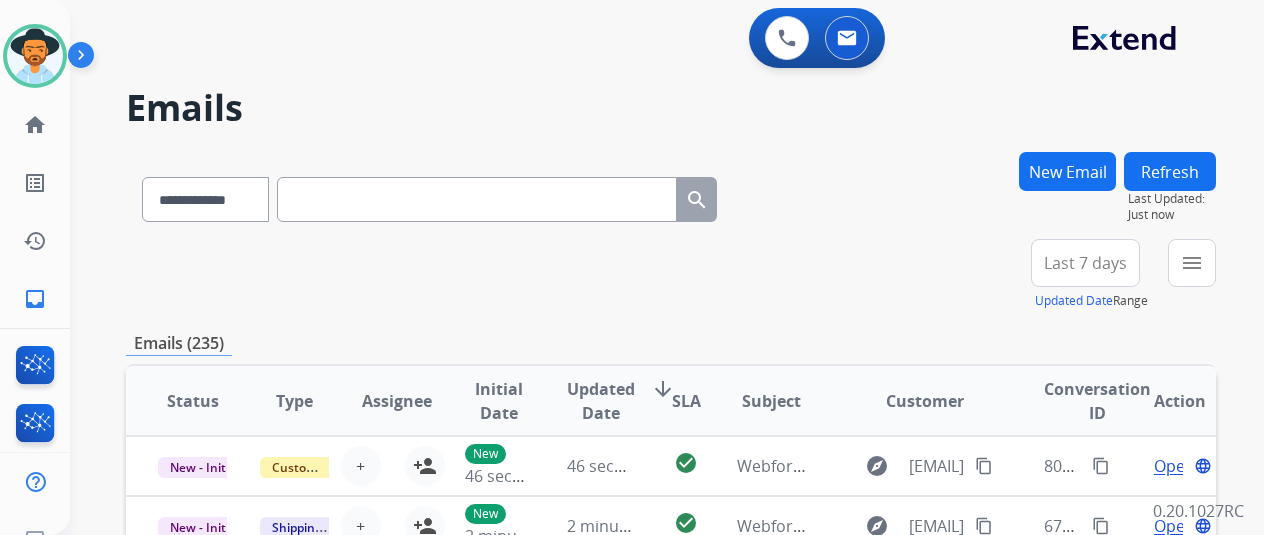 click on "New Email" at bounding box center (1067, 171) 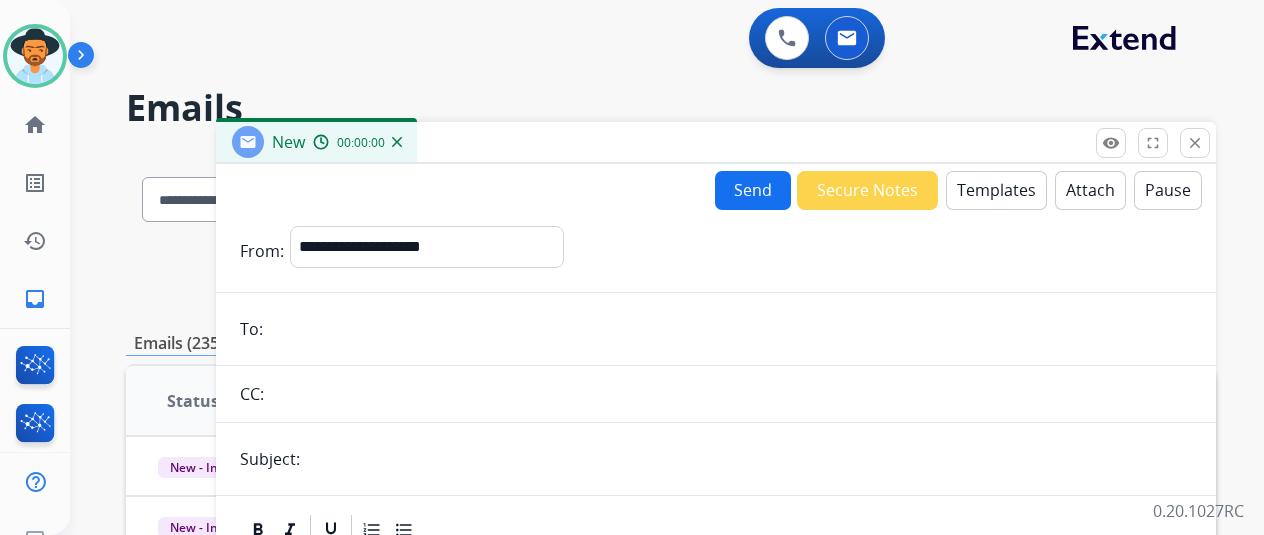 click at bounding box center [730, 329] 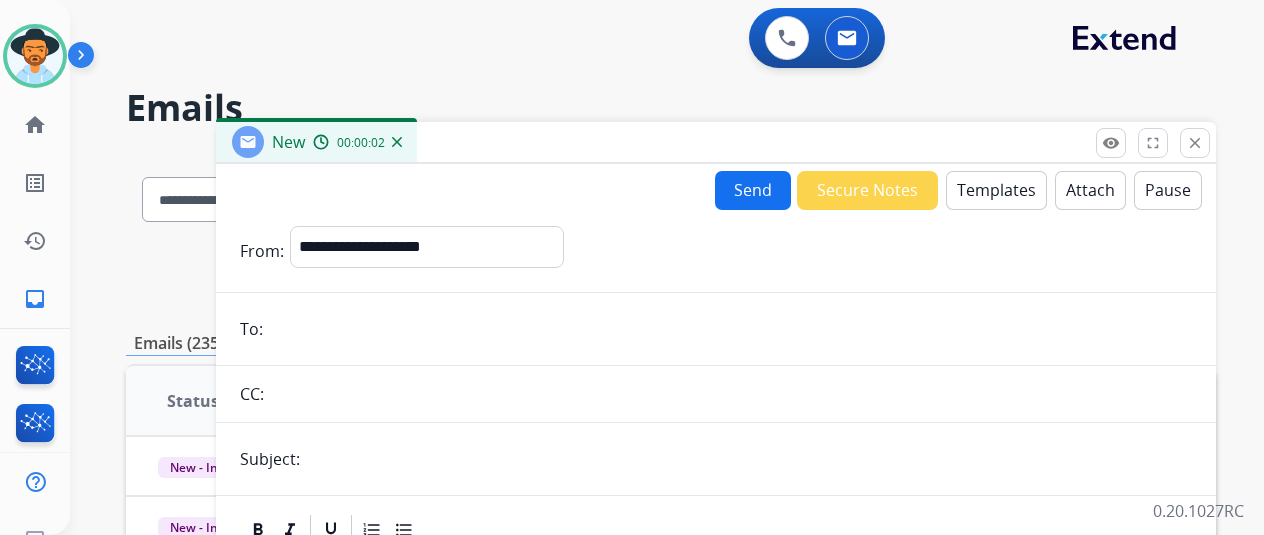 paste on "**********" 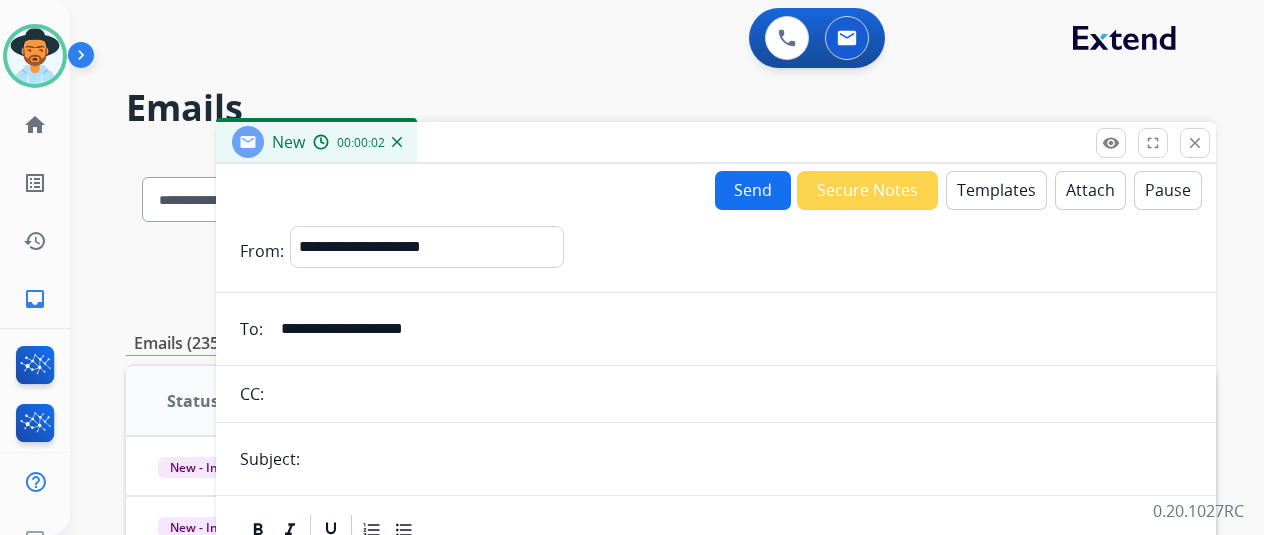 type on "**********" 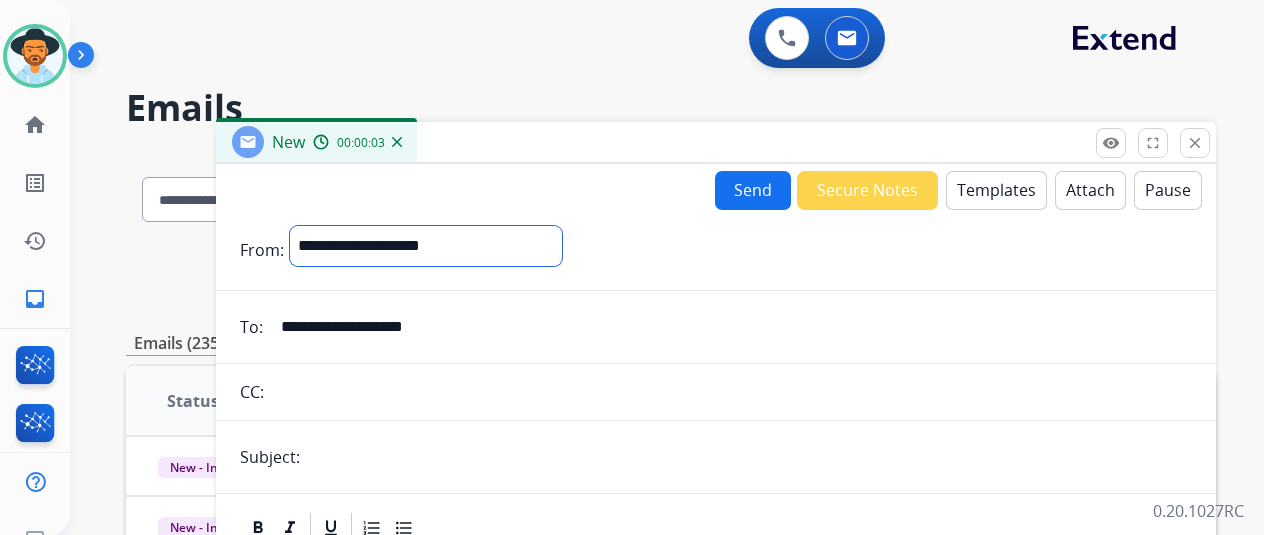 click on "**********" at bounding box center (426, 246) 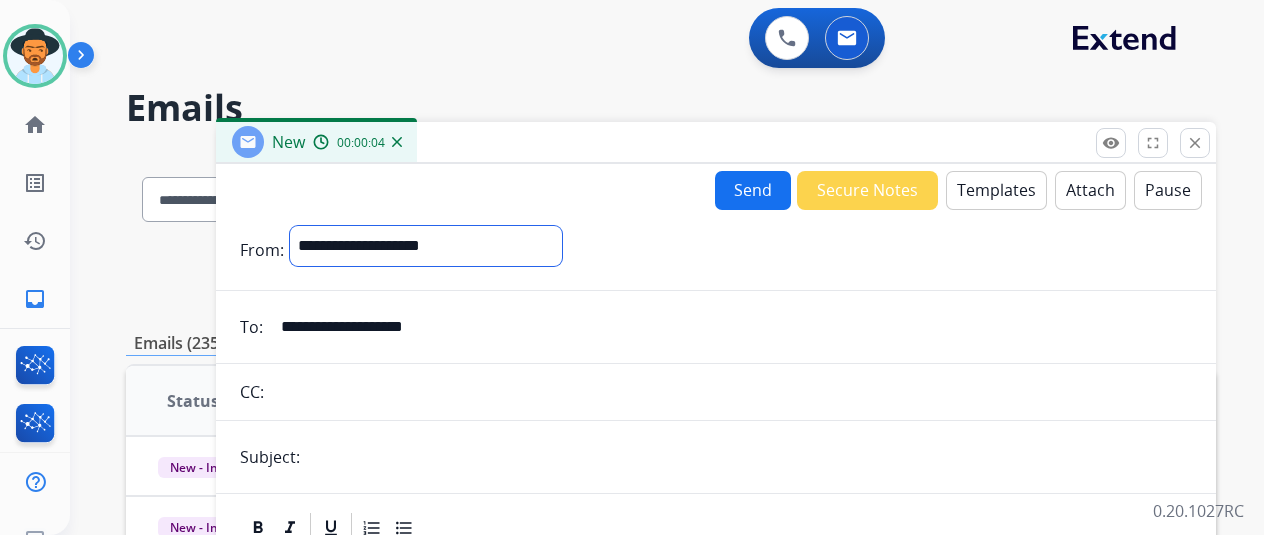 select on "**********" 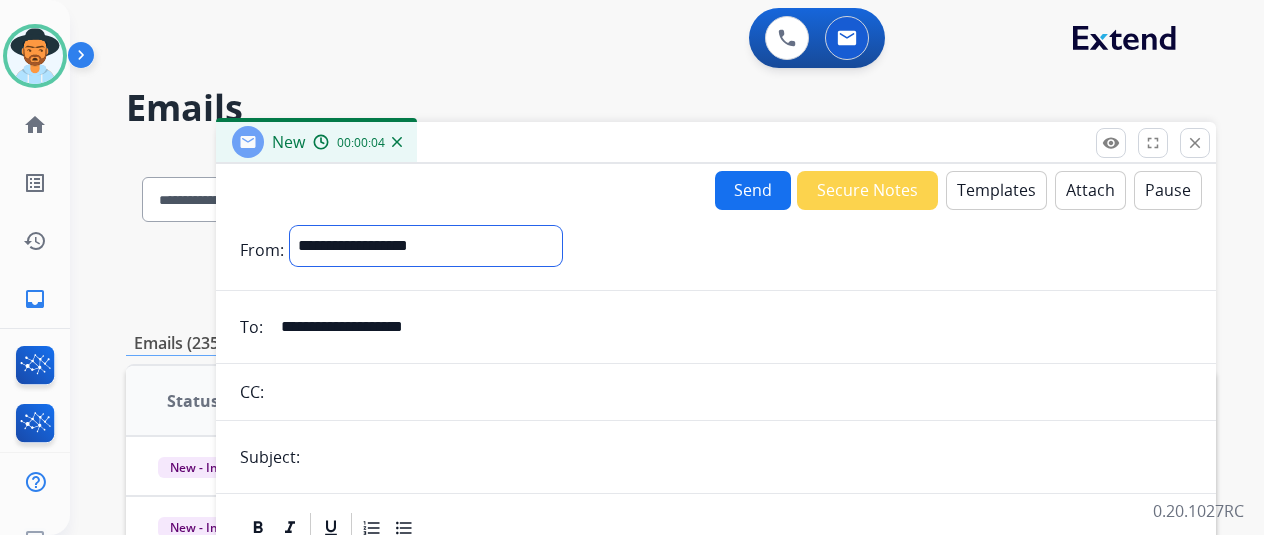 click on "**********" at bounding box center [426, 246] 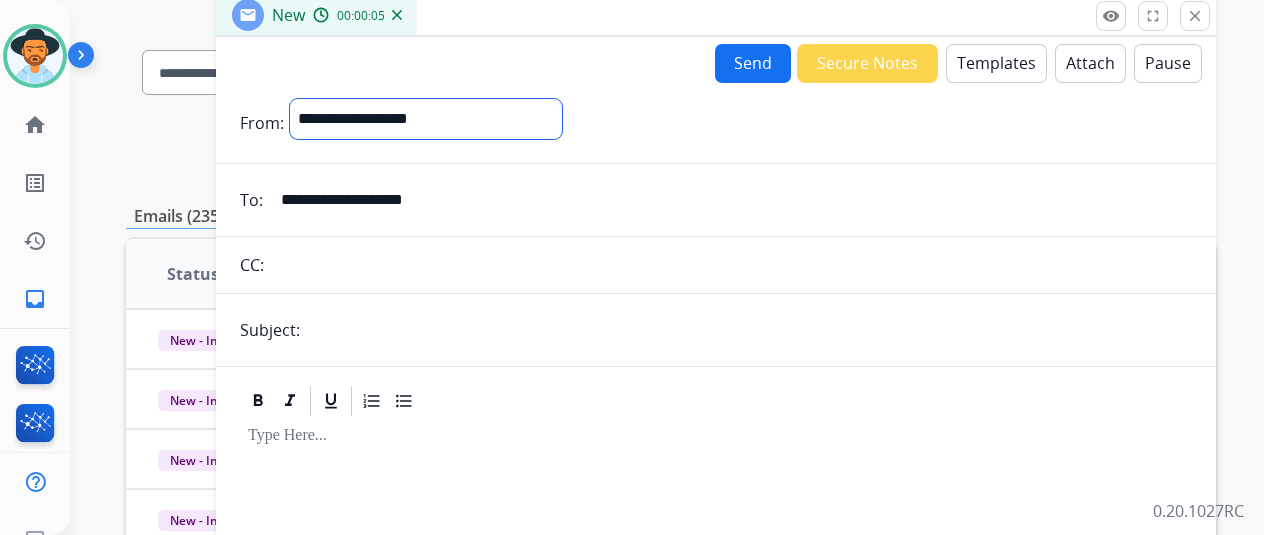 scroll, scrollTop: 200, scrollLeft: 0, axis: vertical 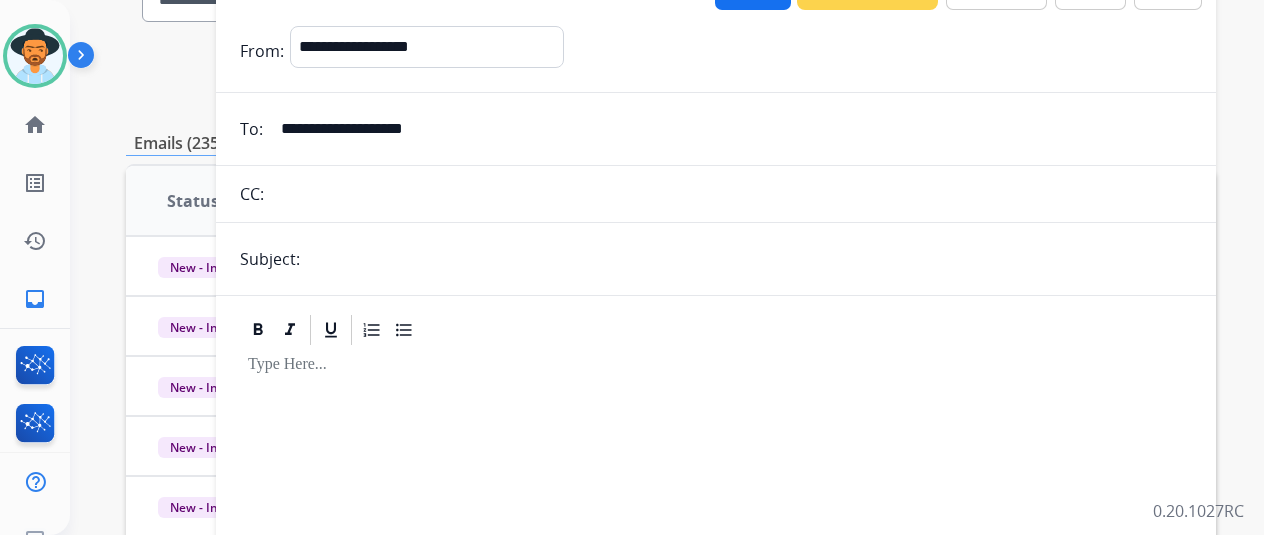 click at bounding box center (749, 259) 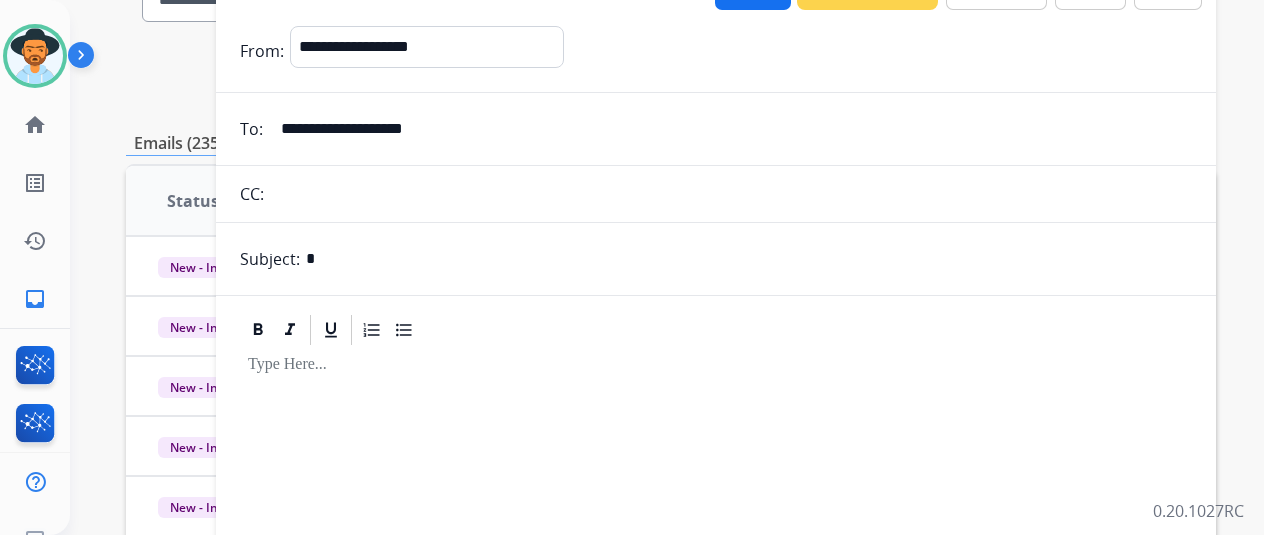 type on "**********" 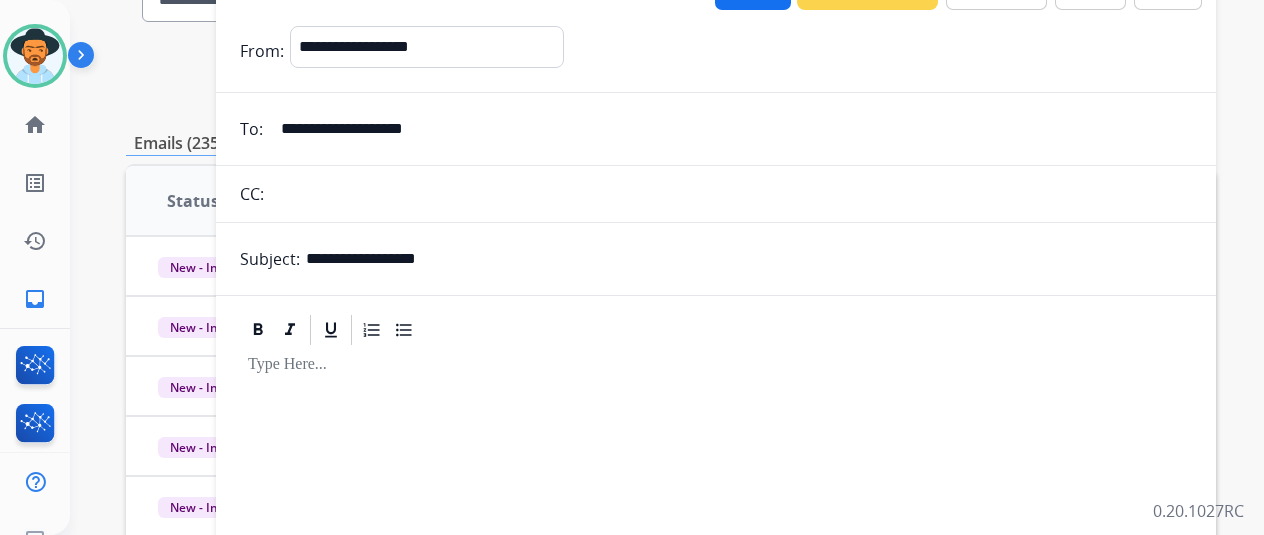 scroll, scrollTop: 0, scrollLeft: 0, axis: both 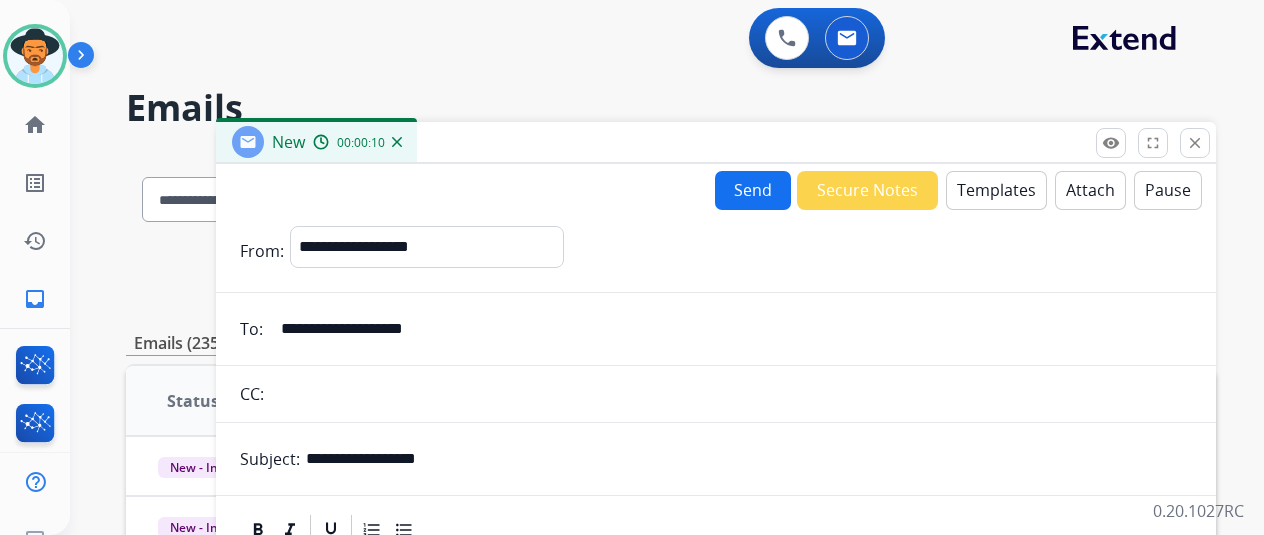 click on "Templates" at bounding box center (996, 190) 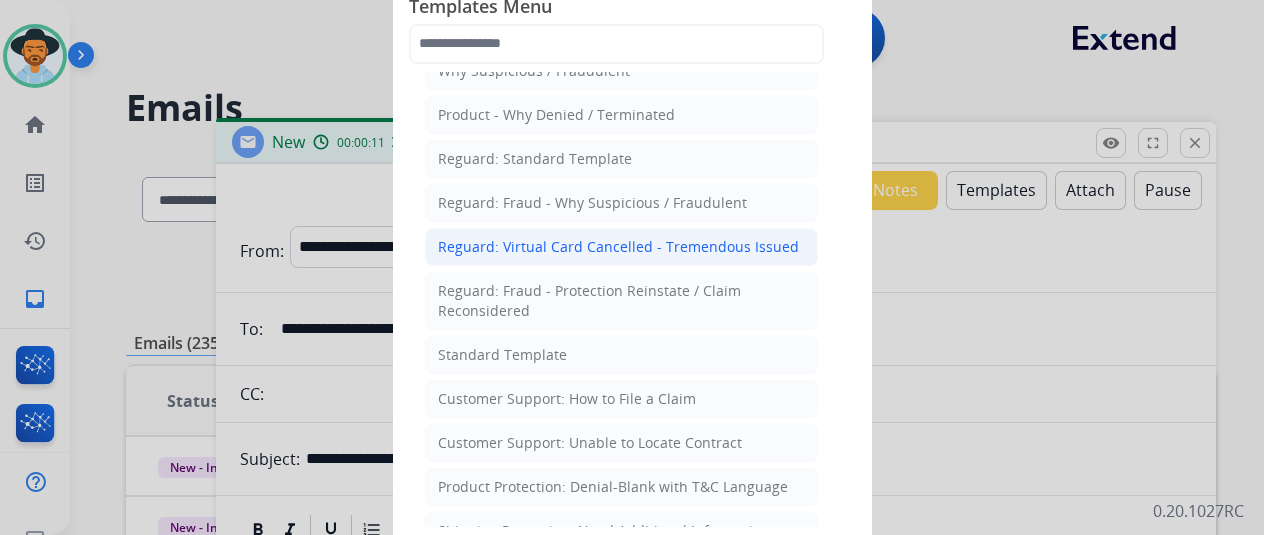 scroll, scrollTop: 100, scrollLeft: 0, axis: vertical 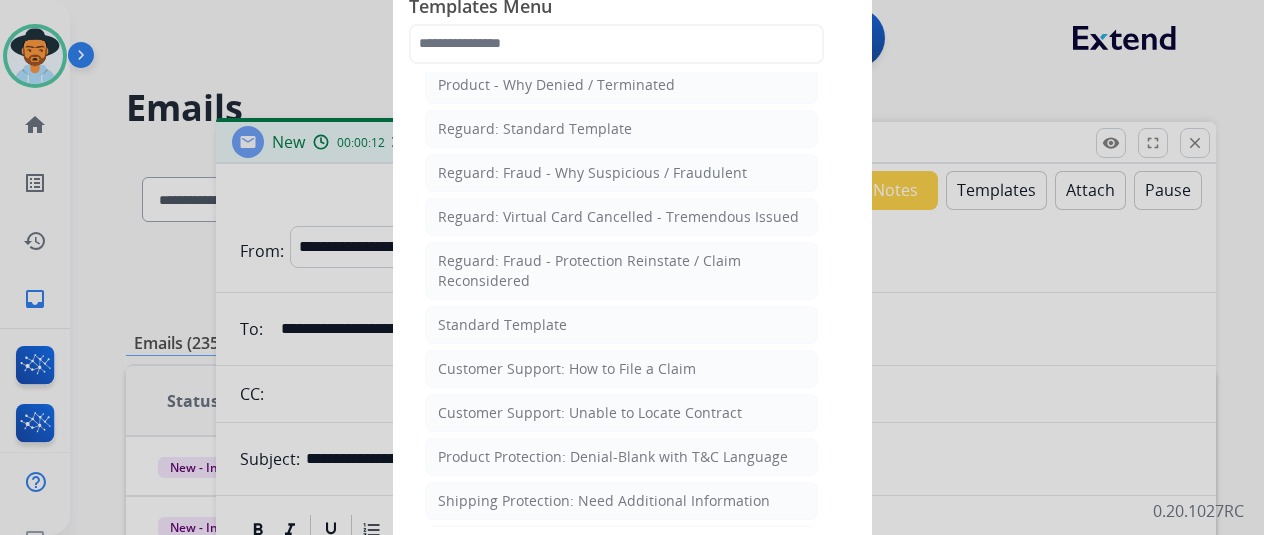 click on "Reguard: Denial - Blank with T&C Language   Why Suspicious / Fraudulent   Product - Why Denied / Terminated   Reguard: Standard Template   Reguard: Fraud - Why Suspicious / Fraudulent   Reguard: Virtual Card Cancelled - Tremendous Issued   Reguard: Fraud - Protection Reinstate / Claim Reconsidered   Standard Template    Customer Support: How to File a Claim    Customer Support: Unable to Locate Contract    Product Protection: Denial-Blank with T&C Language    Shipping Protection: Need Additional Information    Product Protection: Tire & Wheel: Need Additional Information    Customer Support: Virtual Card Troubleshooting    Shipping Protection: Virtual Card SP Fulfillment (To Customer)   Product Protection Follow Up Process: 1st Follow Up (Pursuing Claim)    Product Protection: Manufacturer Defect Denial    Tremendous Fulfillment (Customer)   Product Protection: On the Spot Stain Cleaning Kit    Product Protection:Wheel Photo Request   Canada Contract Cancels and Refunds (English)" 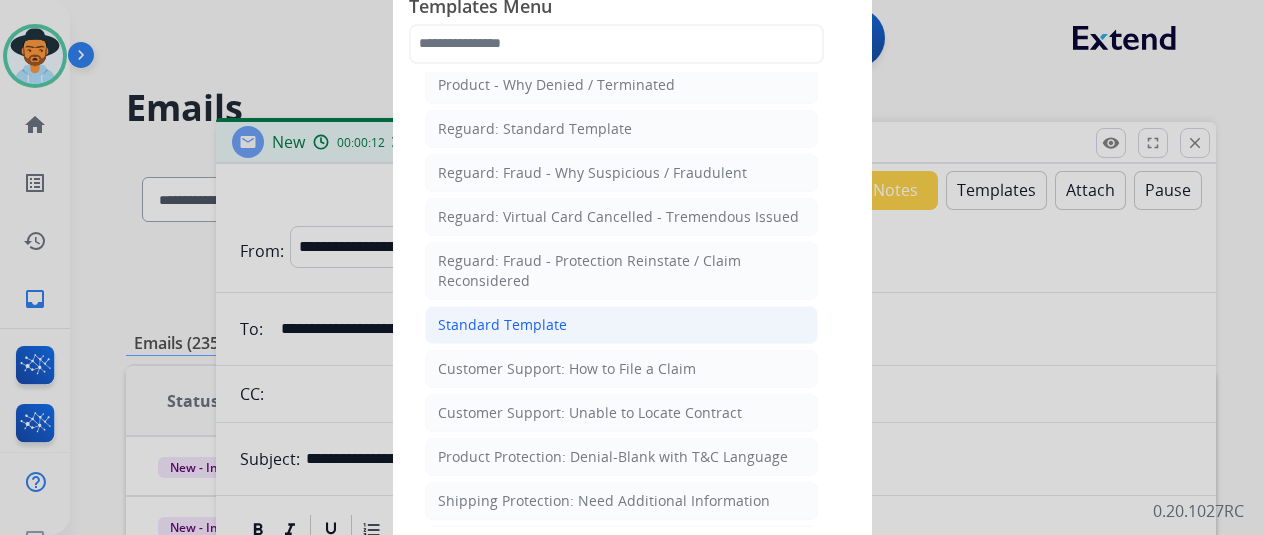 click on "Standard Template" 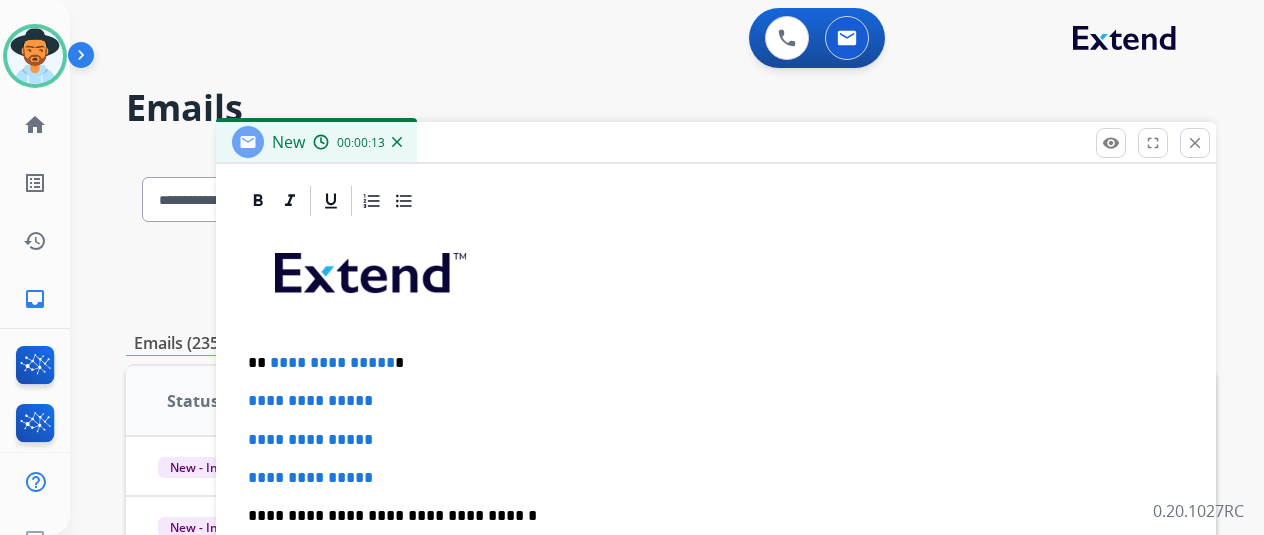 scroll, scrollTop: 460, scrollLeft: 0, axis: vertical 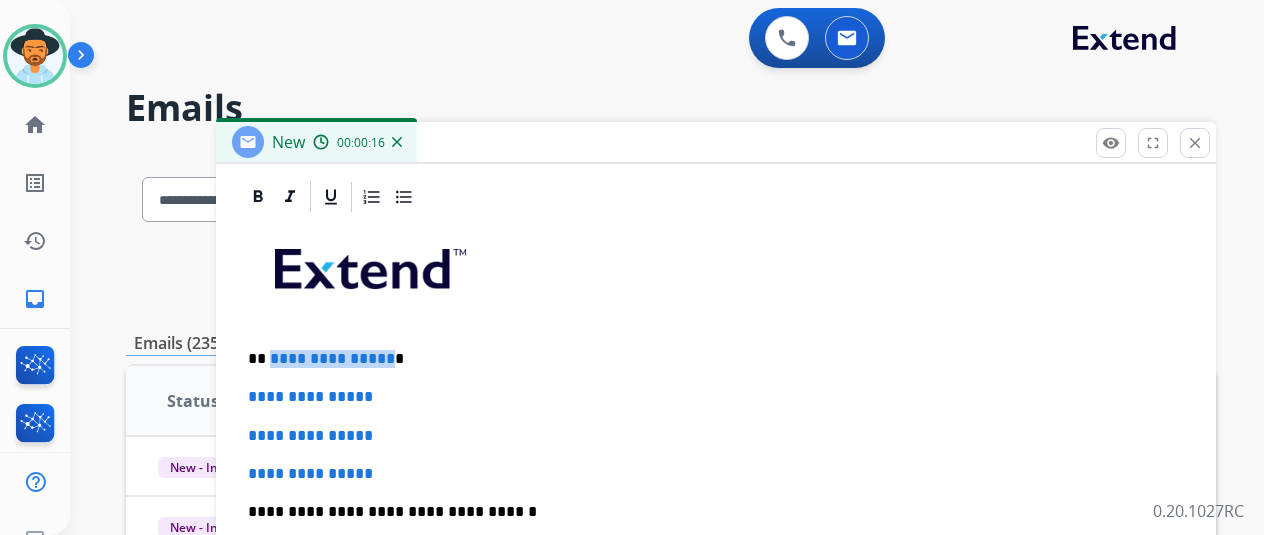 drag, startPoint x: 397, startPoint y: 355, endPoint x: 285, endPoint y: 341, distance: 112.871605 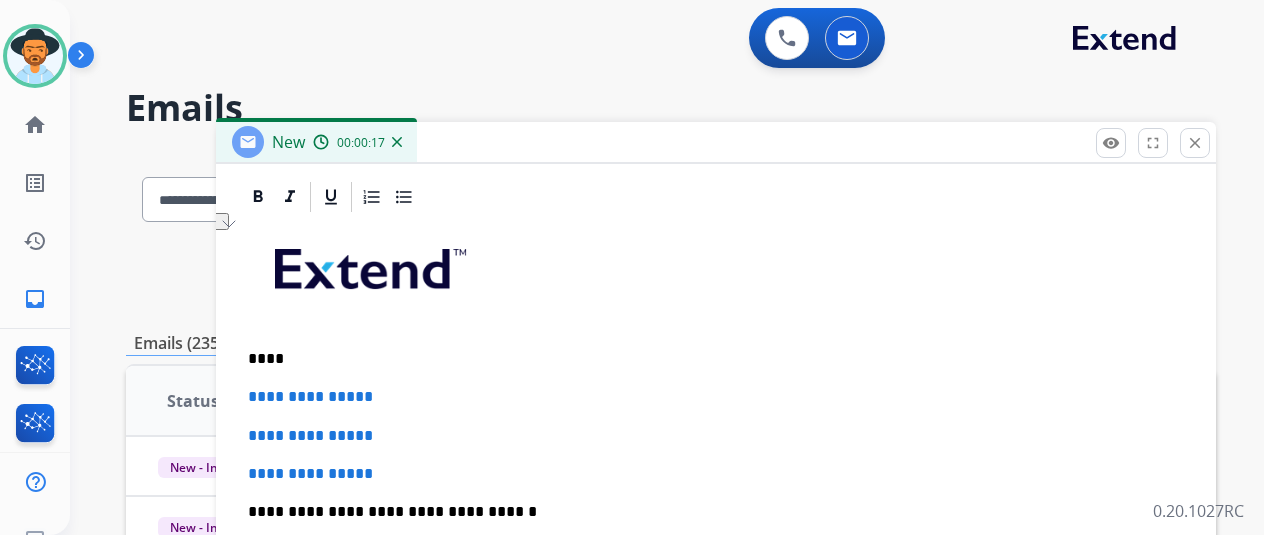 type 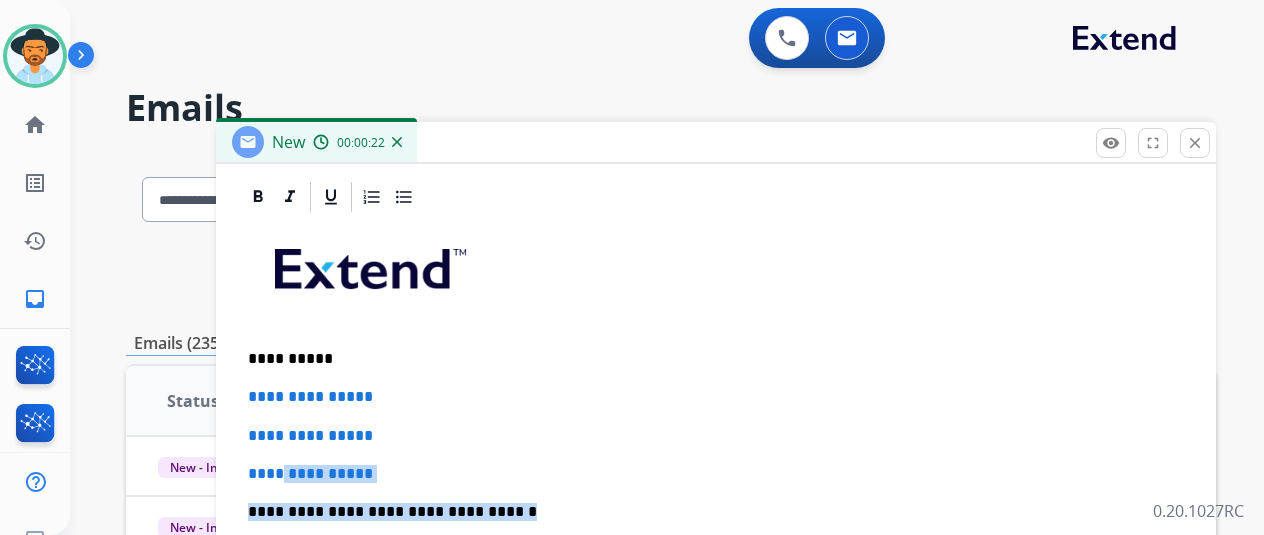 drag, startPoint x: 579, startPoint y: 482, endPoint x: 305, endPoint y: 453, distance: 275.5304 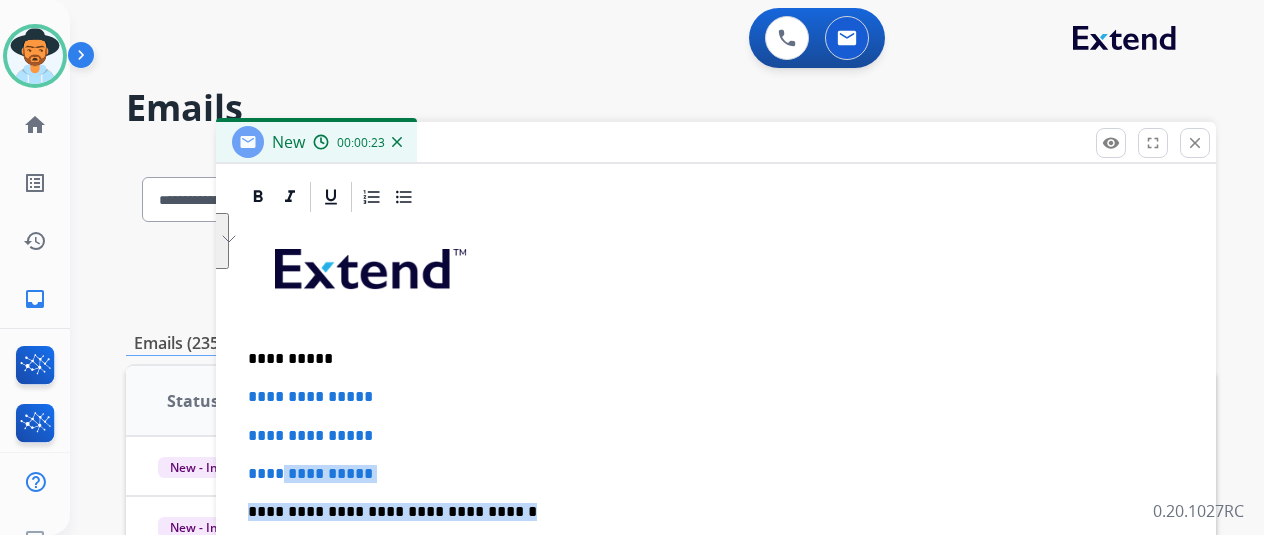 click on "**********" at bounding box center [716, 474] 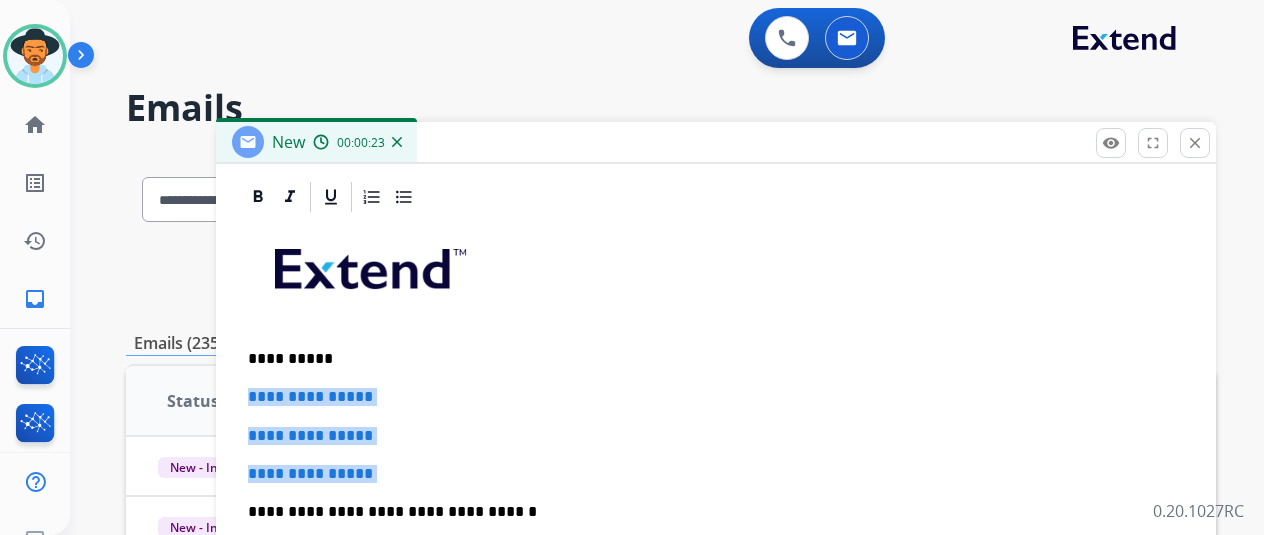 drag, startPoint x: 442, startPoint y: 469, endPoint x: 264, endPoint y: 393, distance: 193.54585 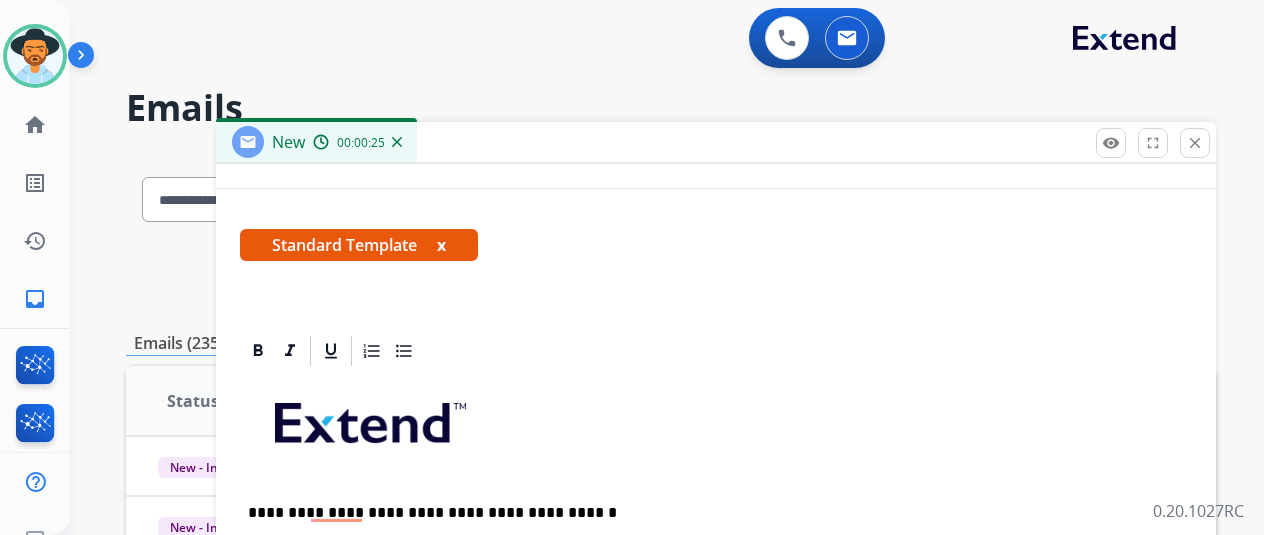 scroll, scrollTop: 345, scrollLeft: 0, axis: vertical 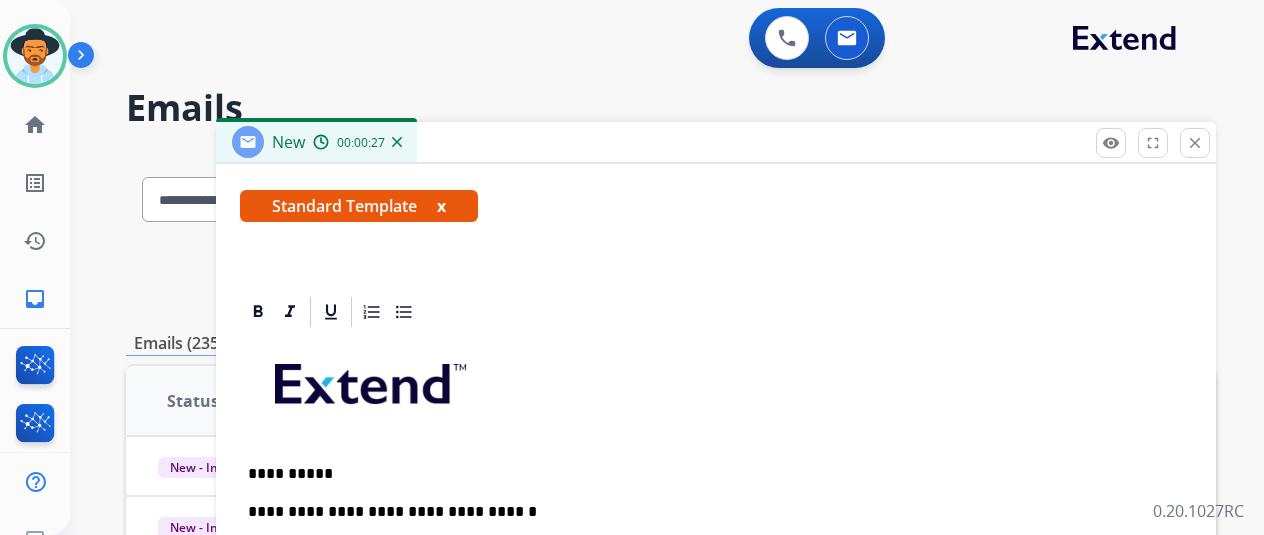 click on "**********" at bounding box center [716, 616] 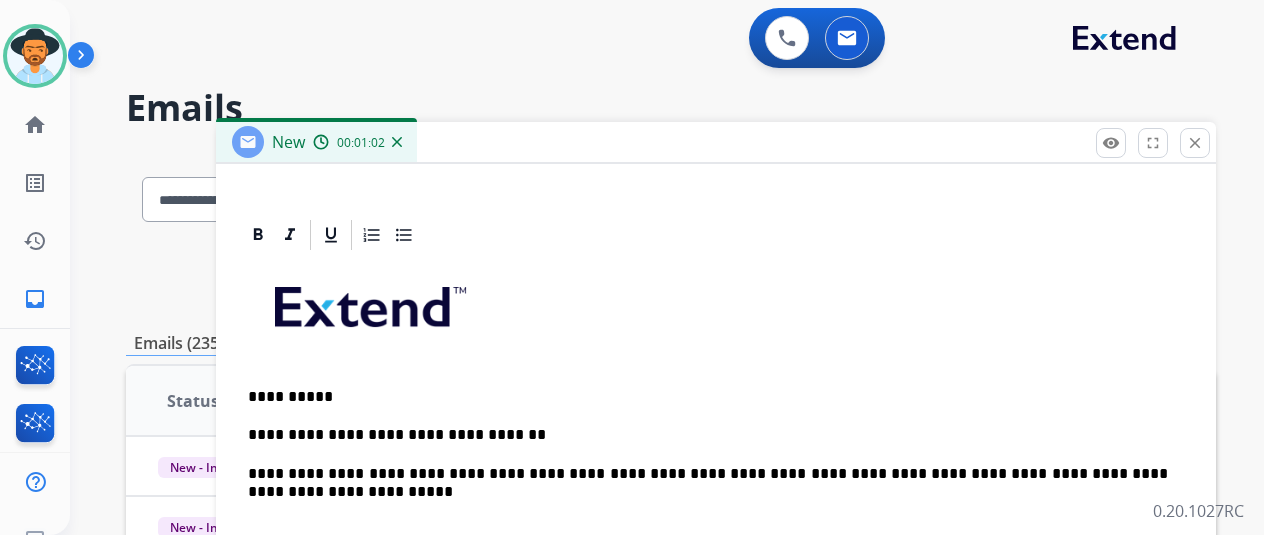 scroll, scrollTop: 460, scrollLeft: 0, axis: vertical 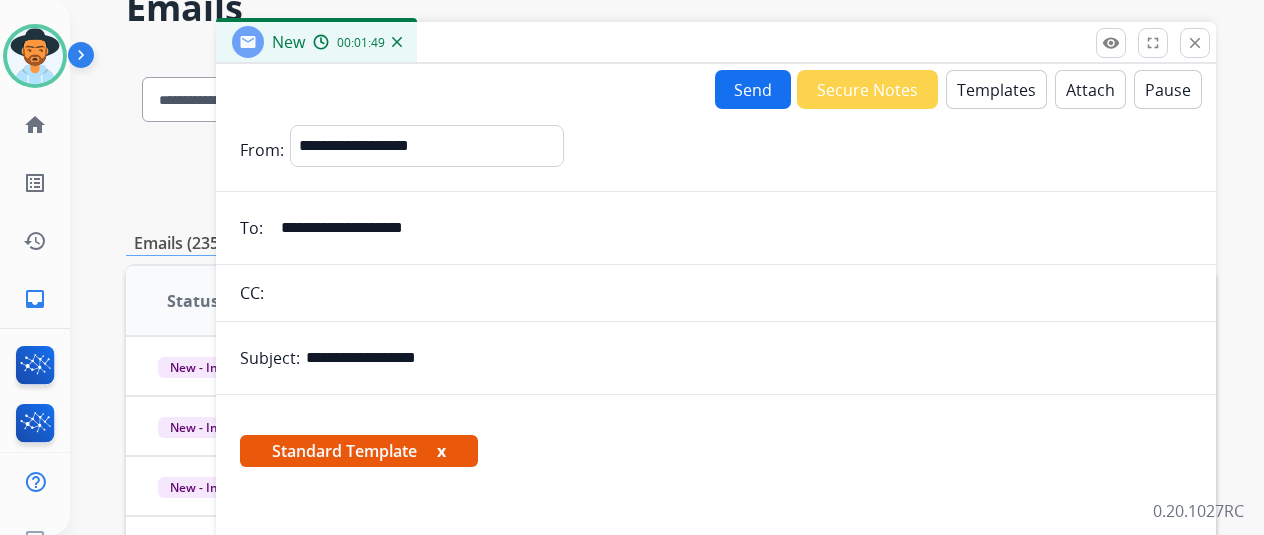 click on "Send" at bounding box center (753, 89) 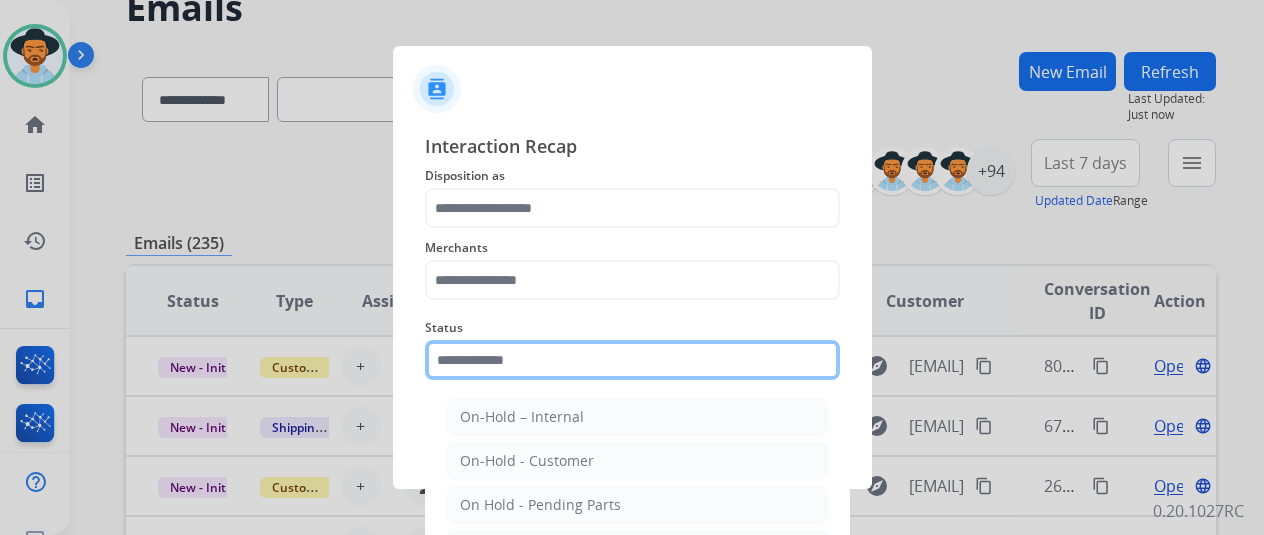 drag, startPoint x: 478, startPoint y: 349, endPoint x: 516, endPoint y: 383, distance: 50.990196 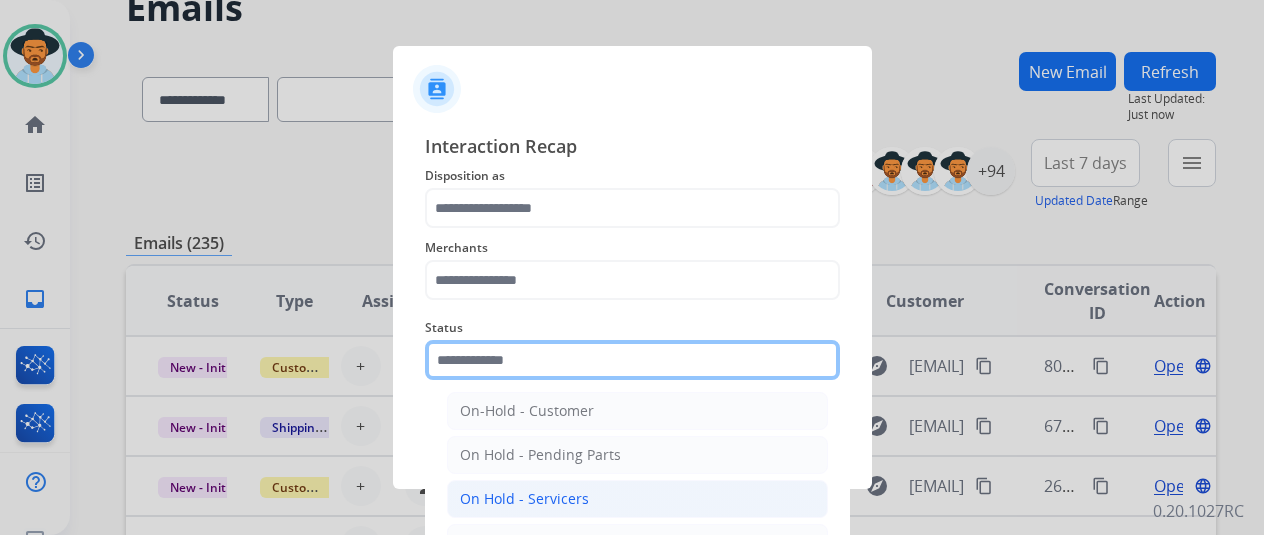 scroll, scrollTop: 114, scrollLeft: 0, axis: vertical 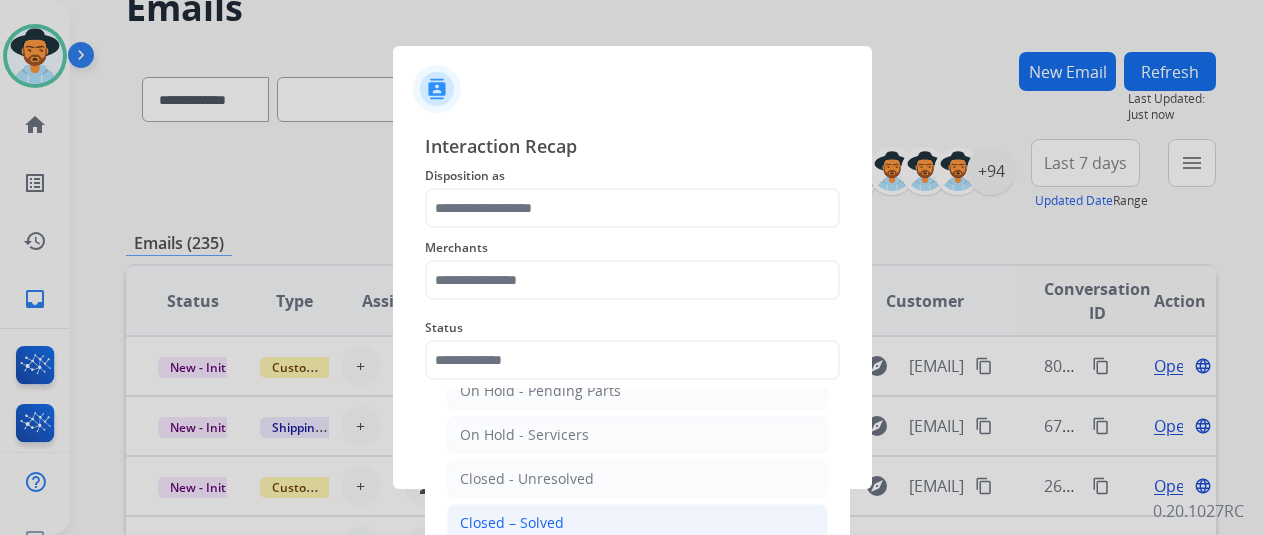 click on "Closed – Solved" 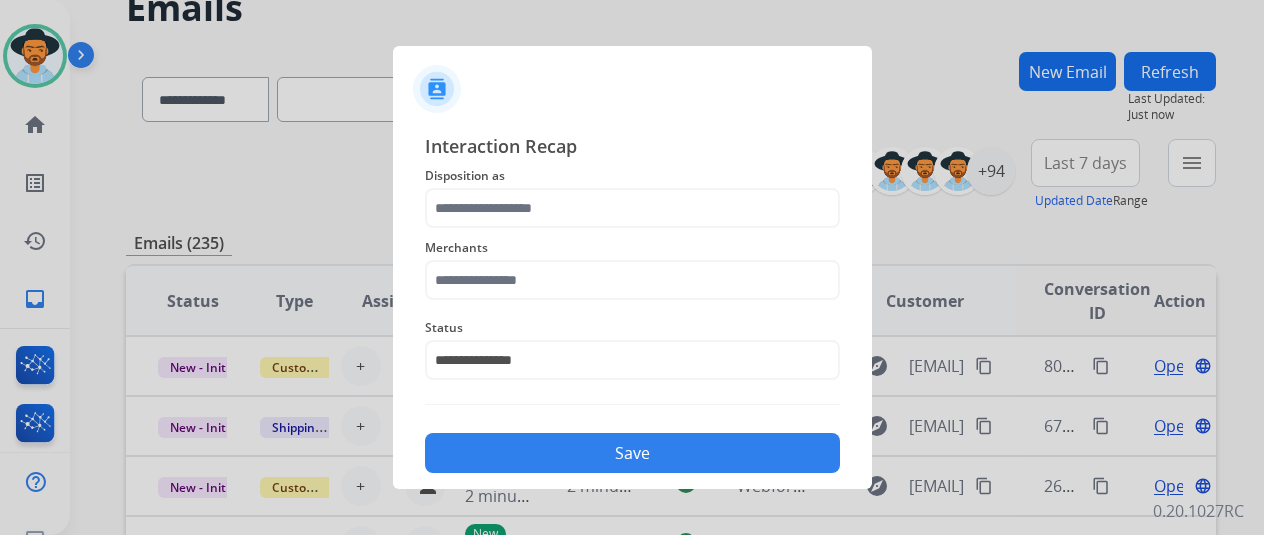 click on "Merchants" 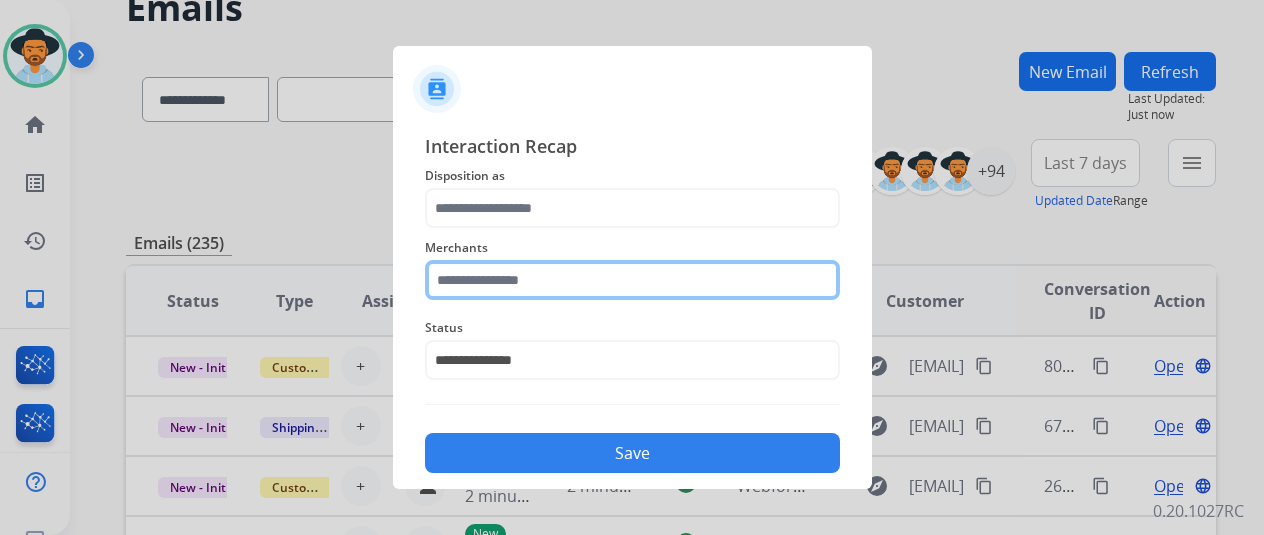 click 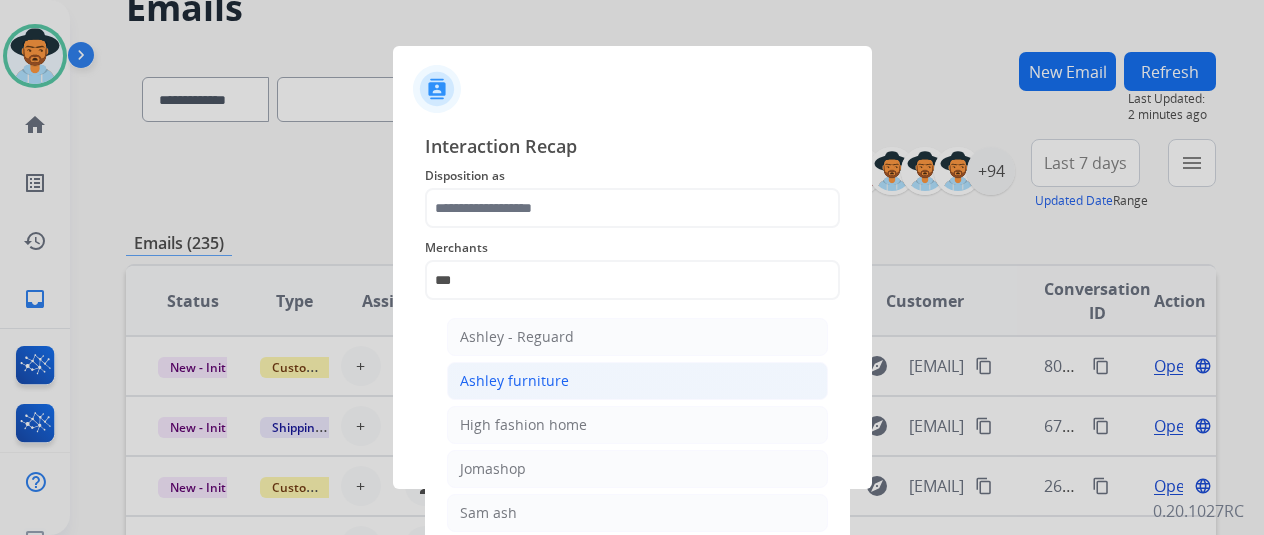 click on "Ashley furniture" 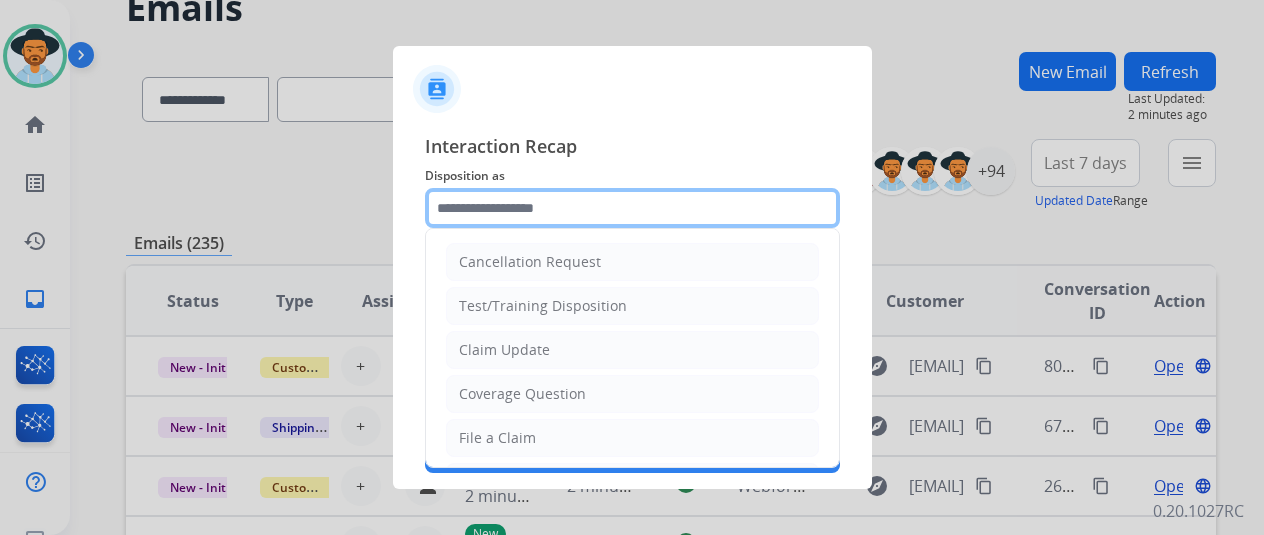 click 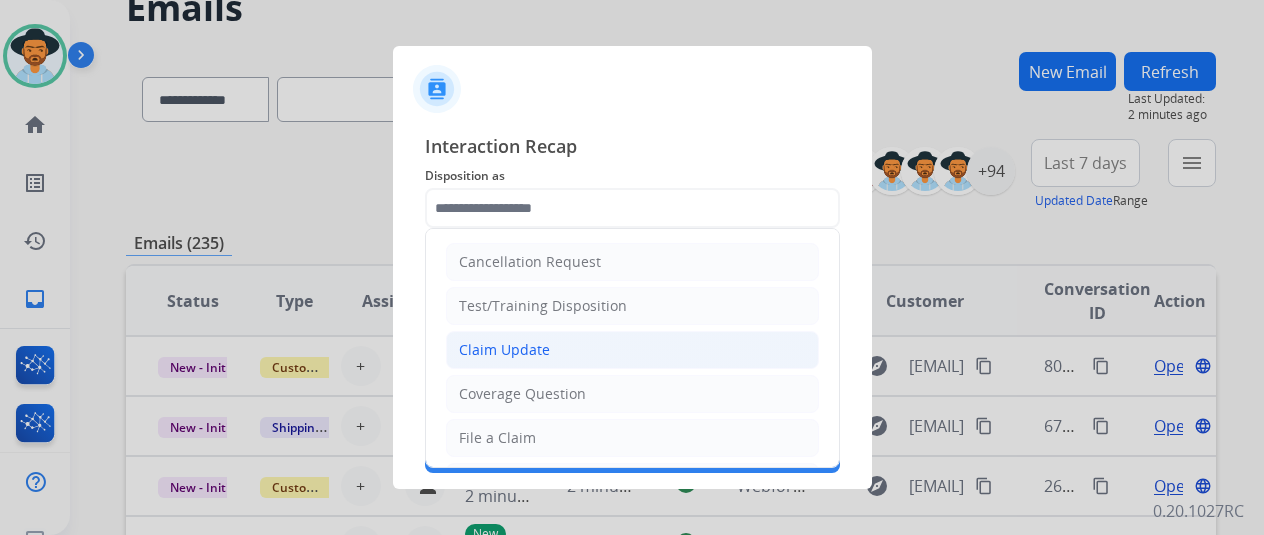 click on "Claim Update" 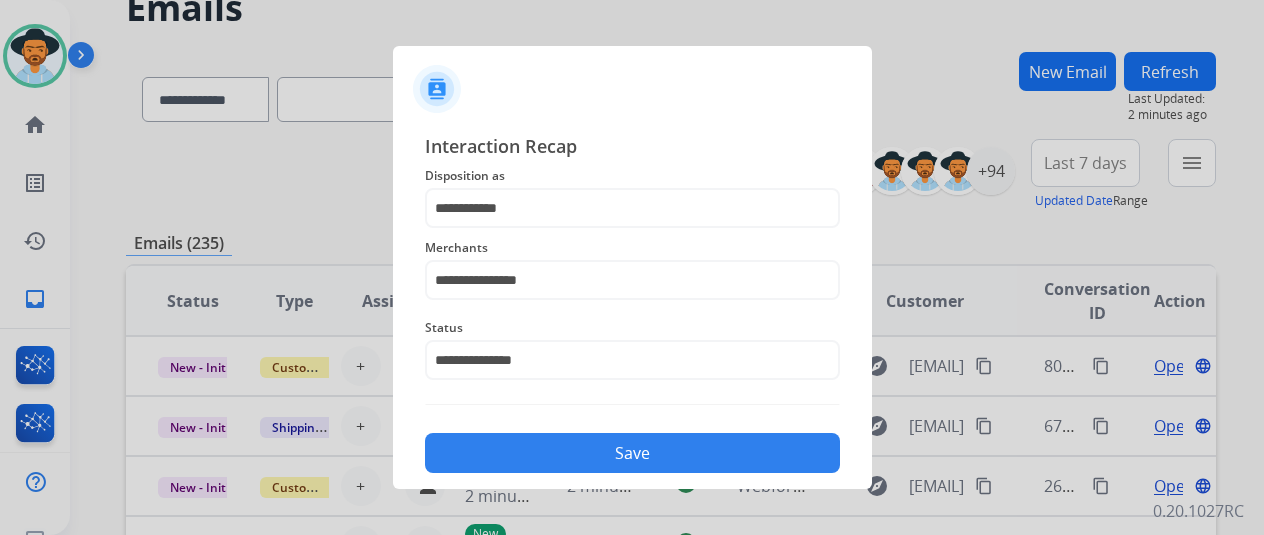 click on "Save" 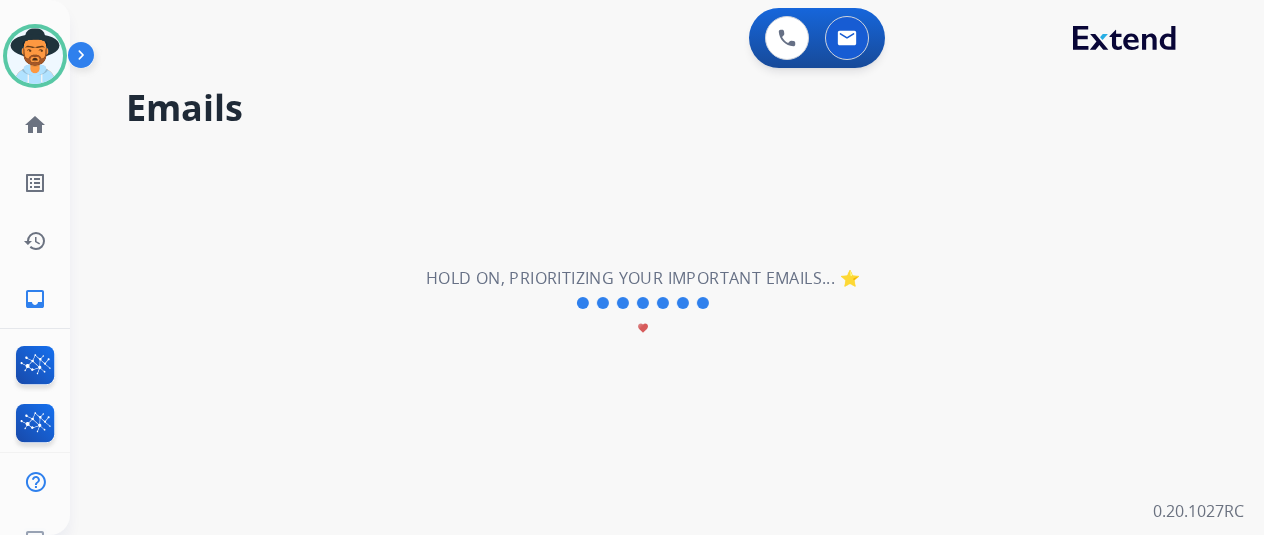 scroll, scrollTop: 0, scrollLeft: 0, axis: both 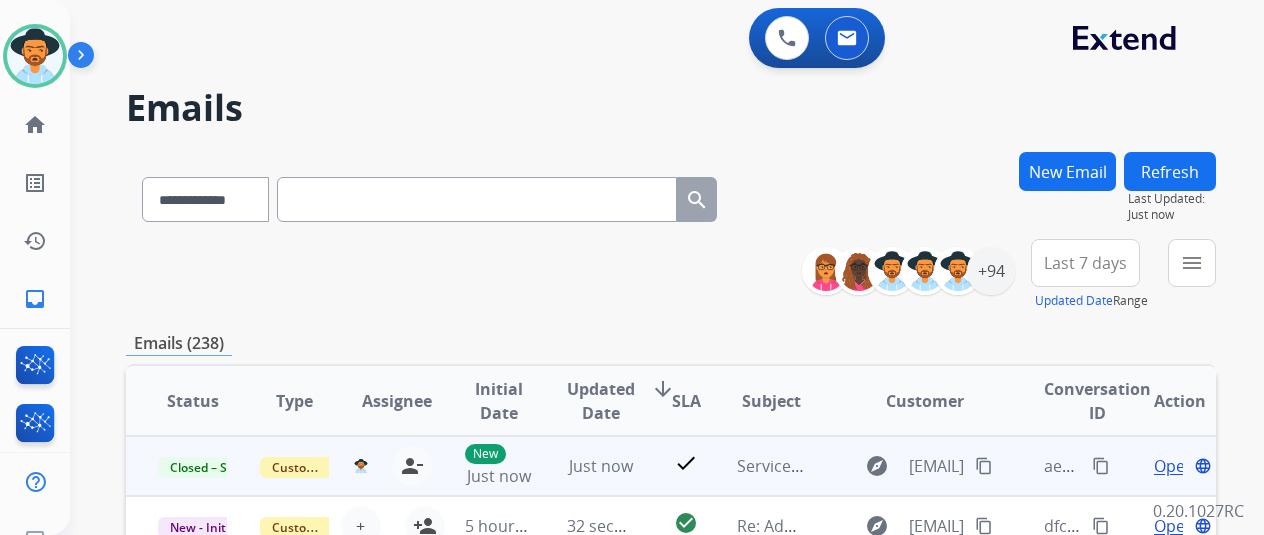 click on "content_copy" at bounding box center (1101, 466) 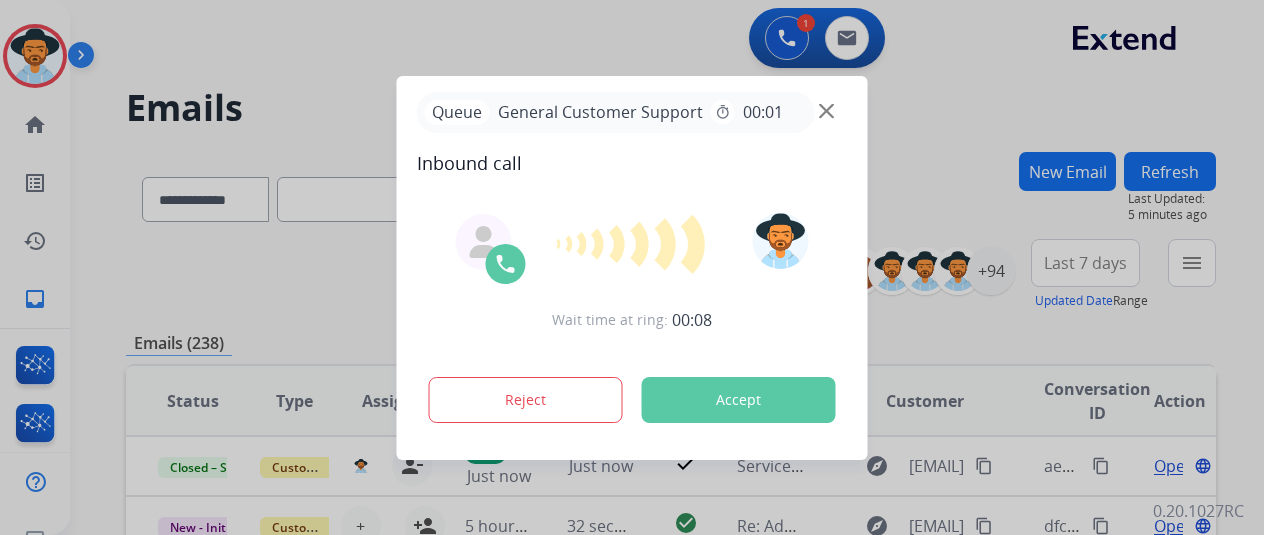 click on "Wait time at ring:  00:08" at bounding box center [632, 320] 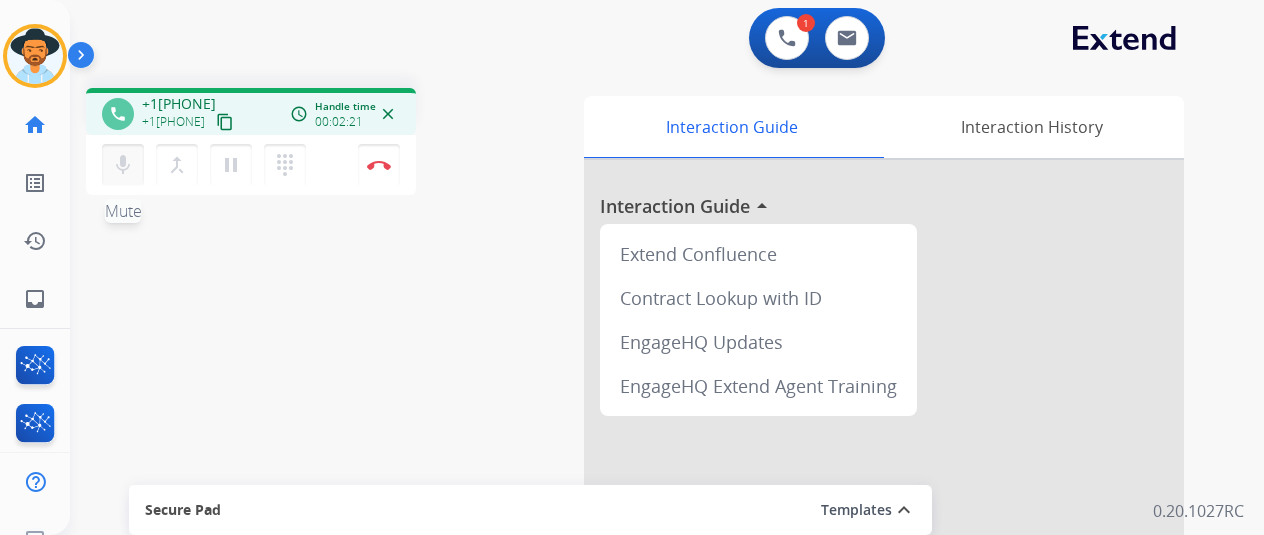 click on "mic" at bounding box center [123, 165] 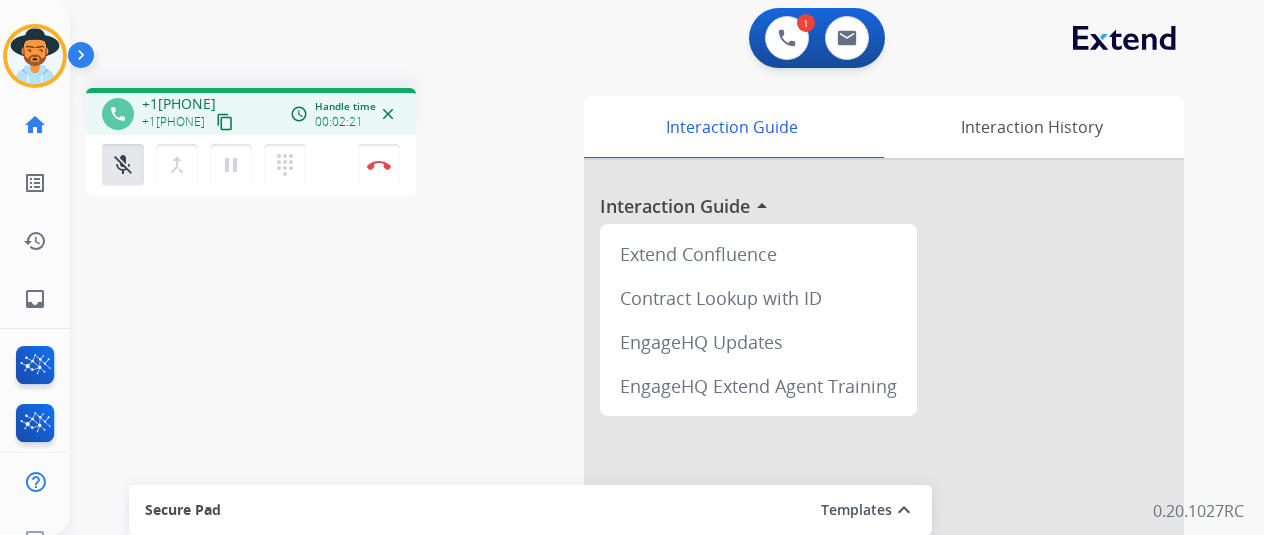 click on "merge_type Bridge" at bounding box center [183, 165] 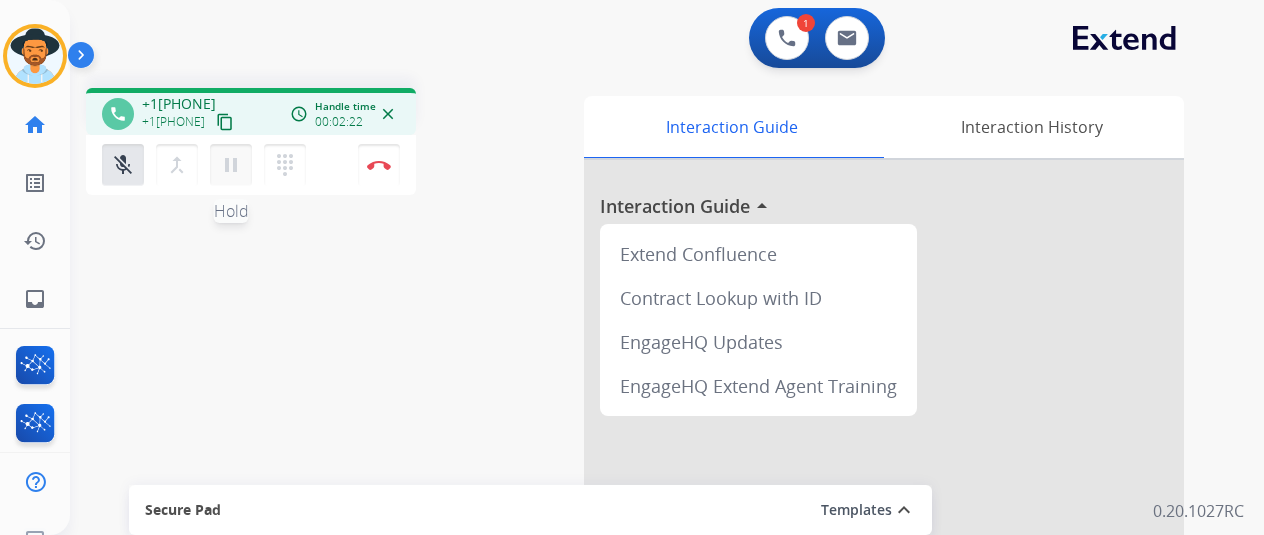 click on "pause Hold" at bounding box center (231, 165) 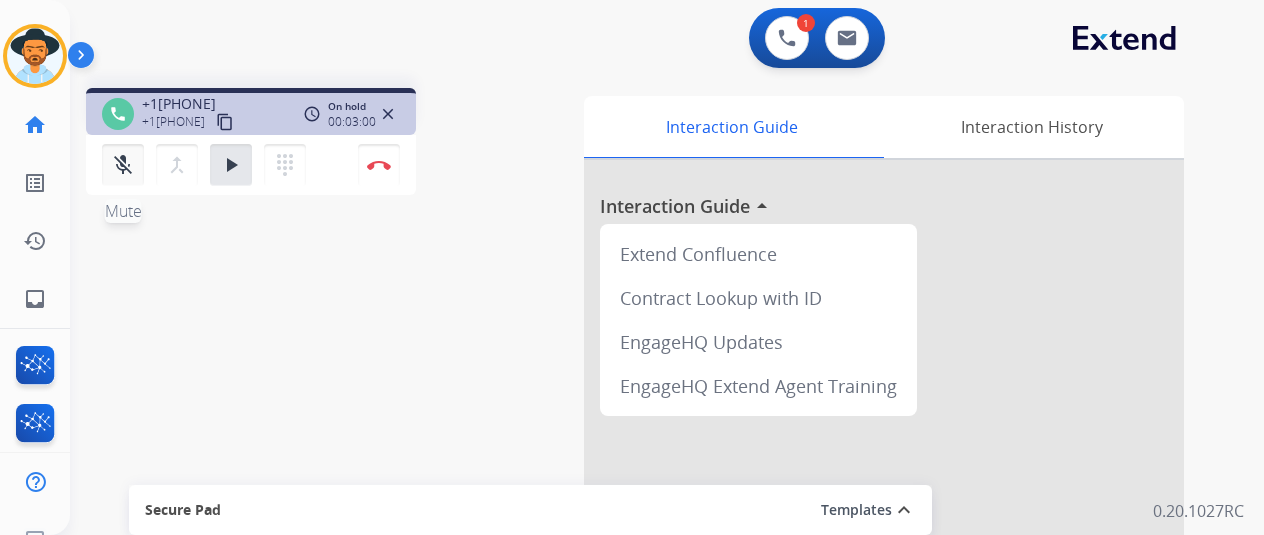 click on "mic_off" at bounding box center (123, 165) 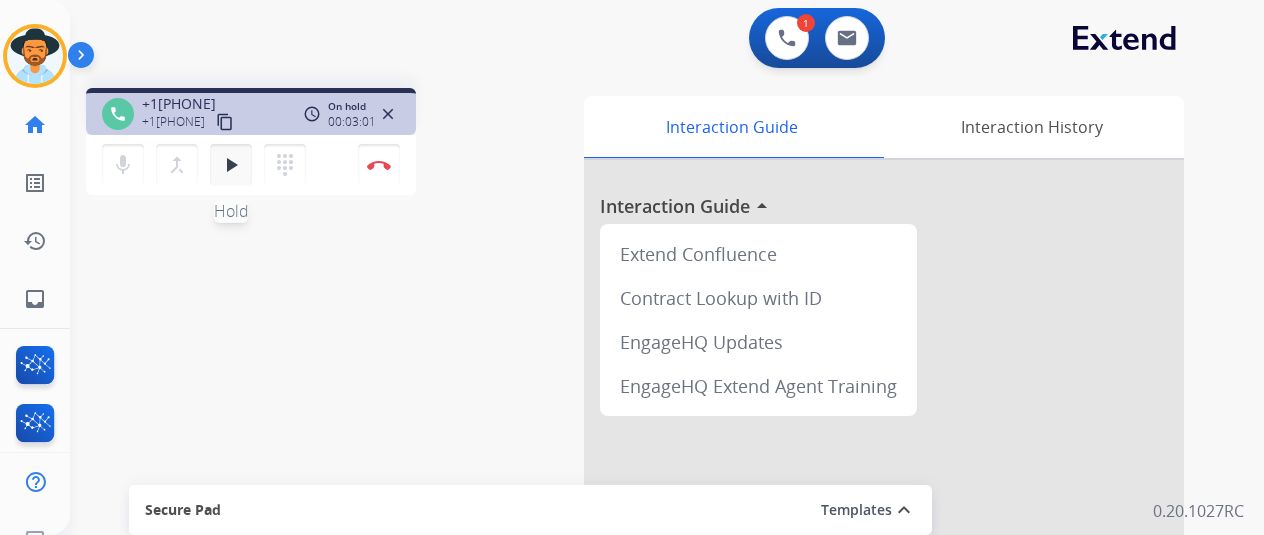 click on "play_arrow" at bounding box center (231, 165) 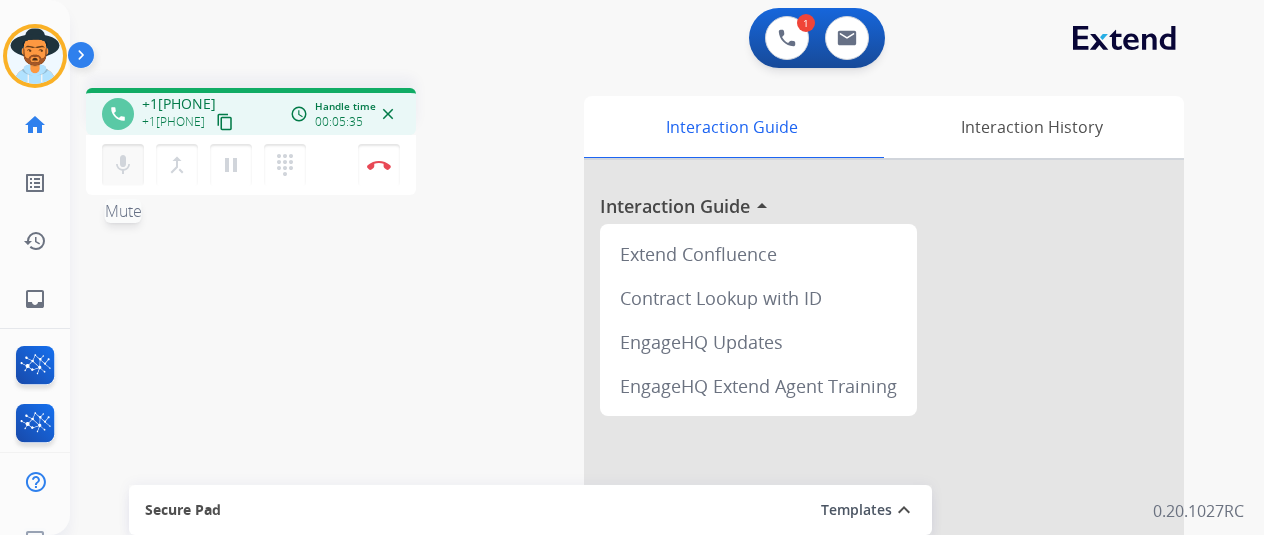 click on "mic" at bounding box center [123, 165] 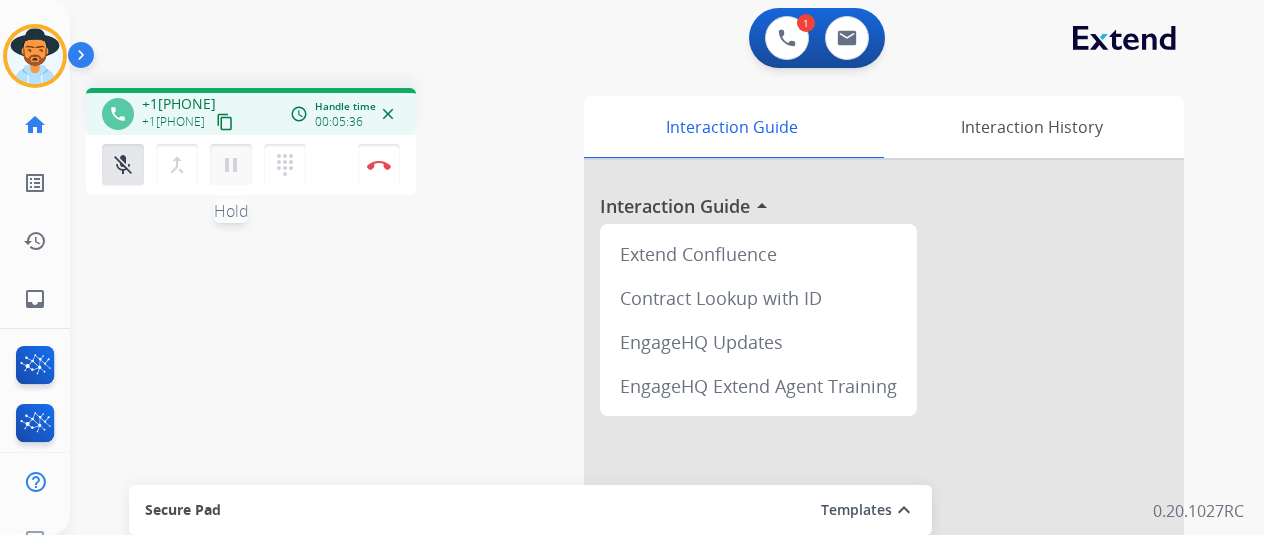 click on "pause" at bounding box center (231, 165) 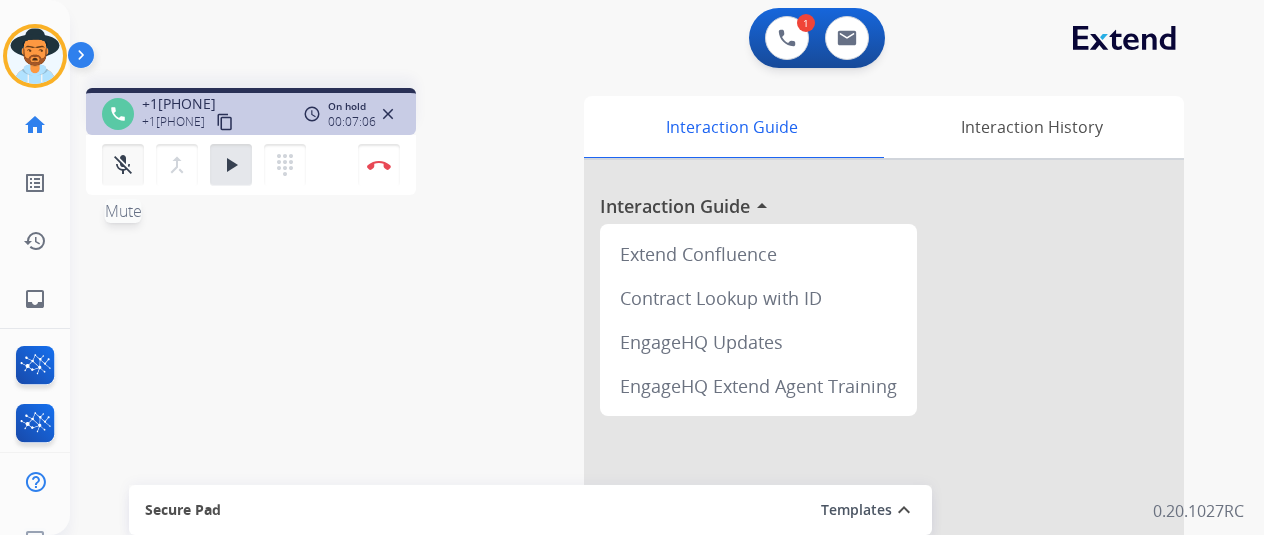 click on "mic_off" at bounding box center [123, 165] 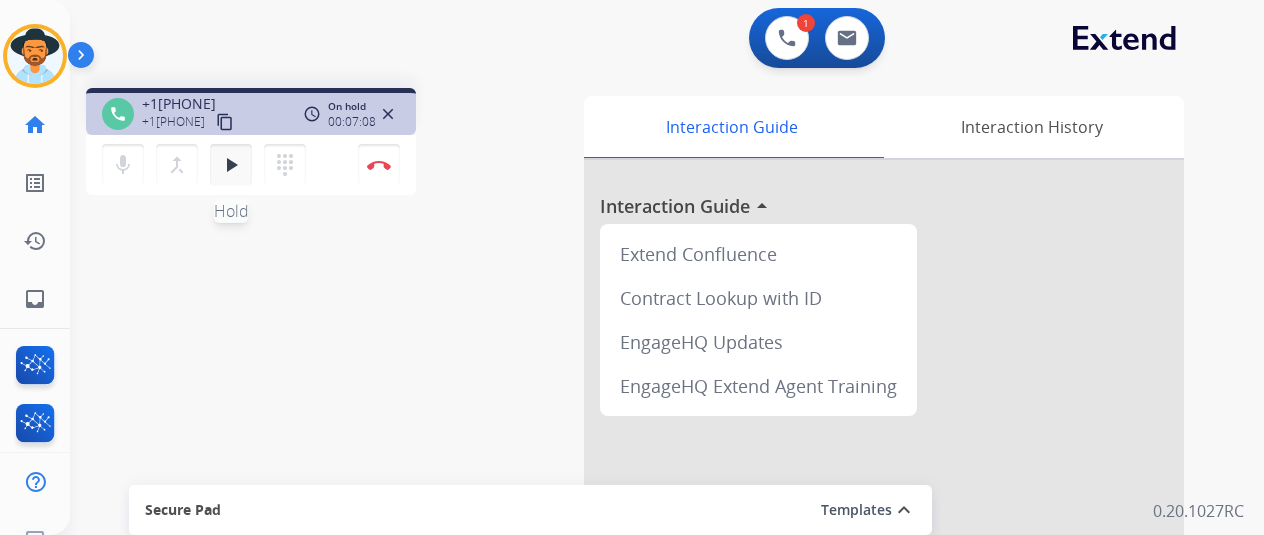 click on "play_arrow" at bounding box center [231, 165] 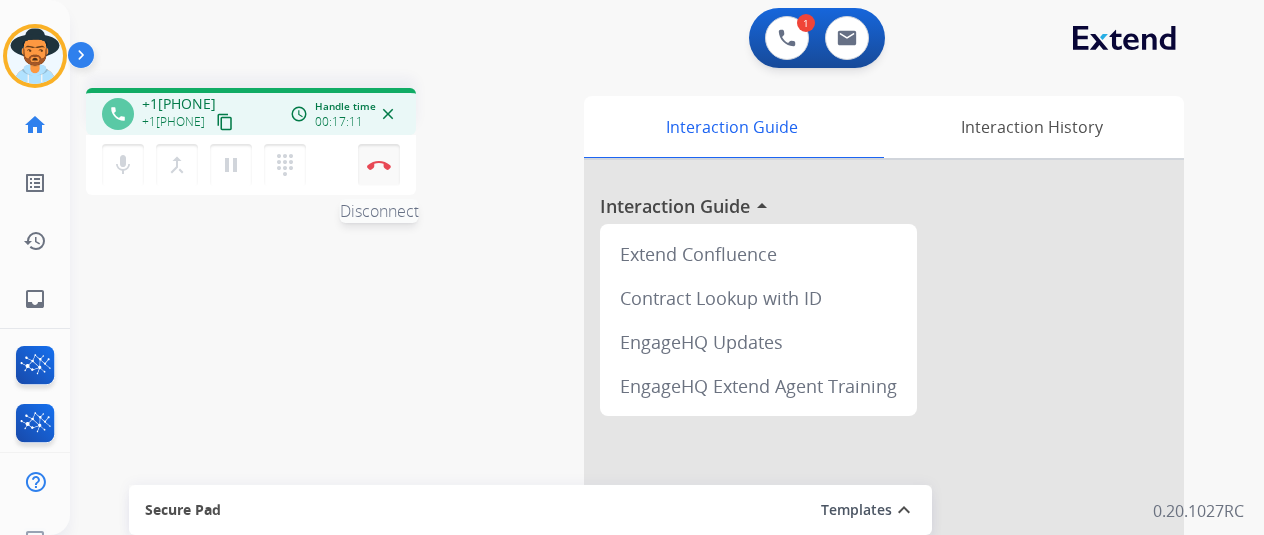 click at bounding box center [379, 165] 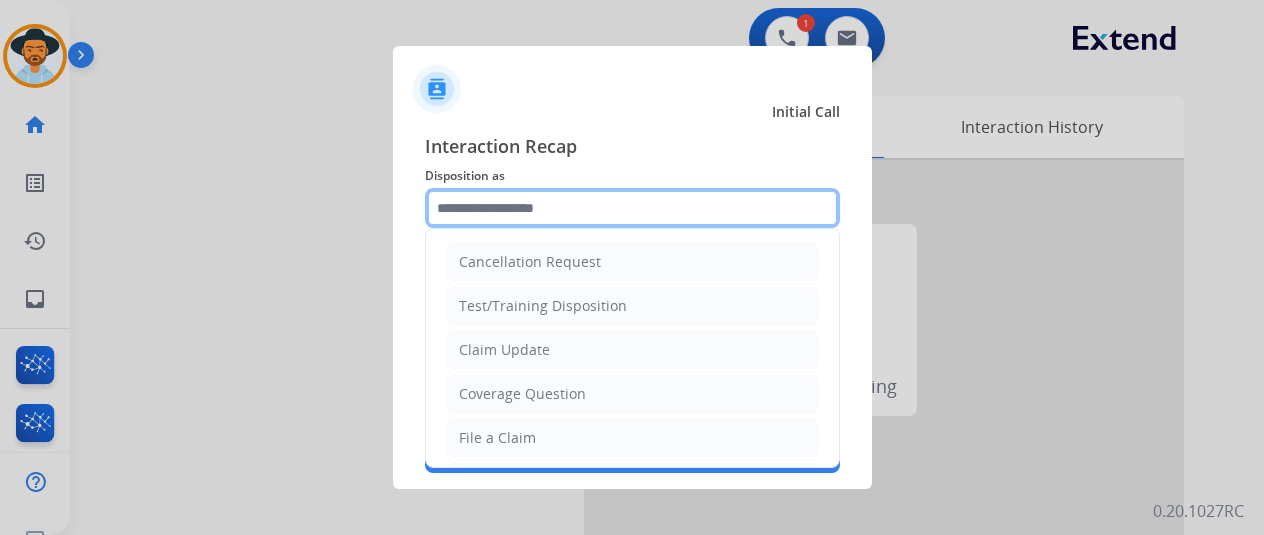 click 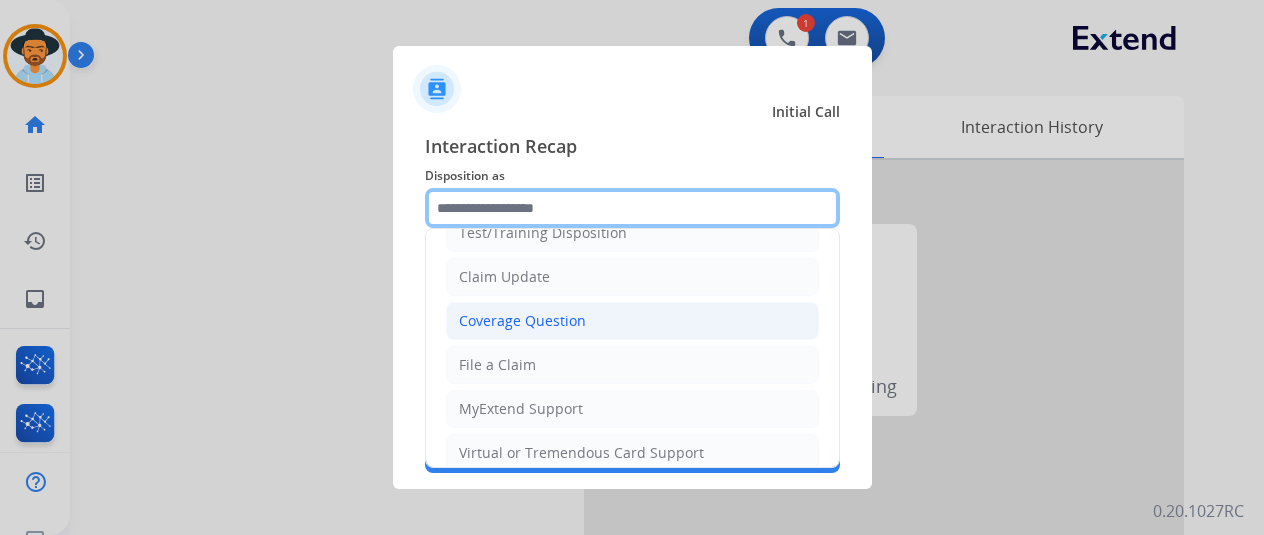 scroll, scrollTop: 0, scrollLeft: 0, axis: both 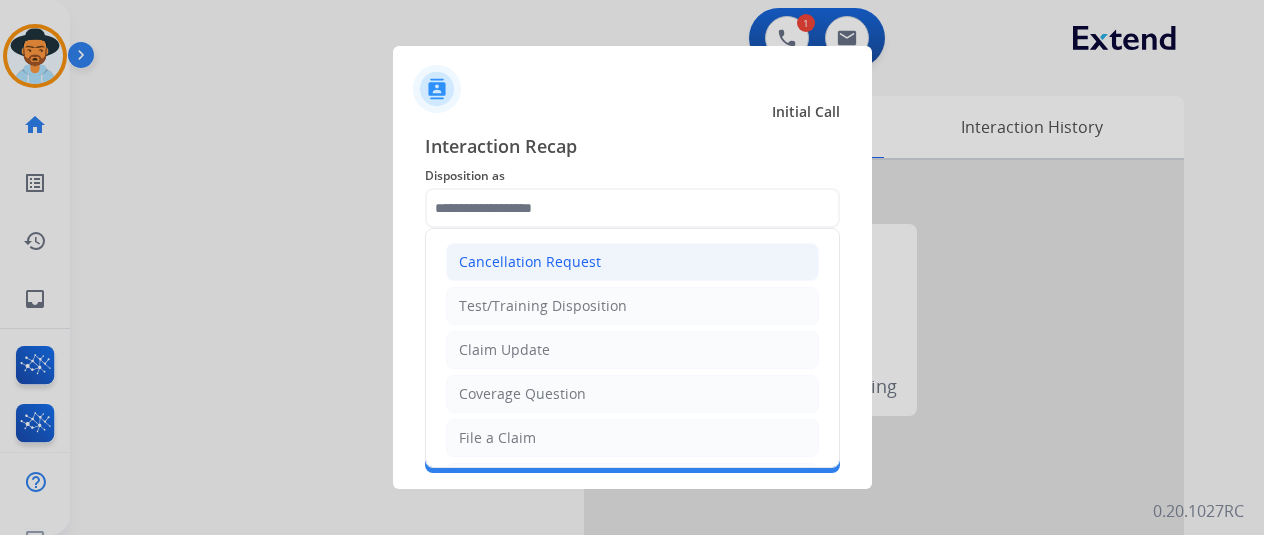 click on "Cancellation Request" 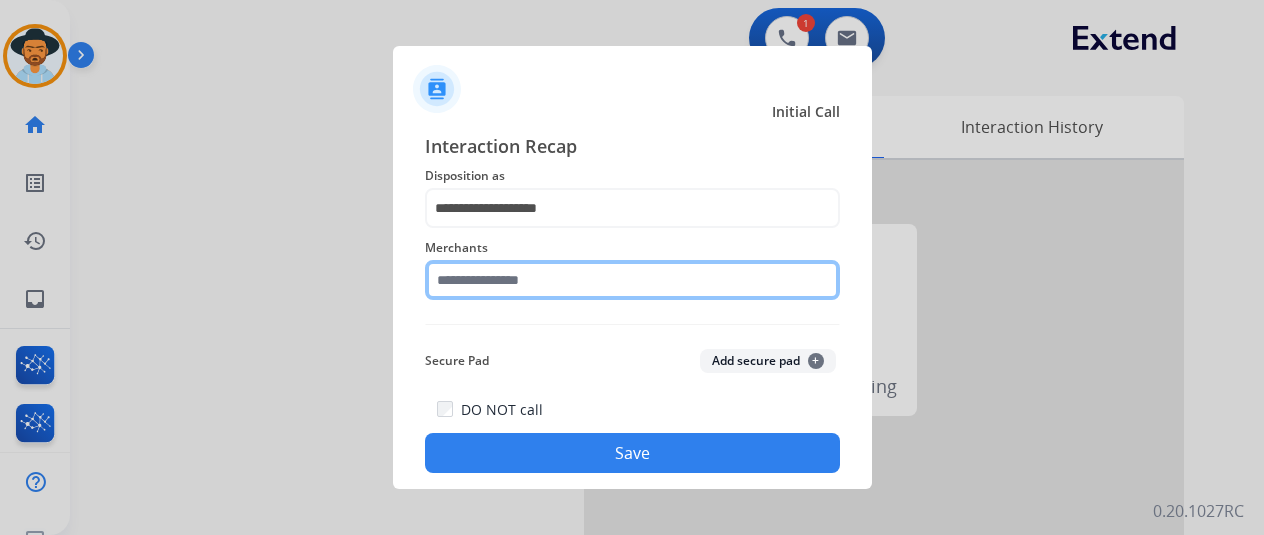 click 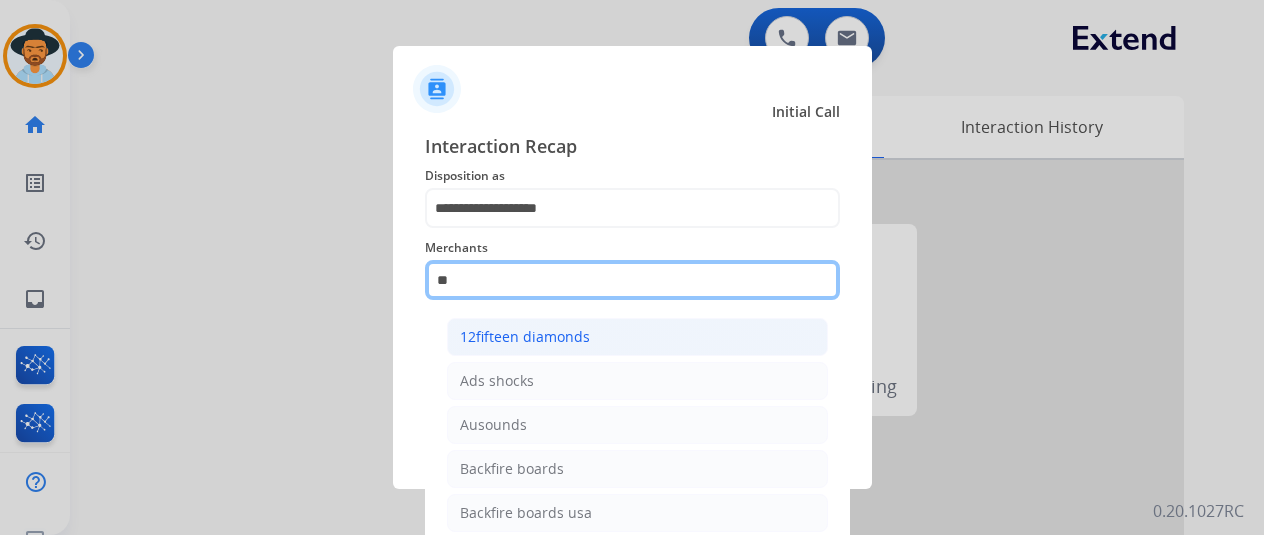 type on "*" 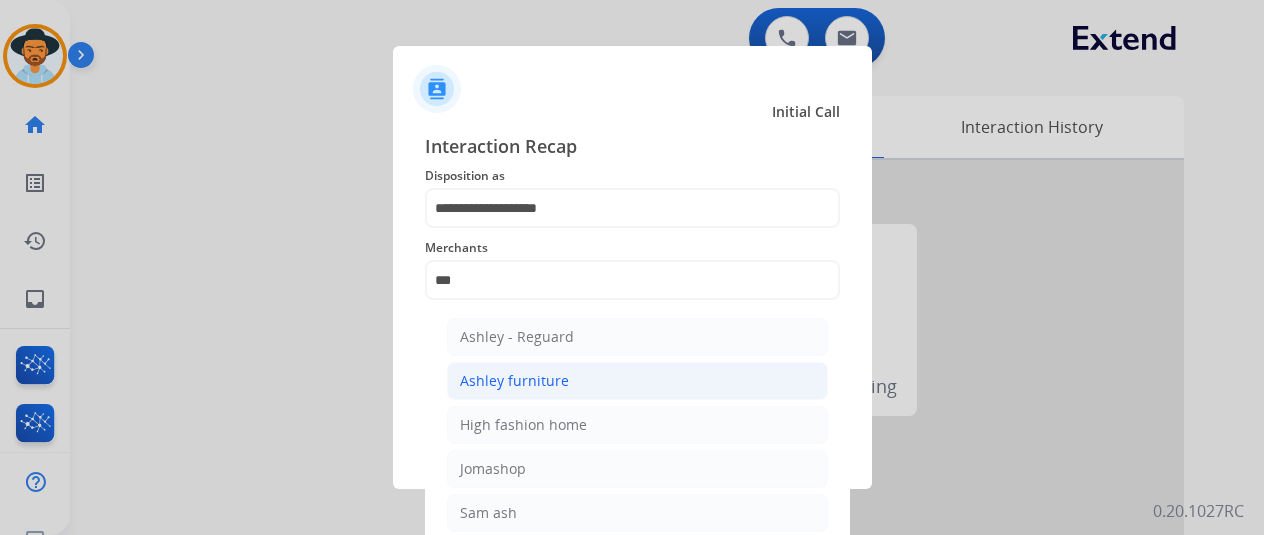 click on "Ashley furniture" 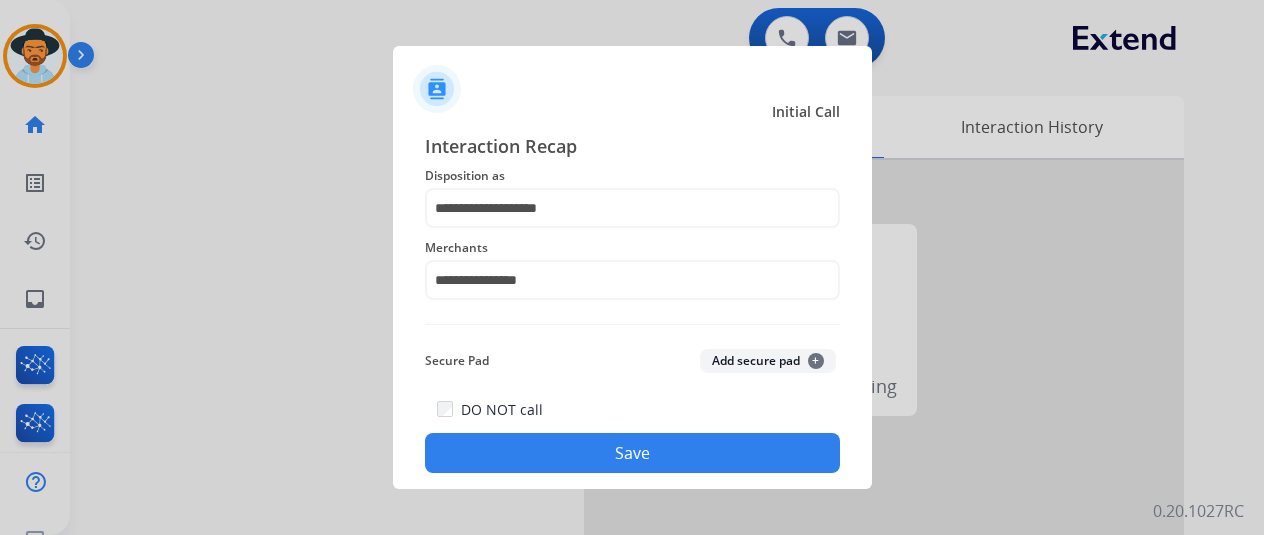 click on "Save" 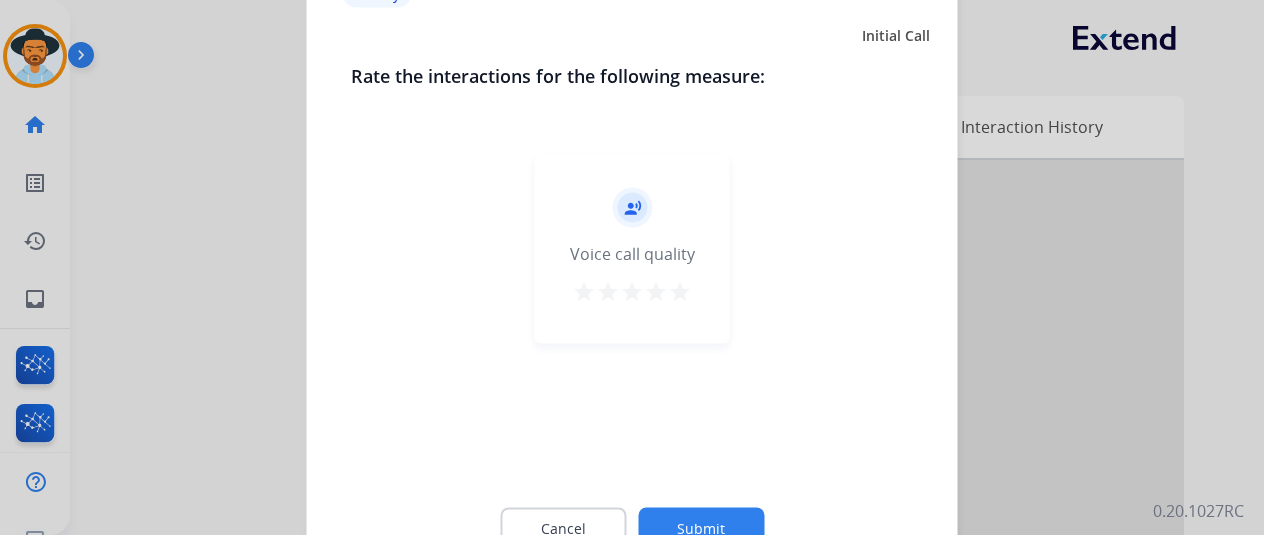 click on "star" at bounding box center (680, 291) 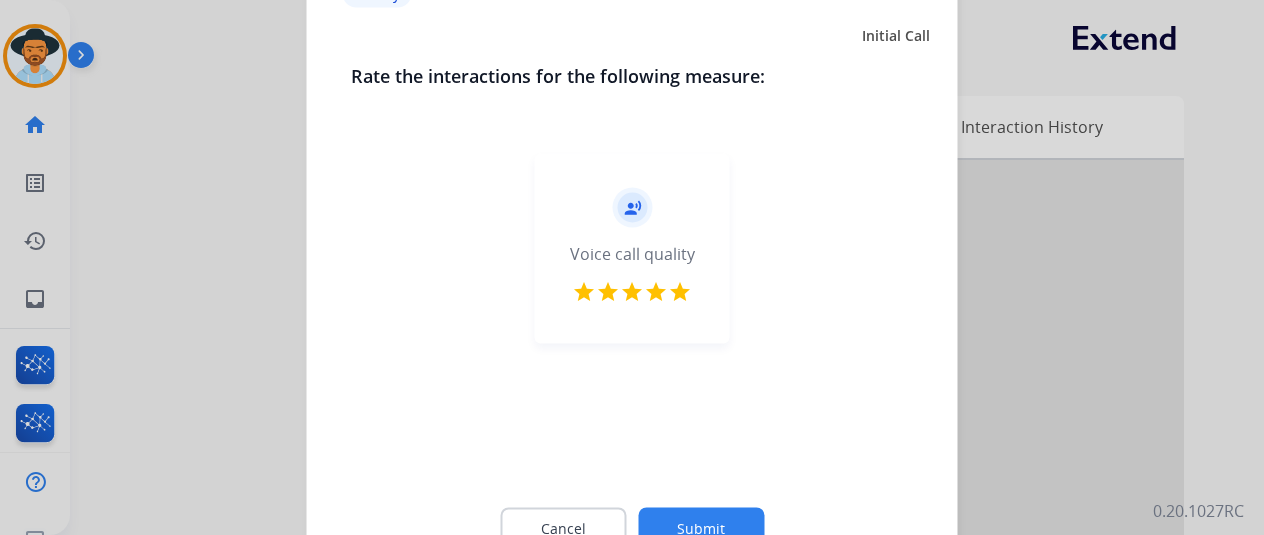 click on "Submit" 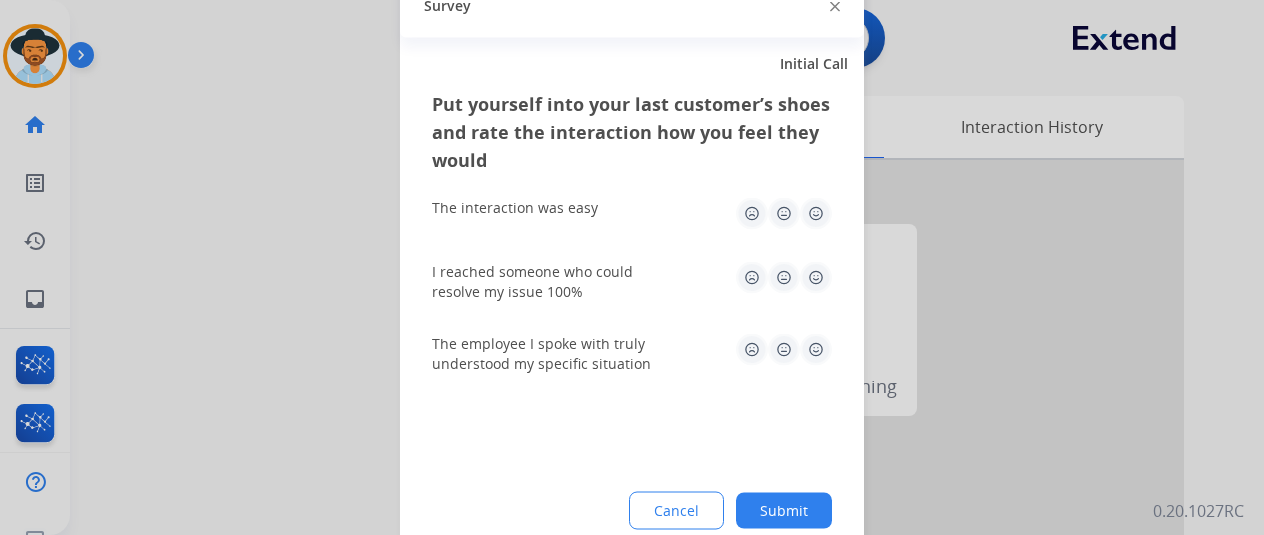 drag, startPoint x: 816, startPoint y: 216, endPoint x: 810, endPoint y: 263, distance: 47.38143 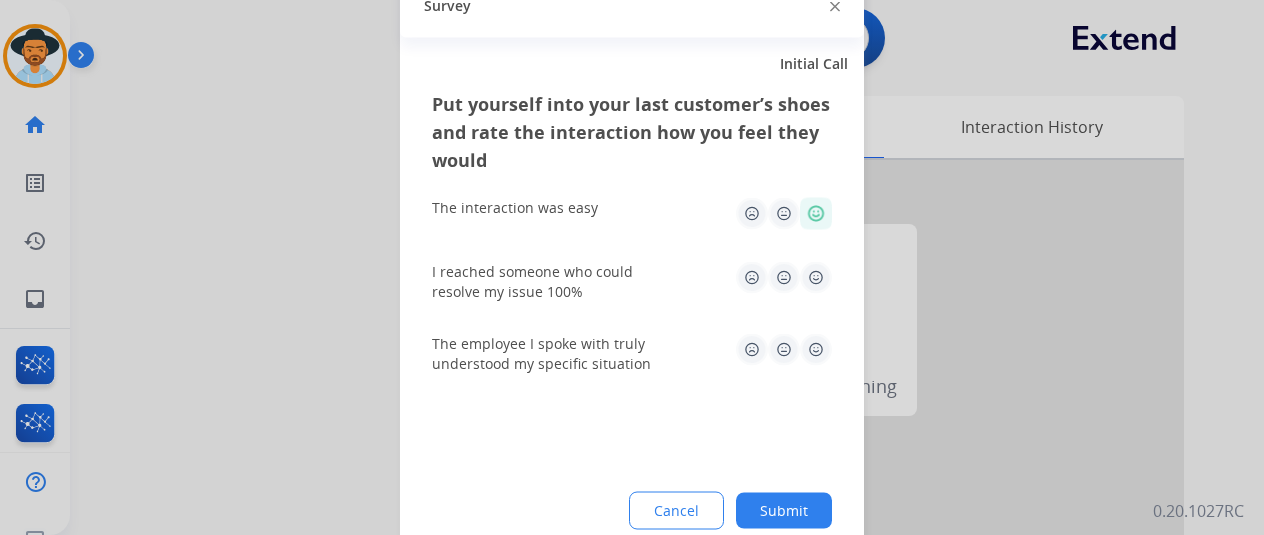 click 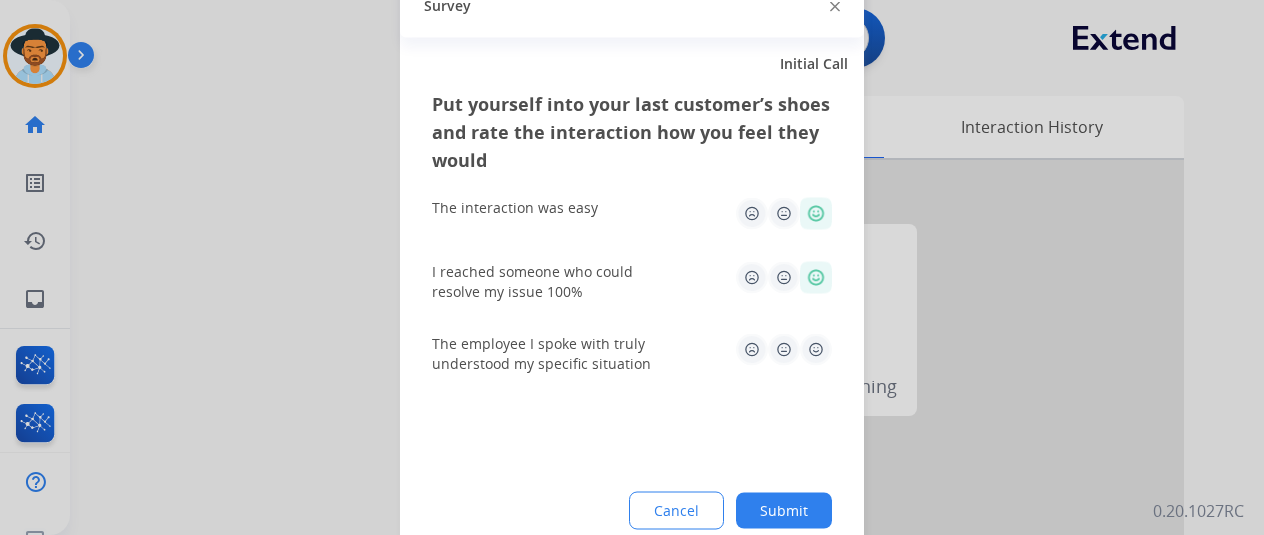 click 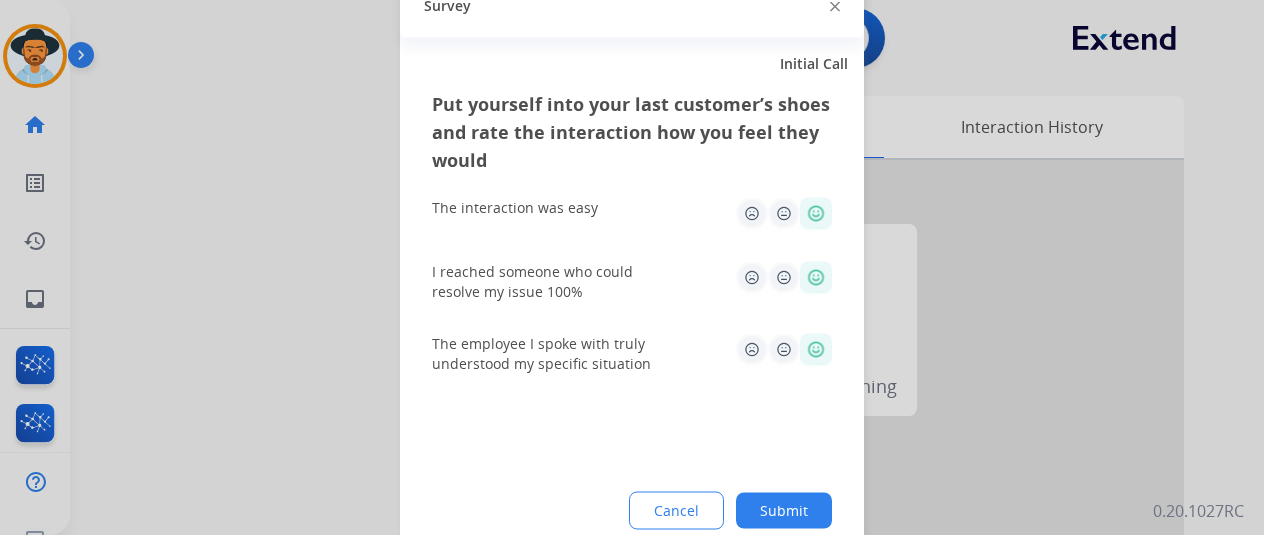 drag, startPoint x: 782, startPoint y: 207, endPoint x: 790, endPoint y: 230, distance: 24.351591 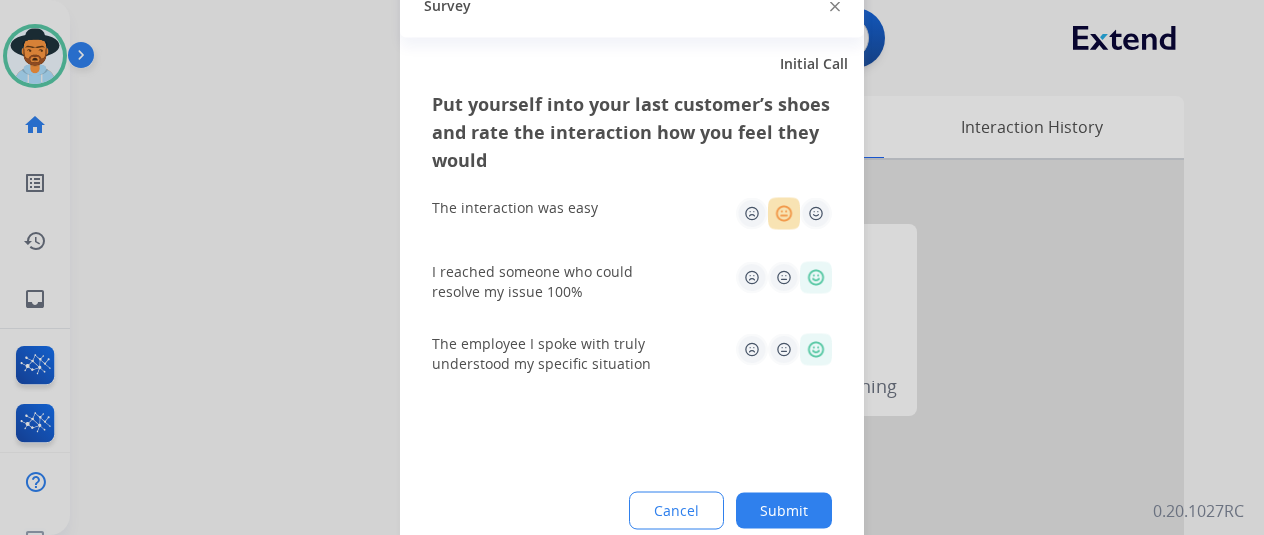 click on "Submit" 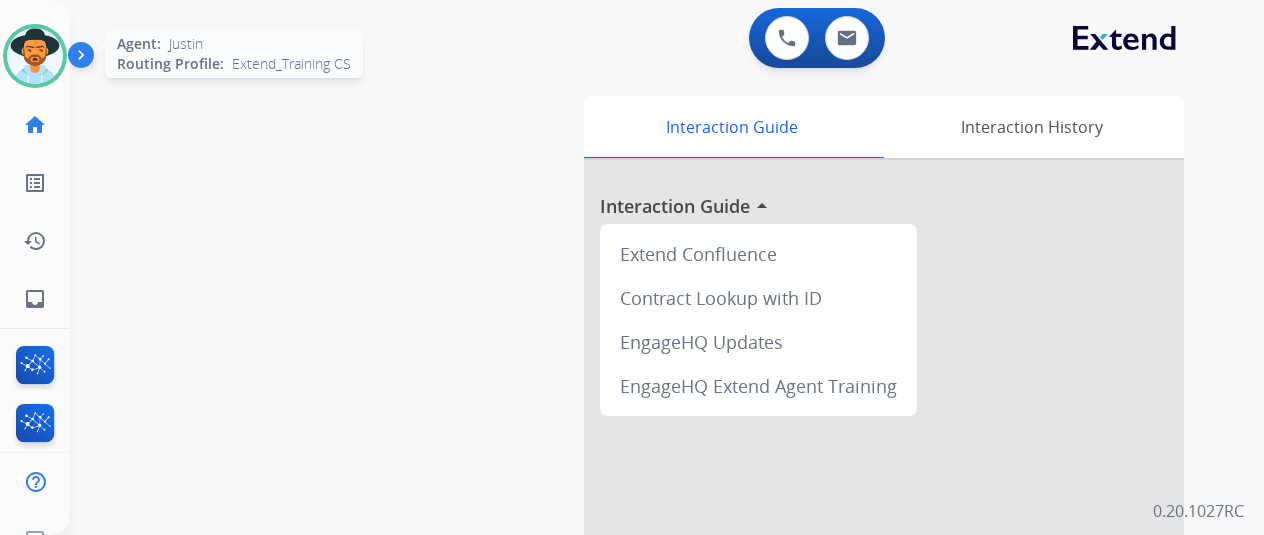 click on "Agent:   Justin  Routing Profile:  Extend_Training CS" 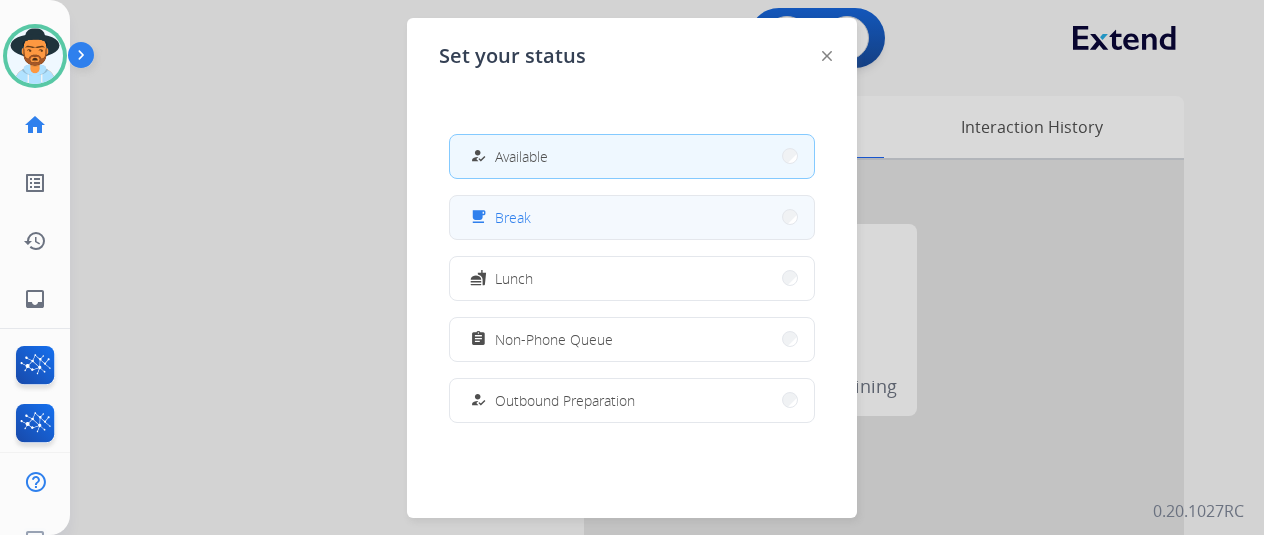 click on "free_breakfast Break" at bounding box center (632, 217) 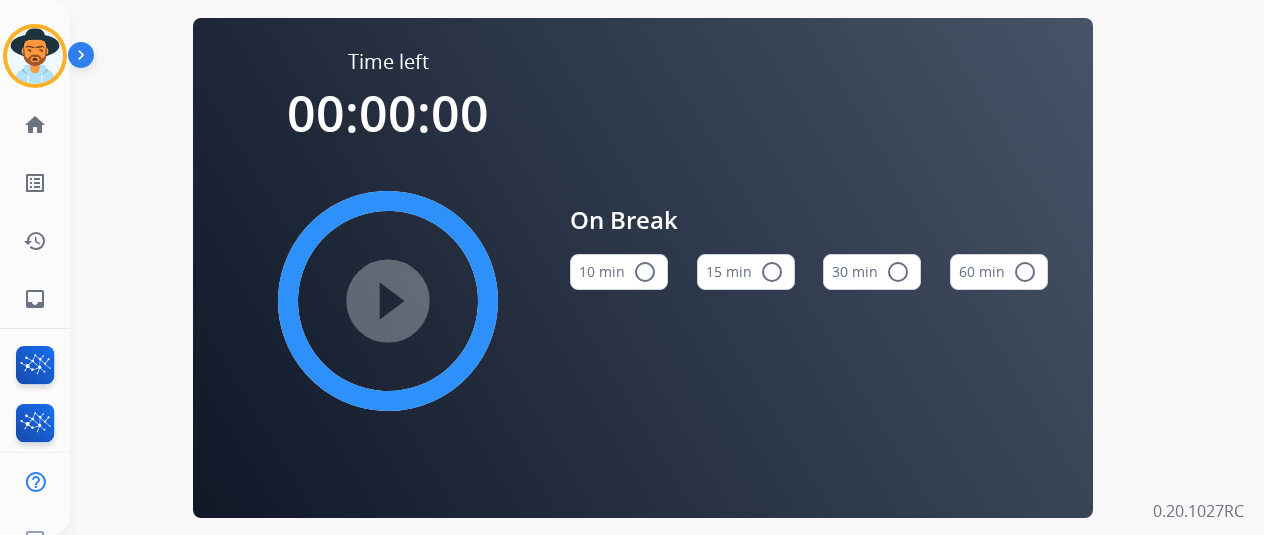 drag, startPoint x: 629, startPoint y: 281, endPoint x: 552, endPoint y: 318, distance: 85.42833 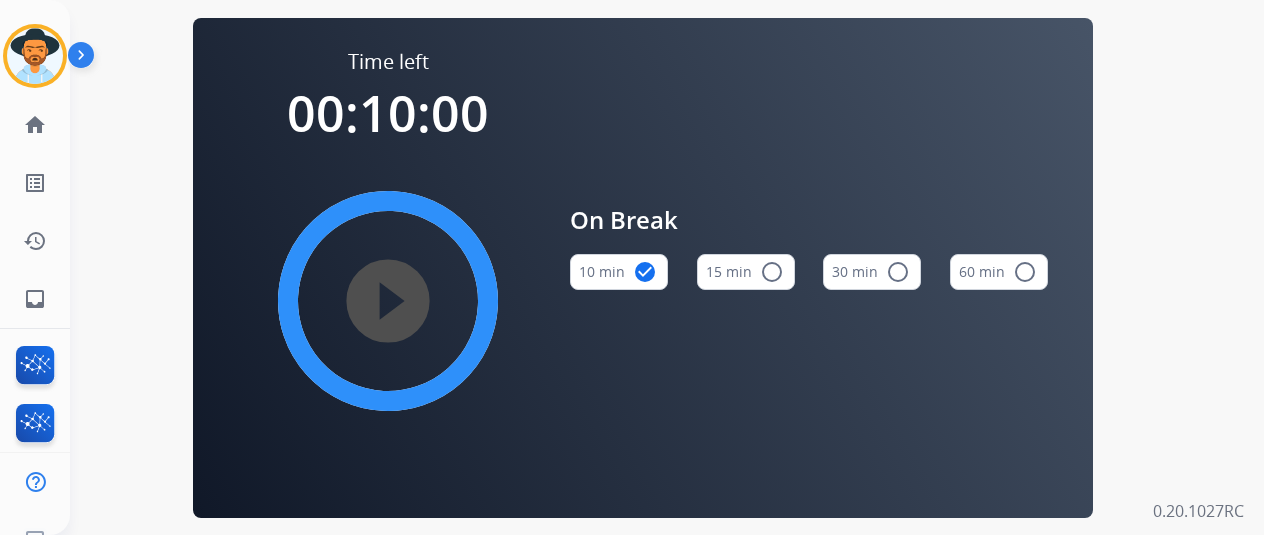 type 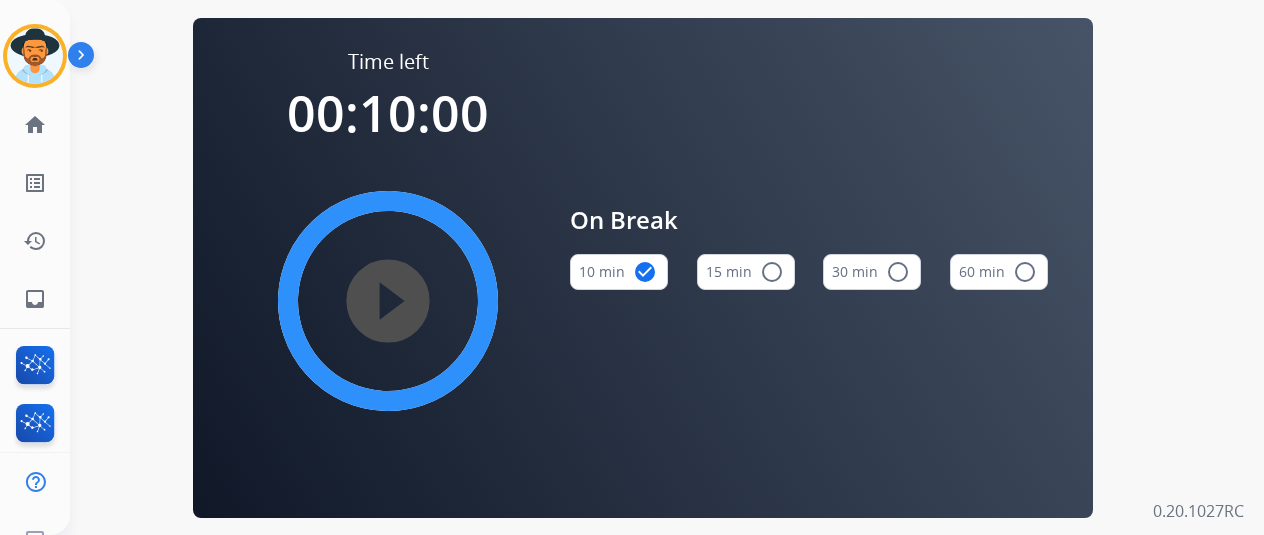 drag, startPoint x: 29, startPoint y: 49, endPoint x: 87, endPoint y: 49, distance: 58 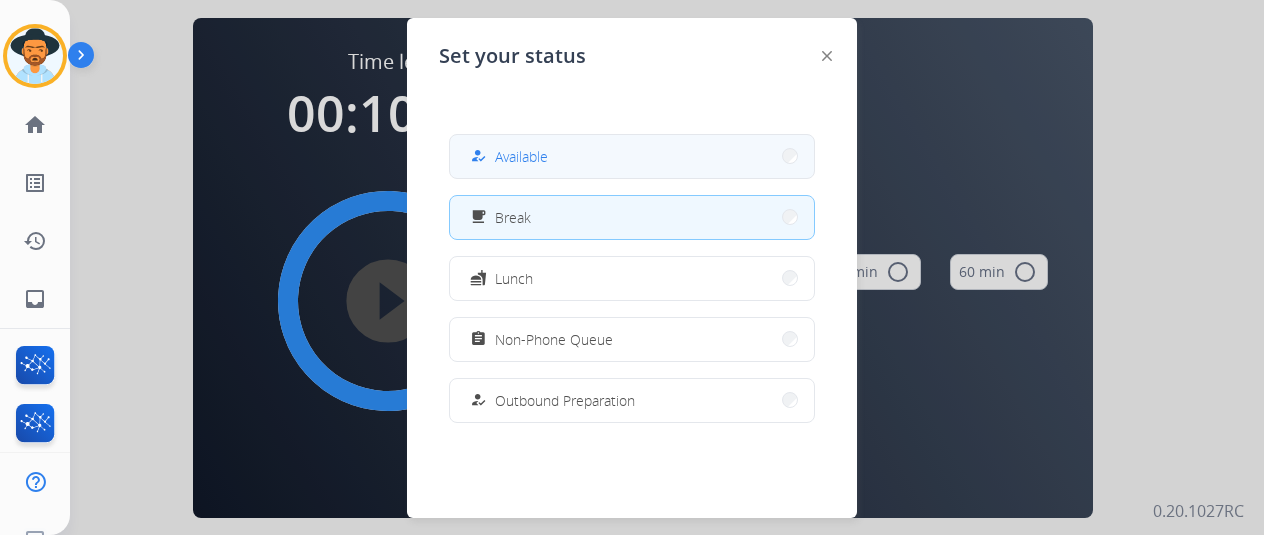 click on "how_to_reg Available" at bounding box center (632, 156) 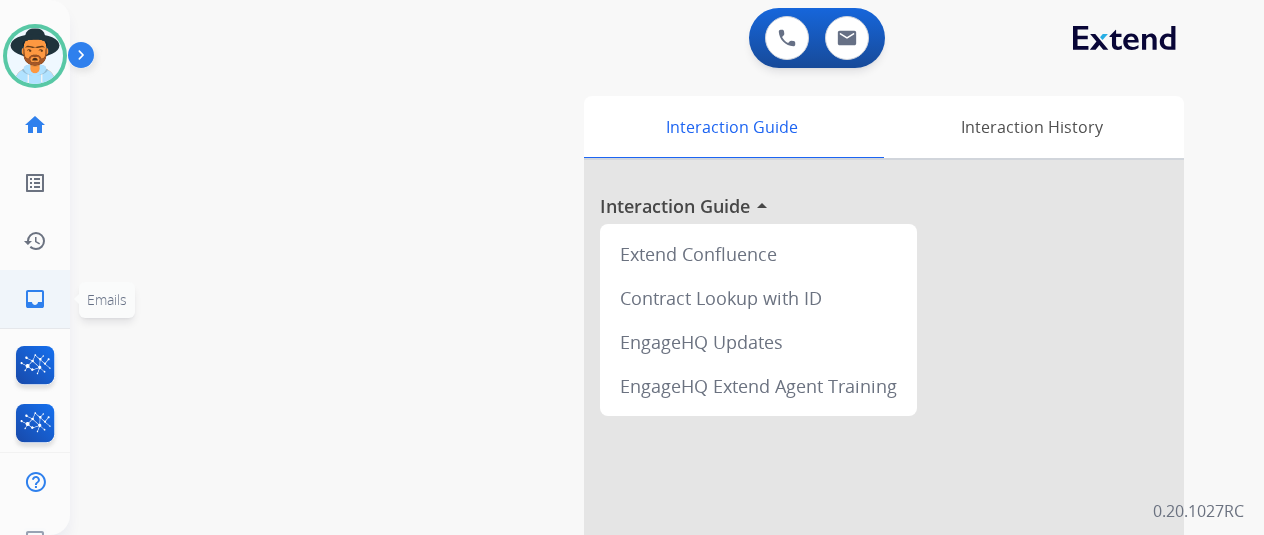click on "inbox  Emails" 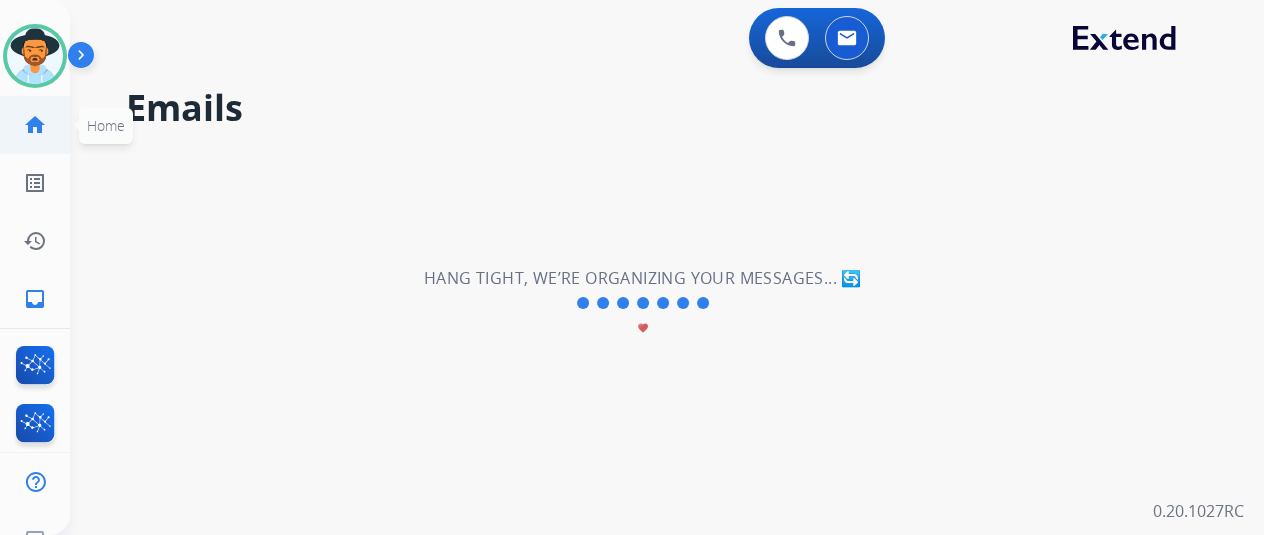 click on "home" 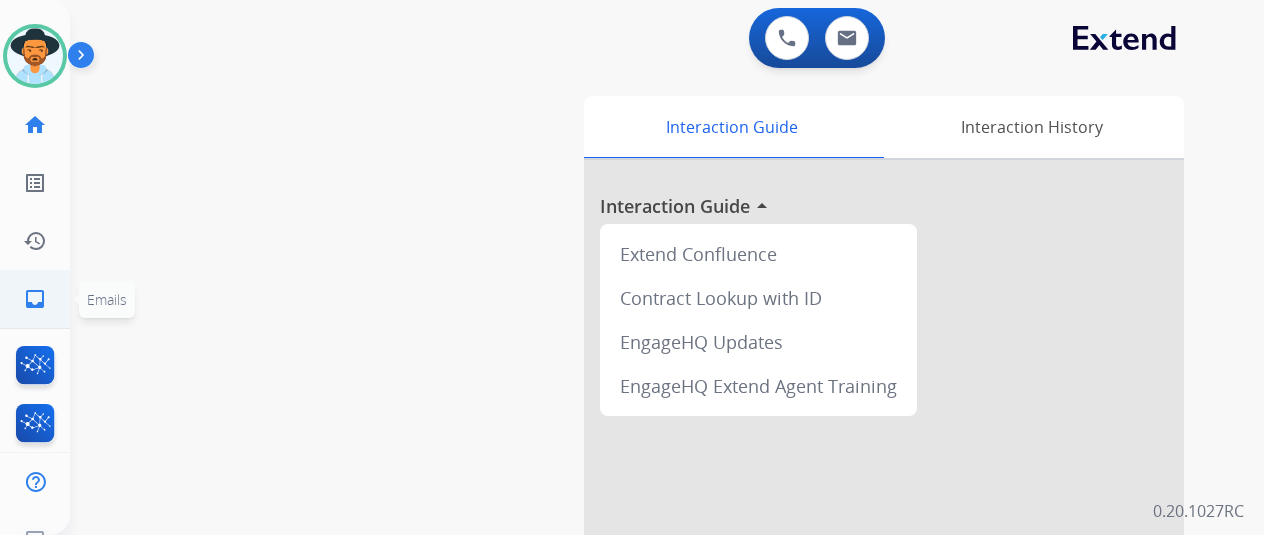 click on "inbox  Emails" 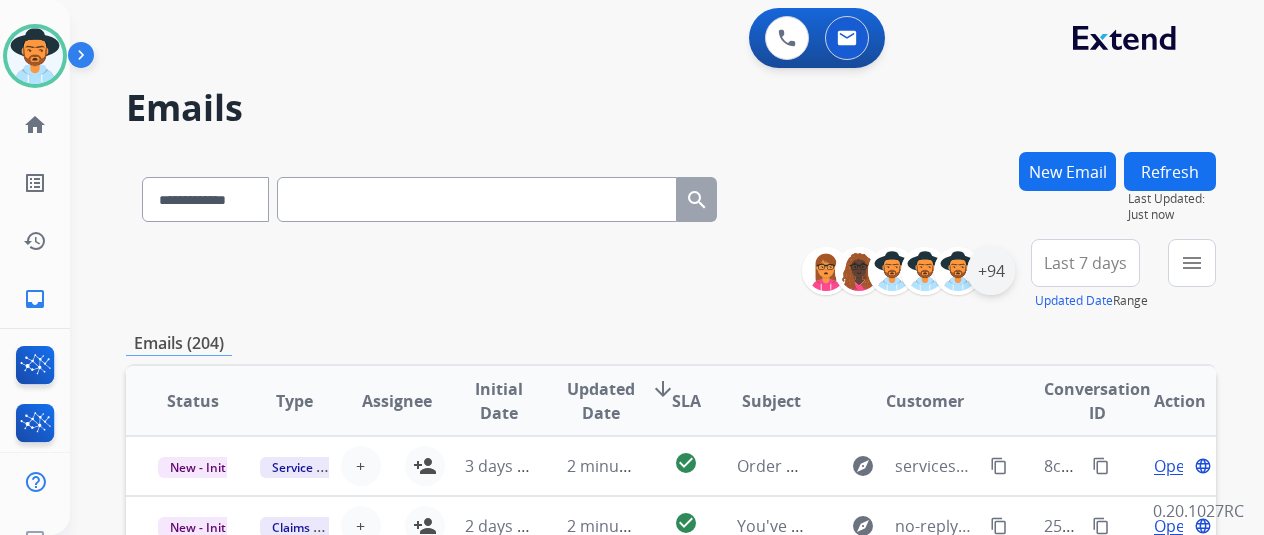 click on "+94" at bounding box center (991, 271) 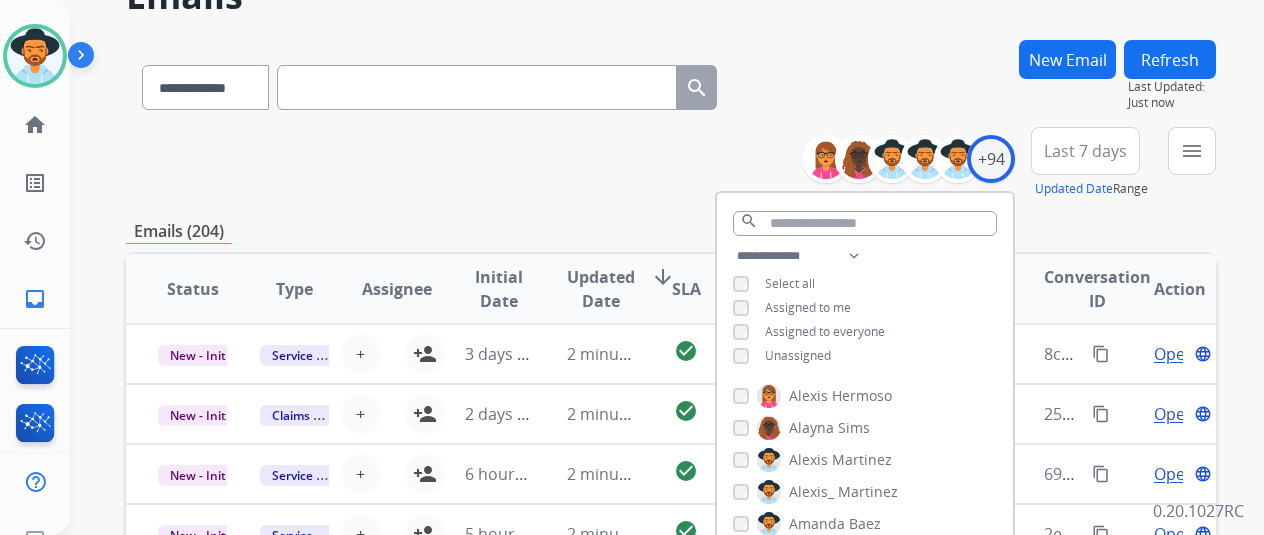 scroll, scrollTop: 200, scrollLeft: 0, axis: vertical 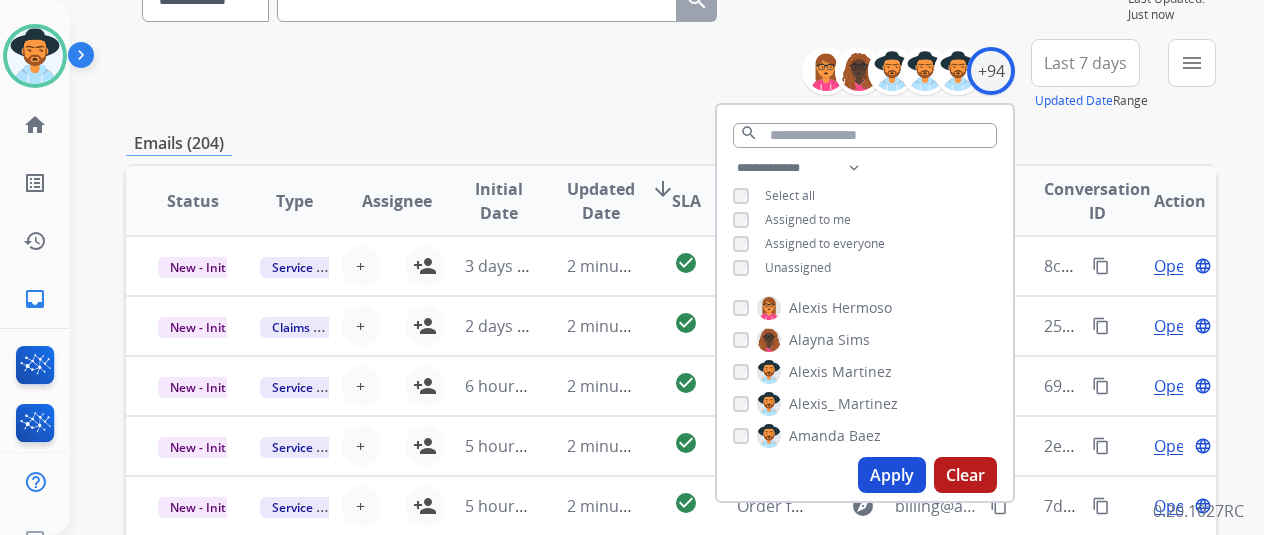 click on "Unassigned" at bounding box center [798, 267] 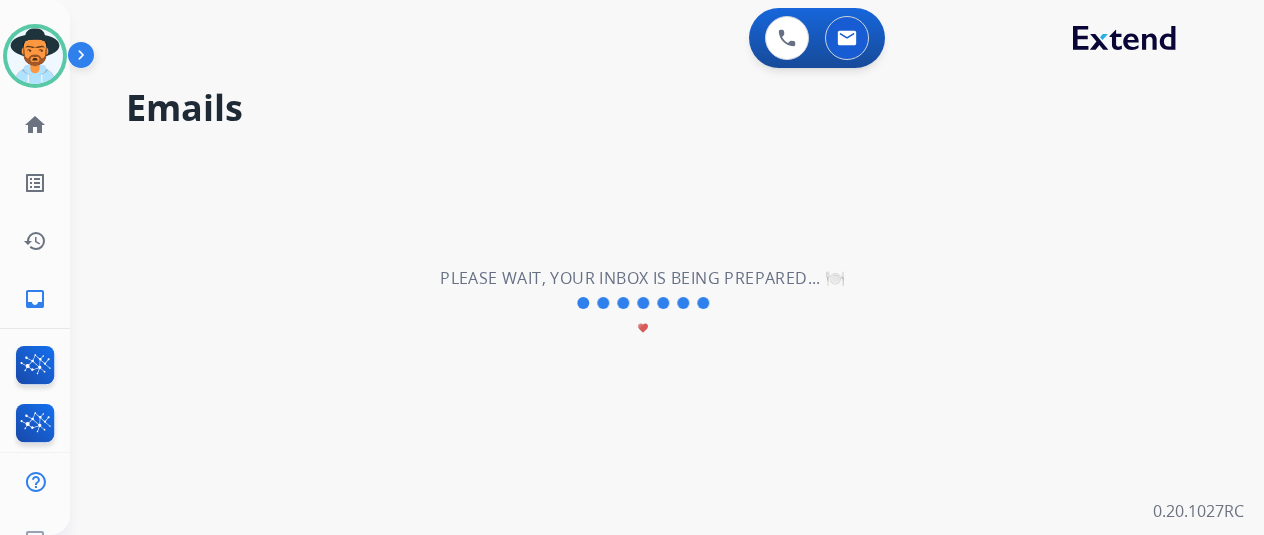 scroll, scrollTop: 0, scrollLeft: 0, axis: both 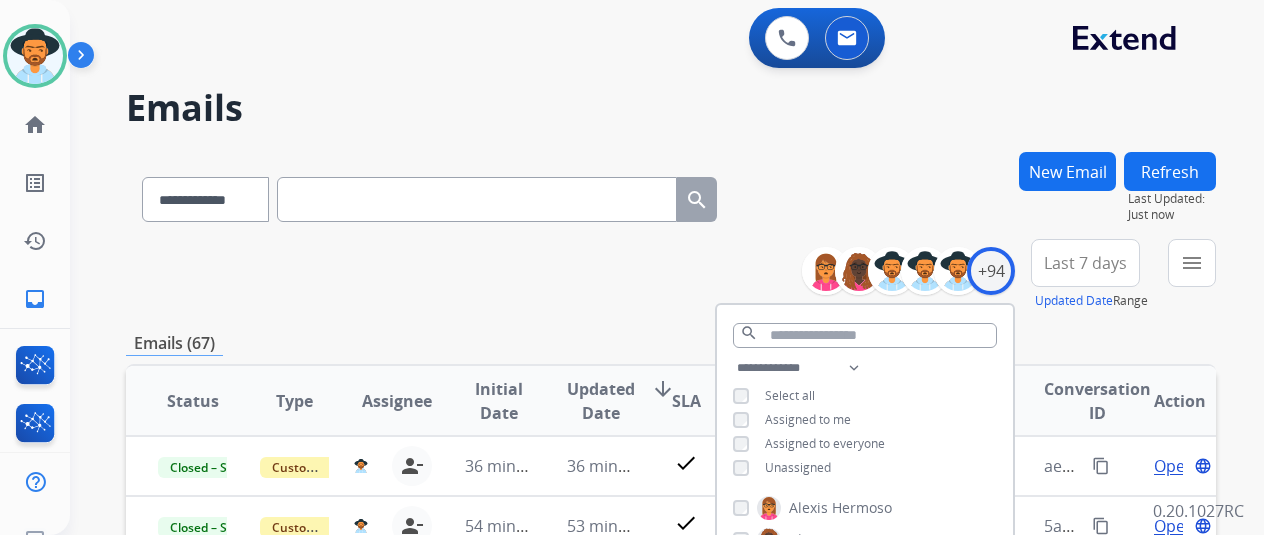 click on "Emails (67)" at bounding box center [671, 343] 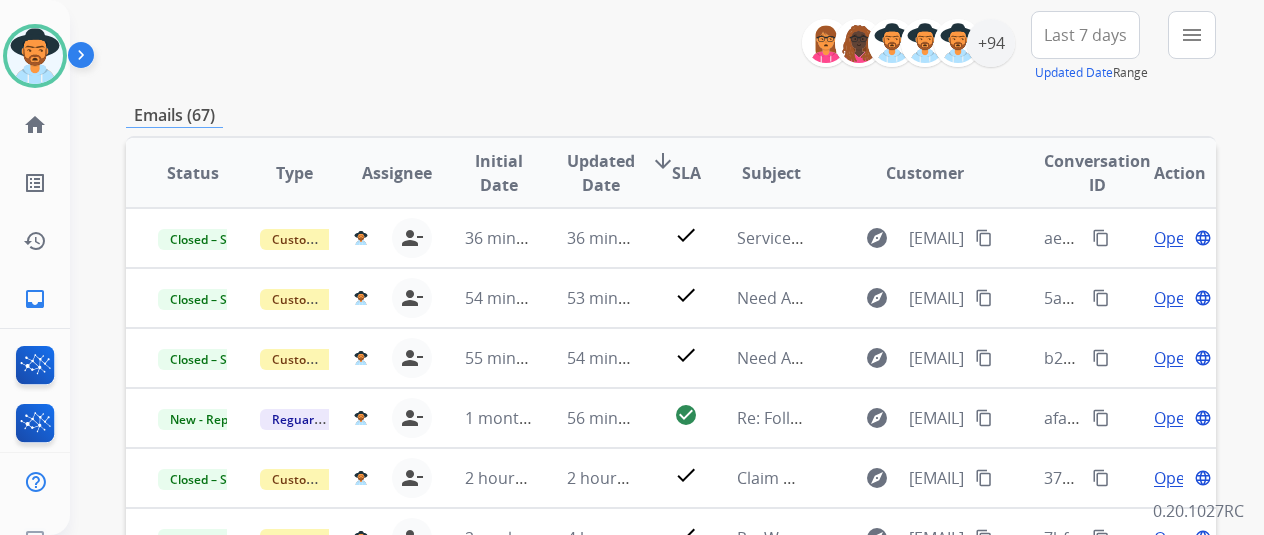 scroll, scrollTop: 500, scrollLeft: 0, axis: vertical 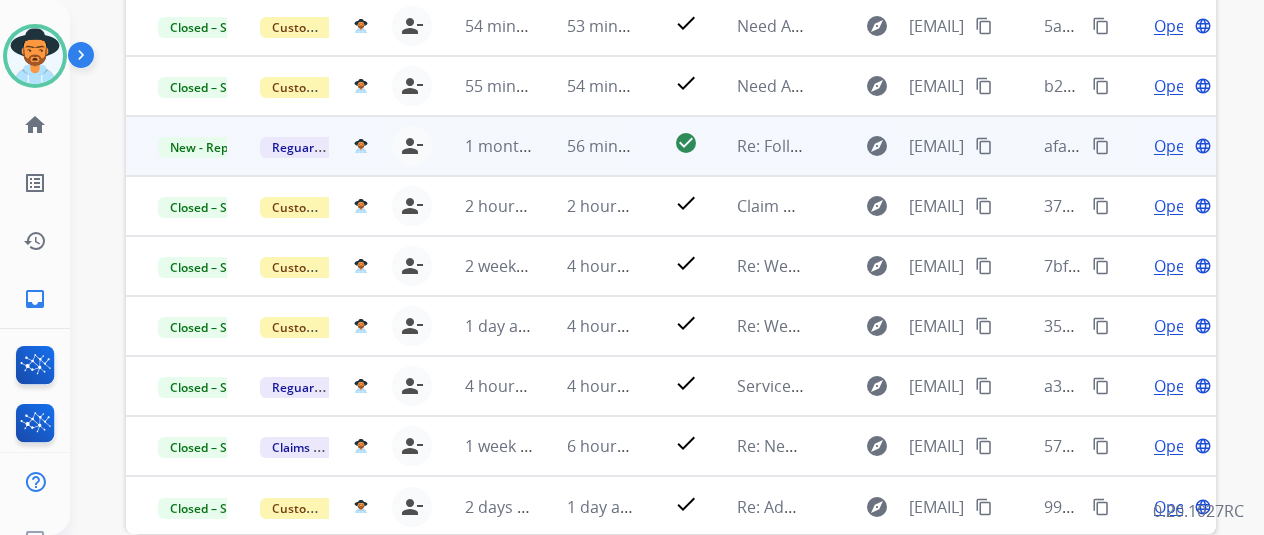 click on "Open" at bounding box center [1174, 146] 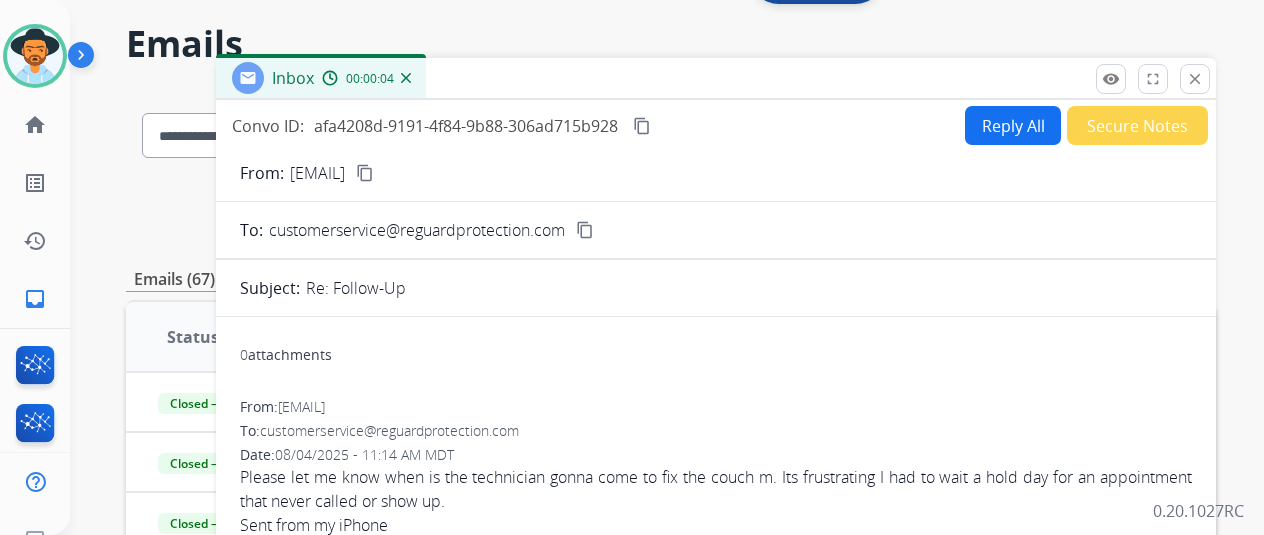 scroll, scrollTop: 0, scrollLeft: 0, axis: both 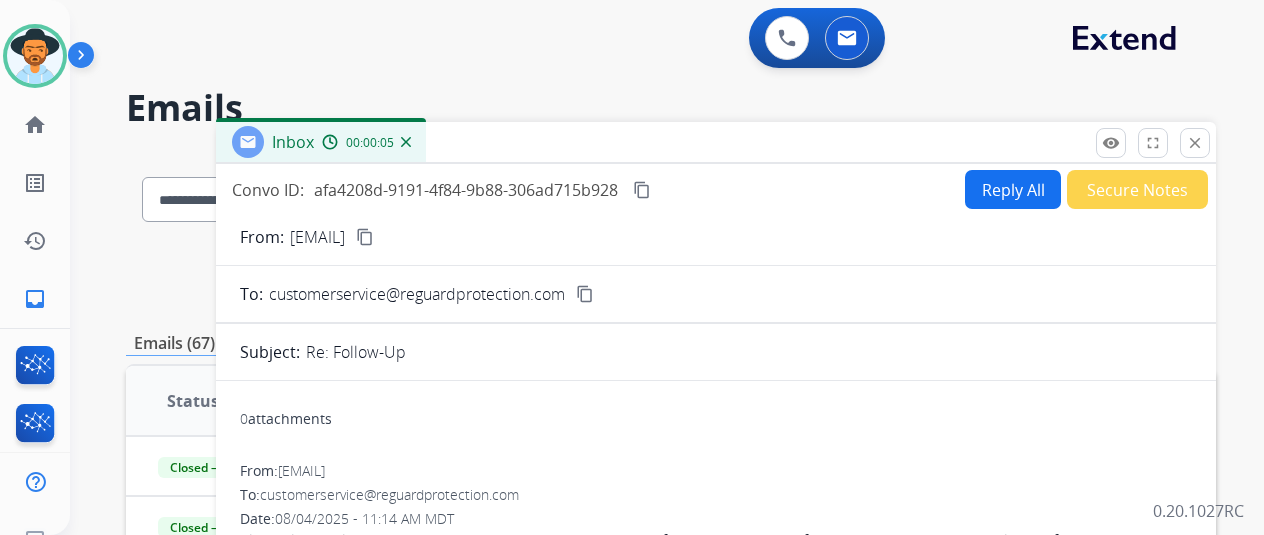 click on "content_copy" at bounding box center (365, 237) 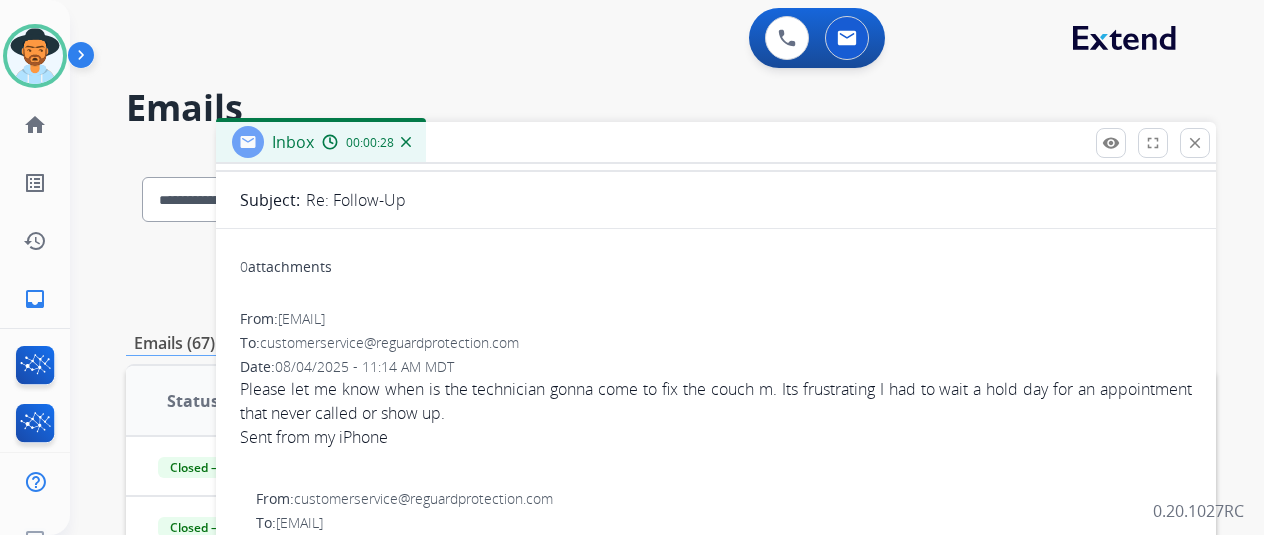 scroll, scrollTop: 0, scrollLeft: 0, axis: both 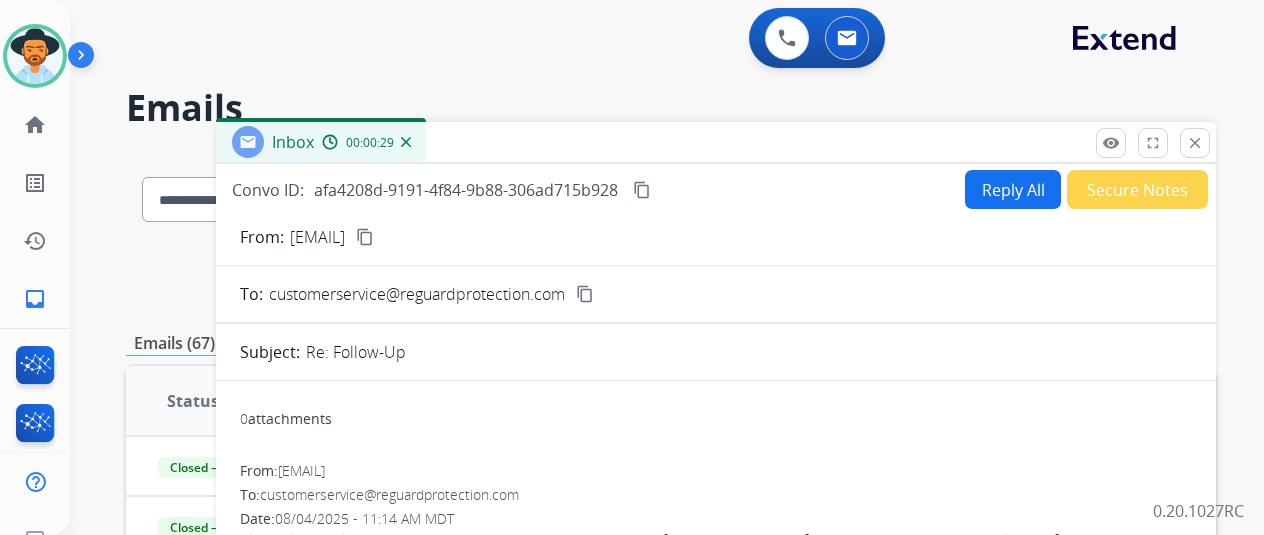 click on "Reply All" at bounding box center (1013, 189) 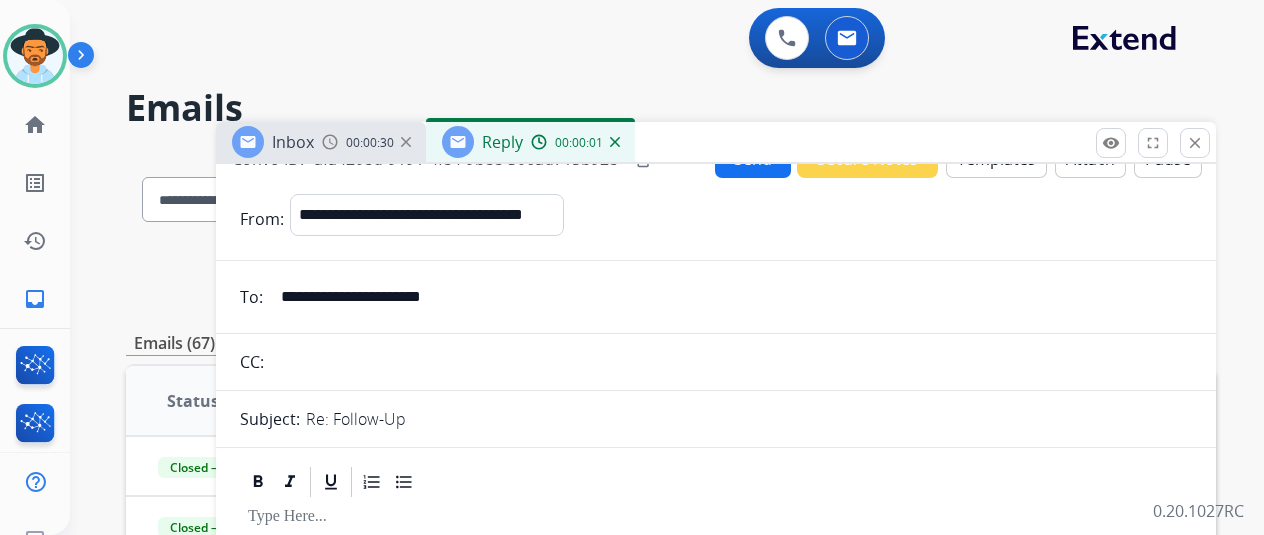 scroll, scrollTop: 0, scrollLeft: 0, axis: both 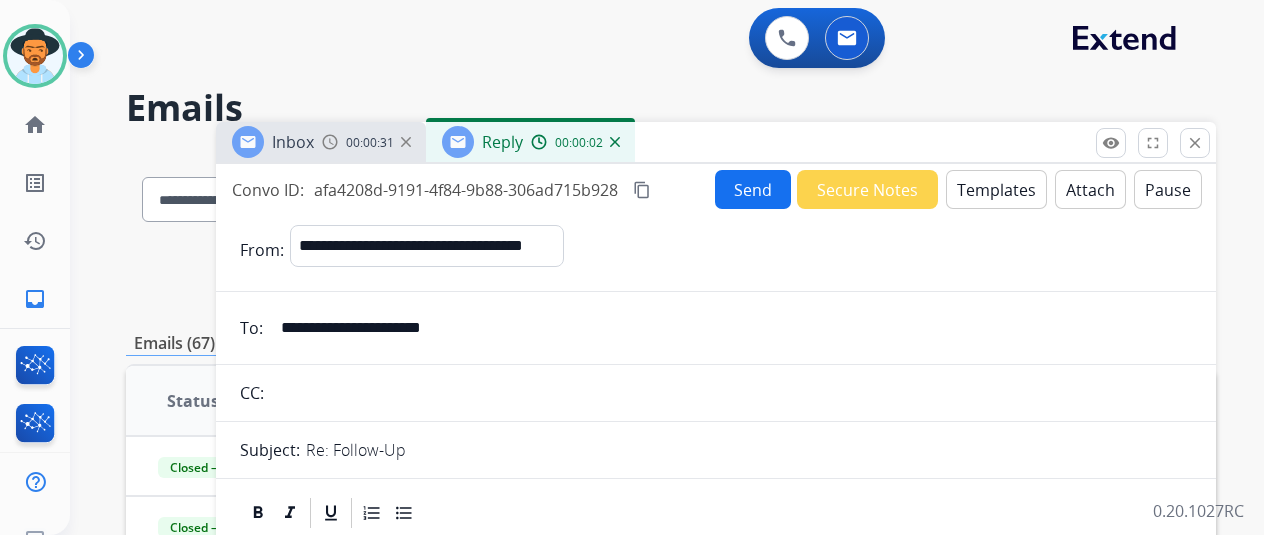 click on "Templates" at bounding box center [996, 189] 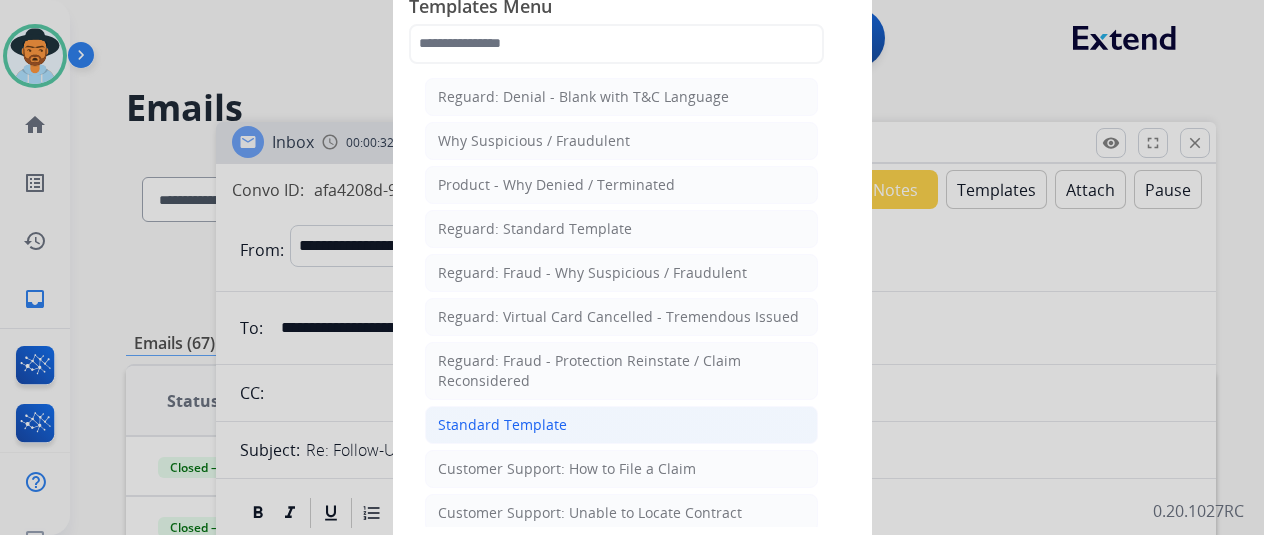 click on "Standard Template" 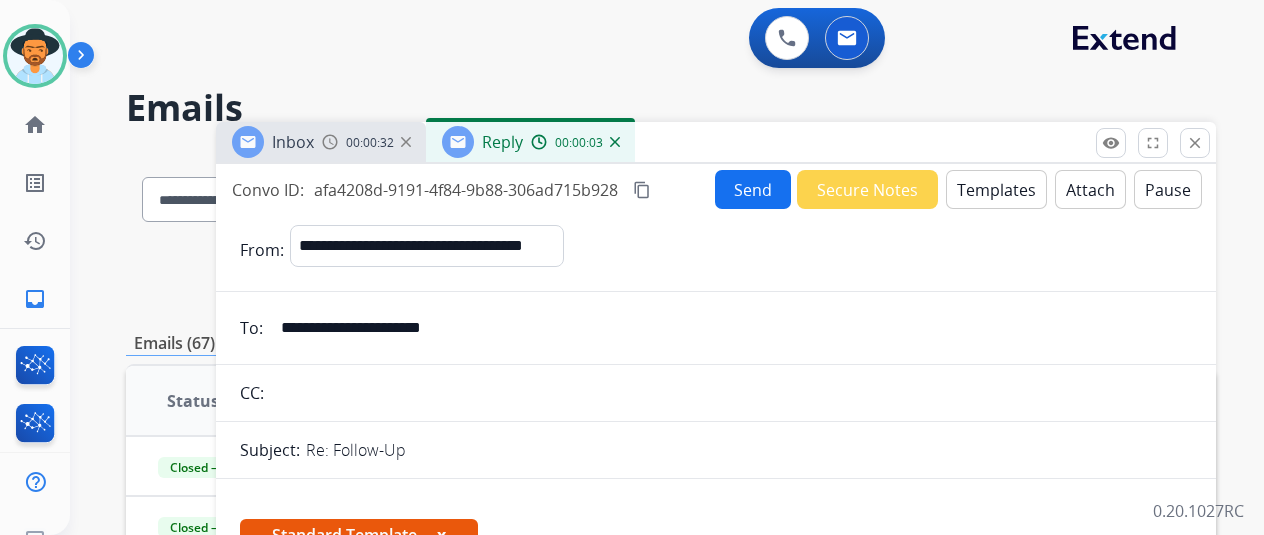 scroll, scrollTop: 600, scrollLeft: 0, axis: vertical 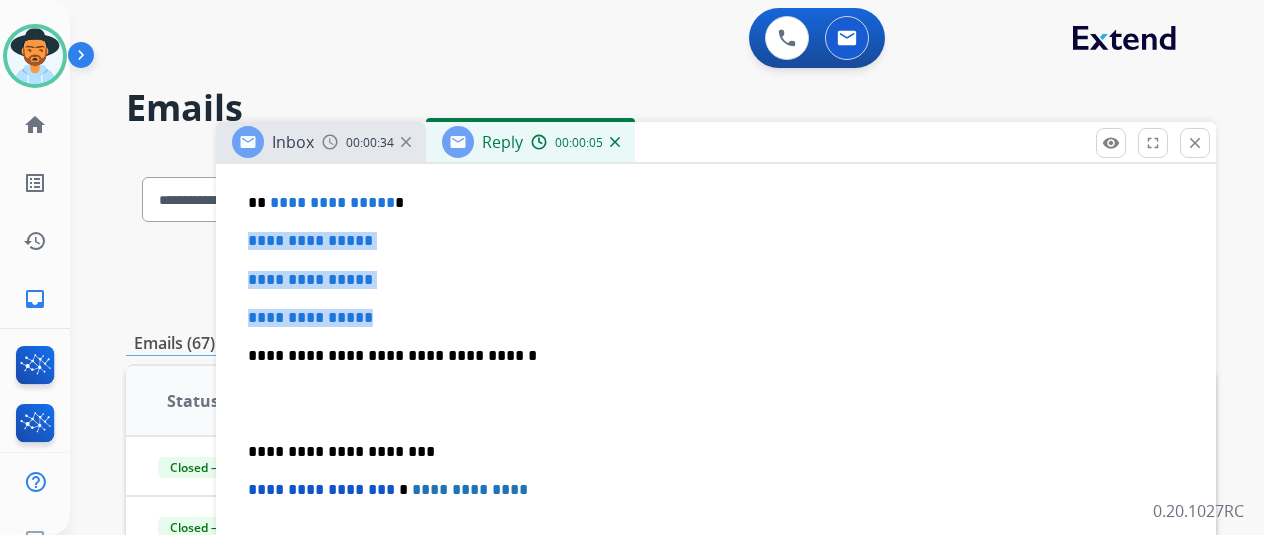drag, startPoint x: 432, startPoint y: 311, endPoint x: 264, endPoint y: 232, distance: 185.64752 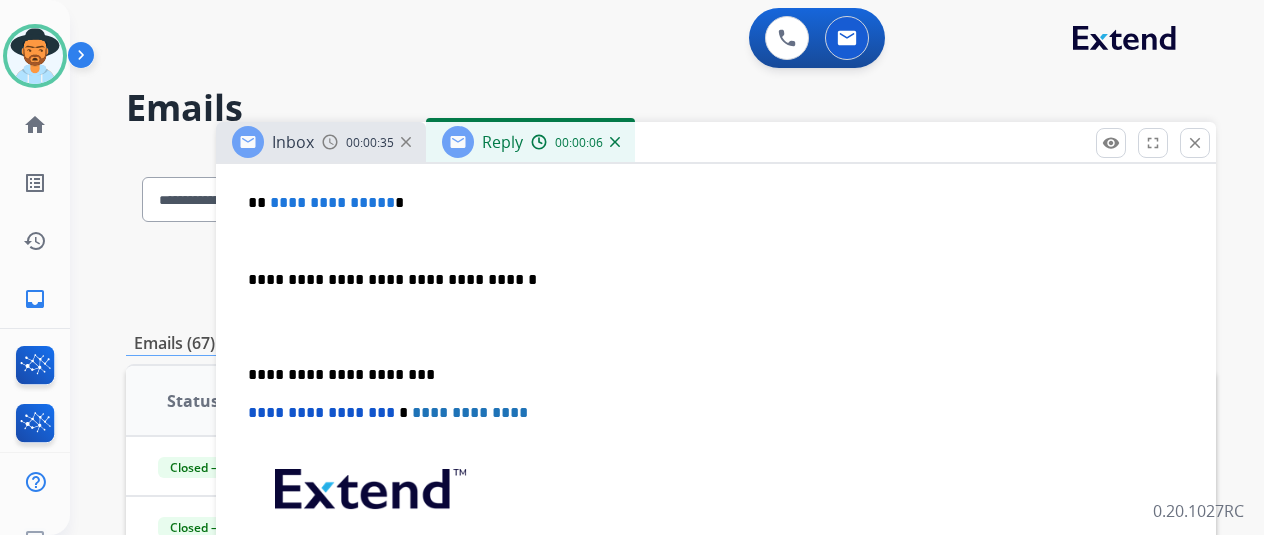 type 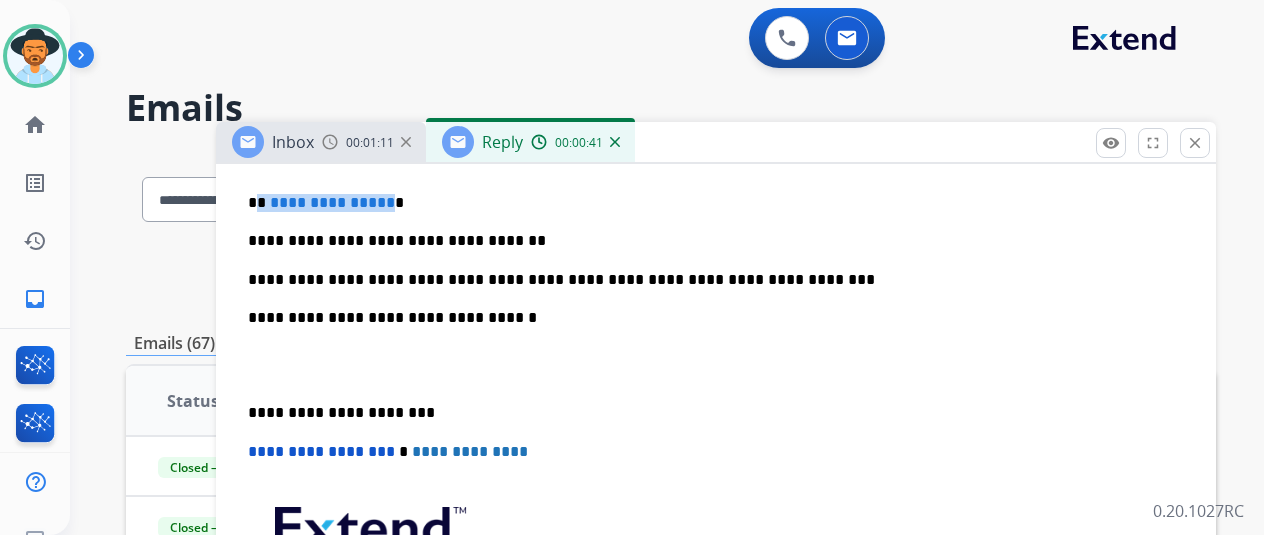 drag, startPoint x: 400, startPoint y: 205, endPoint x: 281, endPoint y: 194, distance: 119.507324 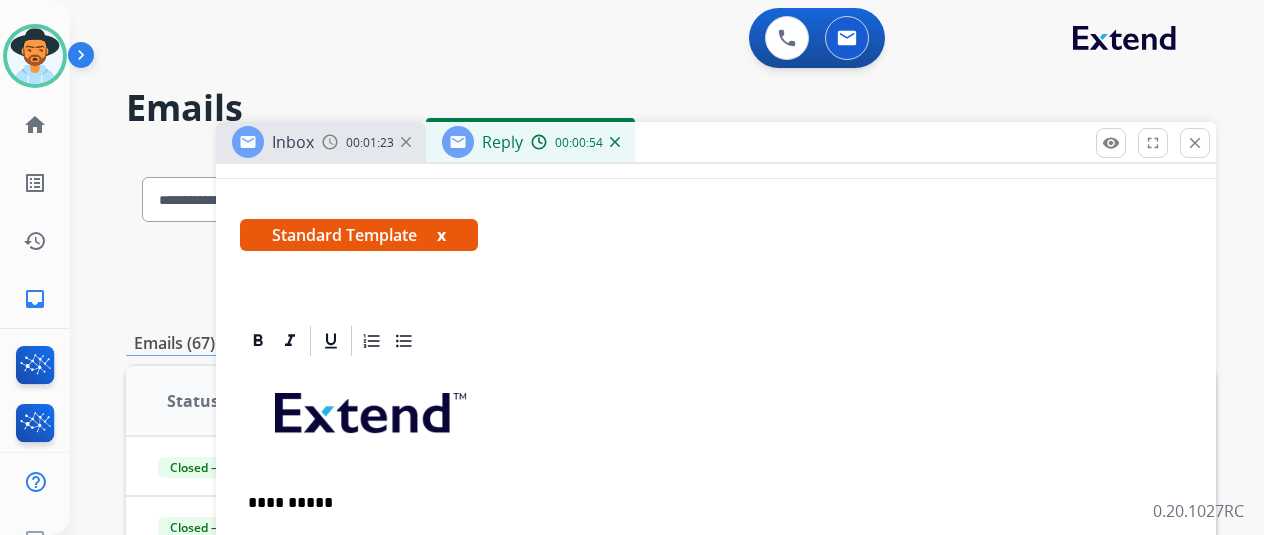 scroll, scrollTop: 0, scrollLeft: 0, axis: both 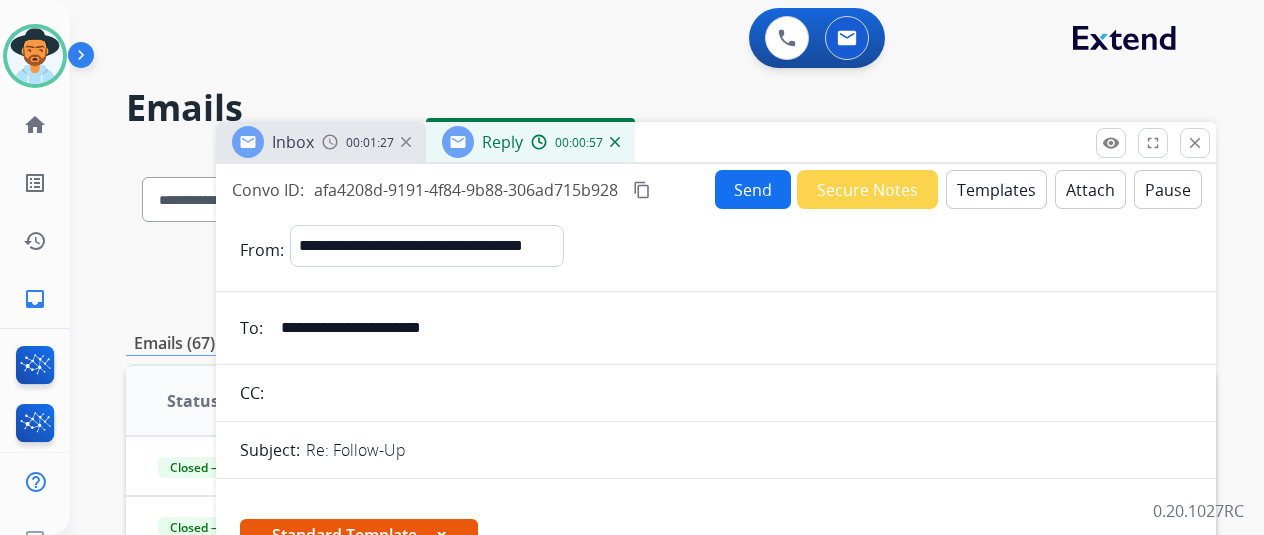 click on "Send" at bounding box center (753, 189) 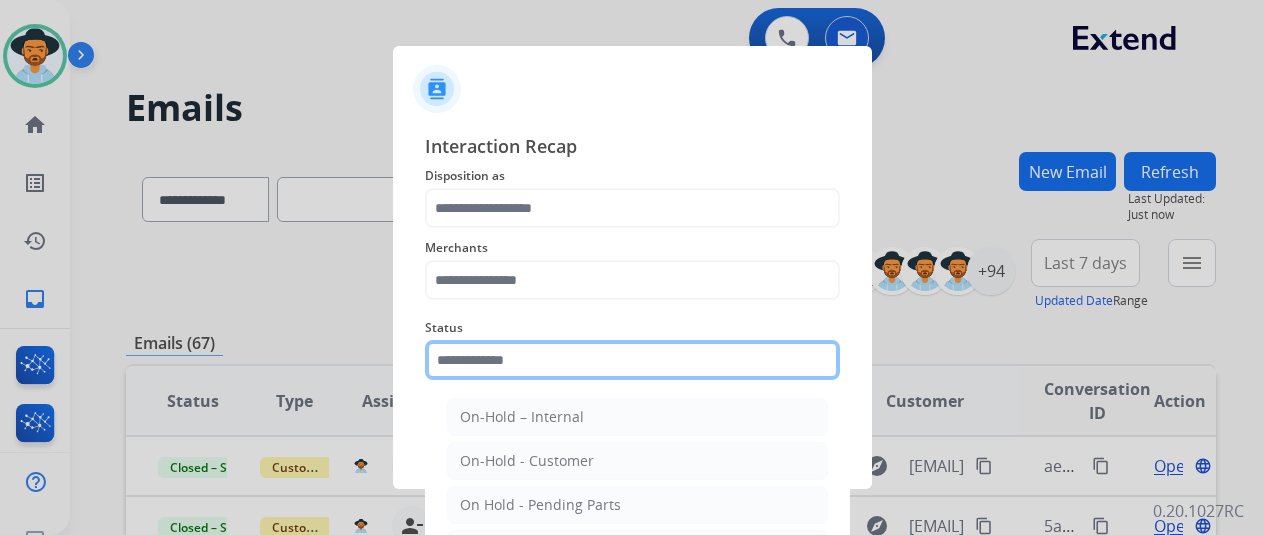 click 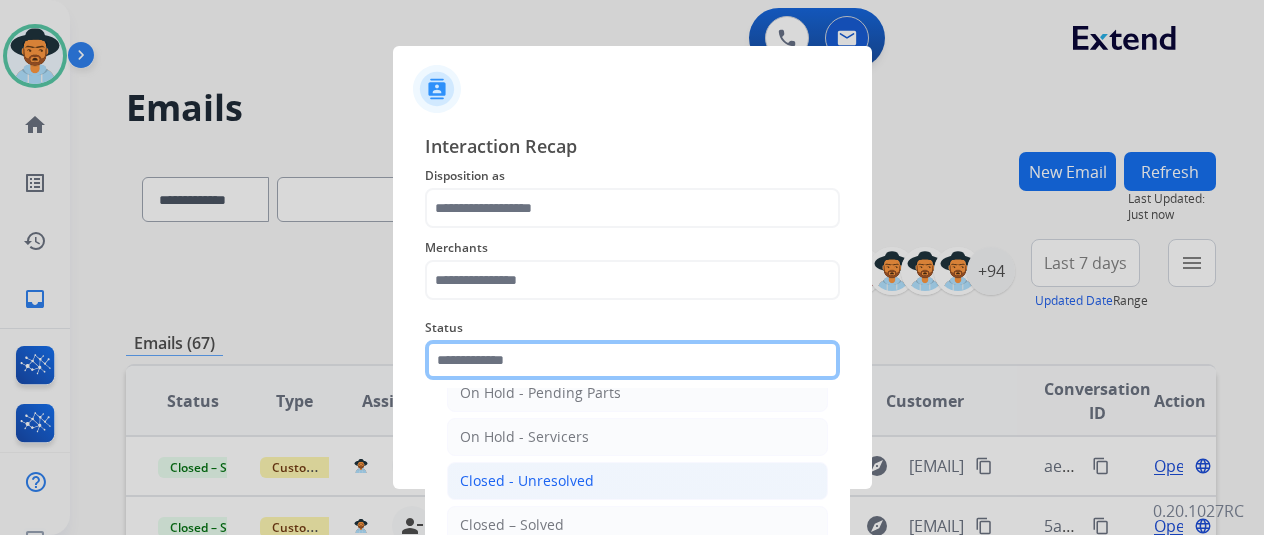 scroll, scrollTop: 114, scrollLeft: 0, axis: vertical 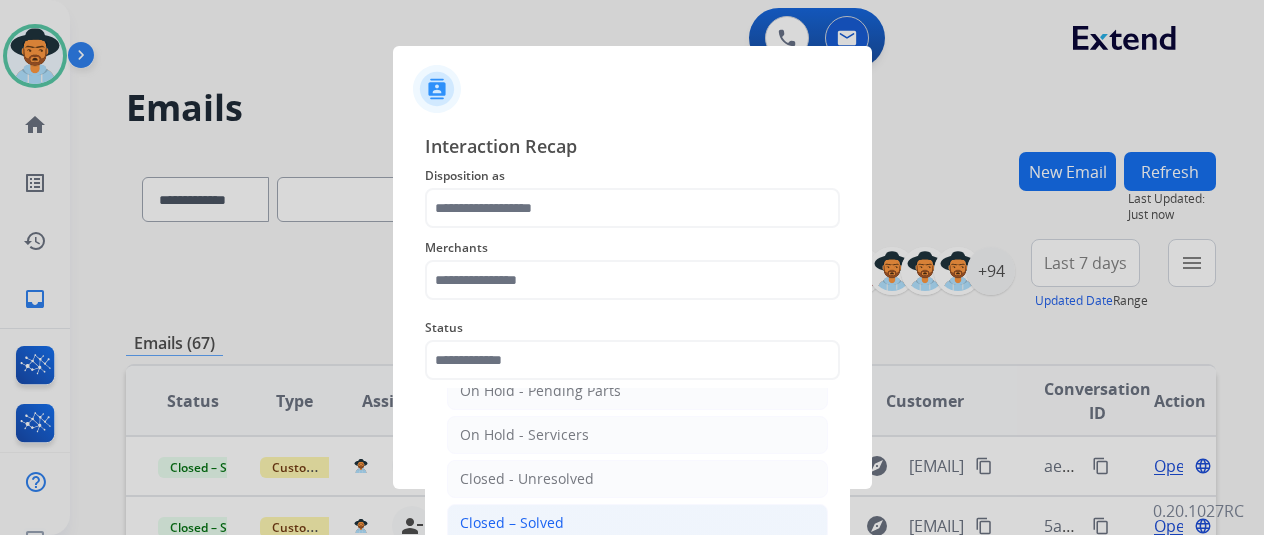 click on "Closed – Solved" 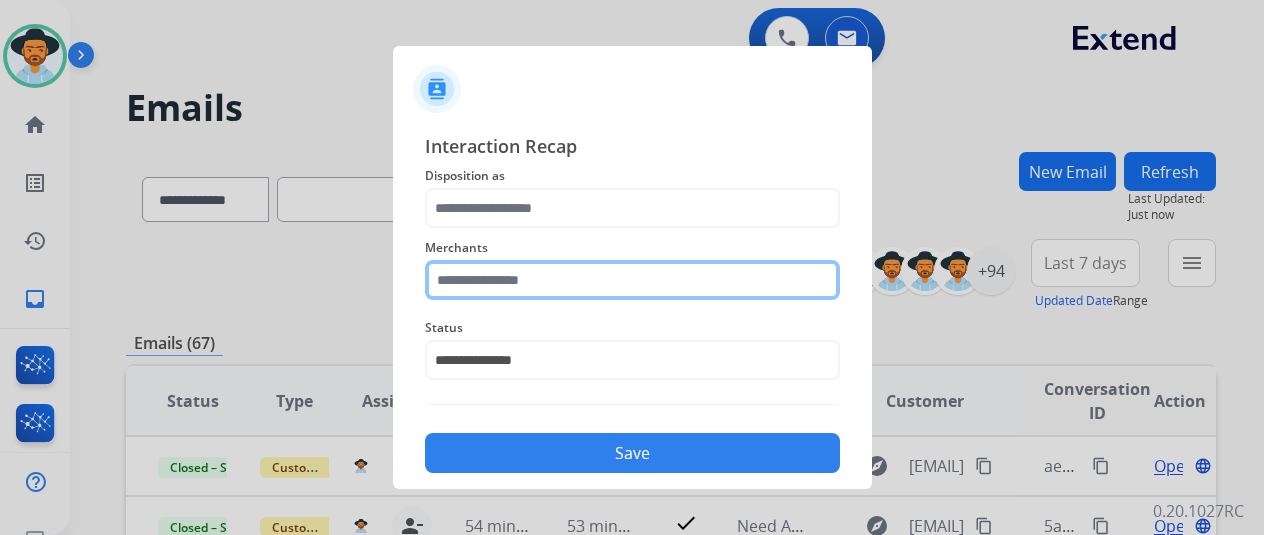 click 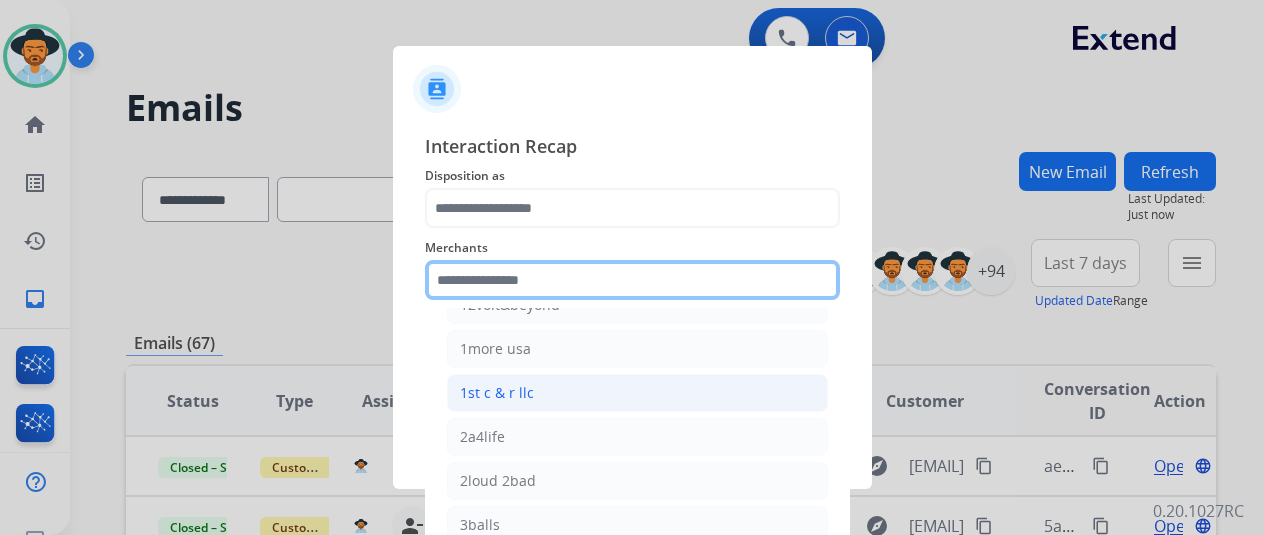 scroll, scrollTop: 400, scrollLeft: 0, axis: vertical 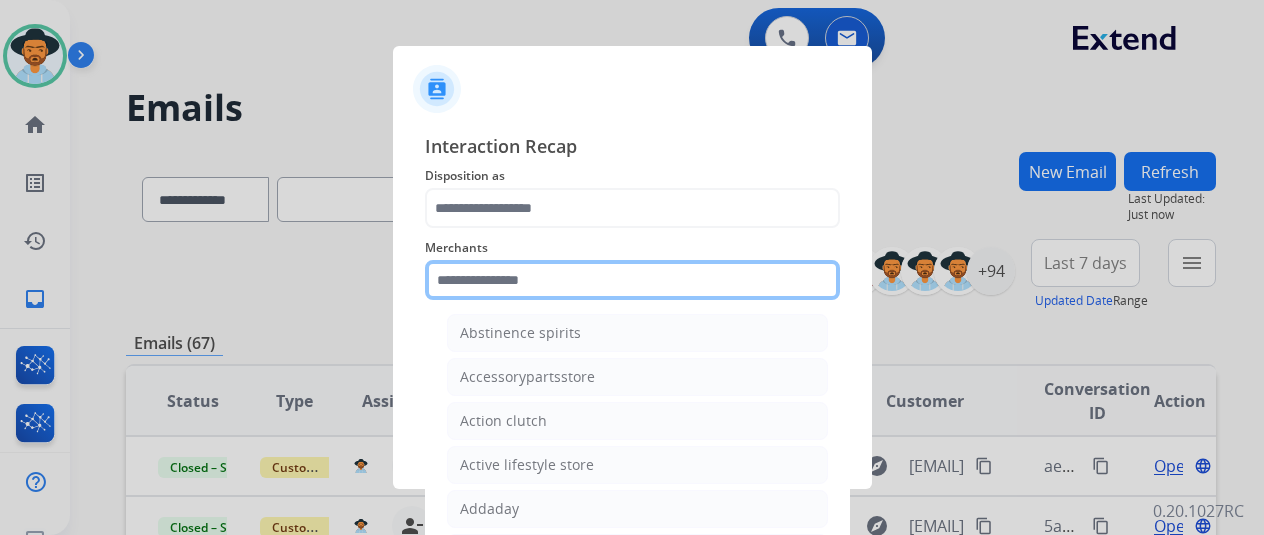 click 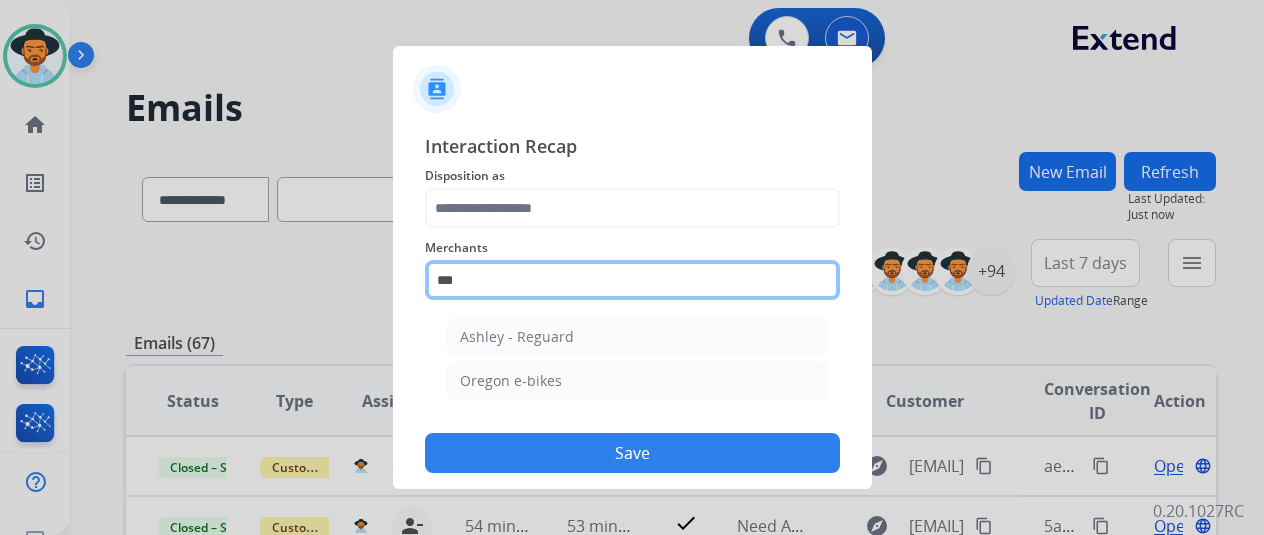 scroll, scrollTop: 0, scrollLeft: 0, axis: both 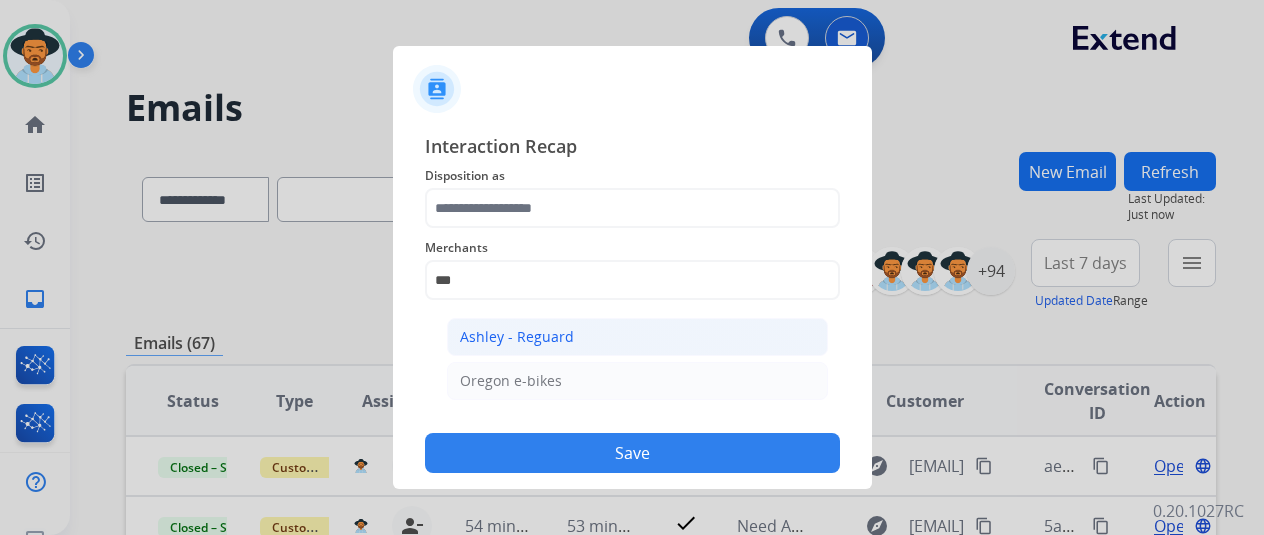 click on "Ashley - Reguard" 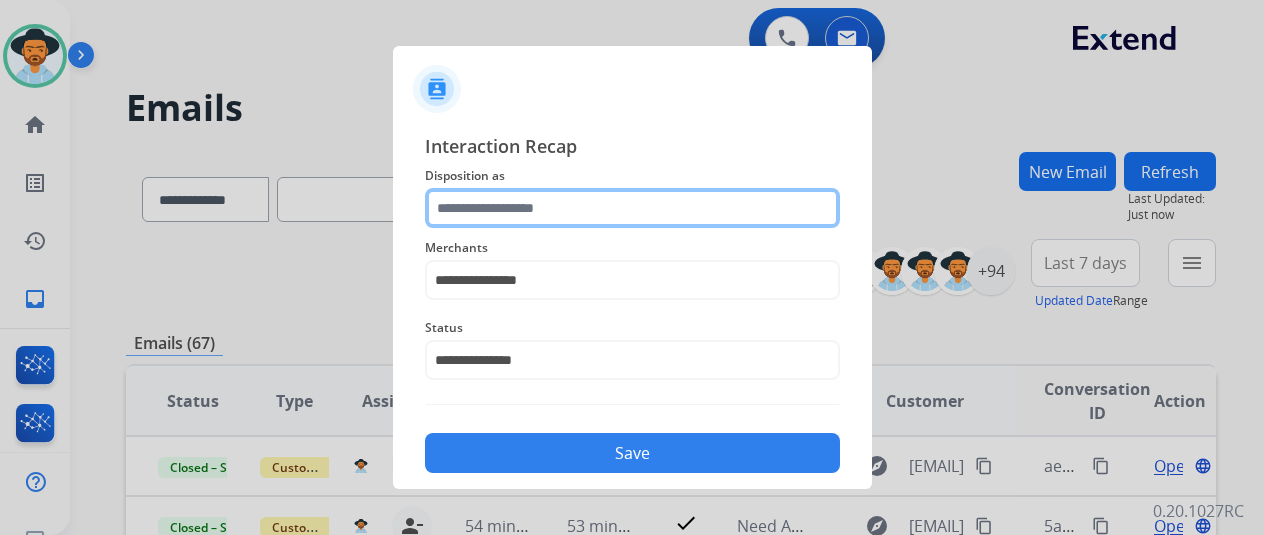 click 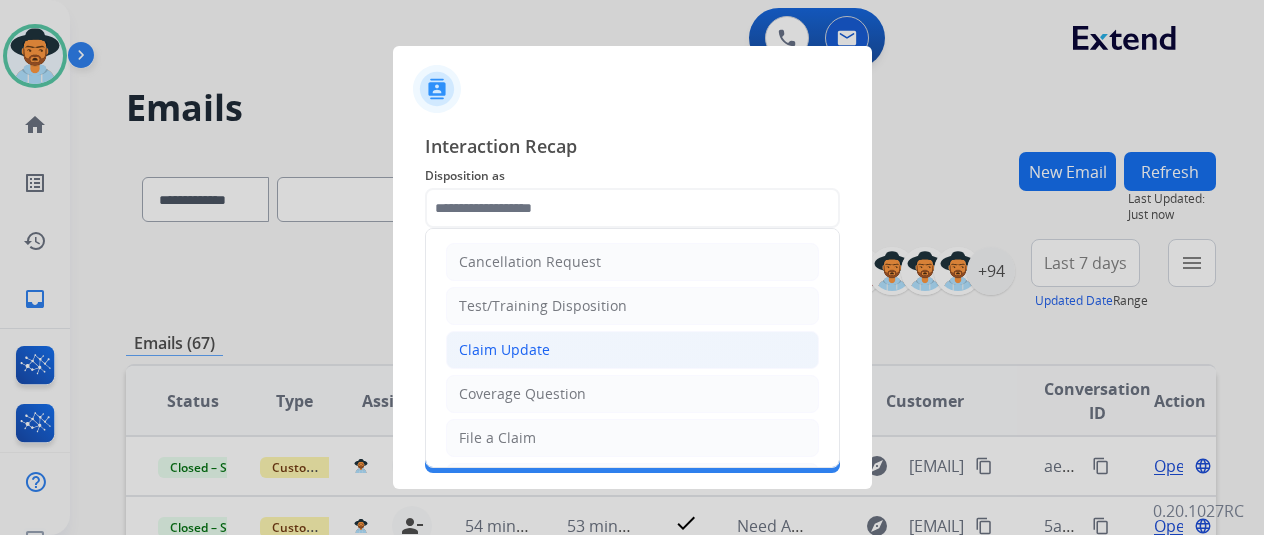 click on "Claim Update" 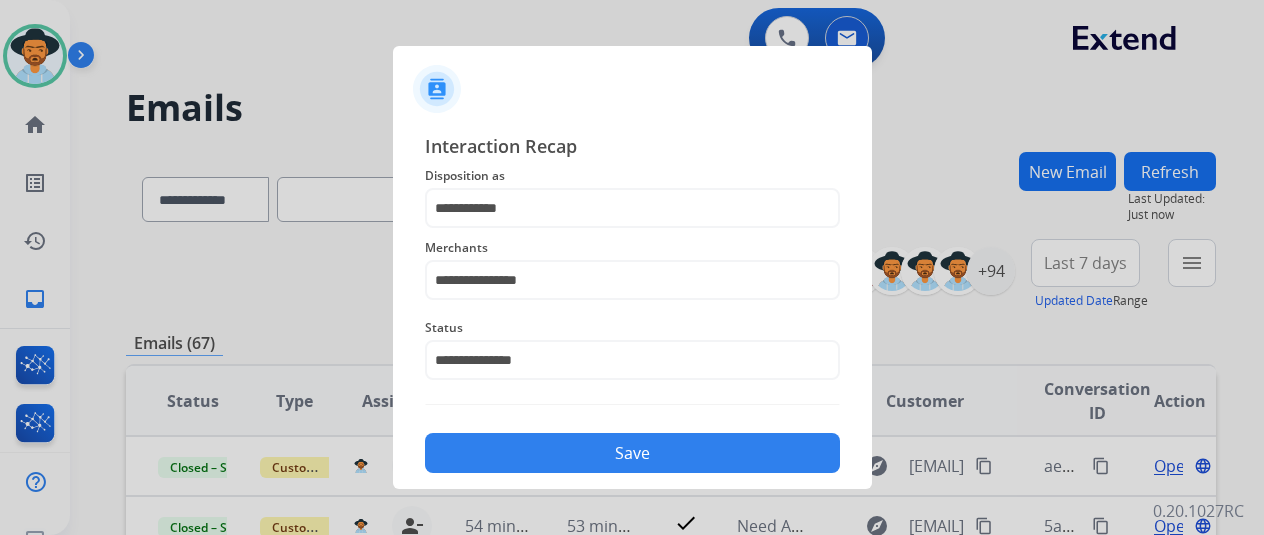 click on "Save" 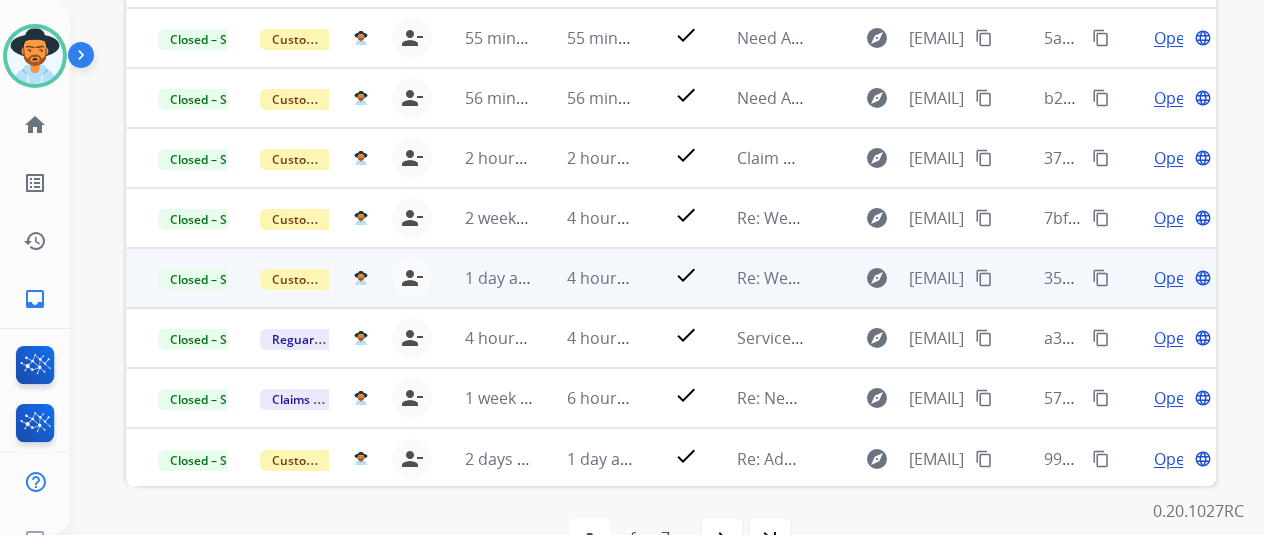 scroll, scrollTop: 586, scrollLeft: 0, axis: vertical 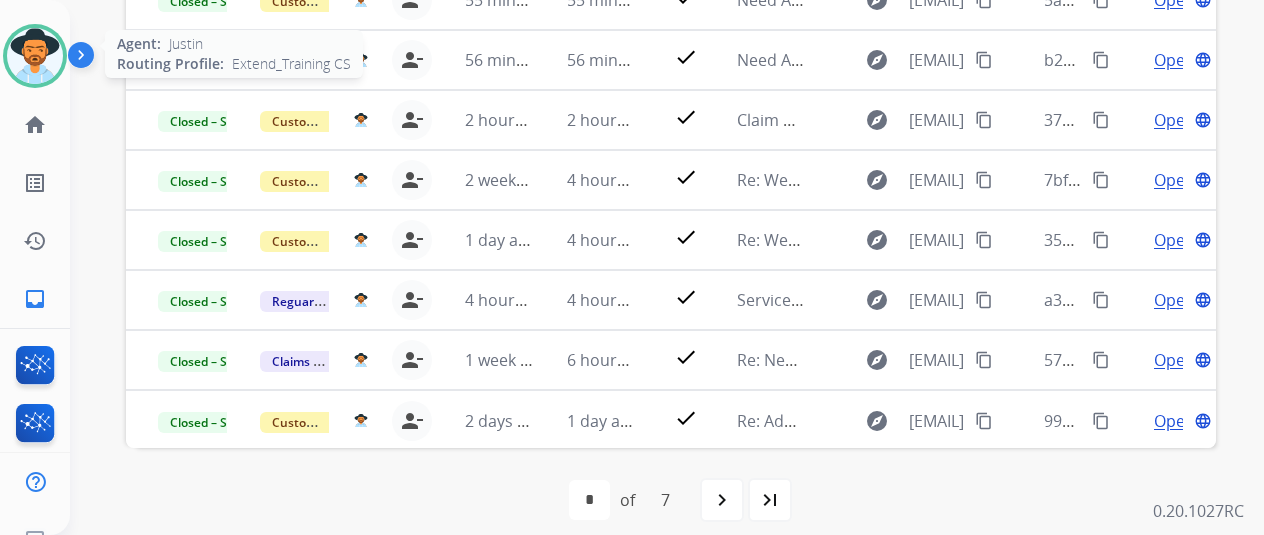 click at bounding box center (35, 56) 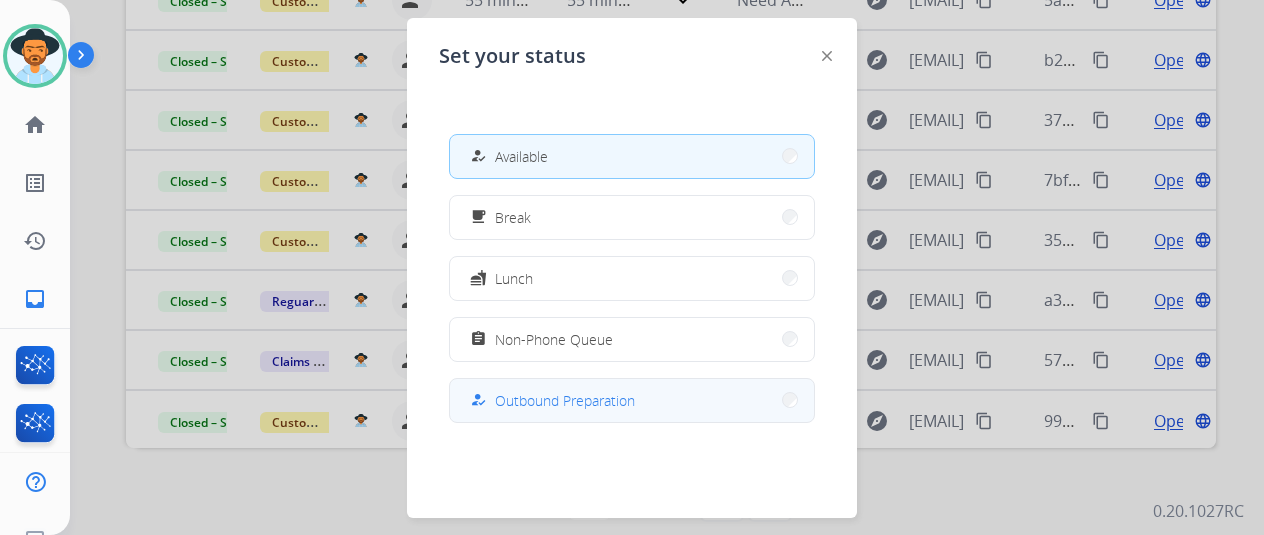 scroll, scrollTop: 200, scrollLeft: 0, axis: vertical 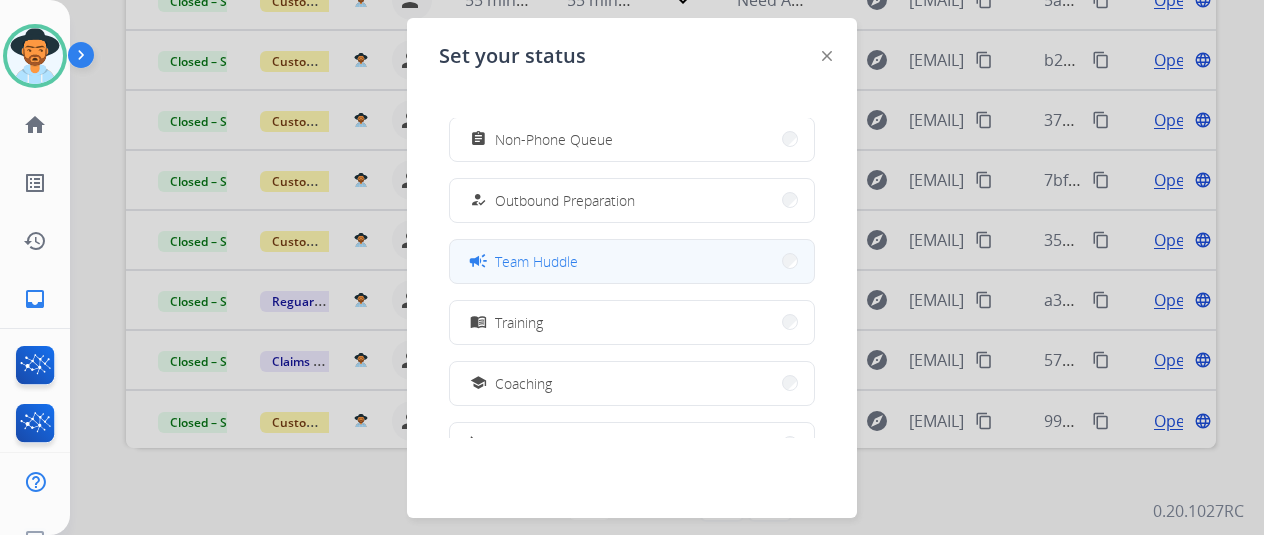 click on "campaign Team Huddle" at bounding box center (632, 261) 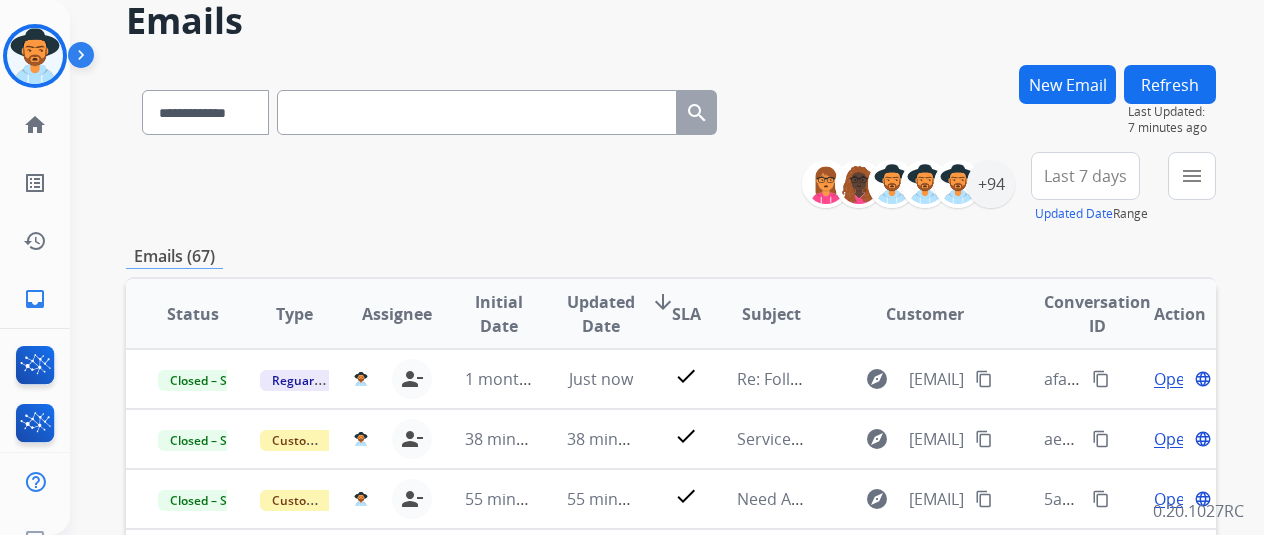 scroll, scrollTop: 0, scrollLeft: 0, axis: both 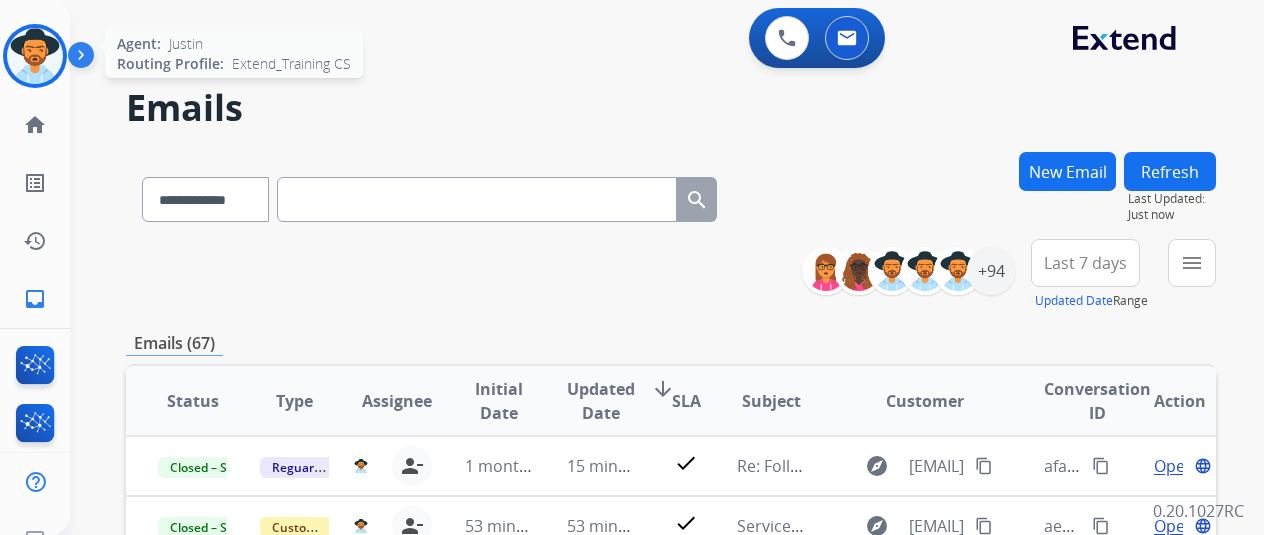 click at bounding box center (35, 56) 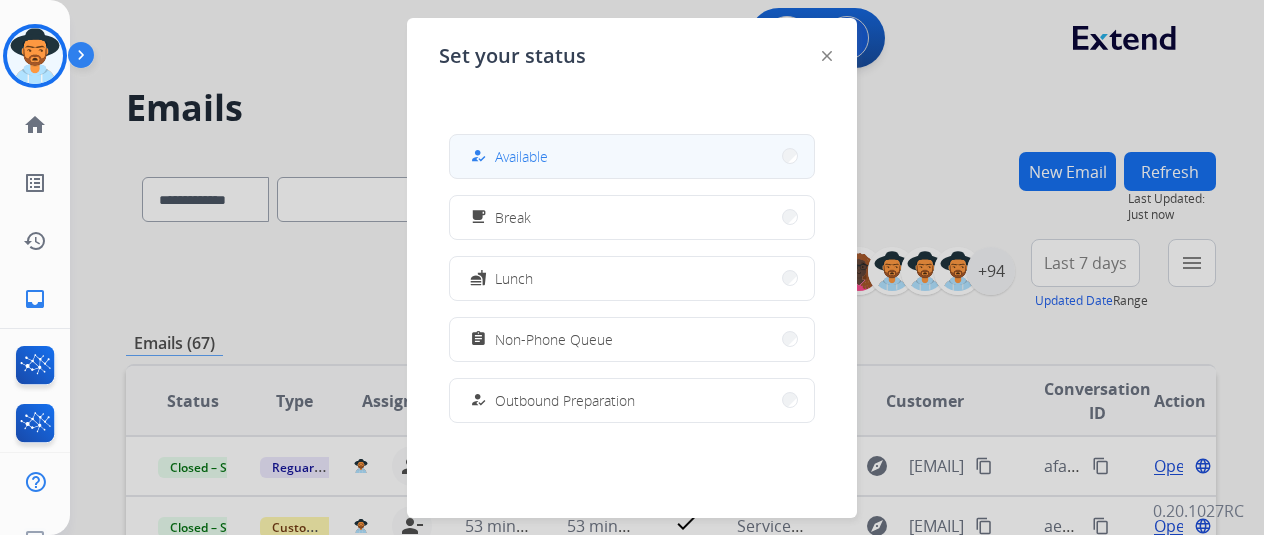 click on "how_to_reg Available" at bounding box center (632, 156) 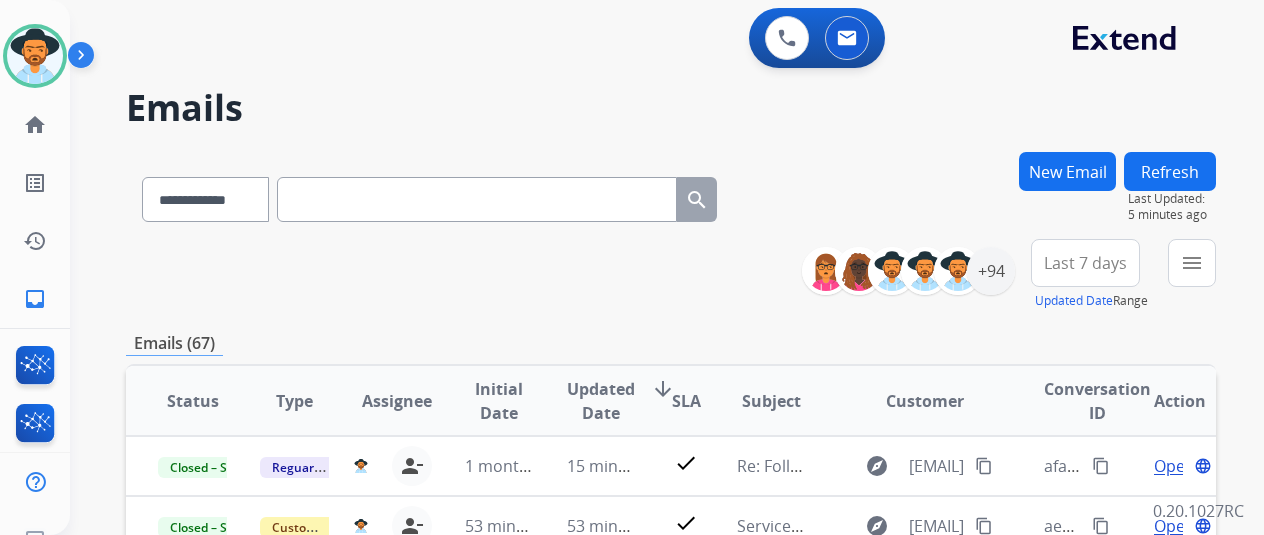 click on "**********" at bounding box center [671, 195] 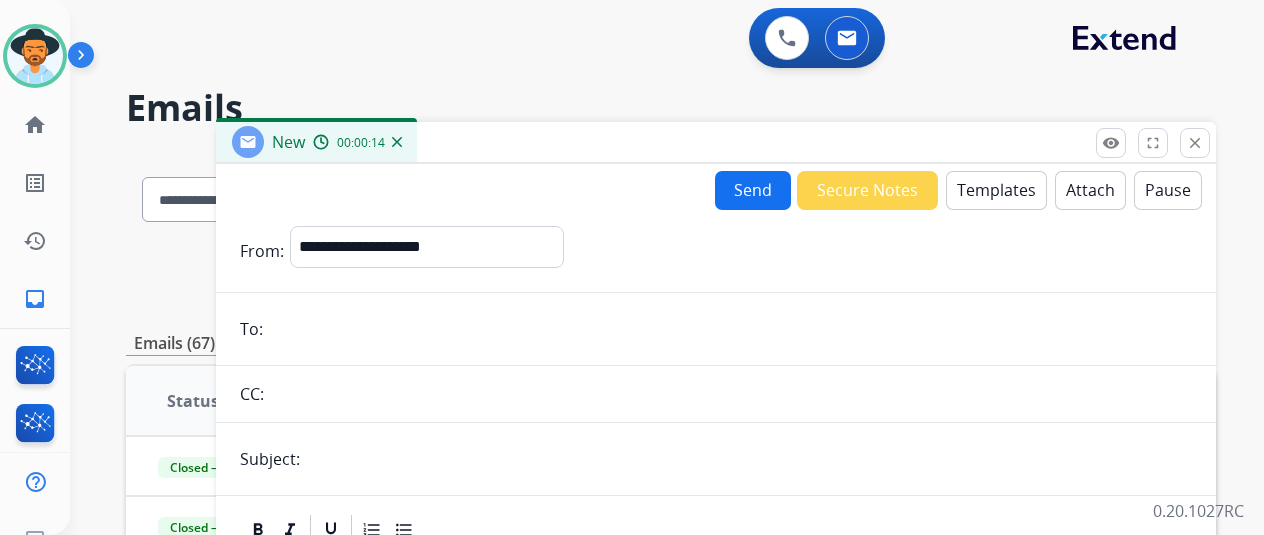 drag, startPoint x: 506, startPoint y: 269, endPoint x: 508, endPoint y: 246, distance: 23.086792 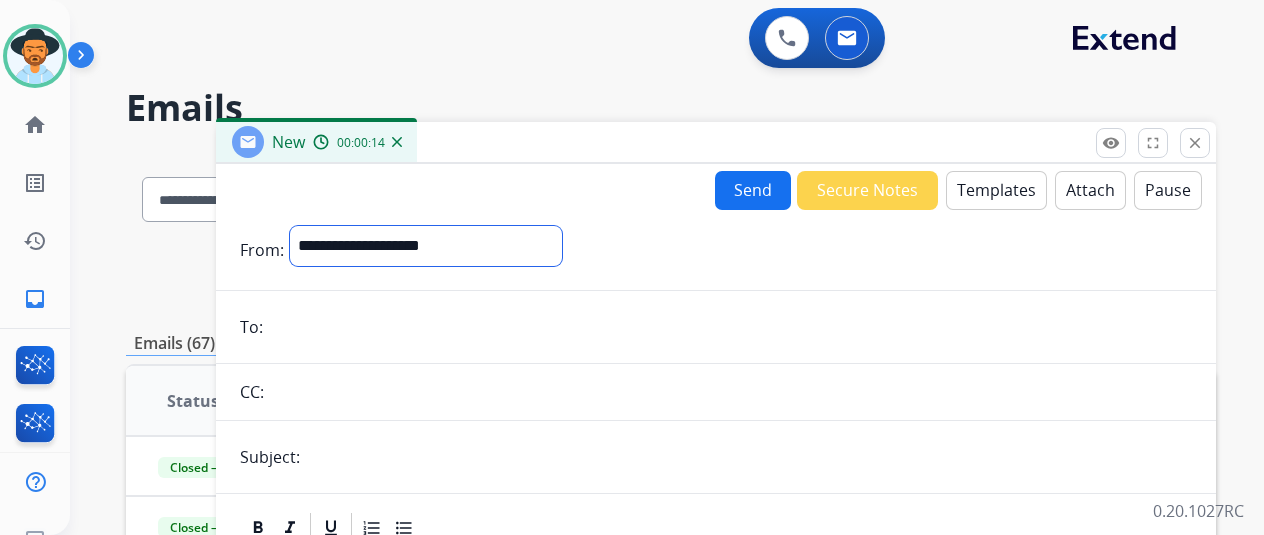 drag, startPoint x: 508, startPoint y: 246, endPoint x: 487, endPoint y: 262, distance: 26.400757 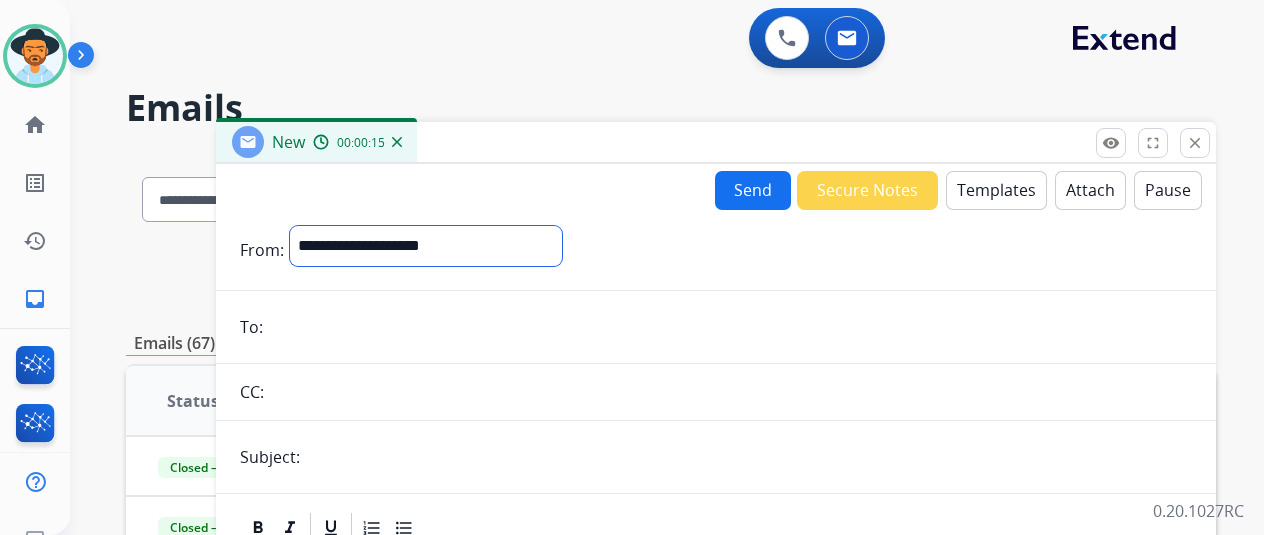select on "**********" 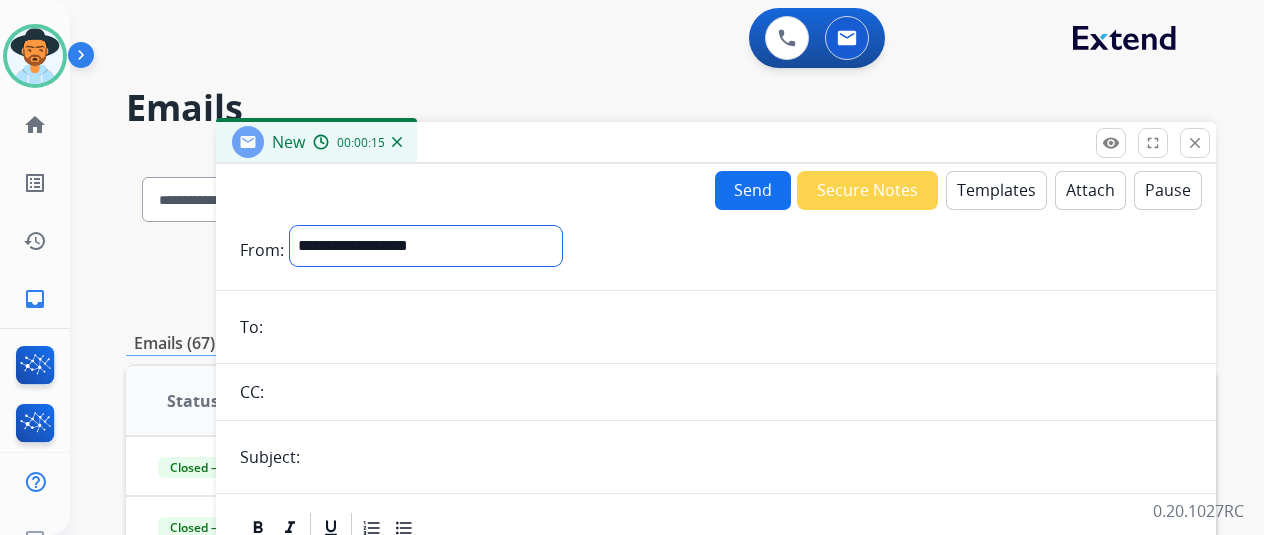 click on "**********" at bounding box center (426, 246) 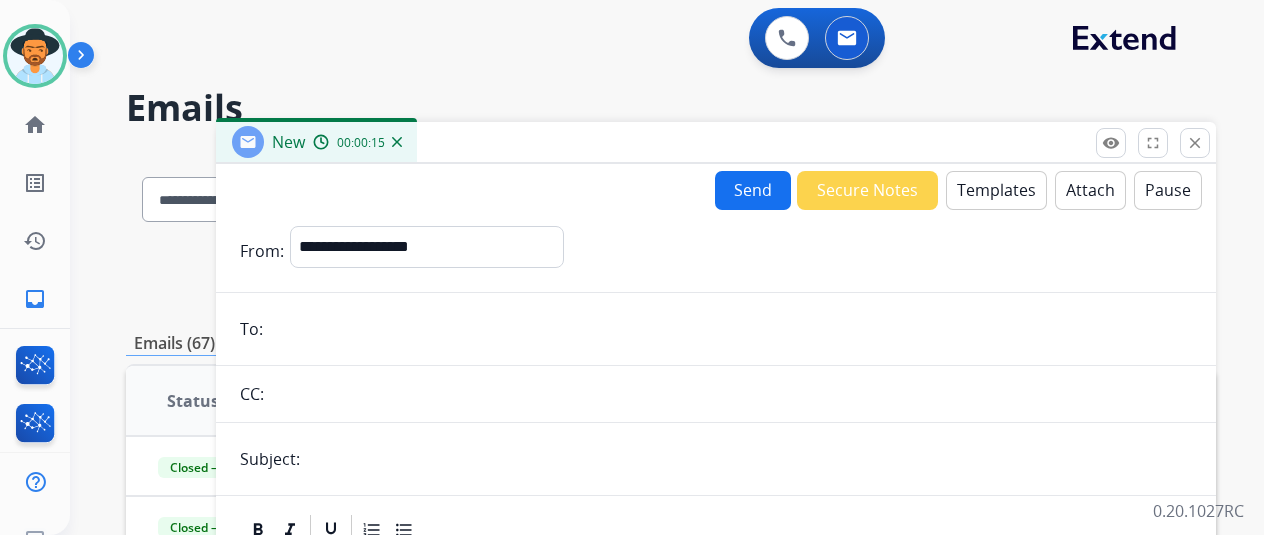 click at bounding box center (730, 329) 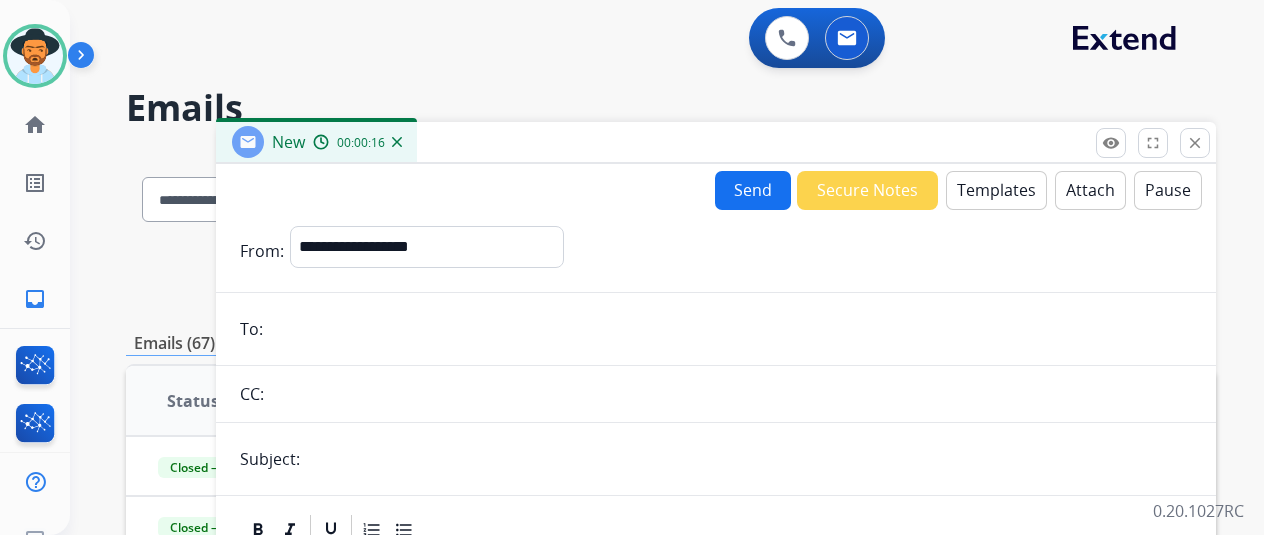 paste on "**********" 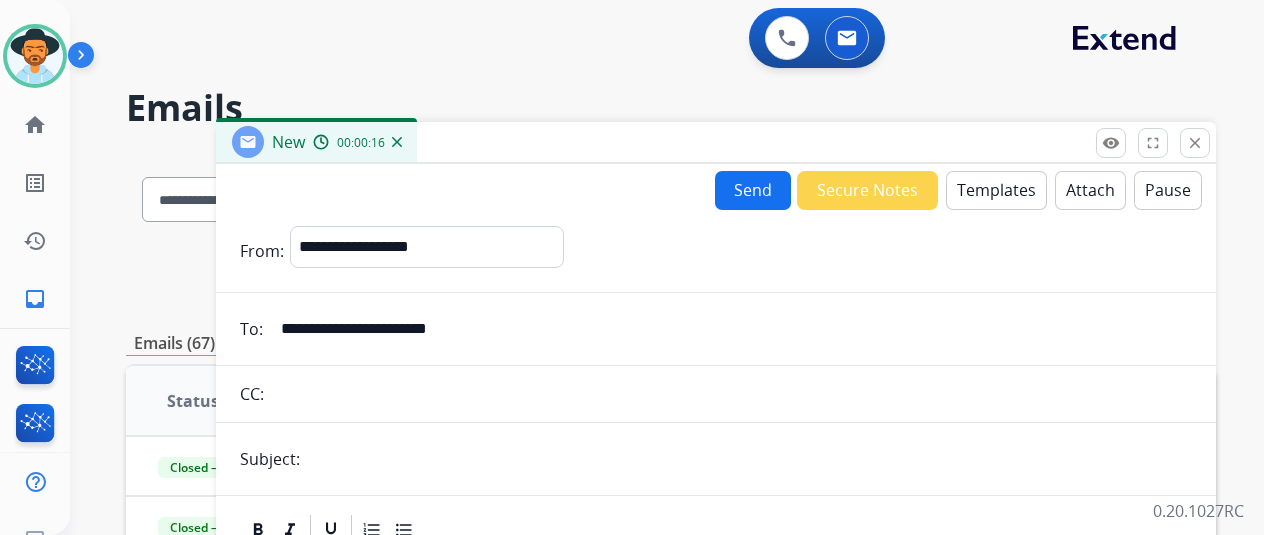 type on "**********" 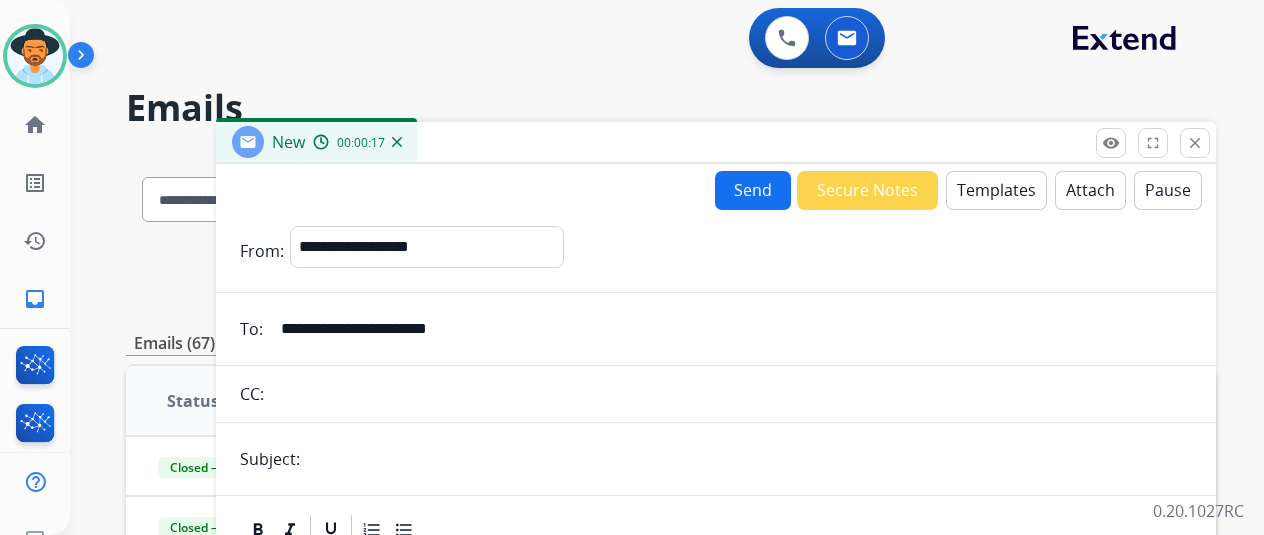 click at bounding box center [749, 459] 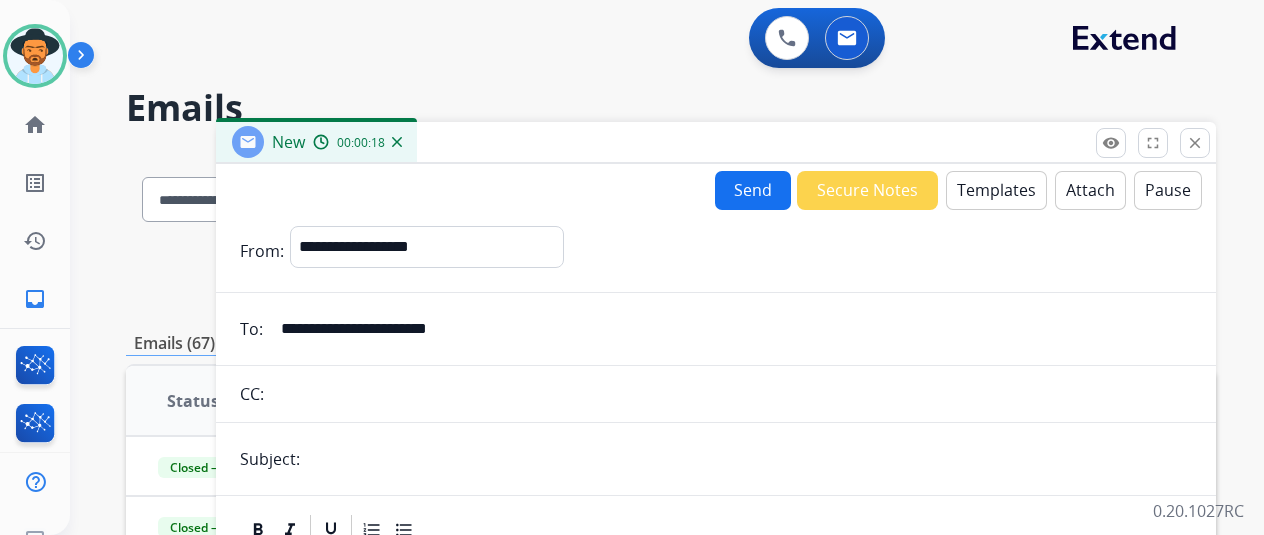 type on "**********" 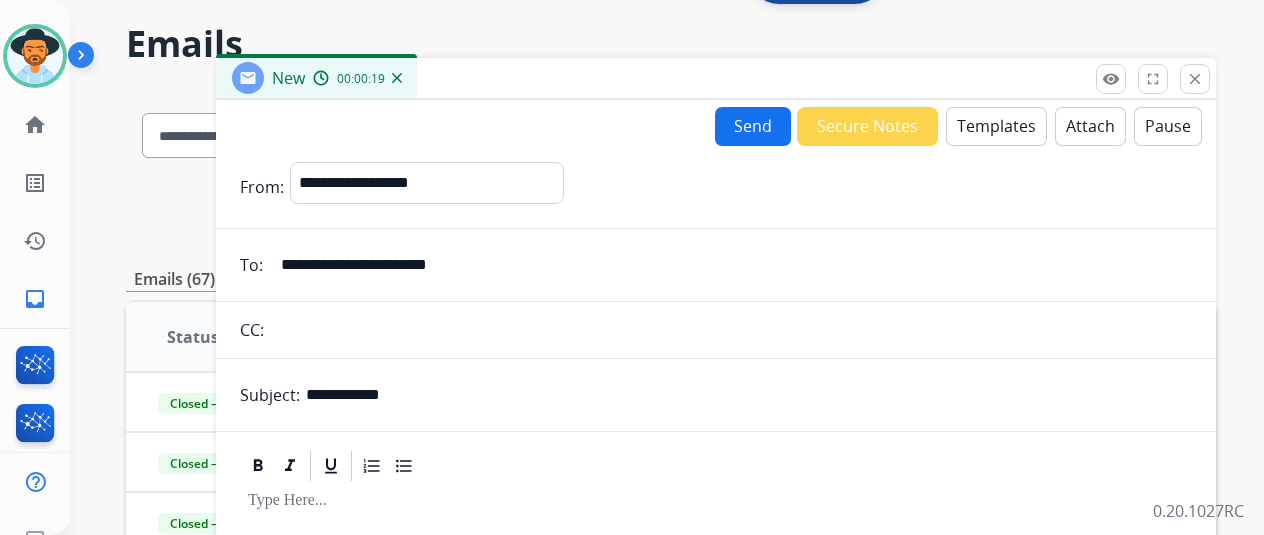 scroll, scrollTop: 0, scrollLeft: 0, axis: both 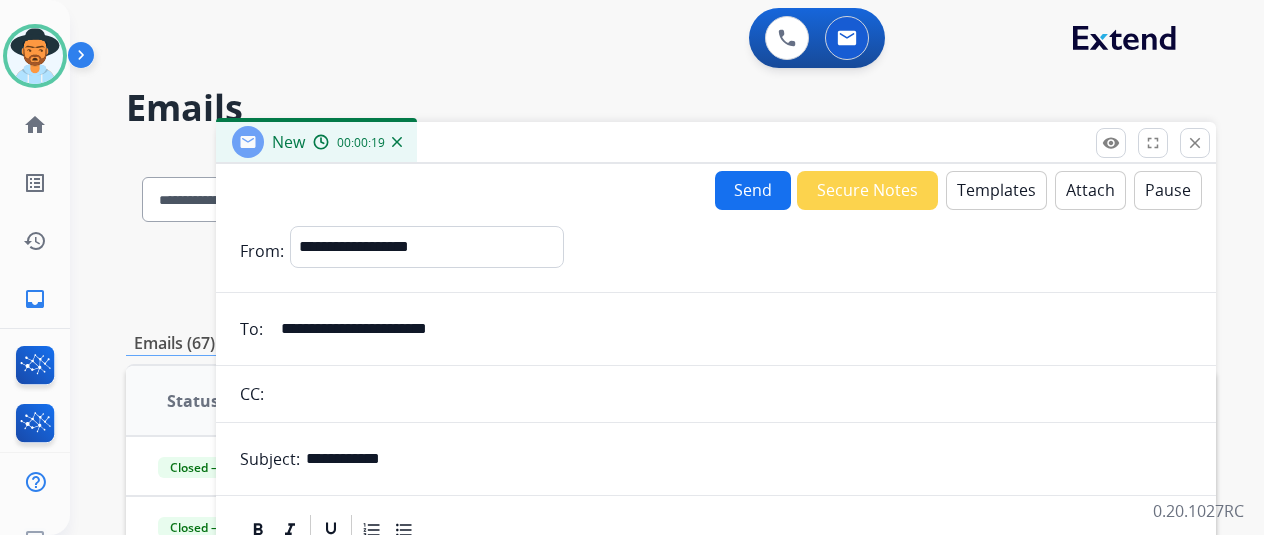 click on "Templates" at bounding box center (996, 190) 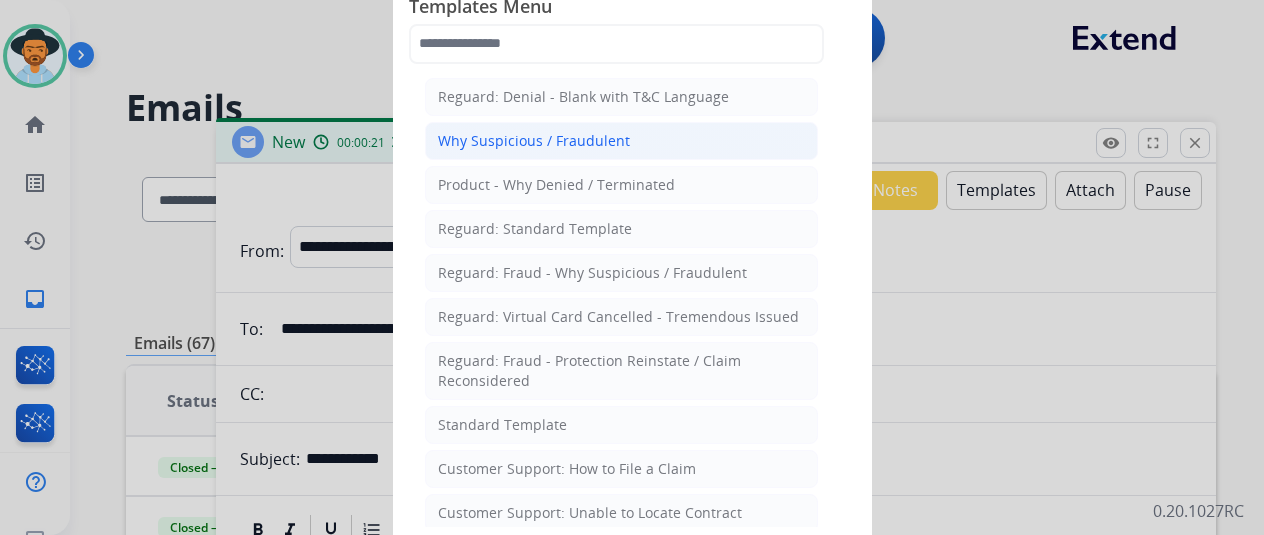 type 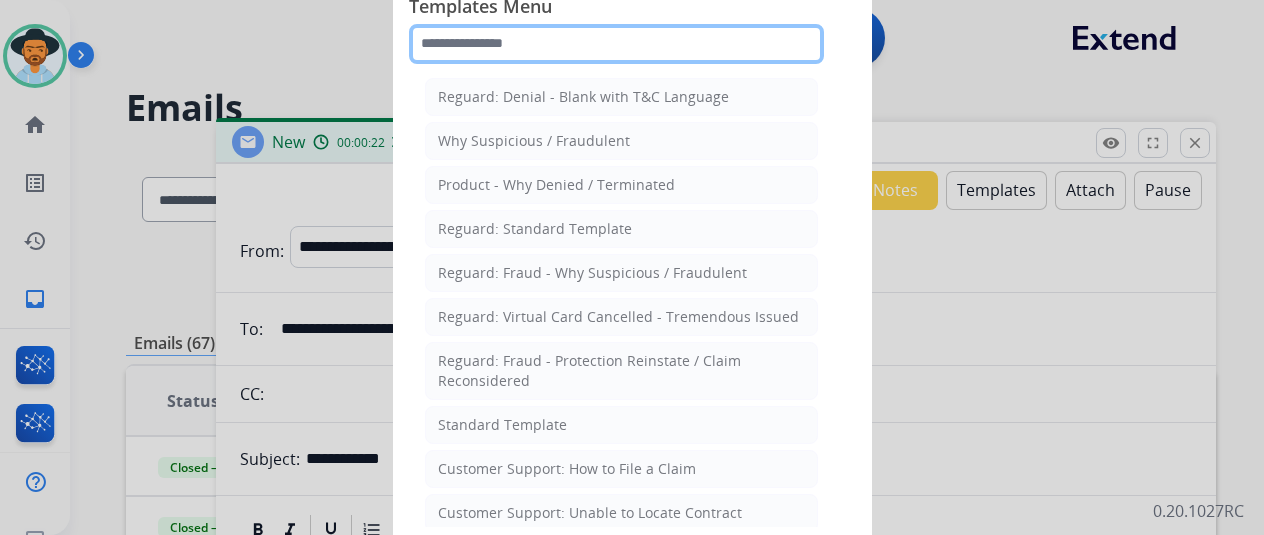 click 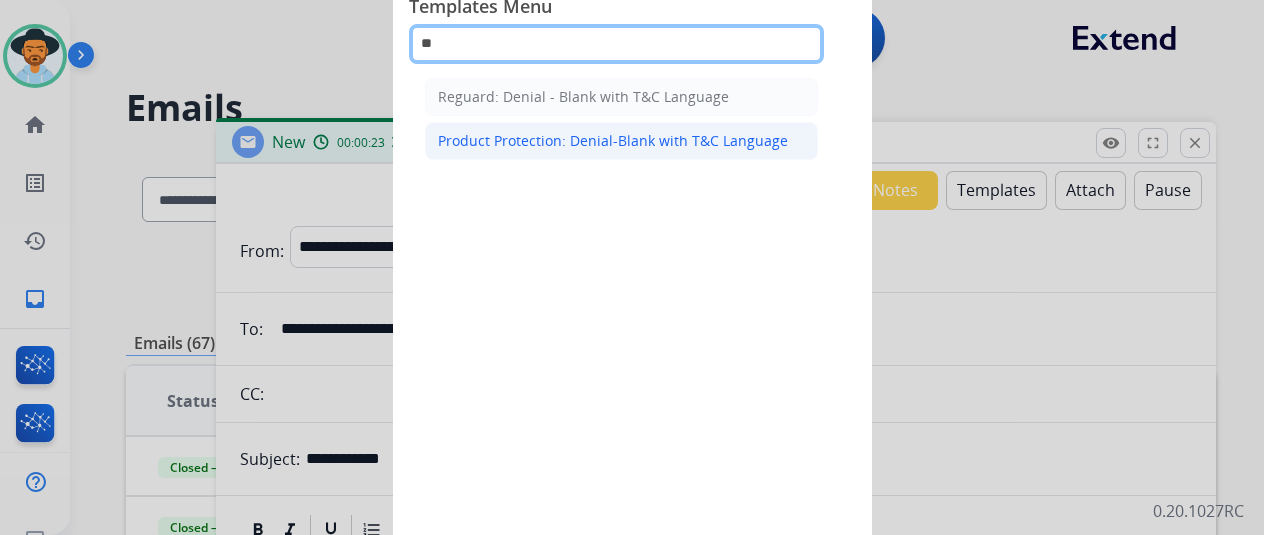 type on "**" 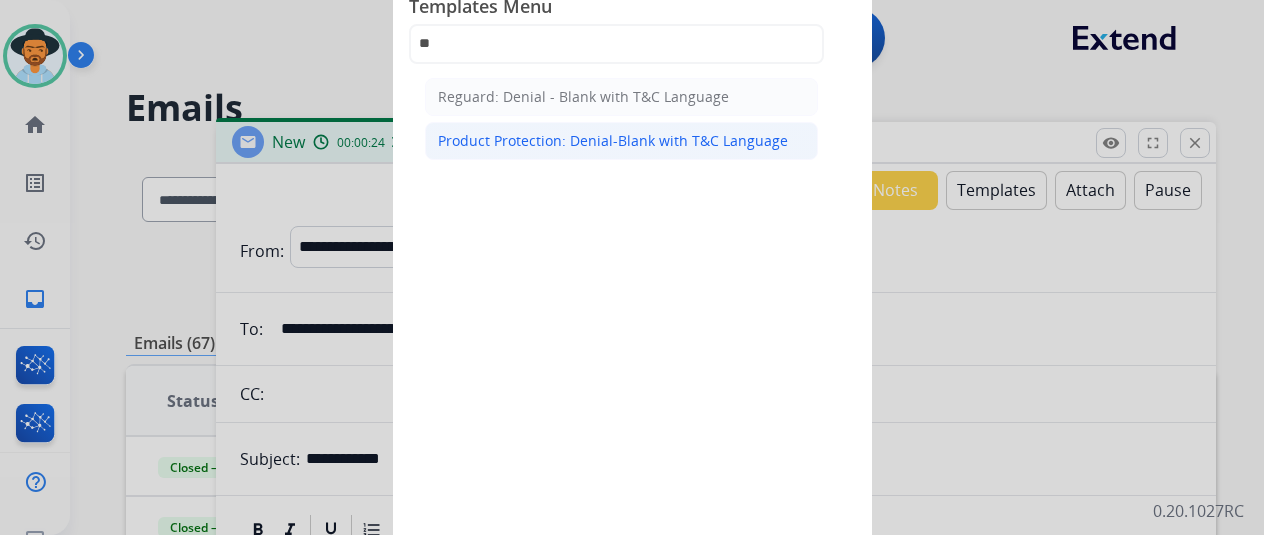 click on "Product Protection: Denial-Blank with T&C Language" 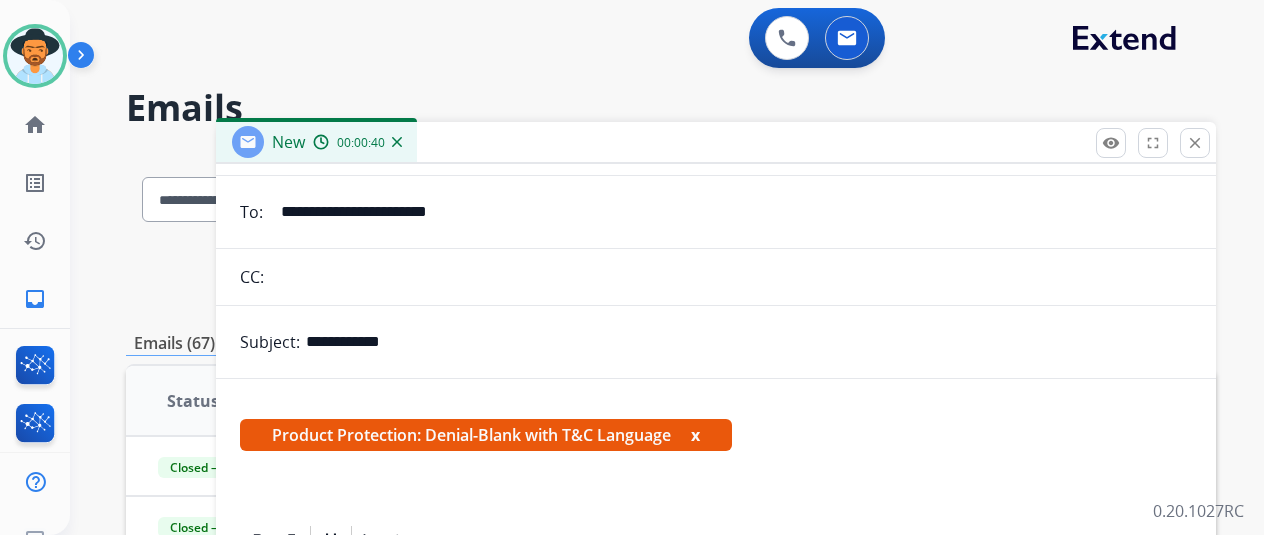 scroll, scrollTop: 200, scrollLeft: 0, axis: vertical 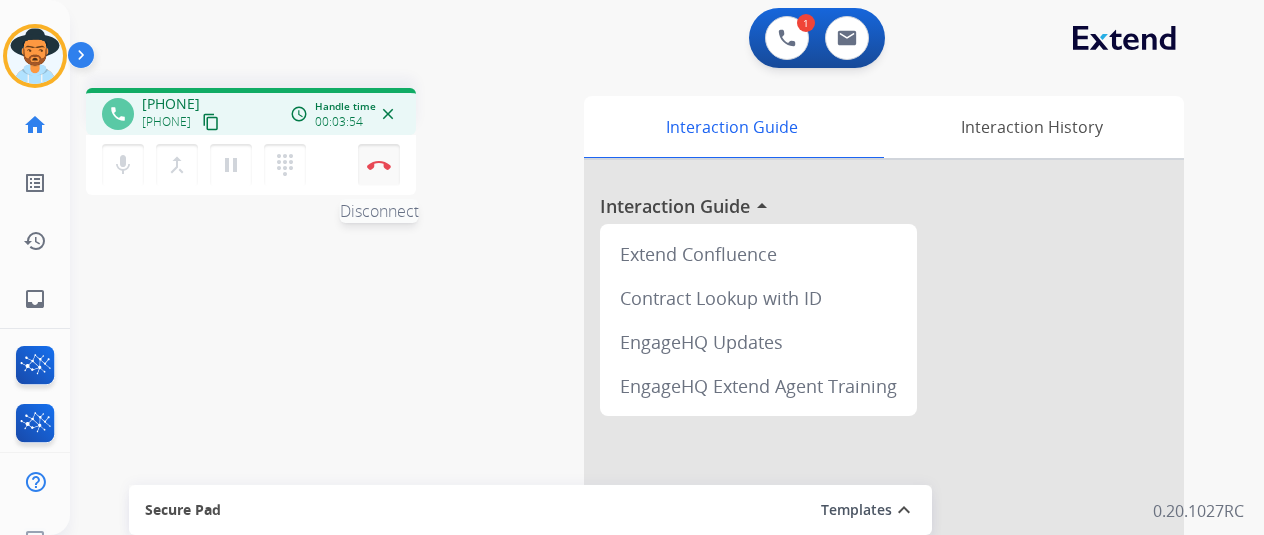 click at bounding box center [379, 165] 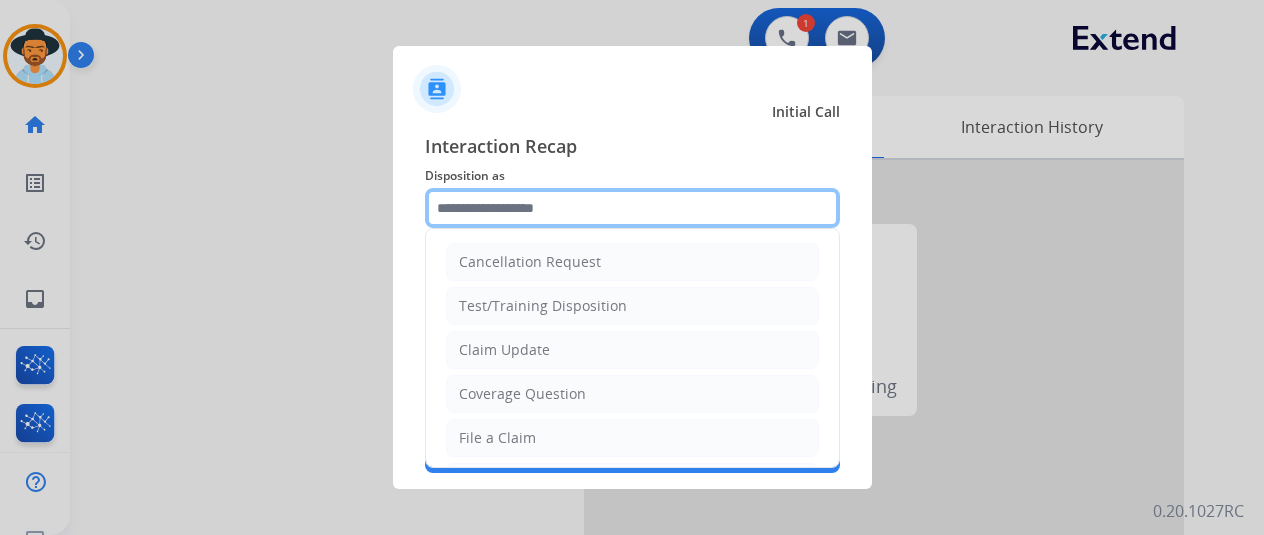 click 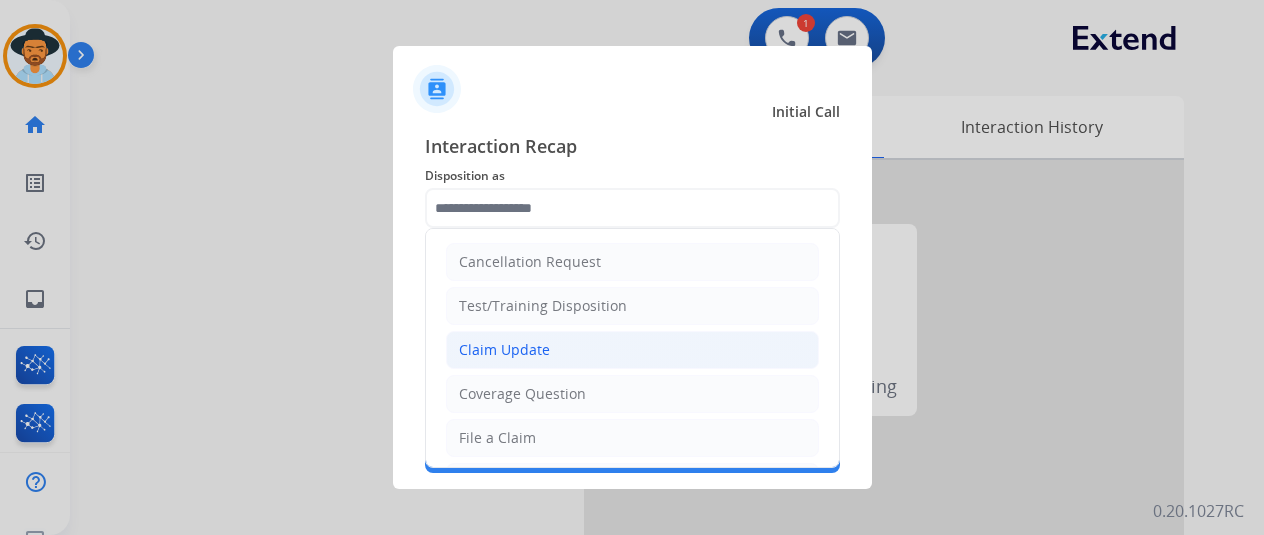 click on "Claim Update" 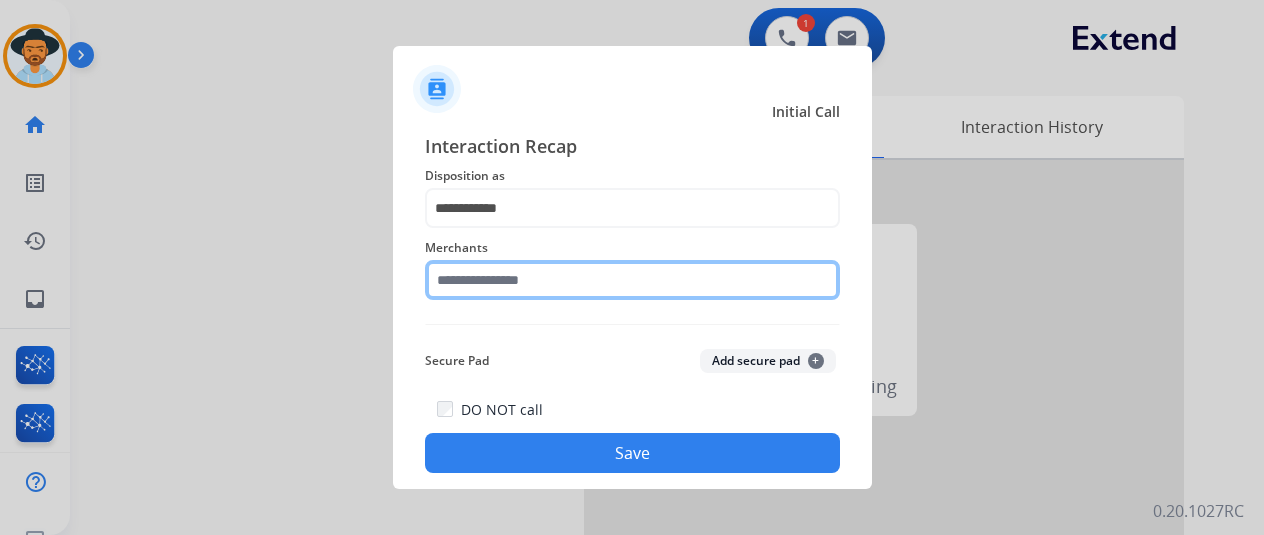 click 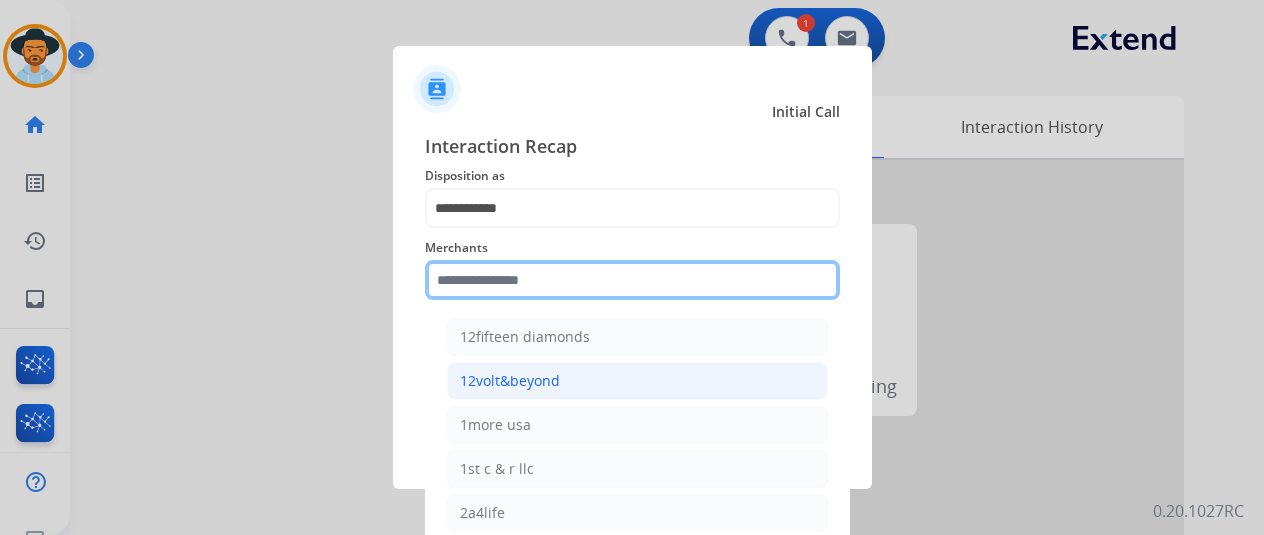 scroll, scrollTop: 300, scrollLeft: 0, axis: vertical 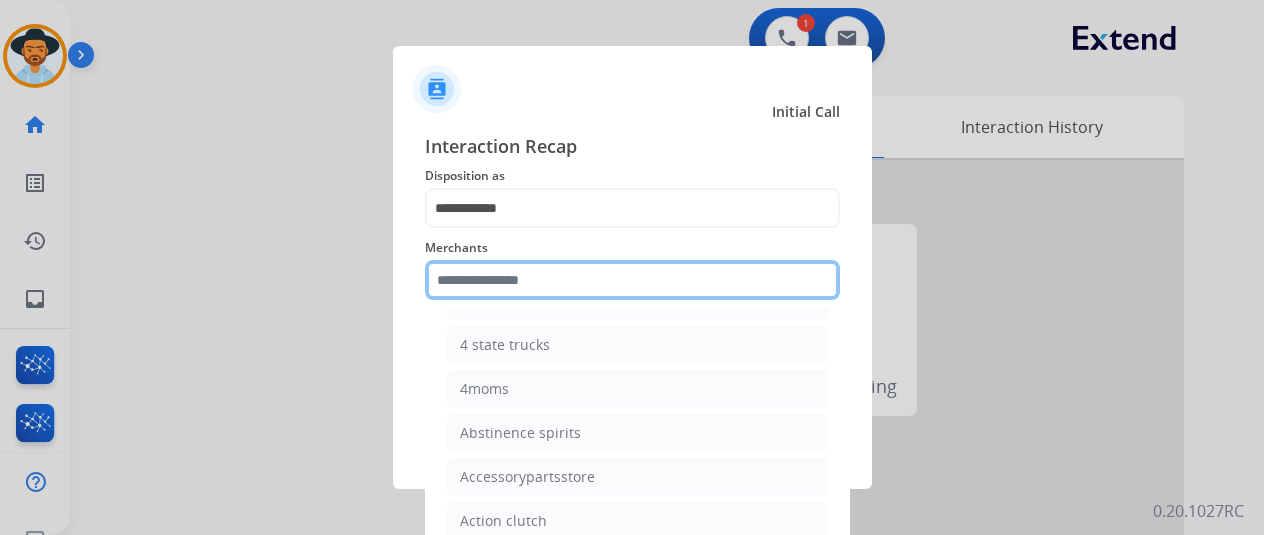 click 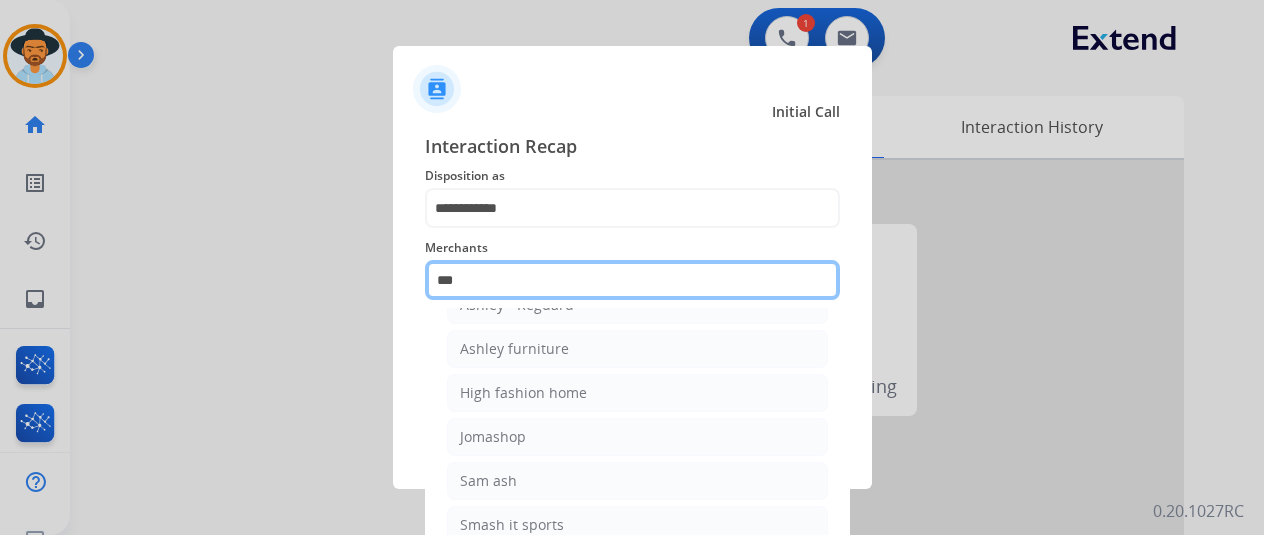 scroll, scrollTop: 27, scrollLeft: 0, axis: vertical 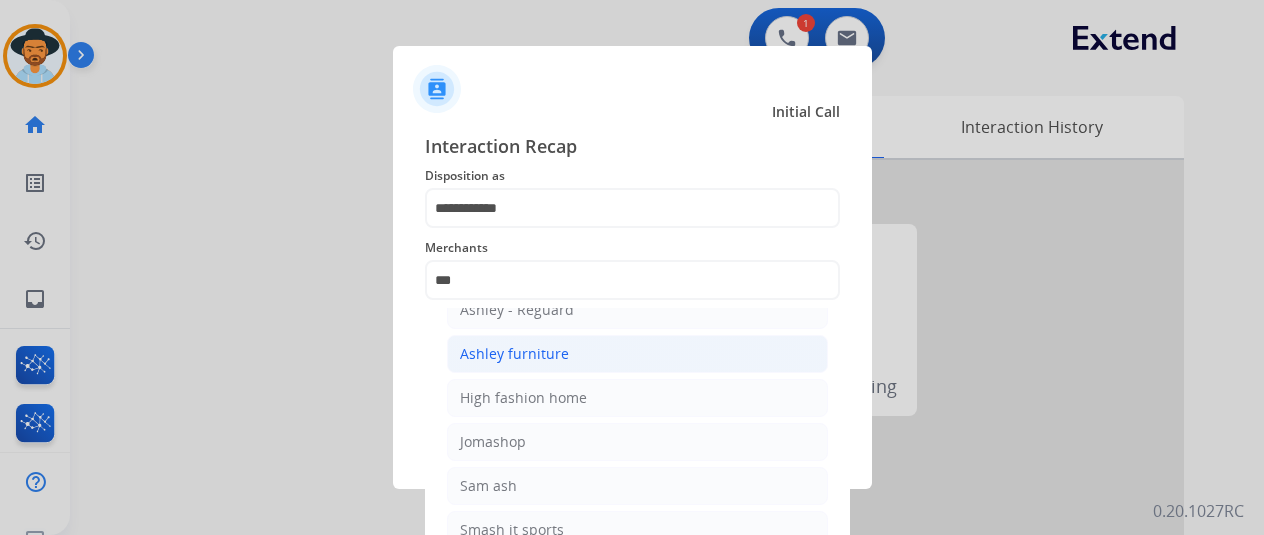 click on "Ashley furniture" 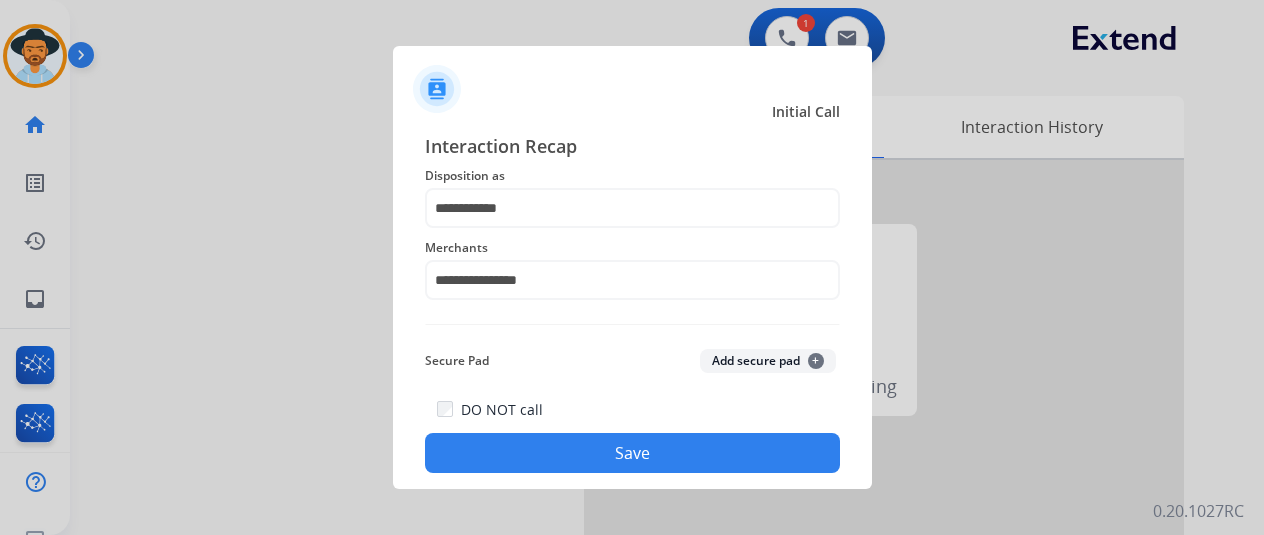 click on "Save" 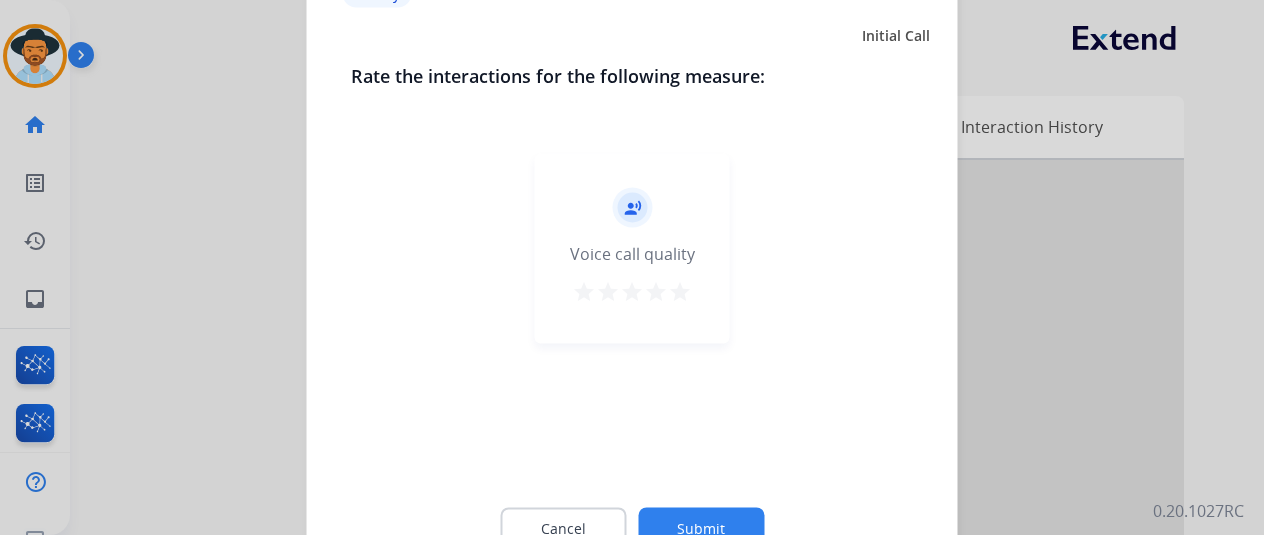 click on "star" at bounding box center [680, 291] 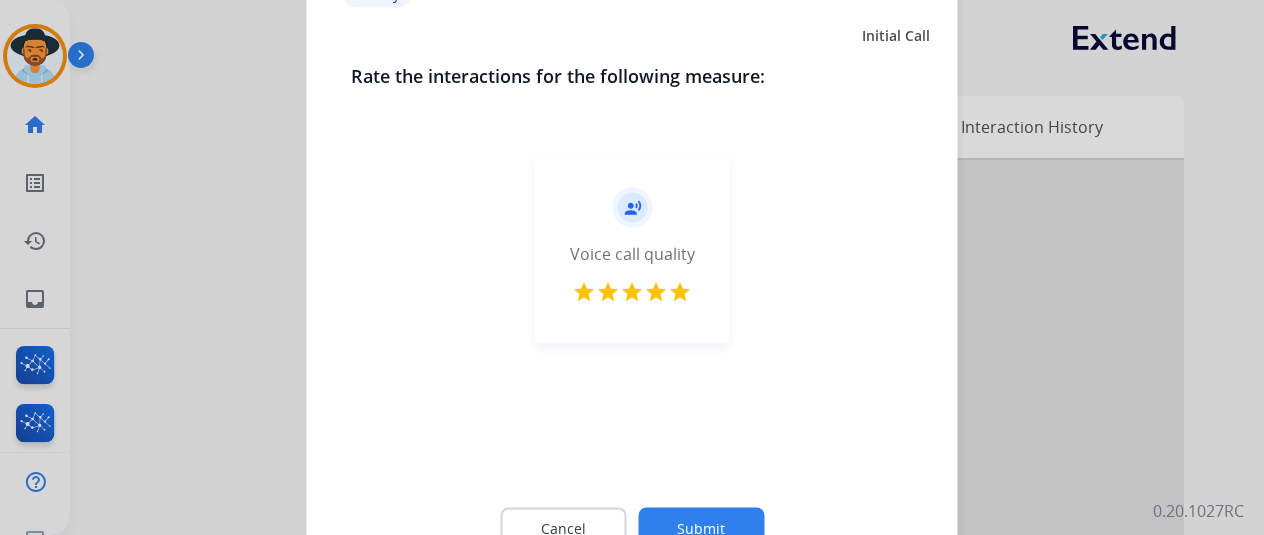 click on "Cancel Submit" 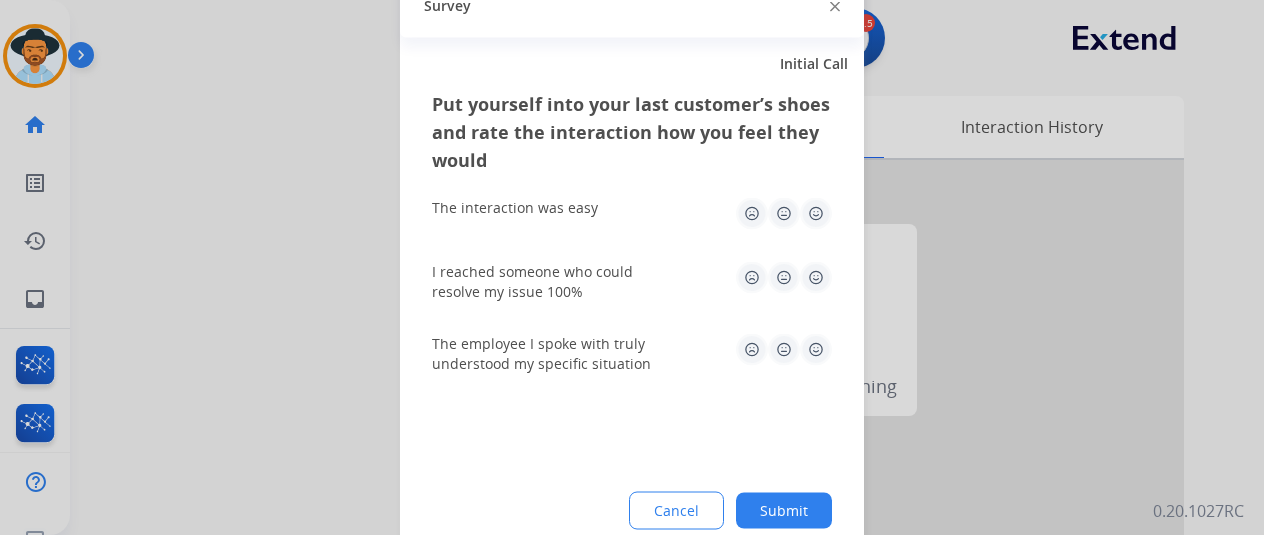 click 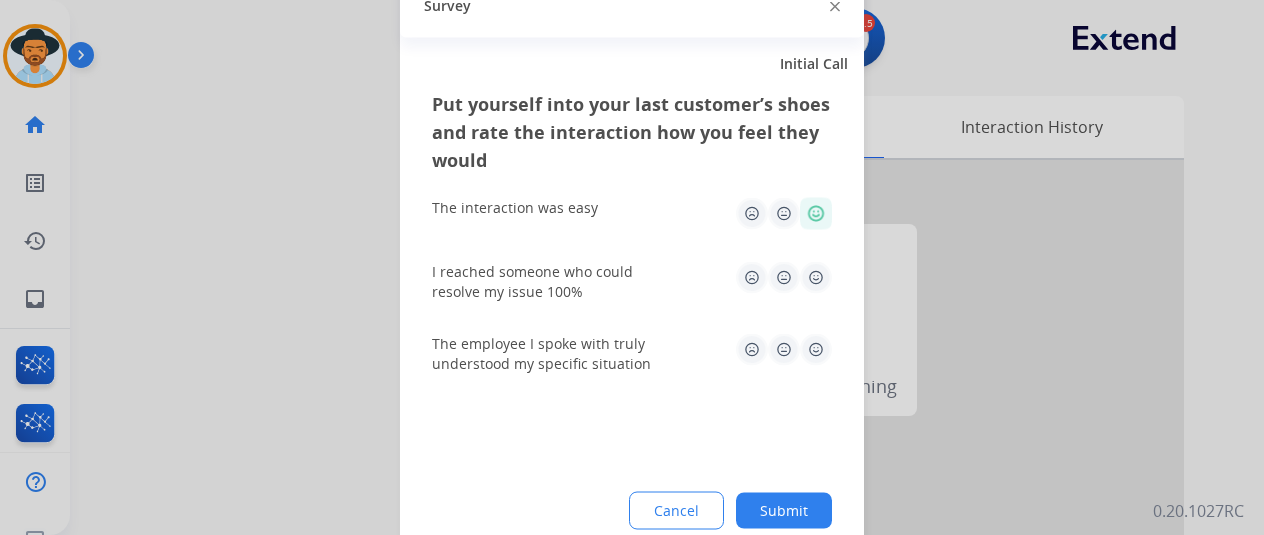 click 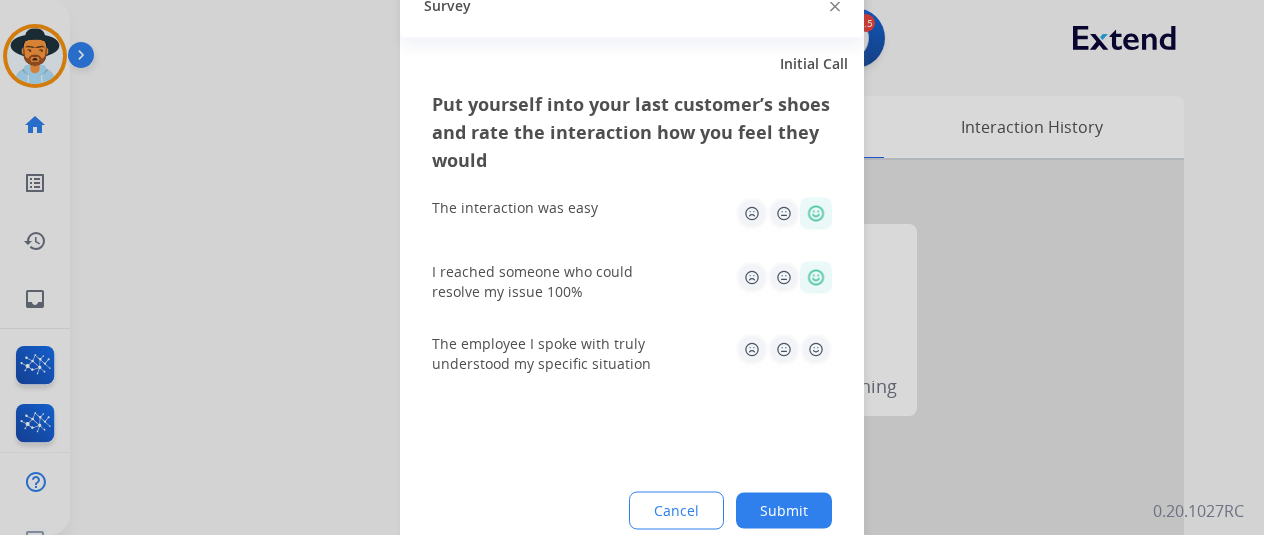 click 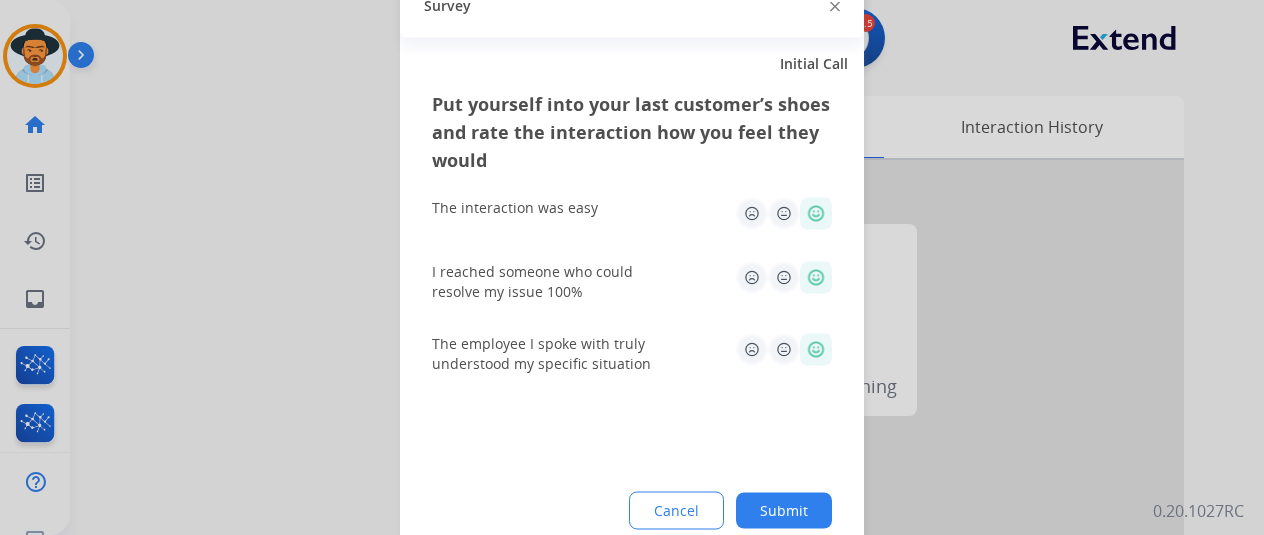 click on "Submit" 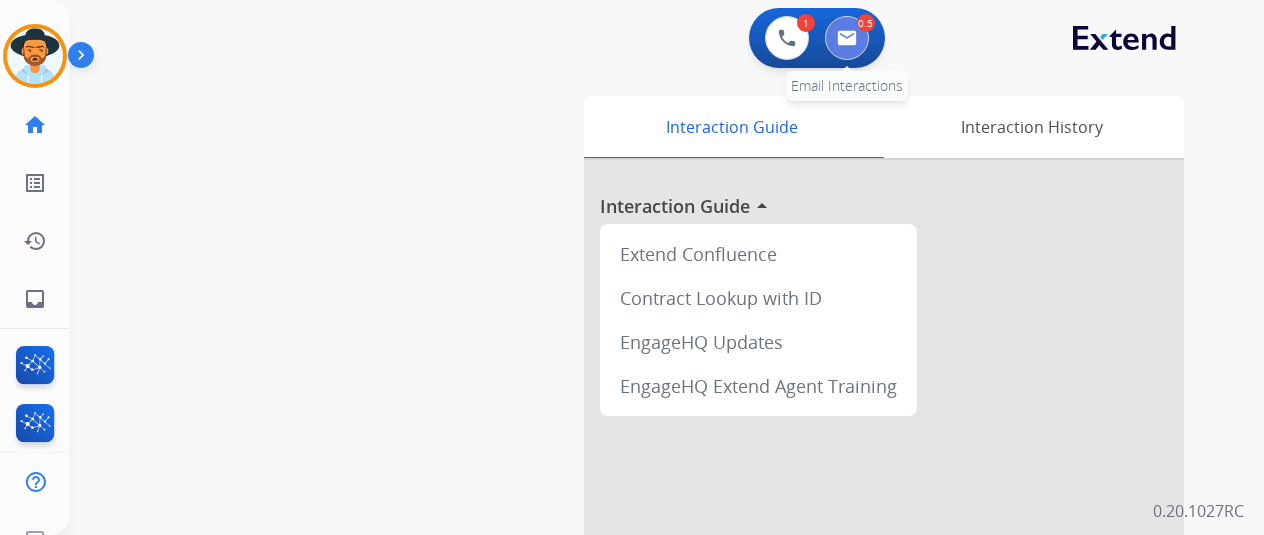 click at bounding box center (847, 38) 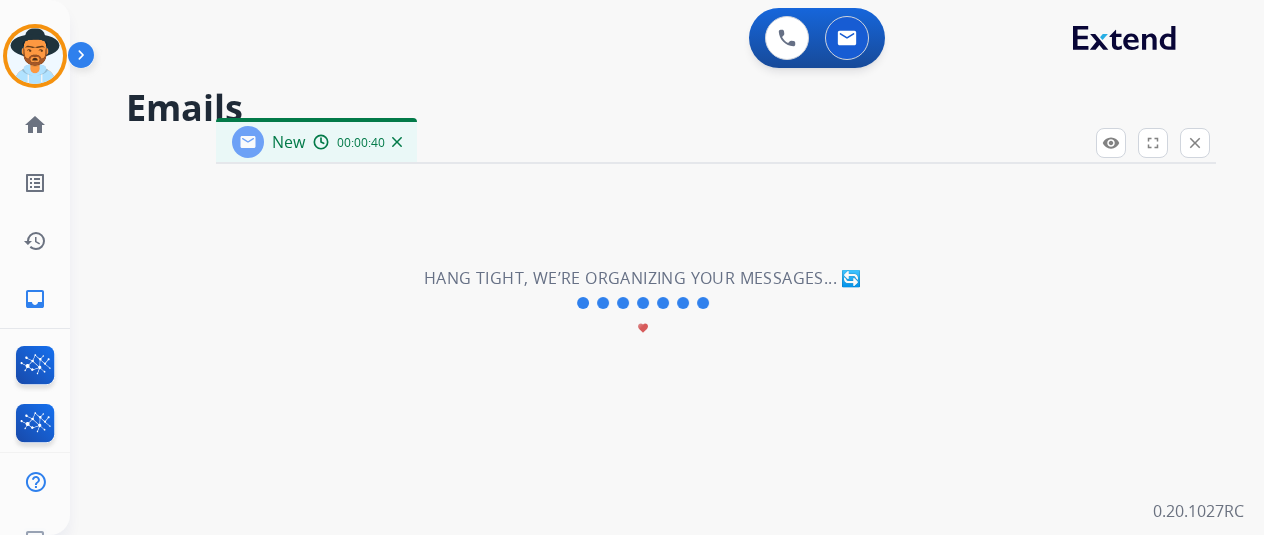 select on "**********" 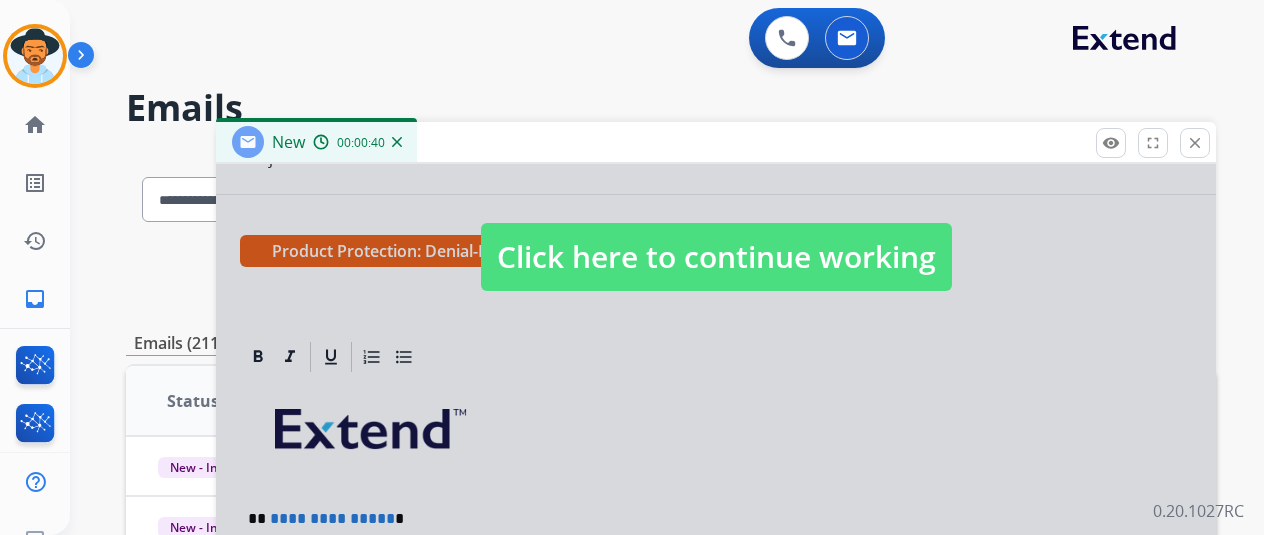 click on "Click here to continue working" at bounding box center [716, 257] 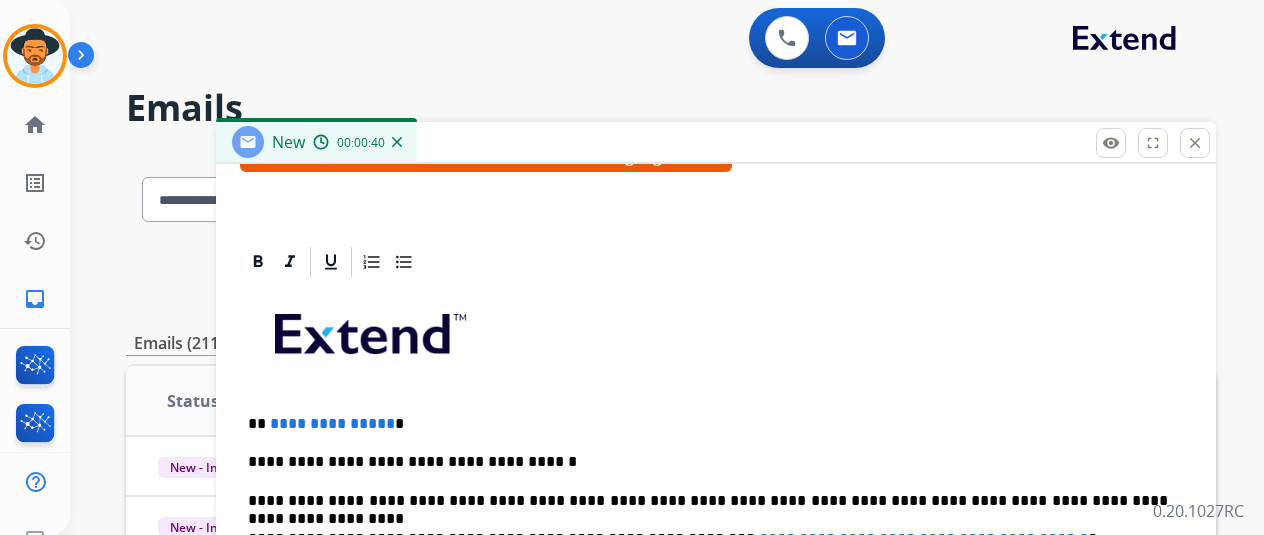 scroll, scrollTop: 442, scrollLeft: 0, axis: vertical 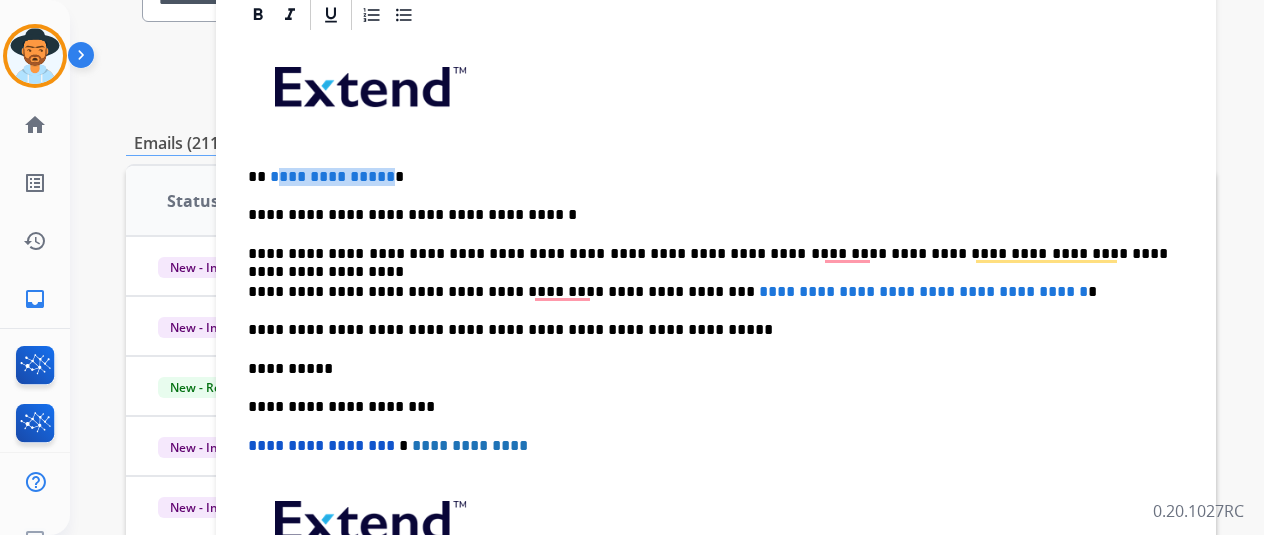 drag, startPoint x: 398, startPoint y: 168, endPoint x: 287, endPoint y: 169, distance: 111.0045 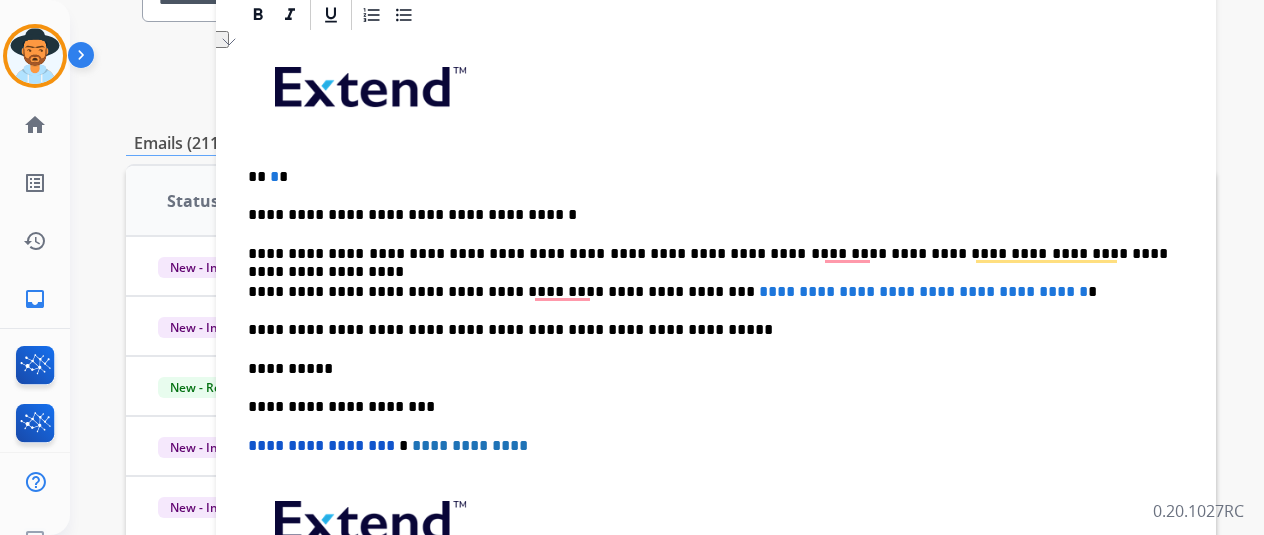 type 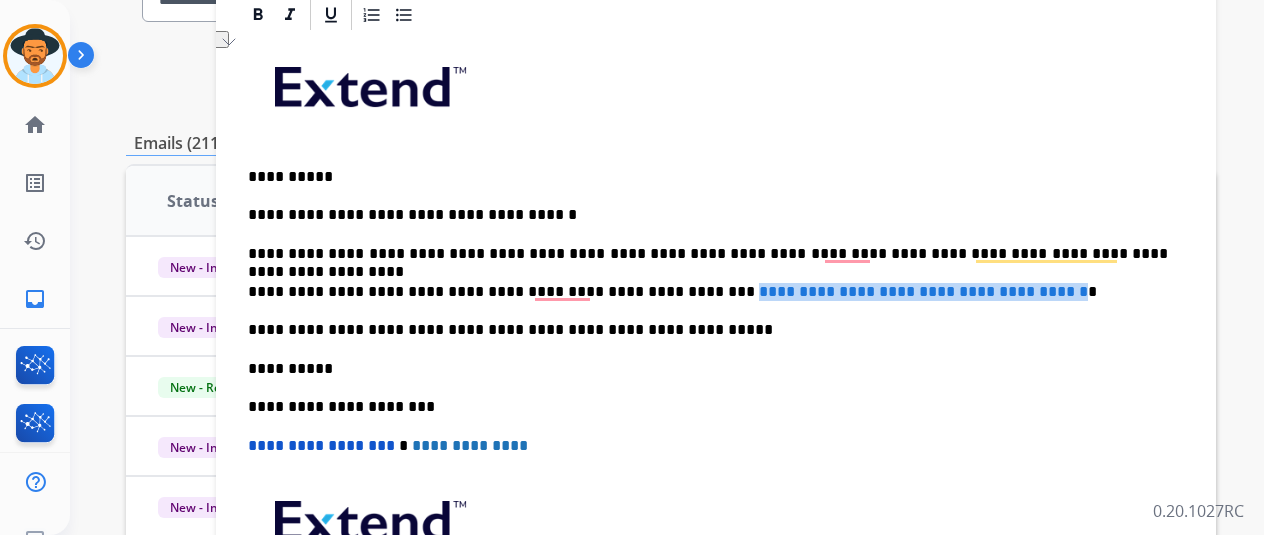 drag, startPoint x: 672, startPoint y: 286, endPoint x: 1066, endPoint y: 280, distance: 394.0457 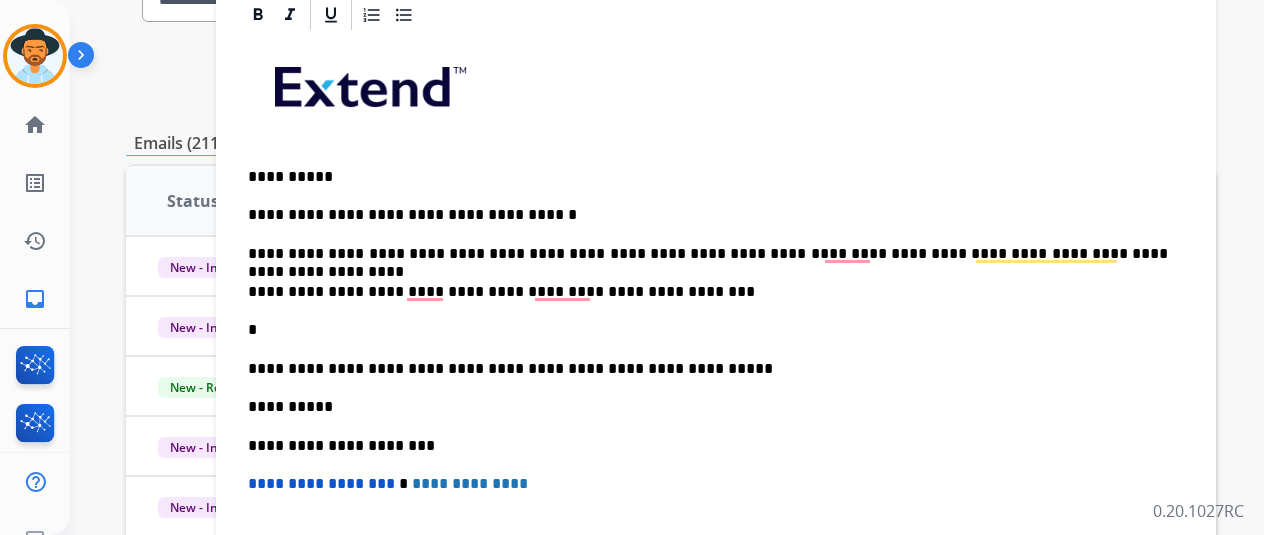 click on "**********" at bounding box center [716, 387] 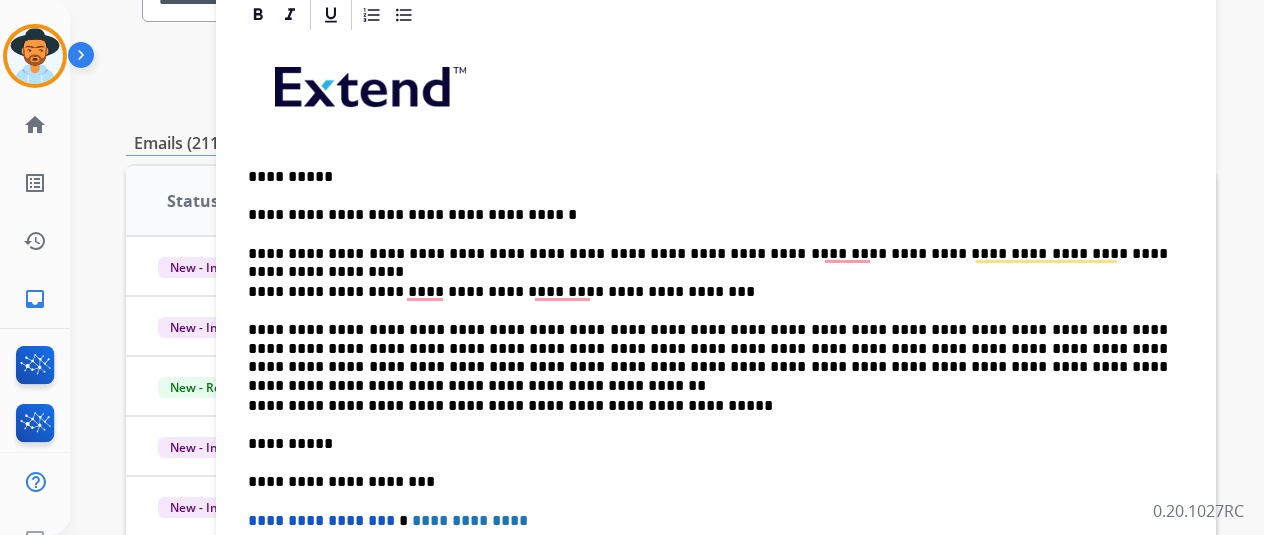 click on "**********" at bounding box center [708, 406] 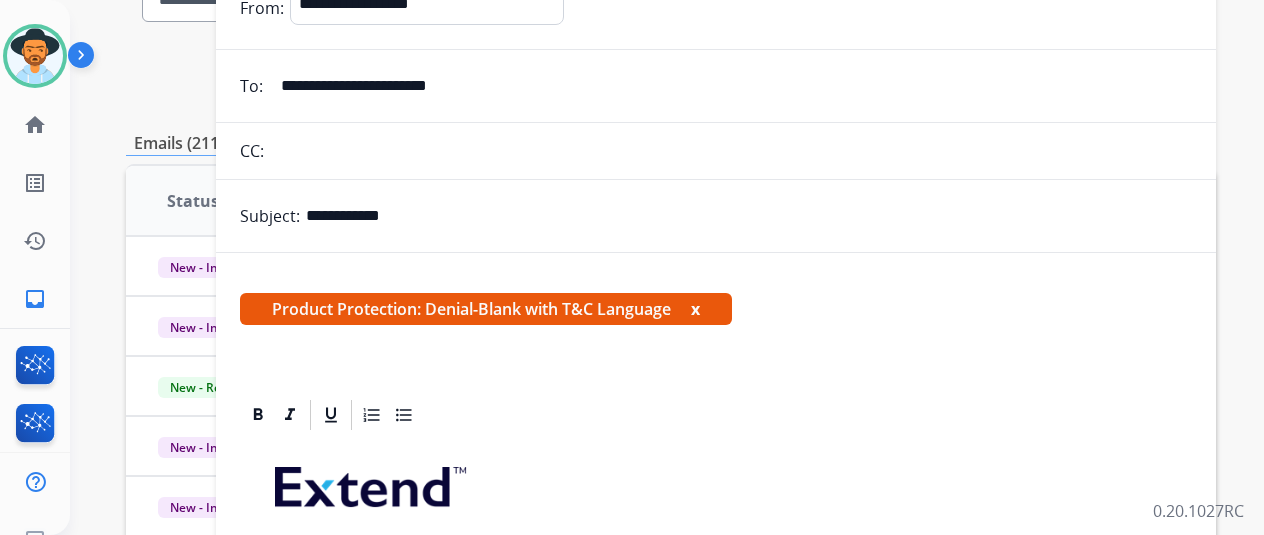scroll, scrollTop: 0, scrollLeft: 0, axis: both 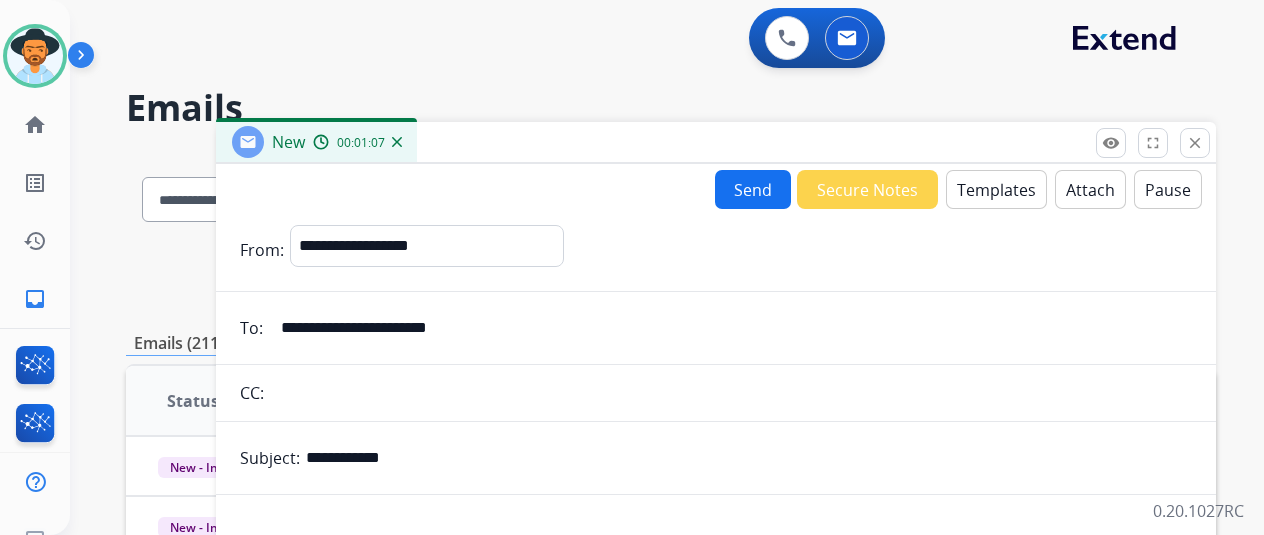 click on "**********" at bounding box center (716, 820) 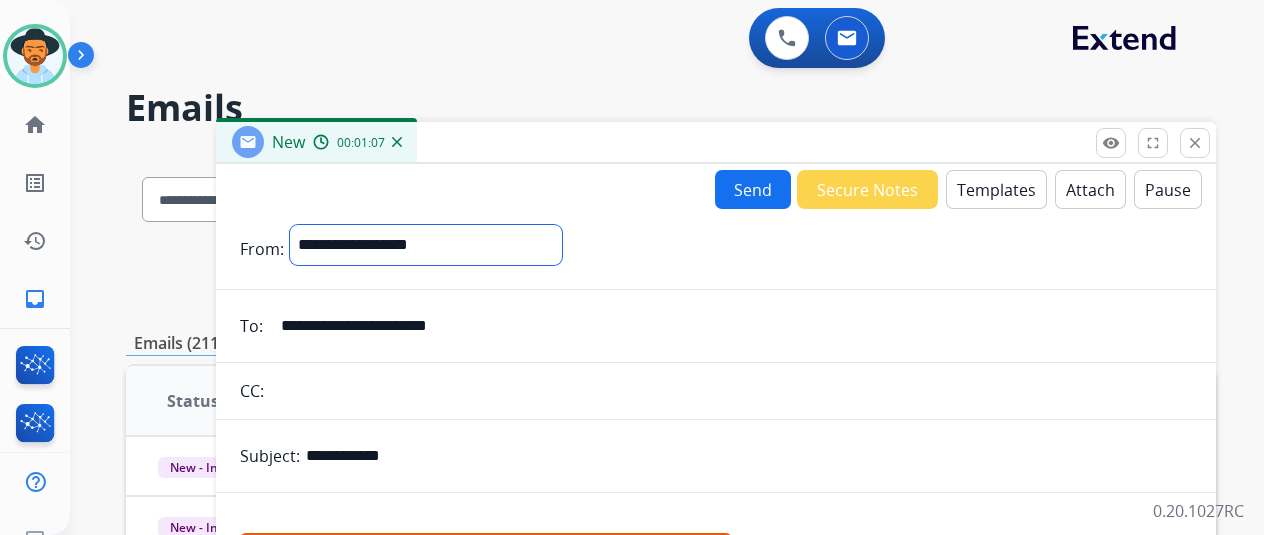 click on "**********" at bounding box center (426, 245) 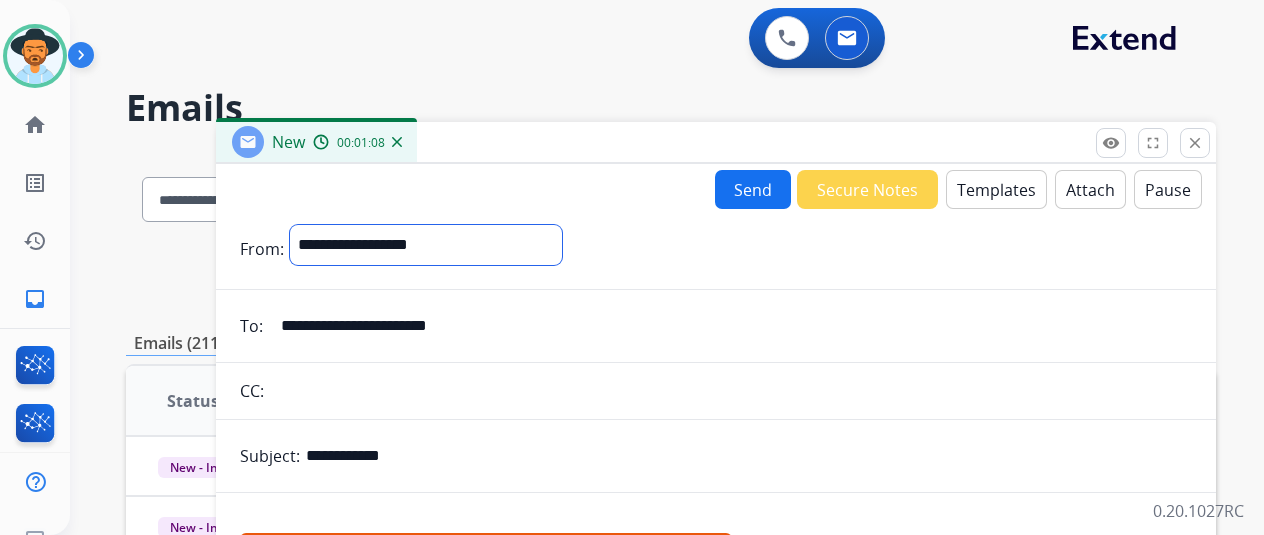 select on "**********" 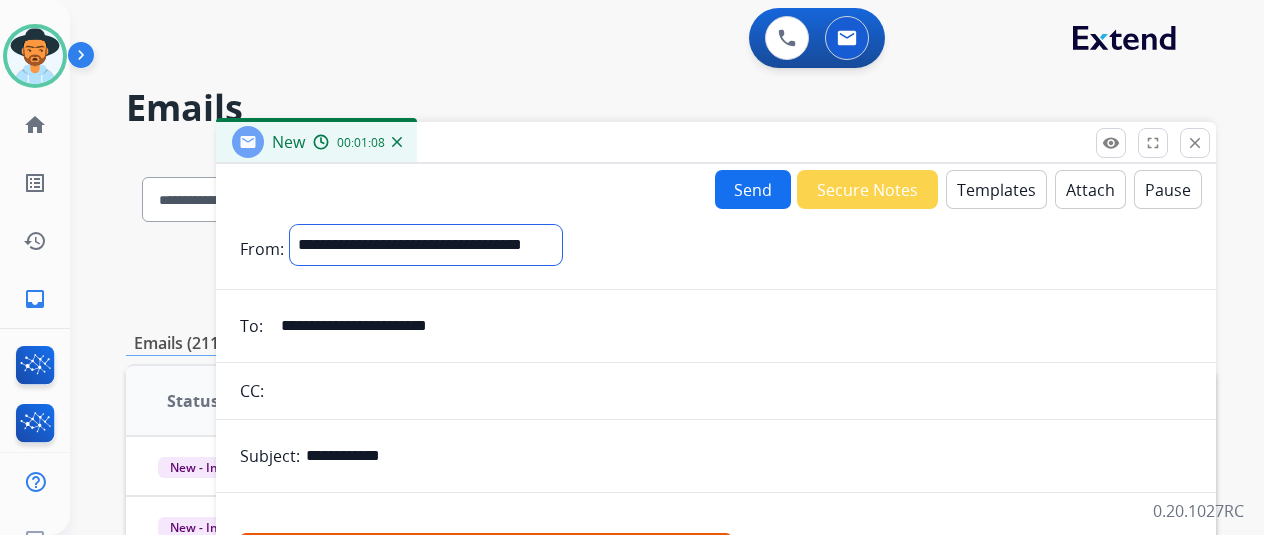 click on "**********" at bounding box center [426, 245] 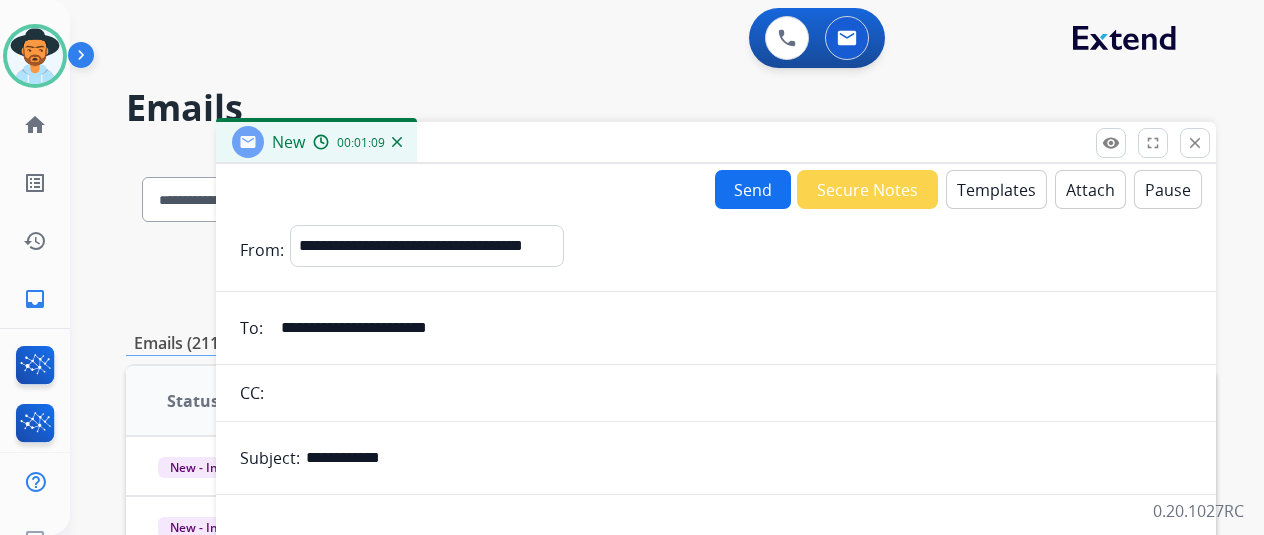 click on "Templates" at bounding box center [996, 189] 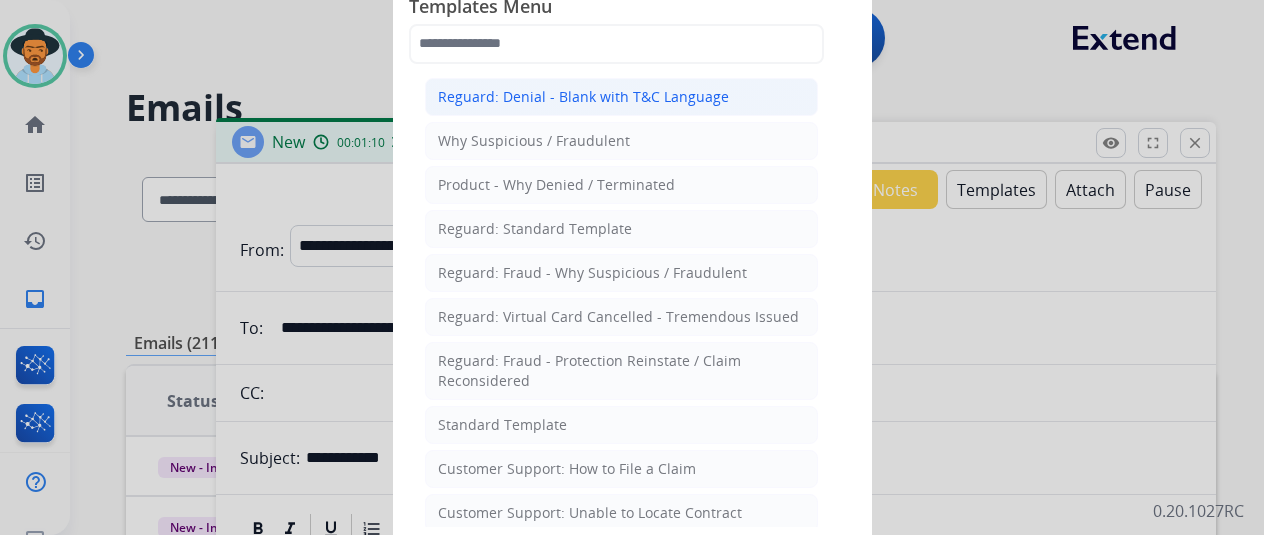 click on "Reguard: Denial - Blank with T&C Language" 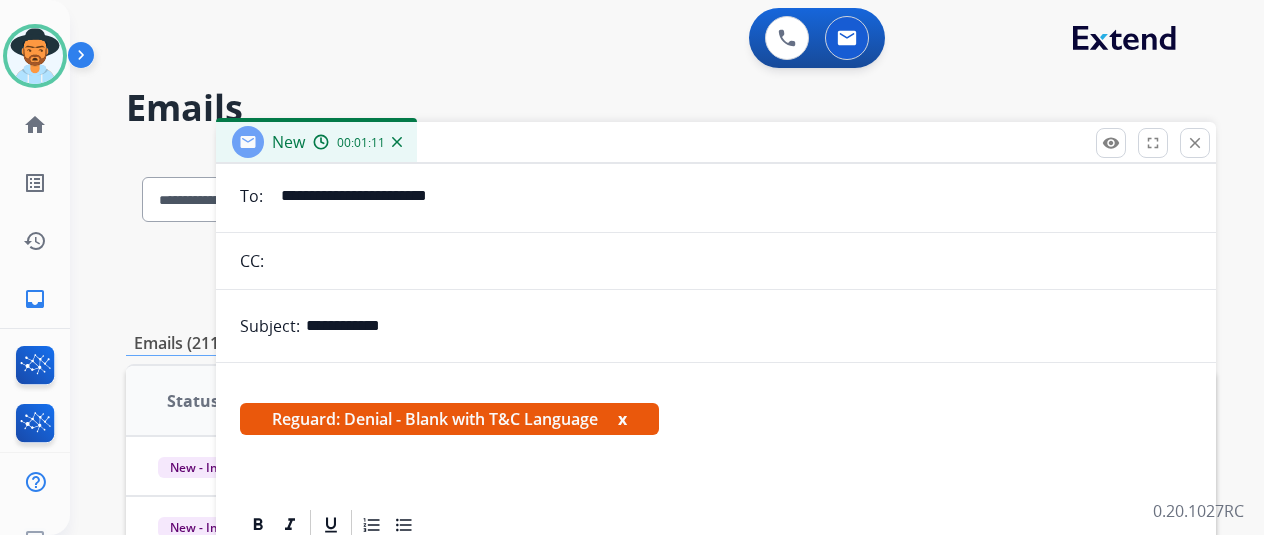 scroll, scrollTop: 263, scrollLeft: 0, axis: vertical 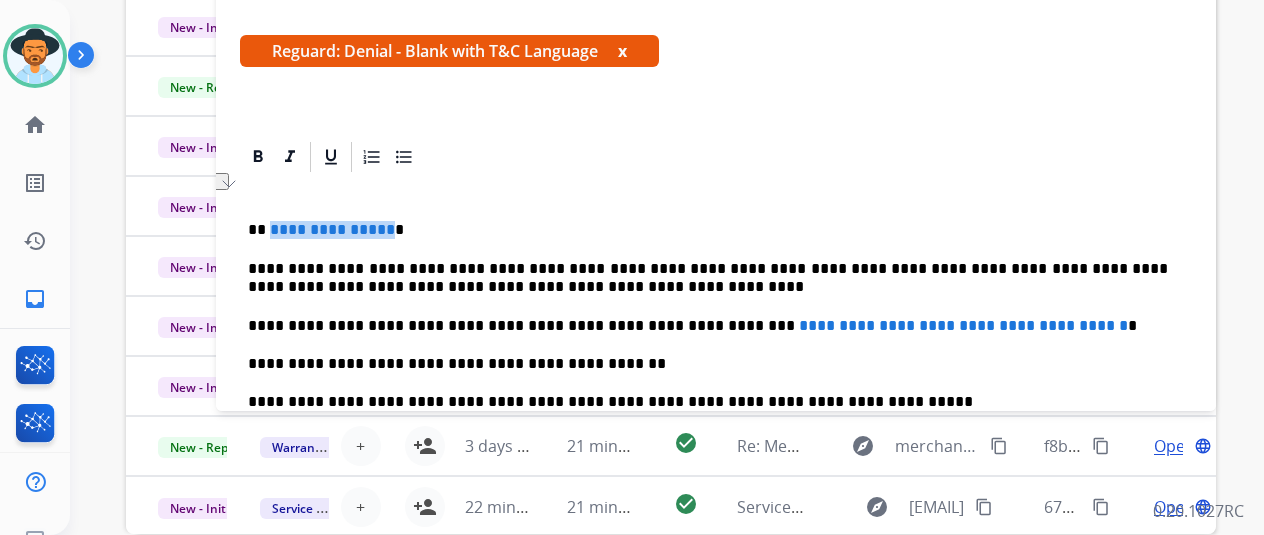 drag, startPoint x: 398, startPoint y: 237, endPoint x: 282, endPoint y: 226, distance: 116.520386 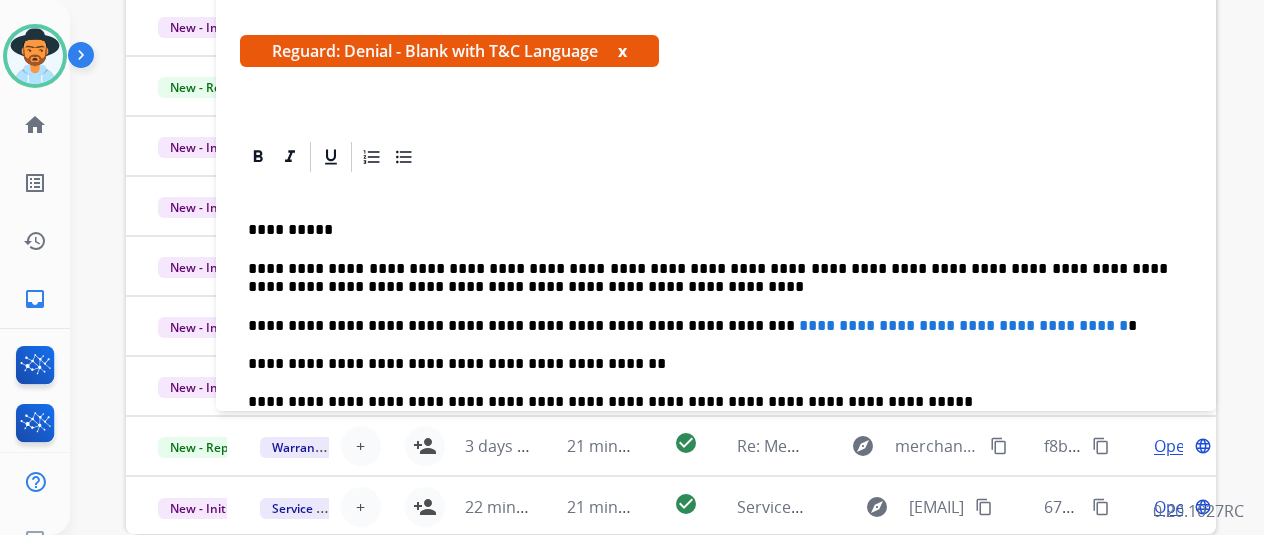 click on "**********" at bounding box center (963, 325) 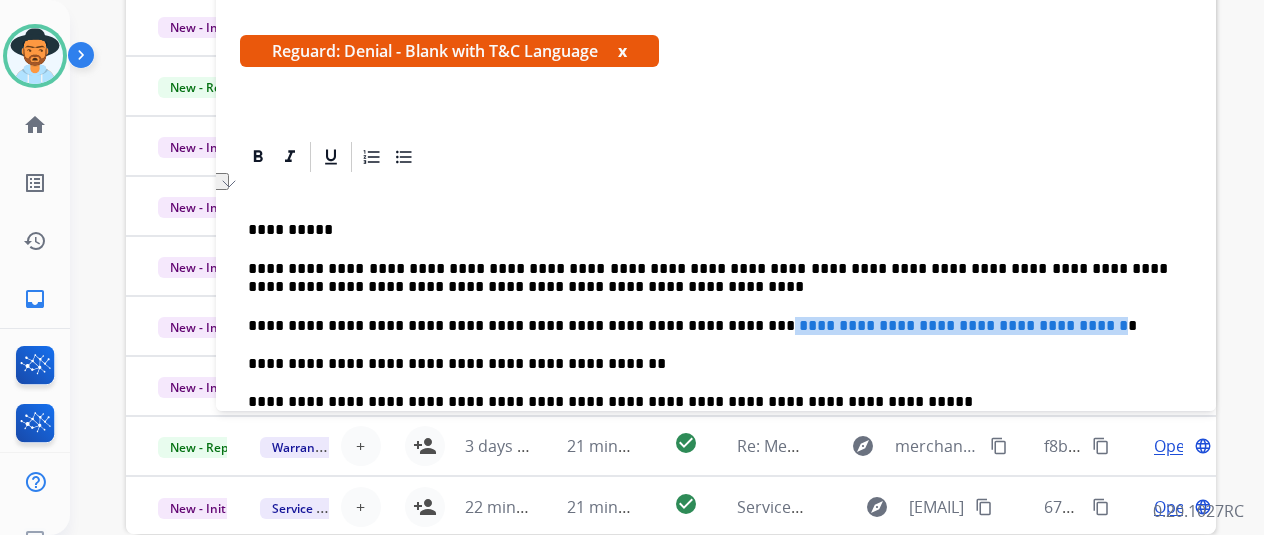 drag, startPoint x: 1096, startPoint y: 327, endPoint x: 704, endPoint y: 325, distance: 392.0051 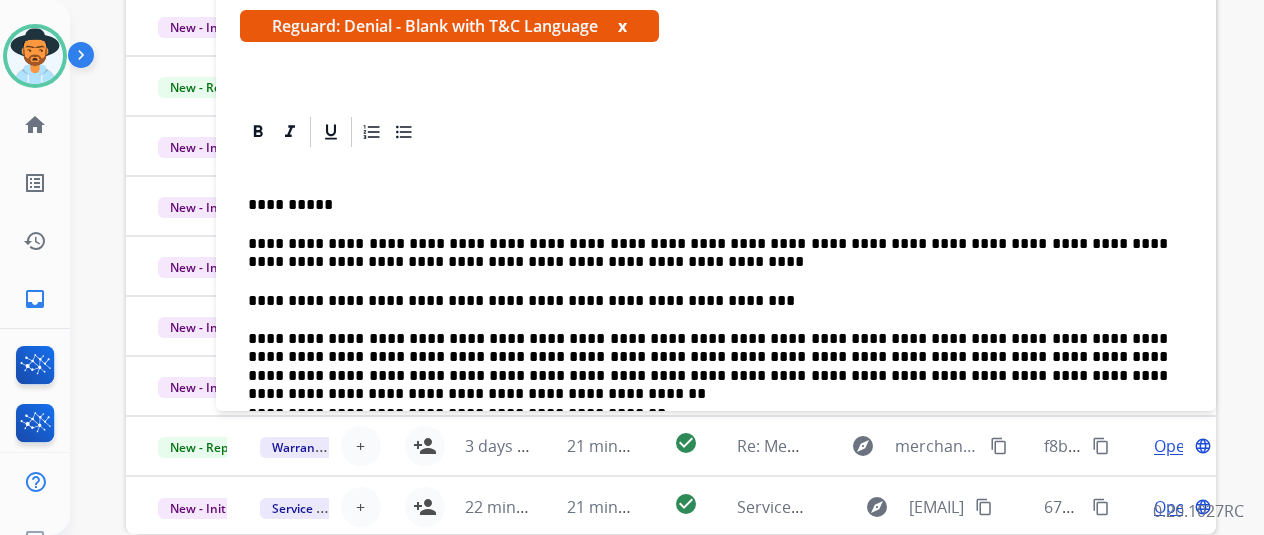 scroll, scrollTop: 0, scrollLeft: 0, axis: both 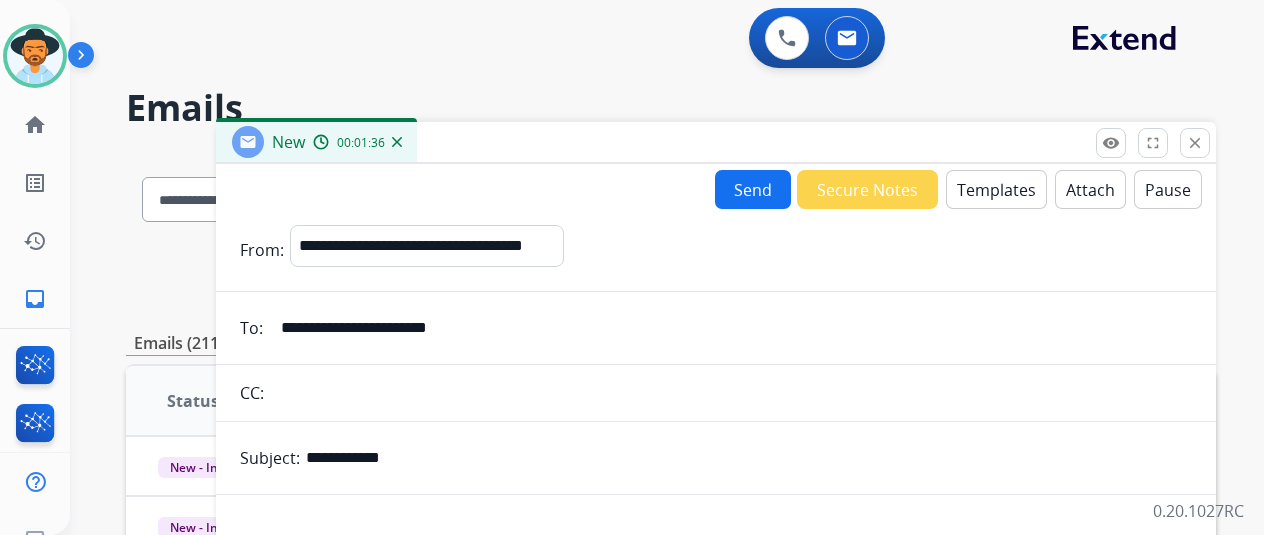 click on "Attach" at bounding box center (1090, 189) 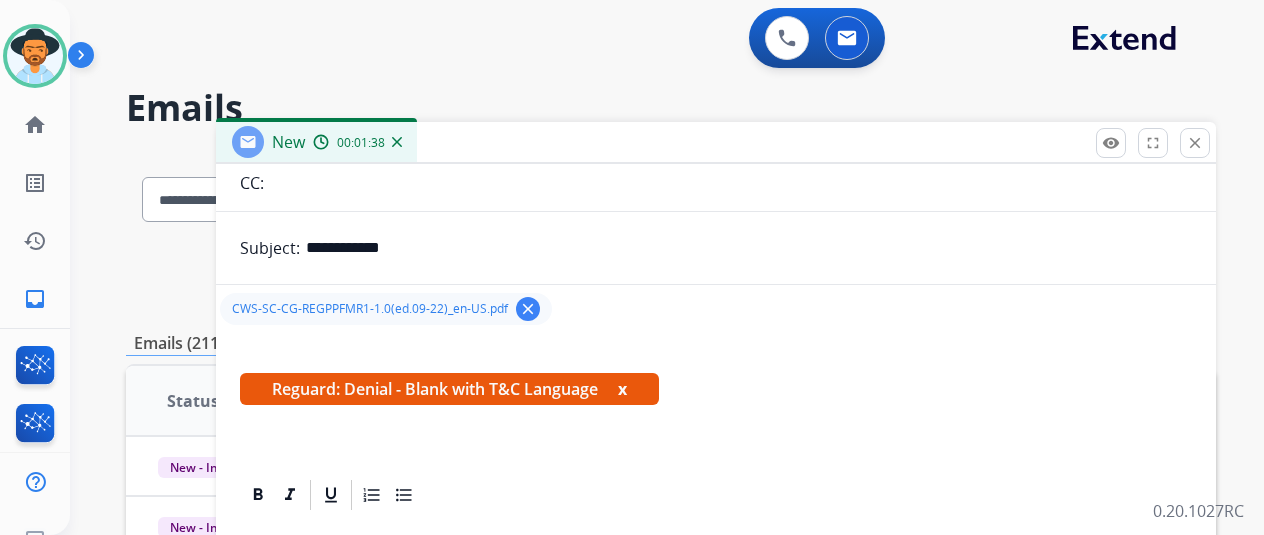 scroll, scrollTop: 386, scrollLeft: 0, axis: vertical 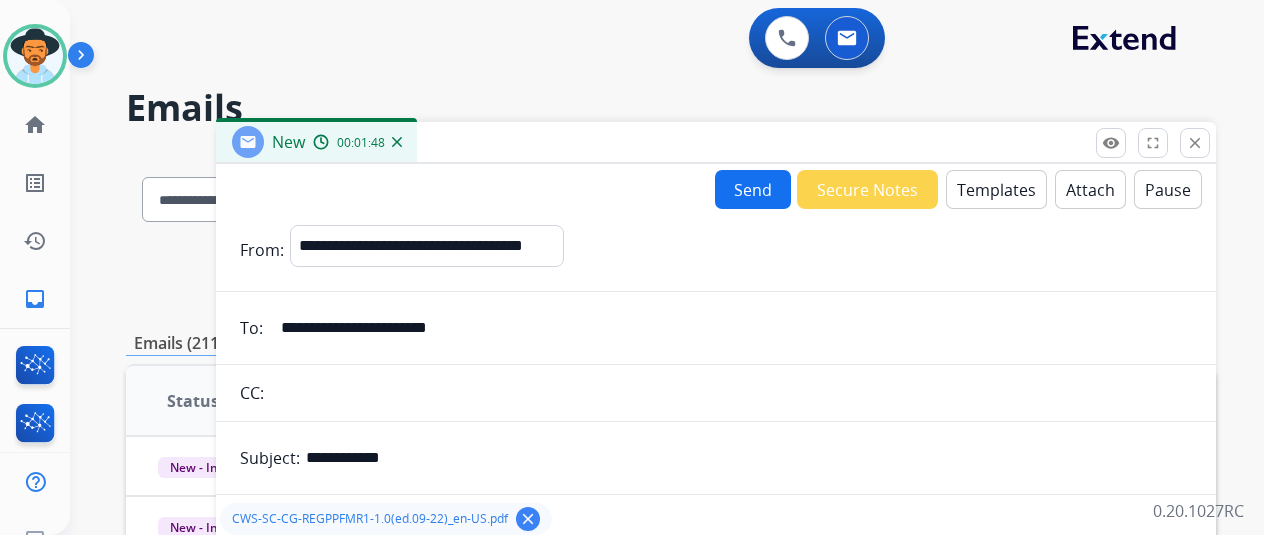 click on "Send" at bounding box center [753, 189] 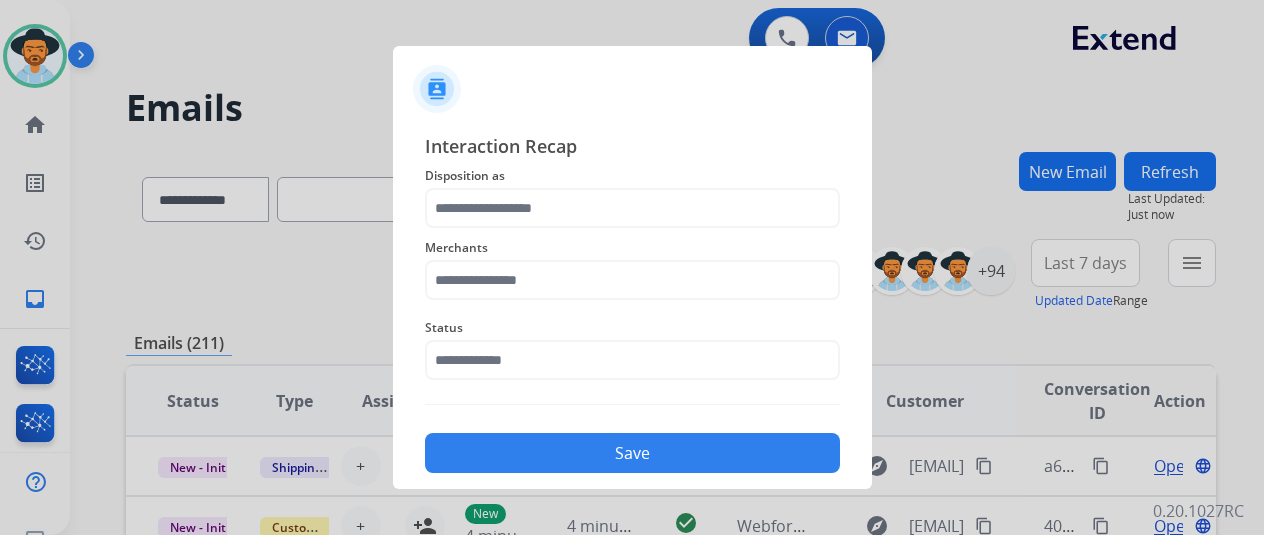 click on "Status" 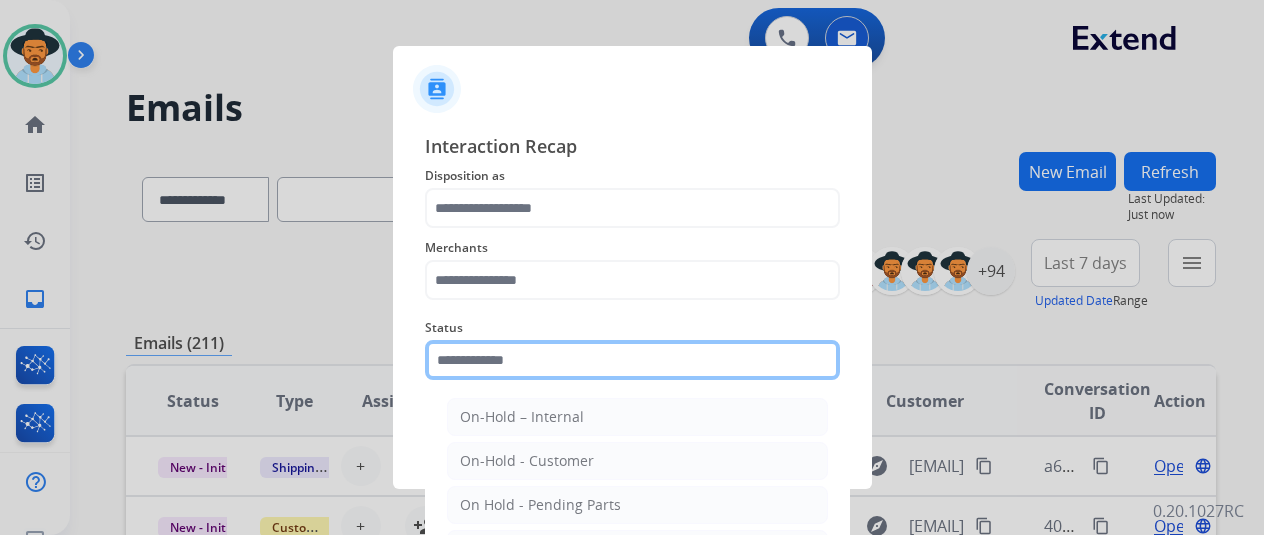 click 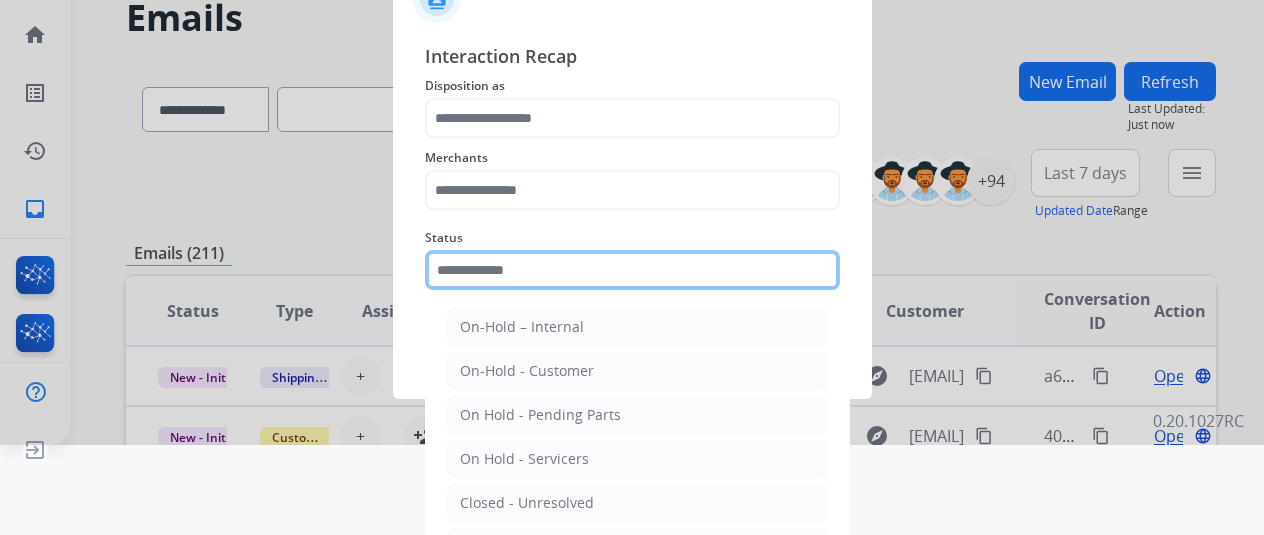 scroll, scrollTop: 152, scrollLeft: 0, axis: vertical 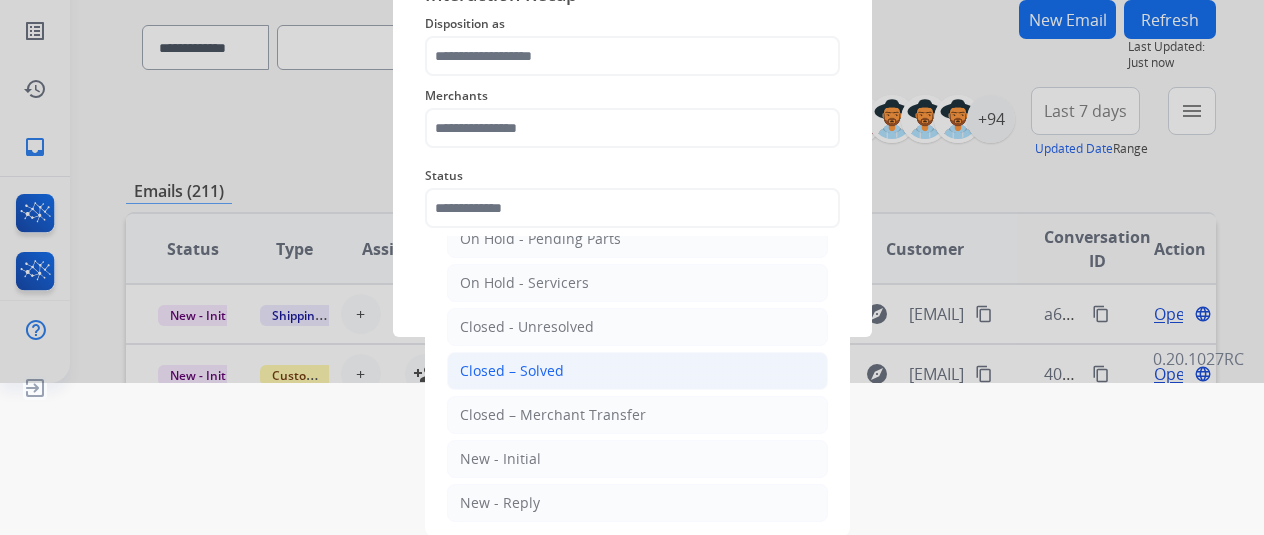 click on "Closed – Solved" 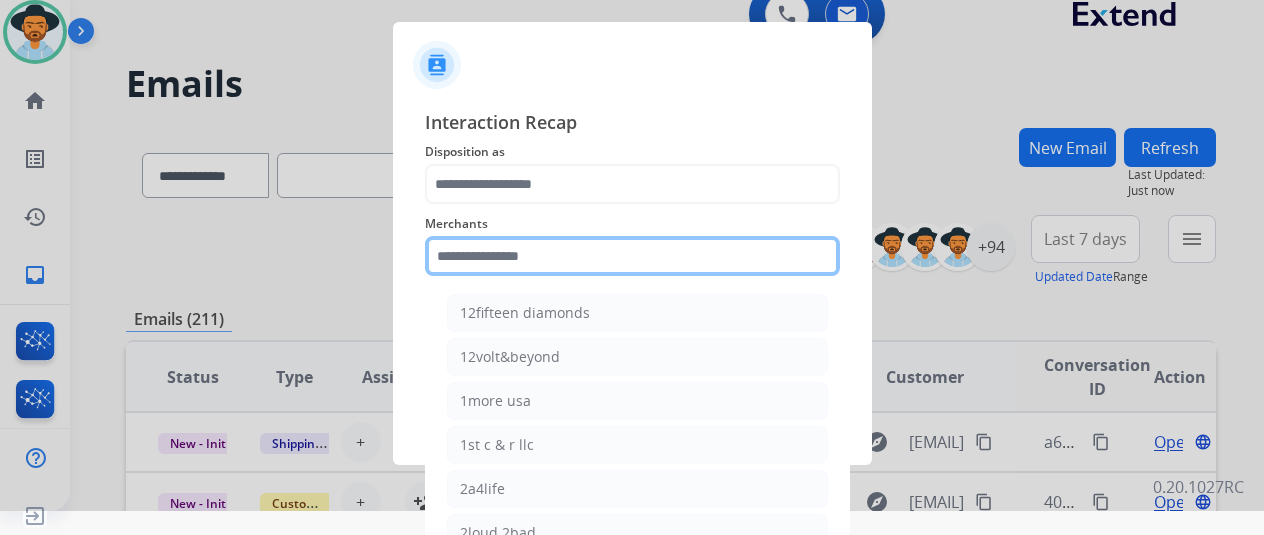 click on "Merchants    12fifteen diamonds   12volt&beyond   1more usa   1st c & r llc   2a4life   2loud 2bad   3balls   4 state trucks   4moms   Abstinence spirits   Accessorypartsstore   Action clutch   Active lifestyle store   Addaday   Adorama abs   Adorama business-to-business   Adrenaline offroad outfitters   Ads shocks   Advance auto parts   Aem electronics   Aerishealthinc   Ag solutions group, llc   Aim controllers   Air-relax   Airocide   Airslamit   Airsoft station   Airthereal   Alchemy fine home   Aleko products   Alice lane home   All around e-bikes   All electric motion   All things barbecue   Allen   Allied gaming north america, llc   Allied wheel components   Alta gracia motors   Alter   Ambient fires   American bass   American cornhole association   American medical sales and rentals   American technologies network   Ameridroid   Amethyst home   Amgair   Ams fireplace   Amscope   Andaaz jewelers   Anne klein   Anova   Anytime baseball supply   Anytime sports supply   Apec water systems   Apollo neuro" 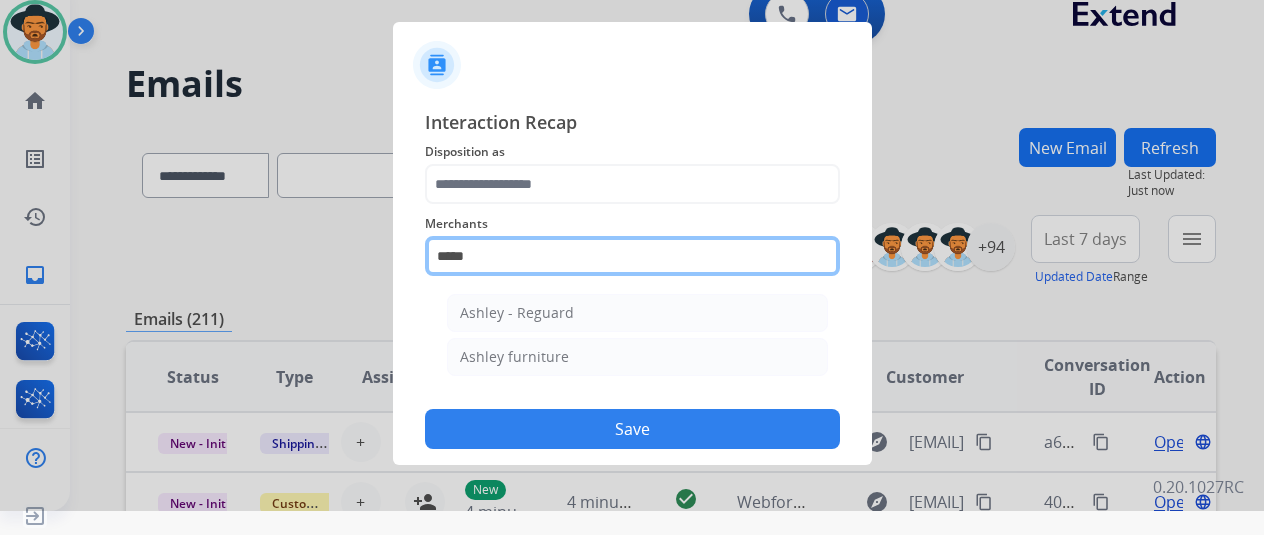 scroll, scrollTop: 24, scrollLeft: 0, axis: vertical 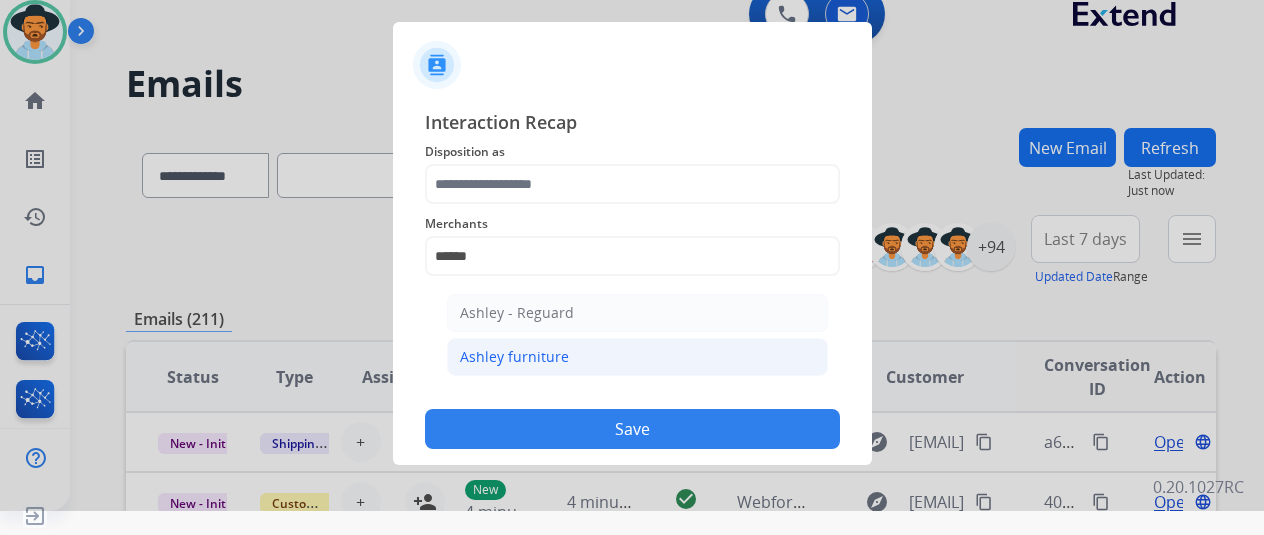 click on "Ashley furniture" 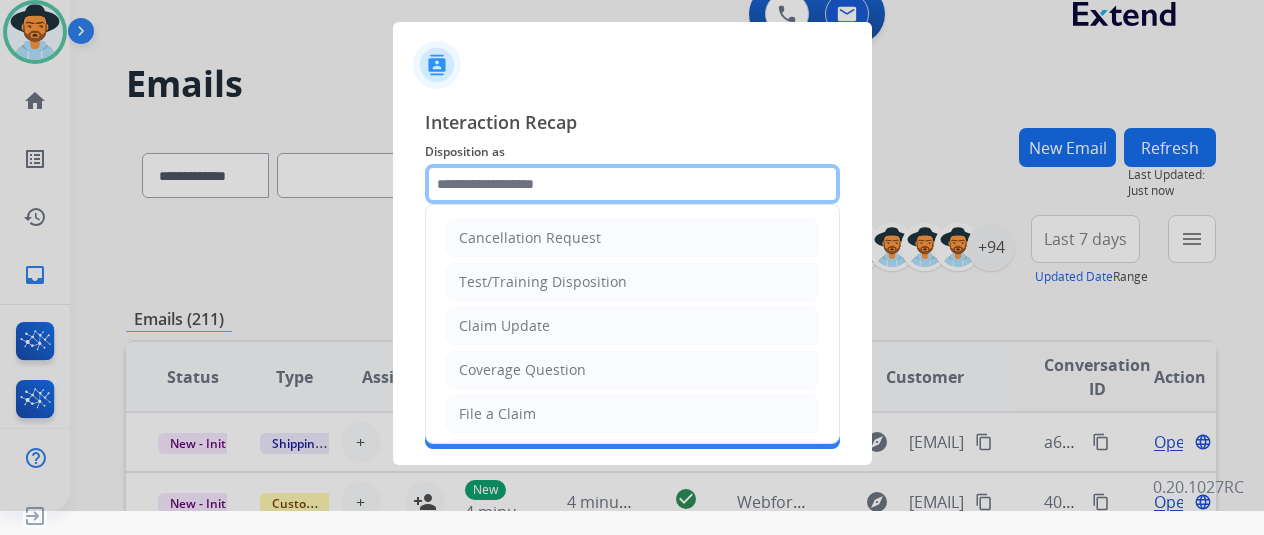 click 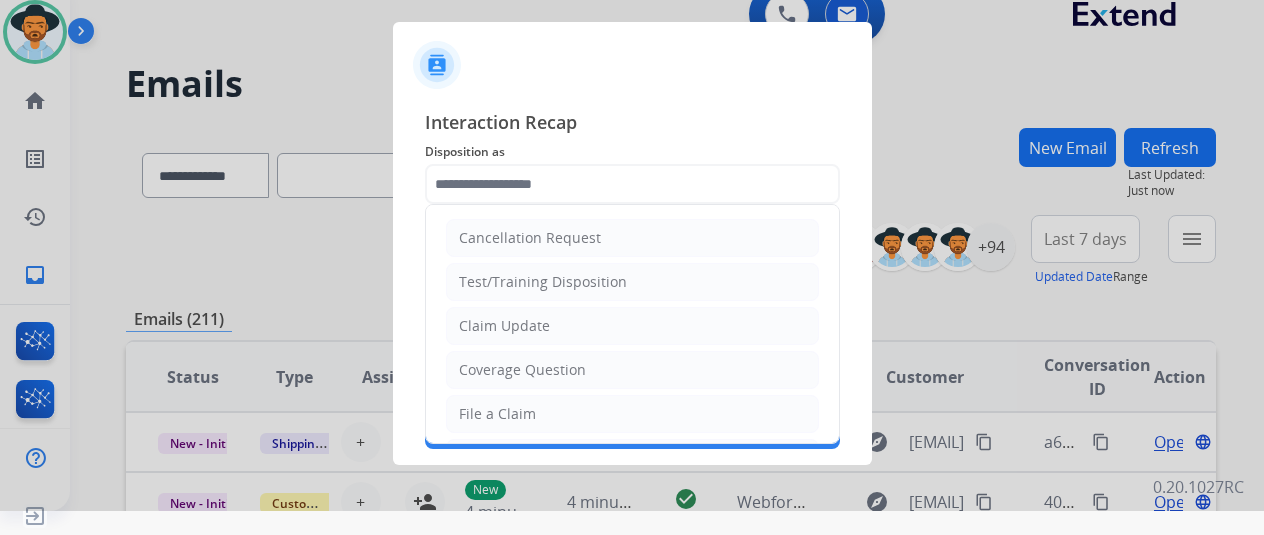 click on "Cancellation Request   Test/Training Disposition   Claim Update   Coverage Question   File a Claim   MyExtend Support   Virtual or Tremendous Card Support   Inquiring about Fraud   Account Update   Resend Contract or Shipping Label   Other   Service Support" 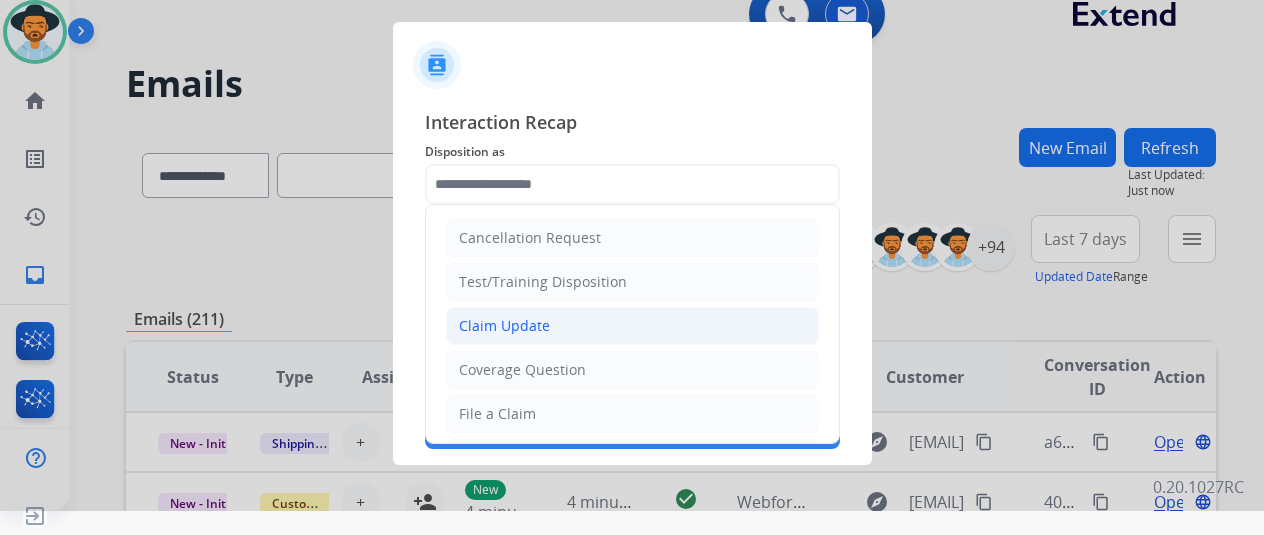 click on "Claim Update" 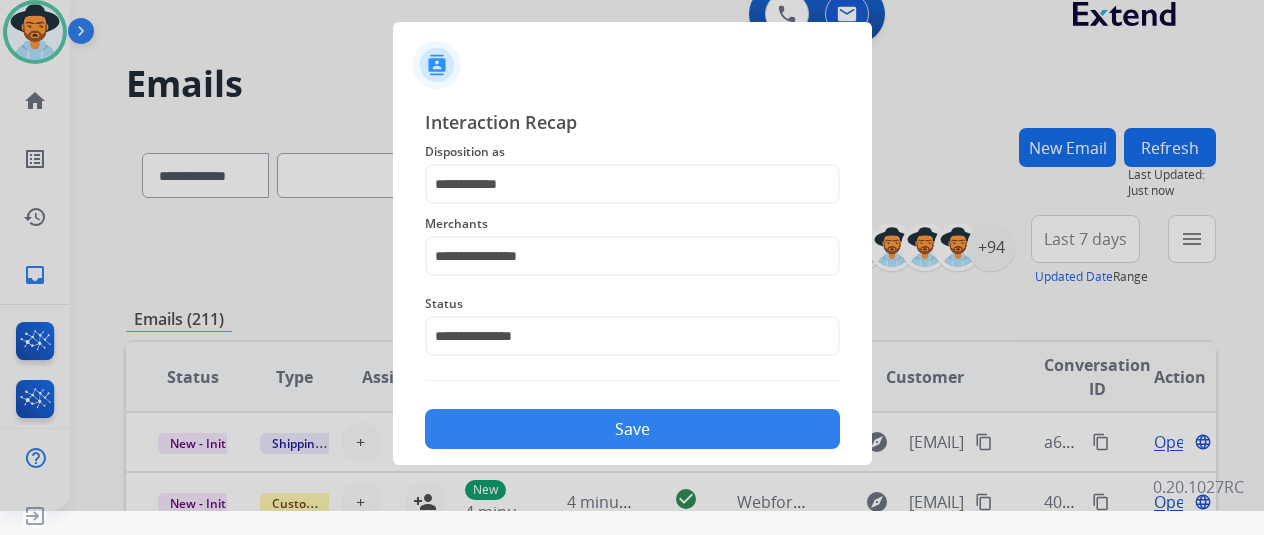 click at bounding box center (632, 243) 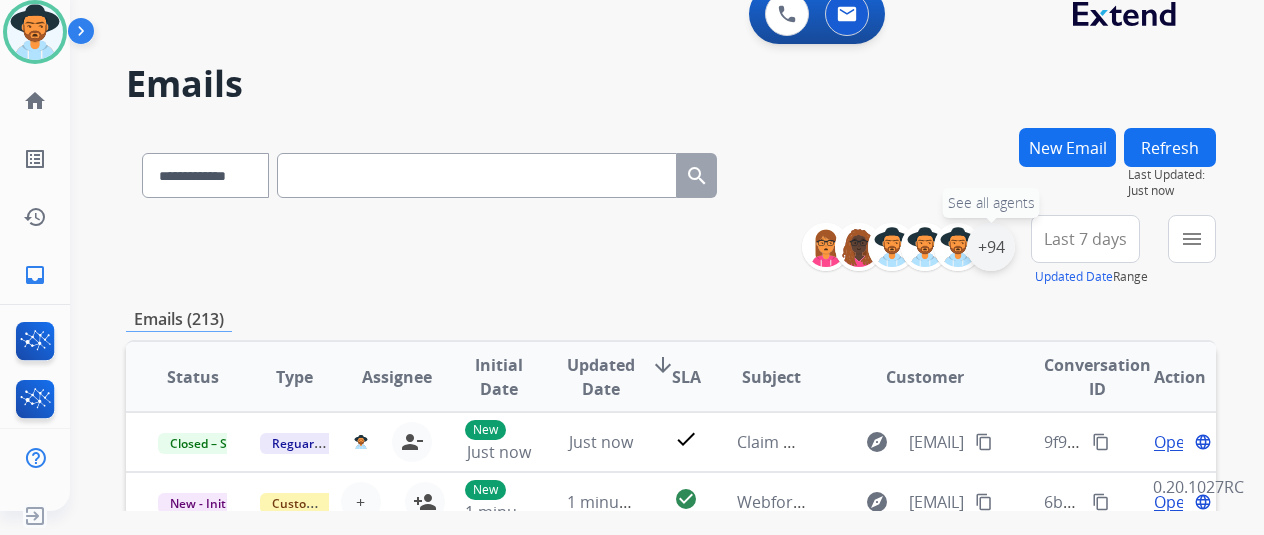 click on "+94" at bounding box center (991, 247) 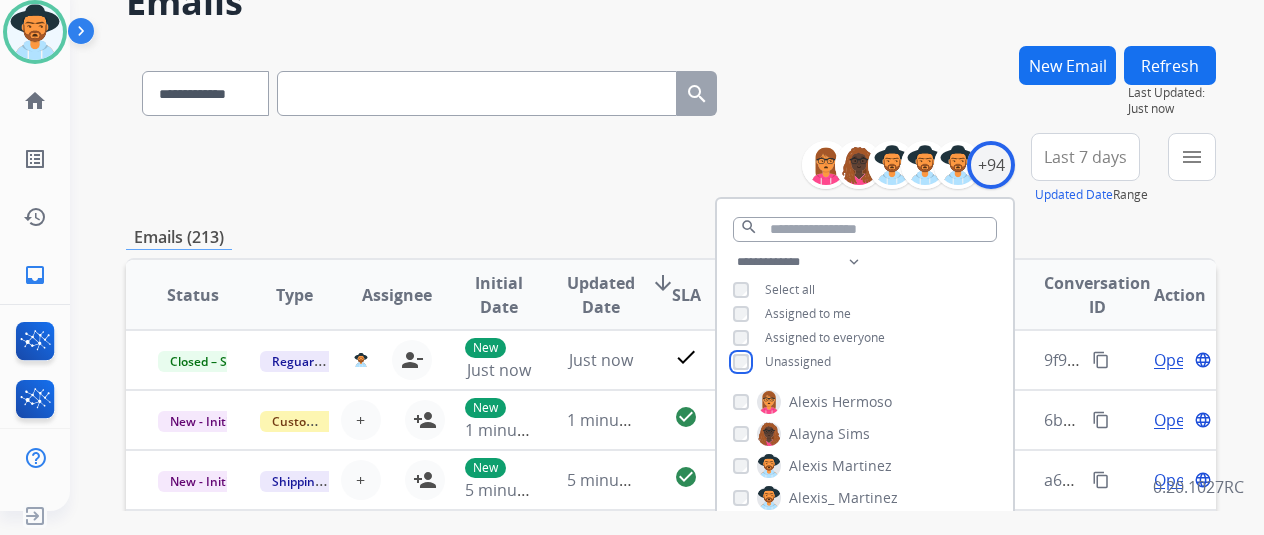 scroll, scrollTop: 300, scrollLeft: 0, axis: vertical 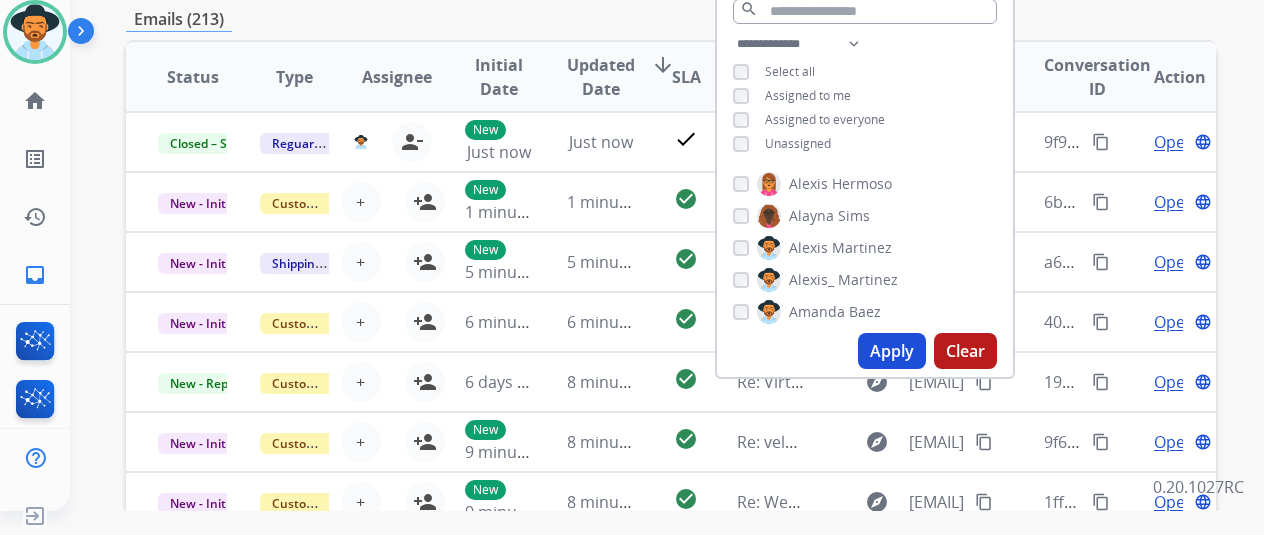 click on "Apply" at bounding box center (892, 351) 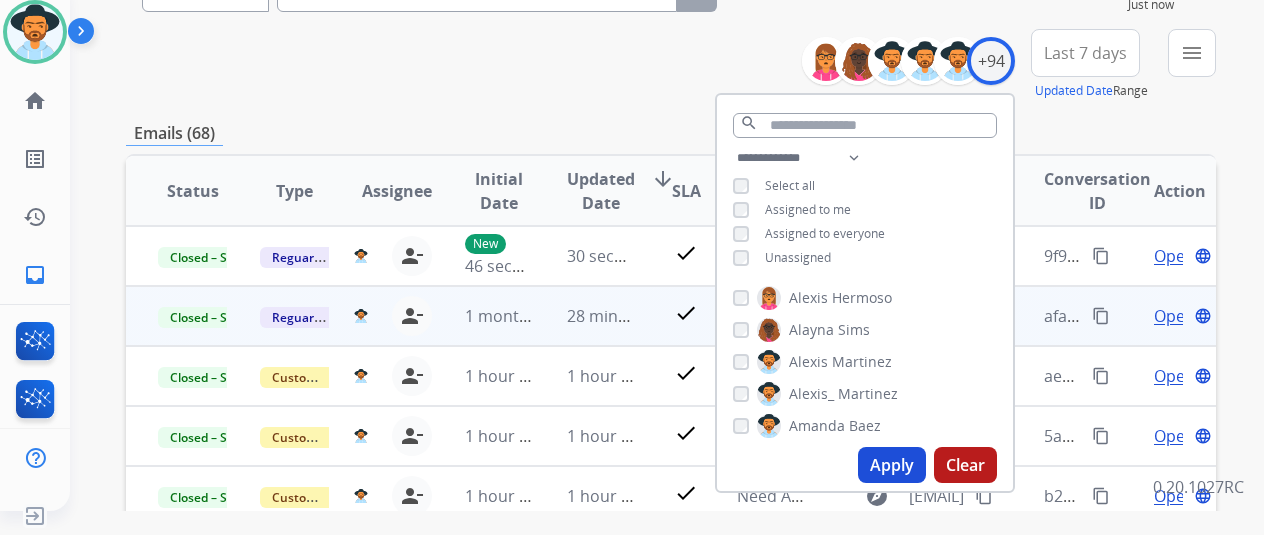 scroll, scrollTop: 200, scrollLeft: 0, axis: vertical 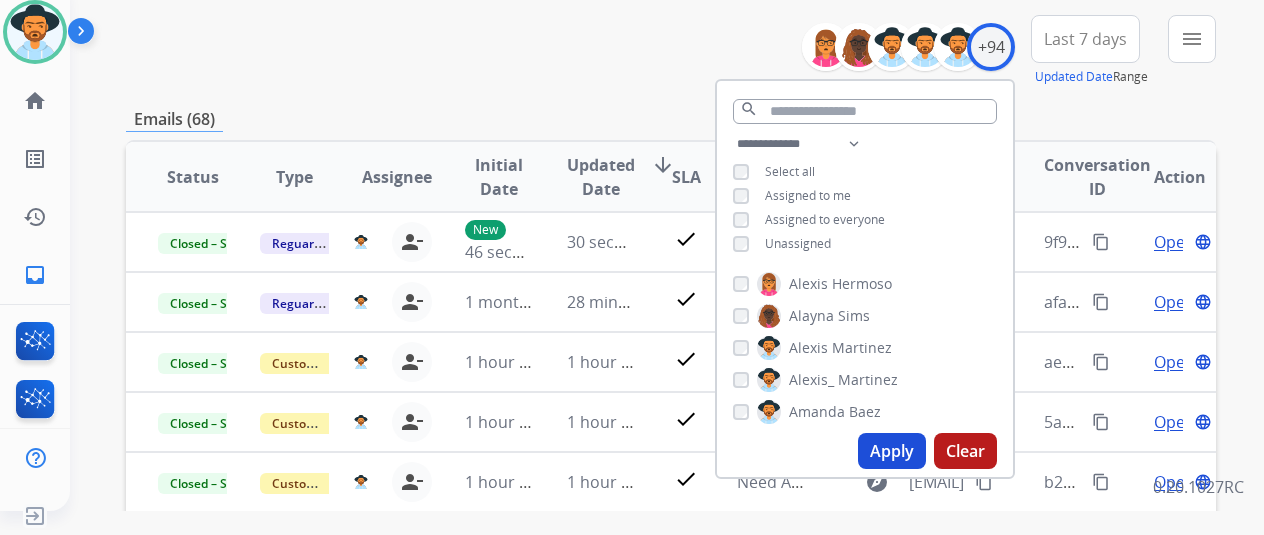 click on "**********" at bounding box center [671, 51] 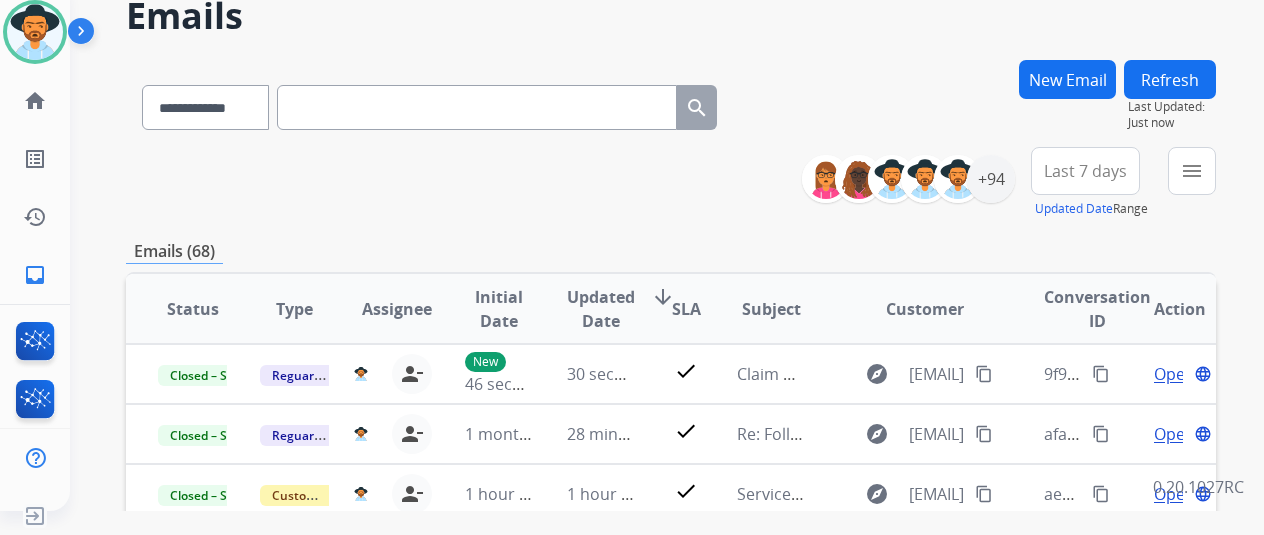 scroll, scrollTop: 0, scrollLeft: 0, axis: both 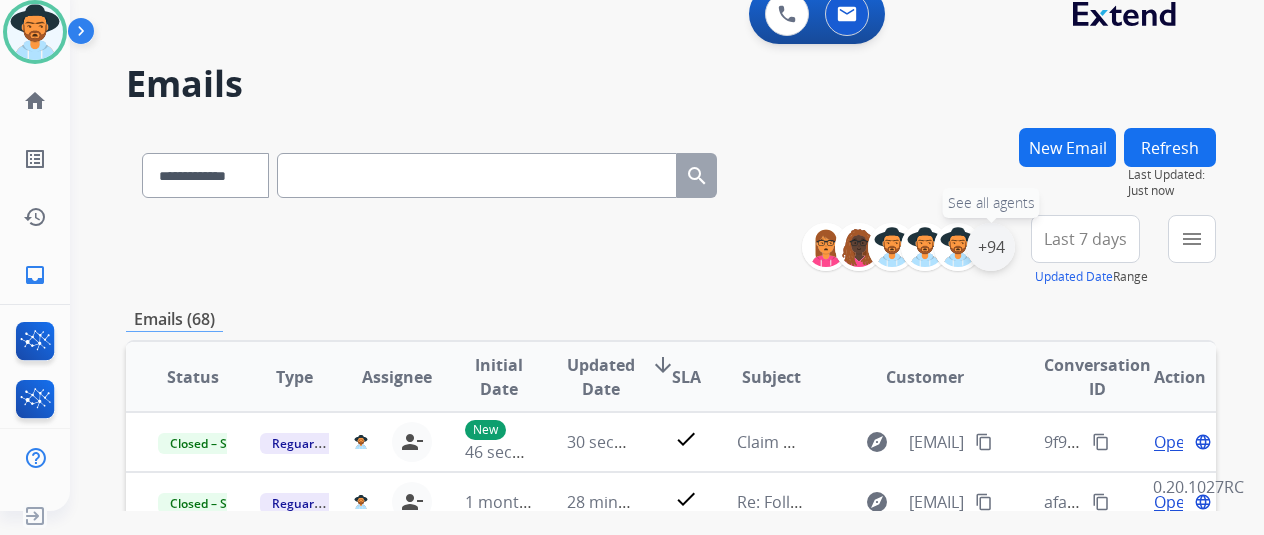 click on "+94" at bounding box center [991, 247] 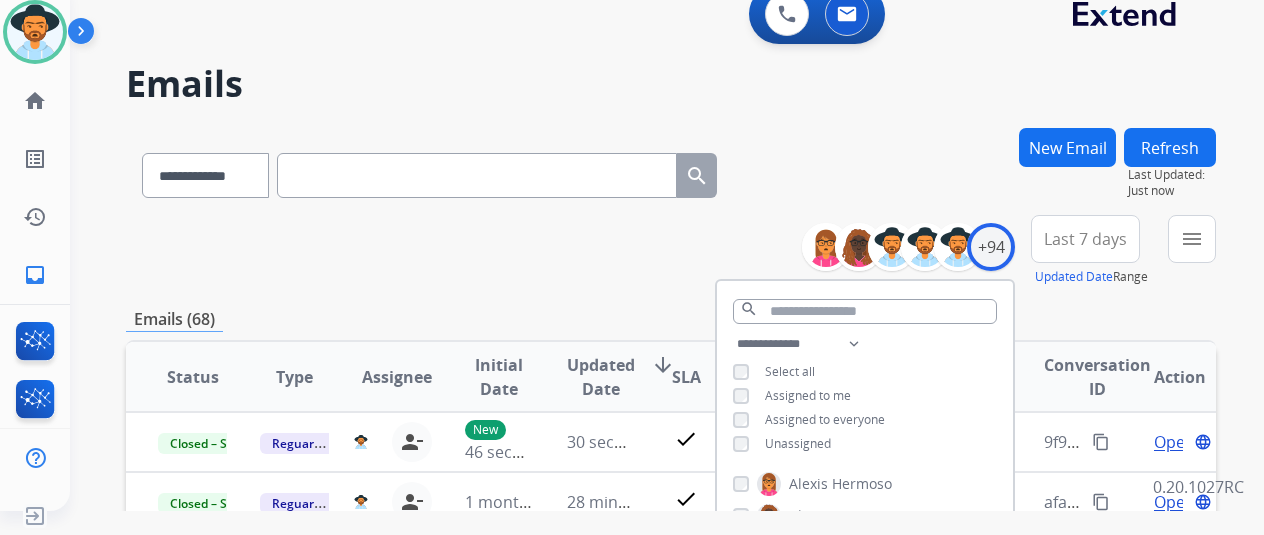 scroll, scrollTop: 100, scrollLeft: 0, axis: vertical 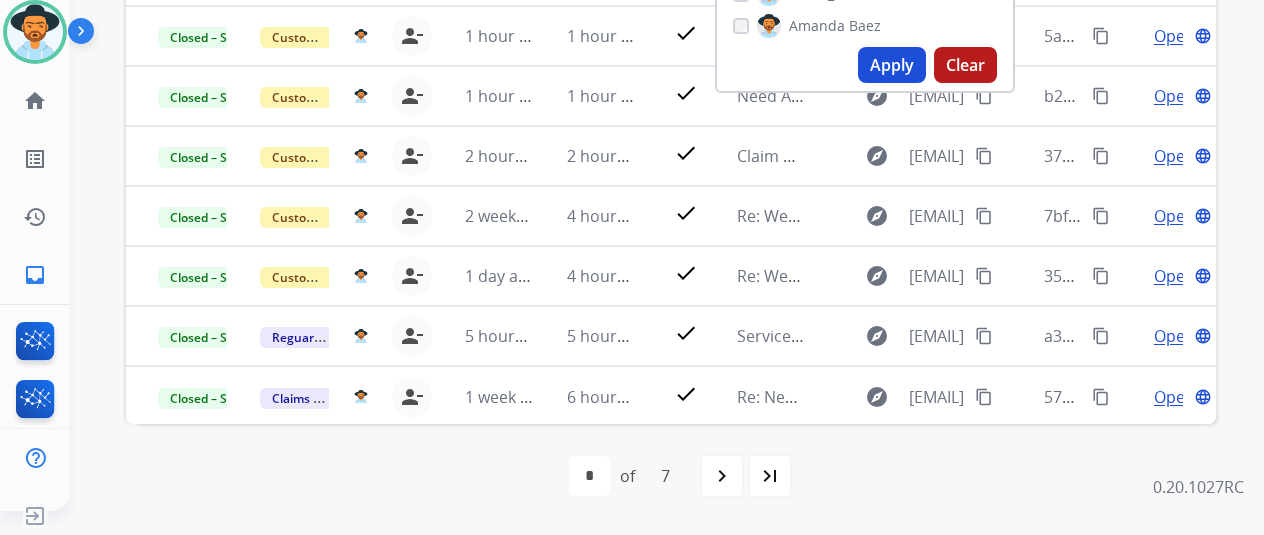 click on "Apply" at bounding box center (892, 65) 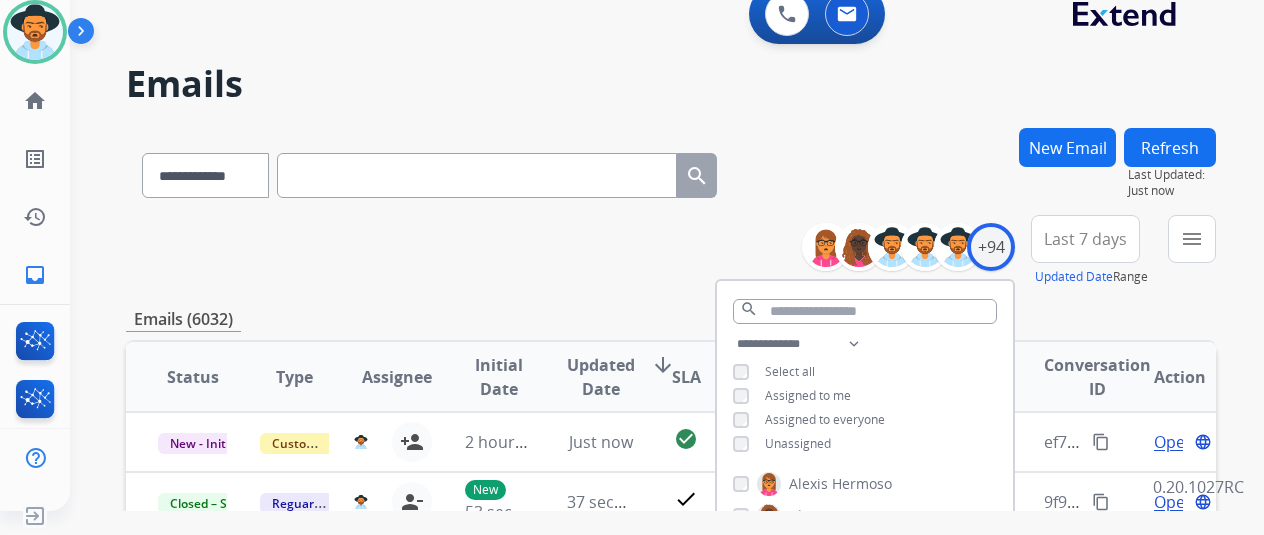 click on "**********" at bounding box center [667, 243] 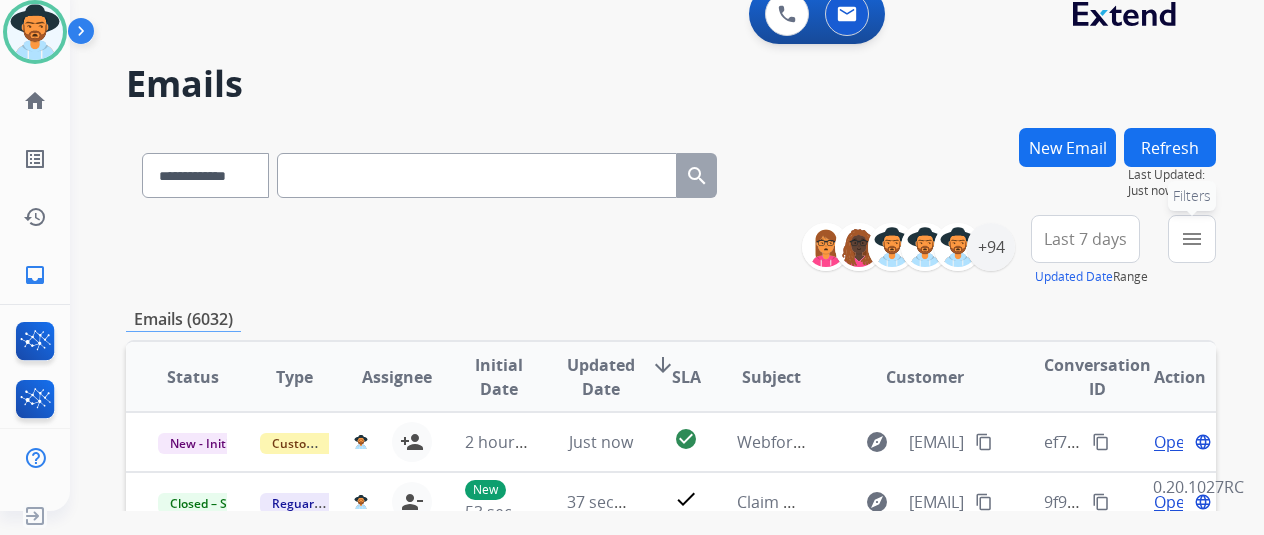 click on "menu  Filters" at bounding box center (1192, 239) 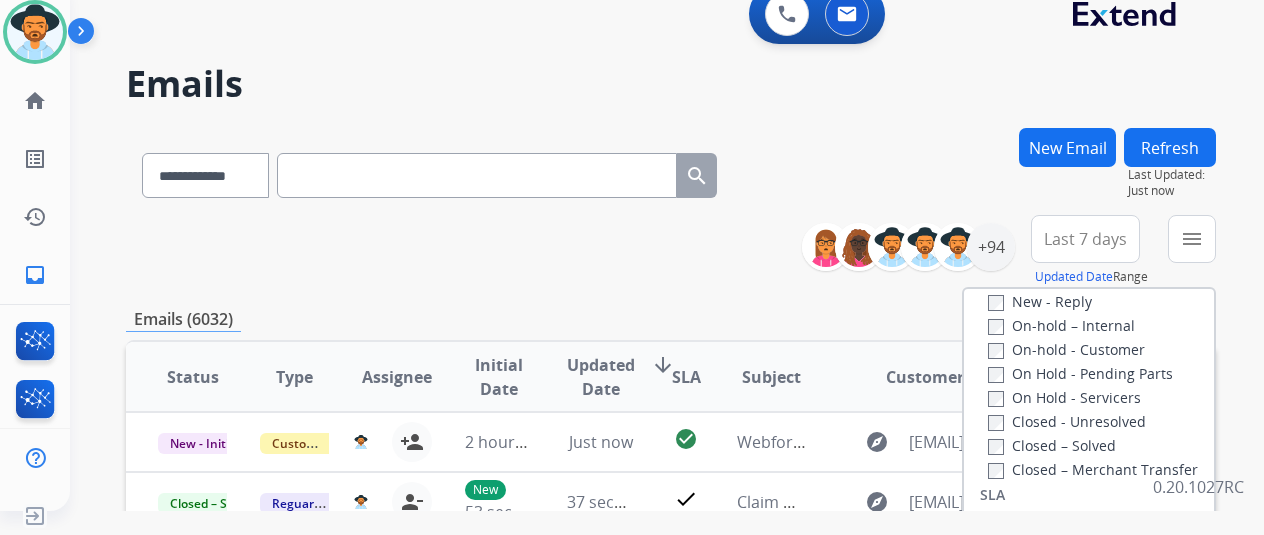 scroll, scrollTop: 400, scrollLeft: 0, axis: vertical 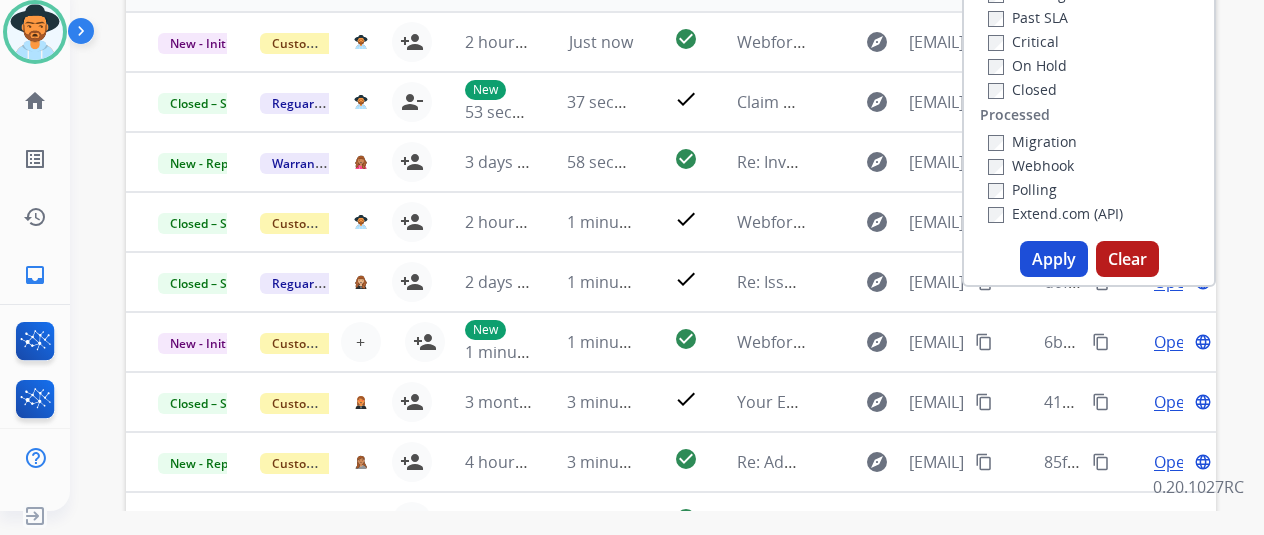click on "Apply" at bounding box center (1054, 259) 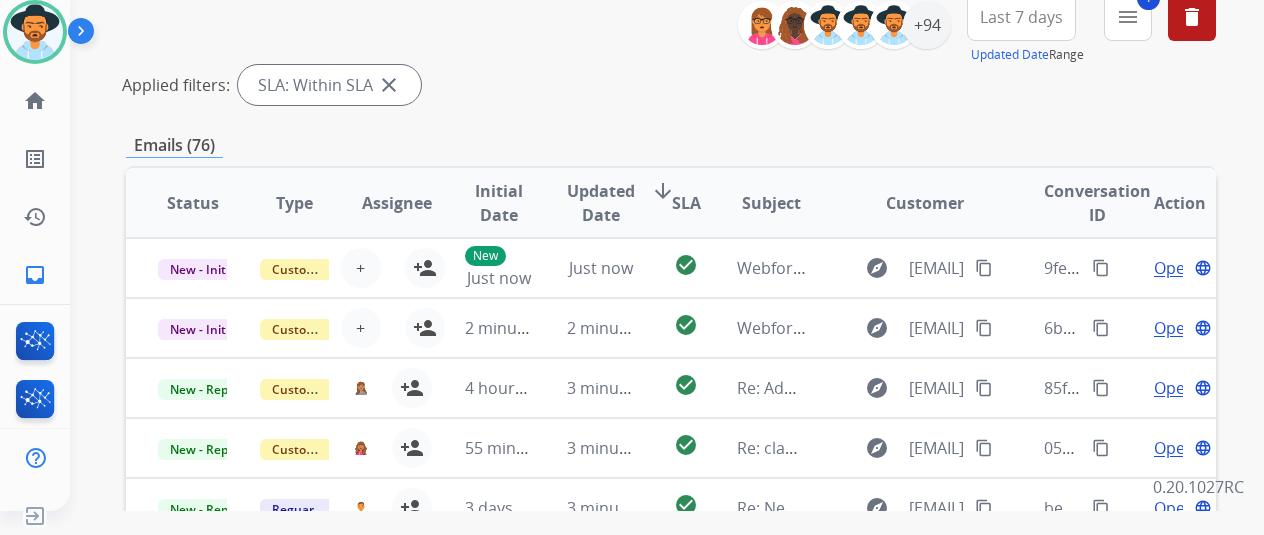 scroll, scrollTop: 0, scrollLeft: 0, axis: both 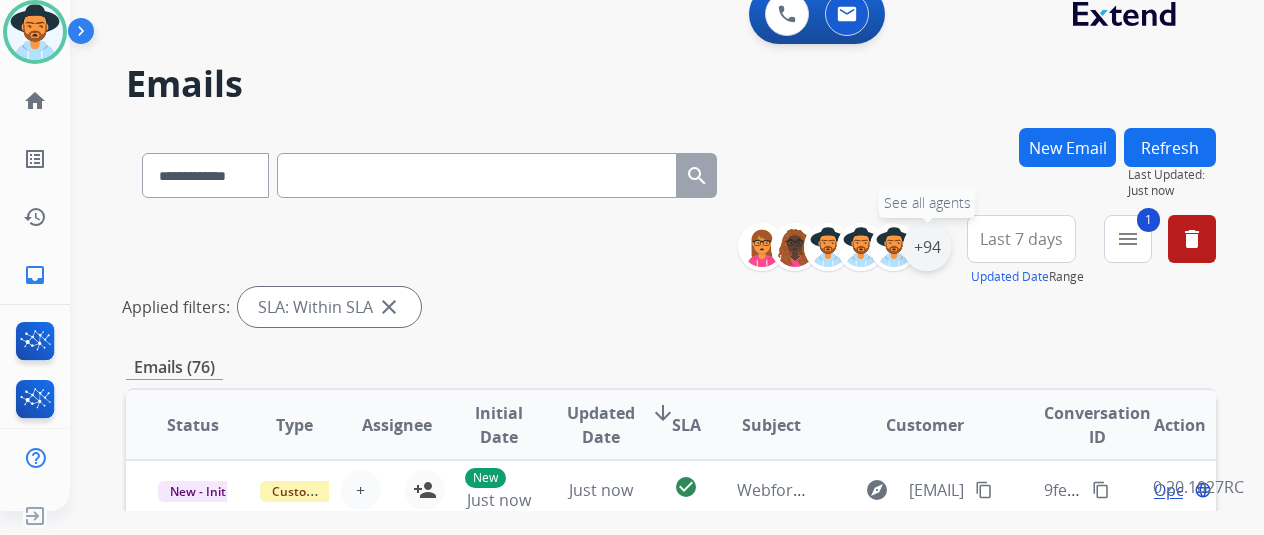 click on "+94" at bounding box center [927, 247] 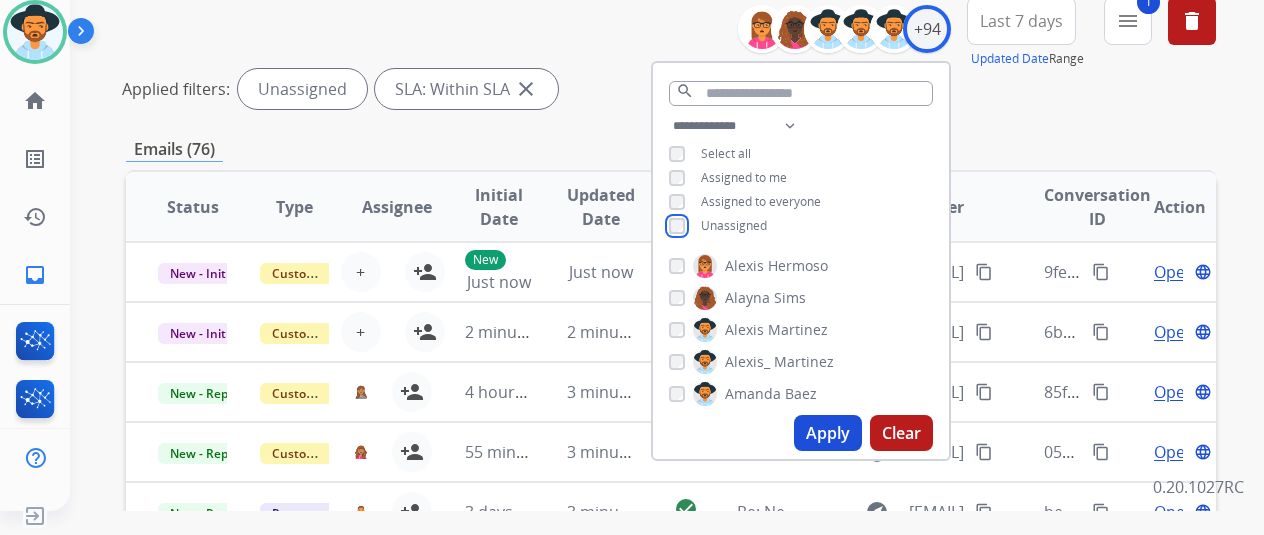 scroll, scrollTop: 400, scrollLeft: 0, axis: vertical 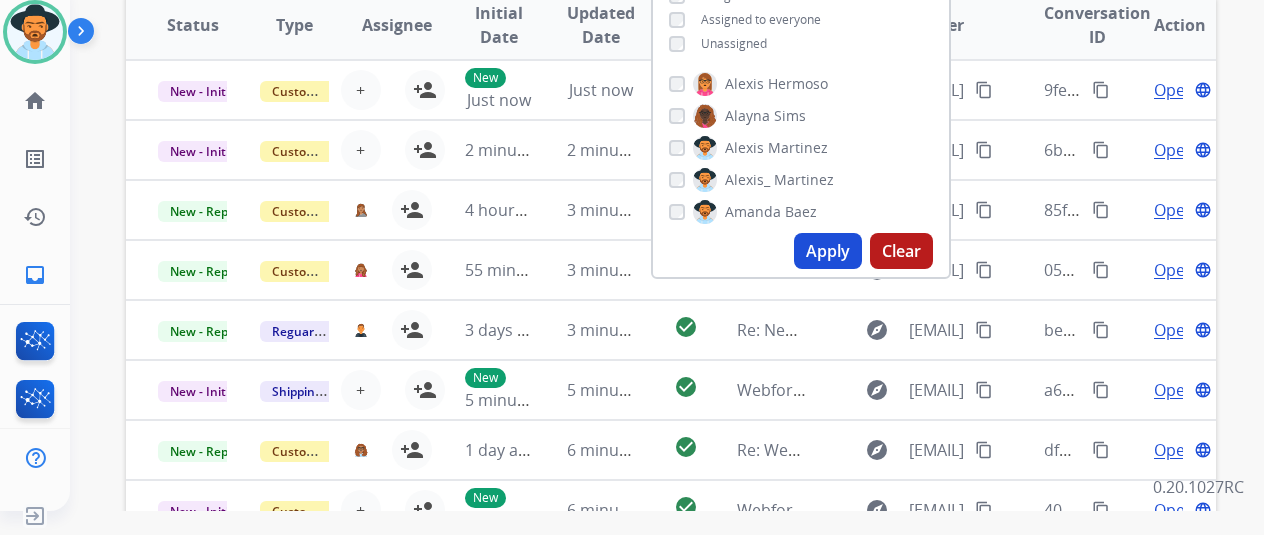 click on "Apply" at bounding box center (828, 251) 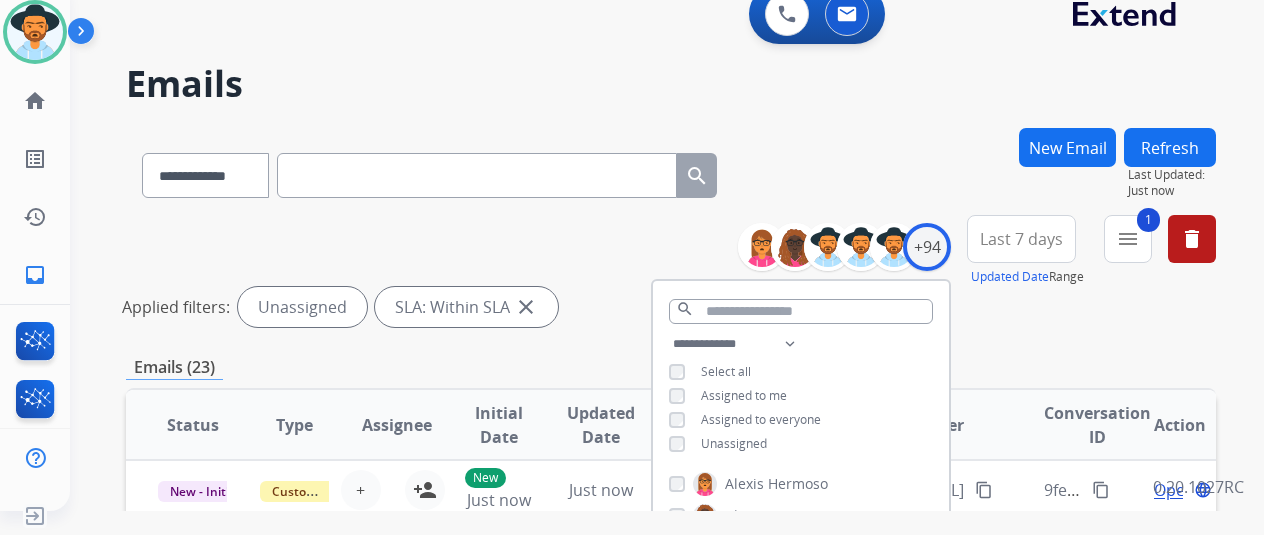 click on "**********" at bounding box center (671, 645) 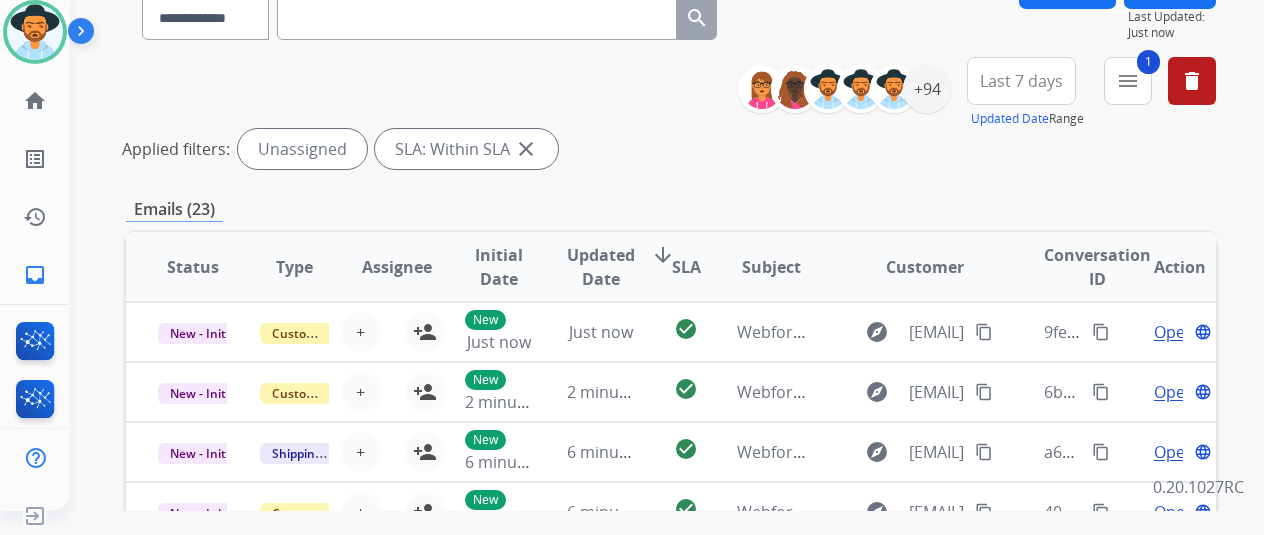 scroll, scrollTop: 500, scrollLeft: 0, axis: vertical 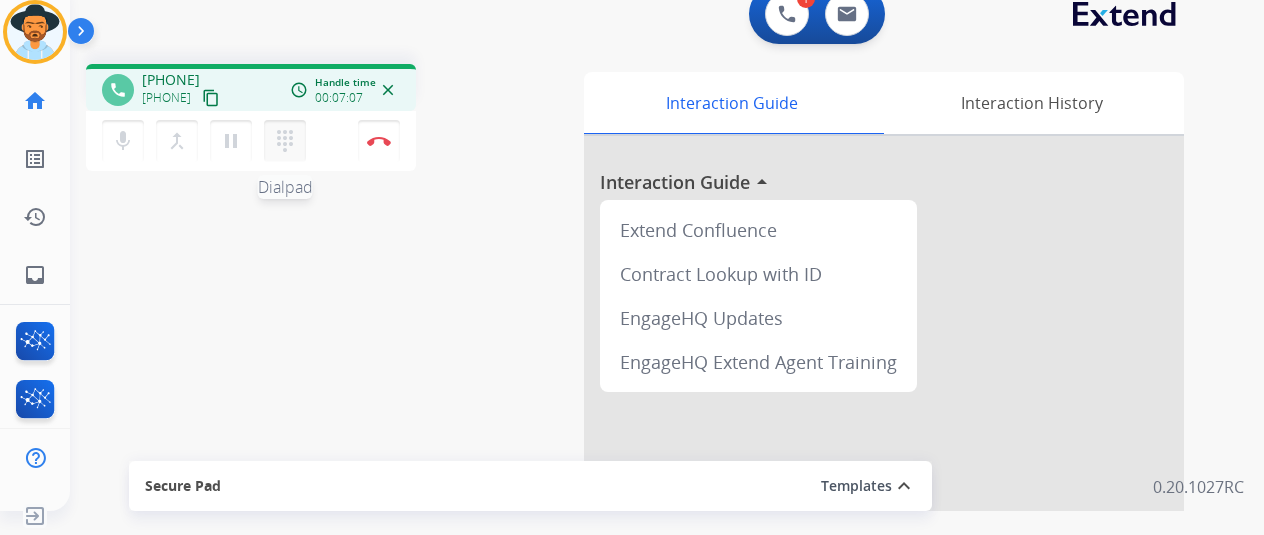 click on "dialpad" at bounding box center (285, 141) 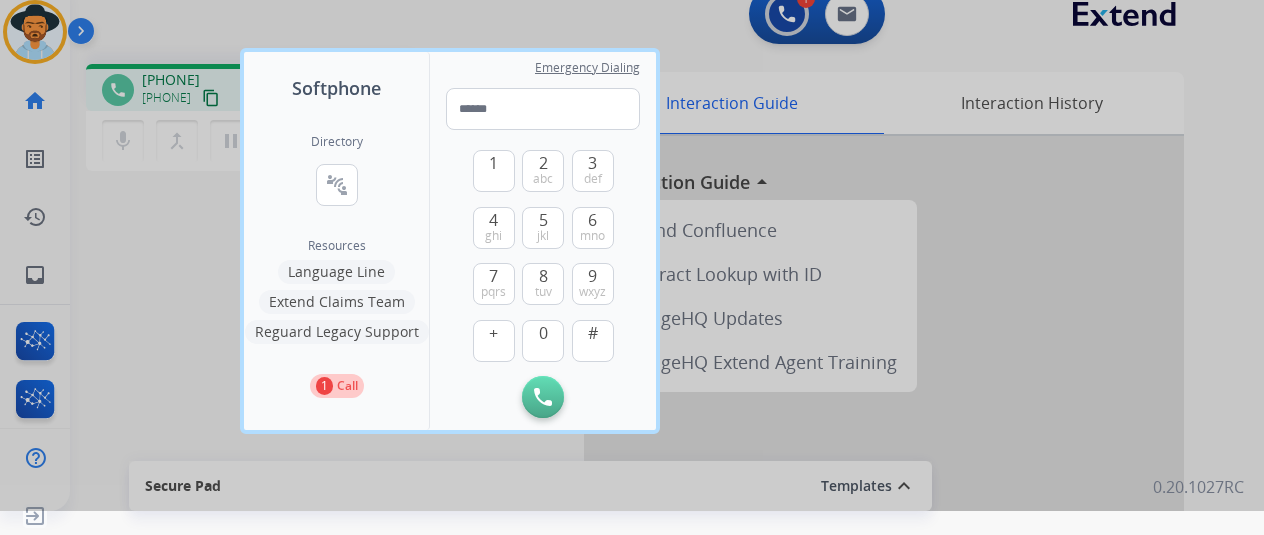 click at bounding box center (632, 243) 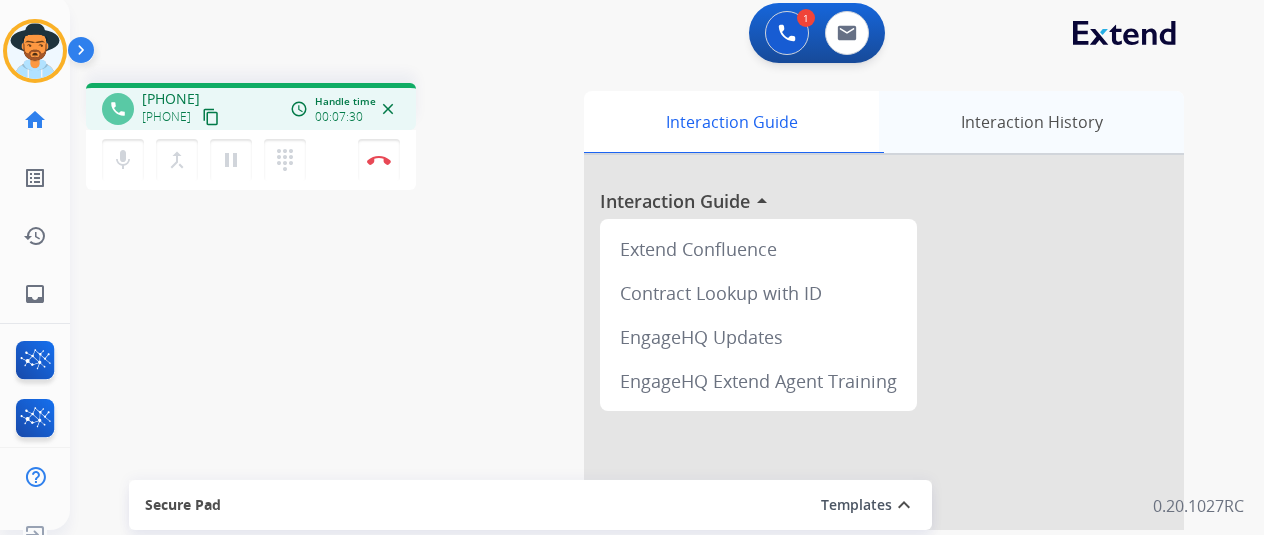 scroll, scrollTop: 0, scrollLeft: 0, axis: both 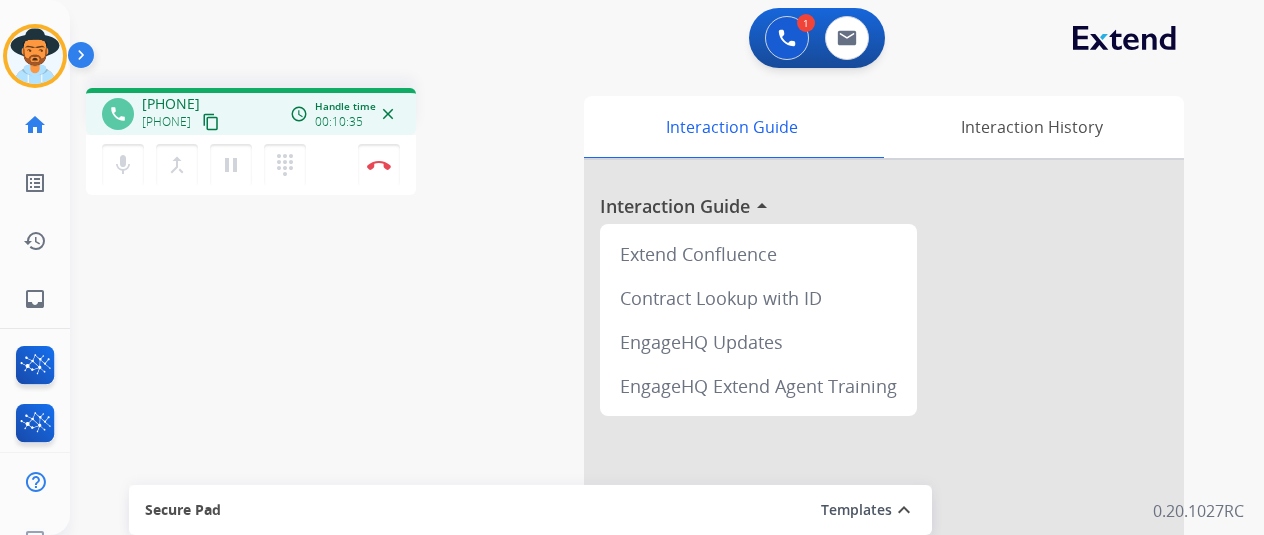 click on "mic Mute merge_type Bridge pause Hold dialpad Dialpad Disconnect" at bounding box center [251, 165] 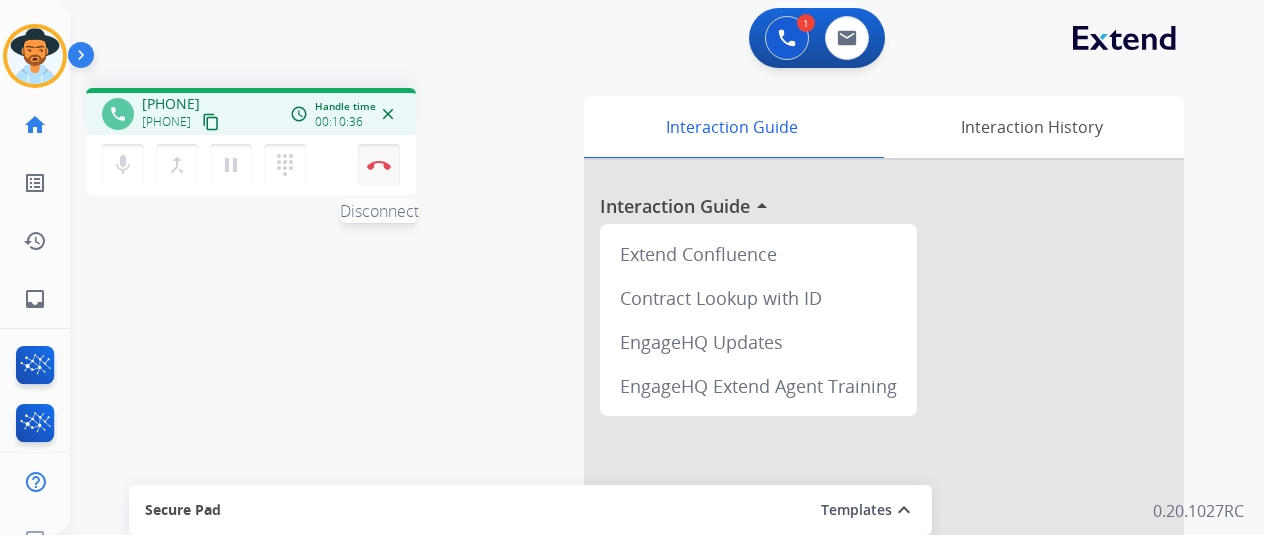 click at bounding box center (379, 165) 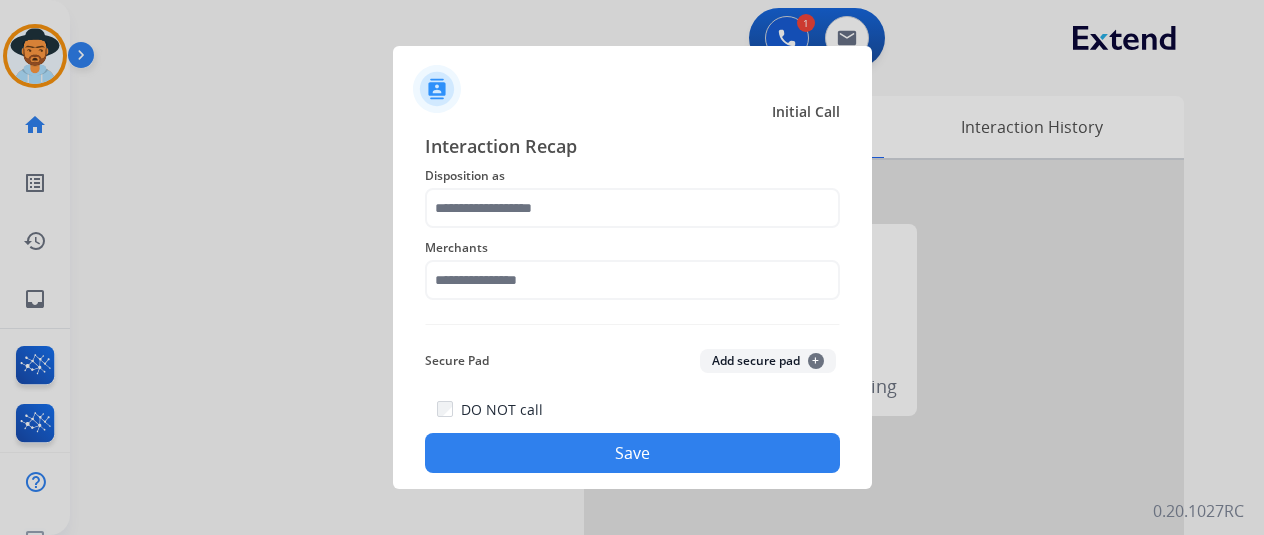 click on "Merchants" 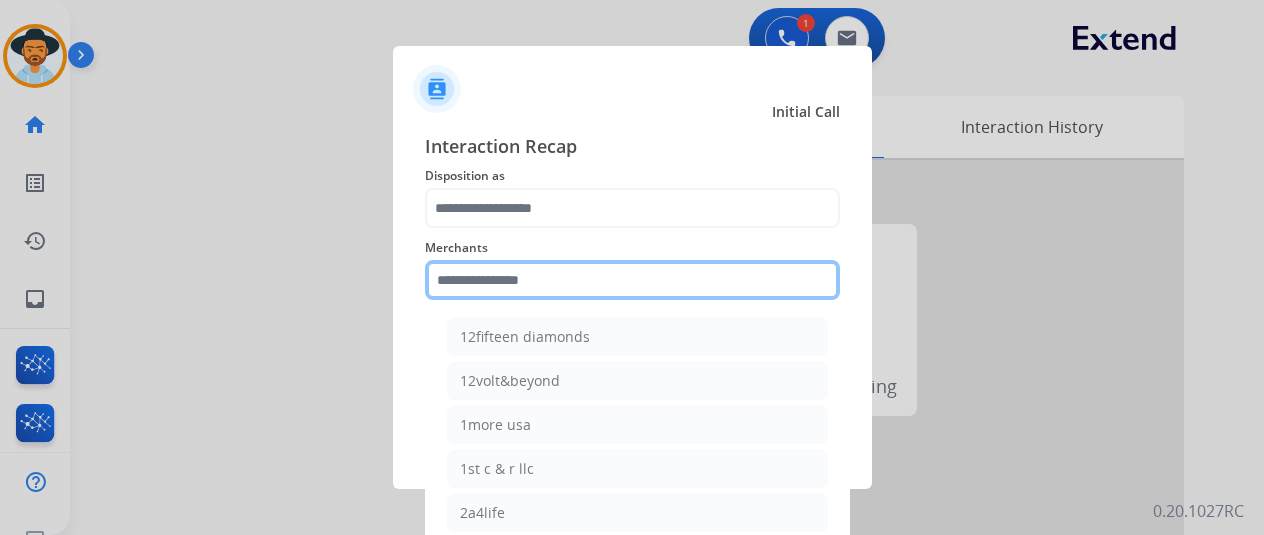 click 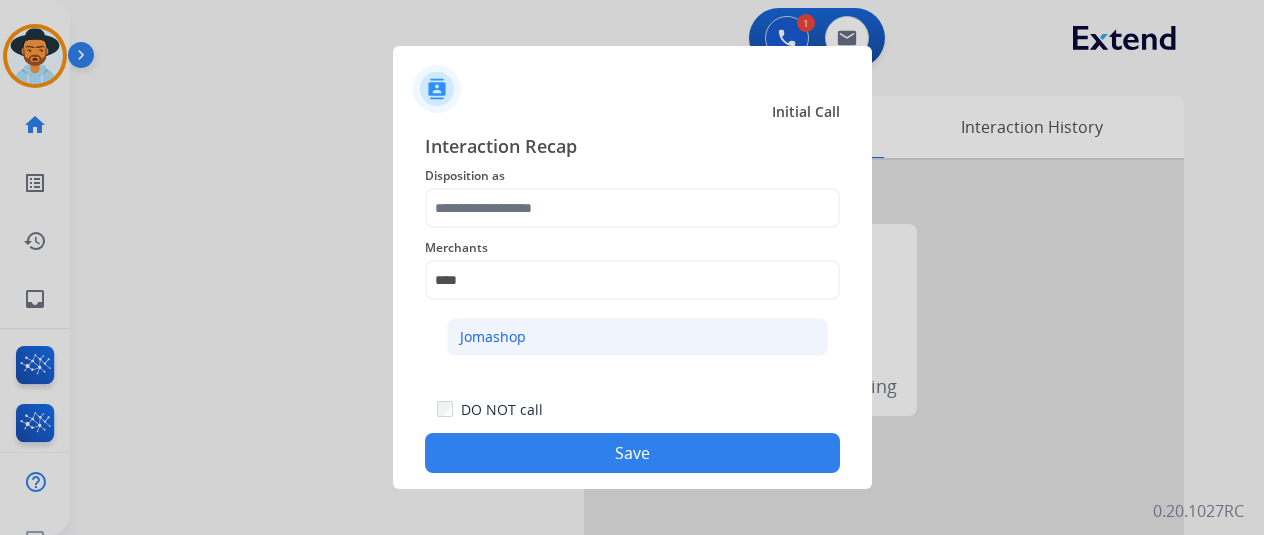 click on "Jomashop" 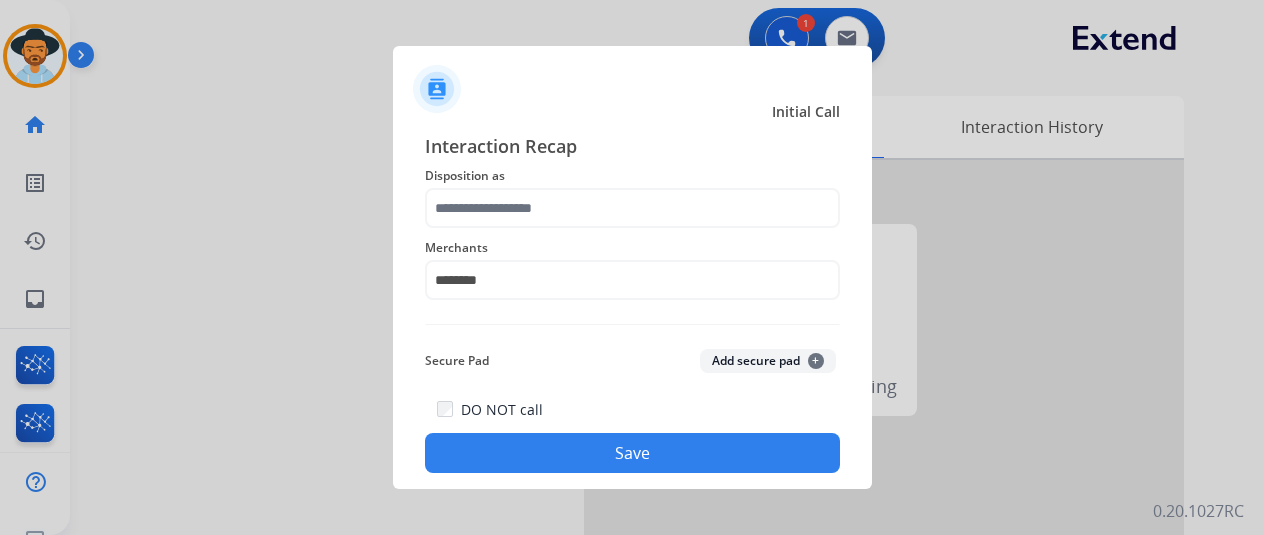 click on "Disposition as" 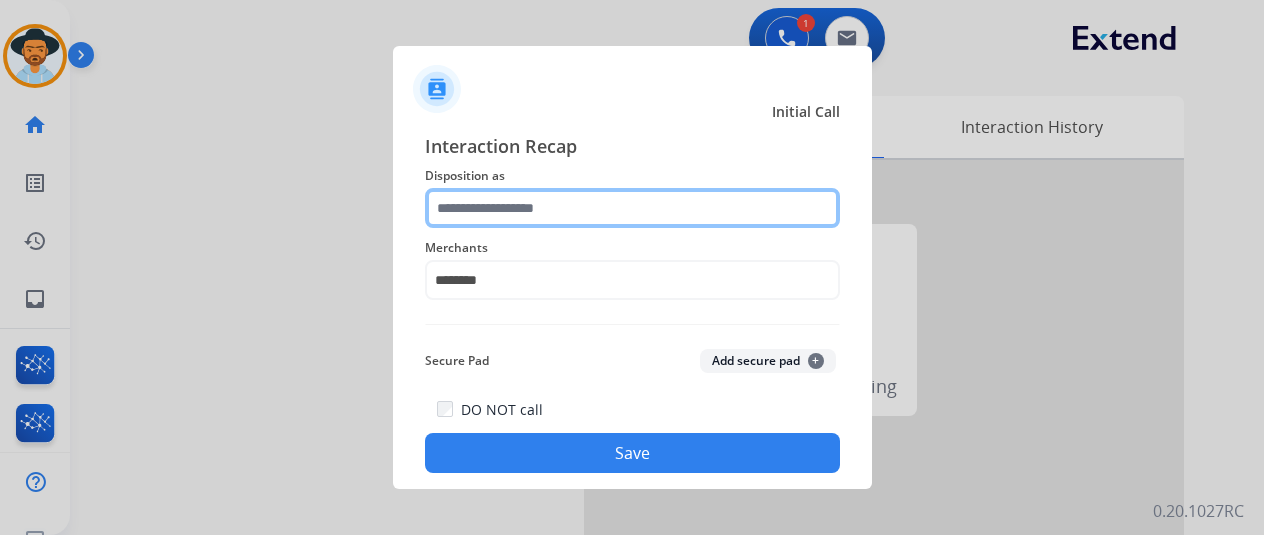 click 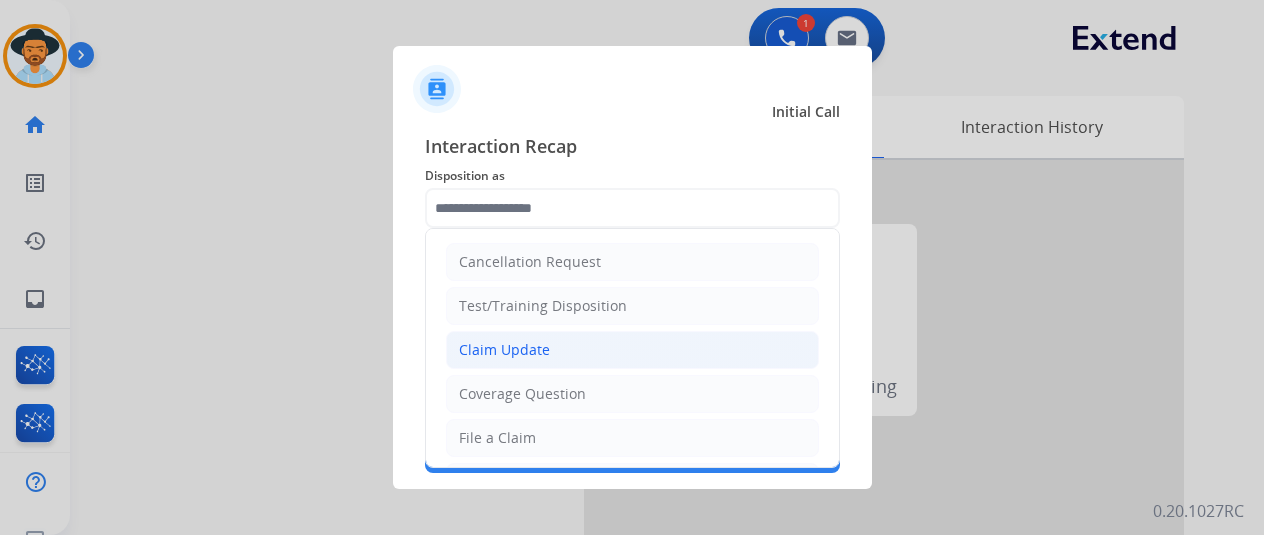 click on "Claim Update" 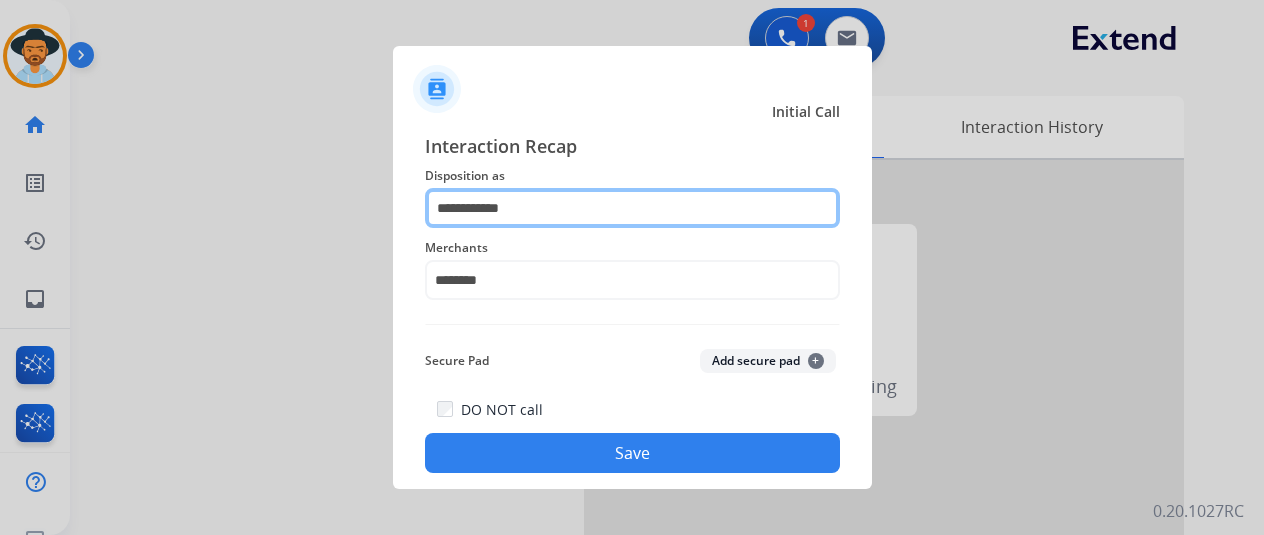 click on "**********" 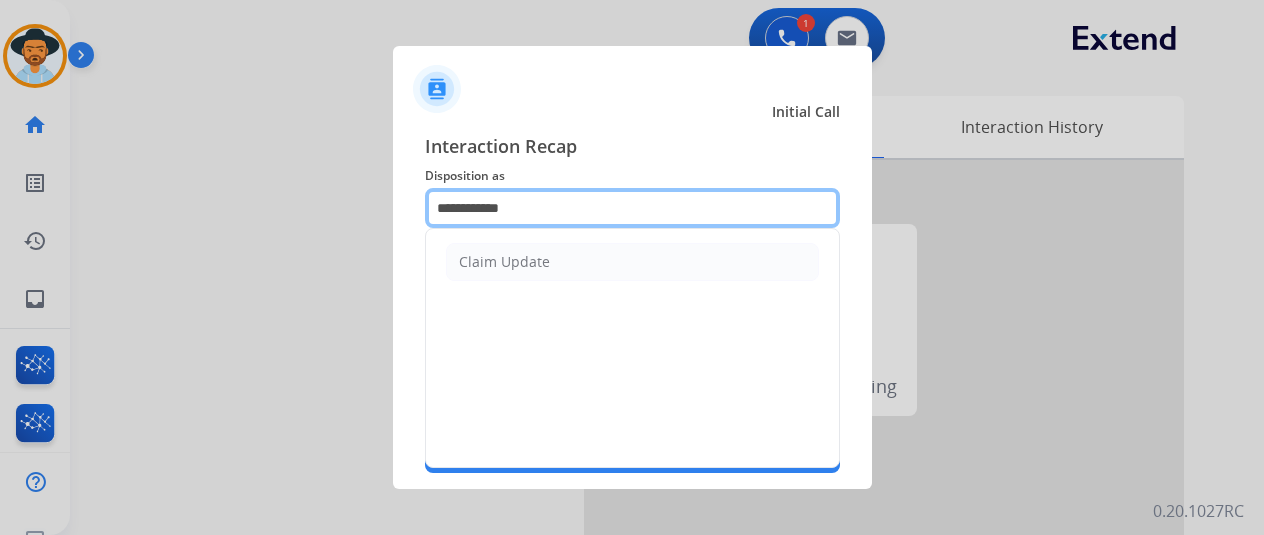 drag, startPoint x: 579, startPoint y: 211, endPoint x: 304, endPoint y: 223, distance: 275.2617 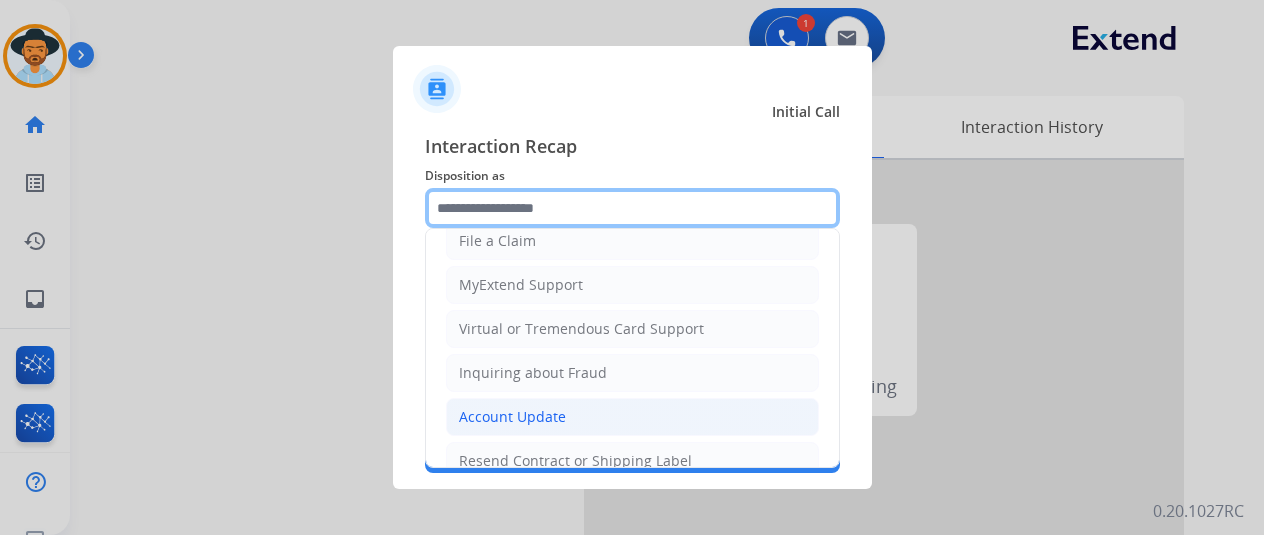 scroll, scrollTop: 103, scrollLeft: 0, axis: vertical 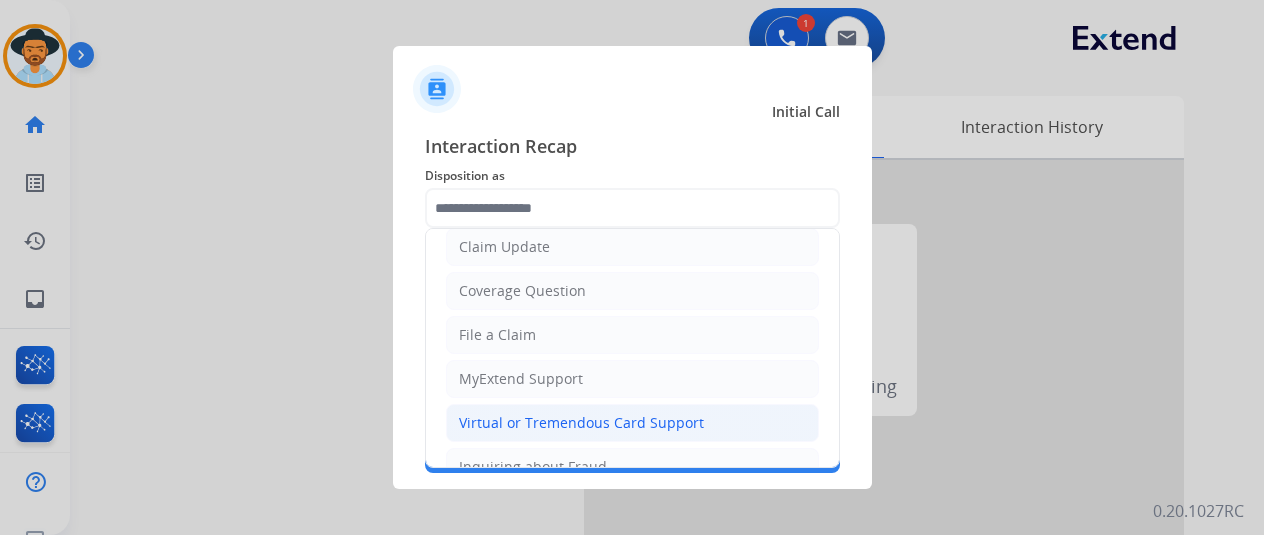 click on "Virtual or Tremendous Card Support" 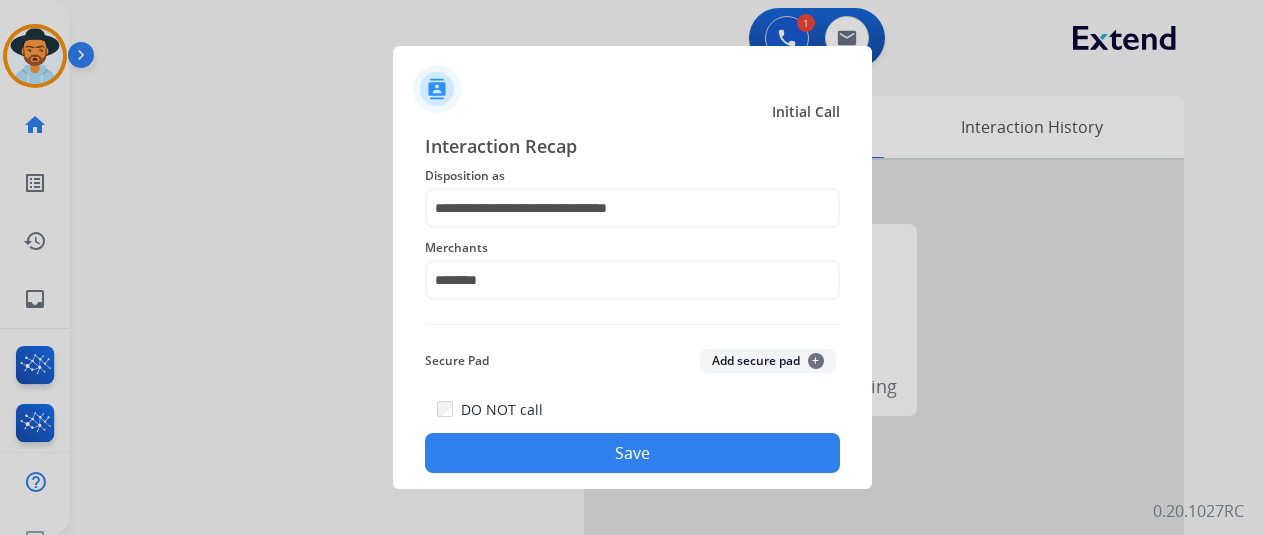 click on "DO NOT call   Save" 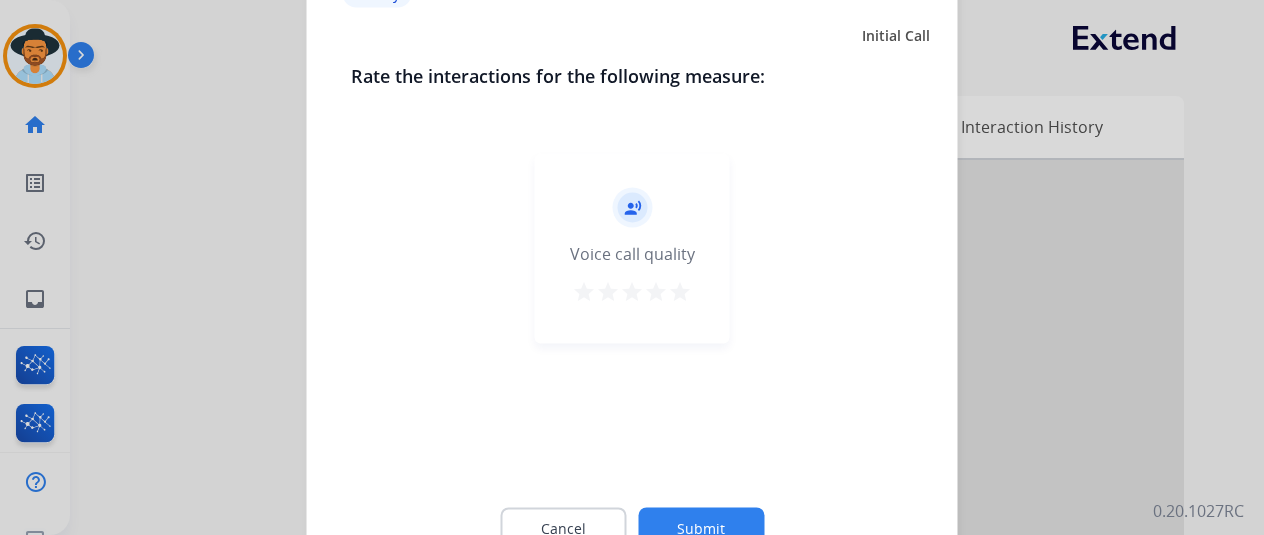 click on "record_voice_over   Voice call quality   star   star   star   star   star" 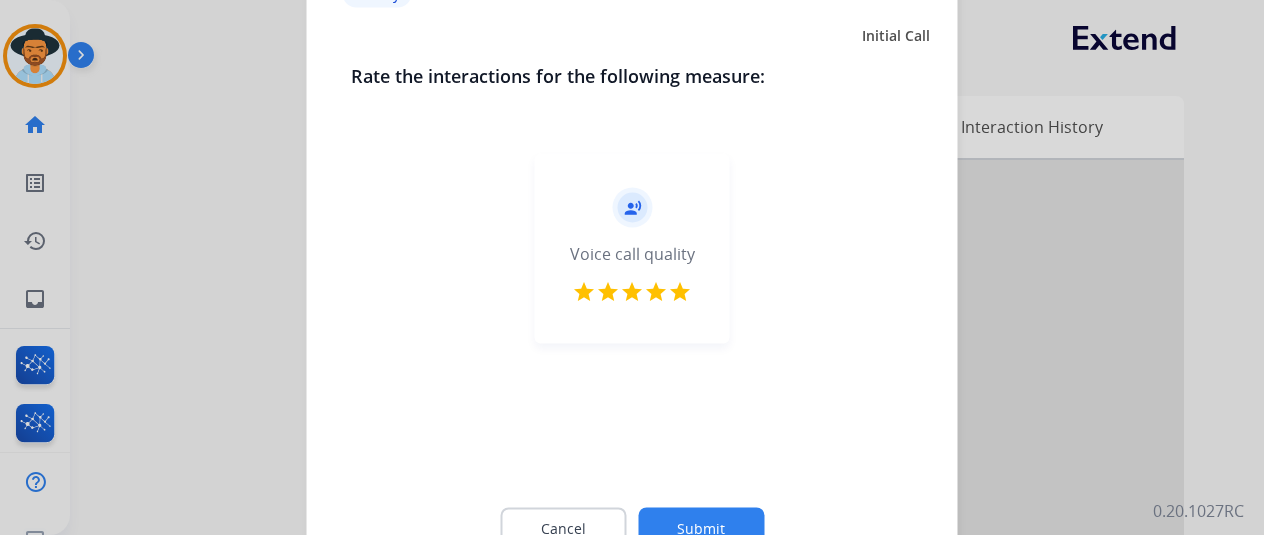 click on "Submit" 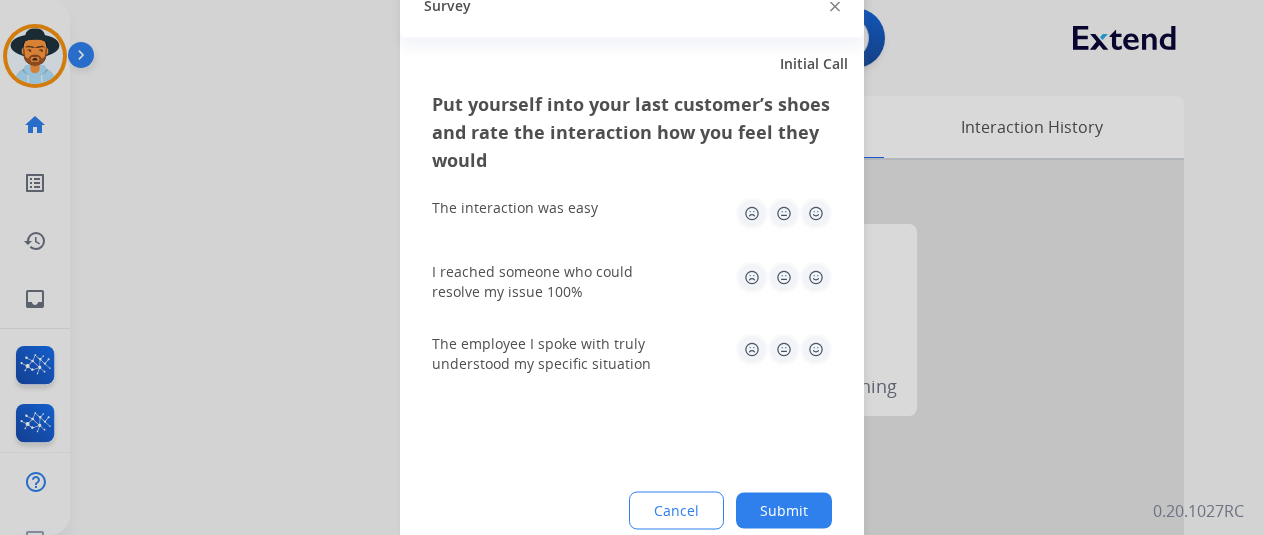 click 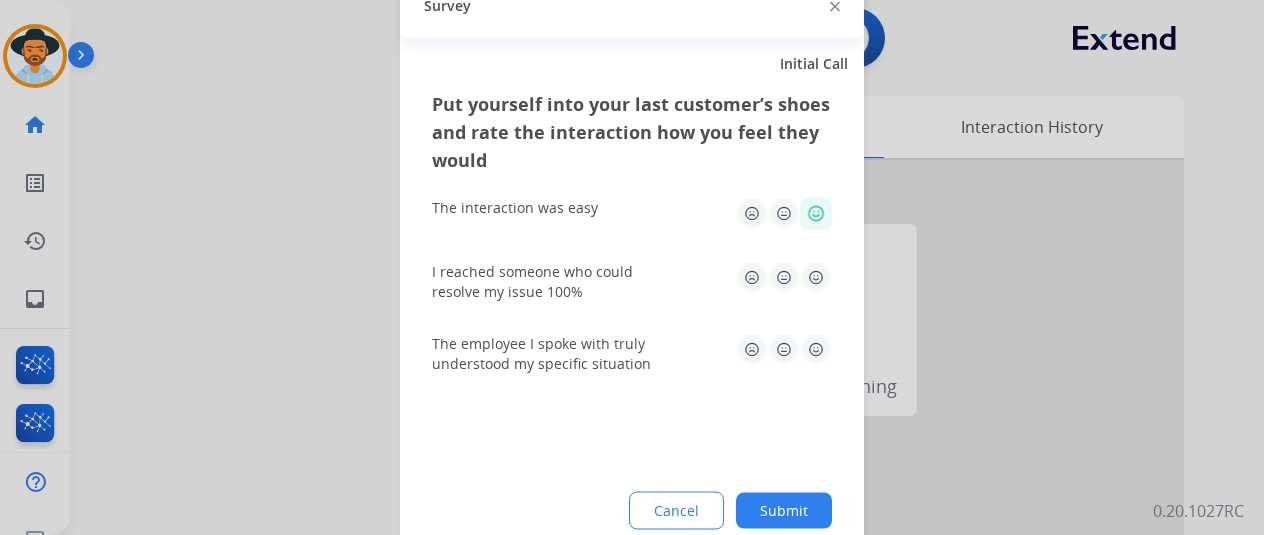 click 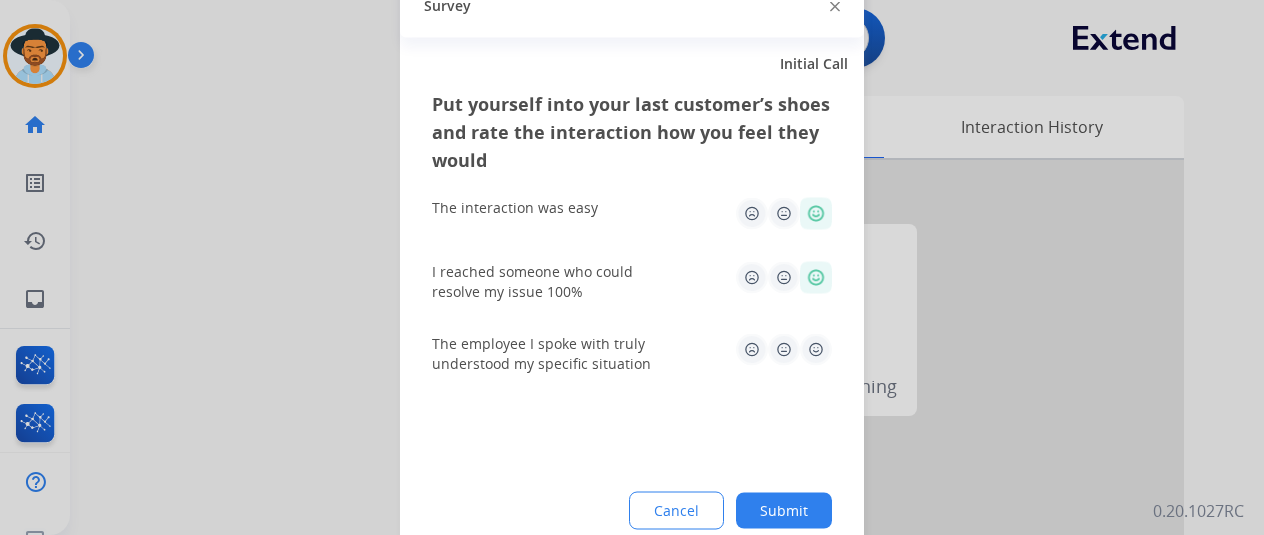 drag, startPoint x: 825, startPoint y: 349, endPoint x: 806, endPoint y: 443, distance: 95.90099 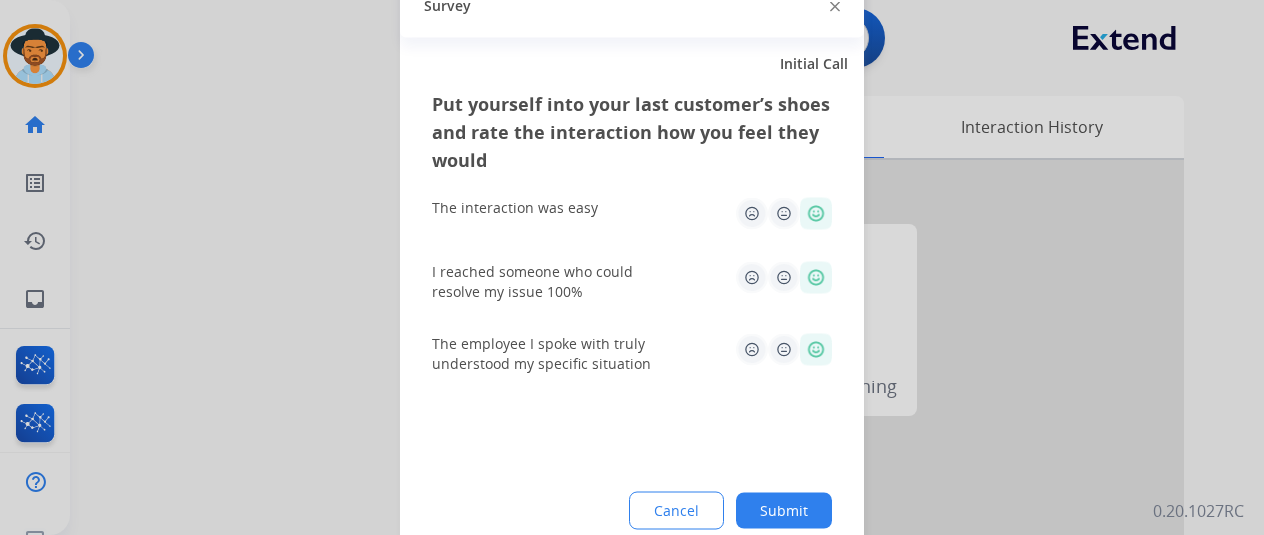 click on "Submit" 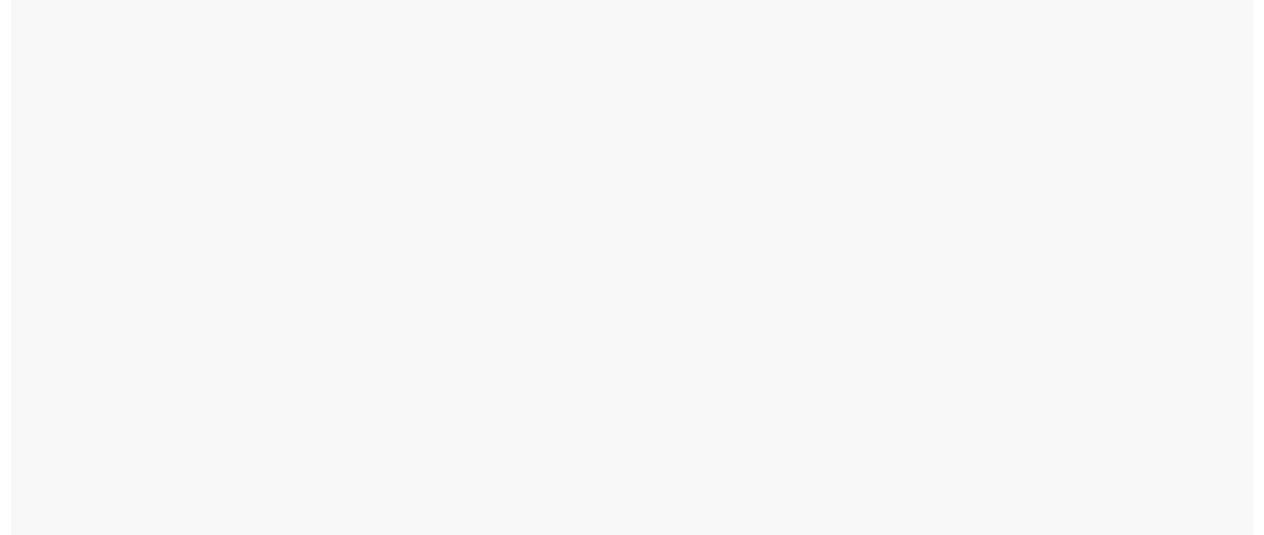 scroll, scrollTop: 0, scrollLeft: 0, axis: both 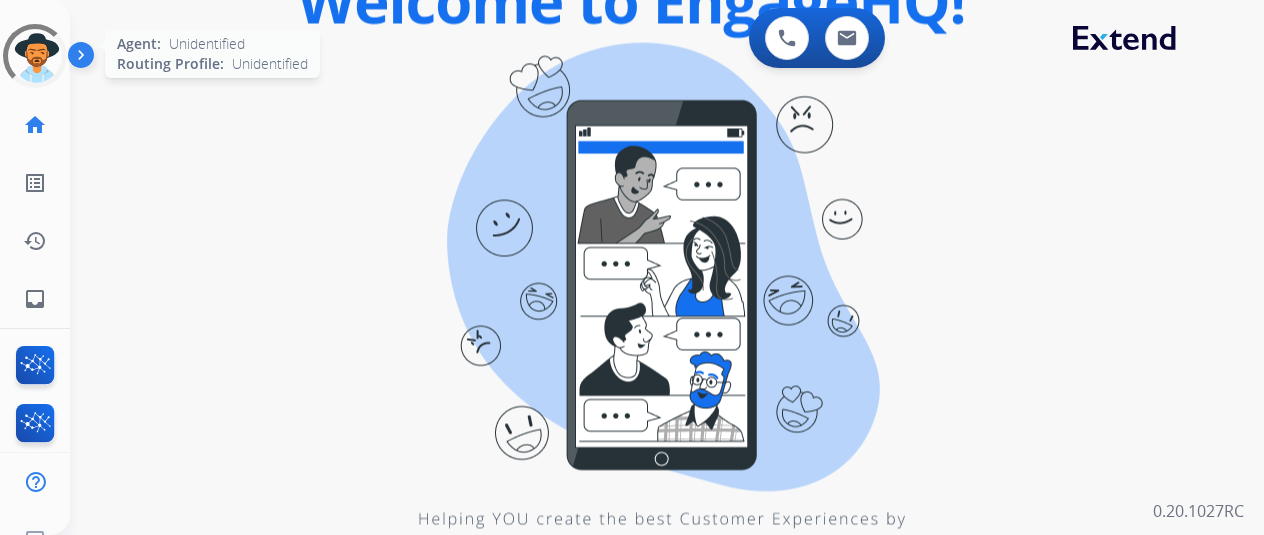 click 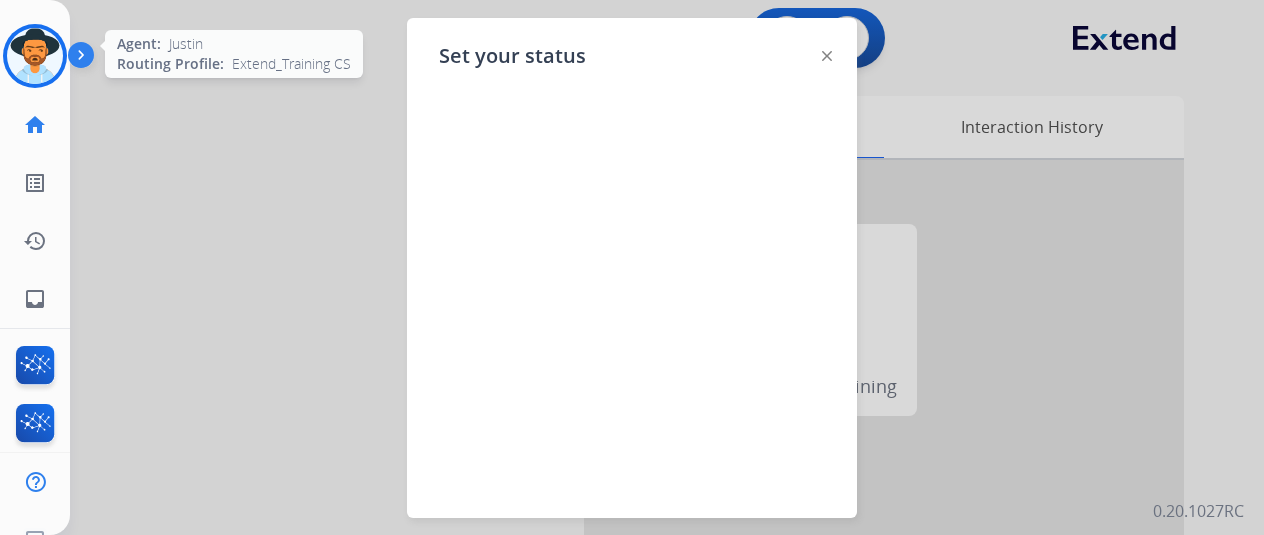 click on "Set your status" 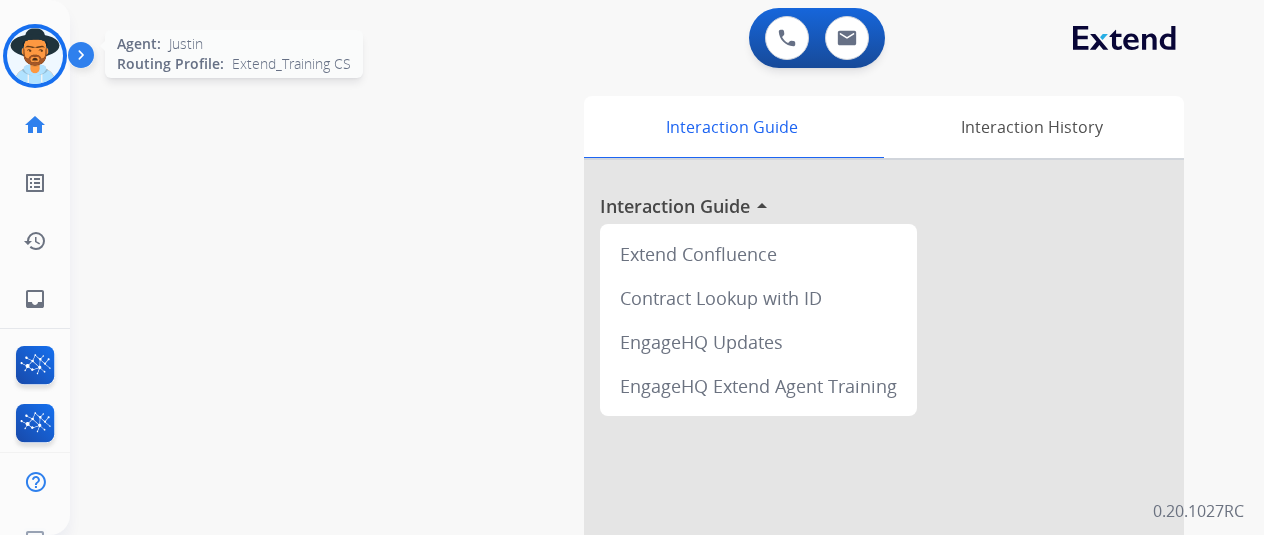 click at bounding box center (35, 56) 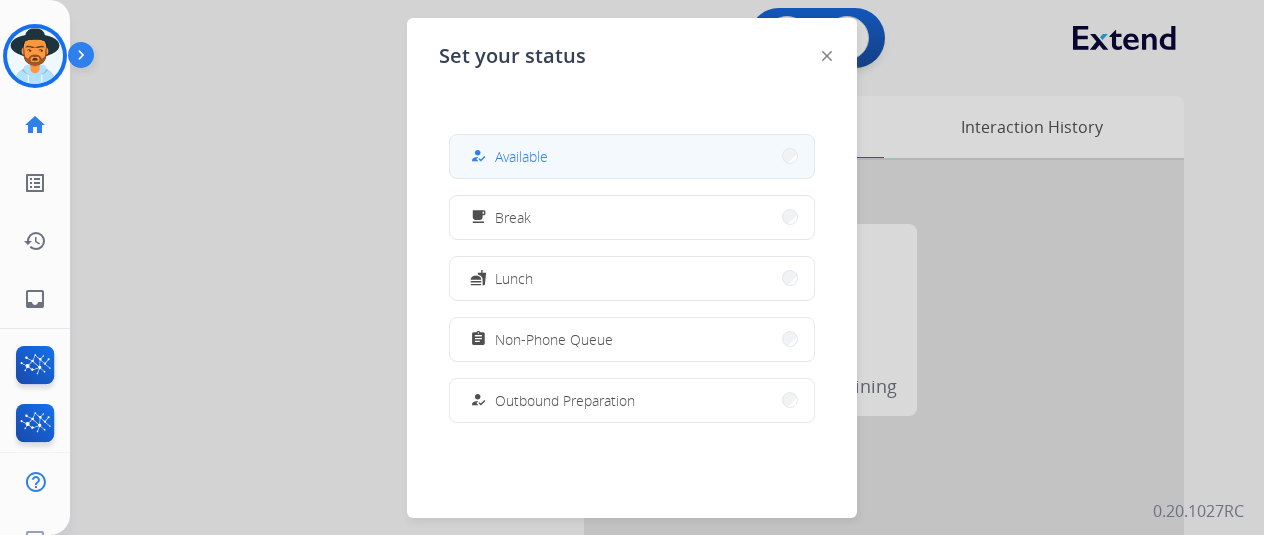 click on "how_to_reg Available" at bounding box center (632, 156) 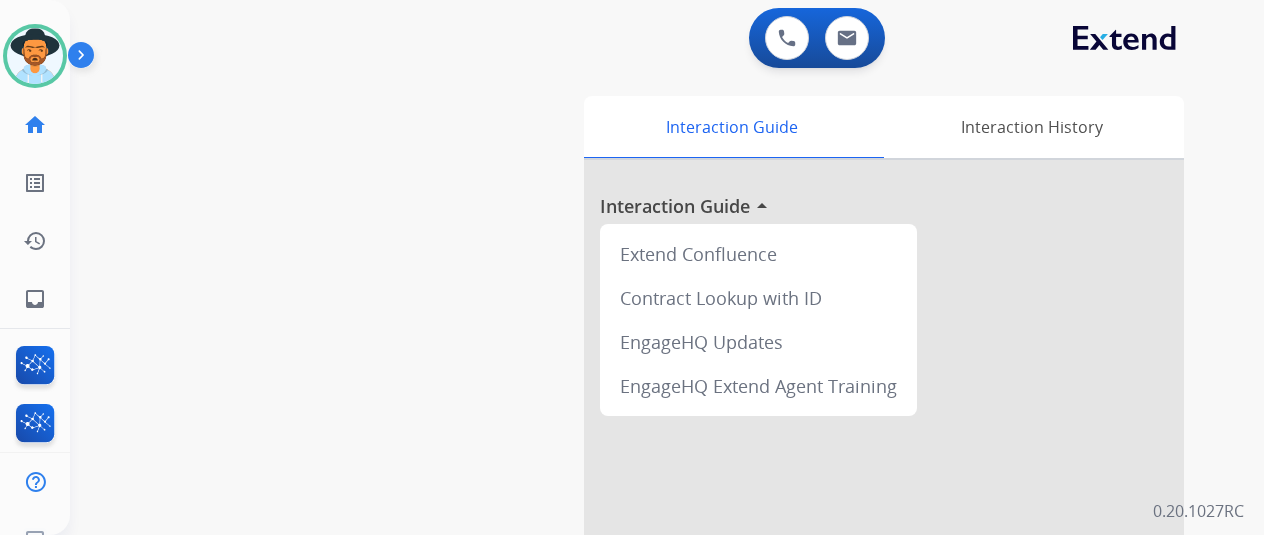 drag, startPoint x: 87, startPoint y: 62, endPoint x: 68, endPoint y: 59, distance: 19.235384 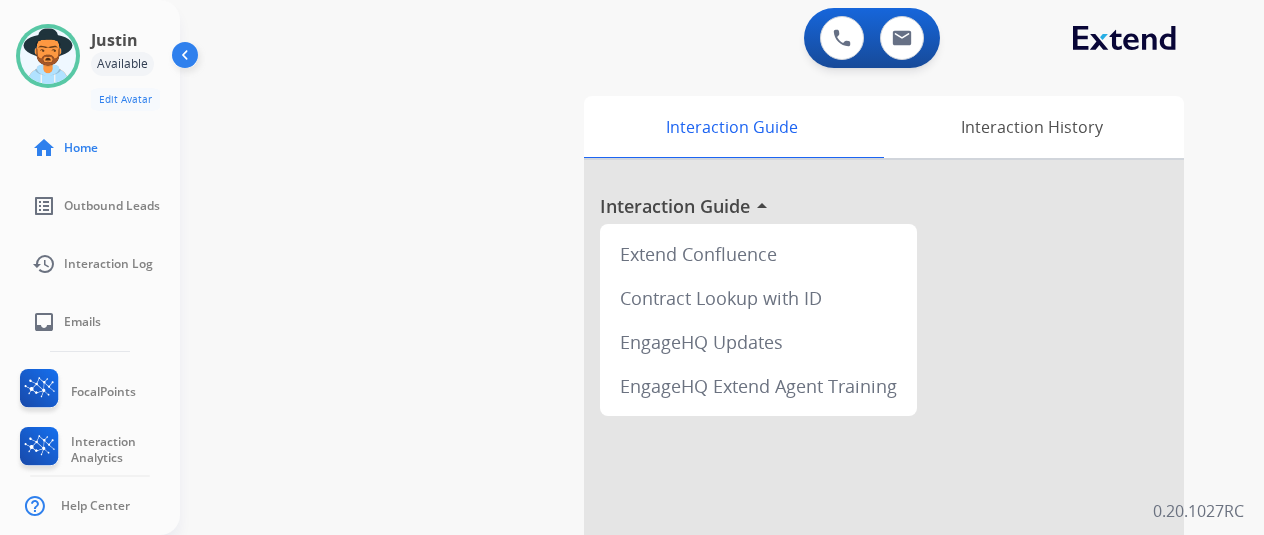 drag, startPoint x: 202, startPoint y: 47, endPoint x: 190, endPoint y: 51, distance: 12.649111 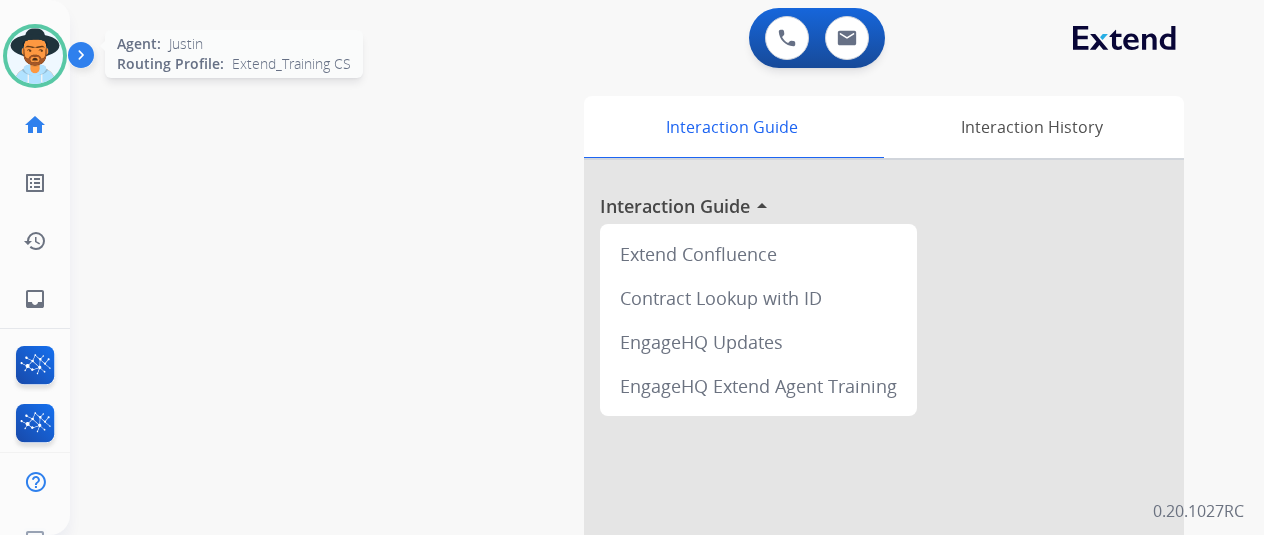 click at bounding box center (35, 56) 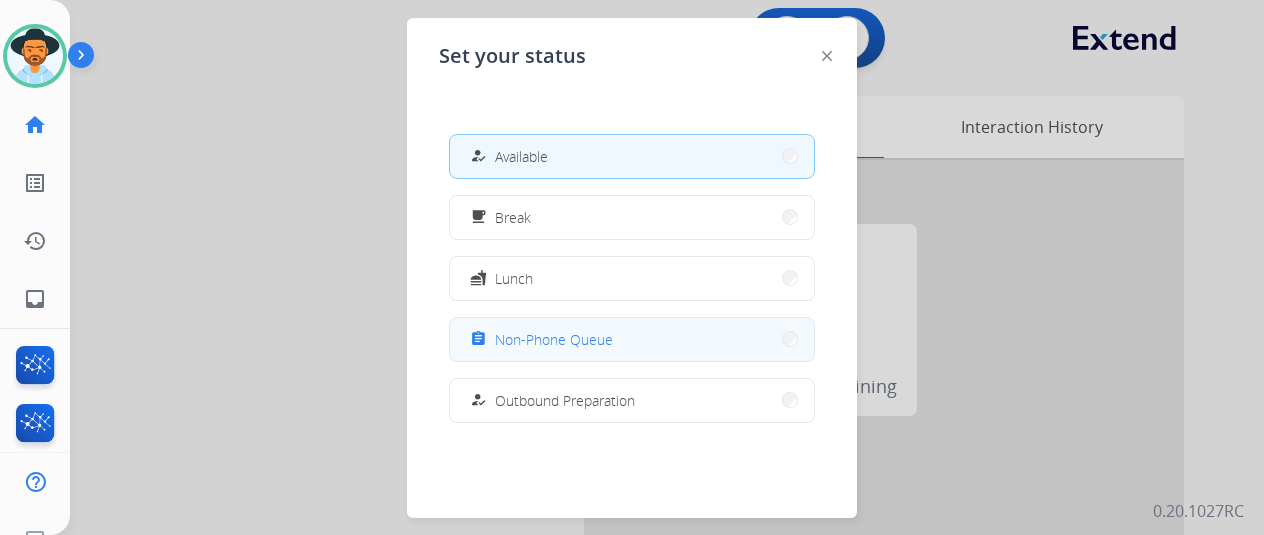 click on "assignment Non-Phone Queue" at bounding box center (632, 339) 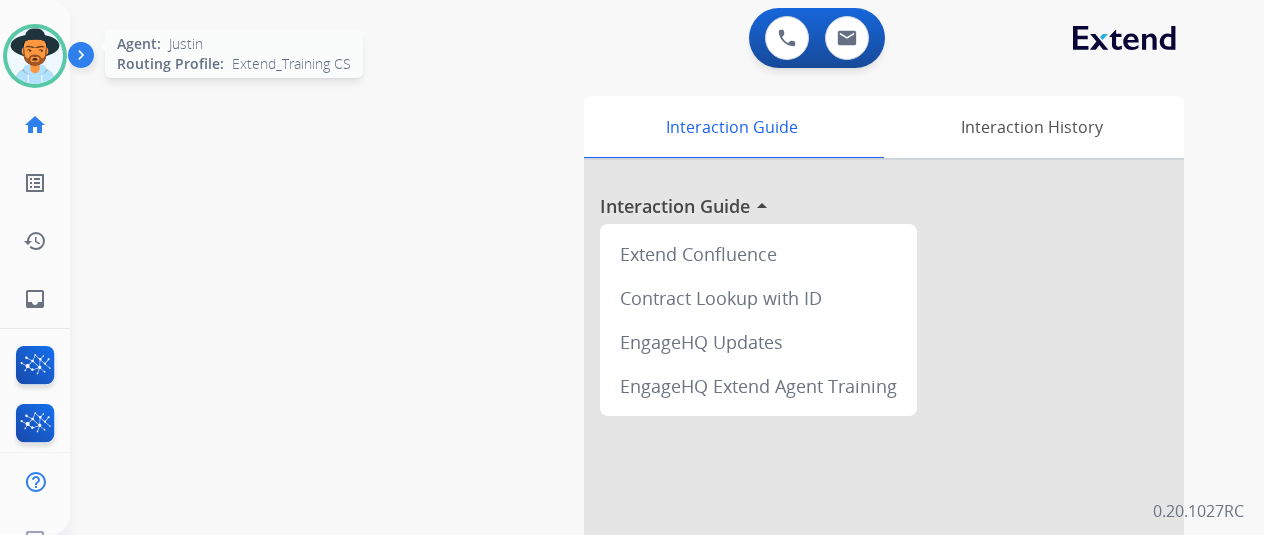 click at bounding box center (35, 56) 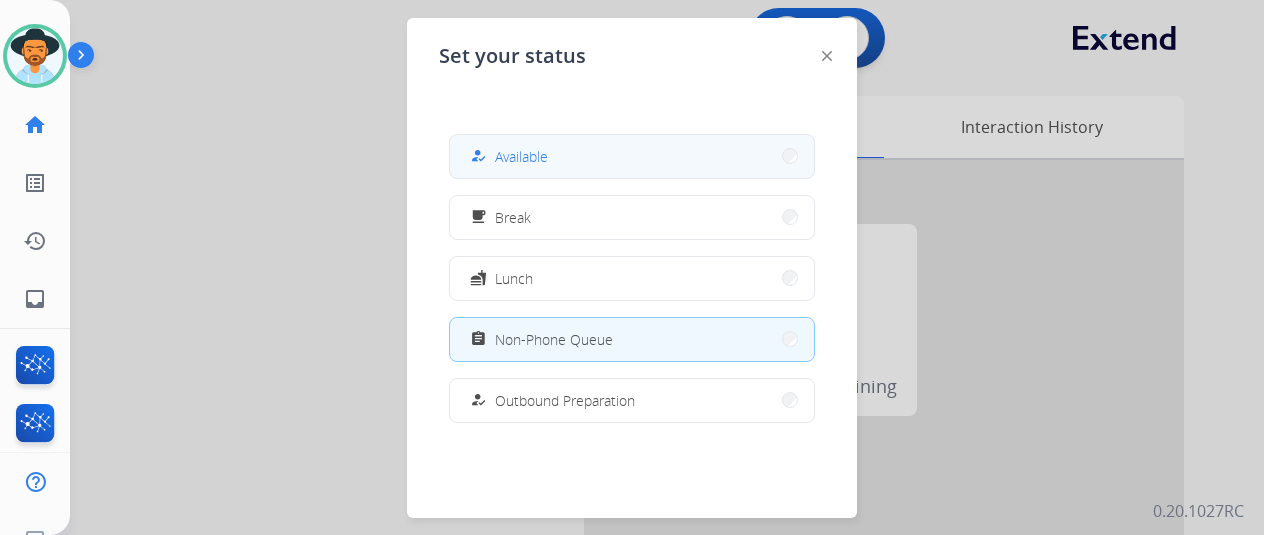 click on "Available" at bounding box center (521, 156) 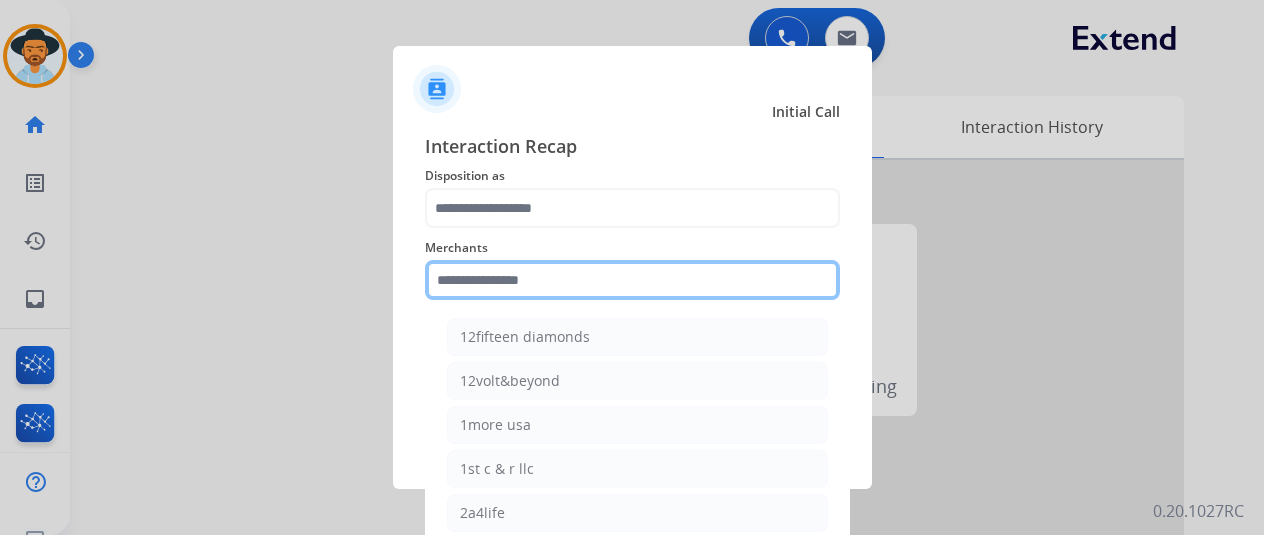 click 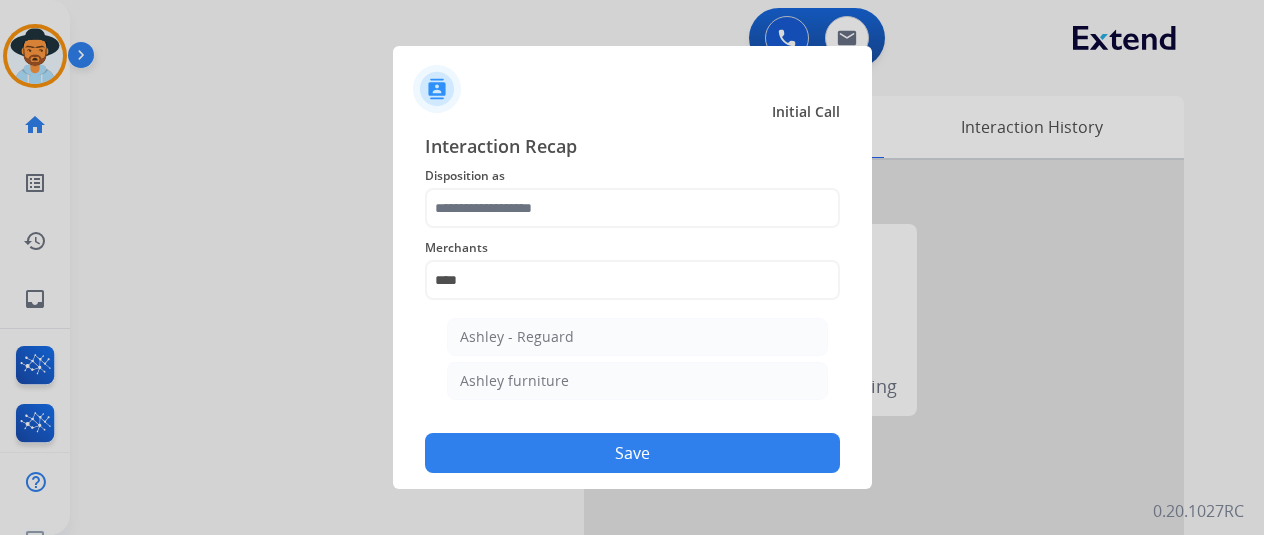 click on "Ashley - Reguard   Ashley furniture" 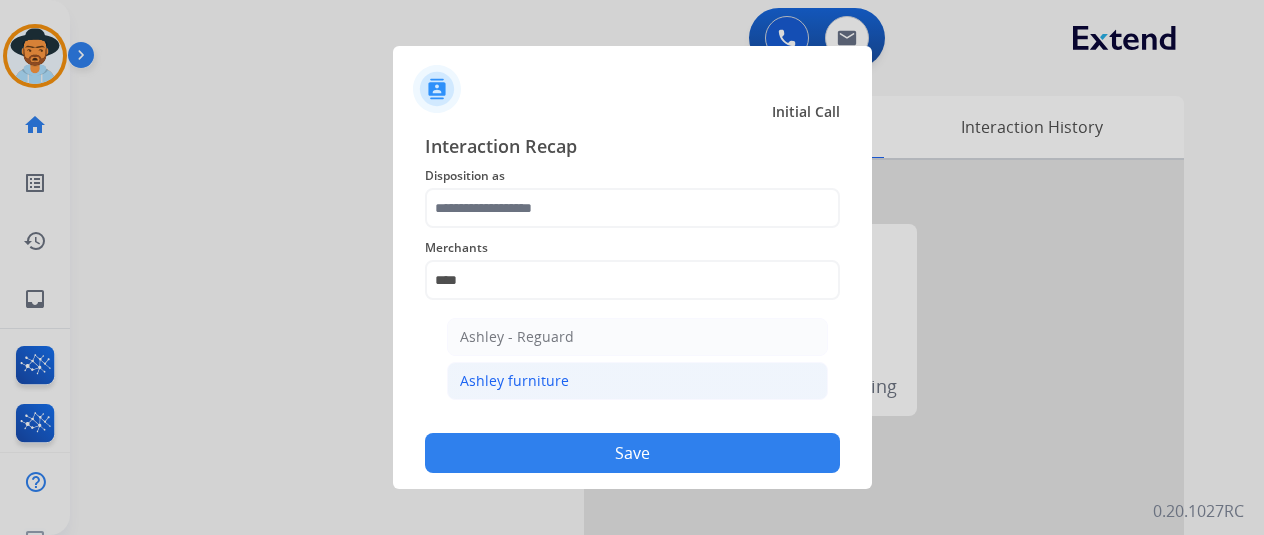click on "Ashley furniture" 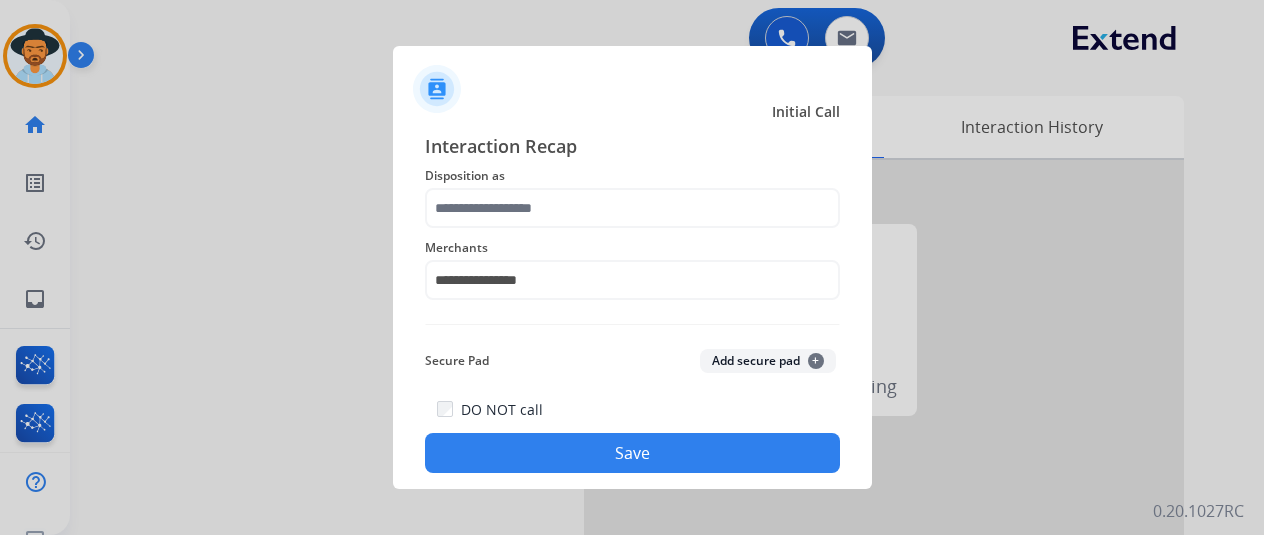click on "**********" 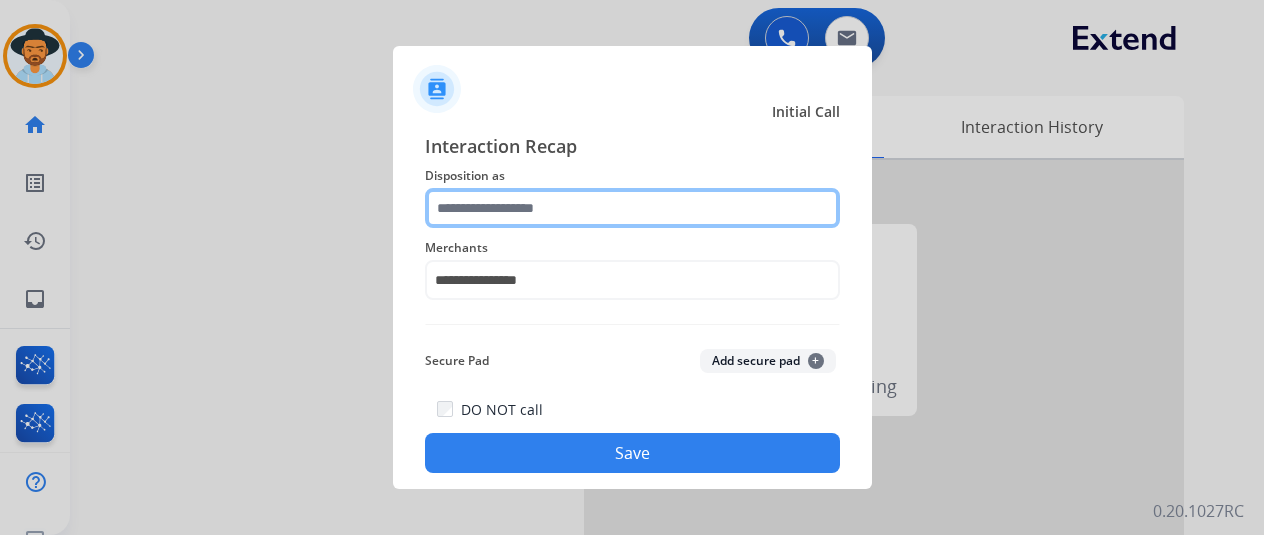 click 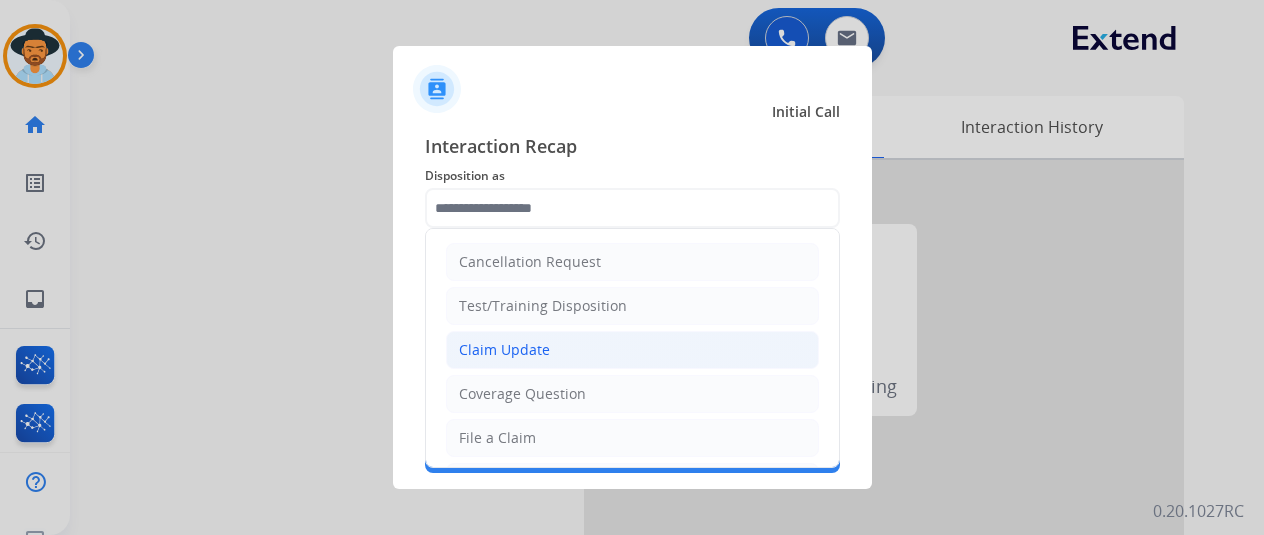 click on "Claim Update" 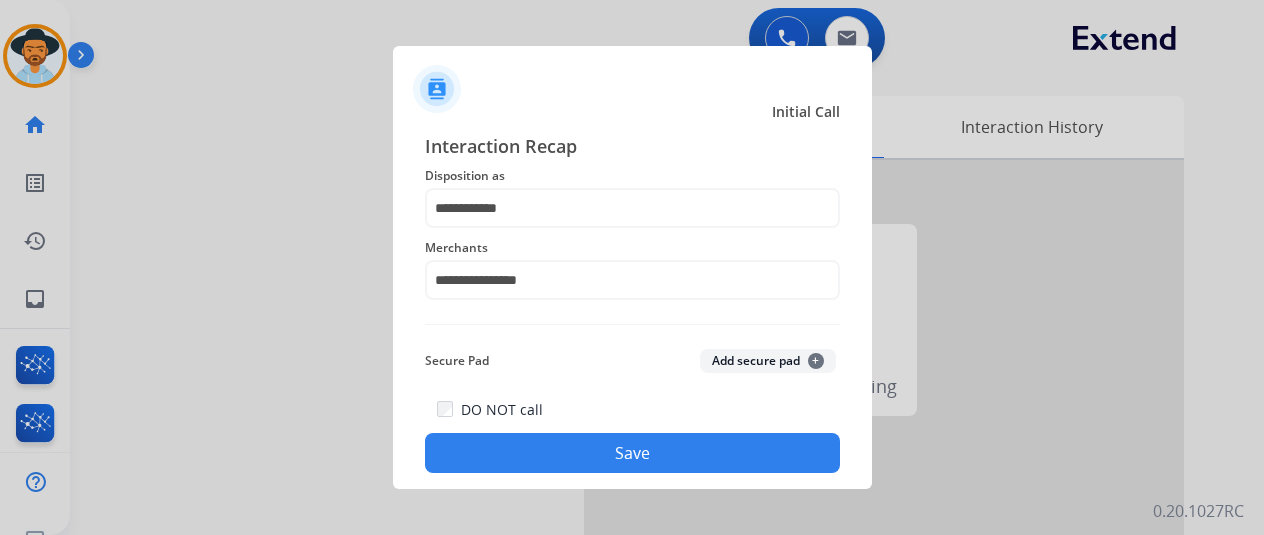 click on "Save" 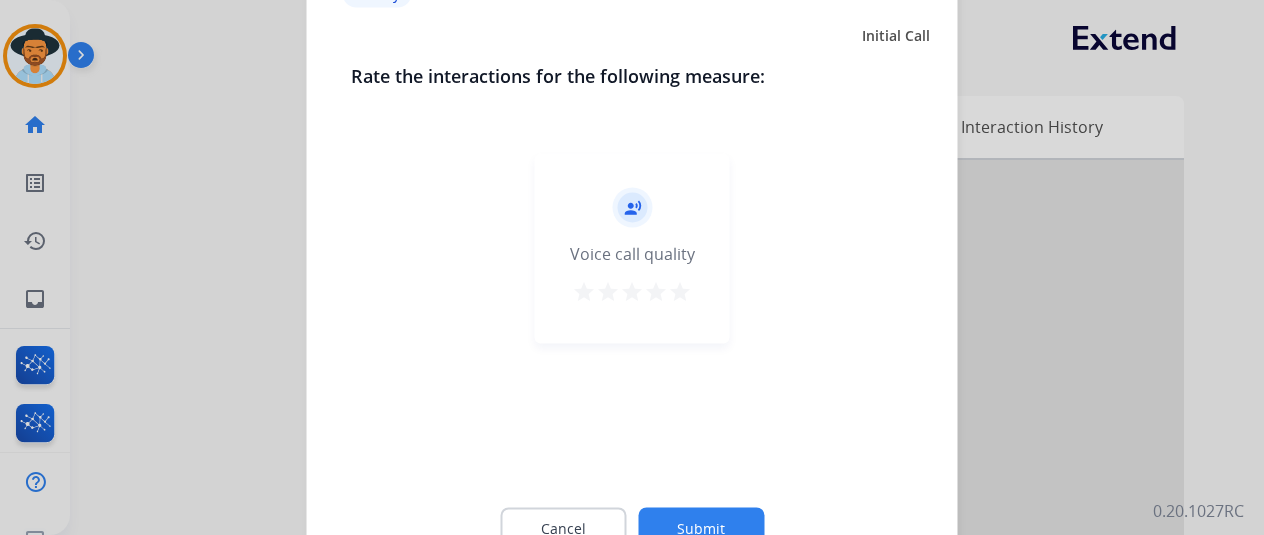 click on "star" at bounding box center [680, 291] 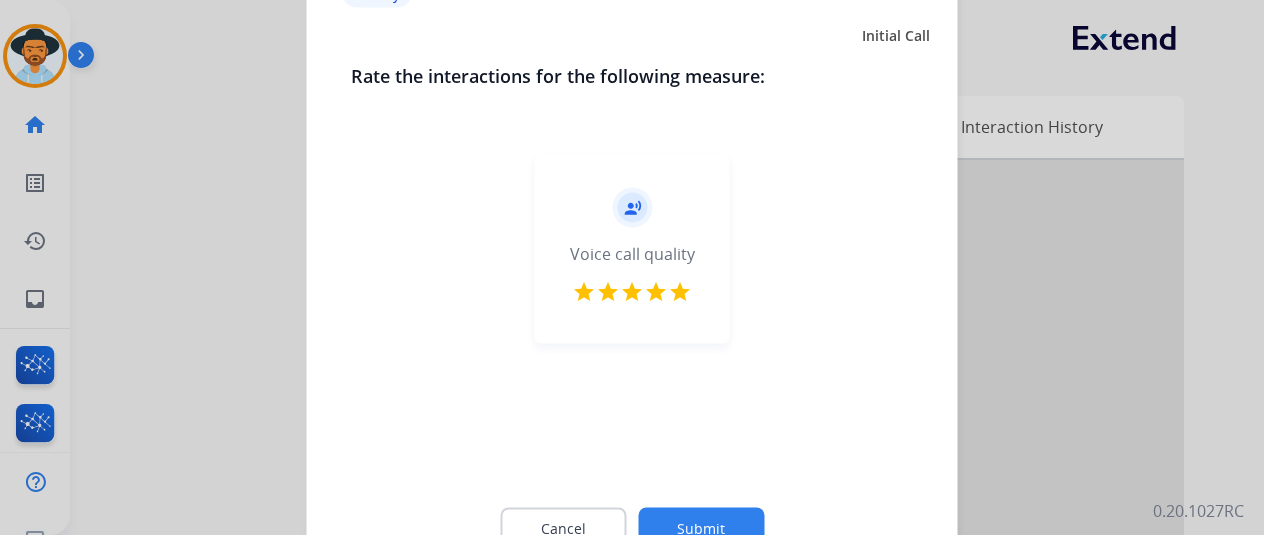 click on "Cancel Submit" 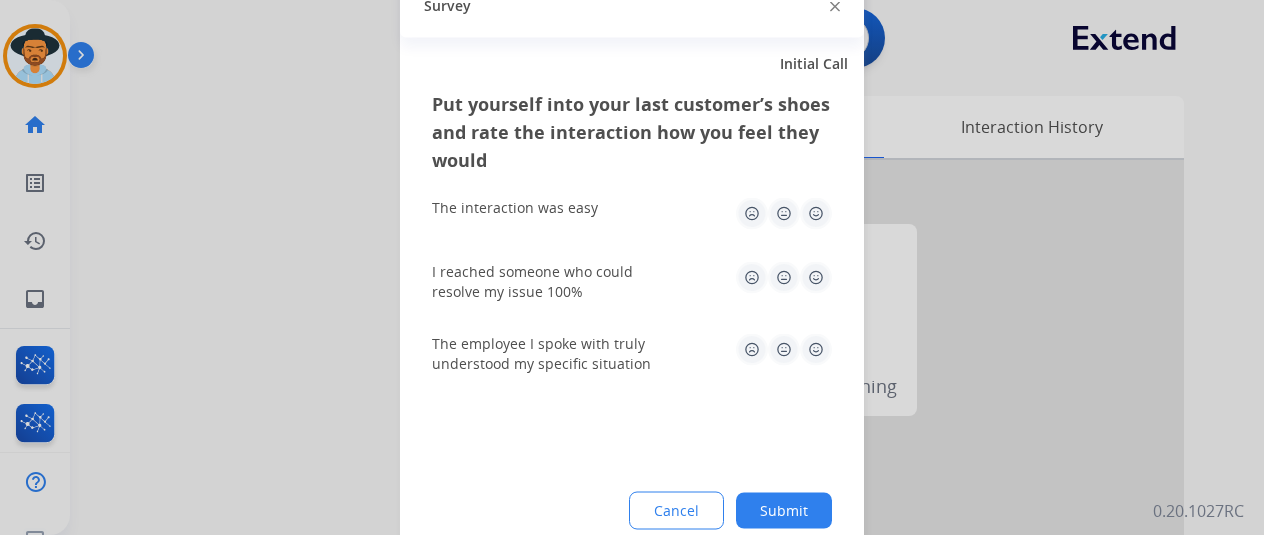 click 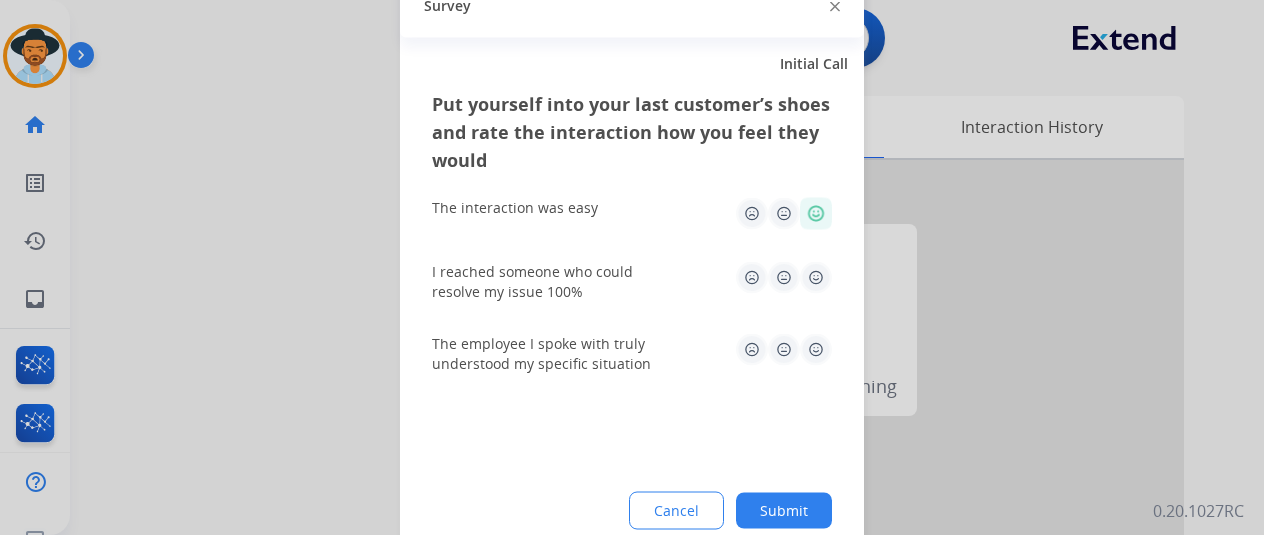 click 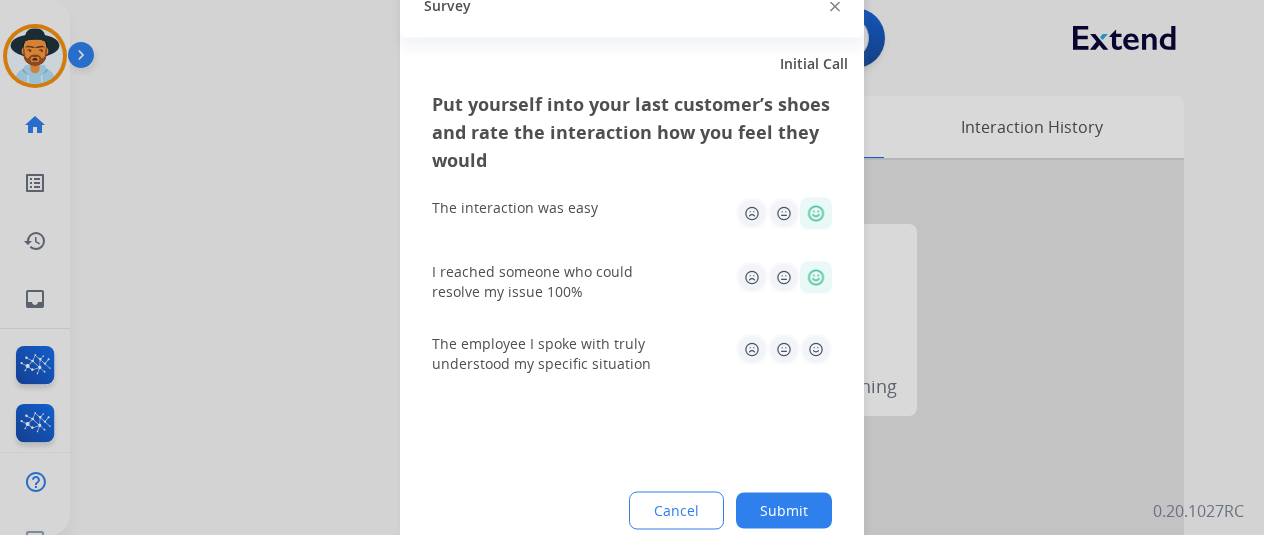 drag, startPoint x: 818, startPoint y: 316, endPoint x: 812, endPoint y: 355, distance: 39.45884 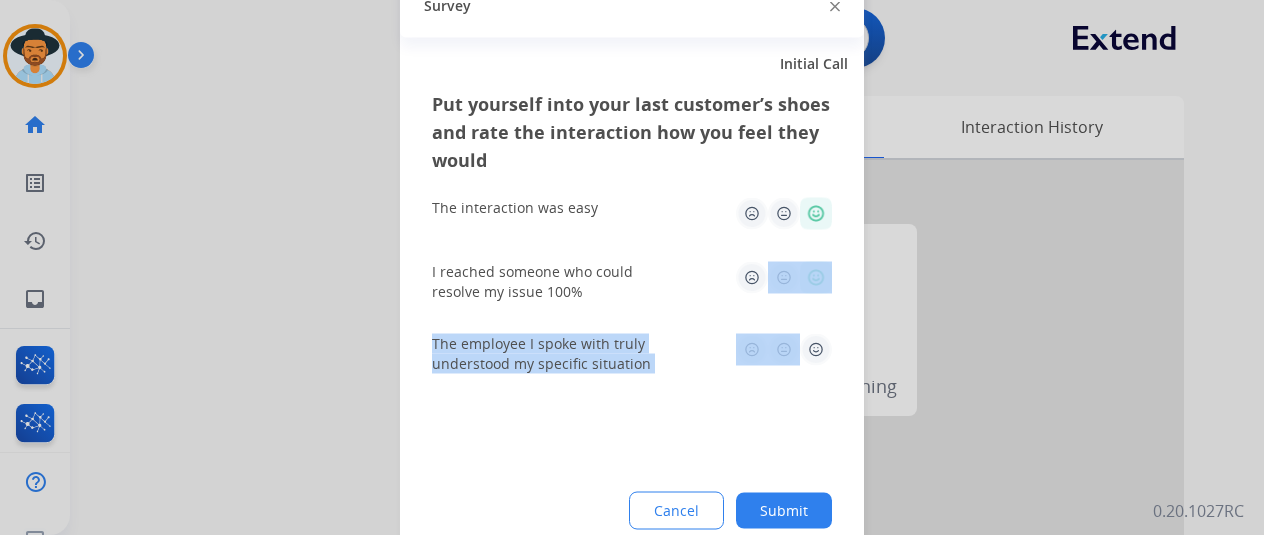 click 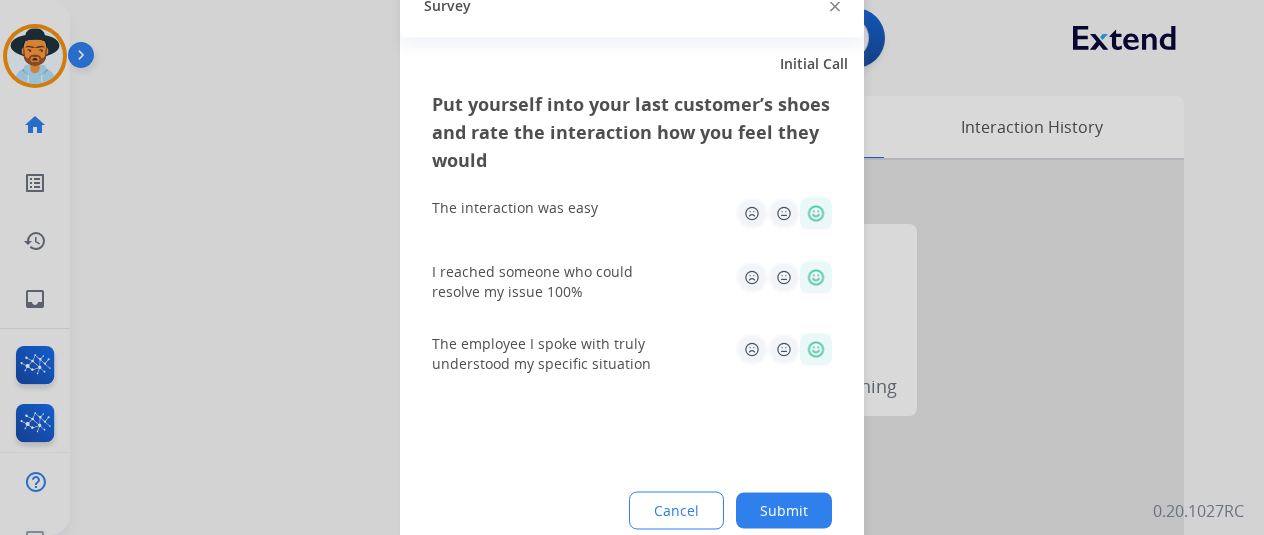 drag, startPoint x: 798, startPoint y: 444, endPoint x: 765, endPoint y: 528, distance: 90.24966 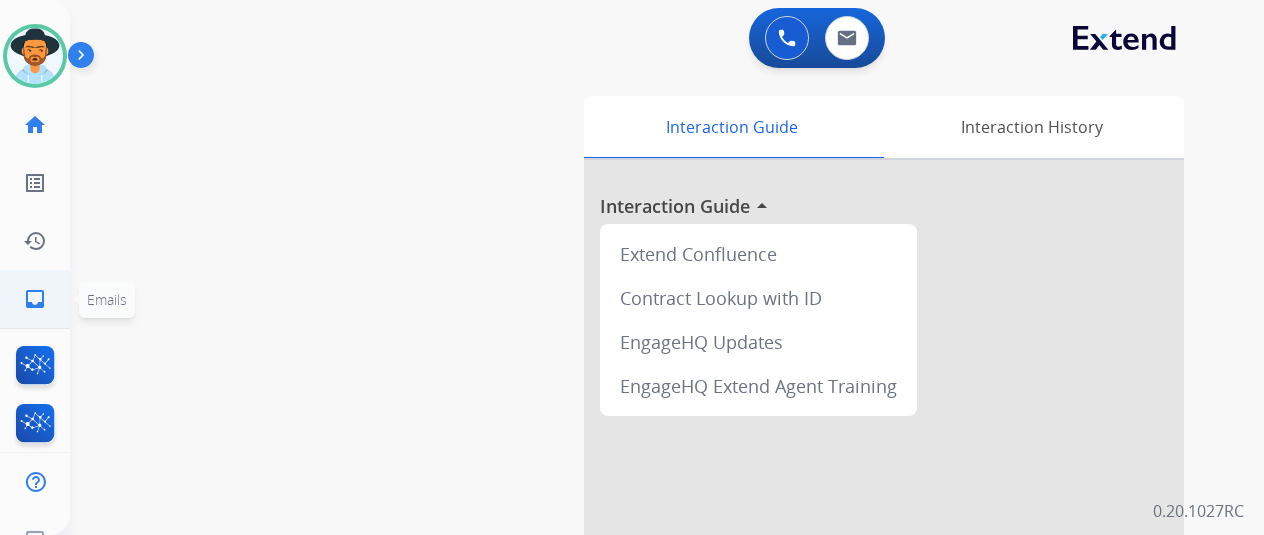 click on "inbox  Emails" 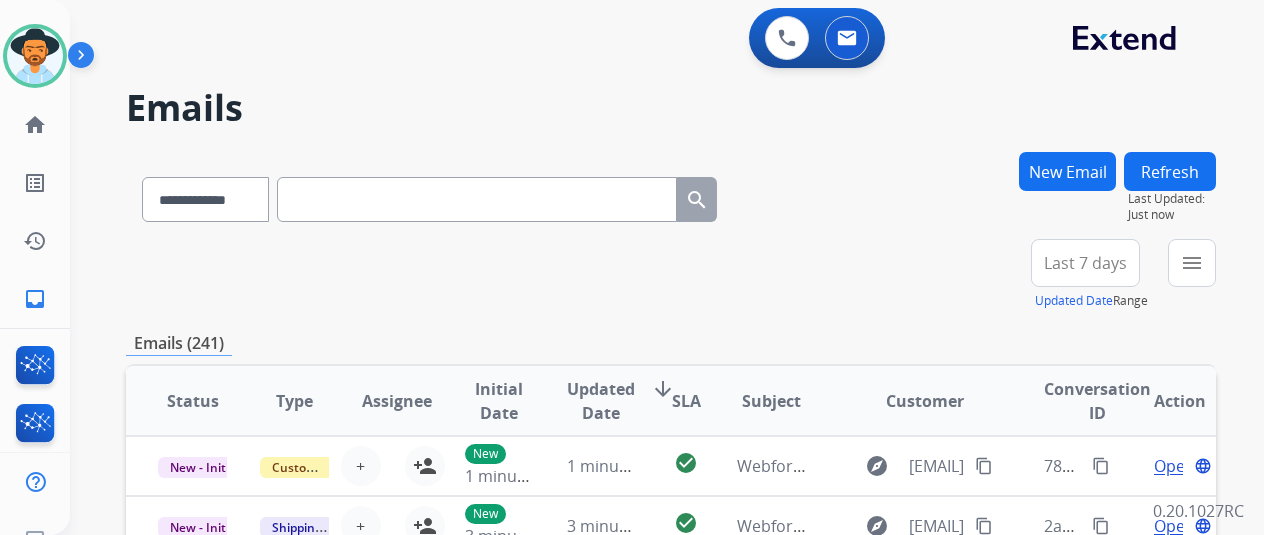 click on "New Email" at bounding box center (1067, 171) 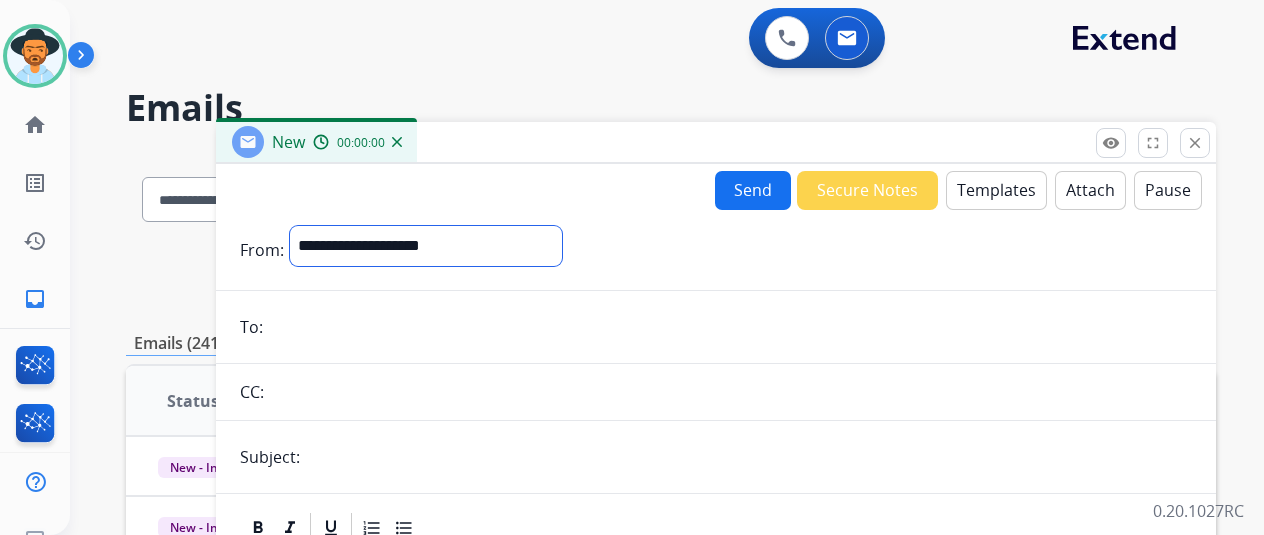 click on "**********" at bounding box center (426, 246) 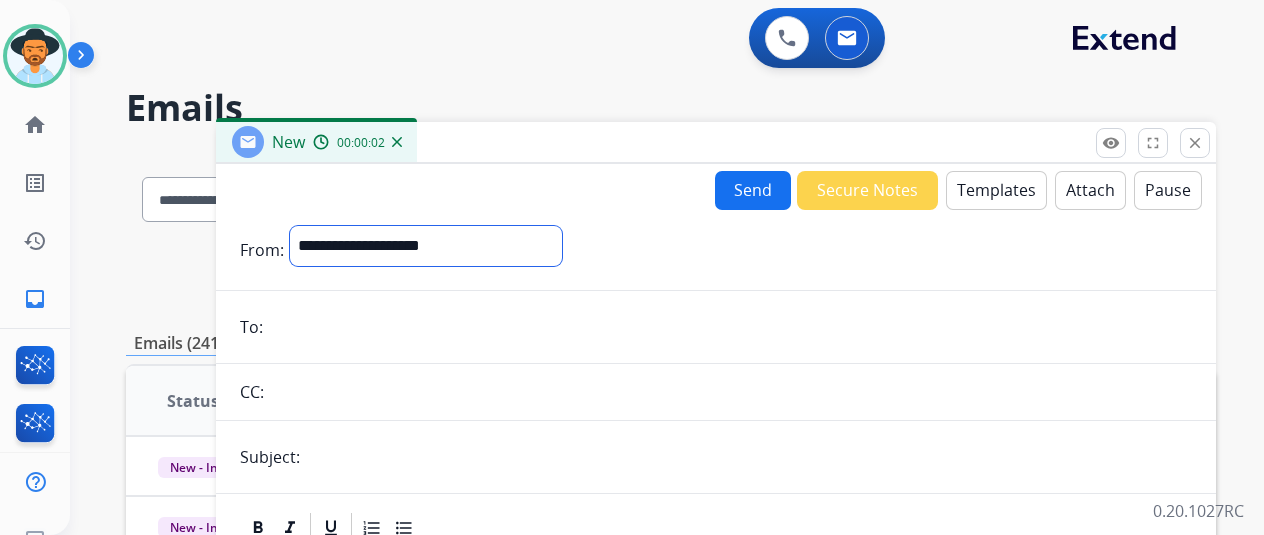 select on "**********" 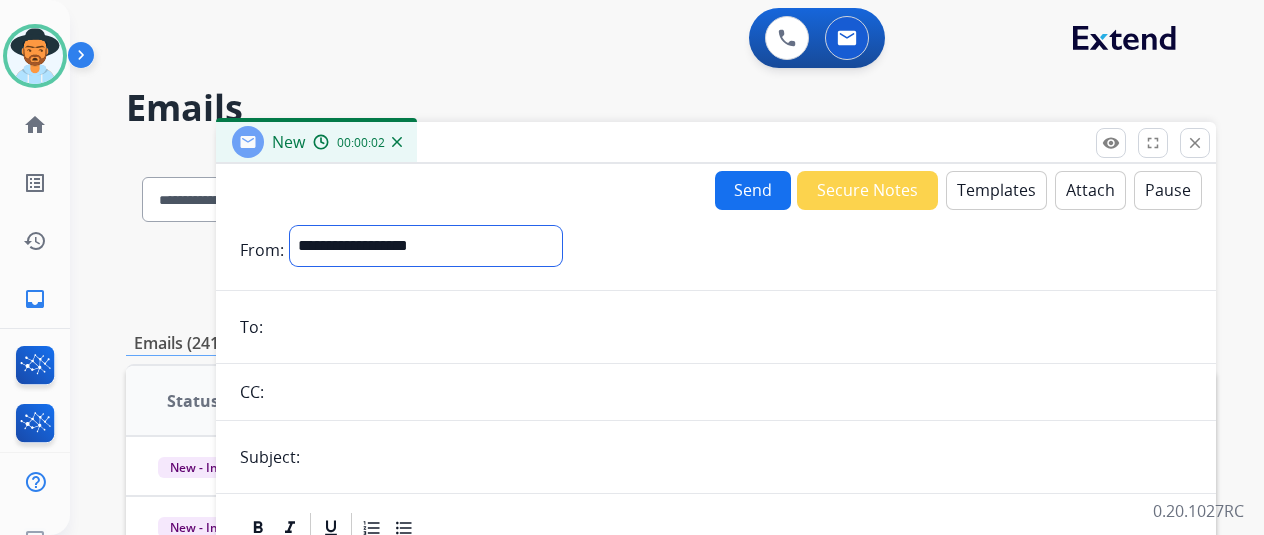 click on "**********" at bounding box center [426, 246] 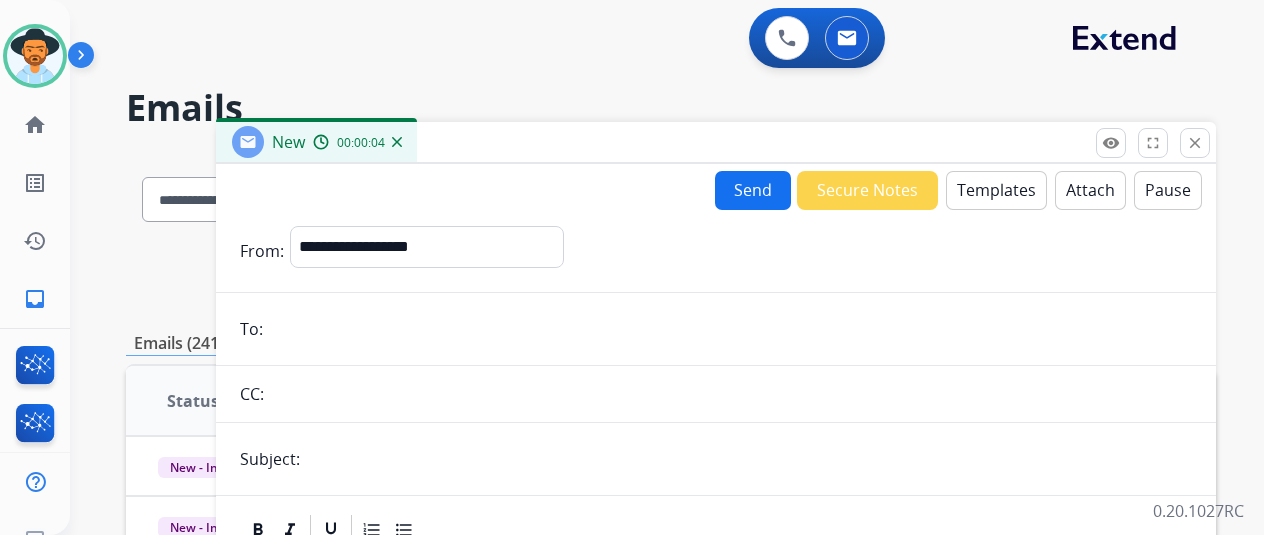 click at bounding box center (730, 329) 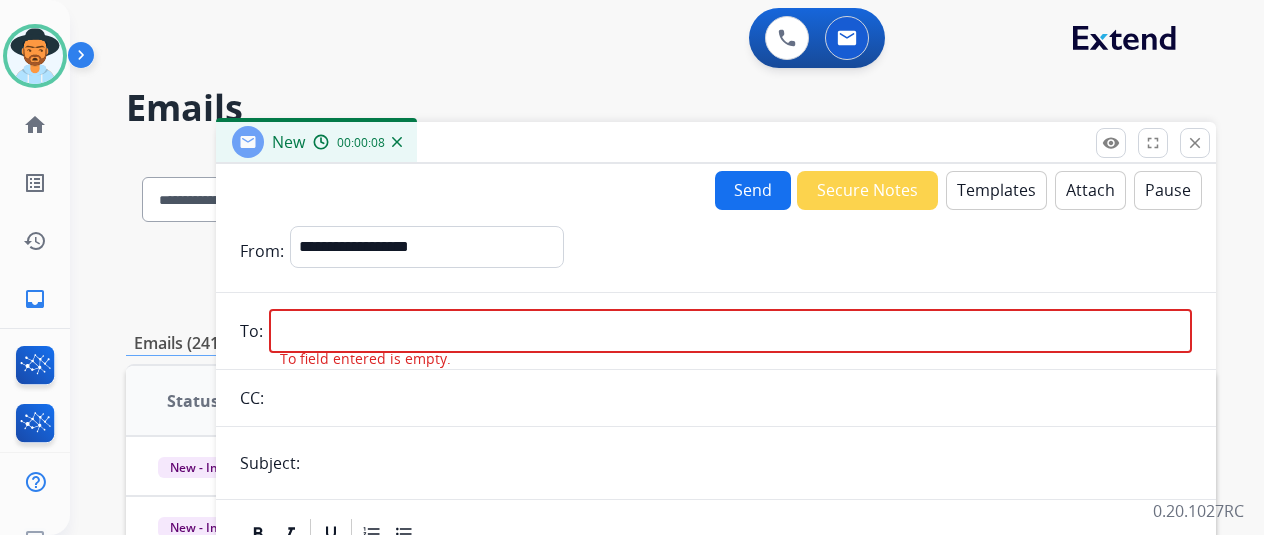 click at bounding box center (730, 331) 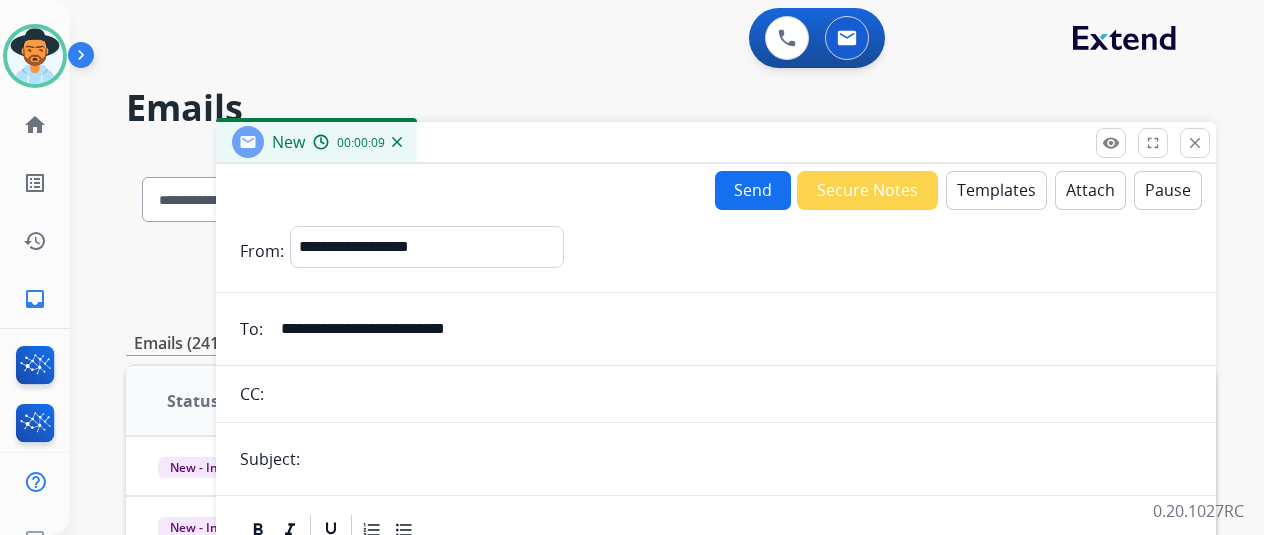 type on "**********" 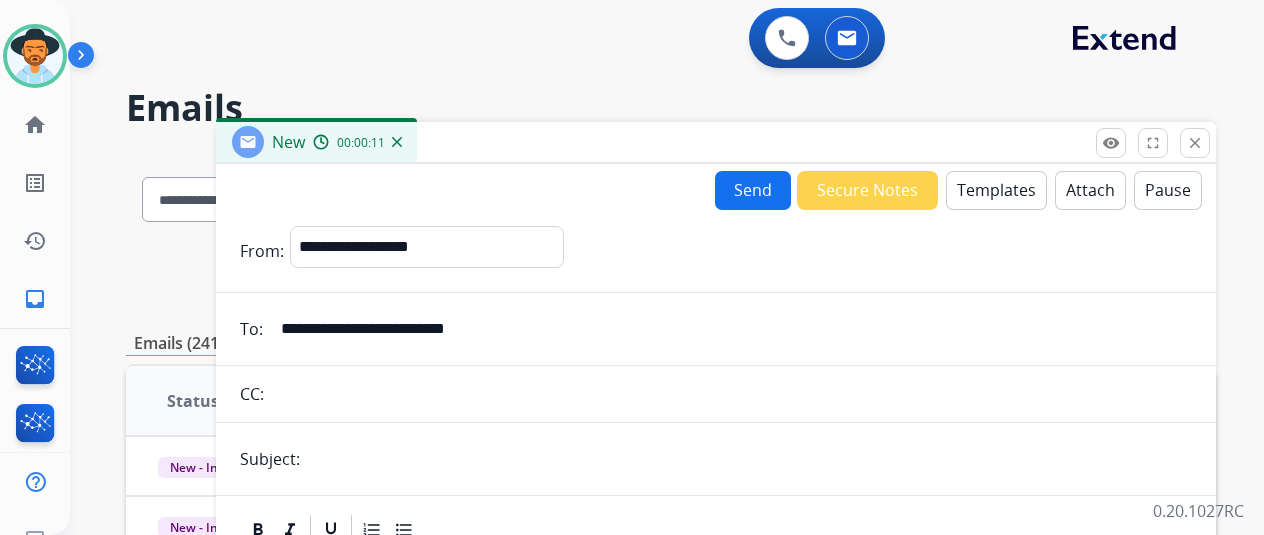 type on "**********" 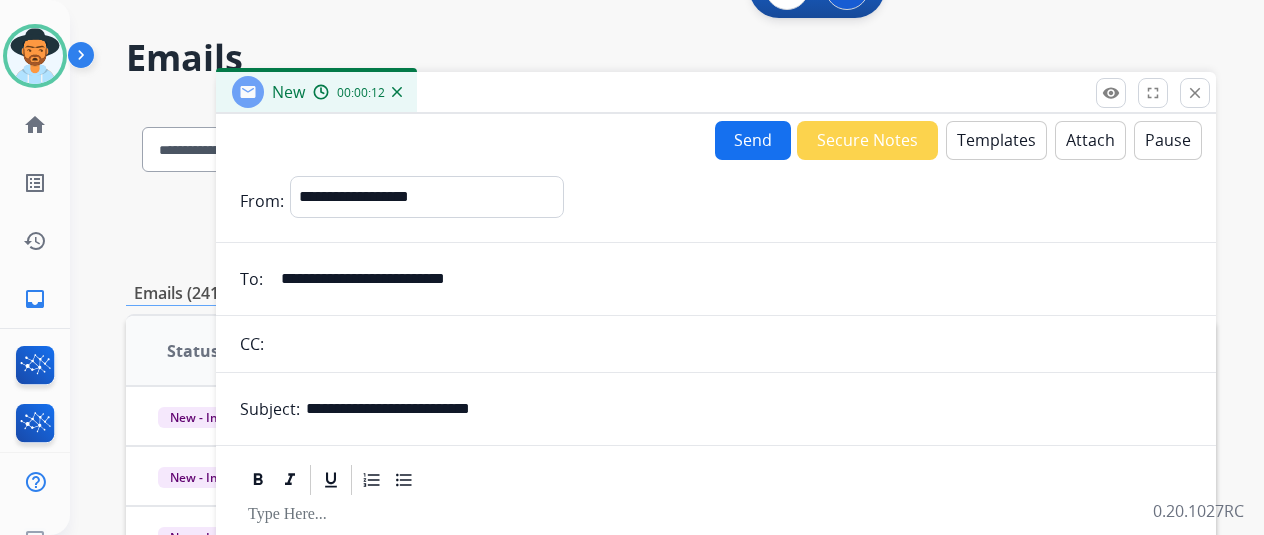 scroll, scrollTop: 0, scrollLeft: 0, axis: both 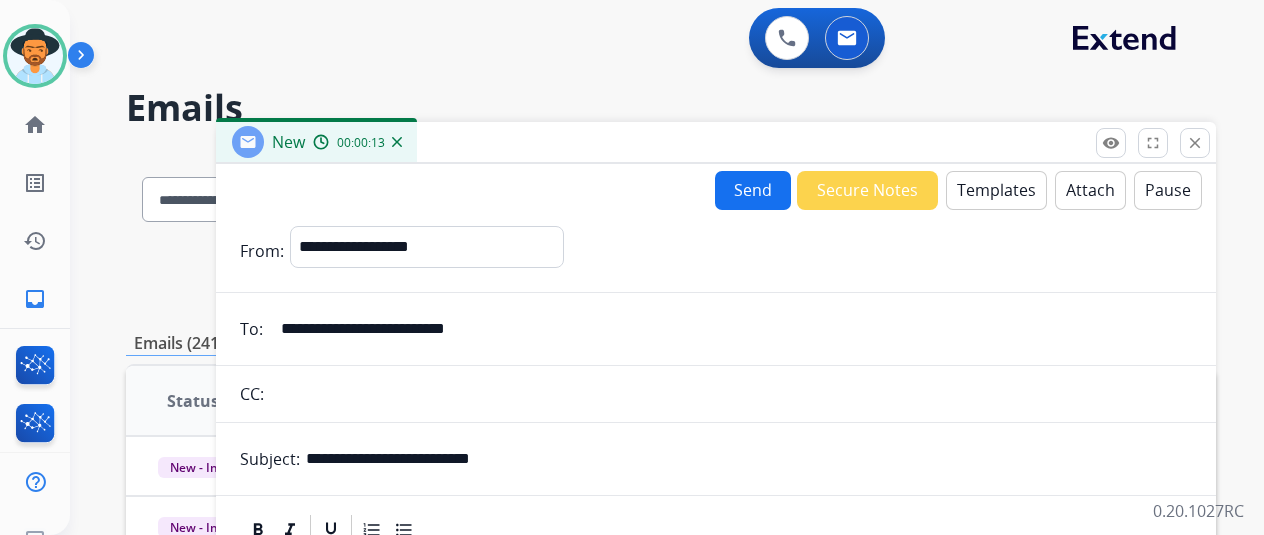 click on "Templates" at bounding box center (996, 190) 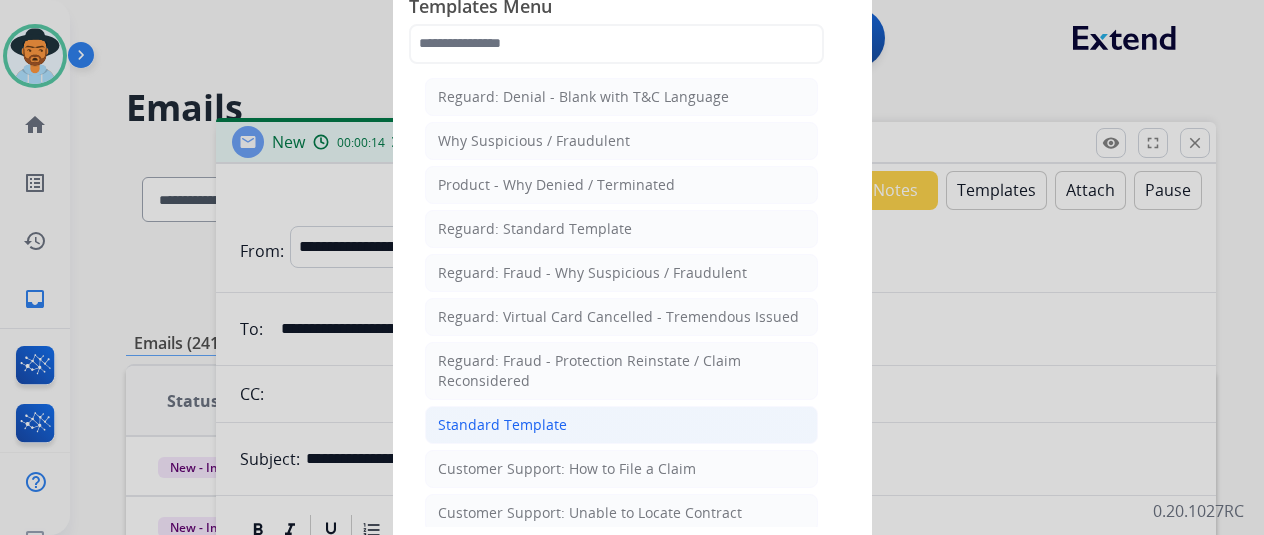 click on "Standard Template" 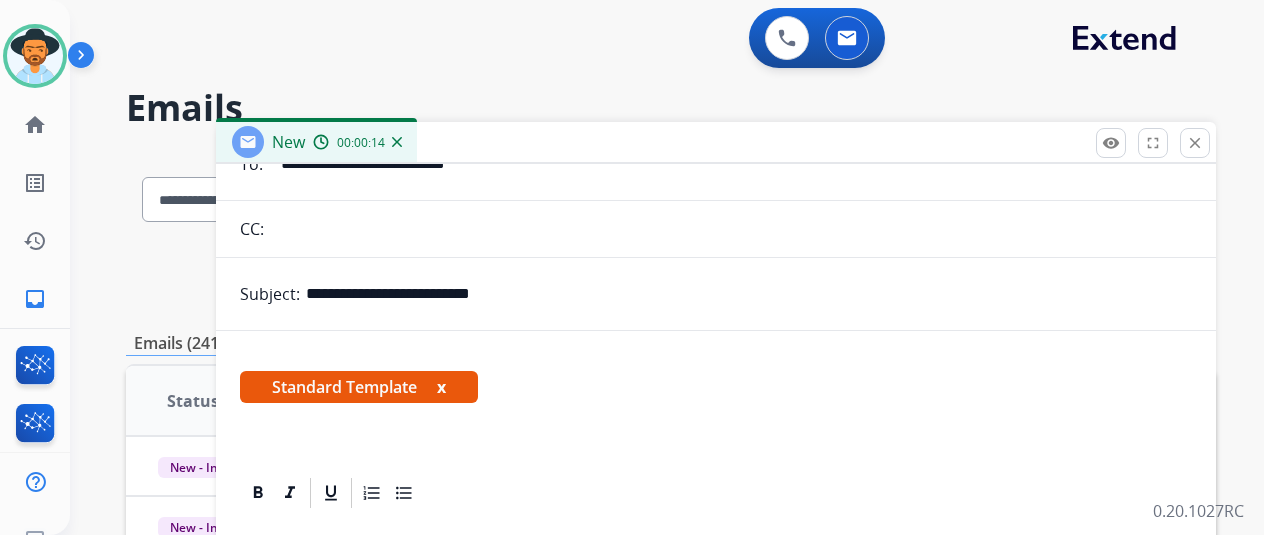 scroll, scrollTop: 460, scrollLeft: 0, axis: vertical 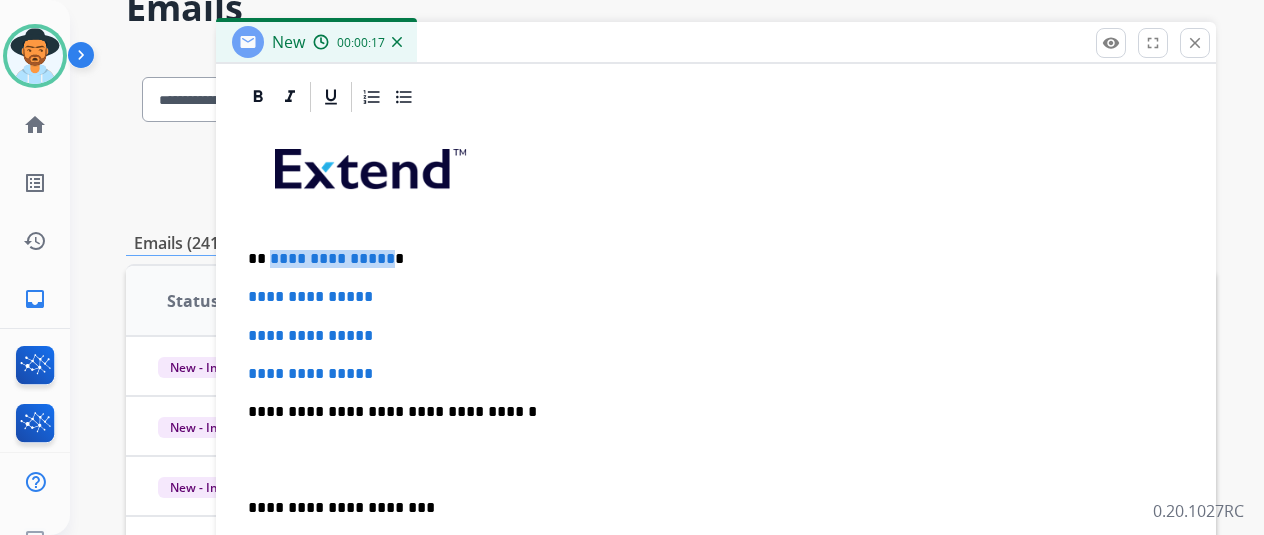 drag, startPoint x: 396, startPoint y: 261, endPoint x: 283, endPoint y: 248, distance: 113.74533 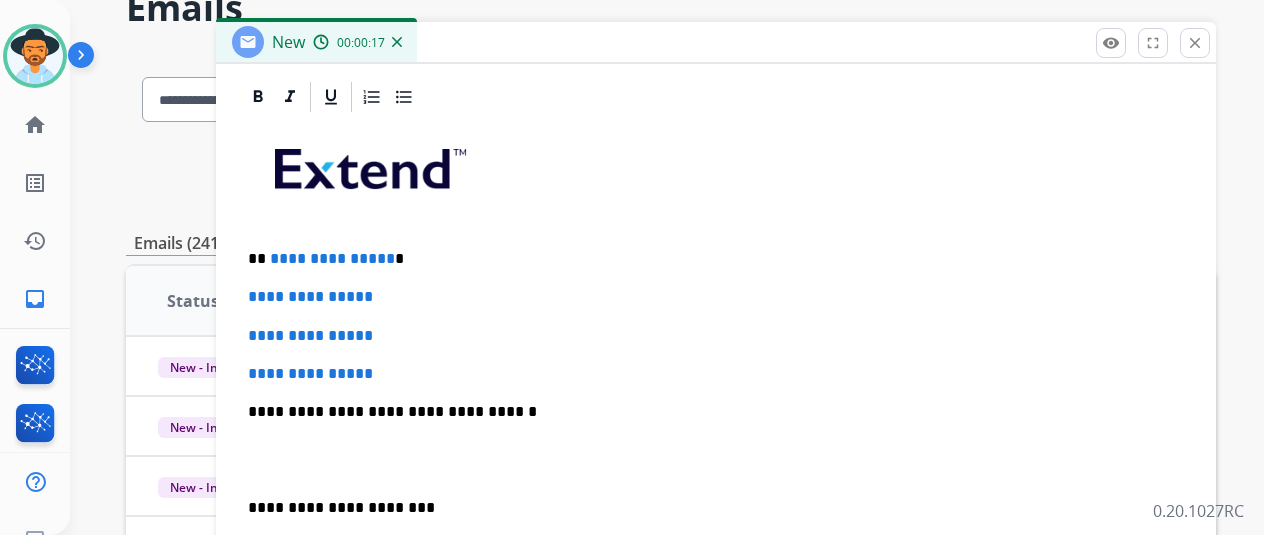 type 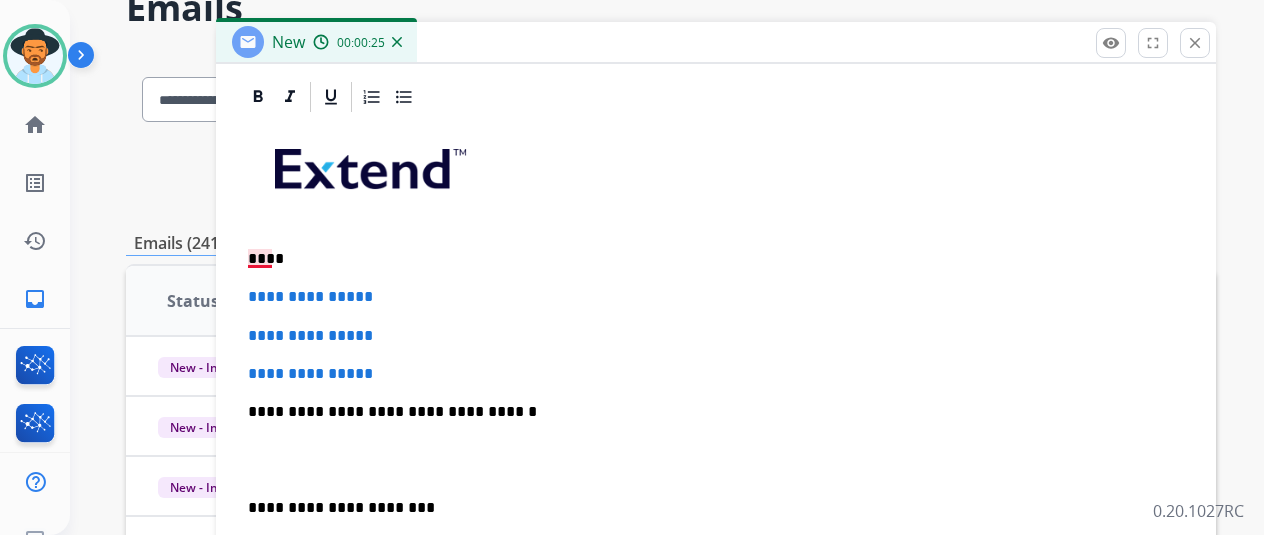 drag, startPoint x: 280, startPoint y: 253, endPoint x: 321, endPoint y: 251, distance: 41.04875 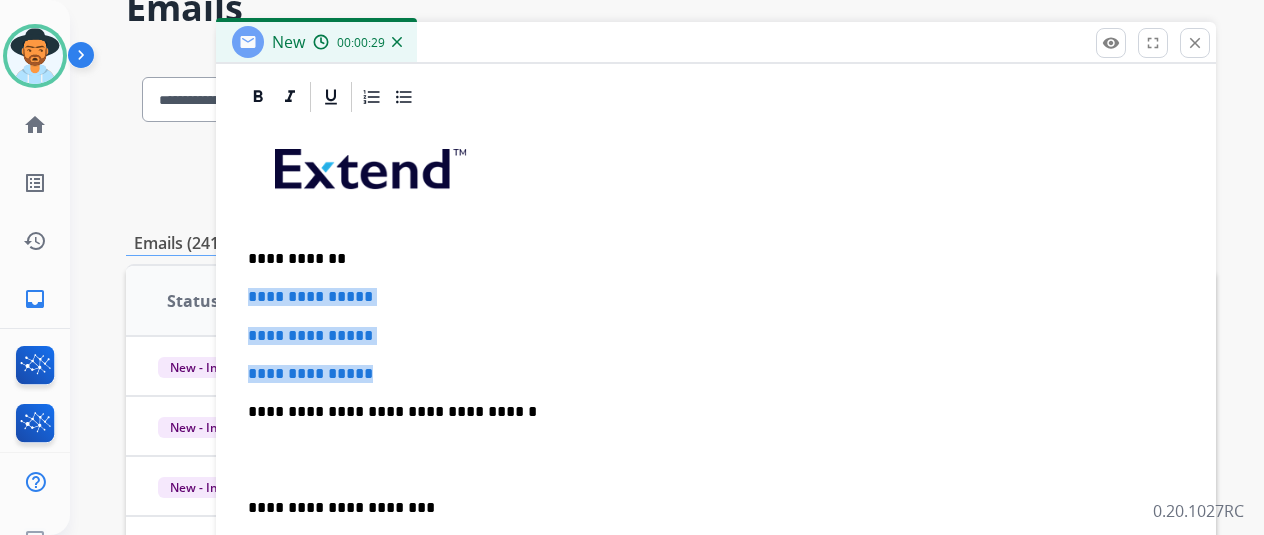 drag, startPoint x: 401, startPoint y: 356, endPoint x: 258, endPoint y: 273, distance: 165.34207 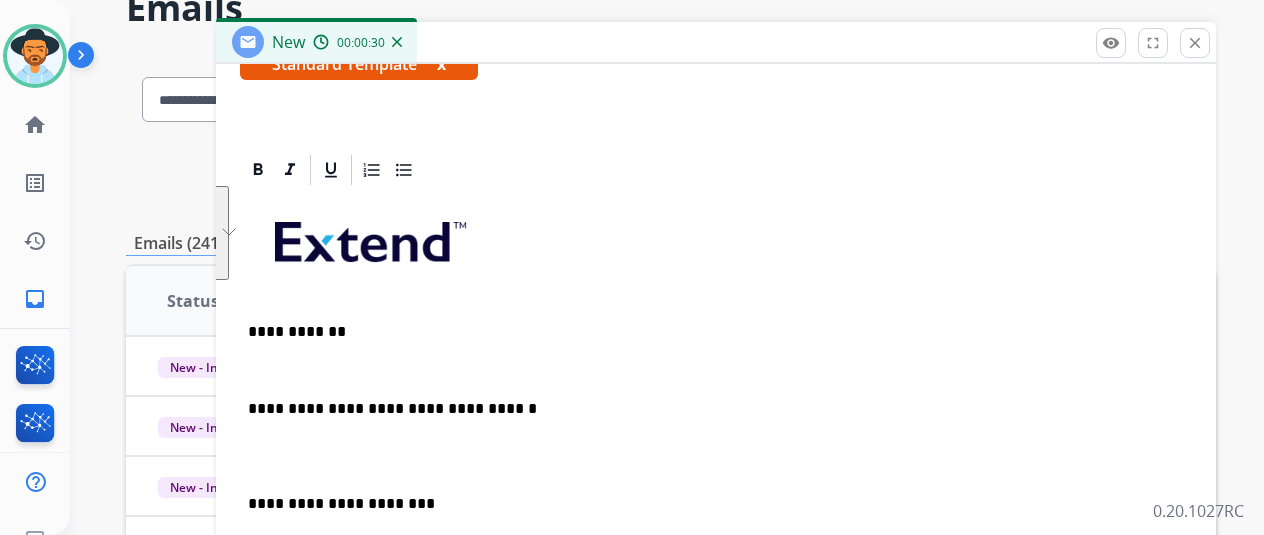scroll, scrollTop: 383, scrollLeft: 0, axis: vertical 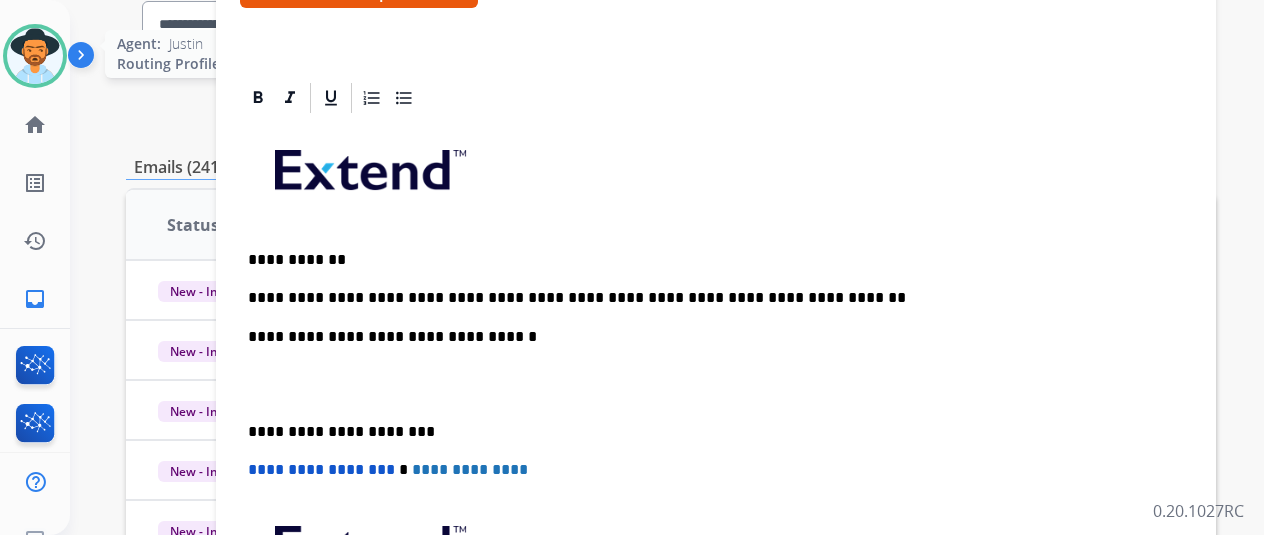 click at bounding box center [35, 56] 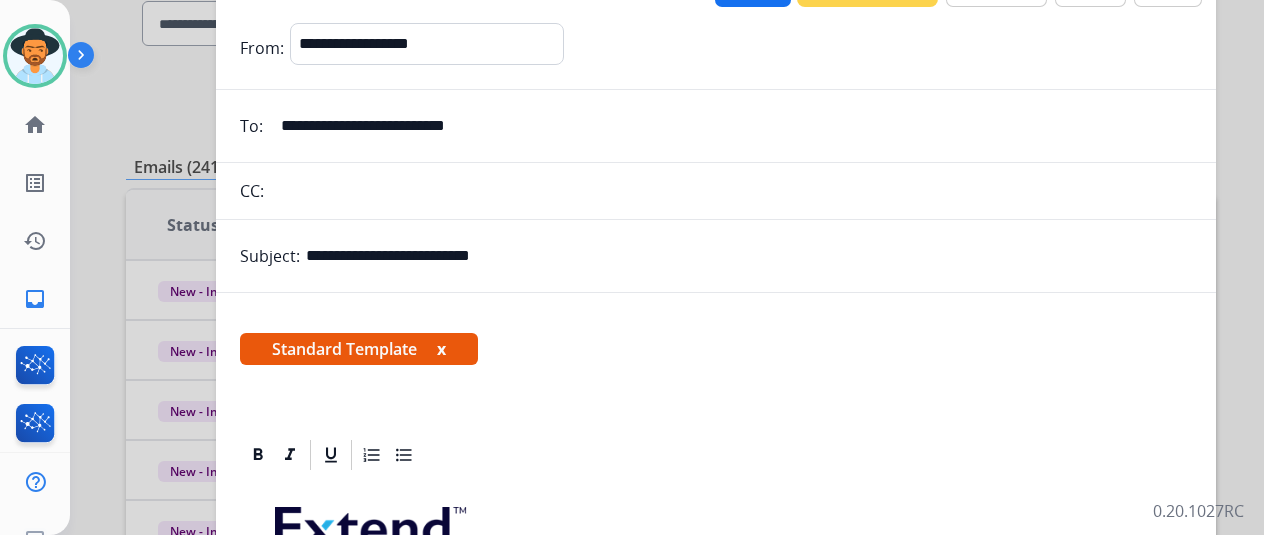 scroll, scrollTop: 0, scrollLeft: 0, axis: both 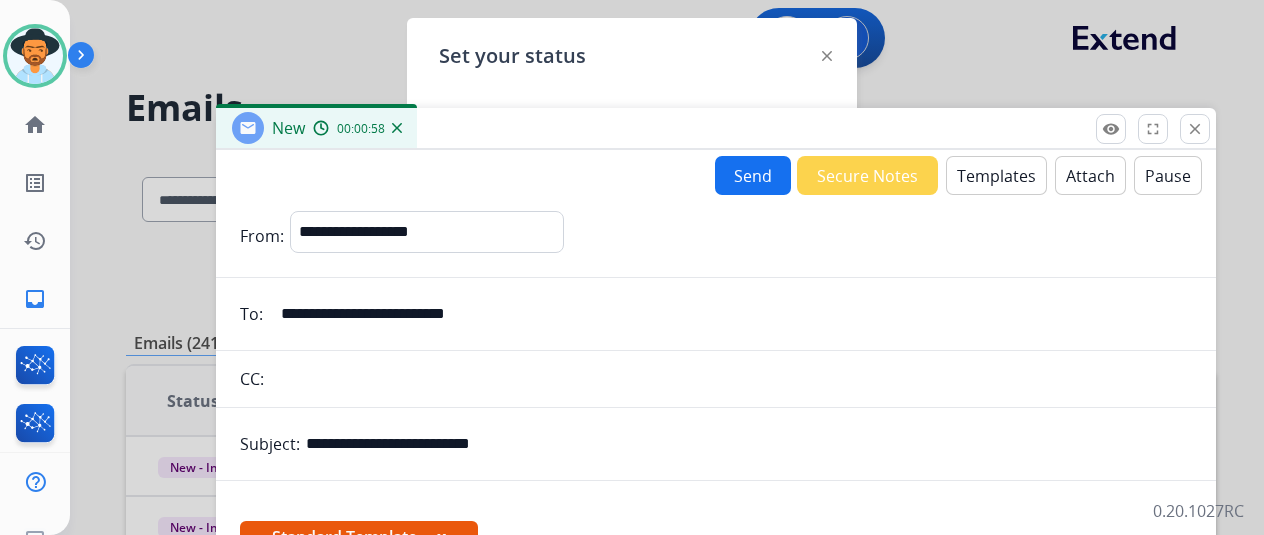 drag, startPoint x: 868, startPoint y: 127, endPoint x: 862, endPoint y: 102, distance: 25.70992 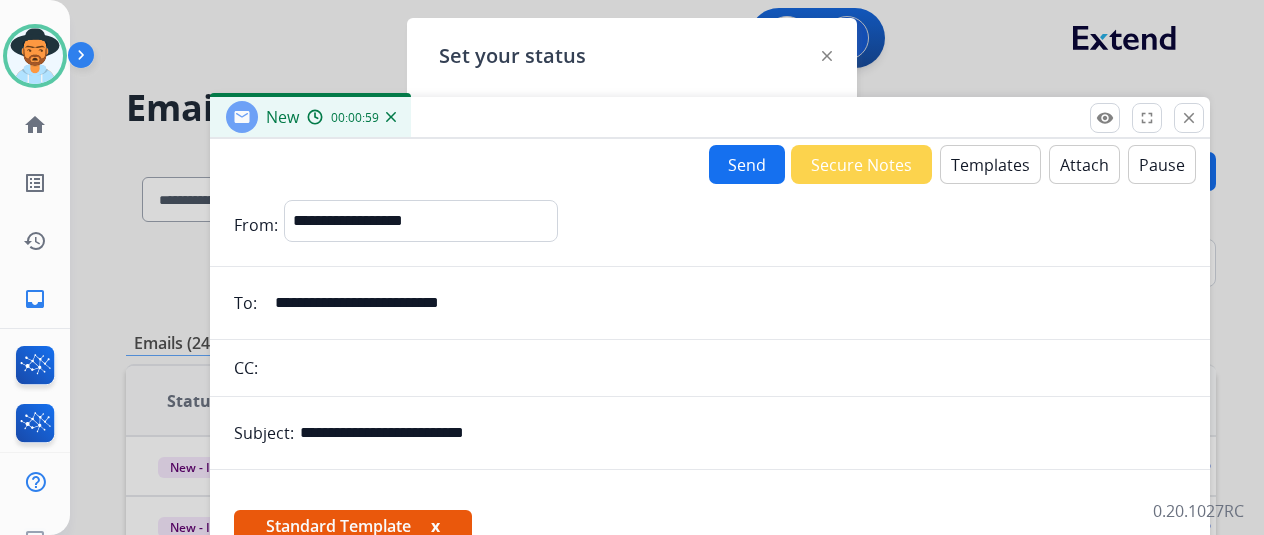 click 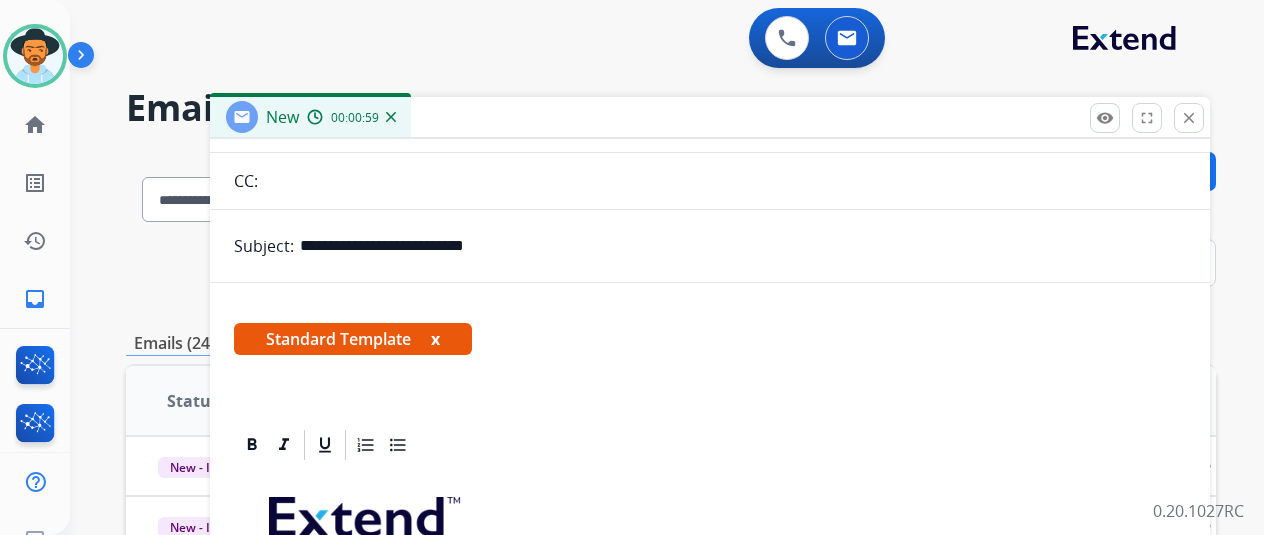 scroll, scrollTop: 383, scrollLeft: 0, axis: vertical 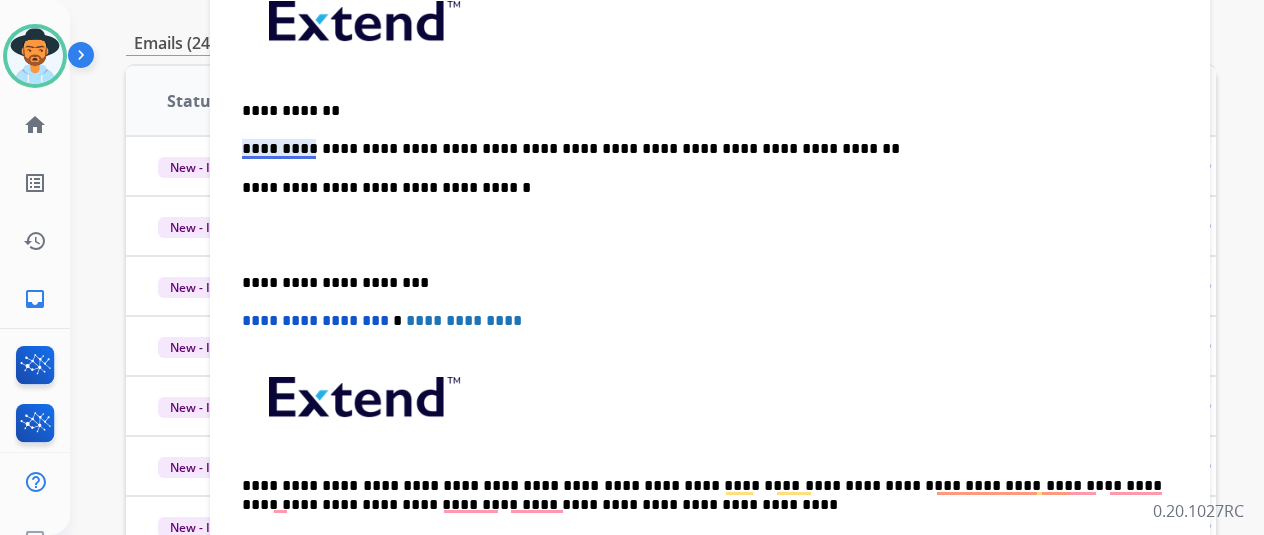 click on "**********" at bounding box center (702, 149) 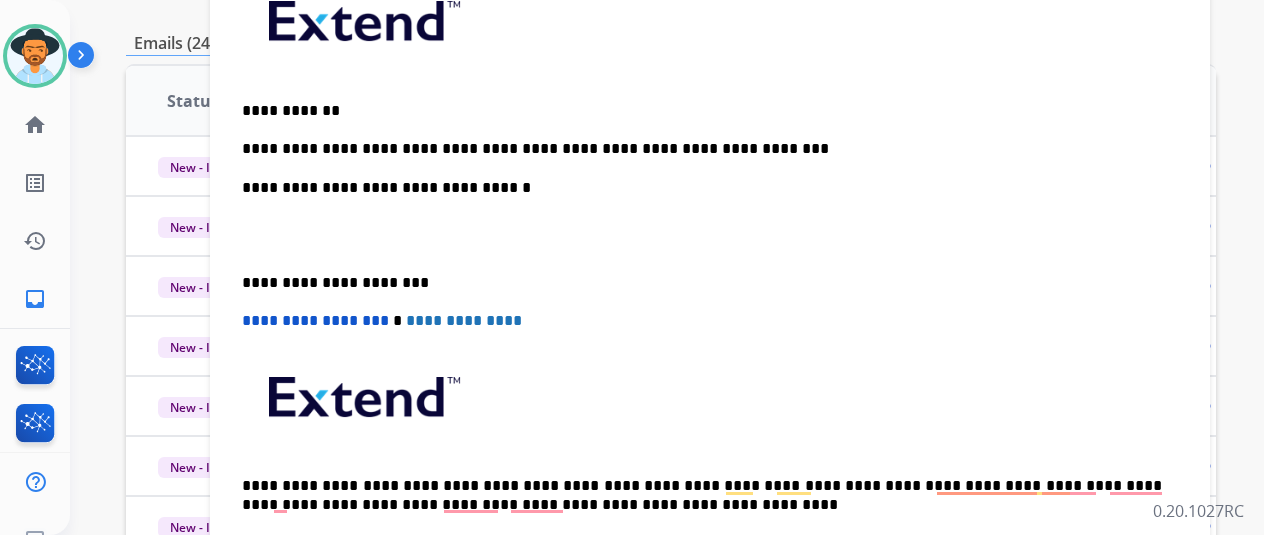 click on "**********" at bounding box center [702, 149] 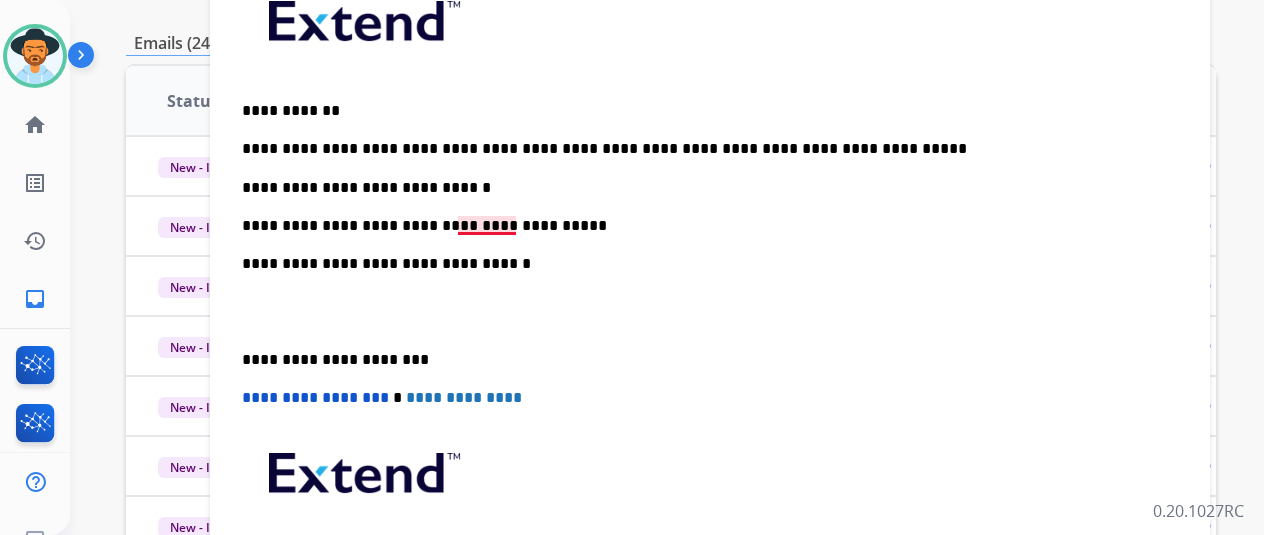drag, startPoint x: 530, startPoint y: 219, endPoint x: 527, endPoint y: 235, distance: 16.27882 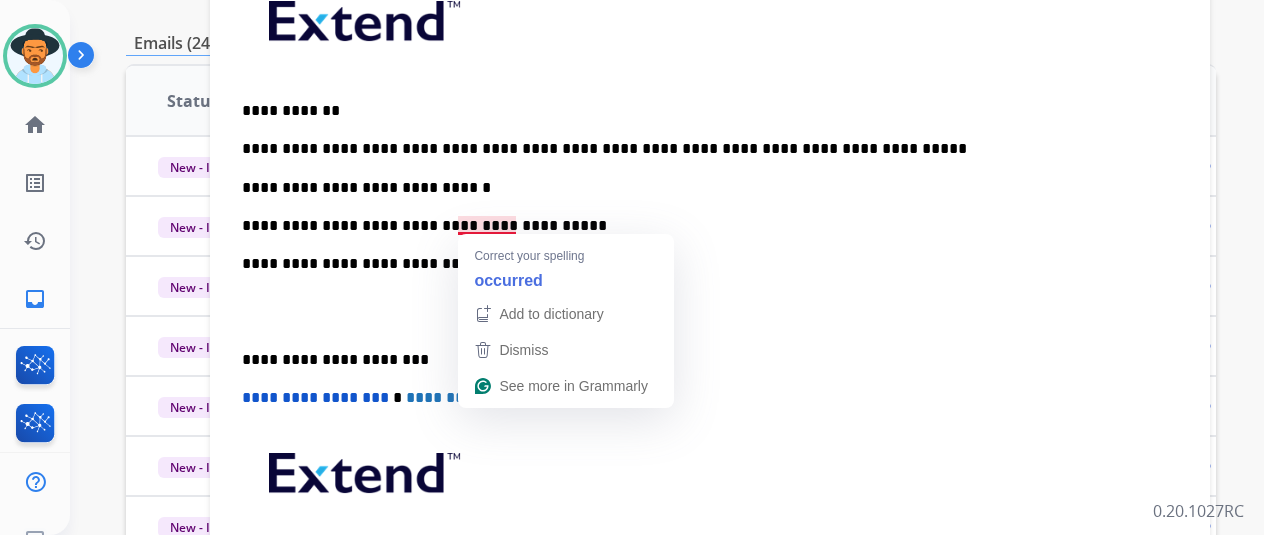 click on "Correct your spelling occurred" at bounding box center [566, 265] 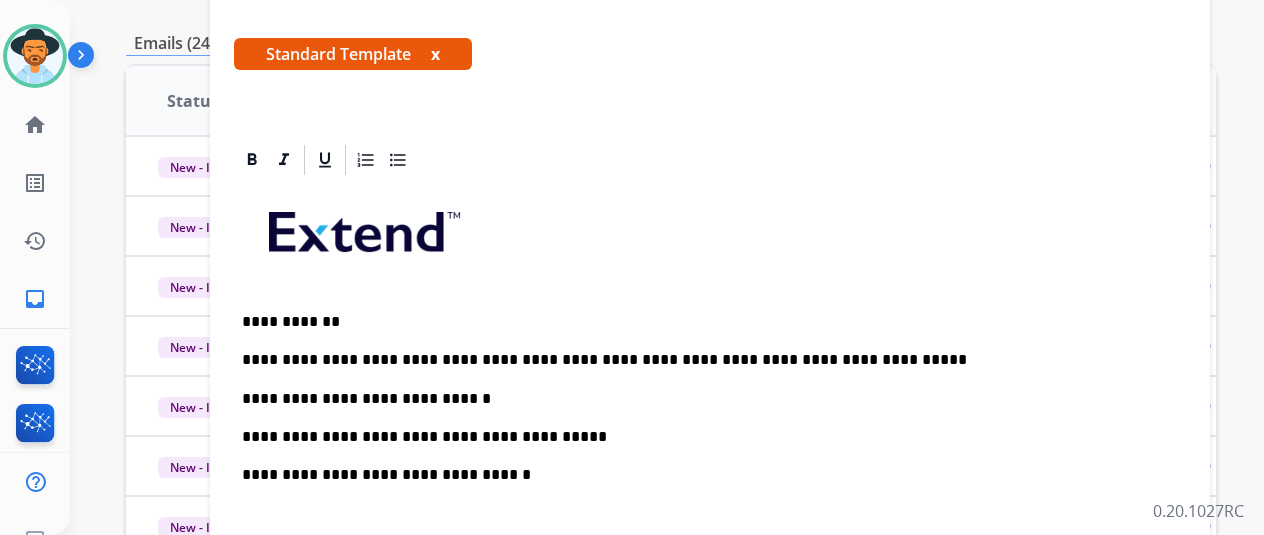 scroll, scrollTop: 200, scrollLeft: 0, axis: vertical 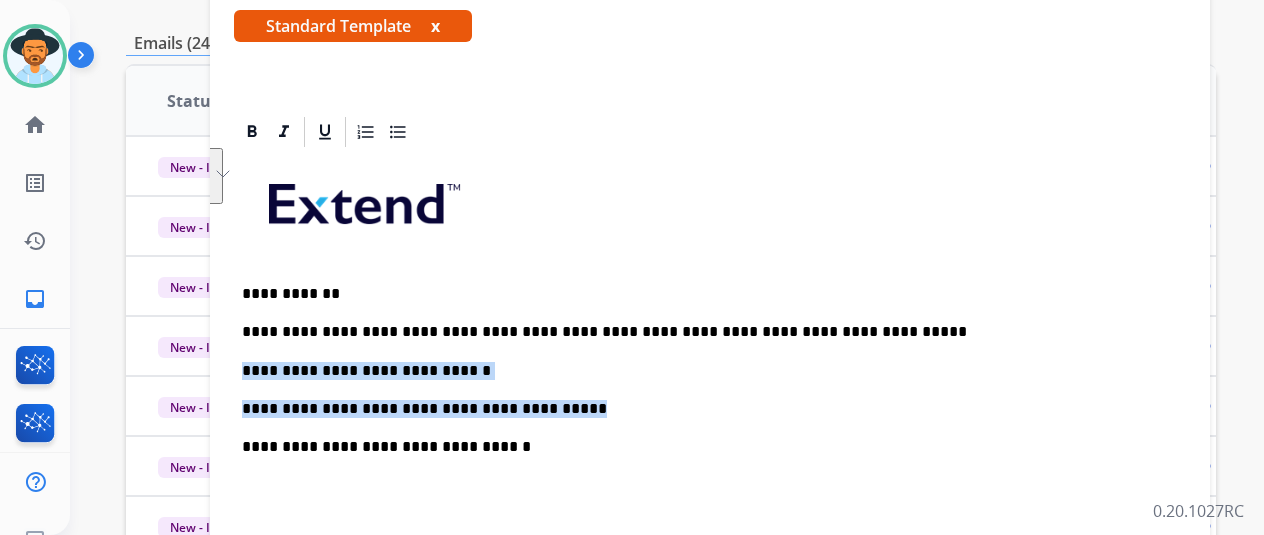 drag, startPoint x: 536, startPoint y: 405, endPoint x: 360, endPoint y: 333, distance: 190.15782 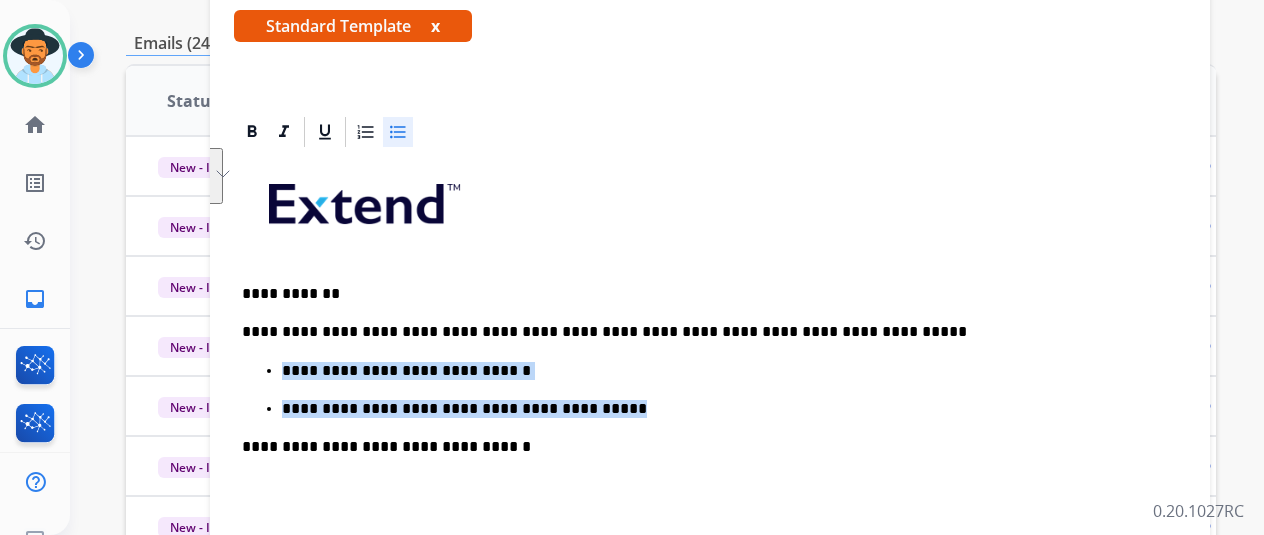 click 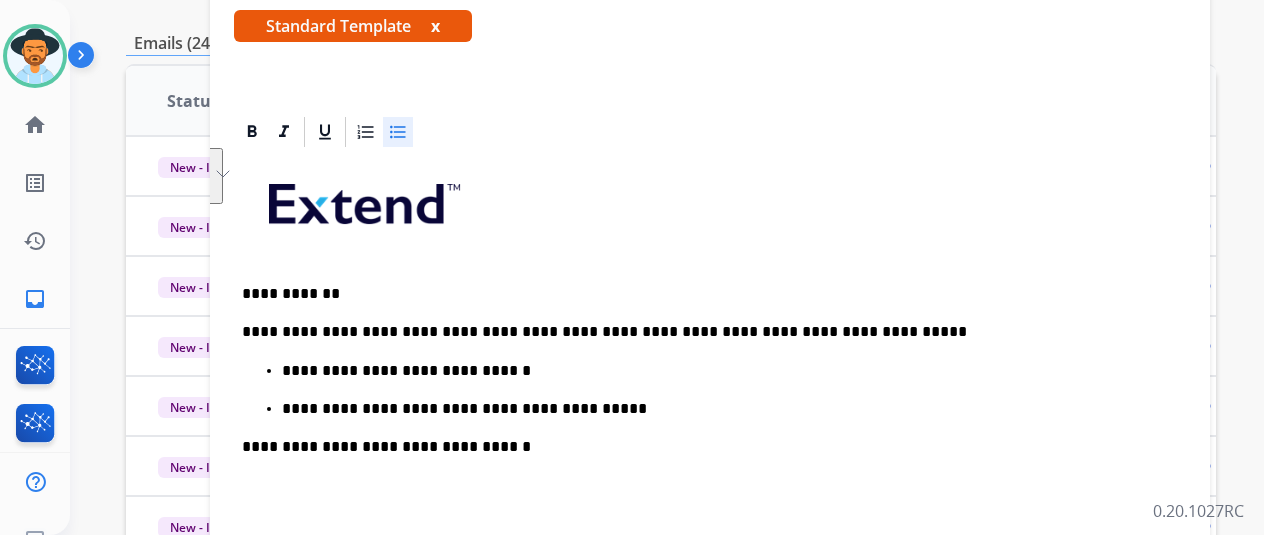 click on "**********" at bounding box center [710, 494] 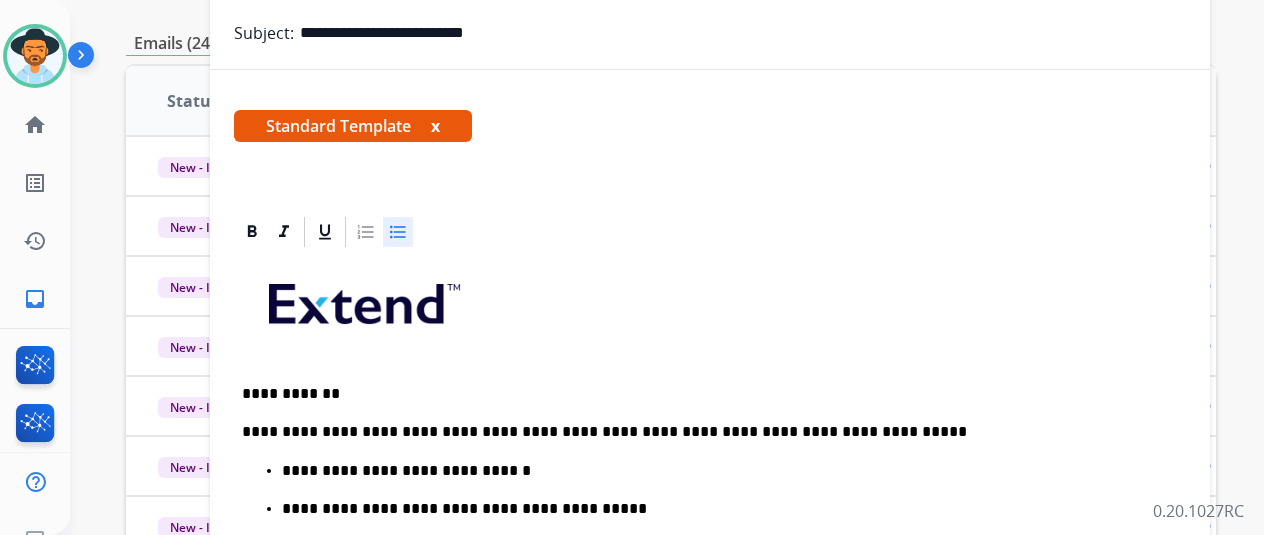 scroll, scrollTop: 0, scrollLeft: 0, axis: both 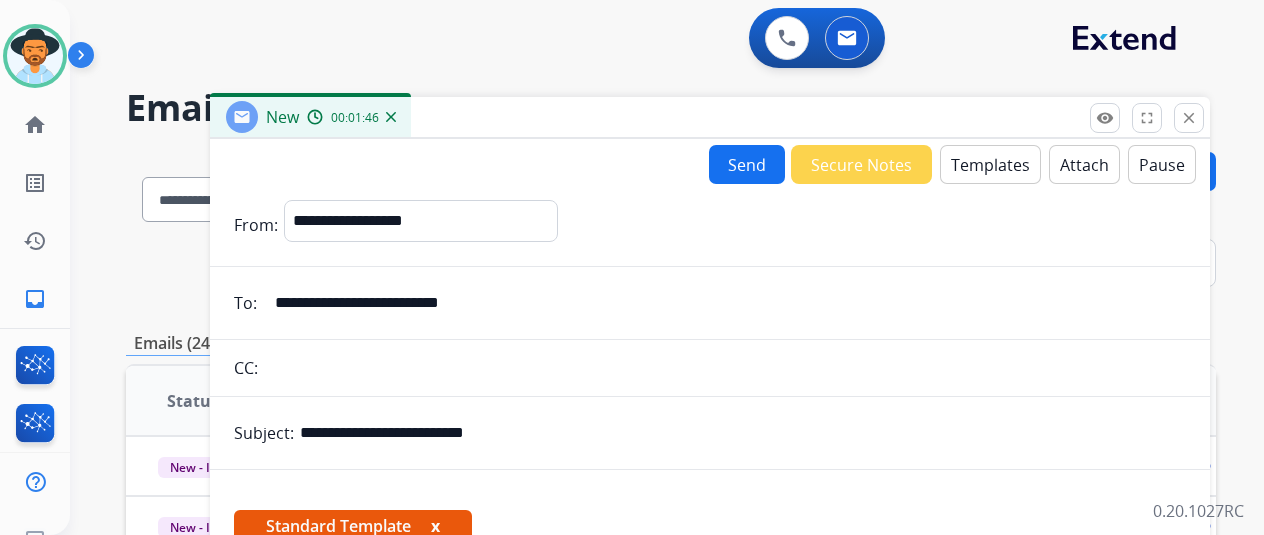 click on "Send" at bounding box center [747, 164] 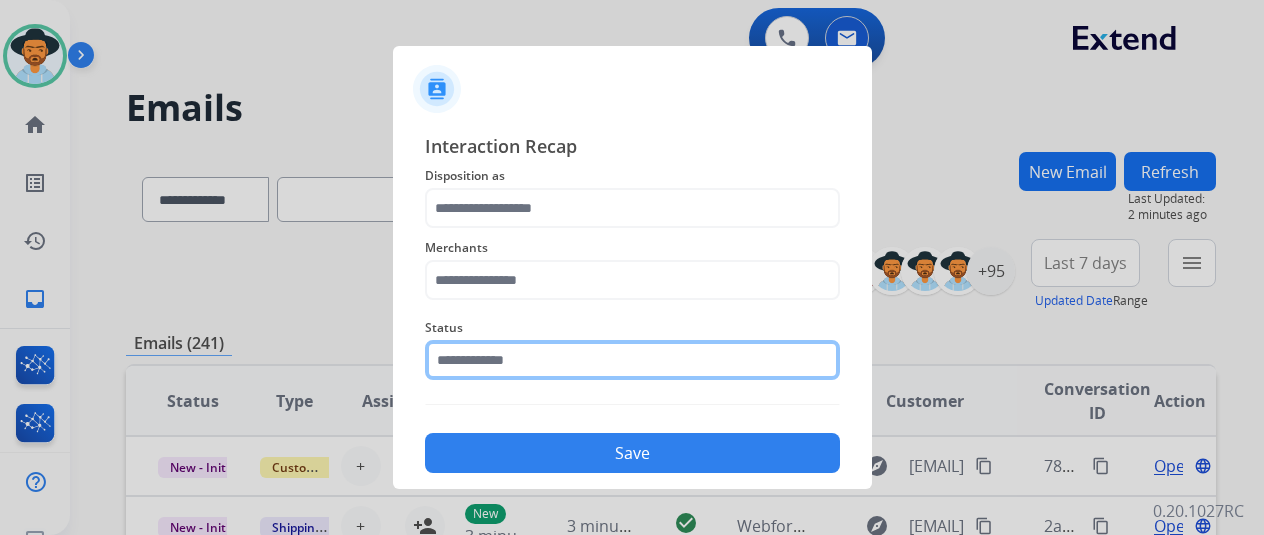 click 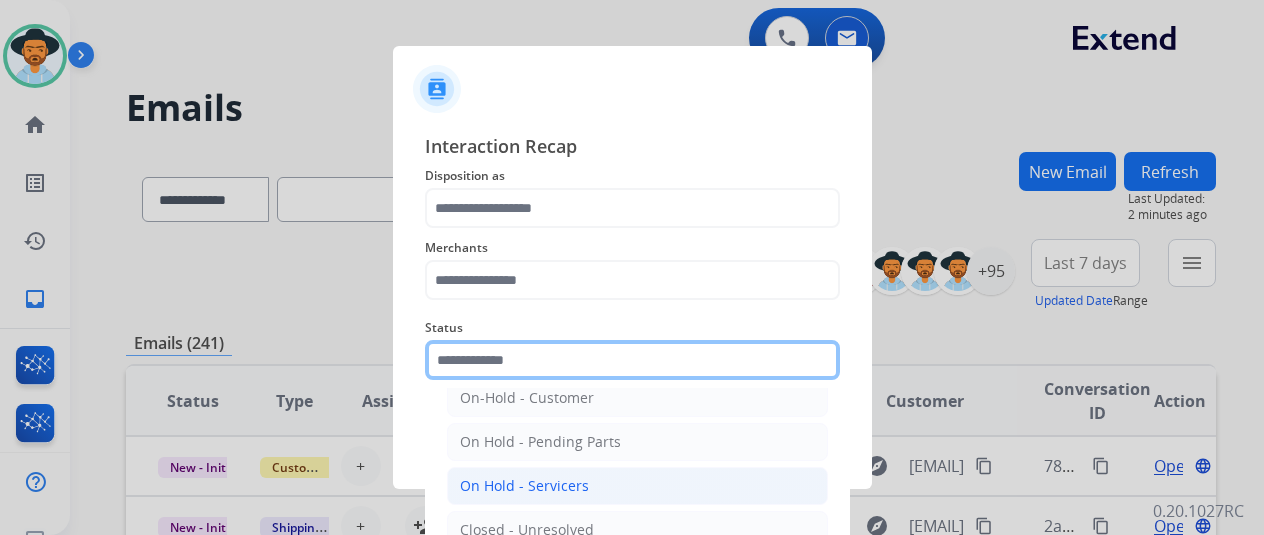 scroll, scrollTop: 114, scrollLeft: 0, axis: vertical 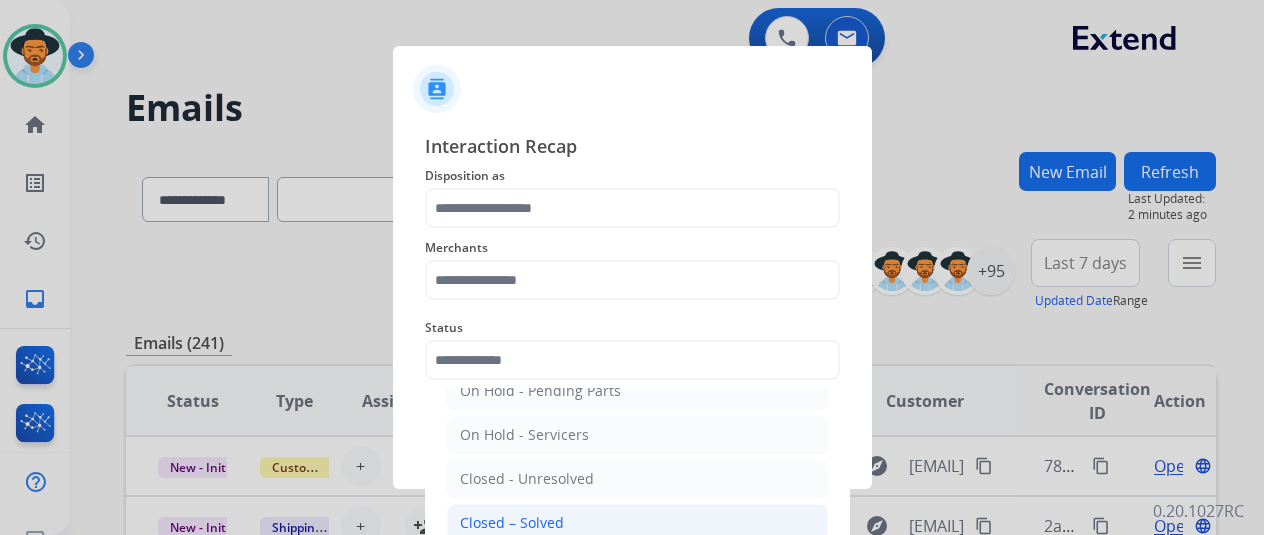 click on "Closed – Solved" 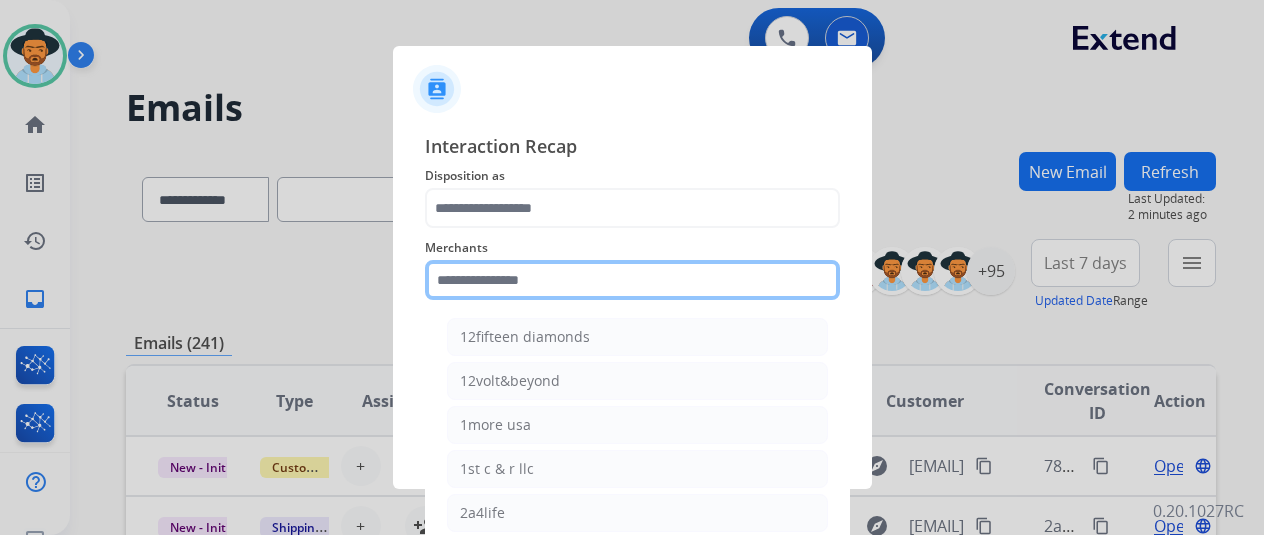 click 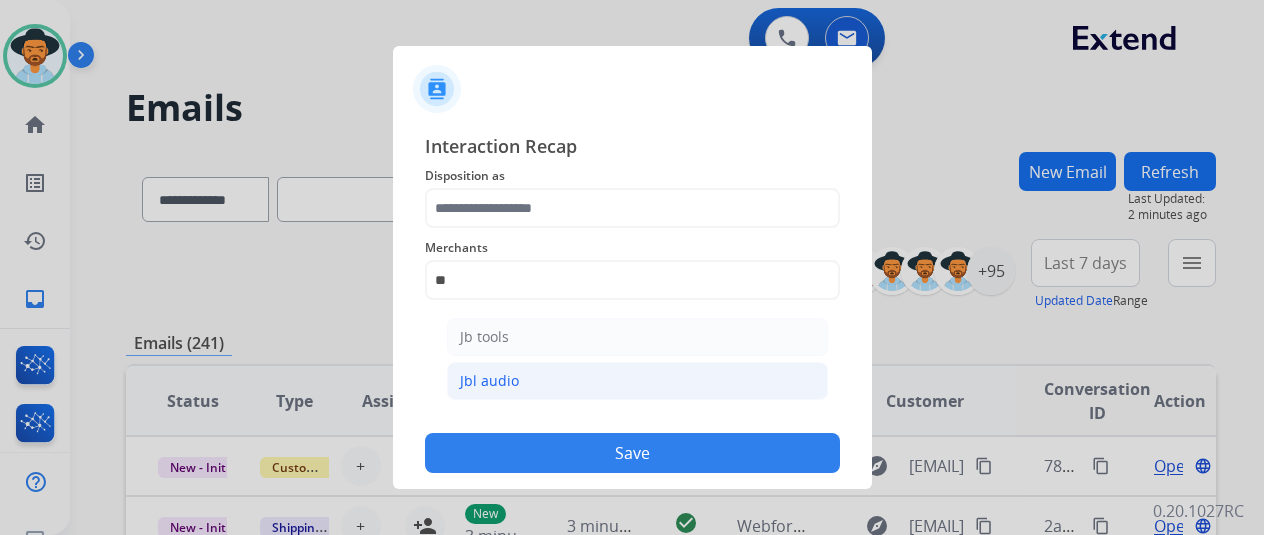 click on "Jbl audio" 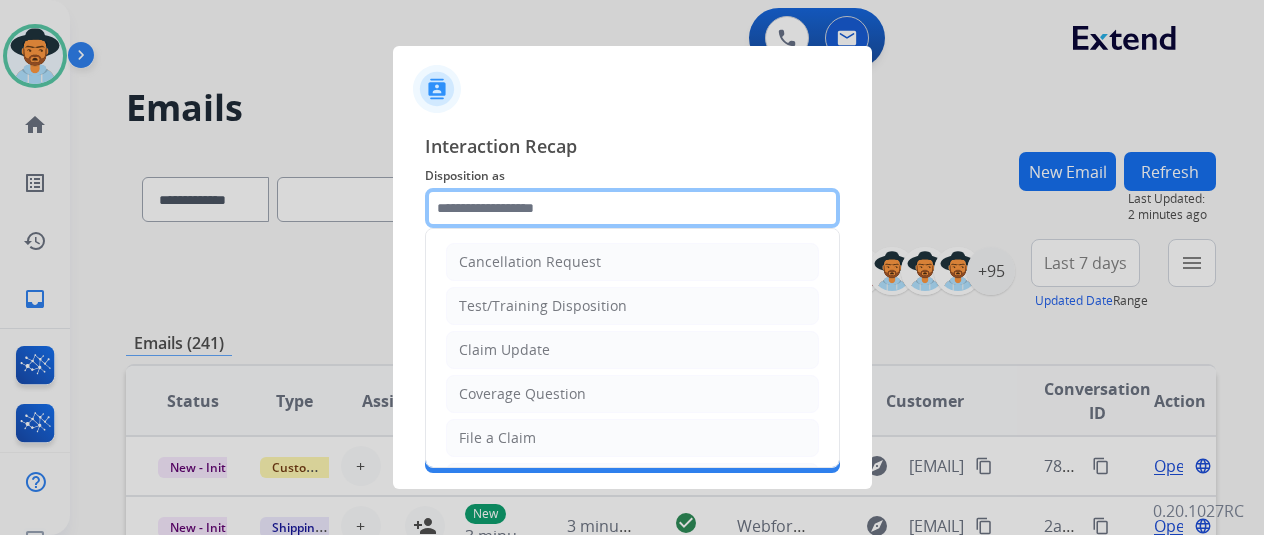 click 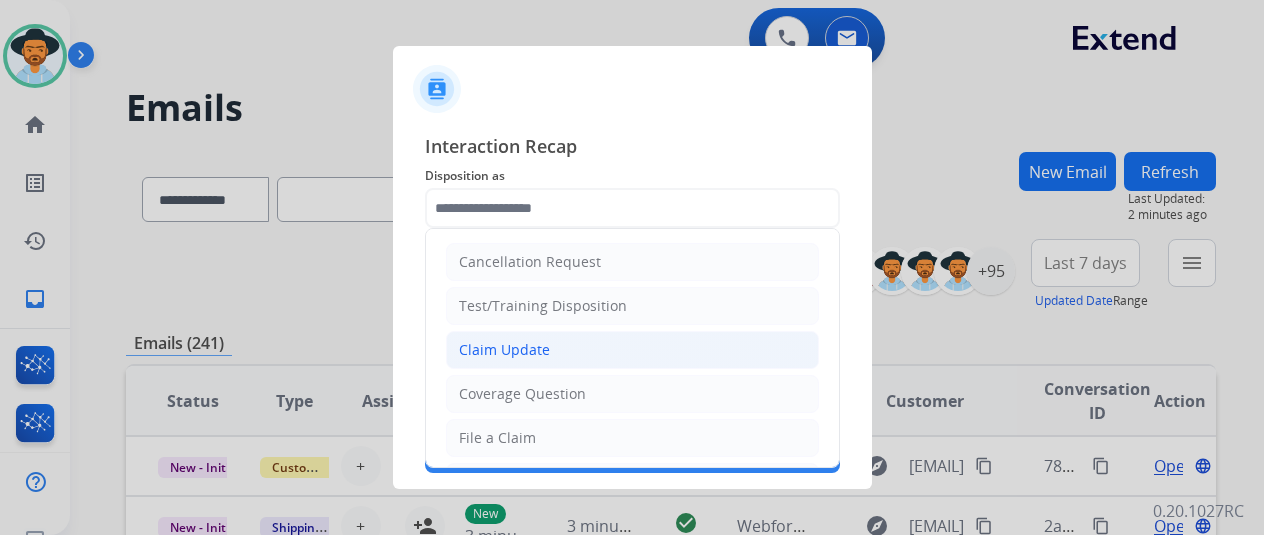 click on "Claim Update" 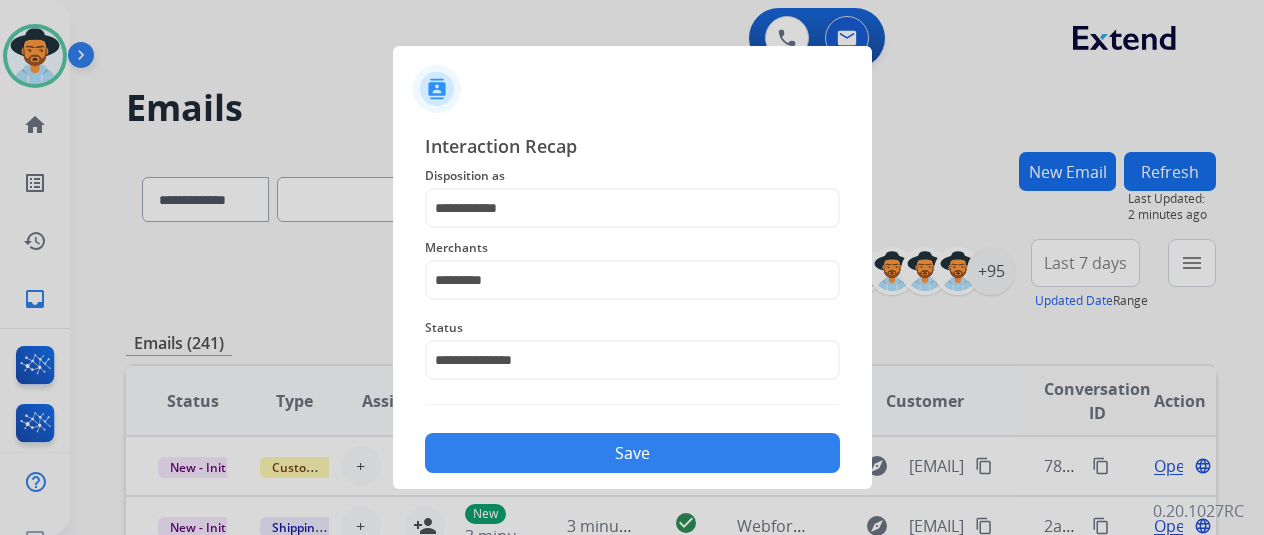 click on "Save" 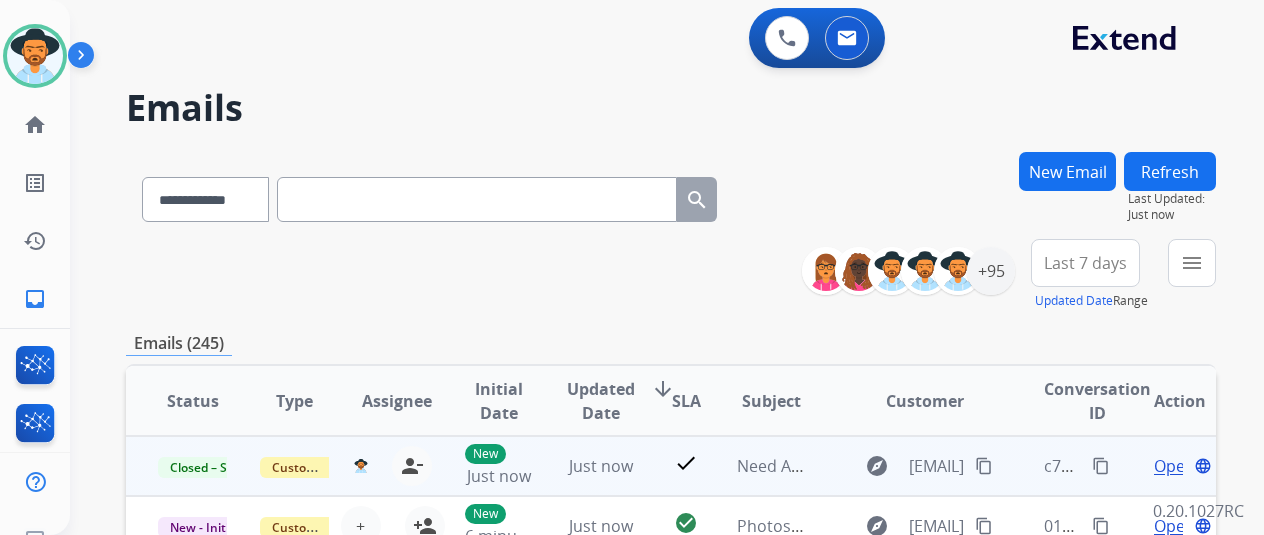 click on "content_copy" at bounding box center (1101, 466) 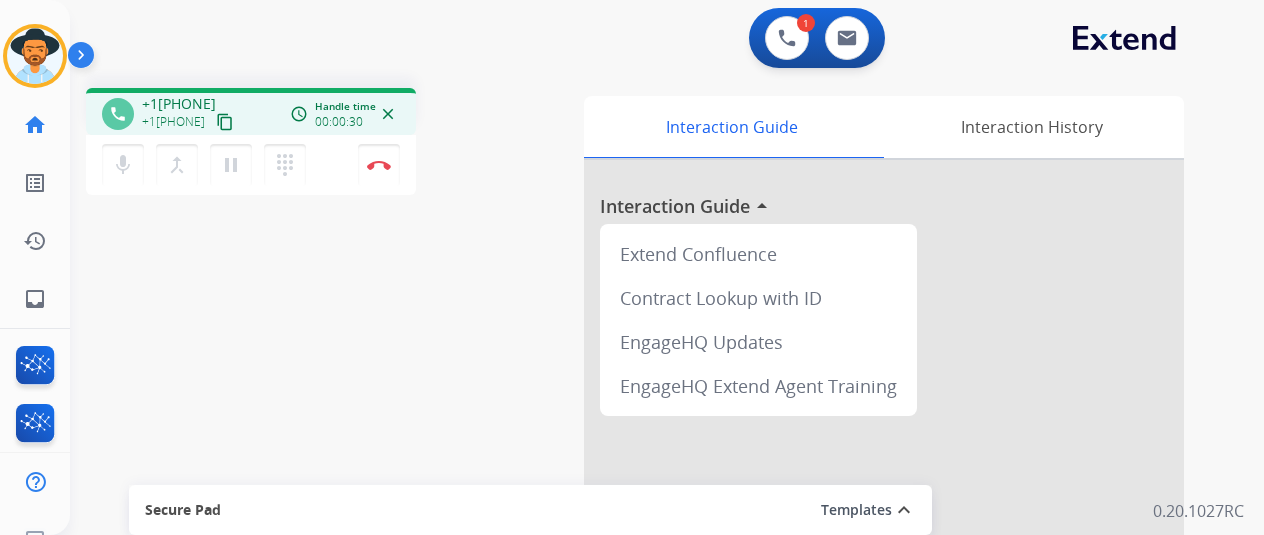 click on "content_copy" at bounding box center [225, 122] 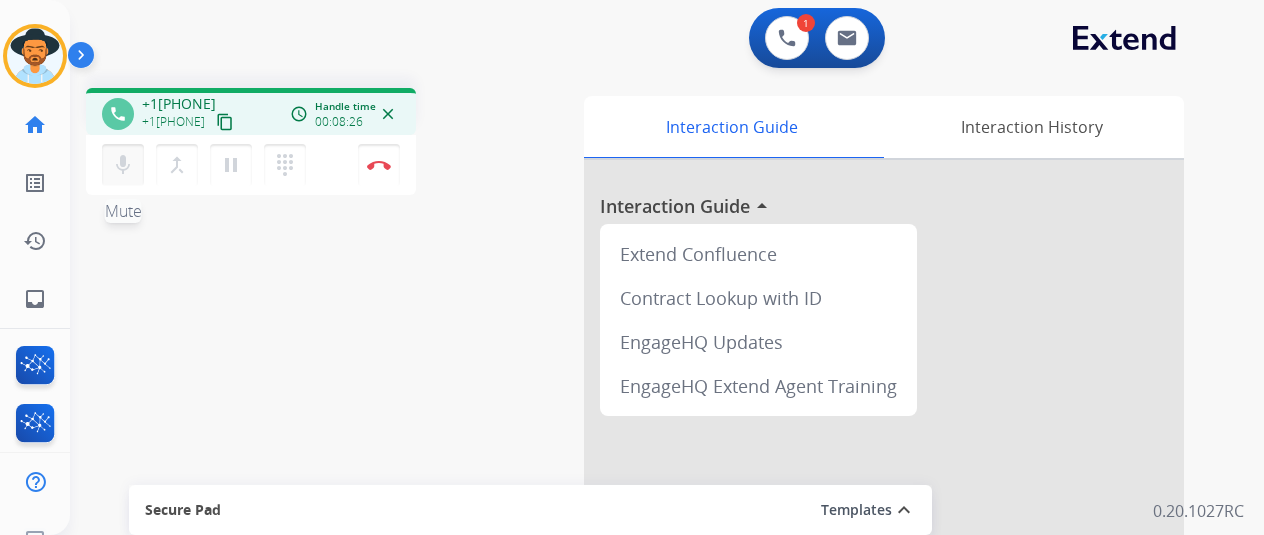 click on "mic" at bounding box center (123, 165) 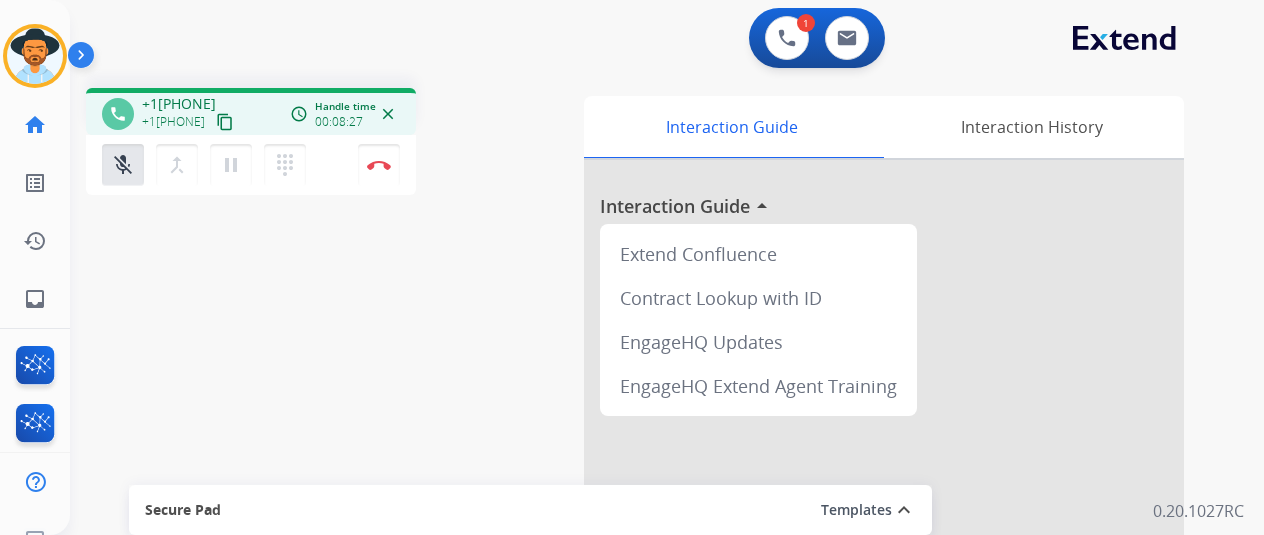 drag, startPoint x: 225, startPoint y: 159, endPoint x: 216, endPoint y: 187, distance: 29.410883 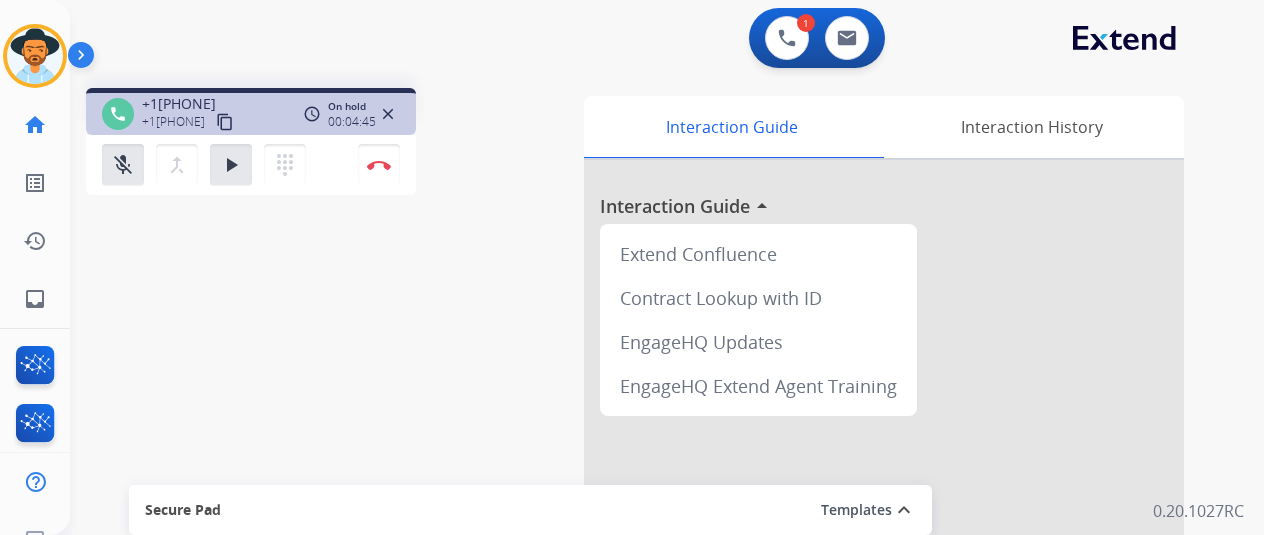 click on "phone +19286683156 +19286683156 content_copy access_time Call metrics Queue   00:10 Hold   04:45 Talk   08:28 Total   13:22 On hold 00:04:45 close mic_off Mute merge_type Bridge play_arrow Hold dialpad Dialpad Disconnect swap_horiz Break voice bridge close_fullscreen Connect 3-Way Call merge_type Separate 3-Way Call  Interaction Guide   Interaction History  Interaction Guide arrow_drop_up  Extend Confluence   Contract Lookup with ID   EngageHQ Updates   EngageHQ Extend Agent Training  Secure Pad Templates expand_less Choose a template Save" at bounding box center (643, 489) 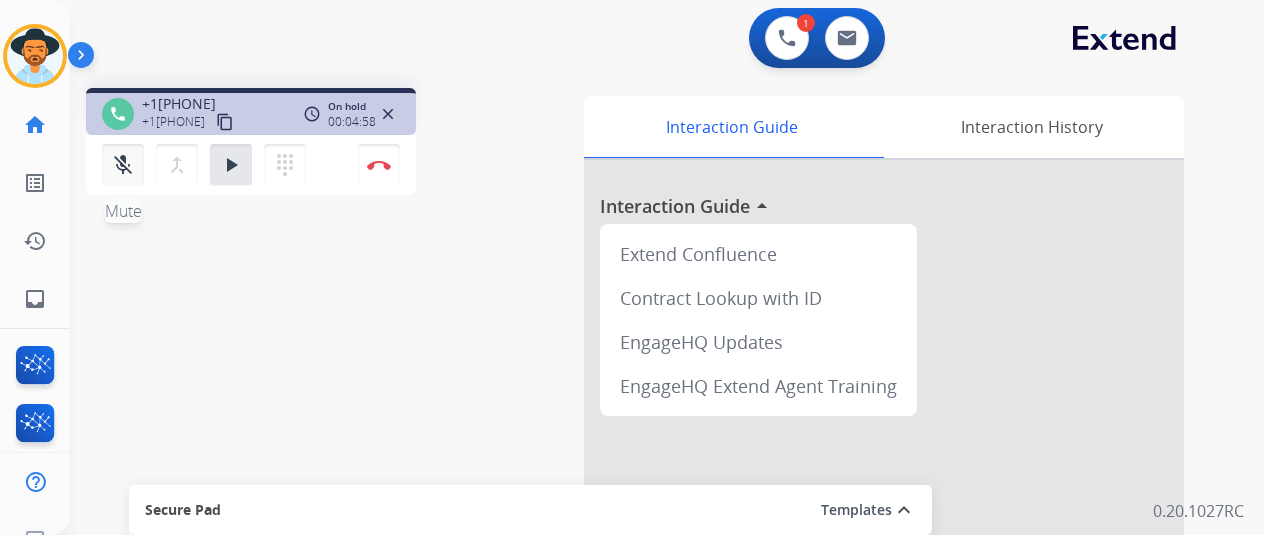 click on "mic_off" at bounding box center (123, 165) 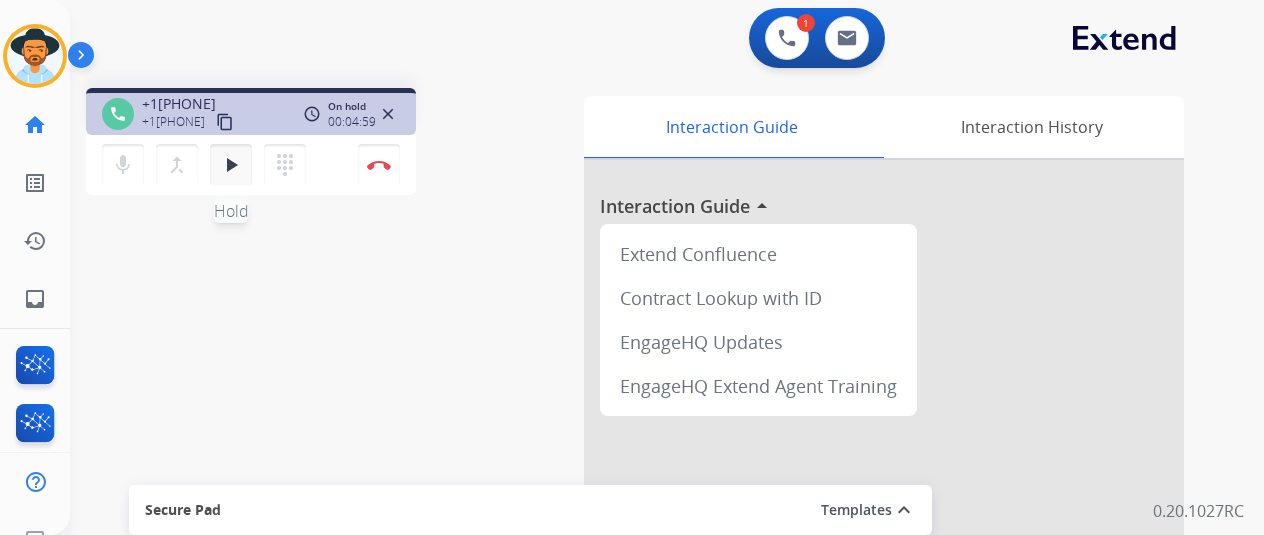 click on "play_arrow" at bounding box center (231, 165) 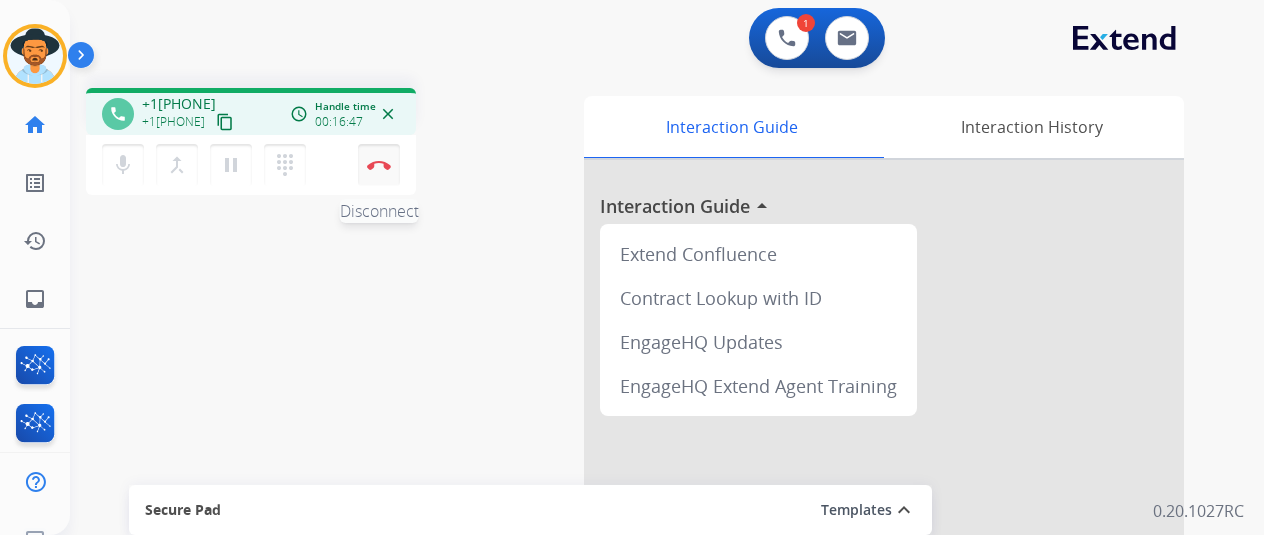 click on "Disconnect" at bounding box center (379, 165) 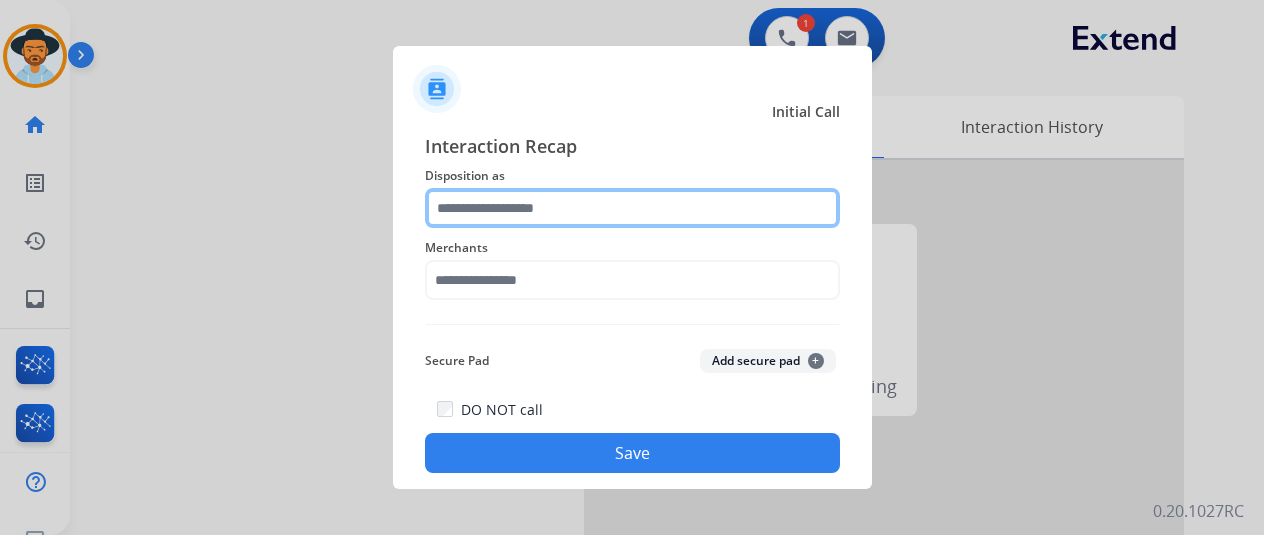 click 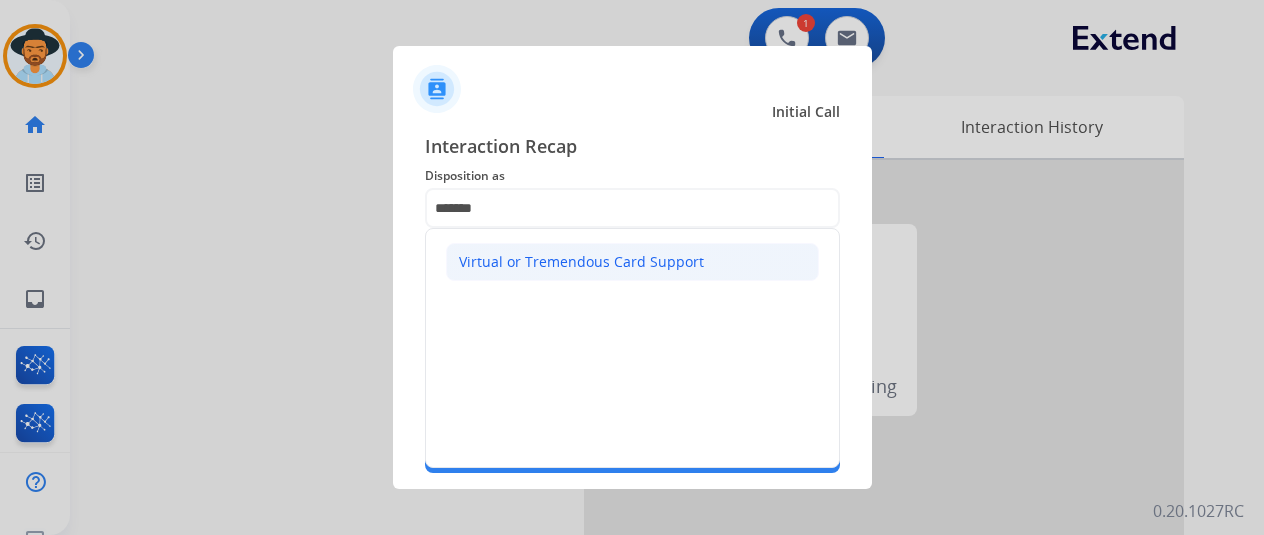 click on "Virtual or Tremendous Card Support" 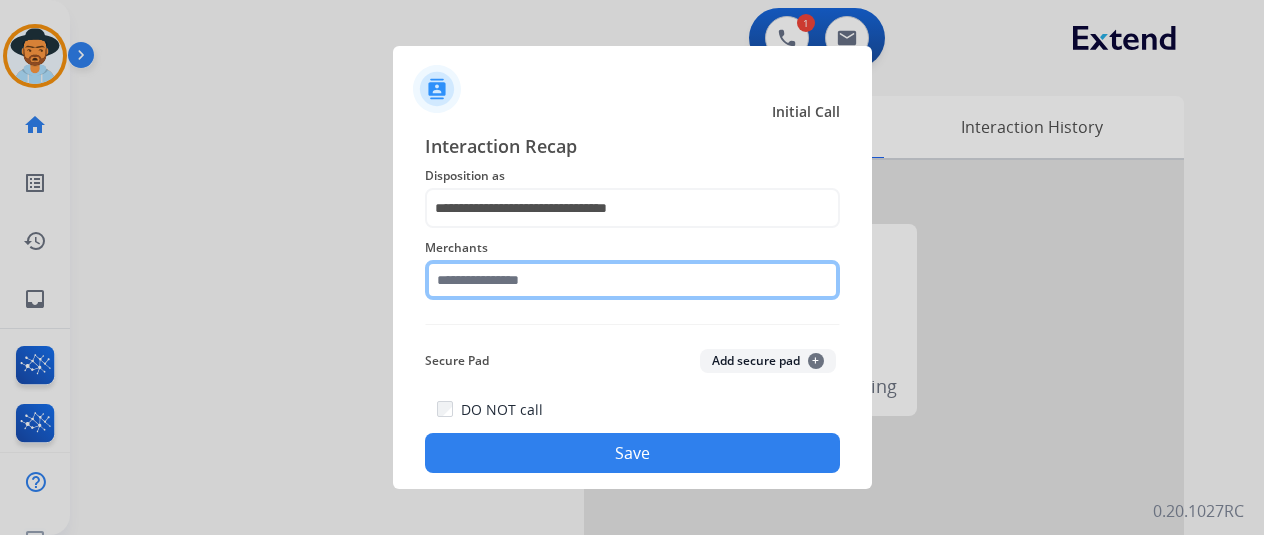 click 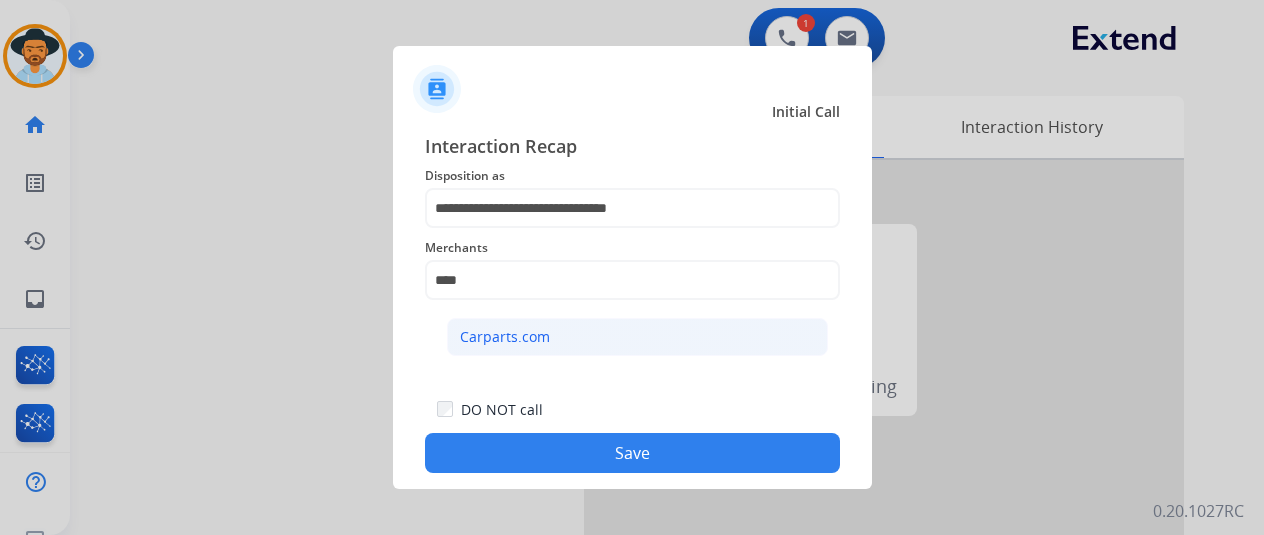 click on "Carparts.com" 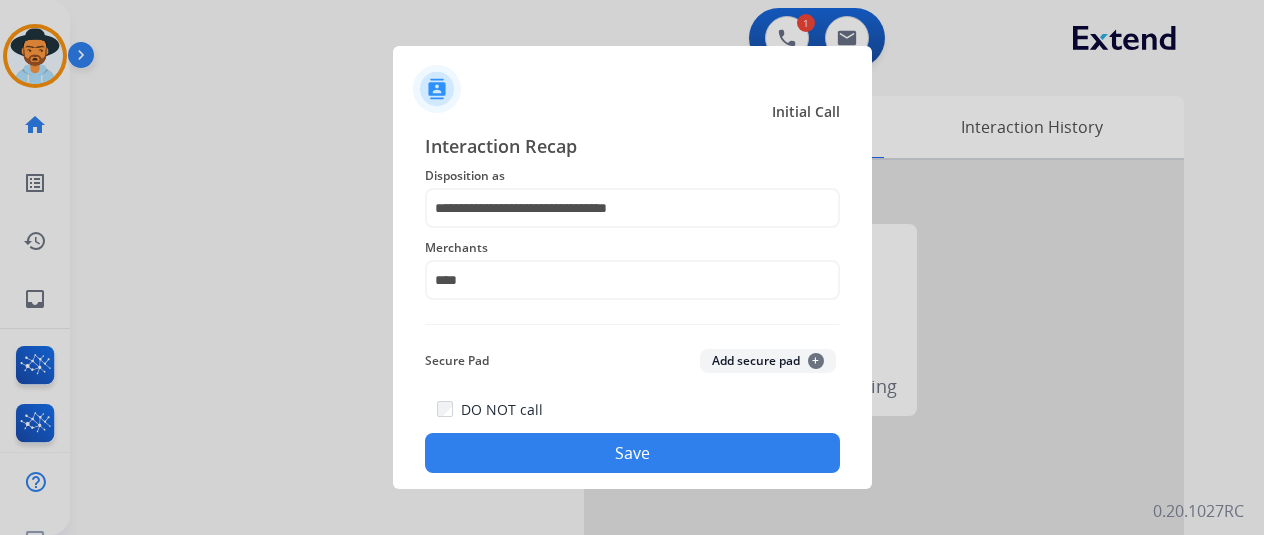 type on "**********" 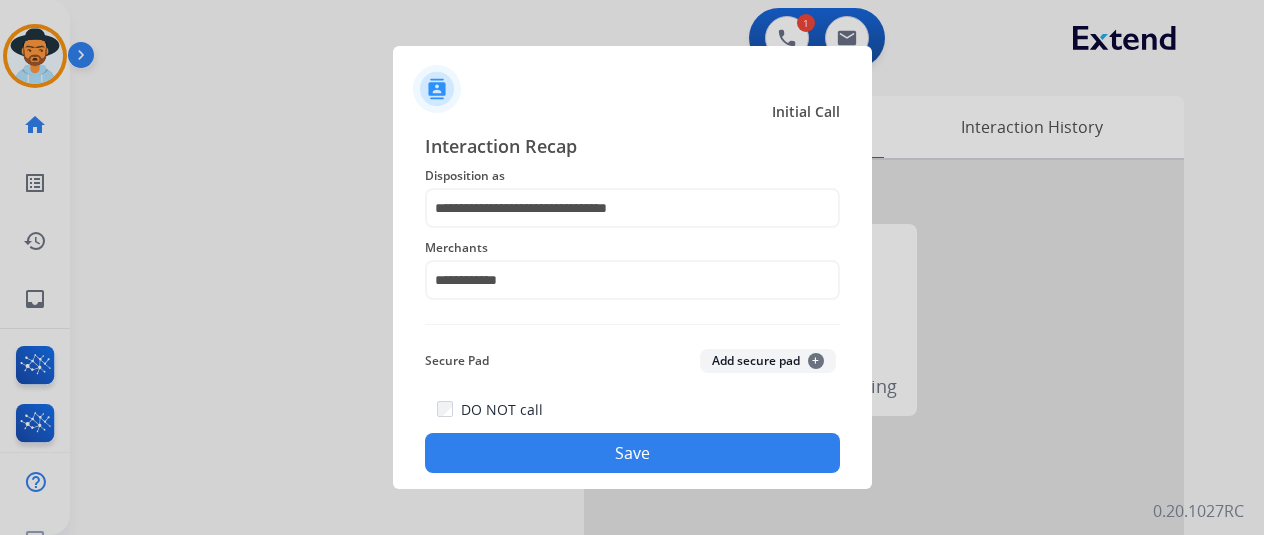 click on "Save" 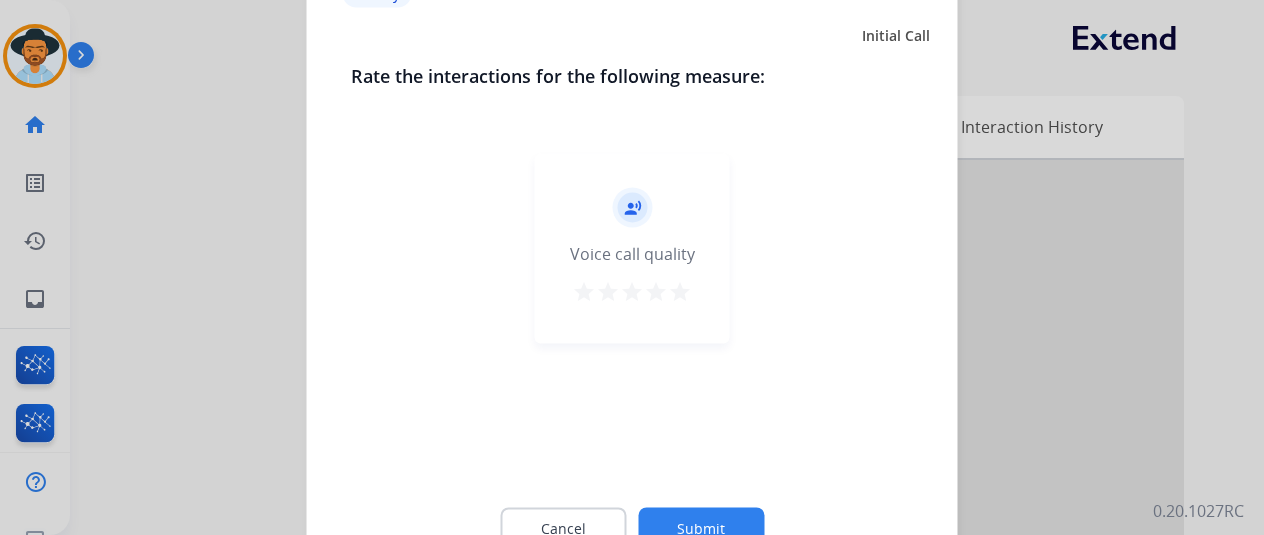 click on "star" at bounding box center [680, 291] 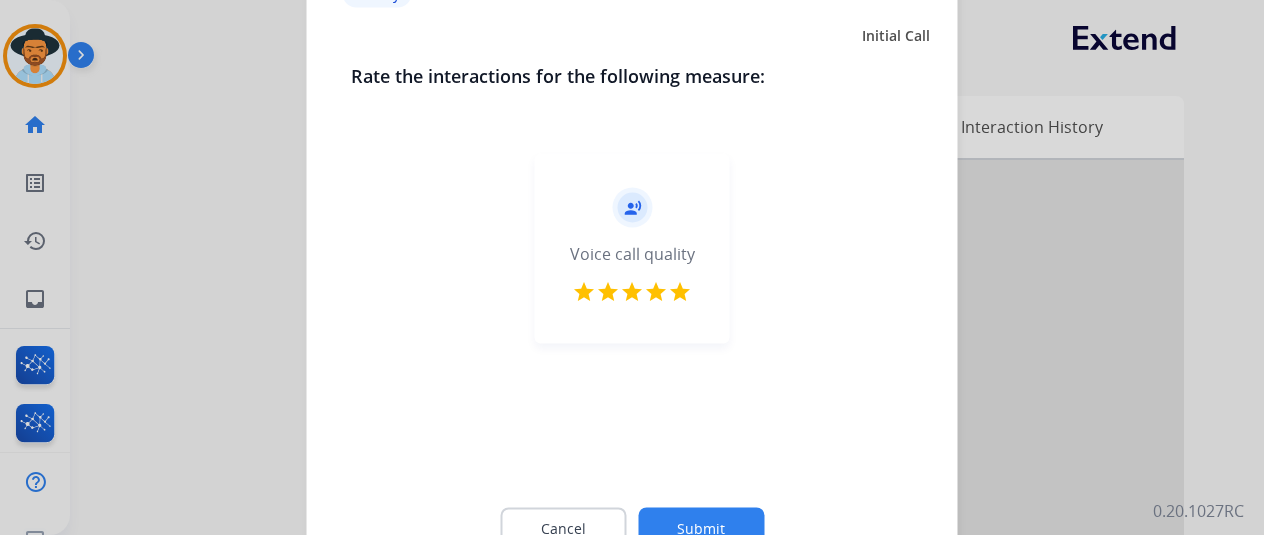 click on "Submit" 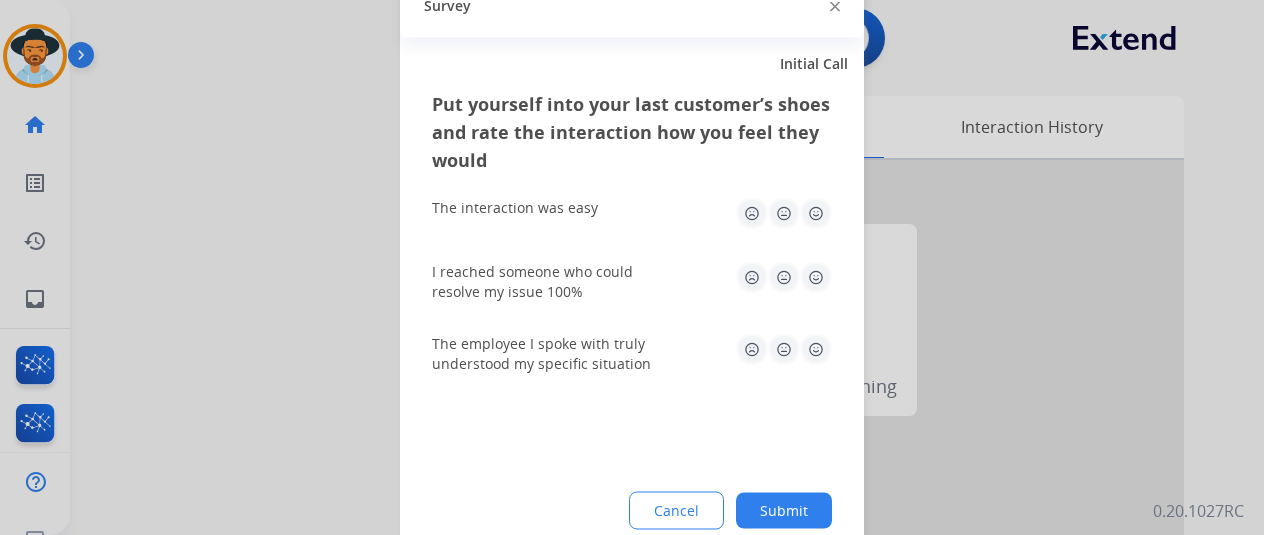 click 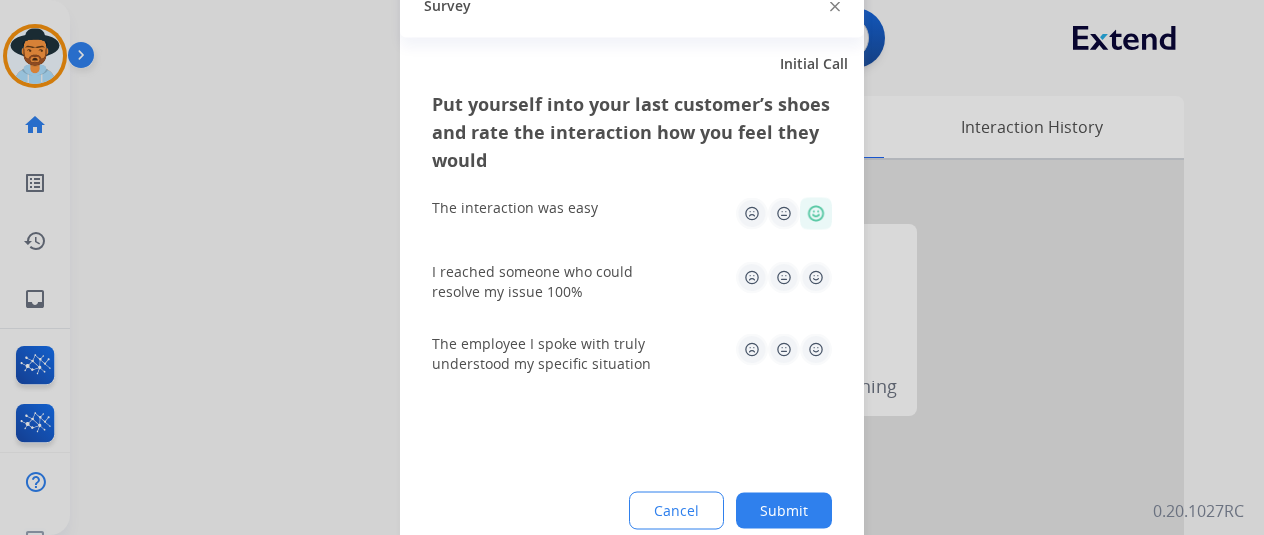 click 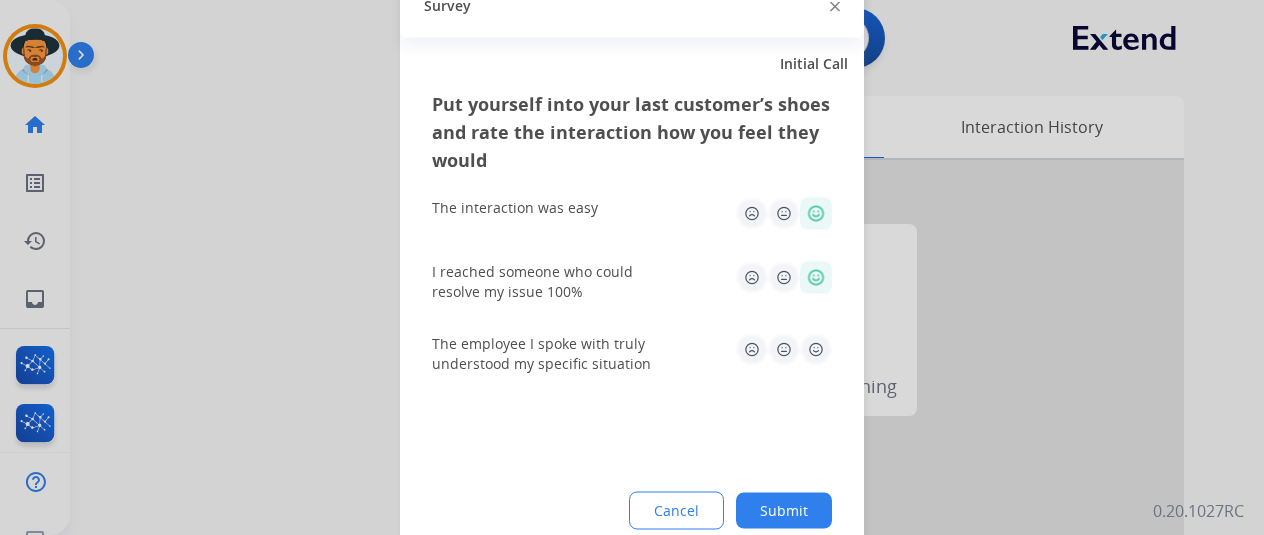 click 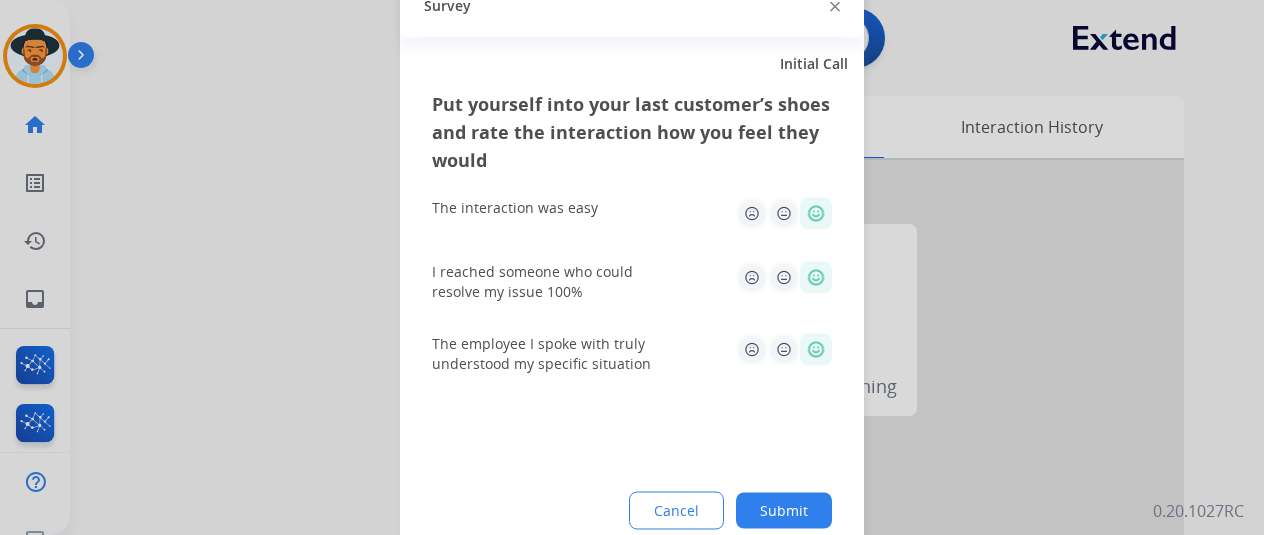 drag, startPoint x: 779, startPoint y: 505, endPoint x: 783, endPoint y: 493, distance: 12.649111 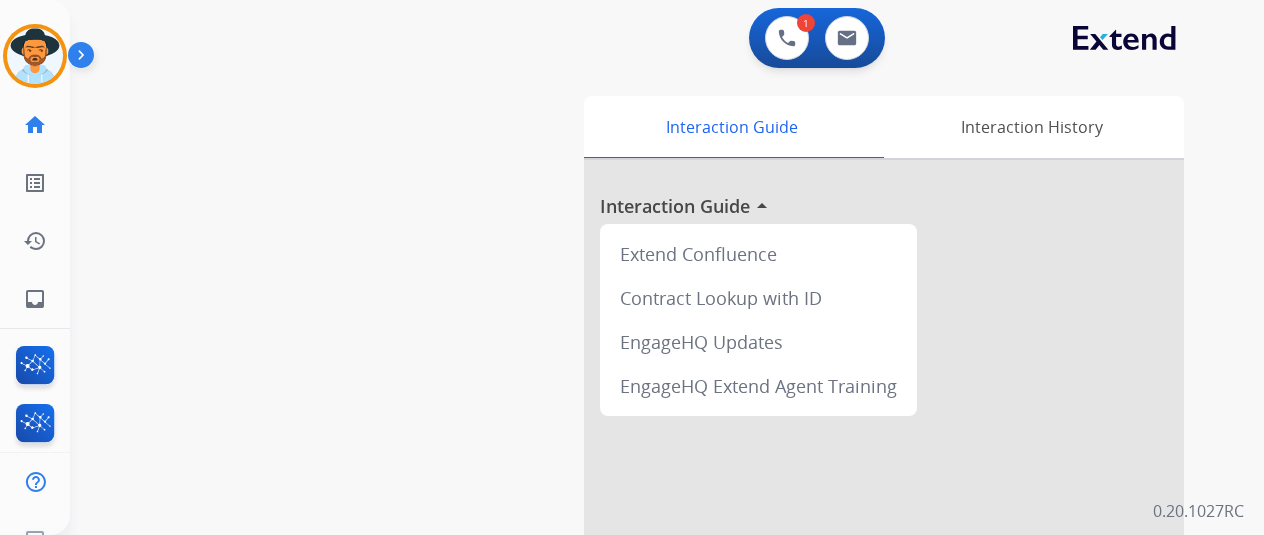 drag, startPoint x: 51, startPoint y: 64, endPoint x: 80, endPoint y: 78, distance: 32.202484 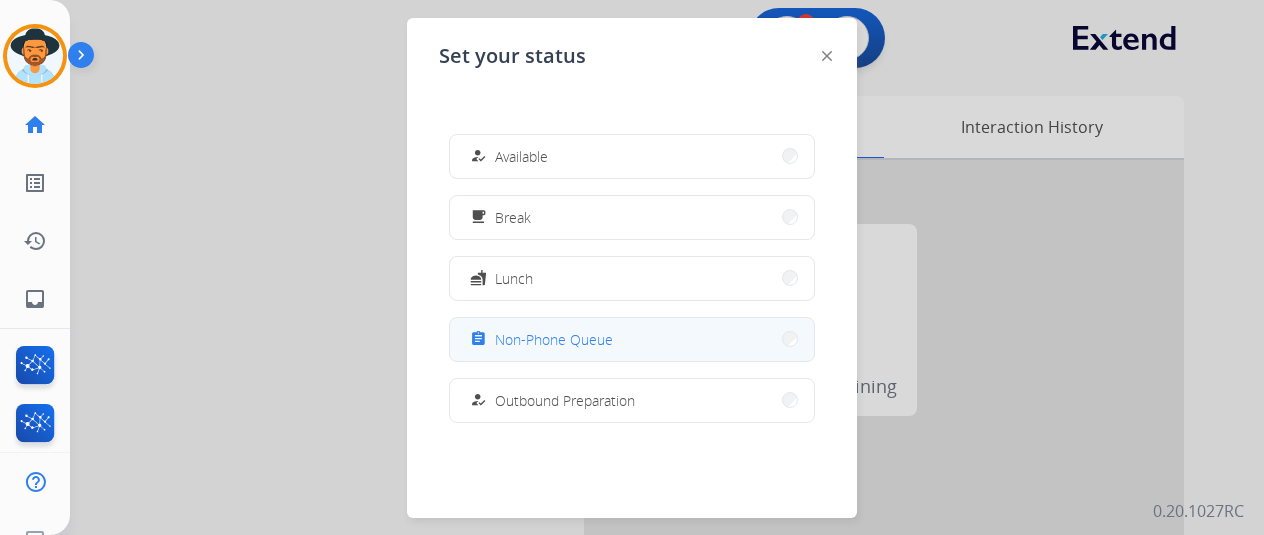 click on "assignment Non-Phone Queue" at bounding box center [632, 339] 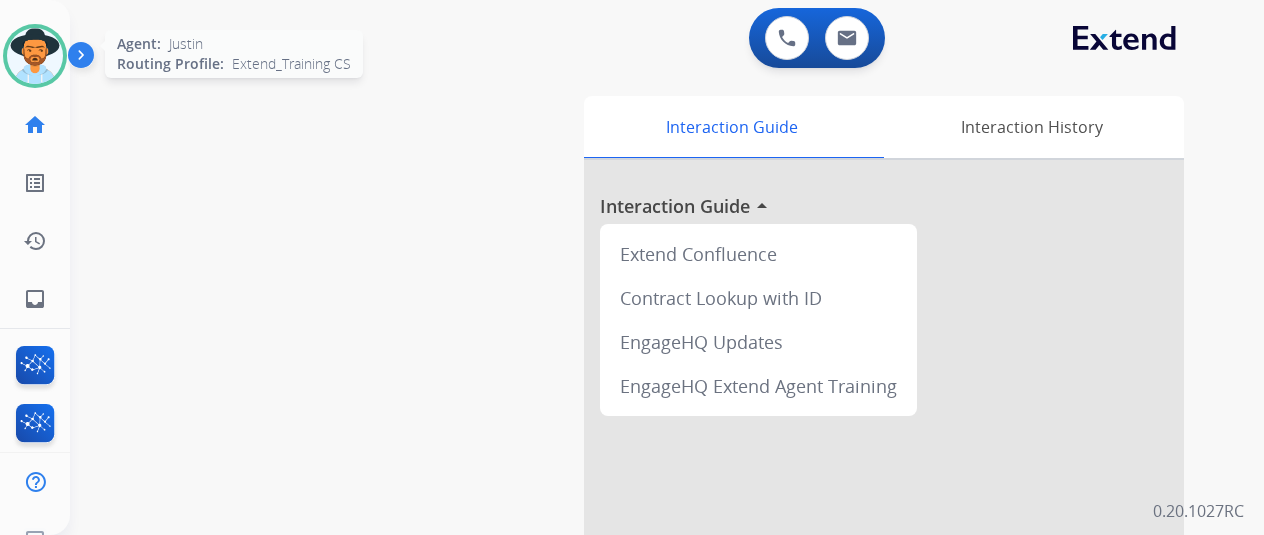 click at bounding box center [35, 56] 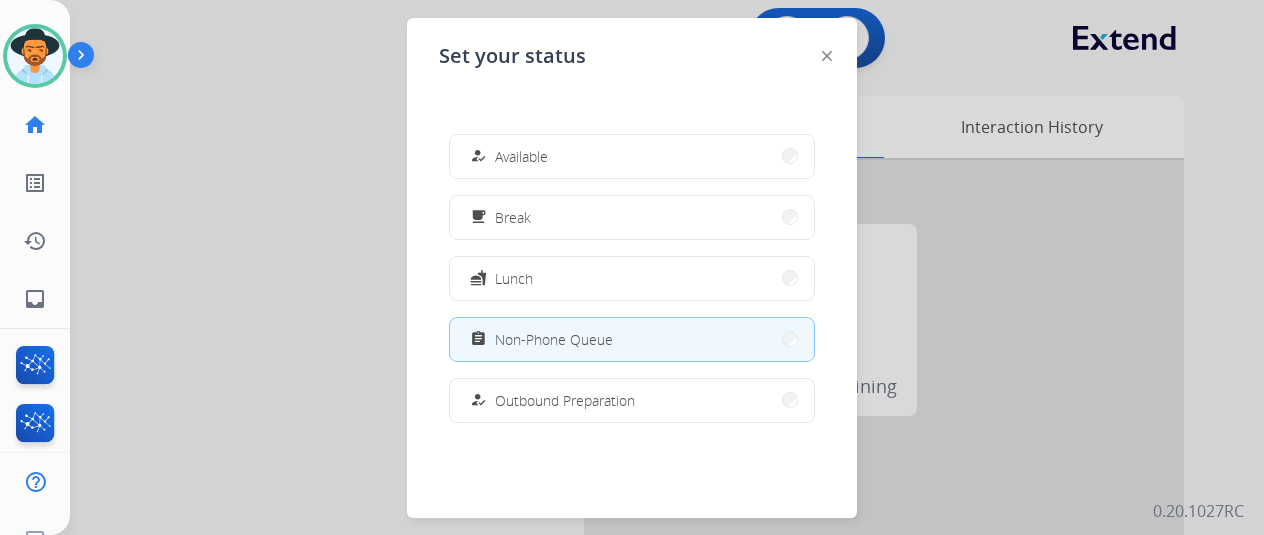 click at bounding box center [632, 267] 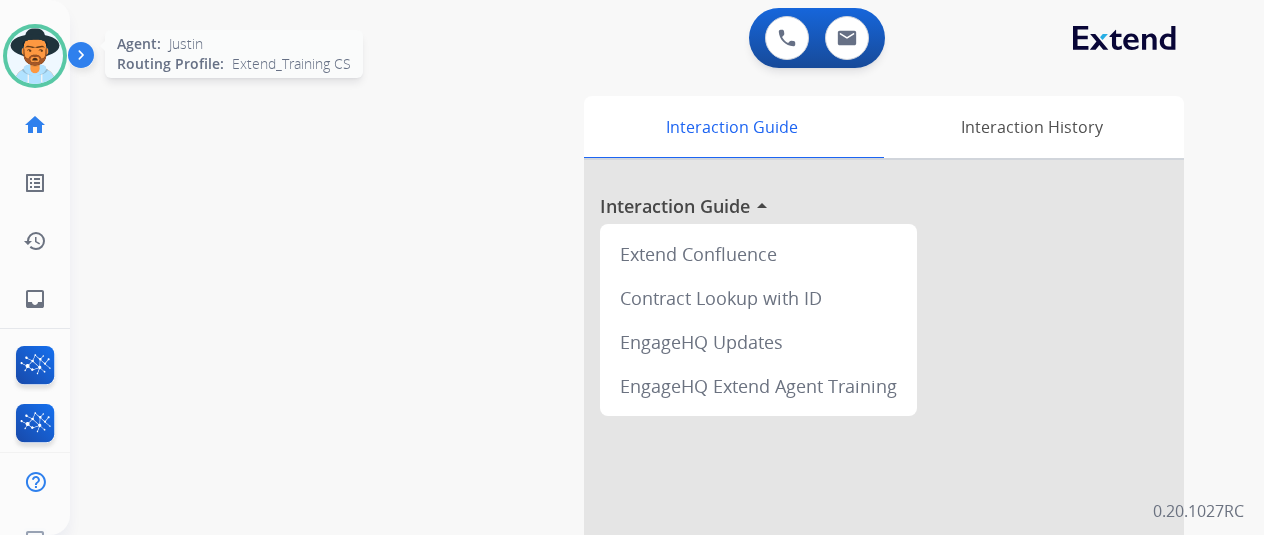 click at bounding box center [35, 56] 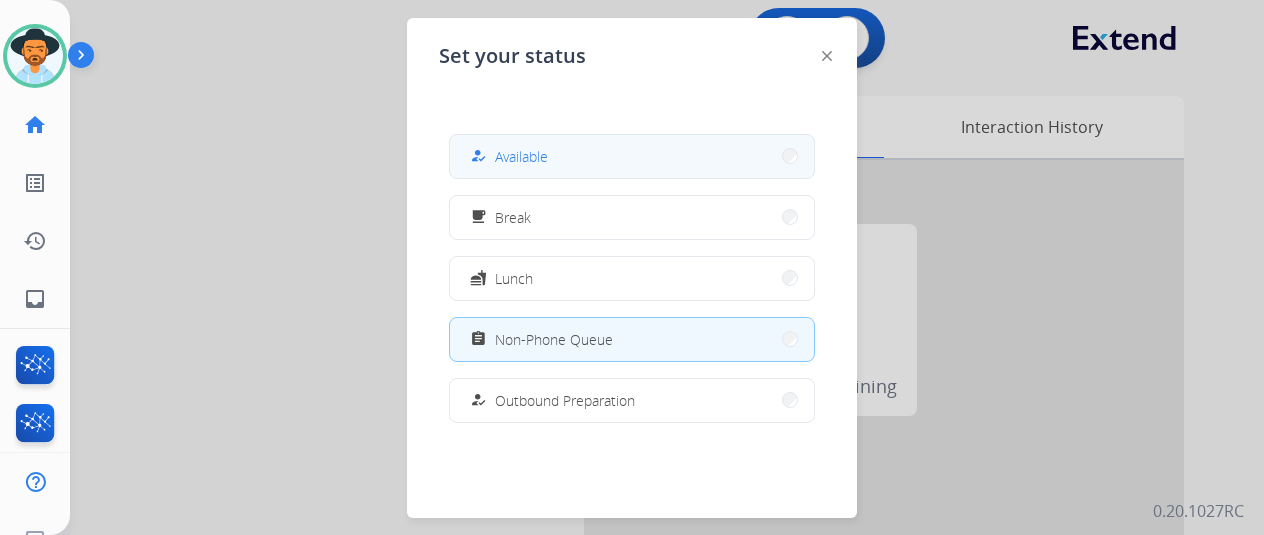 click on "how_to_reg Available" at bounding box center [632, 156] 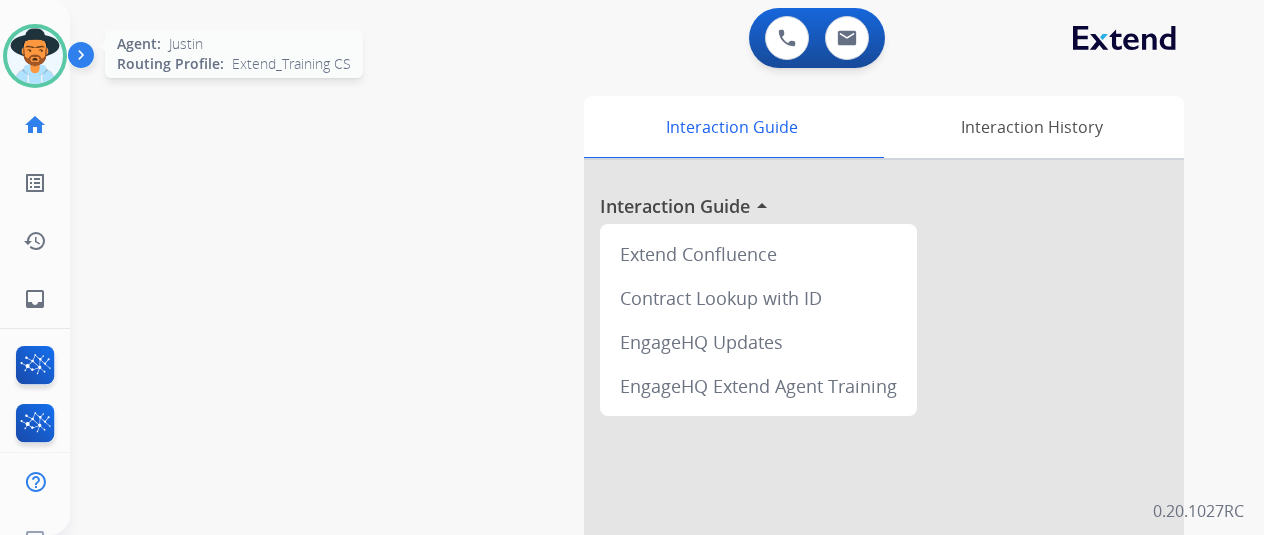 click at bounding box center [35, 56] 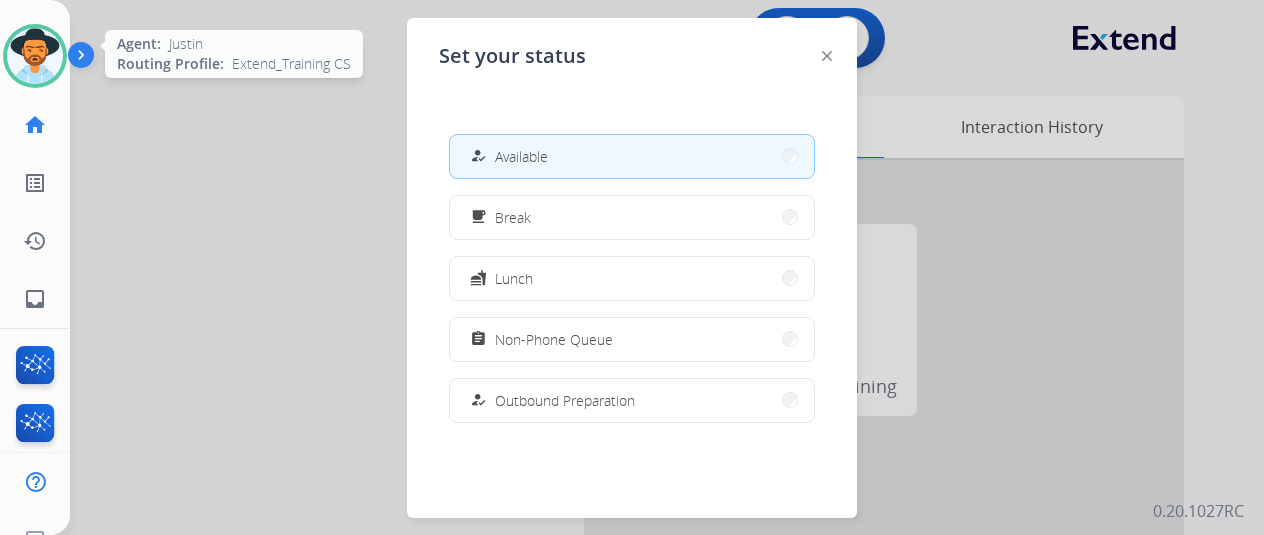 click at bounding box center (35, 56) 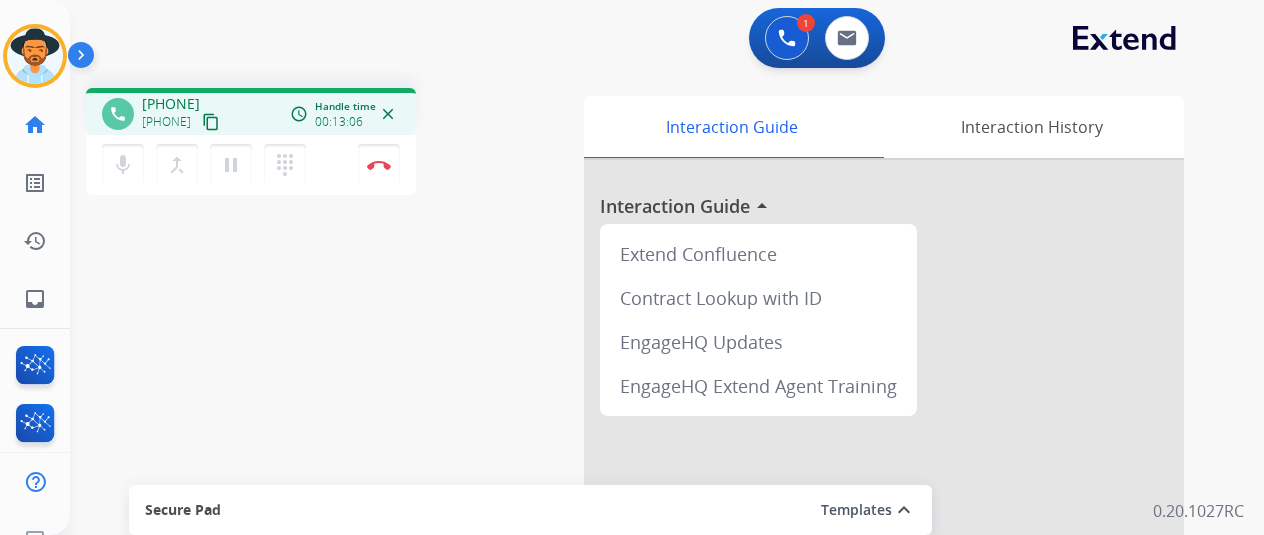 click on "mic Mute merge_type Bridge pause Hold dialpad Dialpad Disconnect" at bounding box center (251, 165) 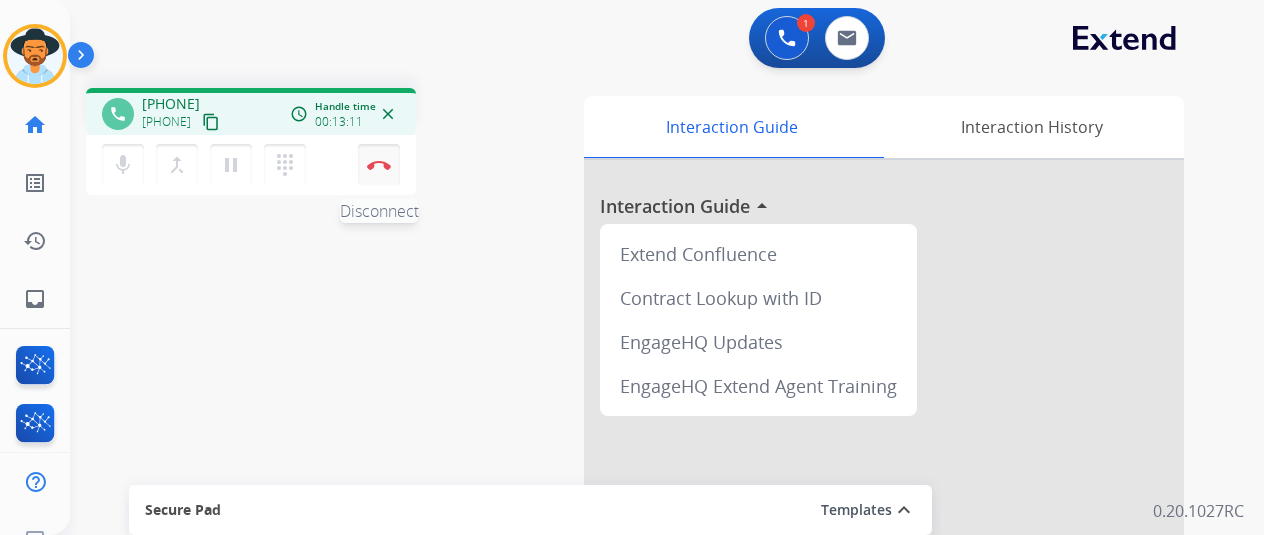 click on "Disconnect" at bounding box center [379, 165] 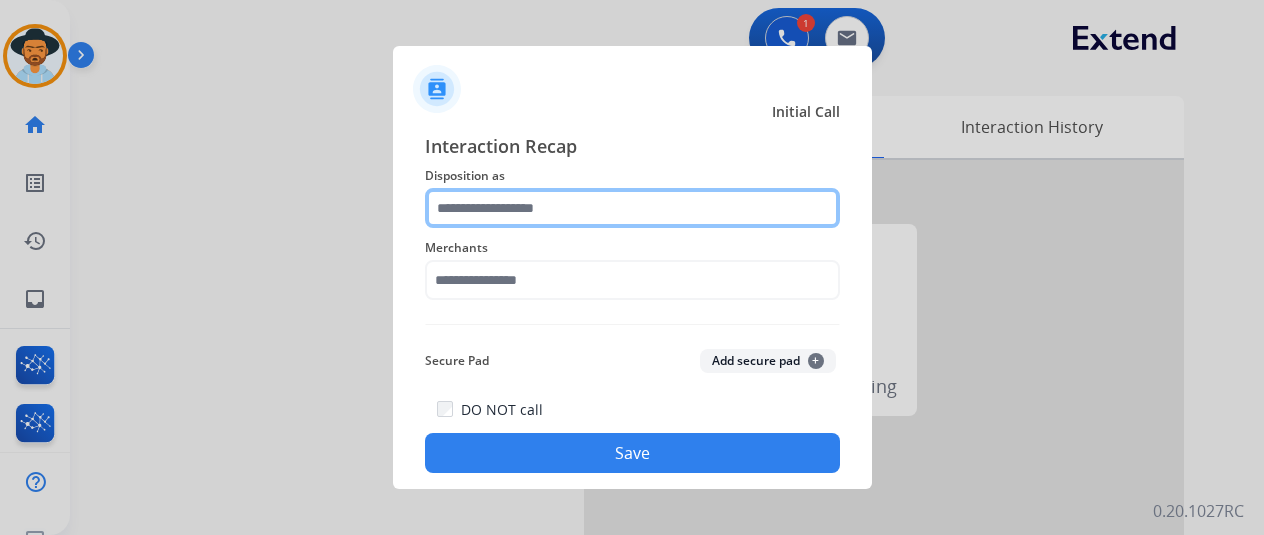 click 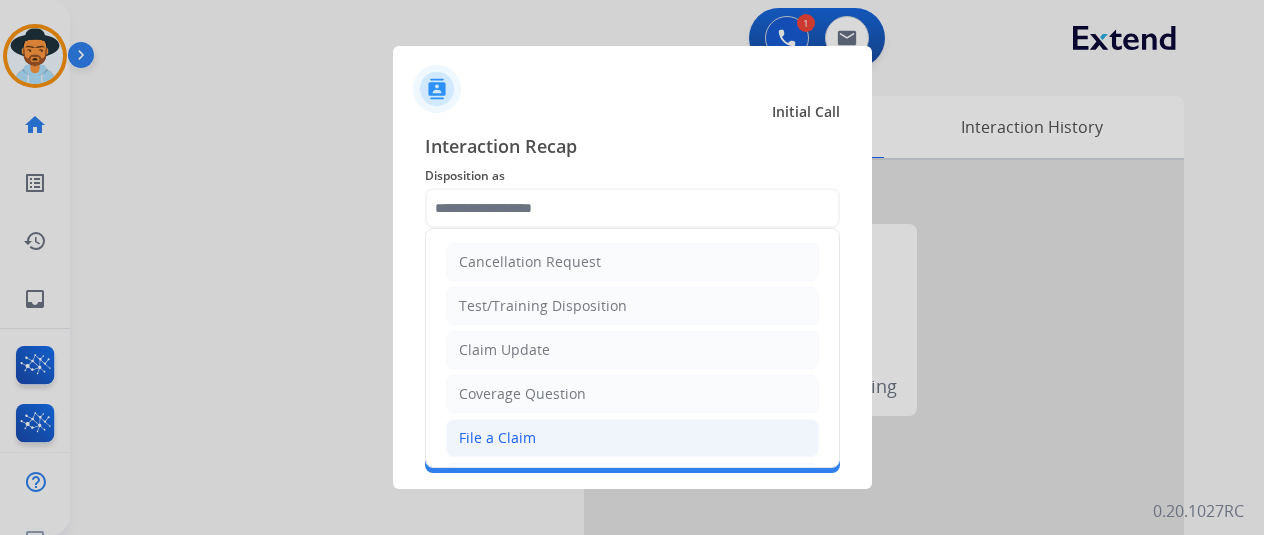 click on "File a Claim" 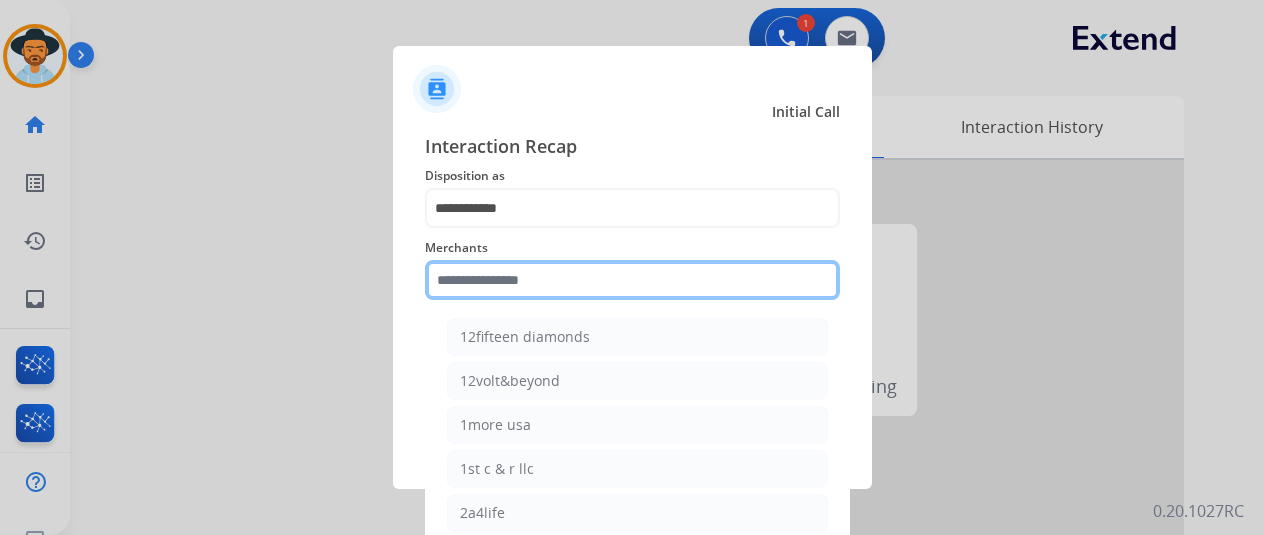 click 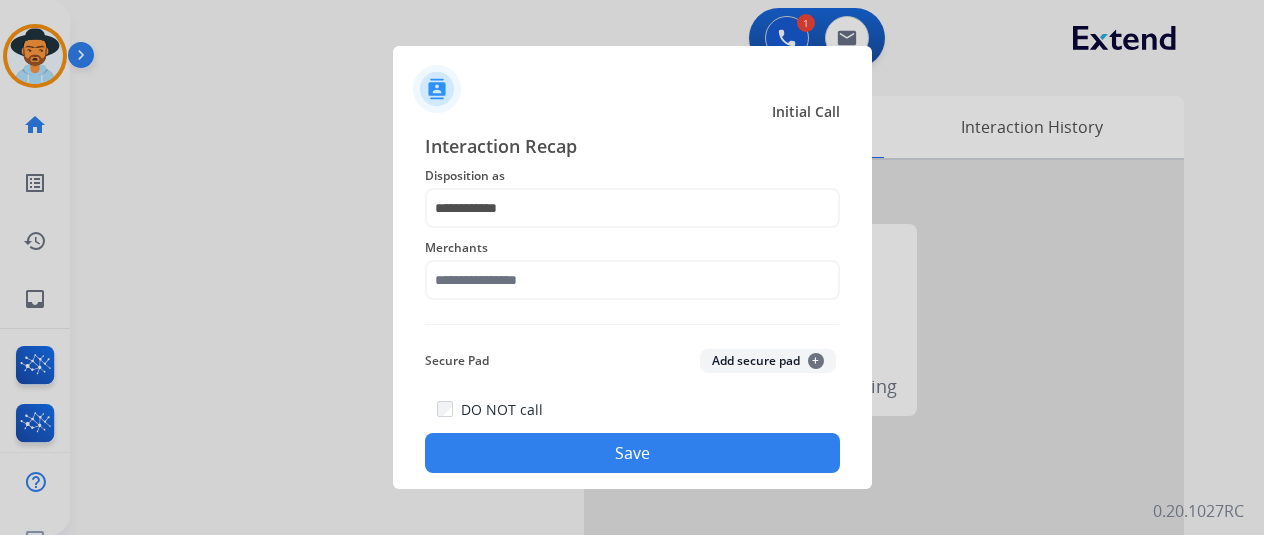 click on "Merchants" 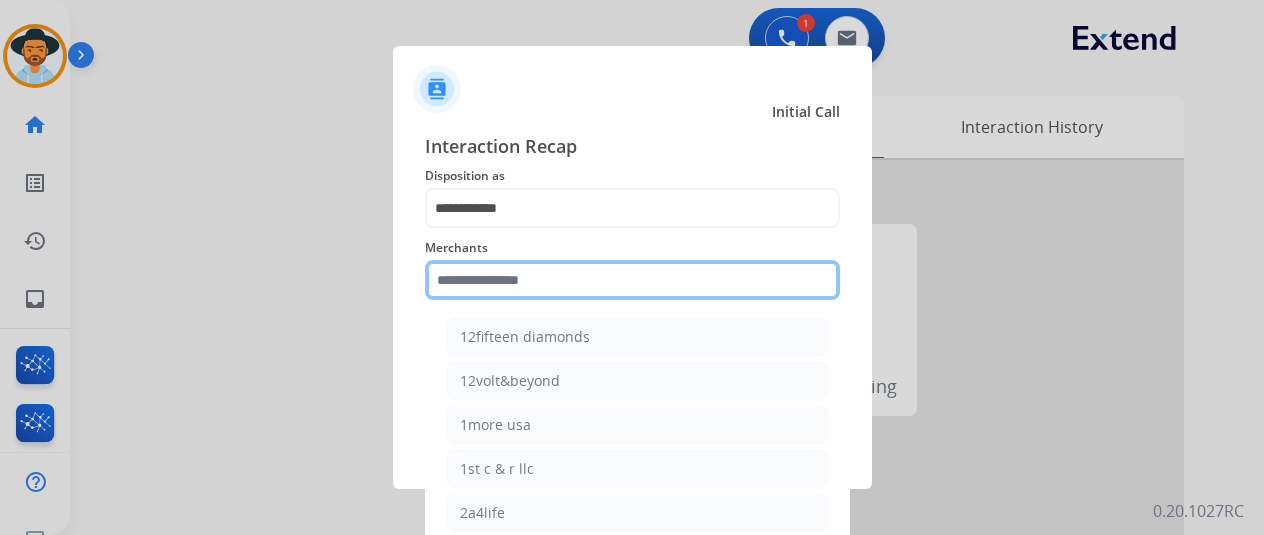 click 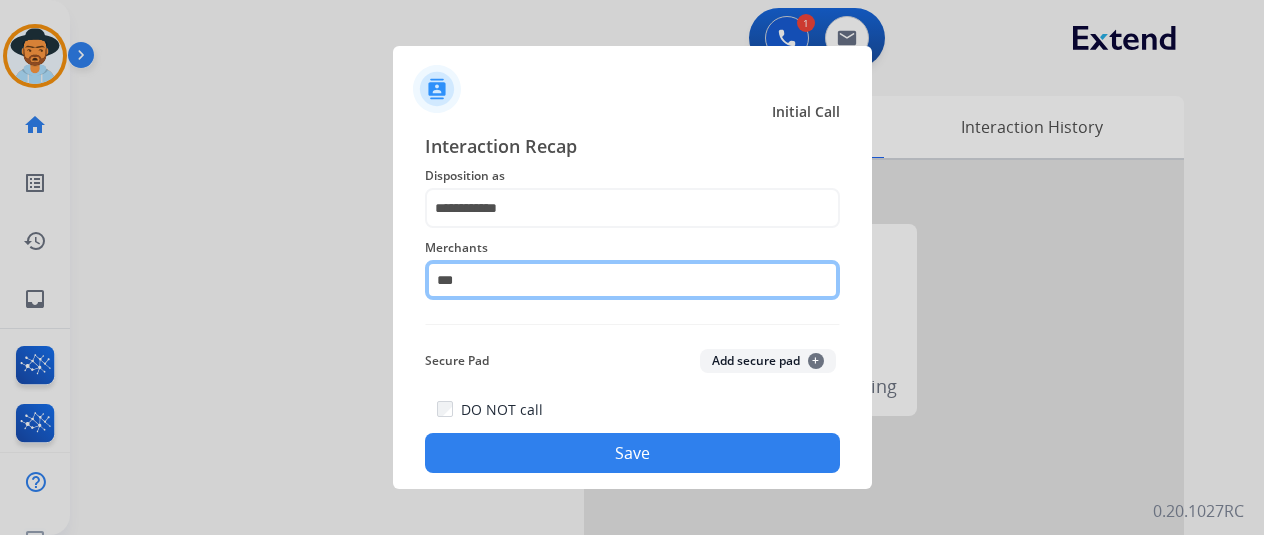 drag, startPoint x: 532, startPoint y: 267, endPoint x: 282, endPoint y: 287, distance: 250.79872 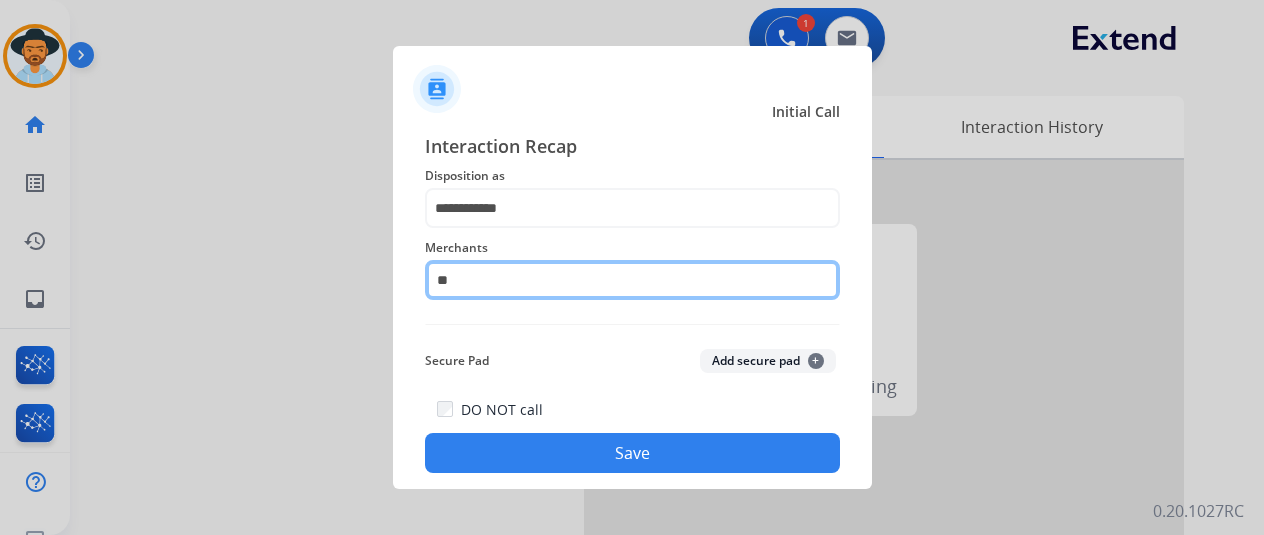 type on "*" 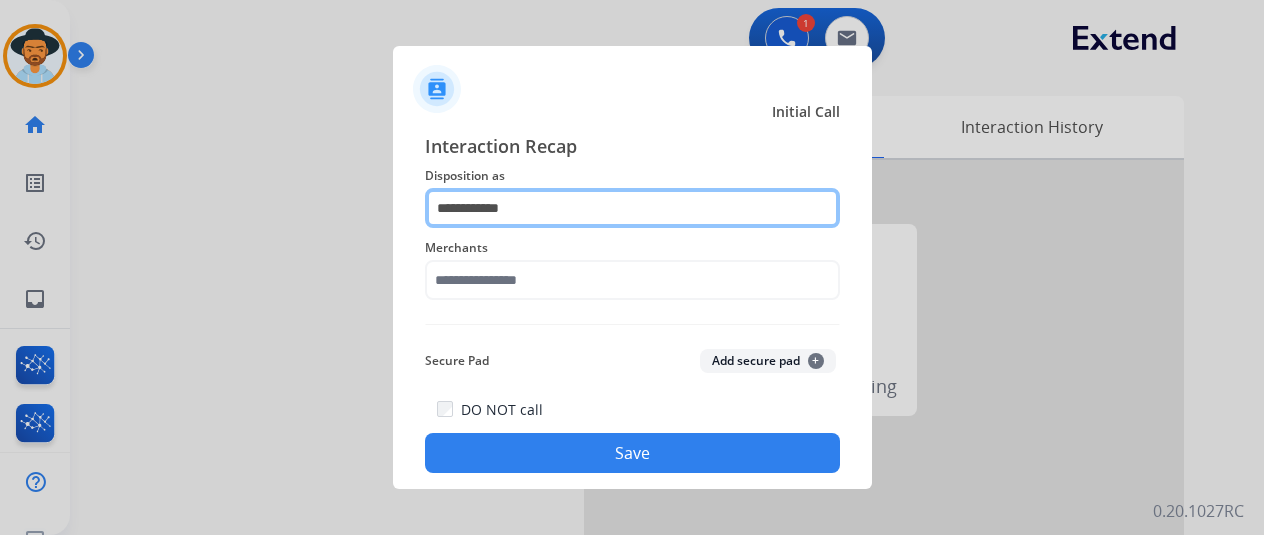 click on "**********" 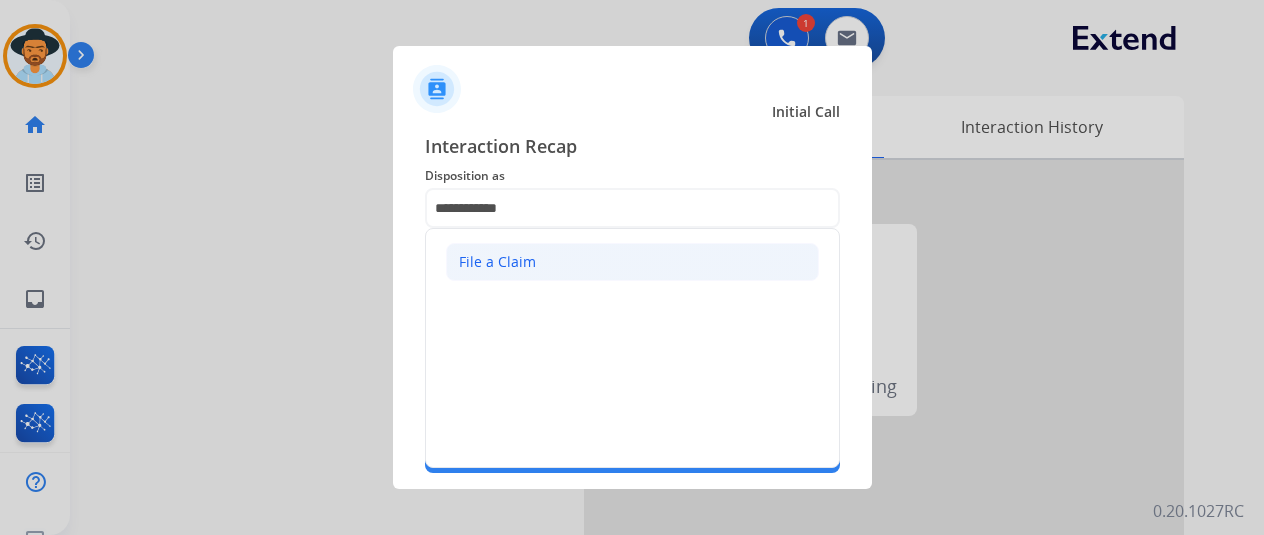 click on "File a Claim" 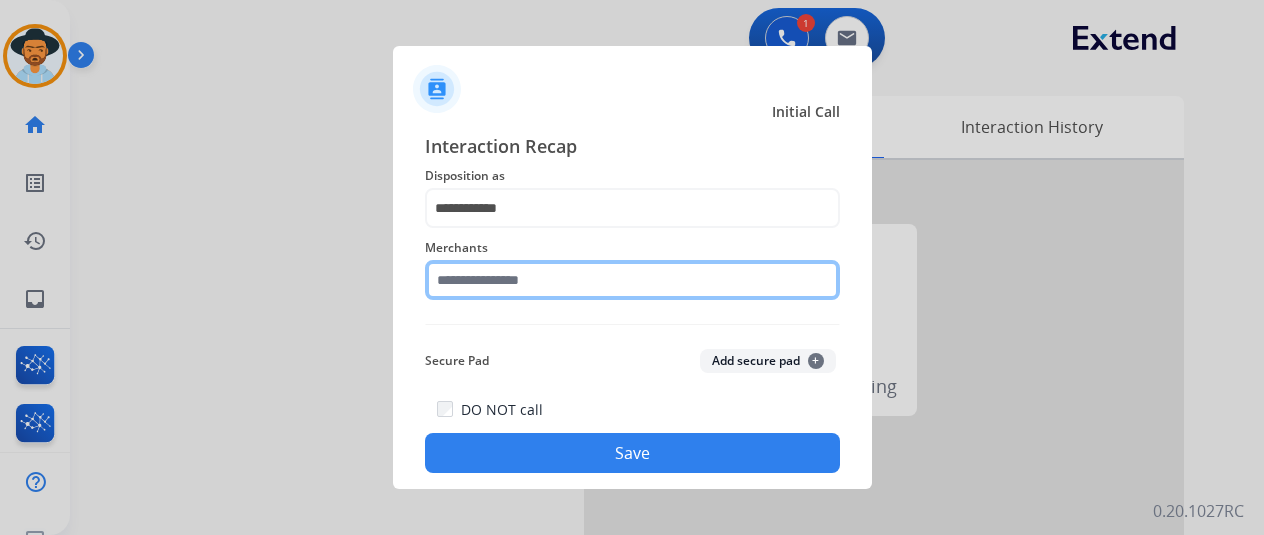 click 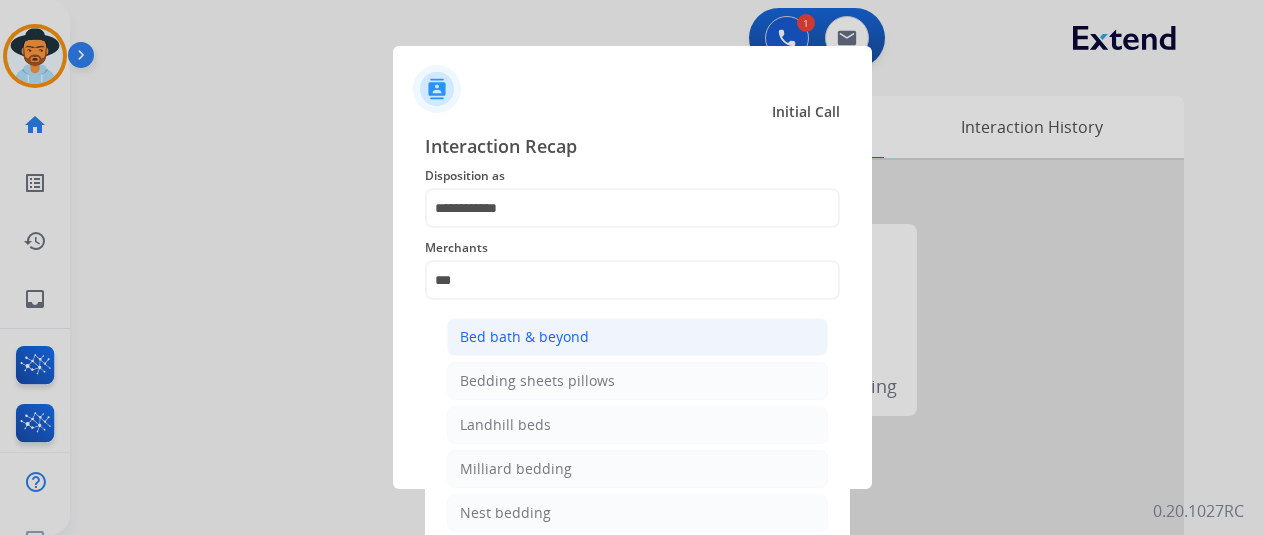 click on "Bed bath & beyond" 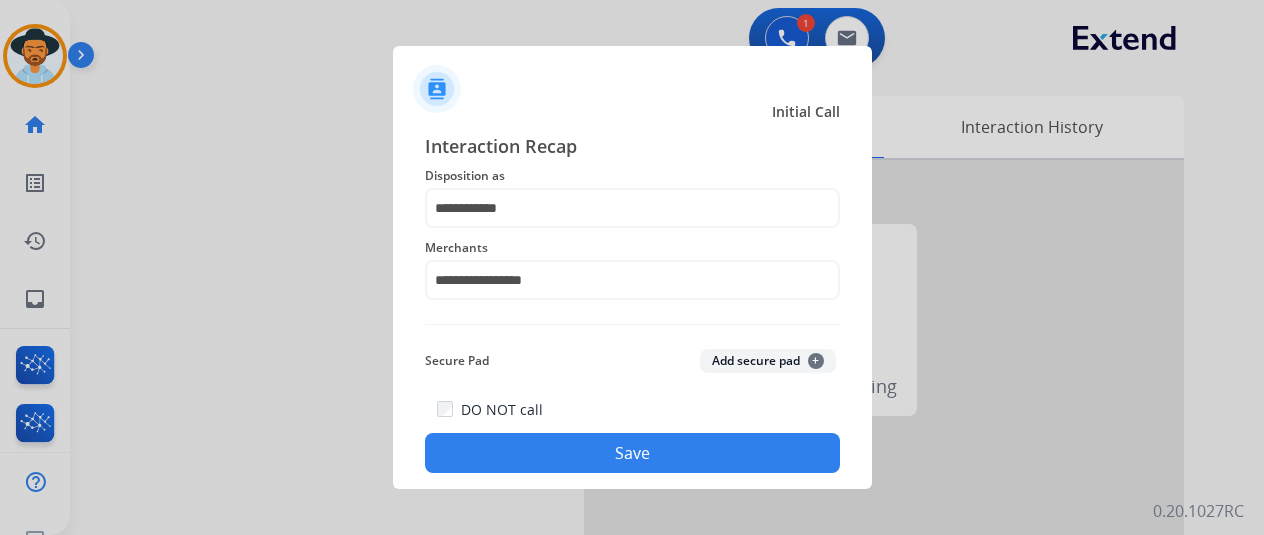 click on "Save" 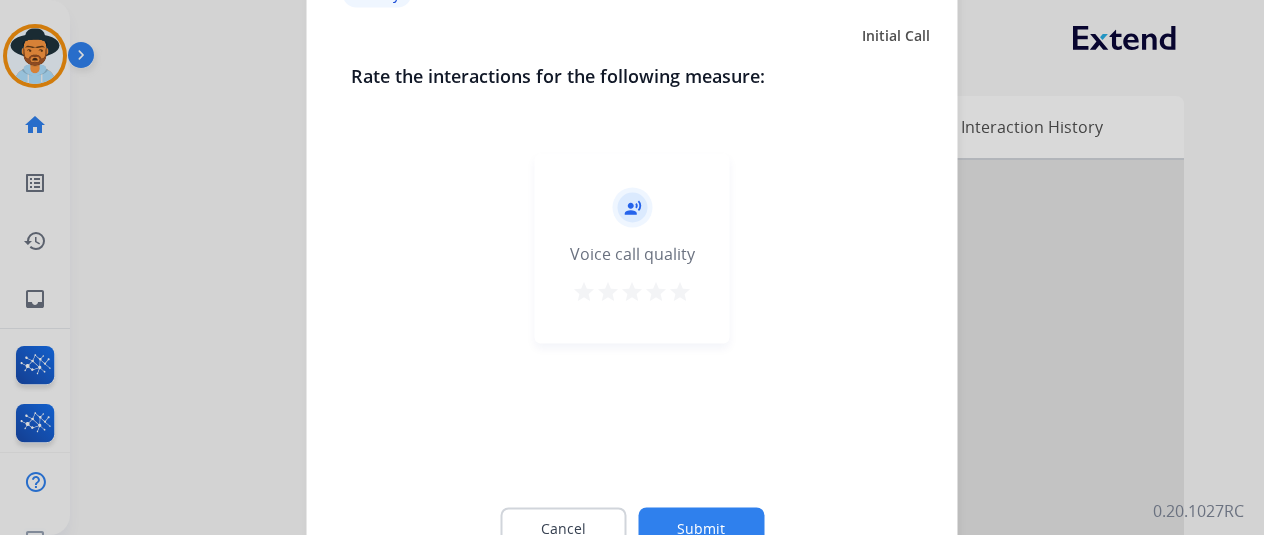 click on "star" at bounding box center [680, 291] 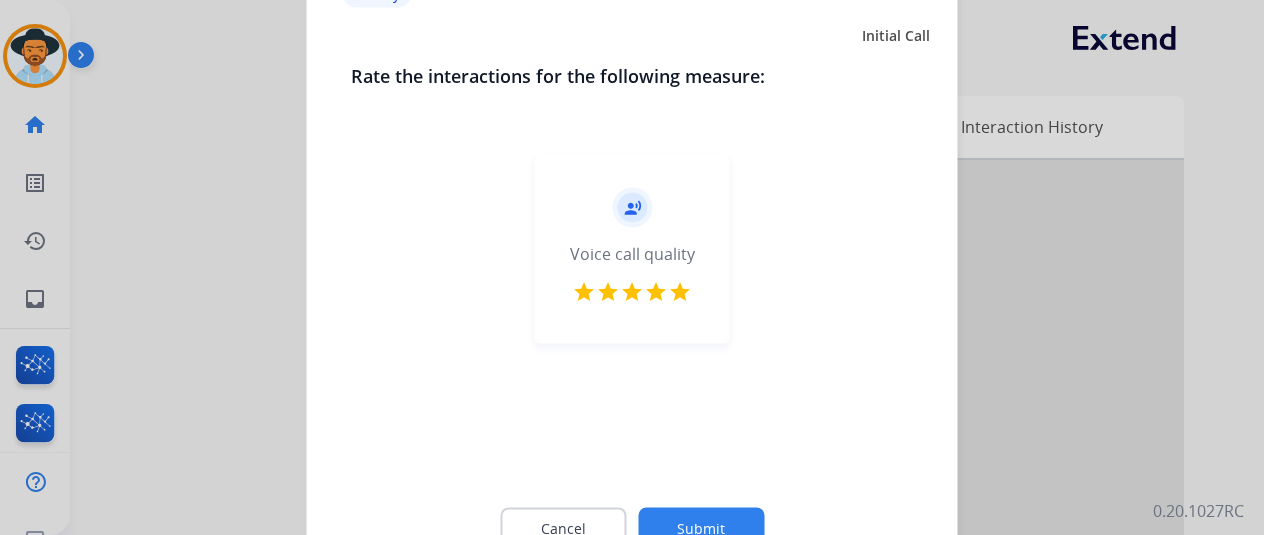 click on "Submit" 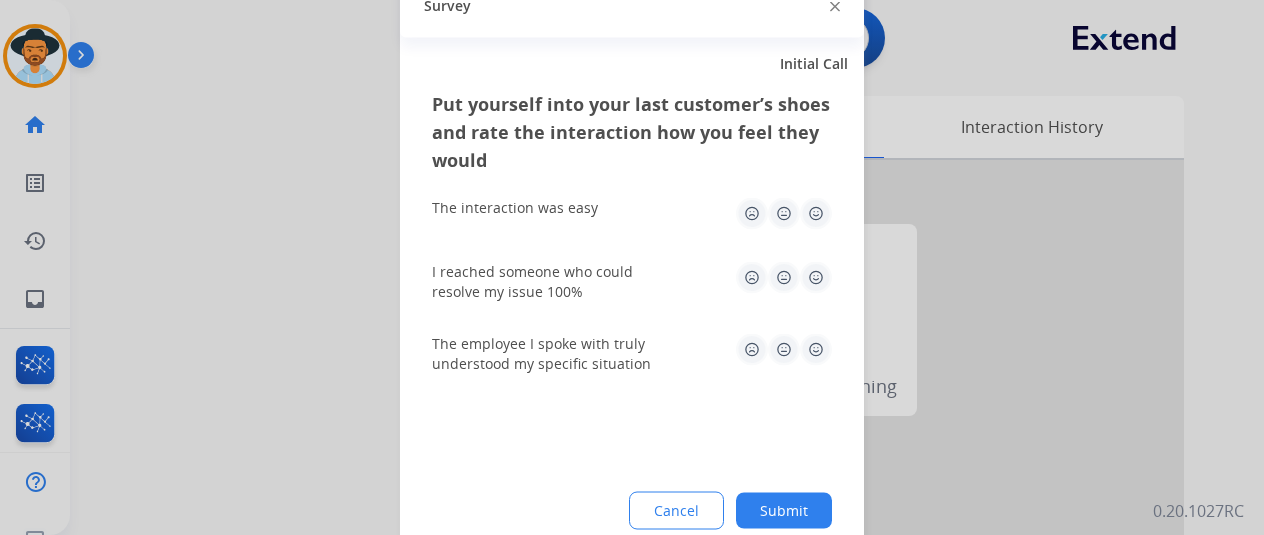 drag, startPoint x: 835, startPoint y: 217, endPoint x: 818, endPoint y: 215, distance: 17.117243 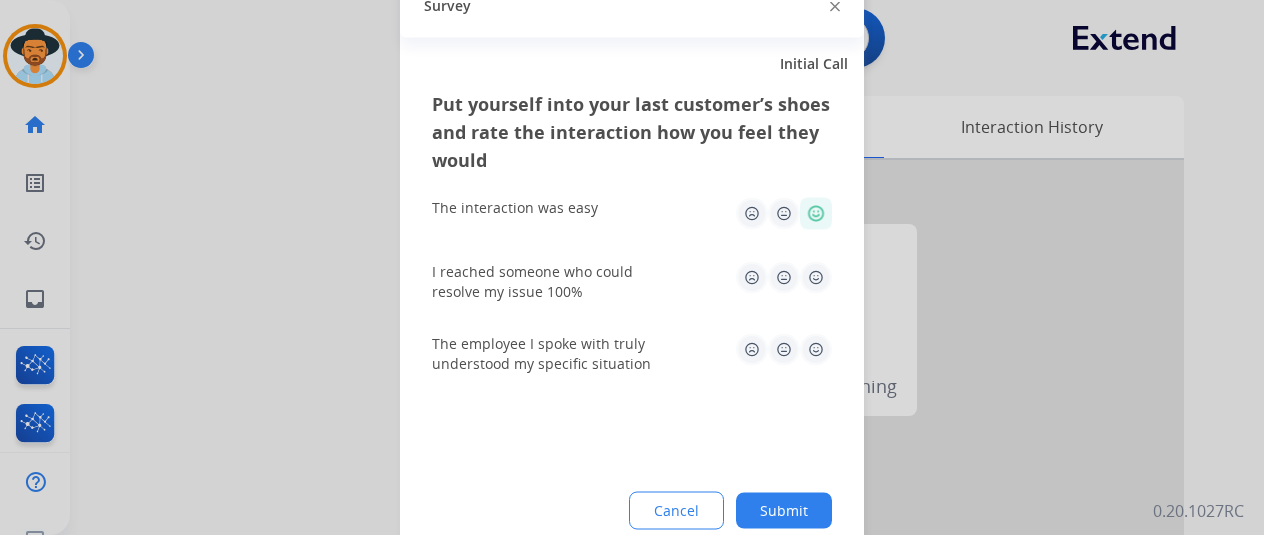 click 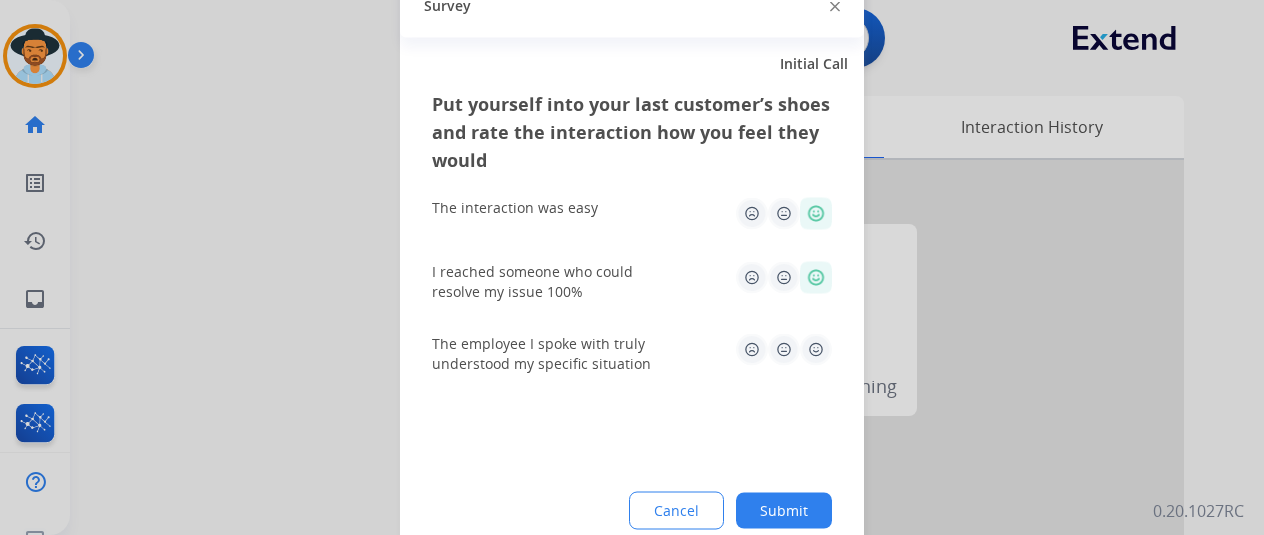 click 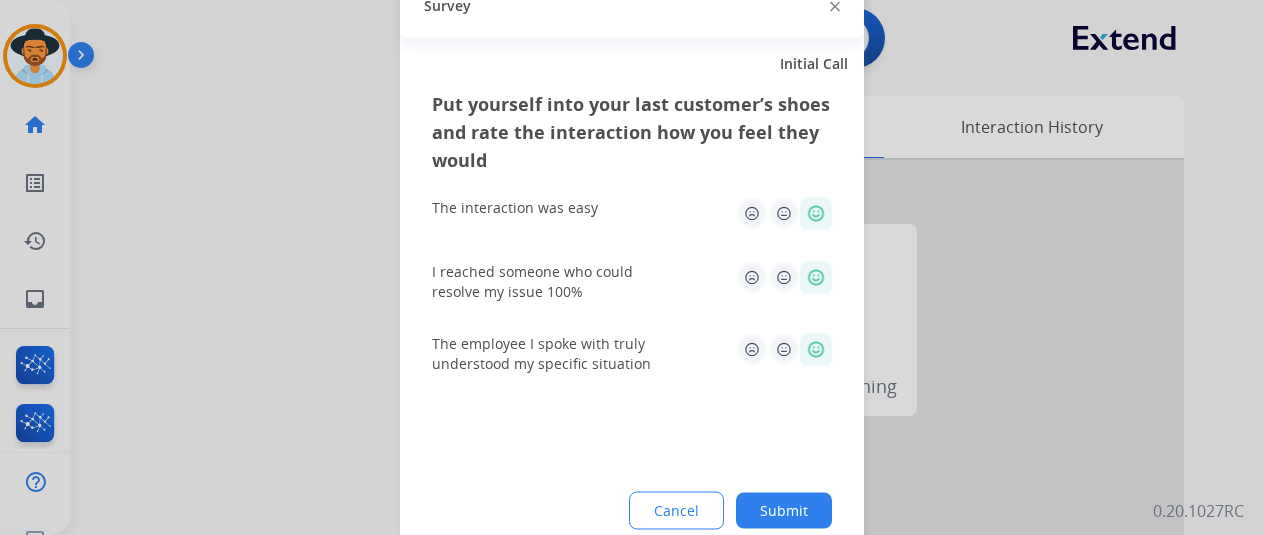 click on "Put yourself into your last customer’s shoes and rate the interaction how you feel they would  The interaction was easy   I reached someone who could resolve my issue 100%   The employee I spoke with truly understood my specific situation  Cancel Submit" 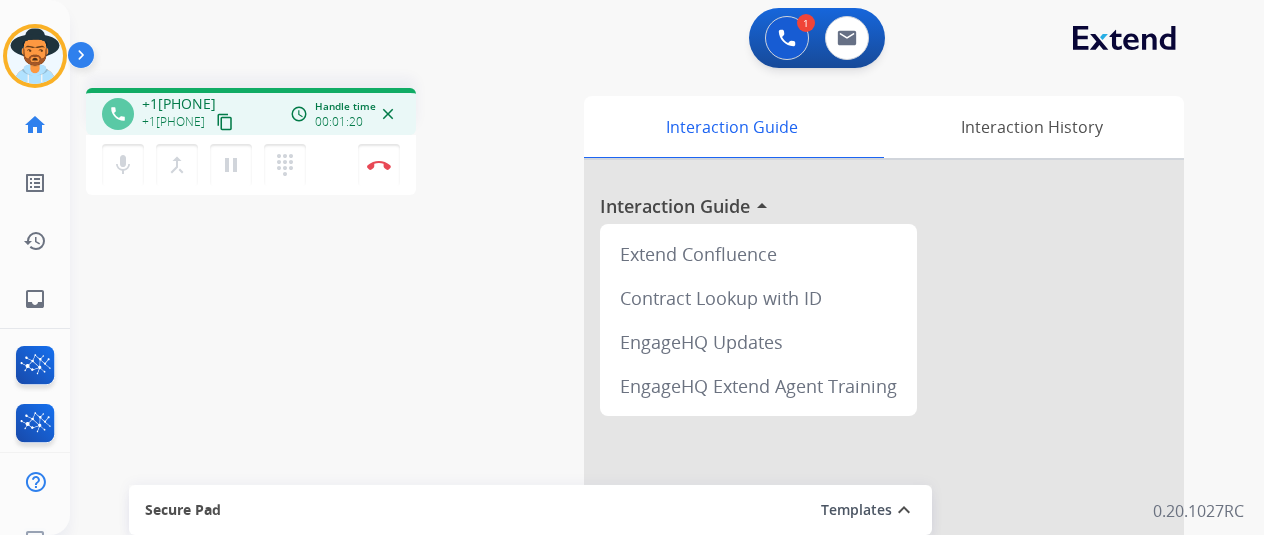click on "content_copy" at bounding box center [225, 122] 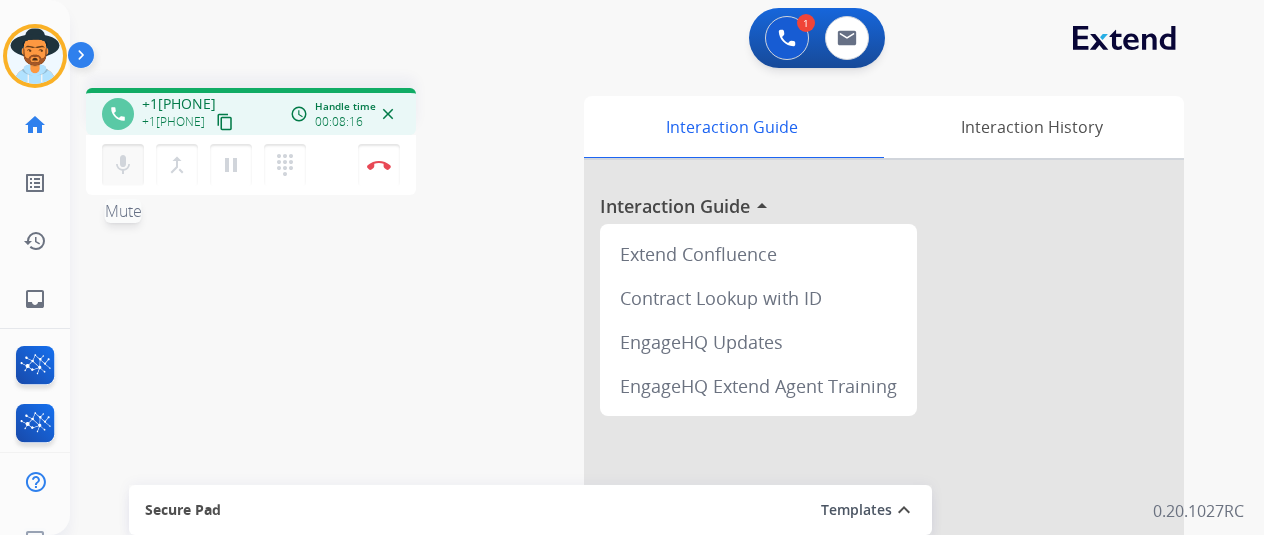 click on "mic" at bounding box center [123, 165] 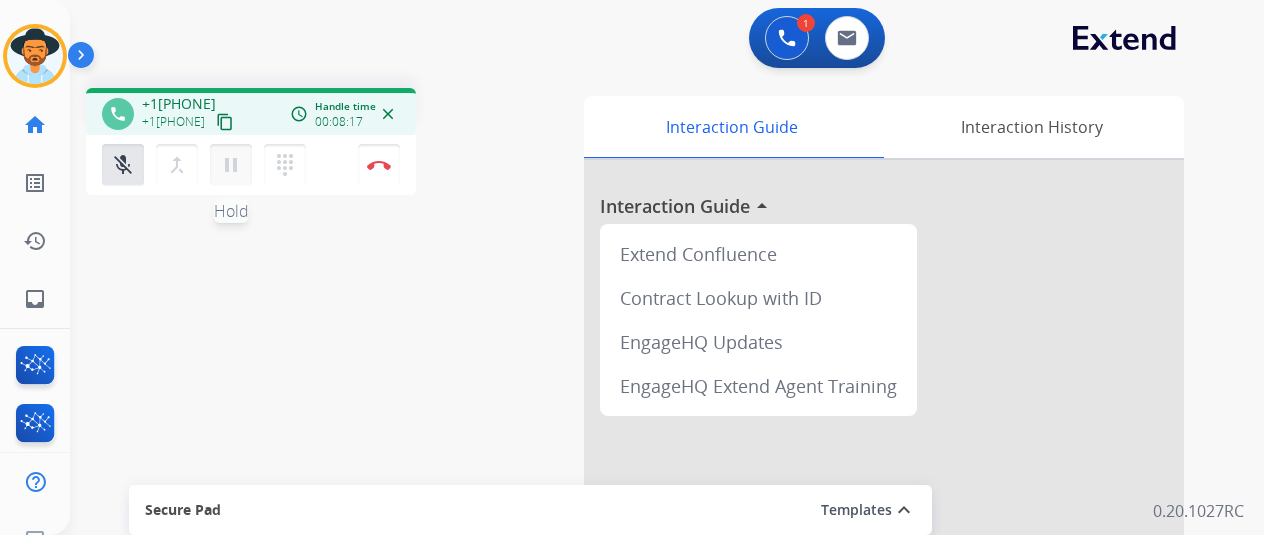 click on "pause Hold" at bounding box center [231, 165] 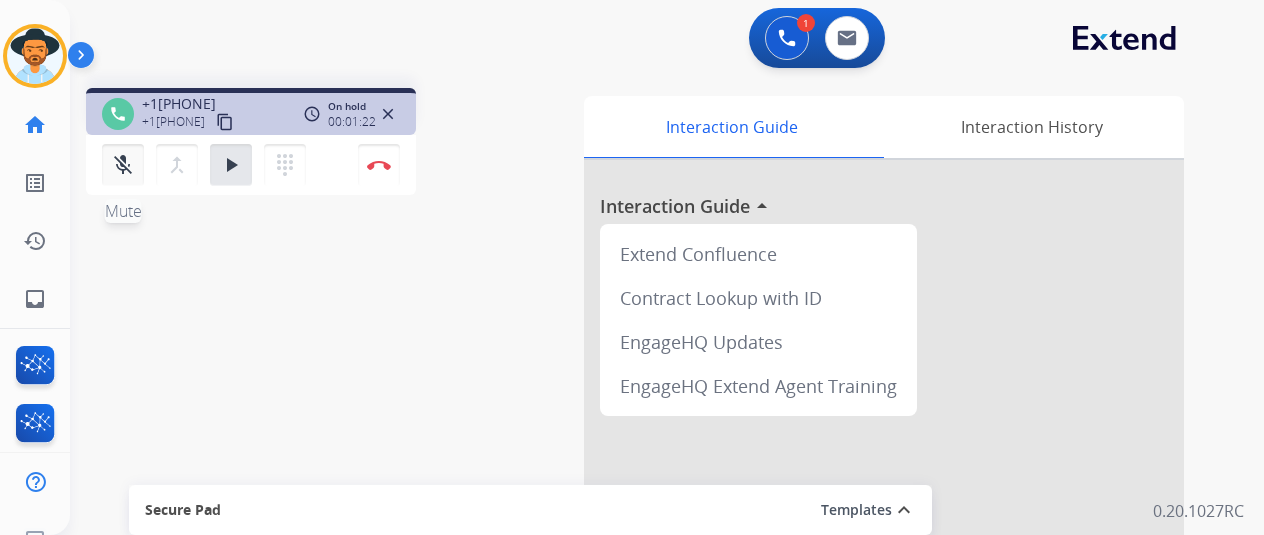 click on "mic_off" at bounding box center (123, 165) 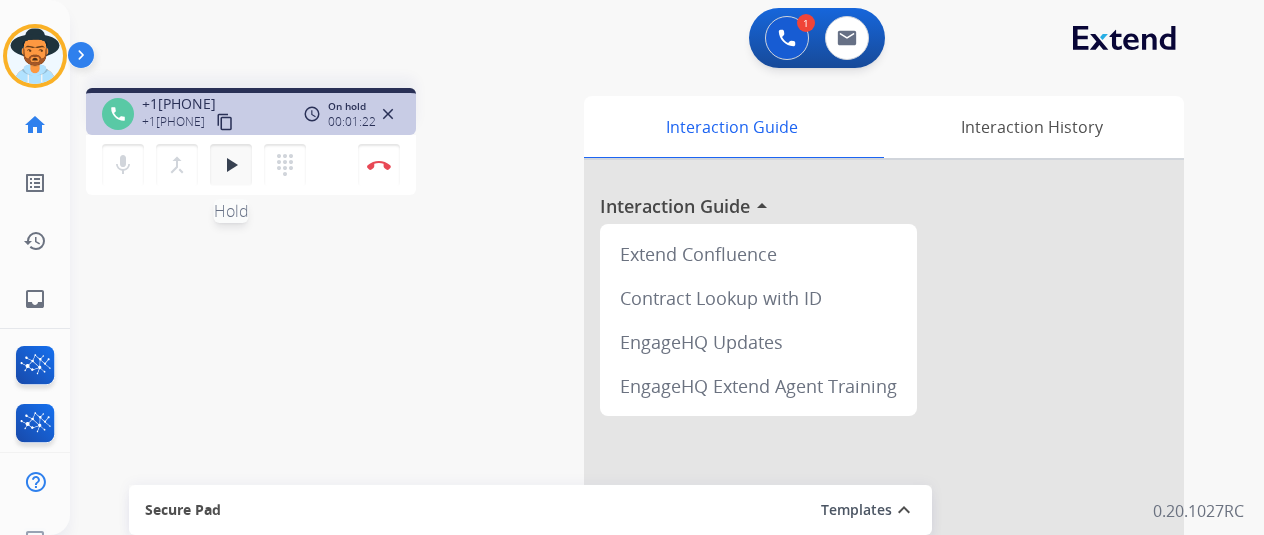 click on "play_arrow Hold" at bounding box center [231, 165] 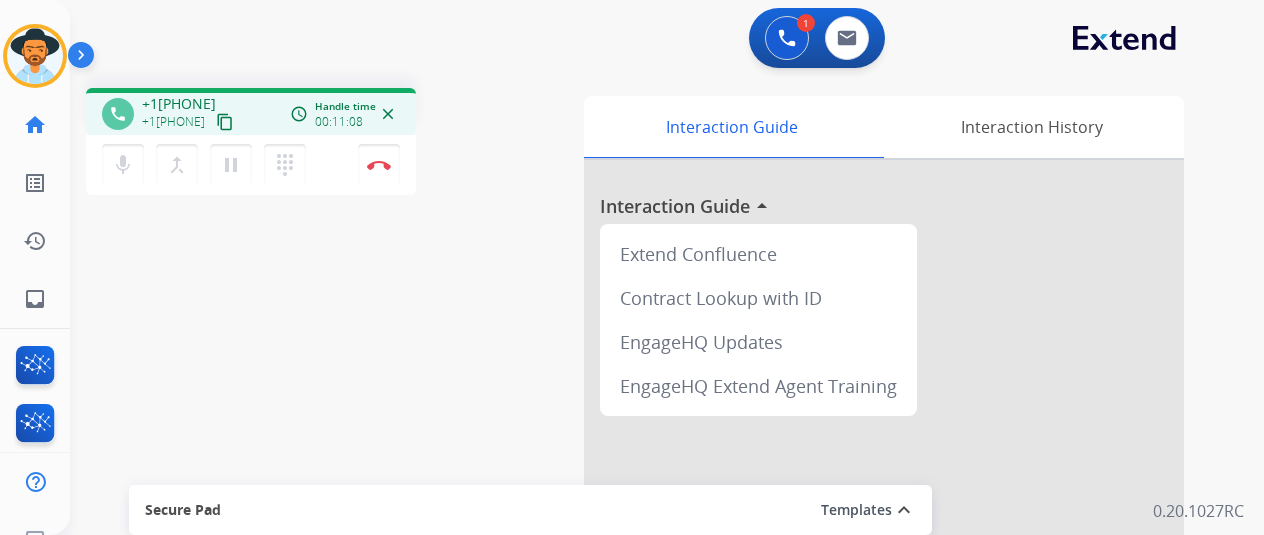 click on "dialpad Dialpad" at bounding box center (291, 165) 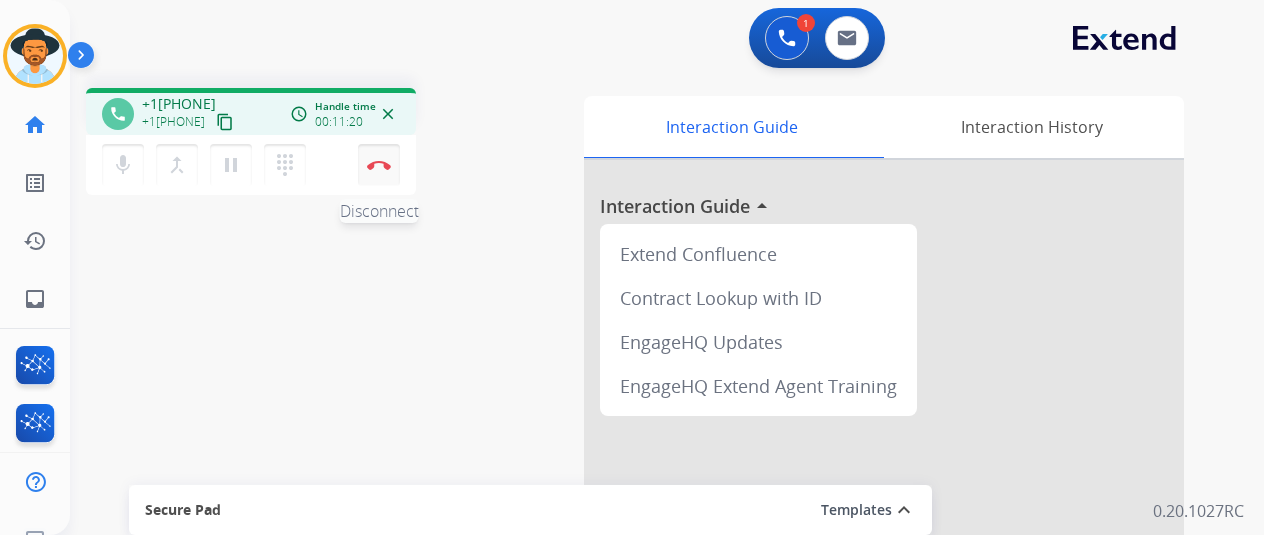 click on "Disconnect" at bounding box center (379, 165) 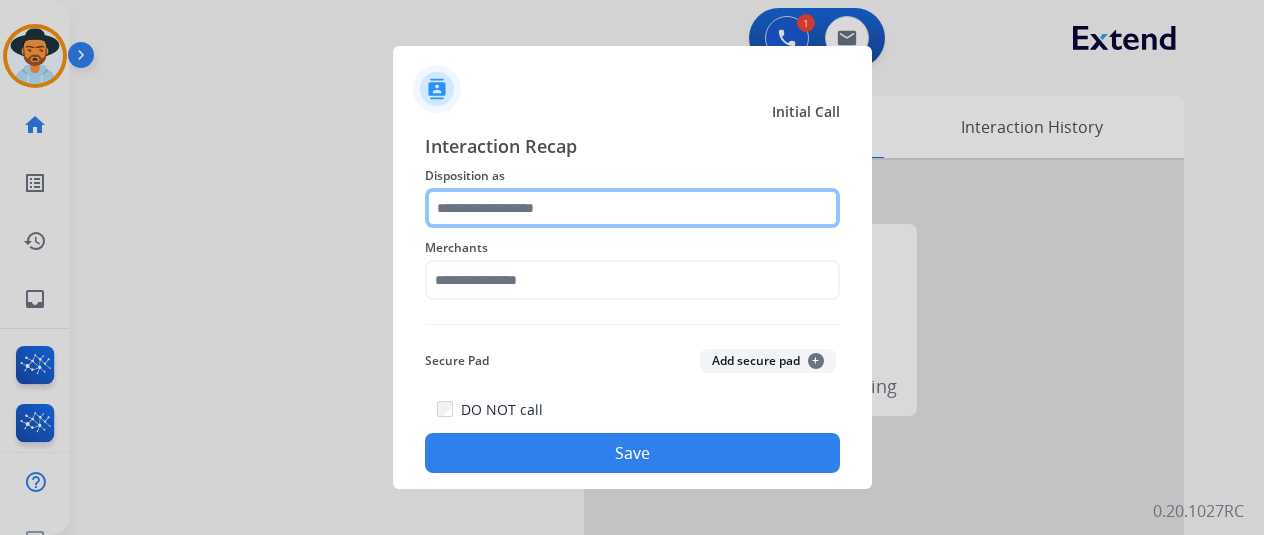 click 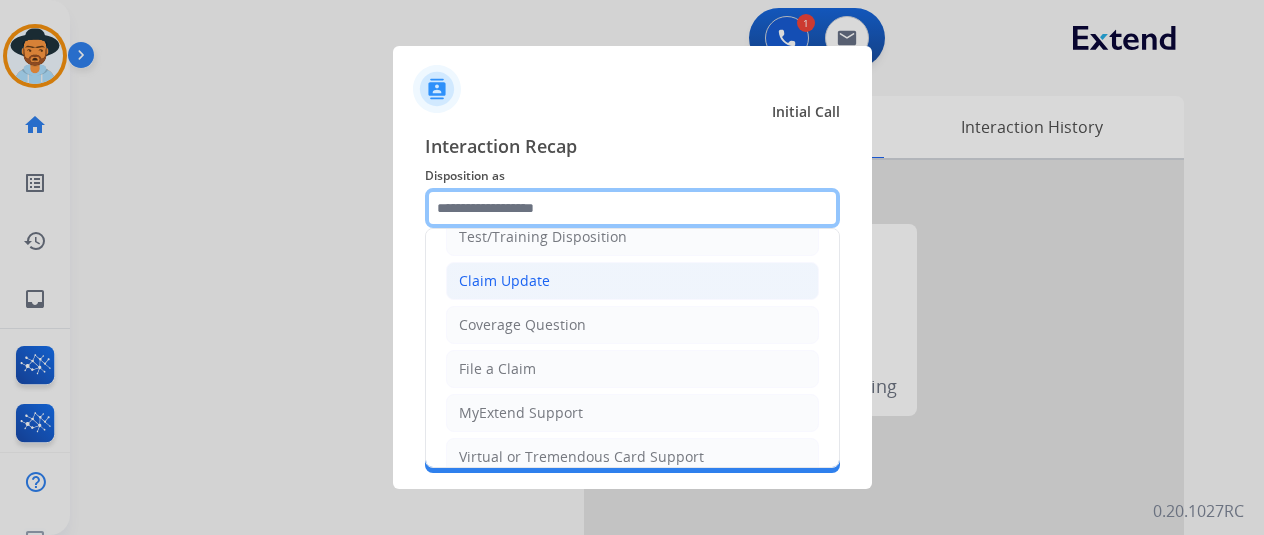 scroll, scrollTop: 100, scrollLeft: 0, axis: vertical 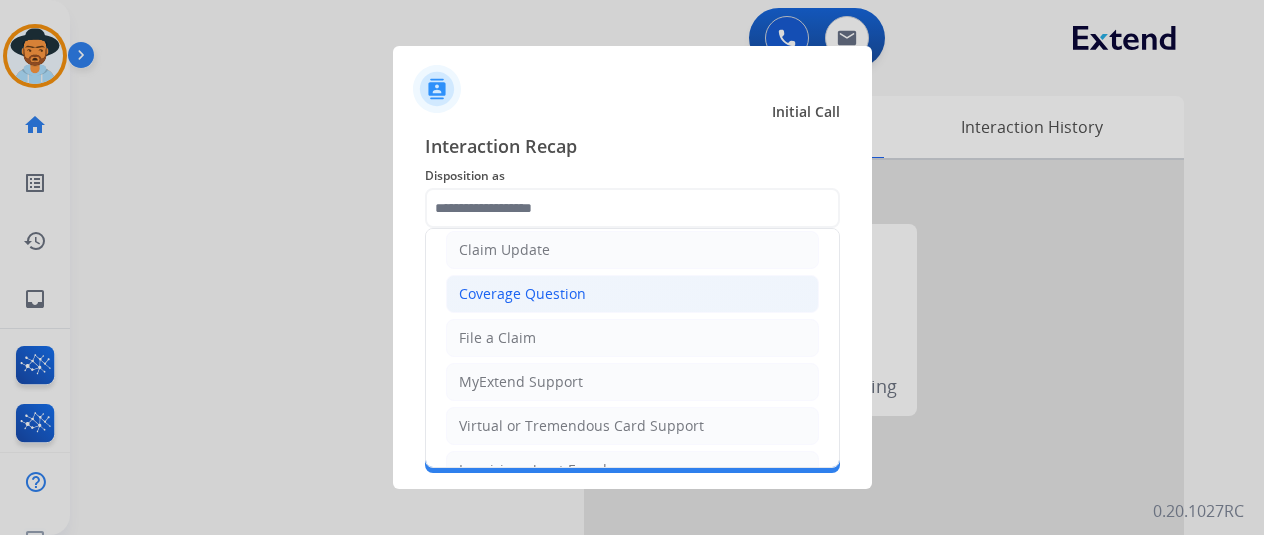 click on "Coverage Question" 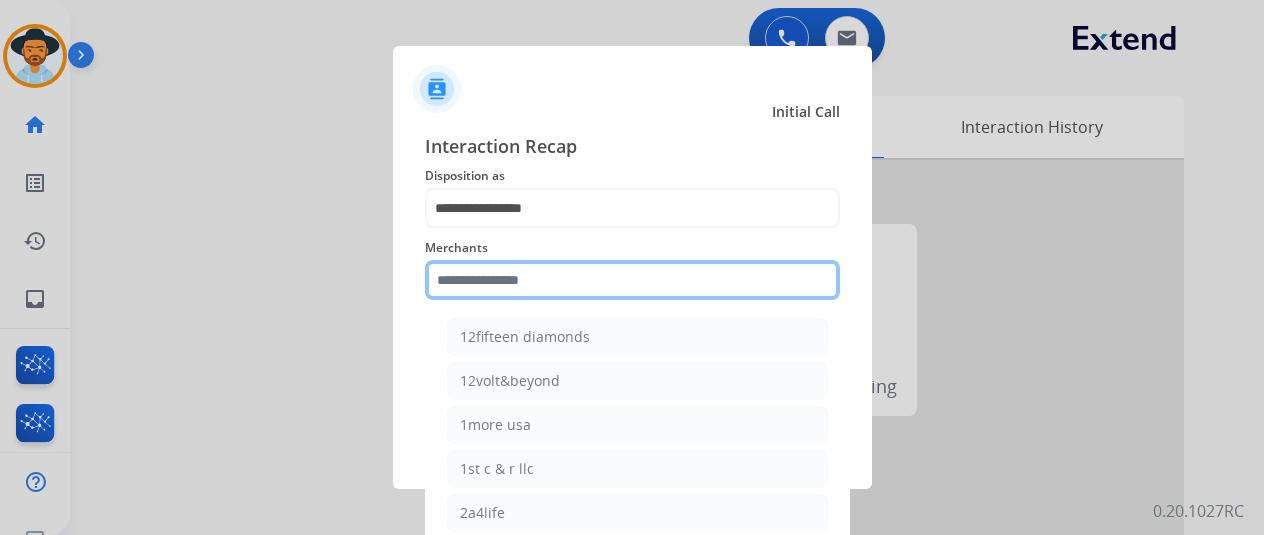 click 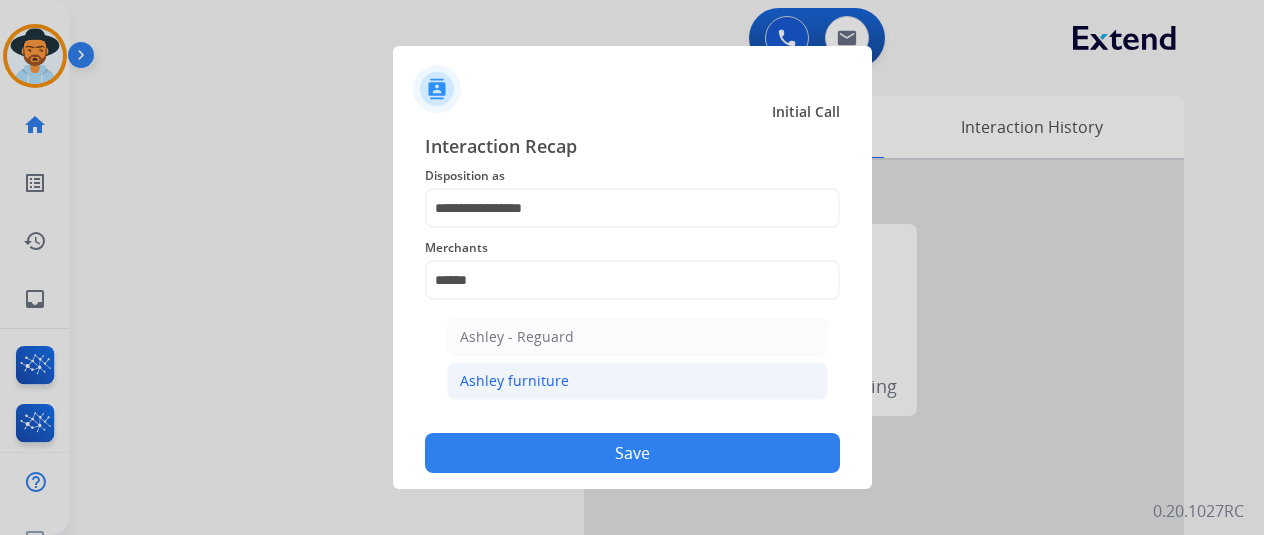 click on "Ashley furniture" 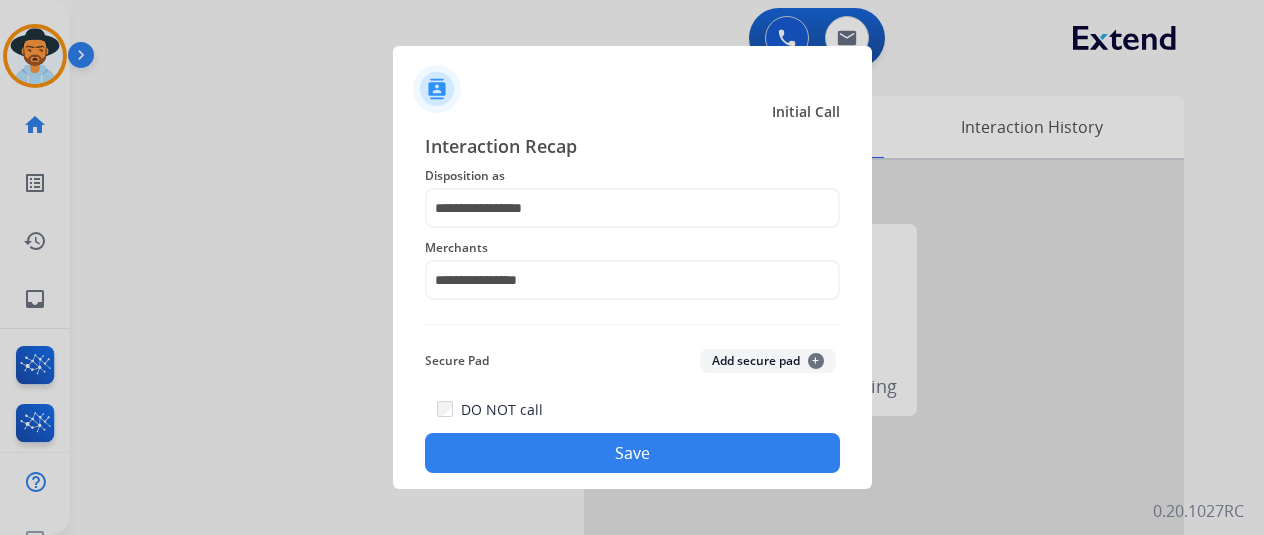 click on "Save" 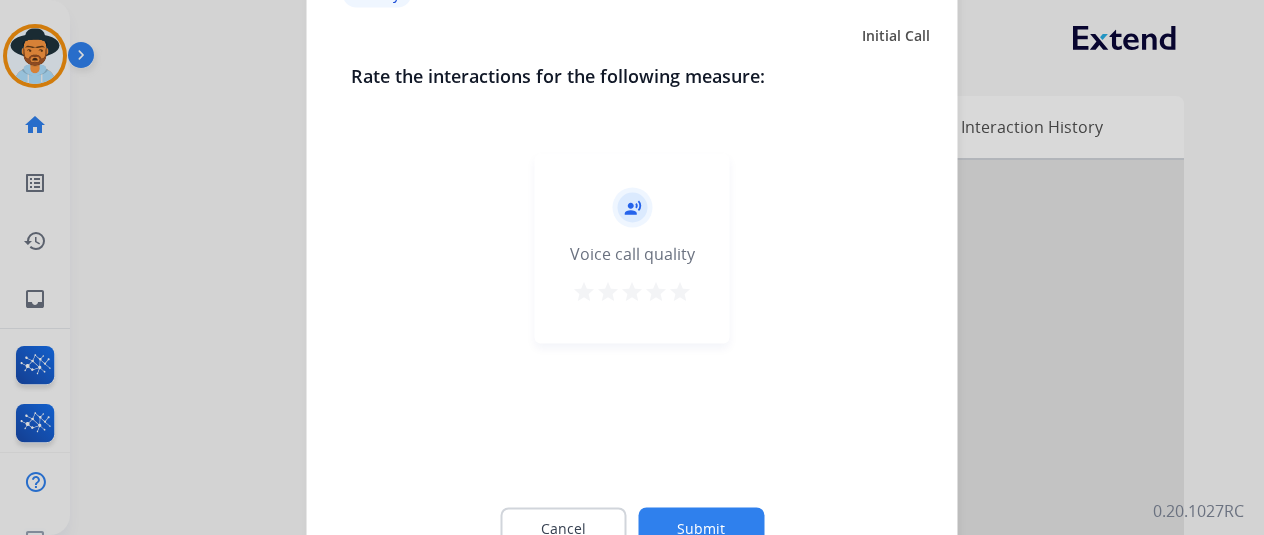 drag, startPoint x: 668, startPoint y: 273, endPoint x: 679, endPoint y: 289, distance: 19.416489 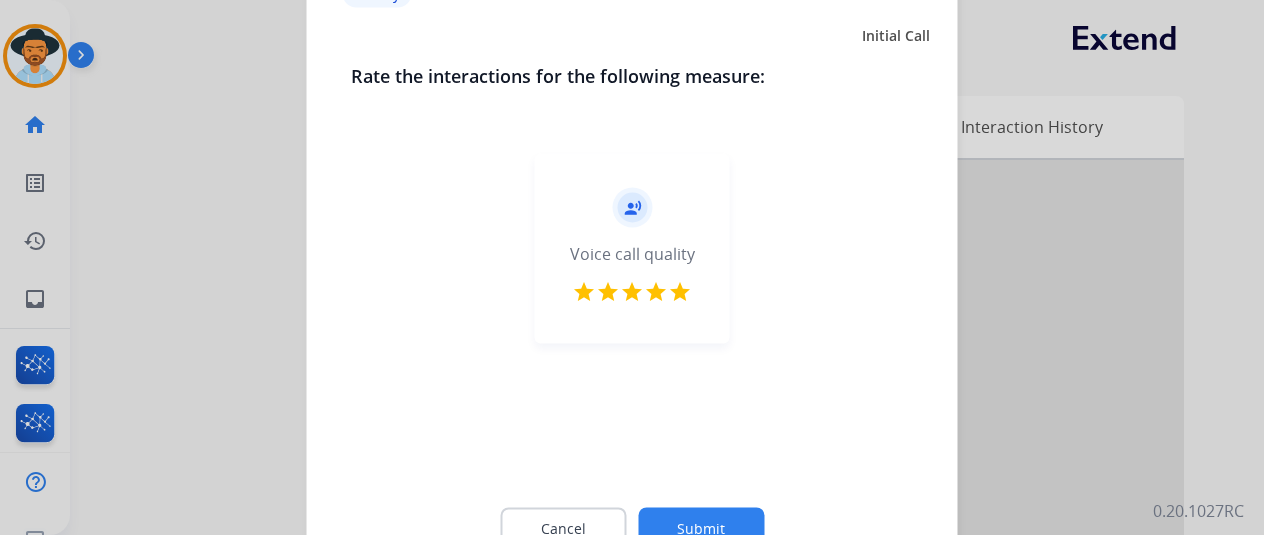 click on "Cancel Submit" 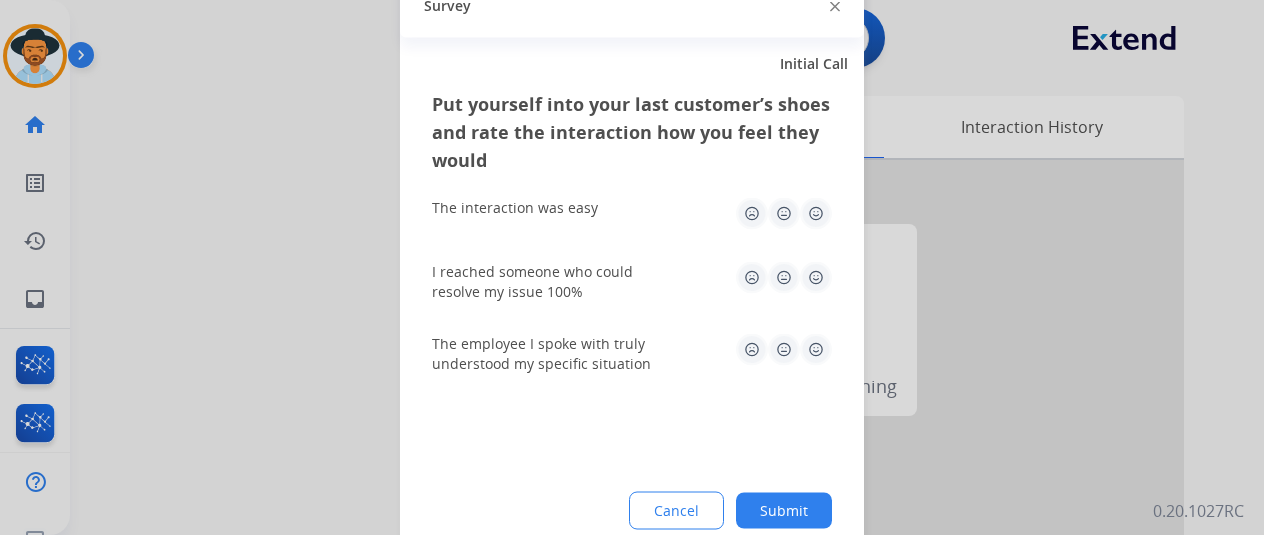 click on "The interaction was easy" 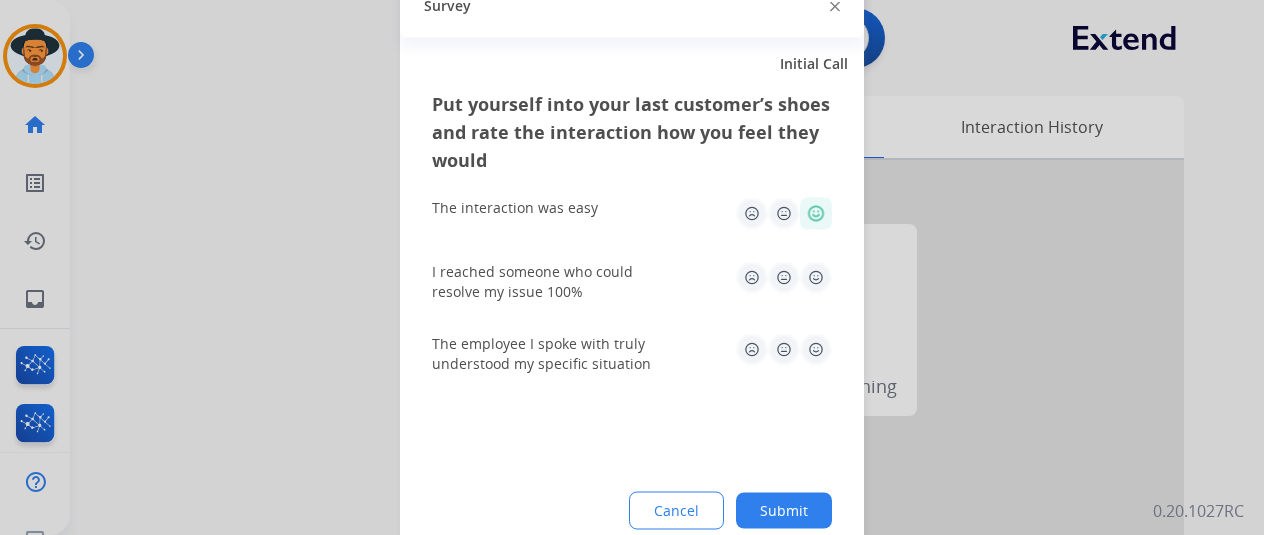 click 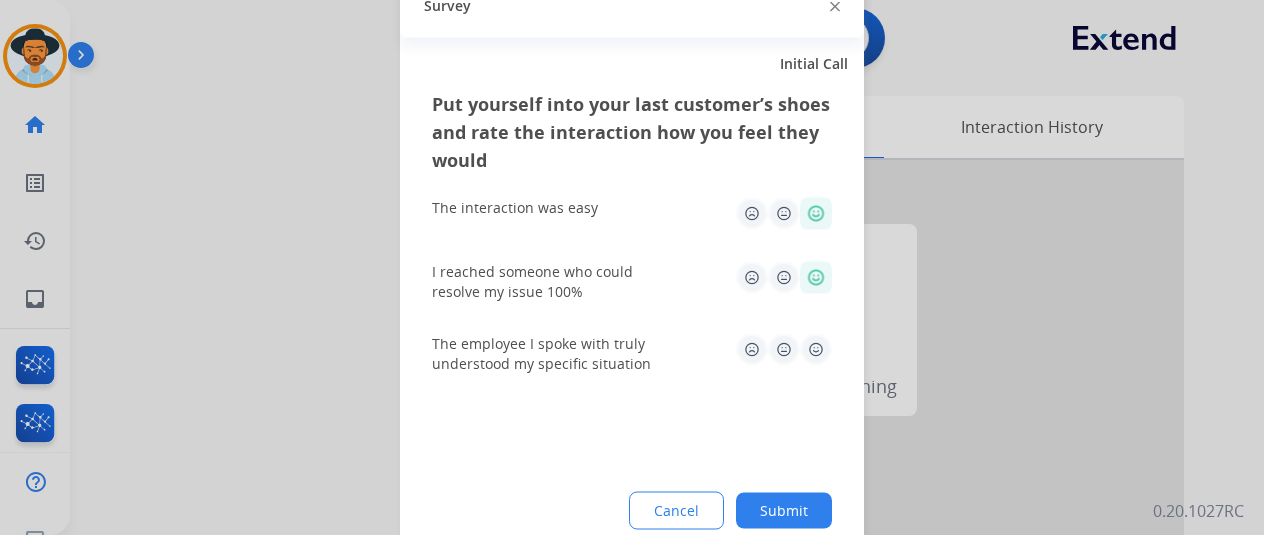 click 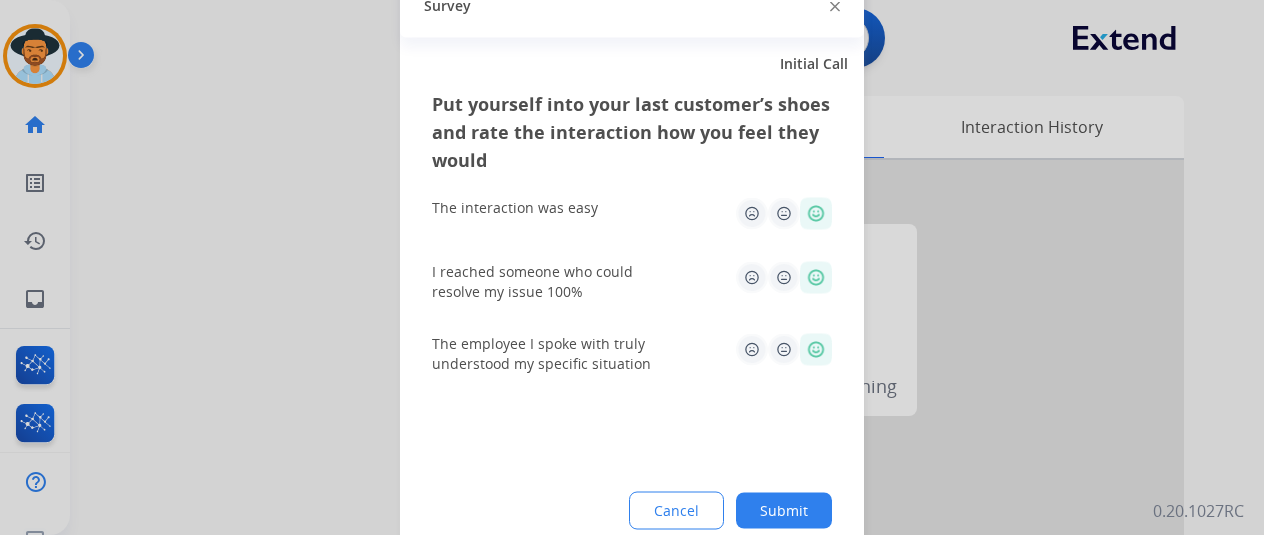 click on "Submit" 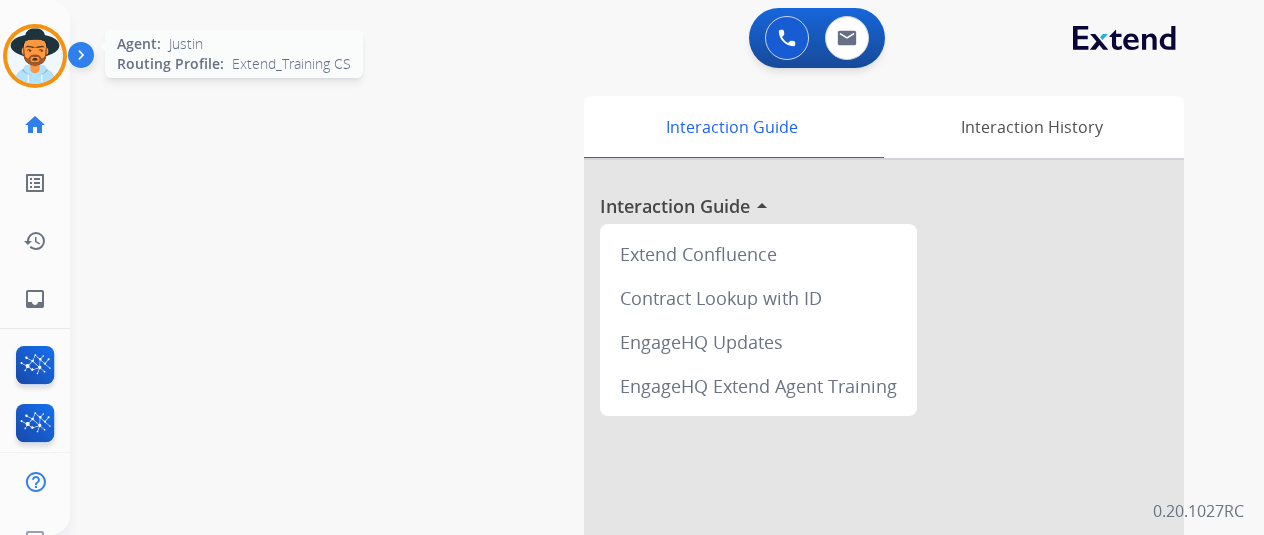 click at bounding box center (35, 56) 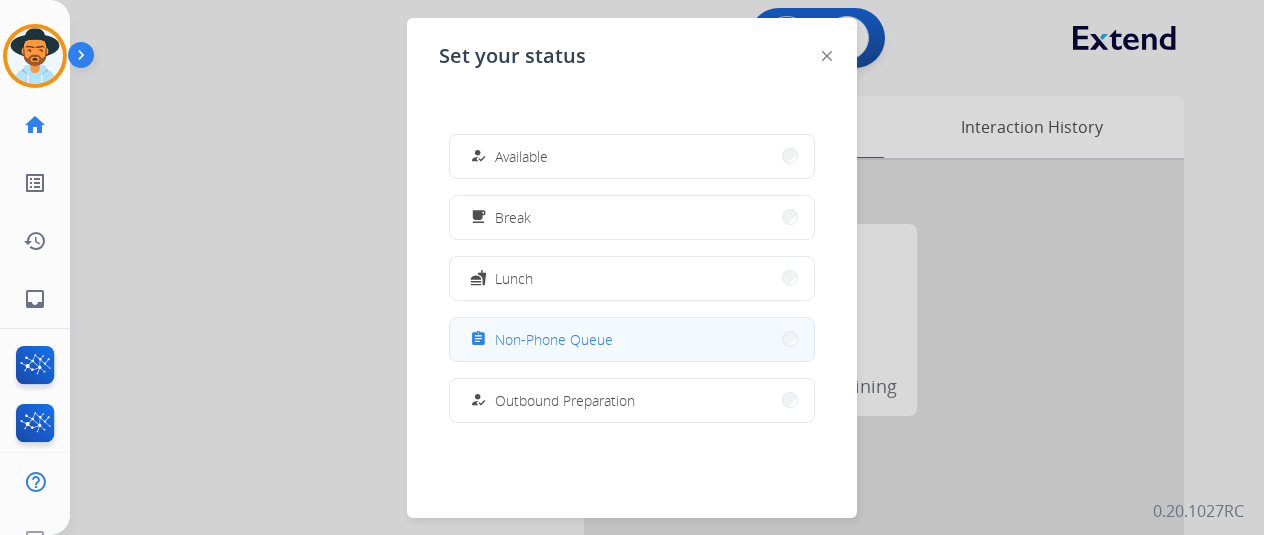 click on "assignment Non-Phone Queue" at bounding box center [632, 339] 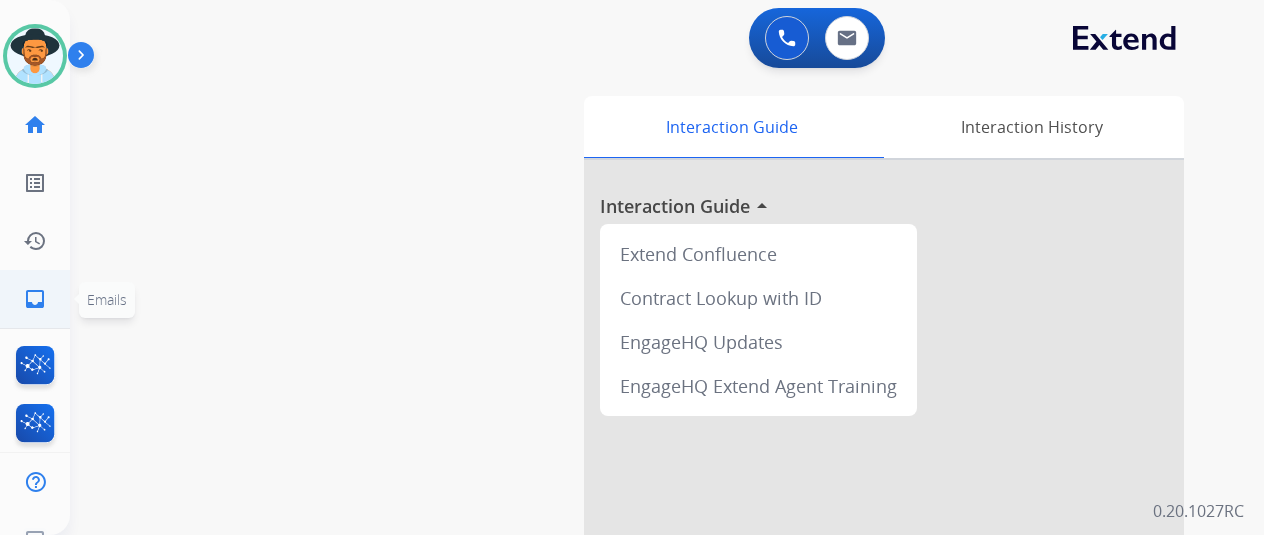 click on "inbox  Emails" 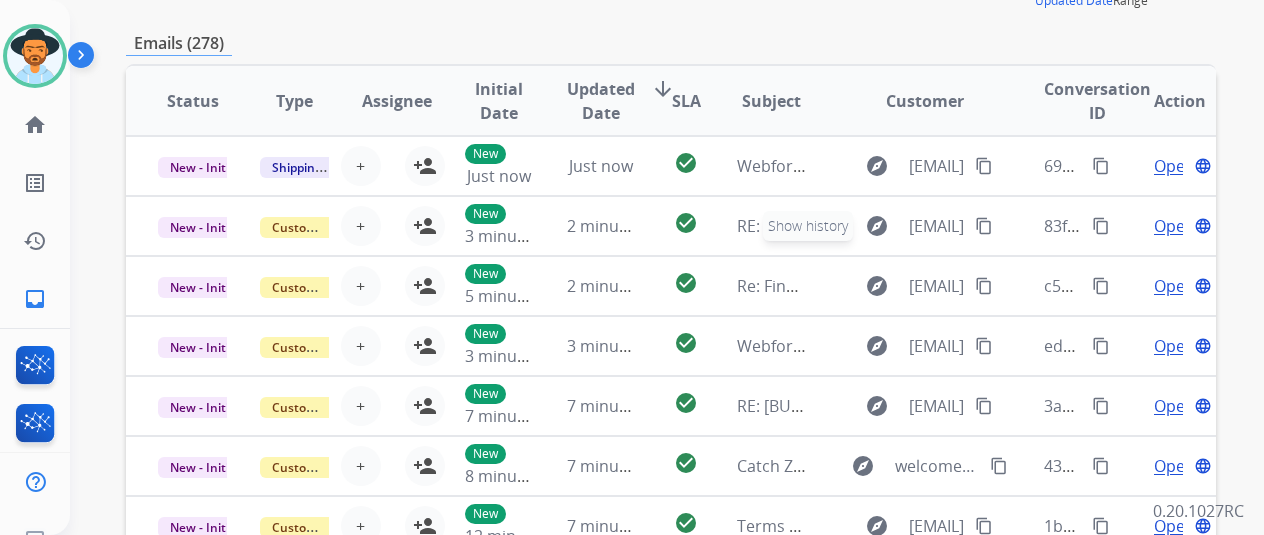 scroll, scrollTop: 0, scrollLeft: 0, axis: both 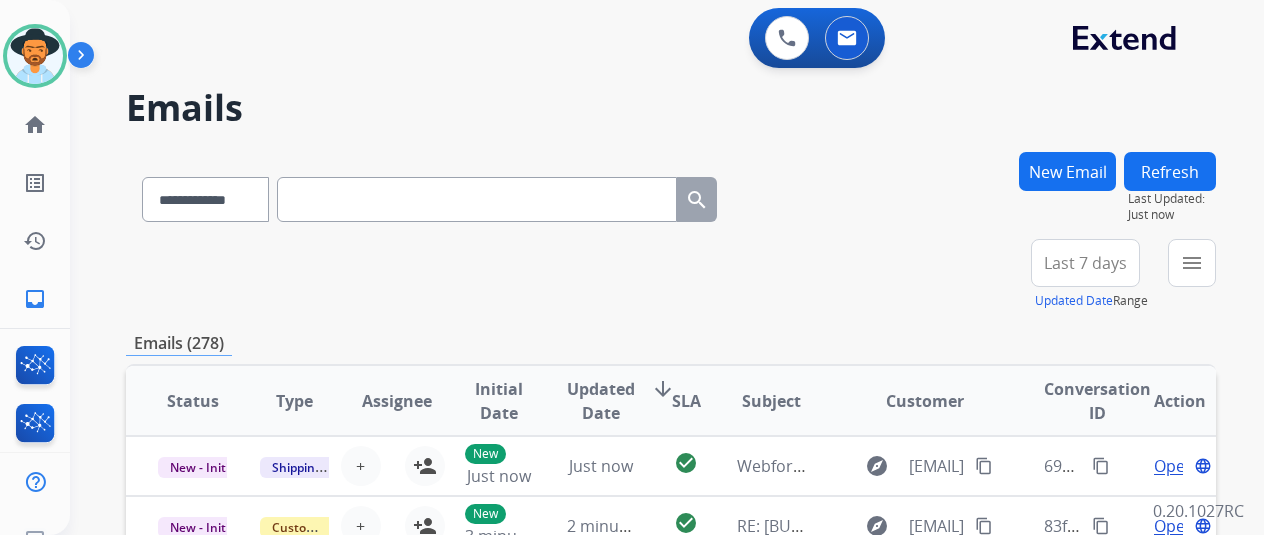 click on "New Email" at bounding box center (1067, 171) 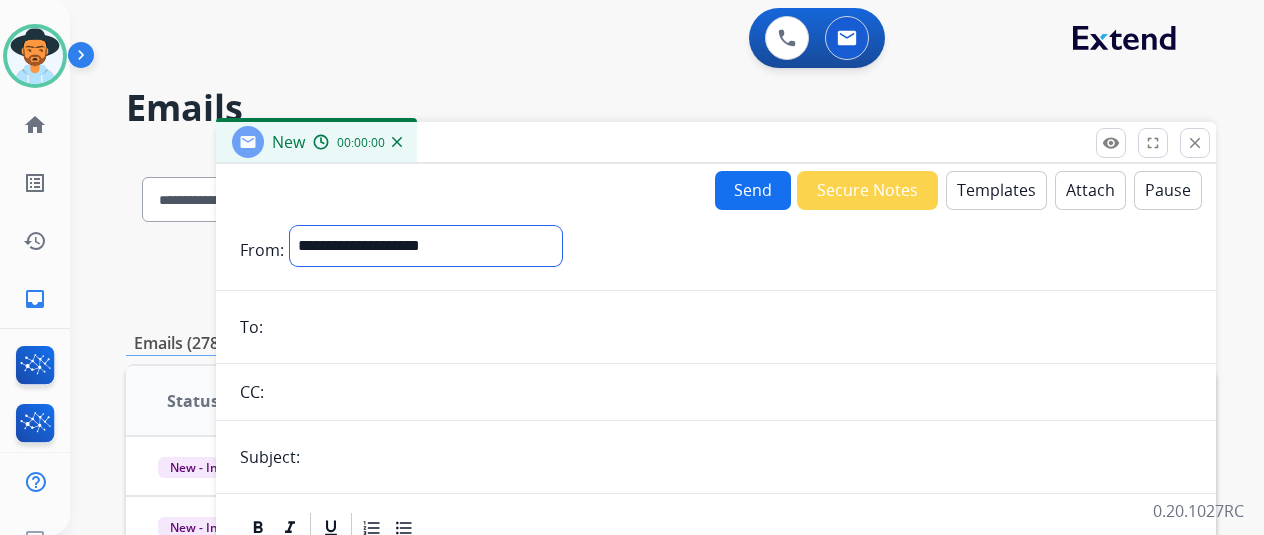 click on "**********" at bounding box center (426, 246) 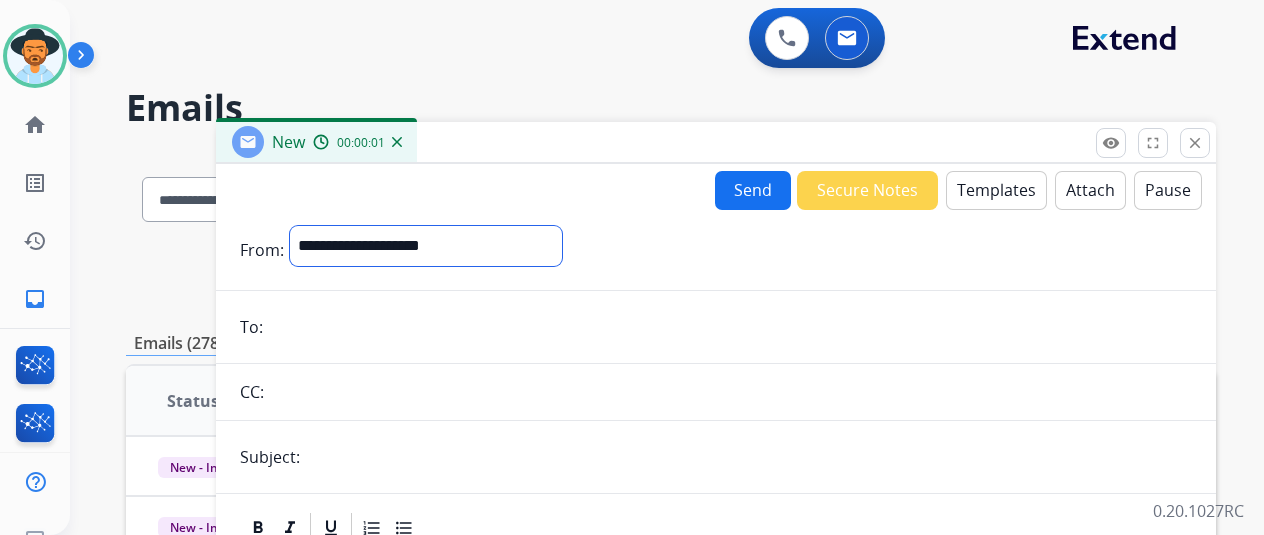 select on "**********" 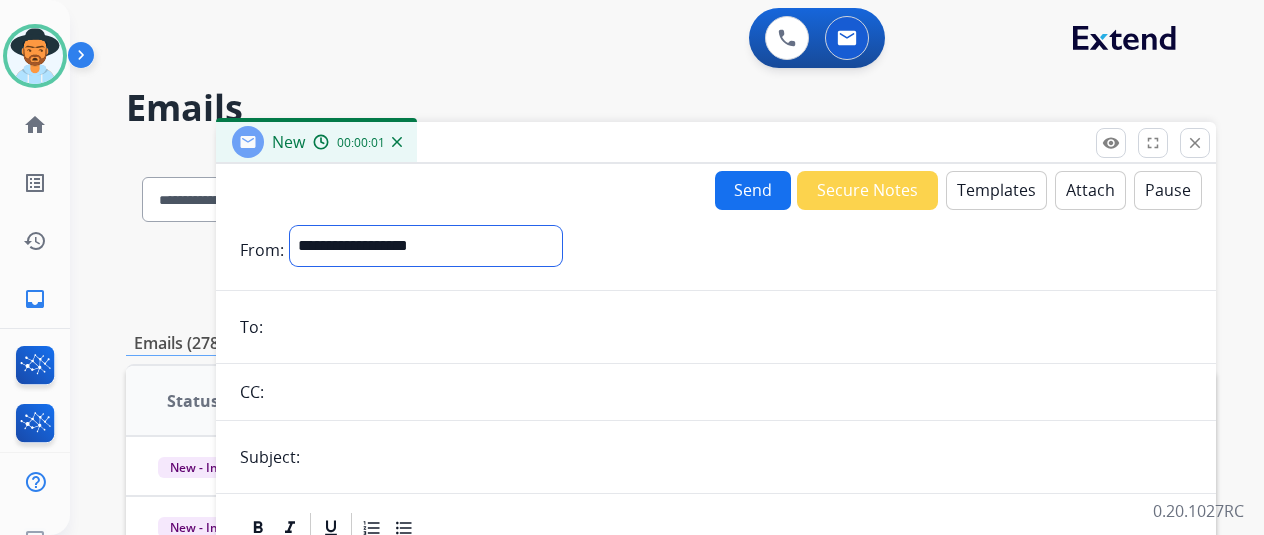 click on "**********" at bounding box center (426, 246) 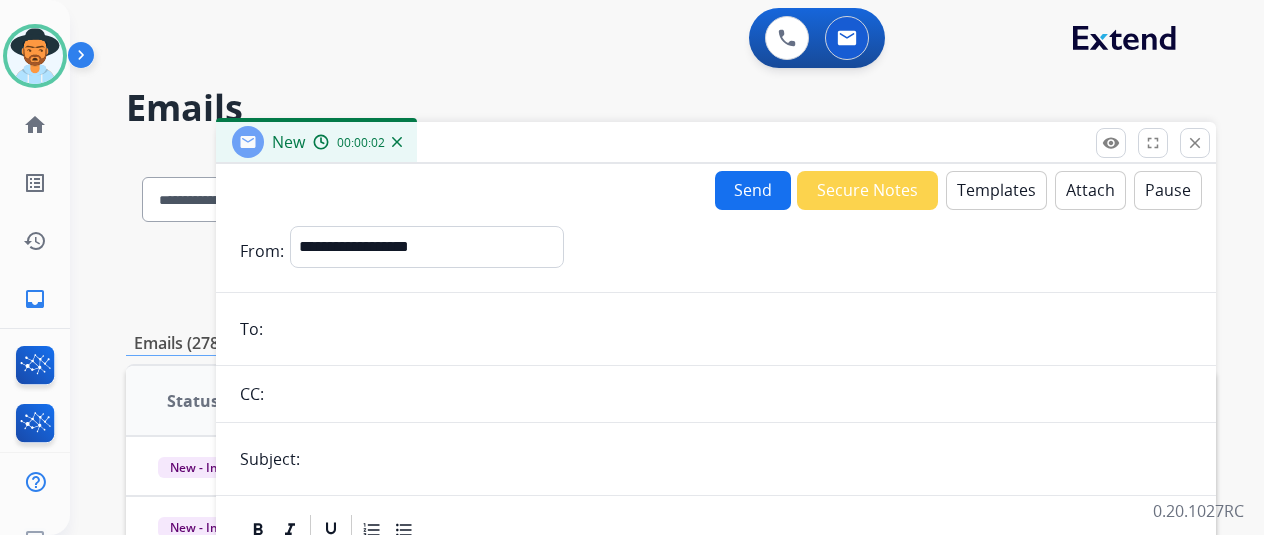 click at bounding box center (730, 329) 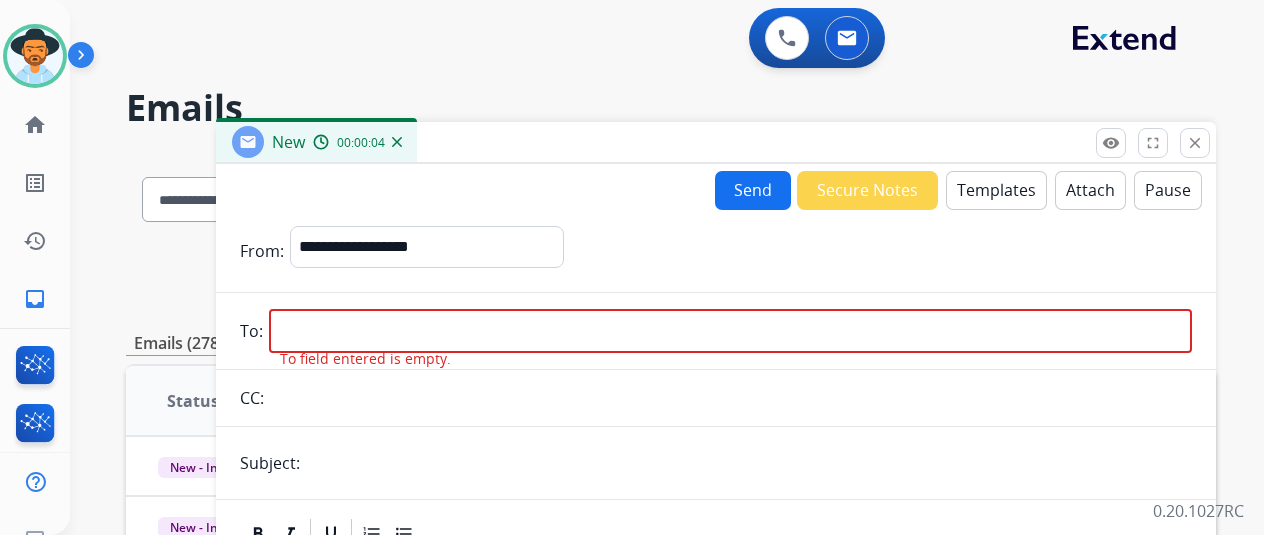 click on "To field entered is empty." at bounding box center [365, 359] 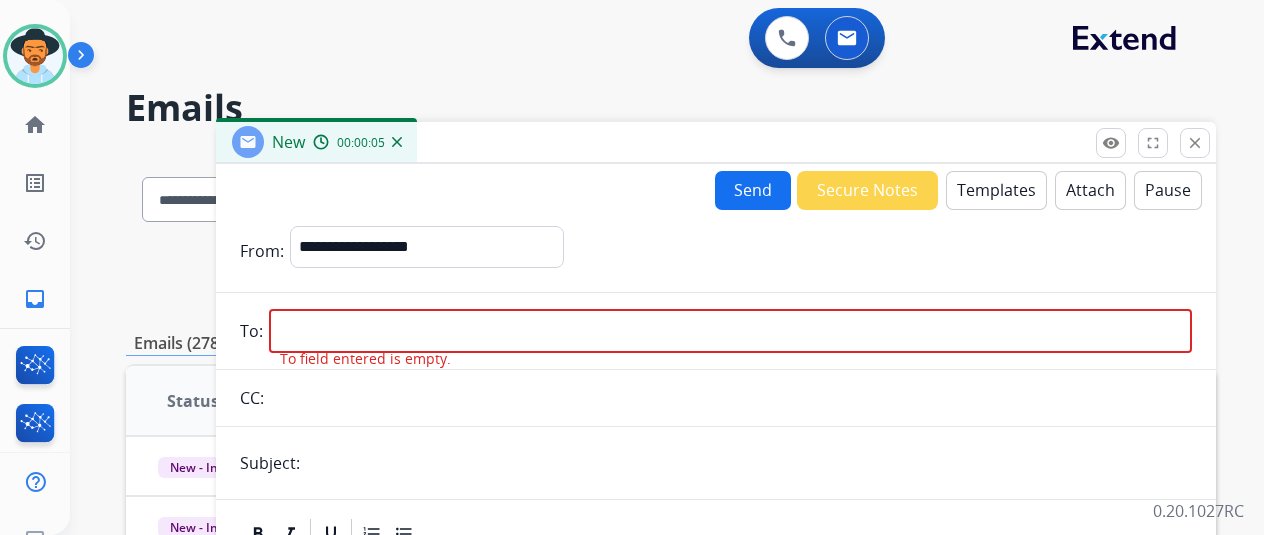click at bounding box center (730, 331) 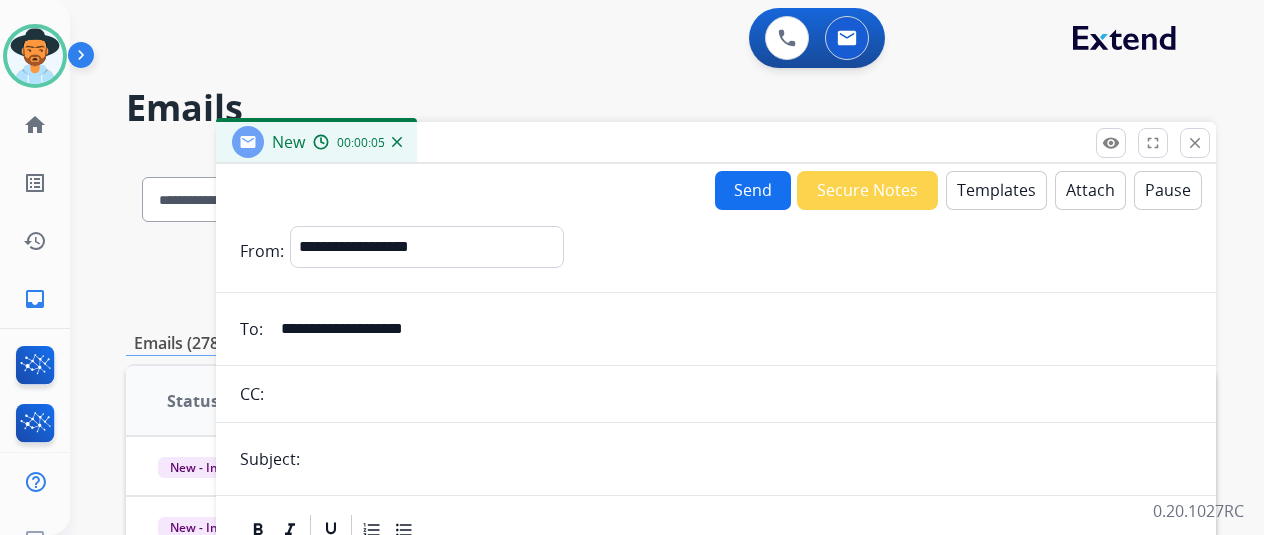 type on "**********" 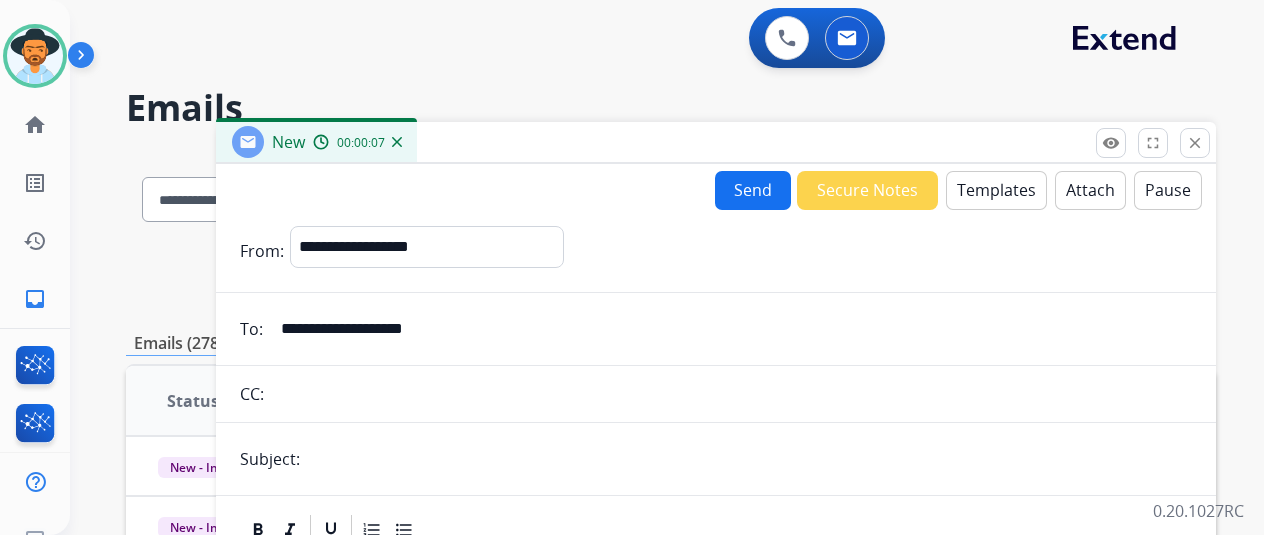 type on "**********" 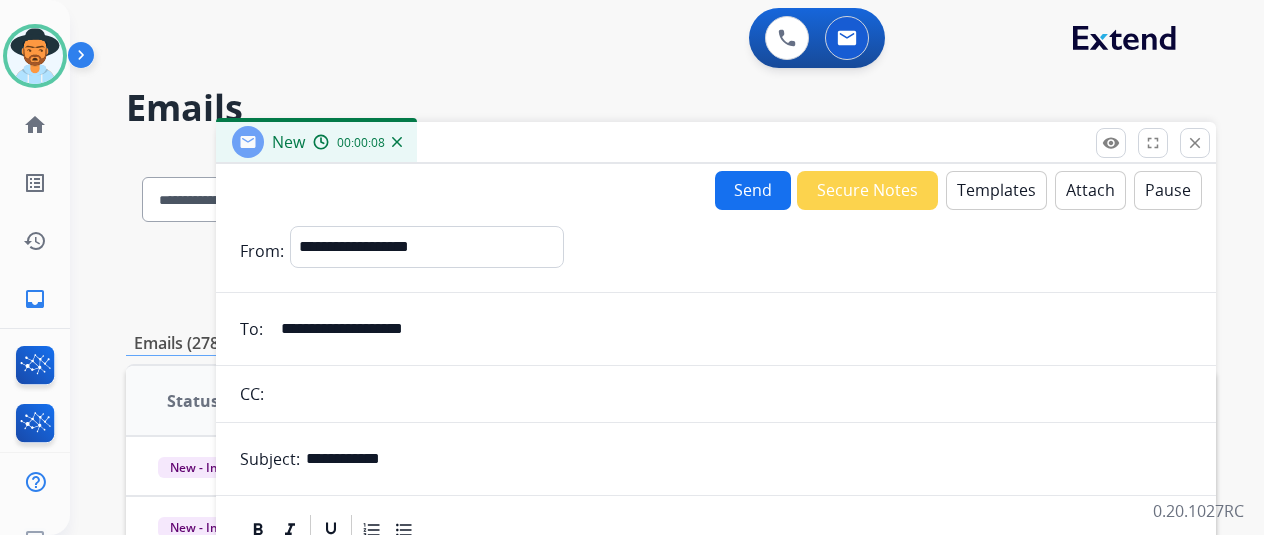 click on "Templates" at bounding box center [996, 190] 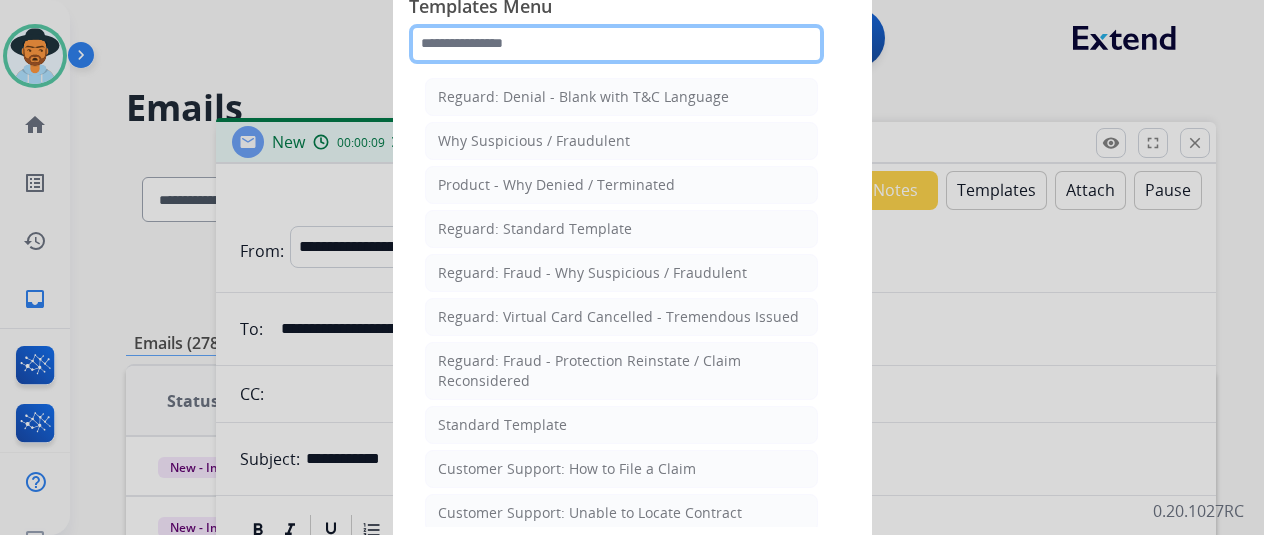 click 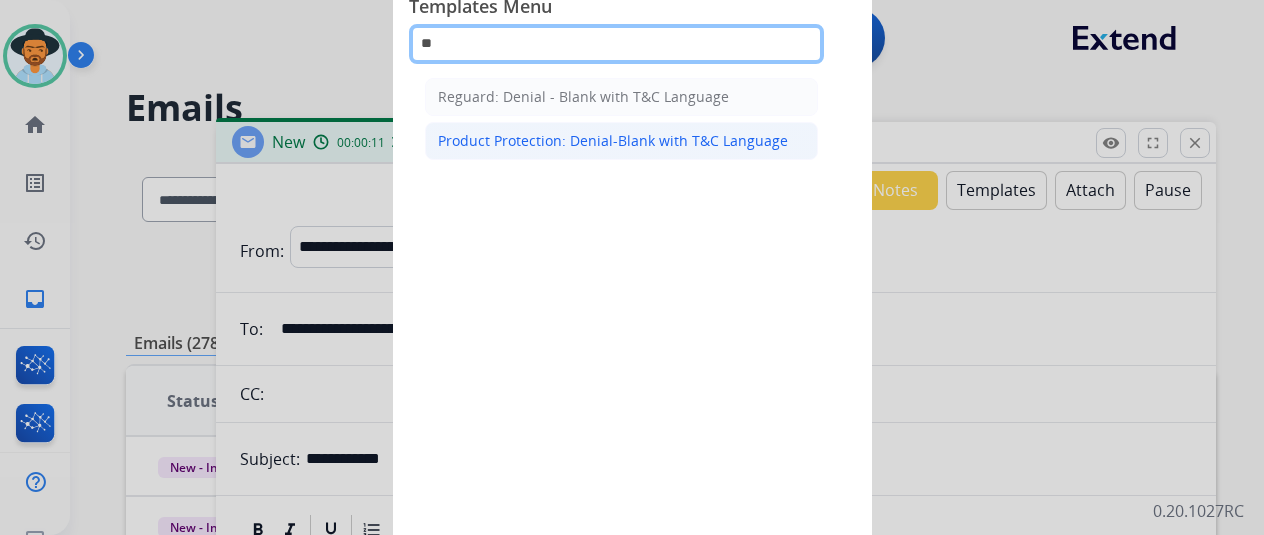 type on "**" 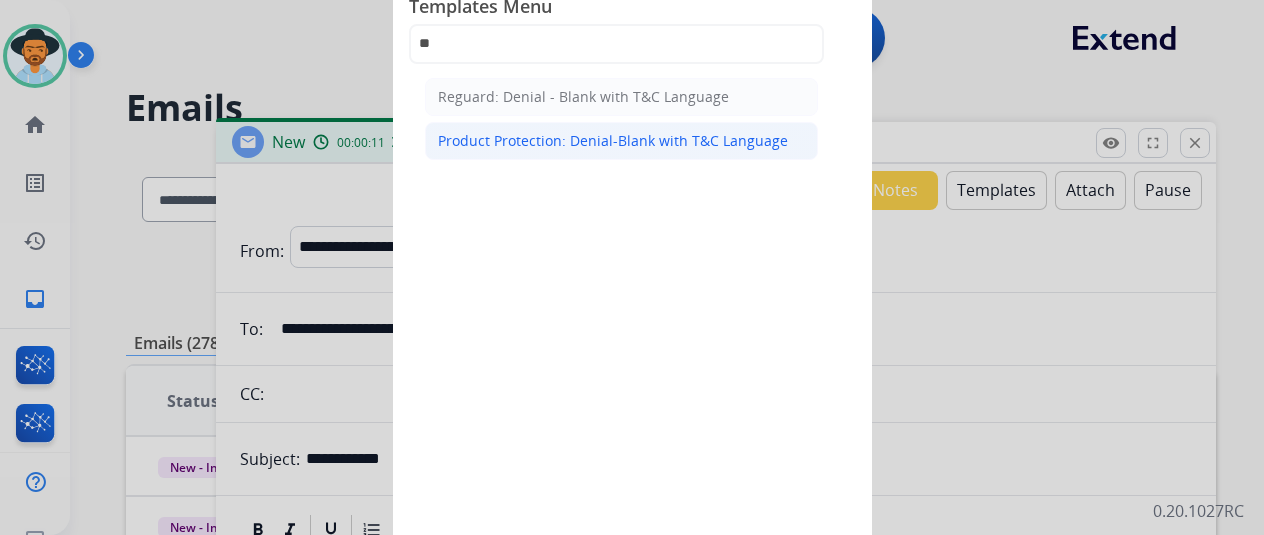 click on "Product Protection: Denial-Blank with T&C Language" 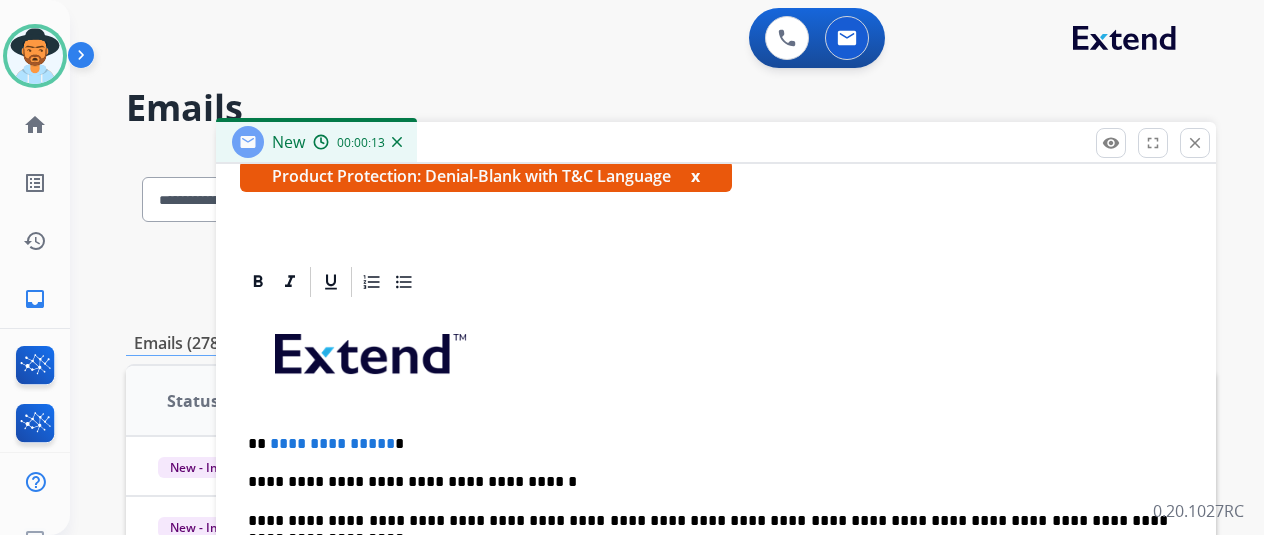 scroll, scrollTop: 442, scrollLeft: 0, axis: vertical 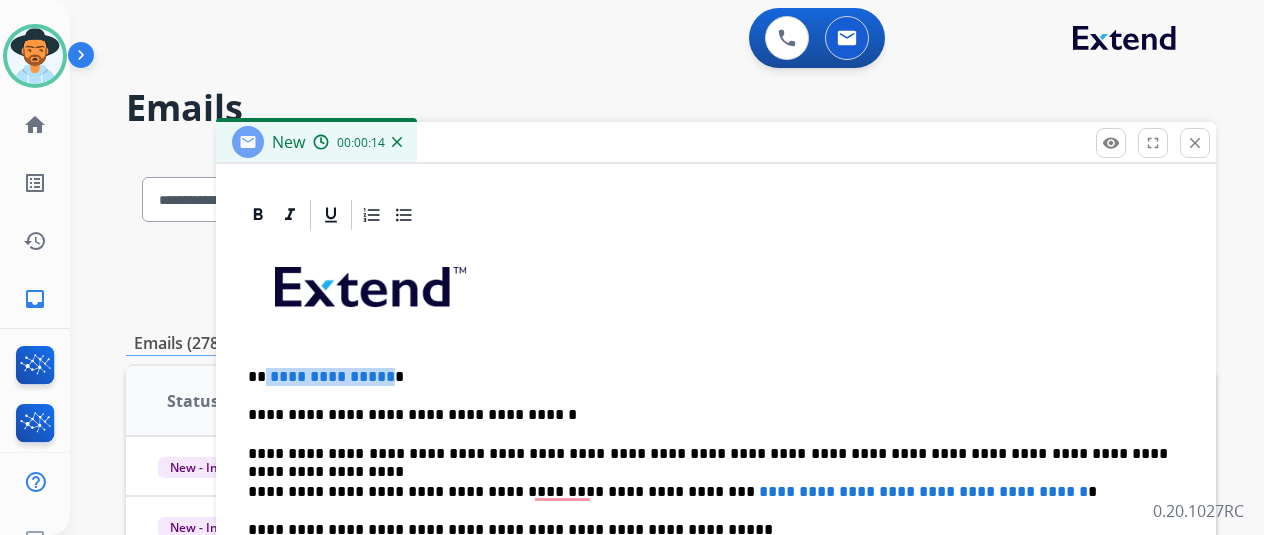 drag, startPoint x: 397, startPoint y: 365, endPoint x: 280, endPoint y: 375, distance: 117.426575 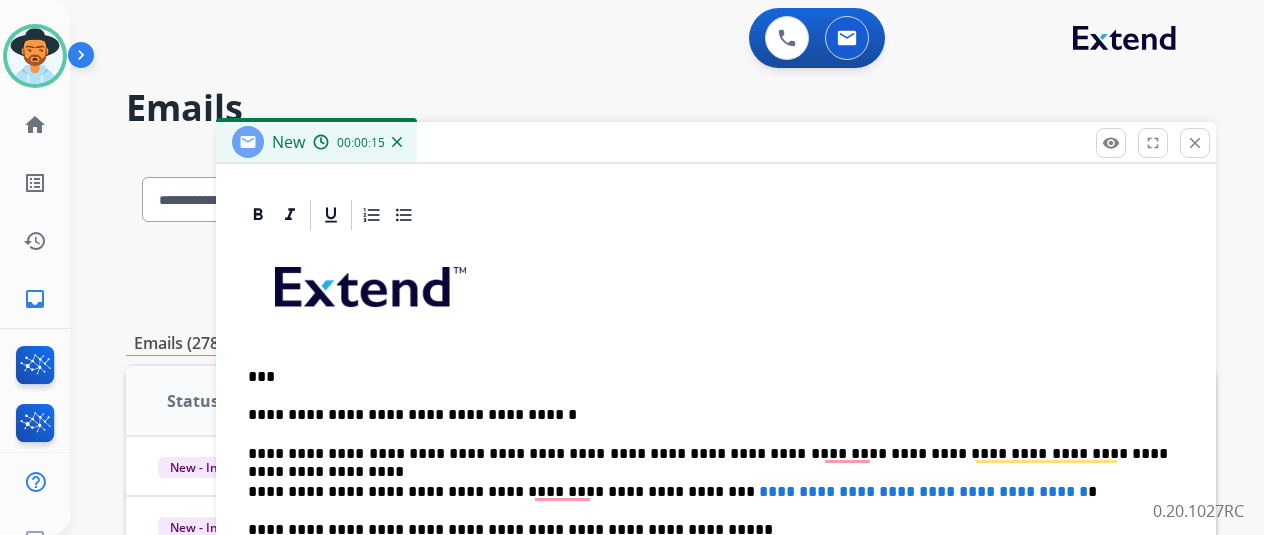 type 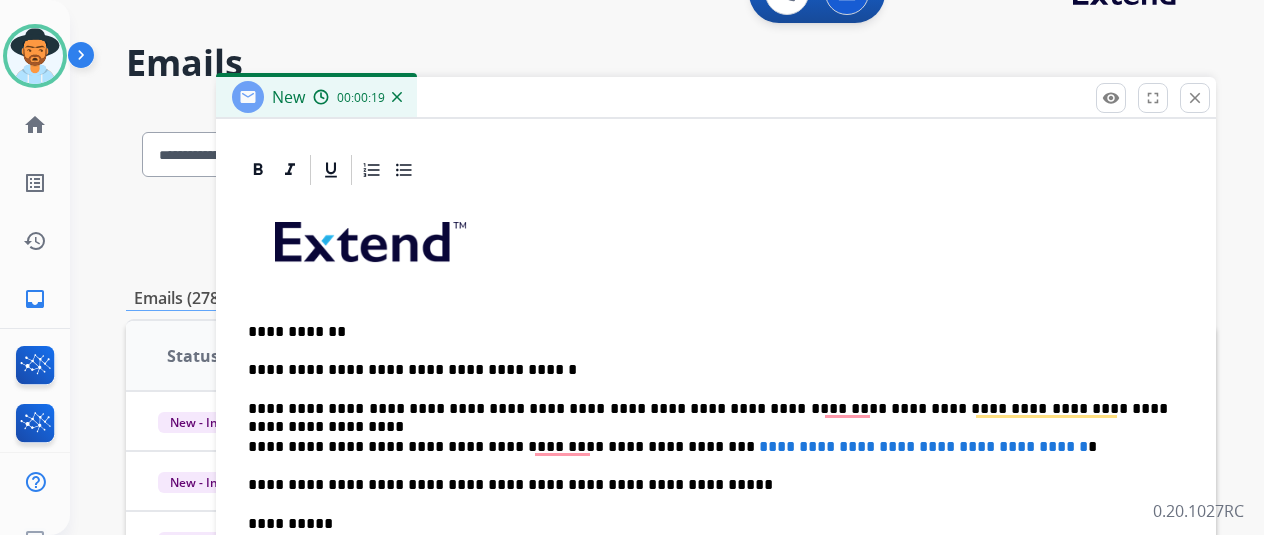 scroll, scrollTop: 100, scrollLeft: 0, axis: vertical 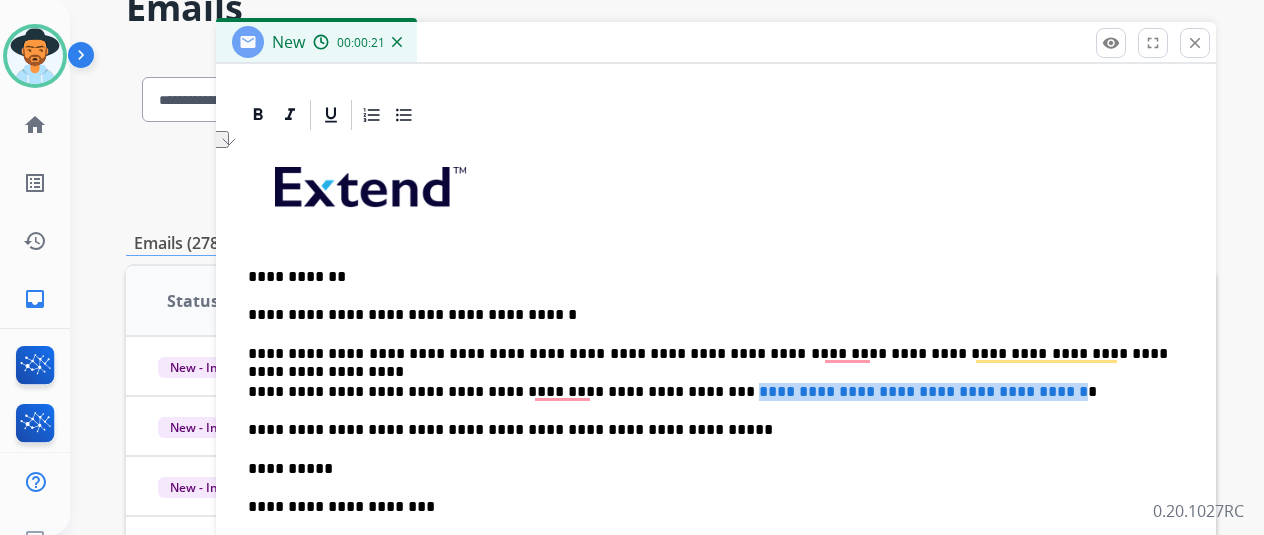 drag, startPoint x: 672, startPoint y: 390, endPoint x: 1067, endPoint y: 386, distance: 395.02026 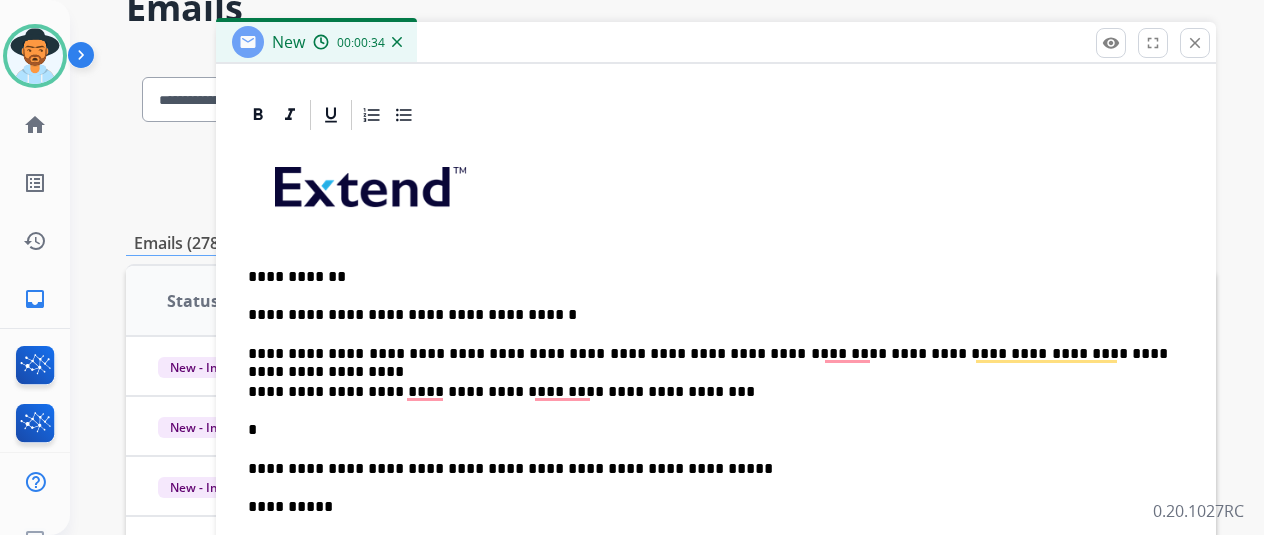 click on "**********" at bounding box center [716, 487] 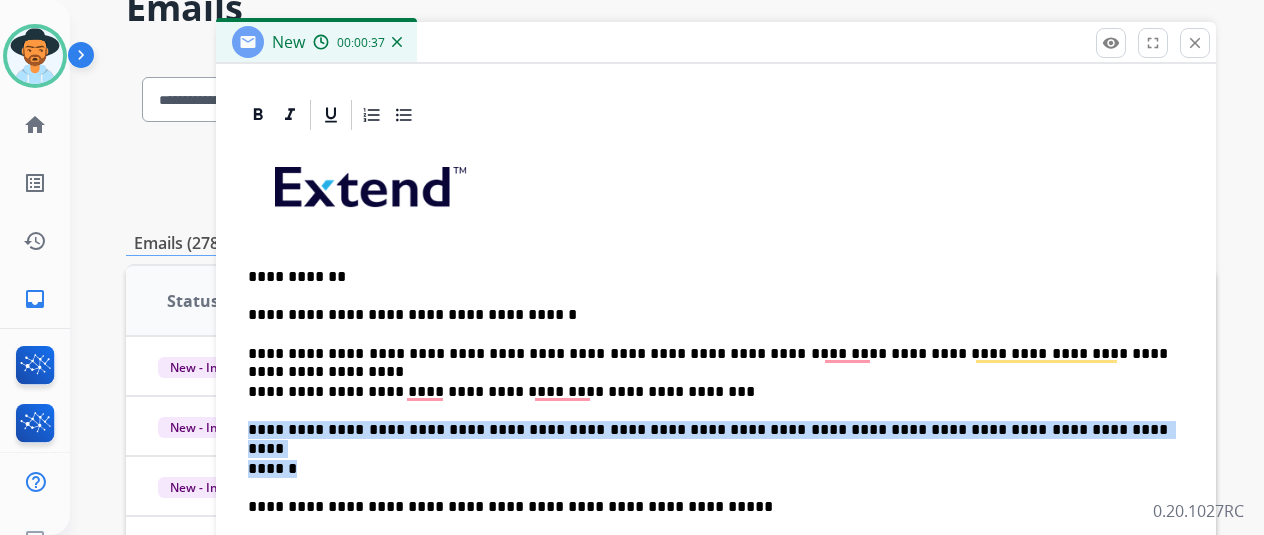 drag, startPoint x: 355, startPoint y: 467, endPoint x: 256, endPoint y: 407, distance: 115.76269 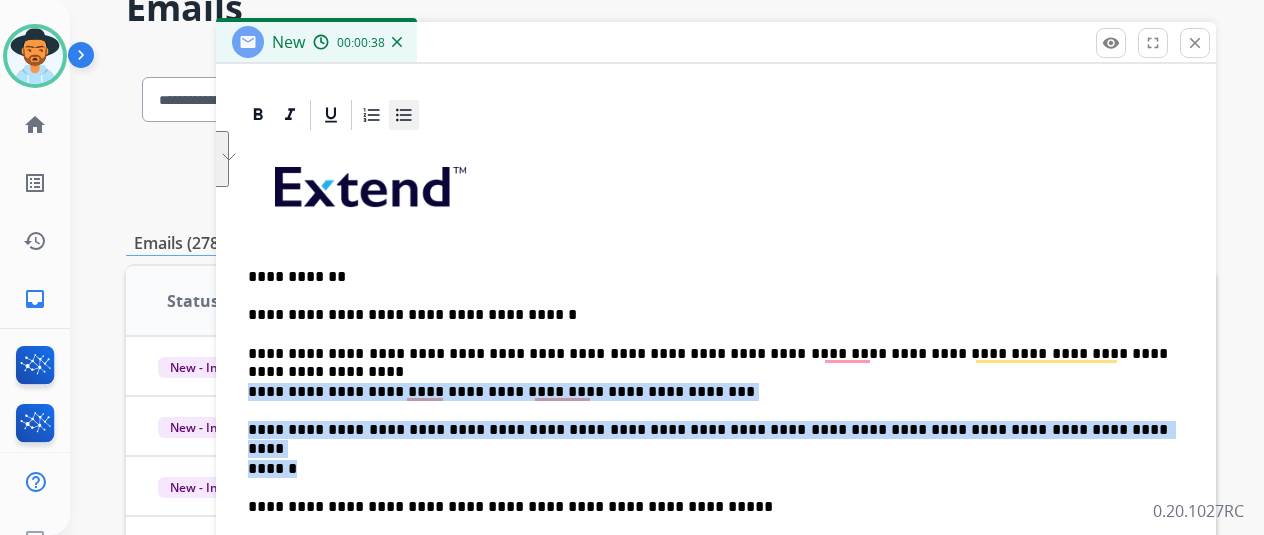 click 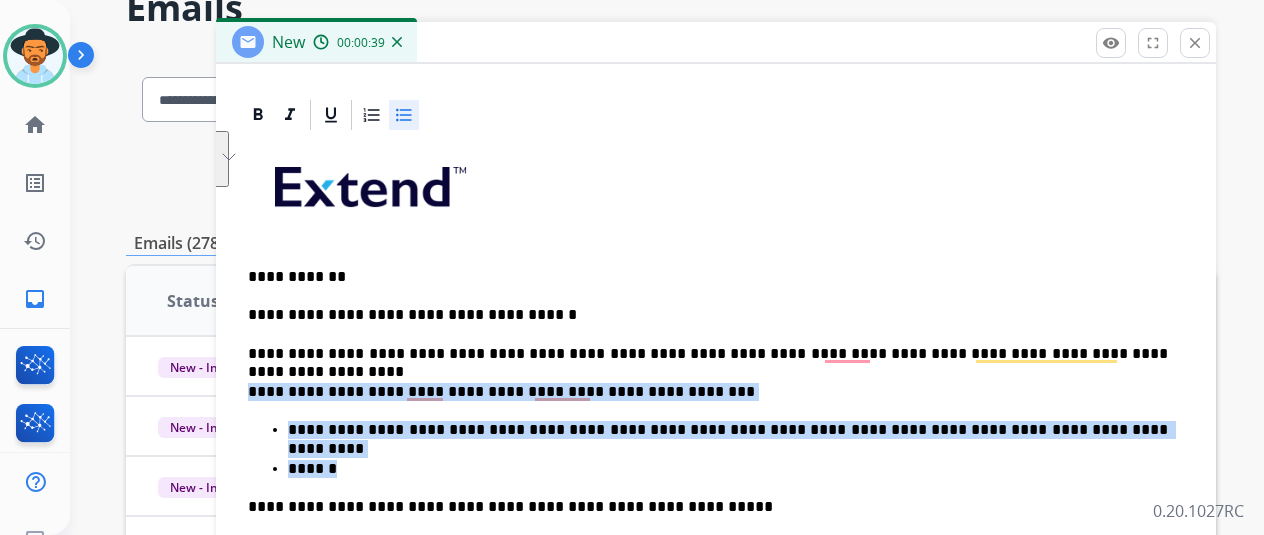 click on "**********" at bounding box center (716, 449) 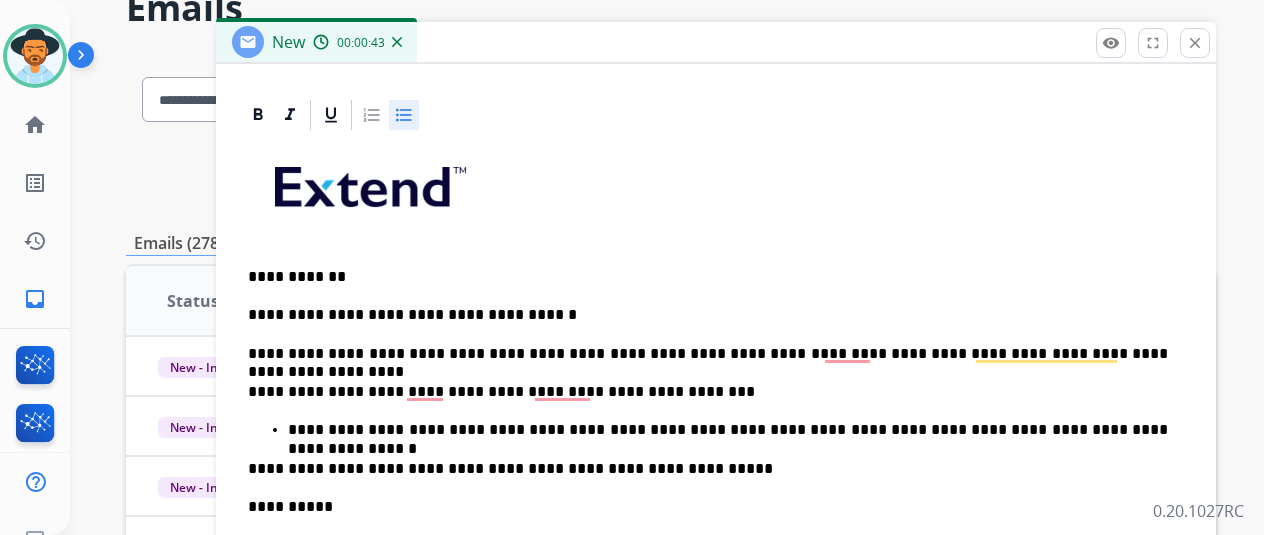 click on "**********" at bounding box center [728, 430] 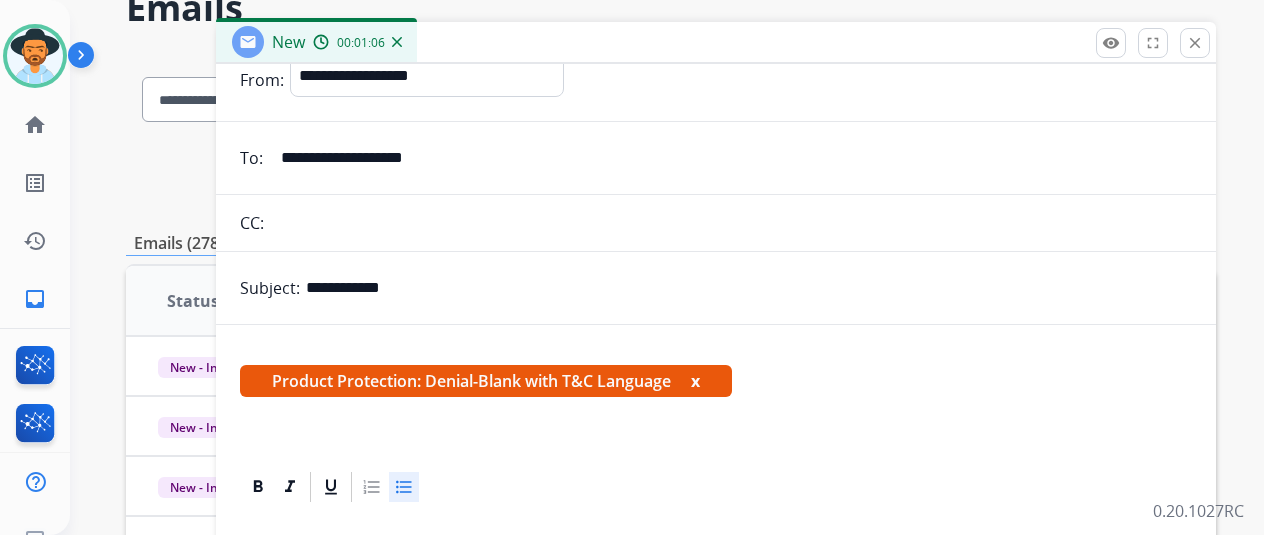 scroll, scrollTop: 0, scrollLeft: 0, axis: both 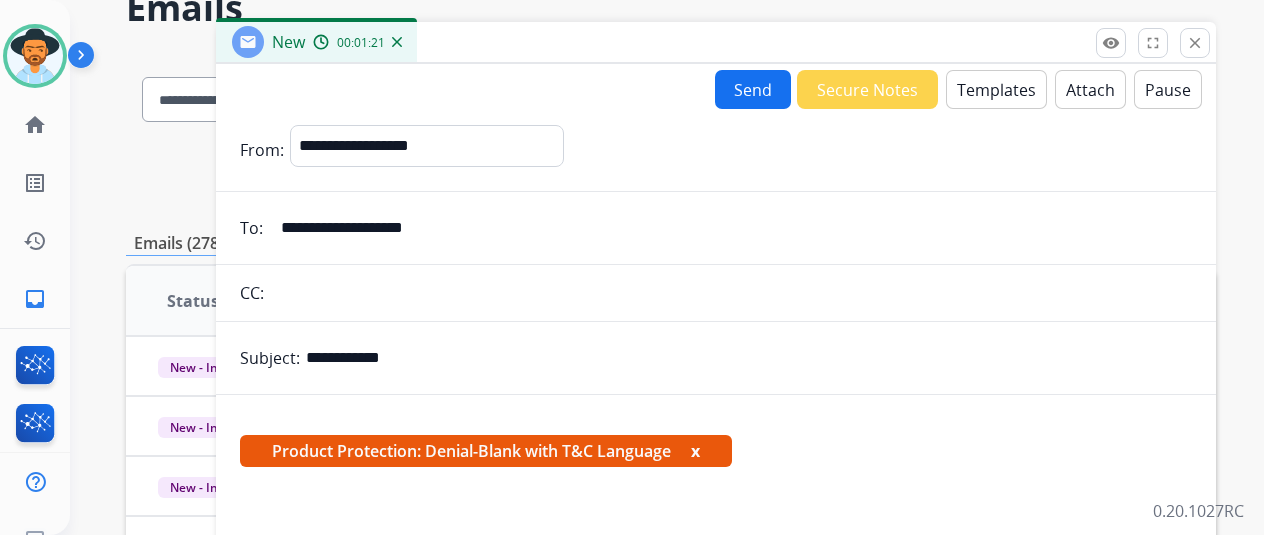 click on "Attach" at bounding box center (1090, 89) 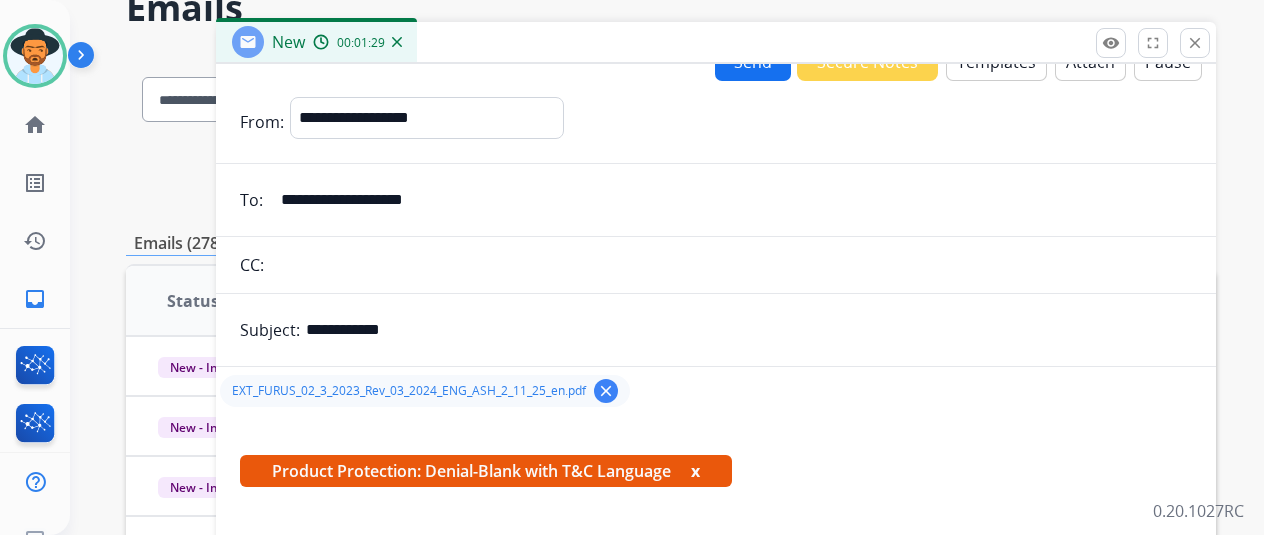 scroll, scrollTop: 0, scrollLeft: 0, axis: both 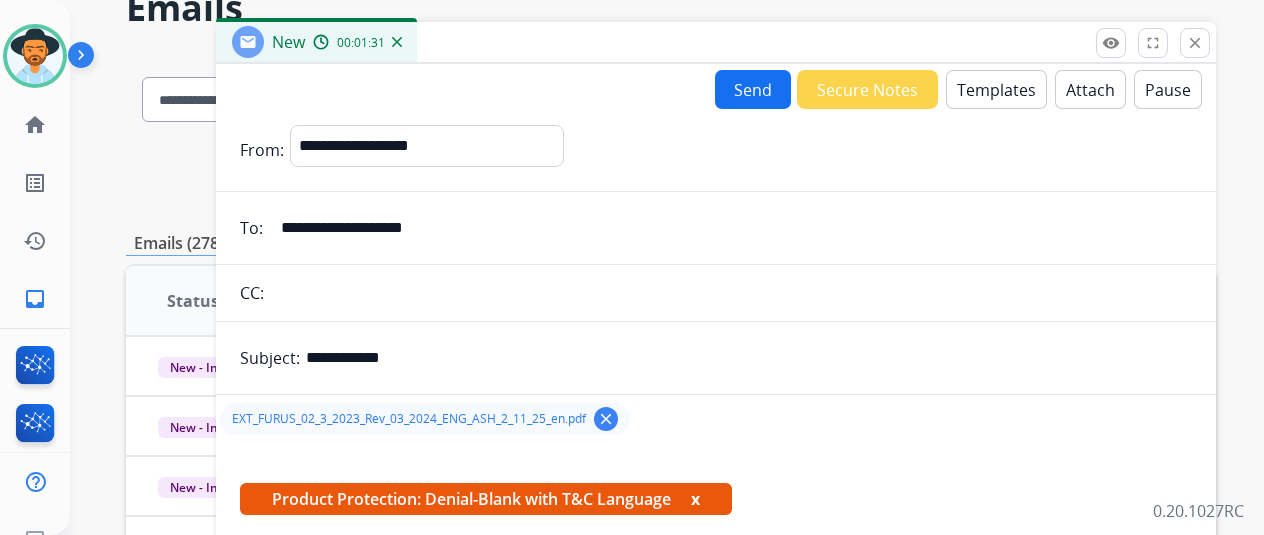 click on "Send" at bounding box center [753, 89] 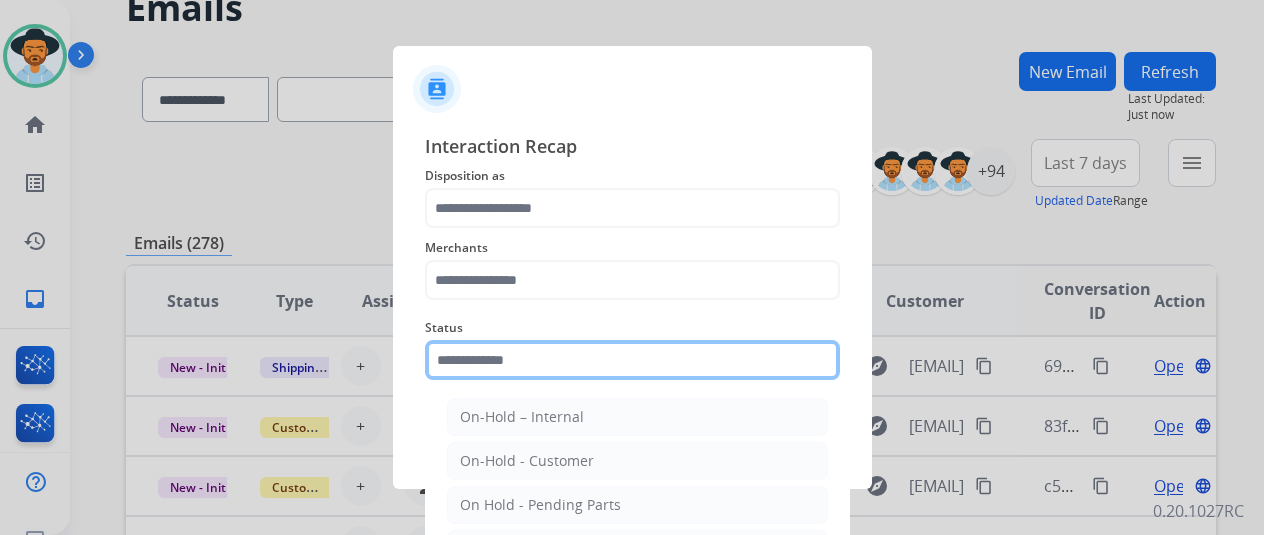 click 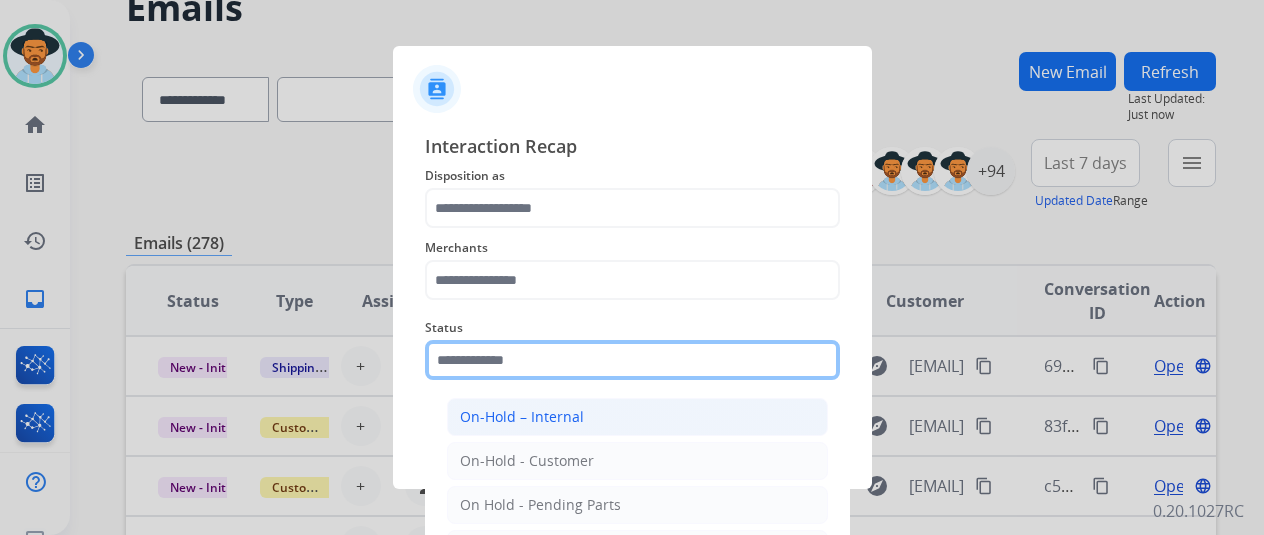 scroll, scrollTop: 114, scrollLeft: 0, axis: vertical 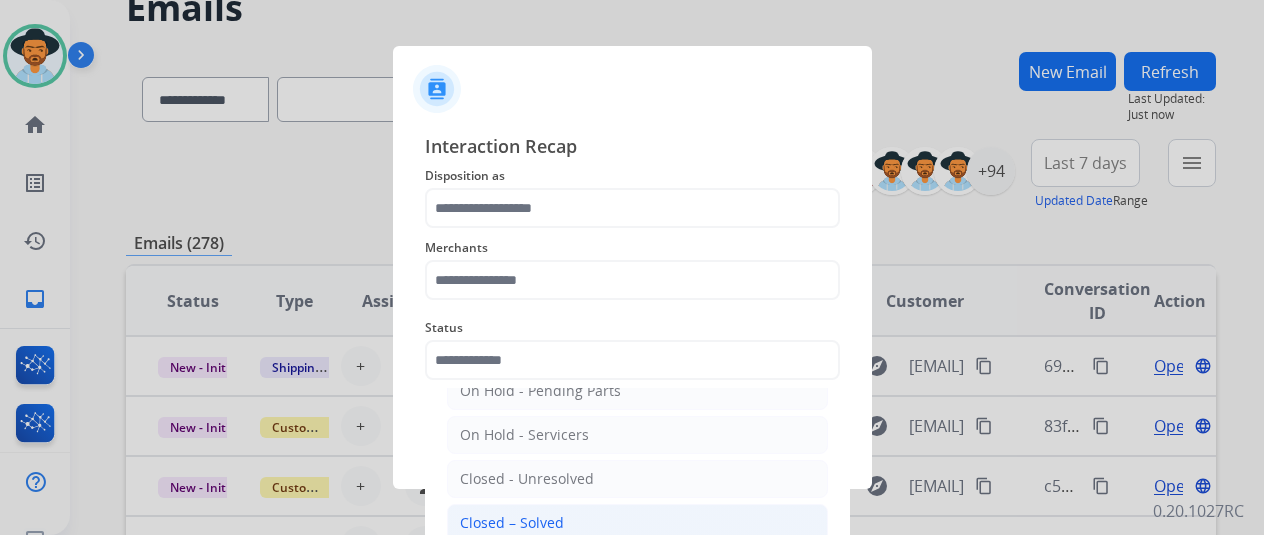 click on "Closed – Solved" 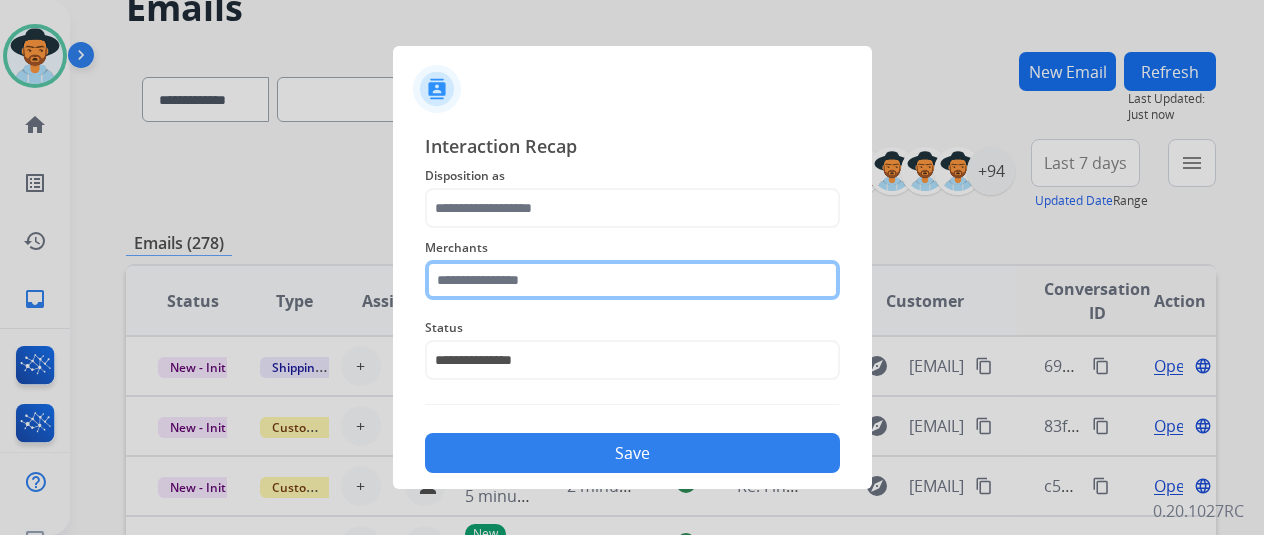 click 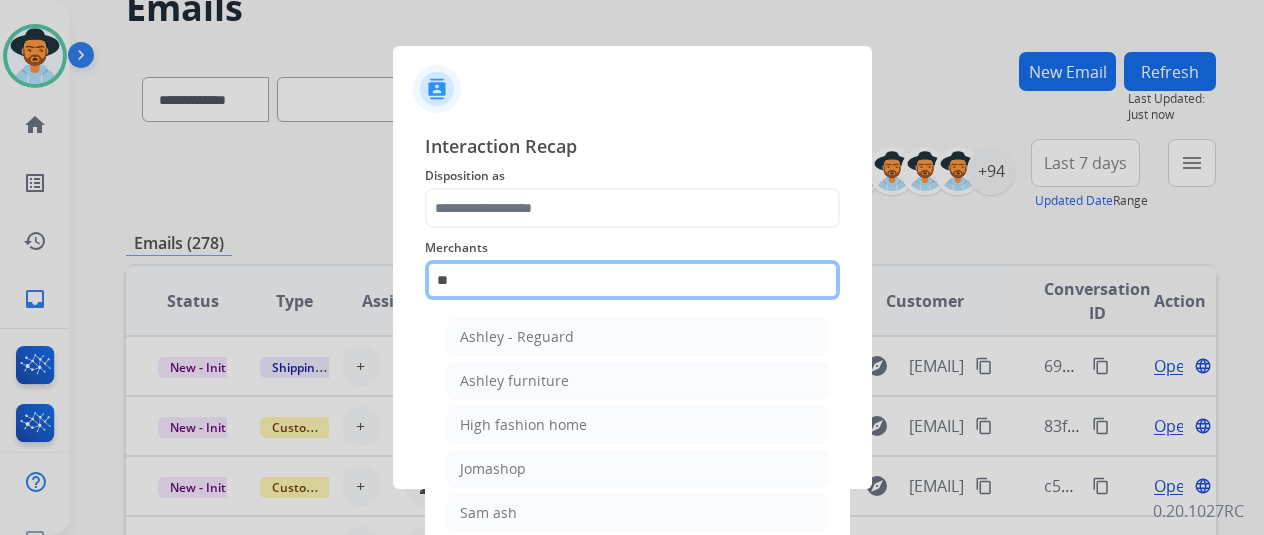 type on "*" 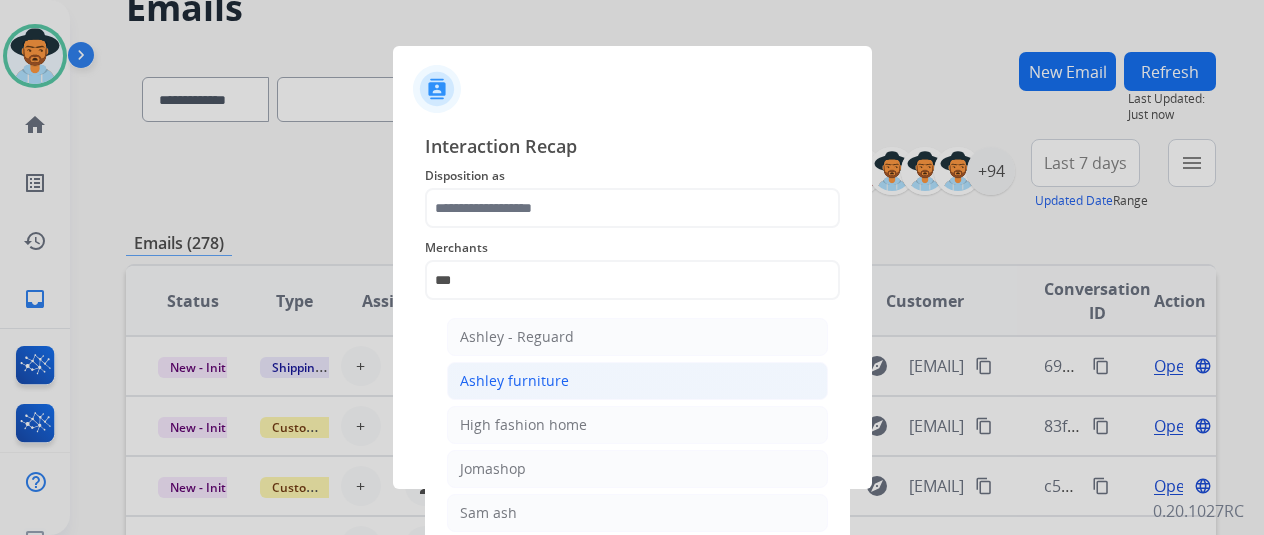 click on "Ashley furniture" 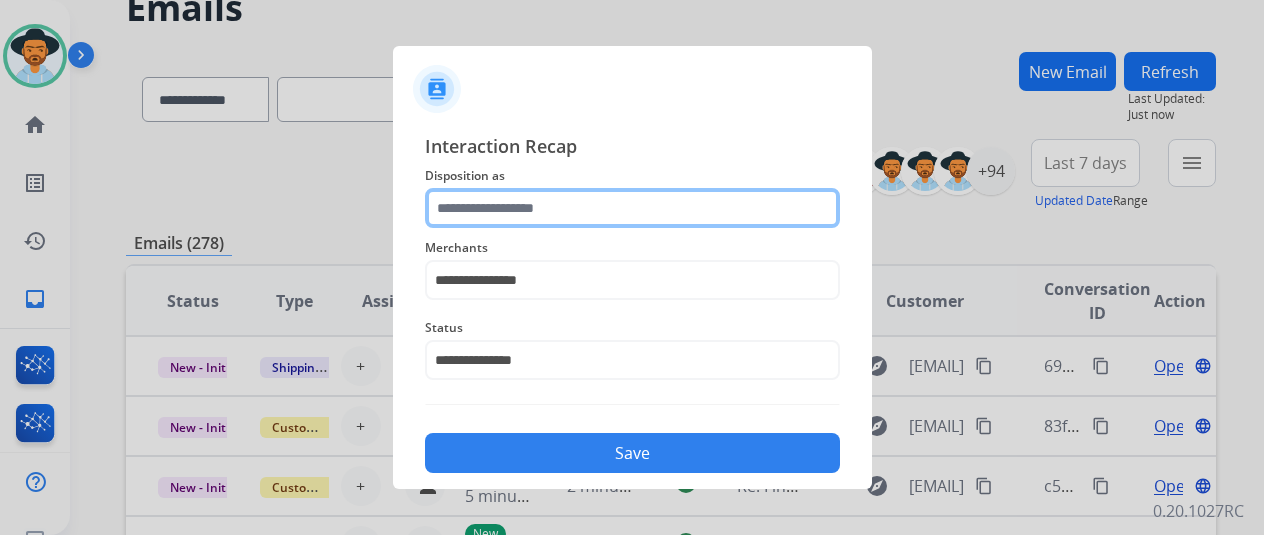 click 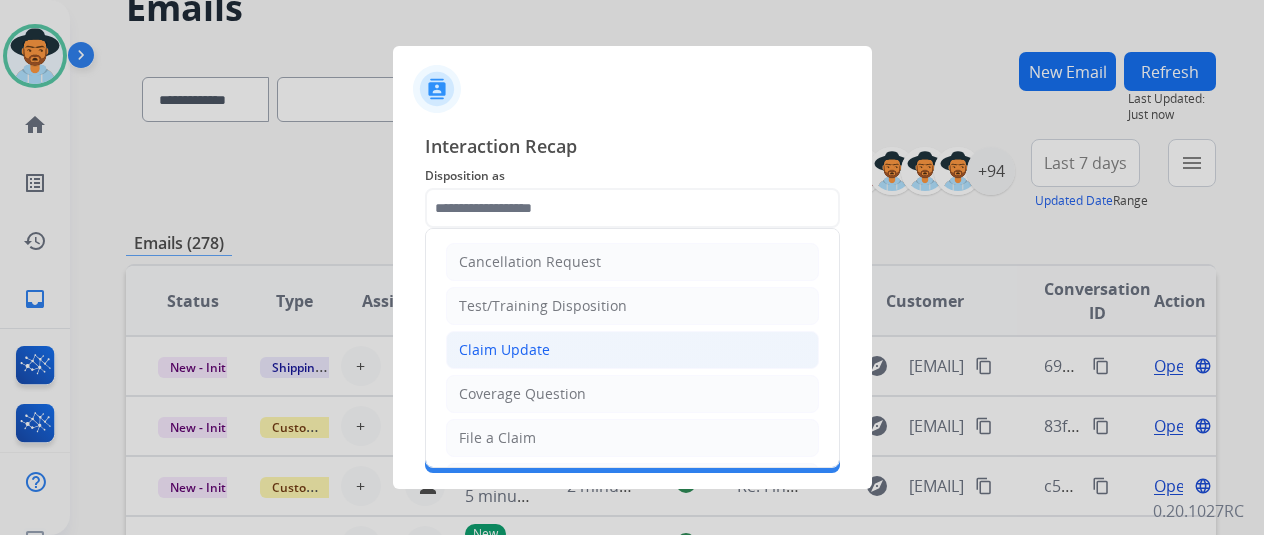 click on "Claim Update" 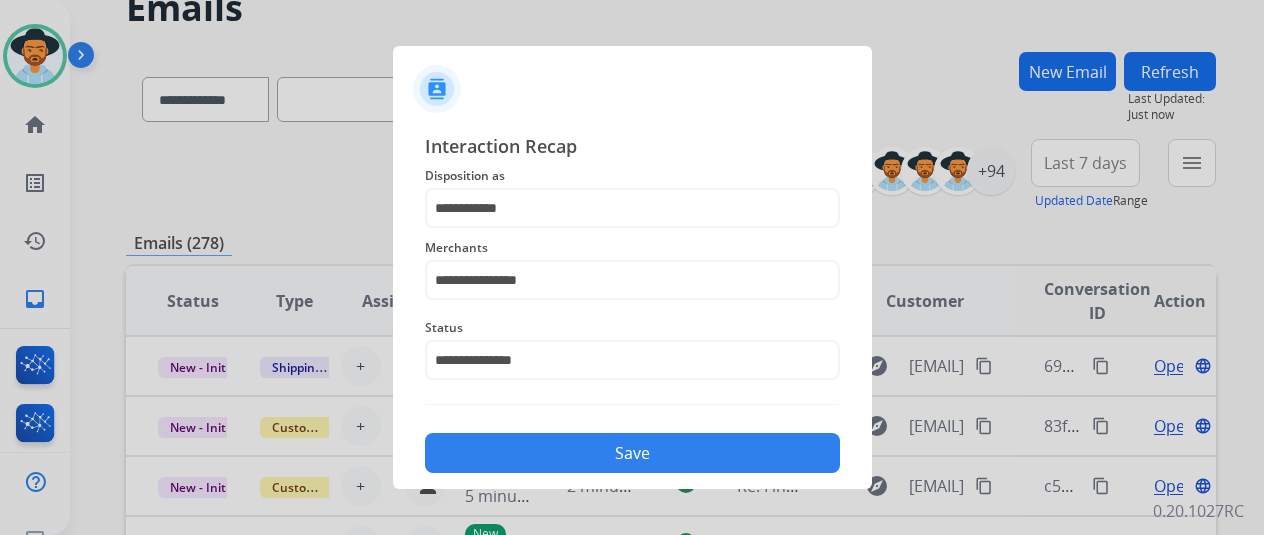 click on "Save" 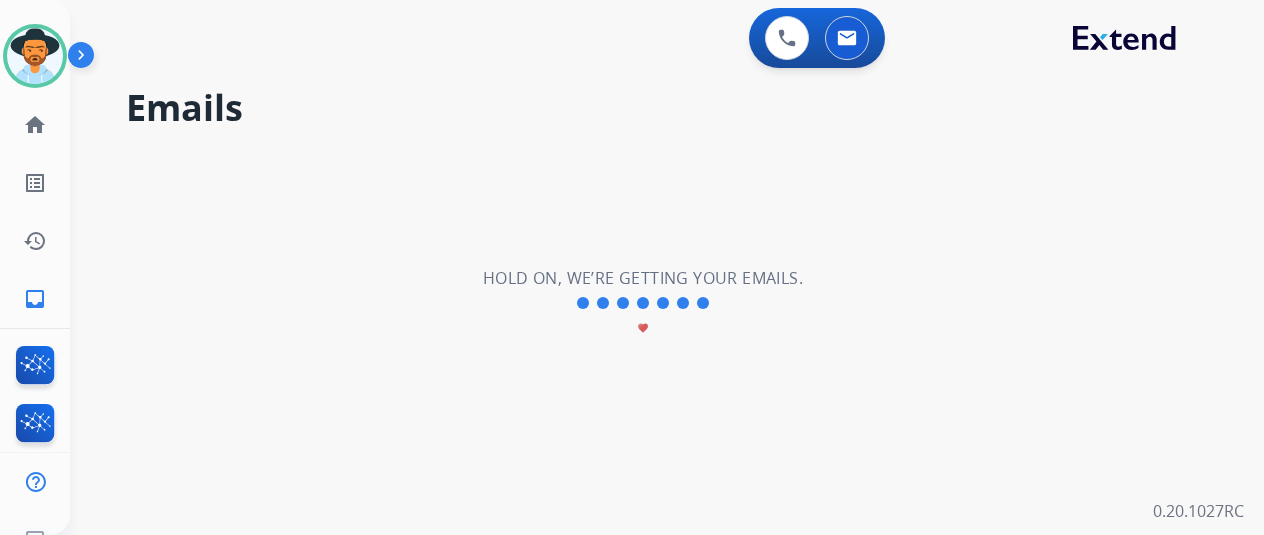 scroll, scrollTop: 0, scrollLeft: 0, axis: both 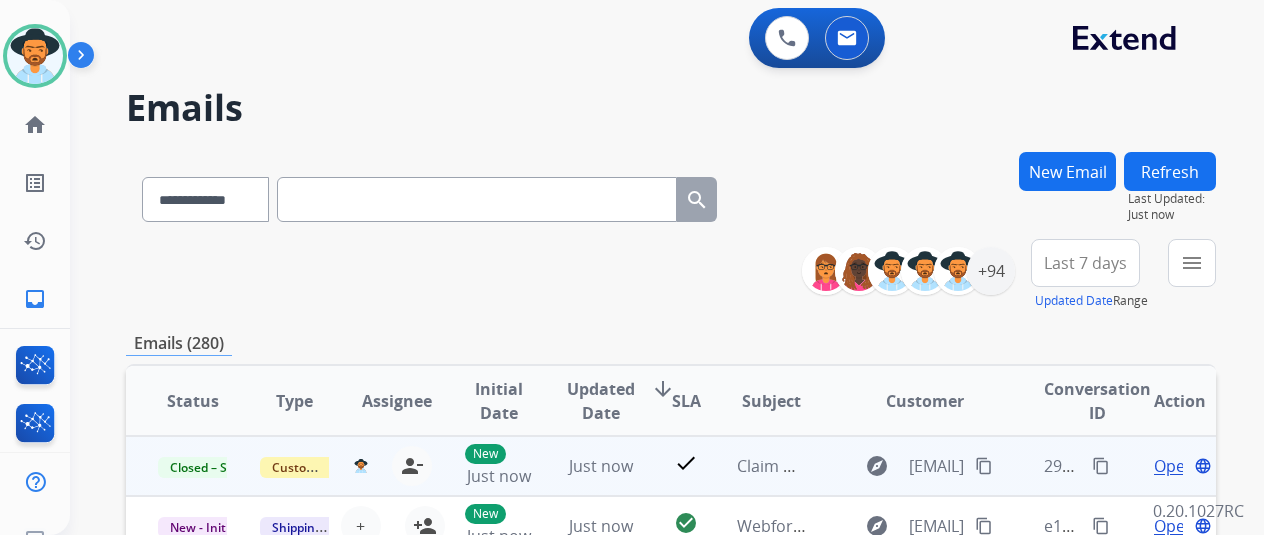 click on "content_copy" at bounding box center [1101, 466] 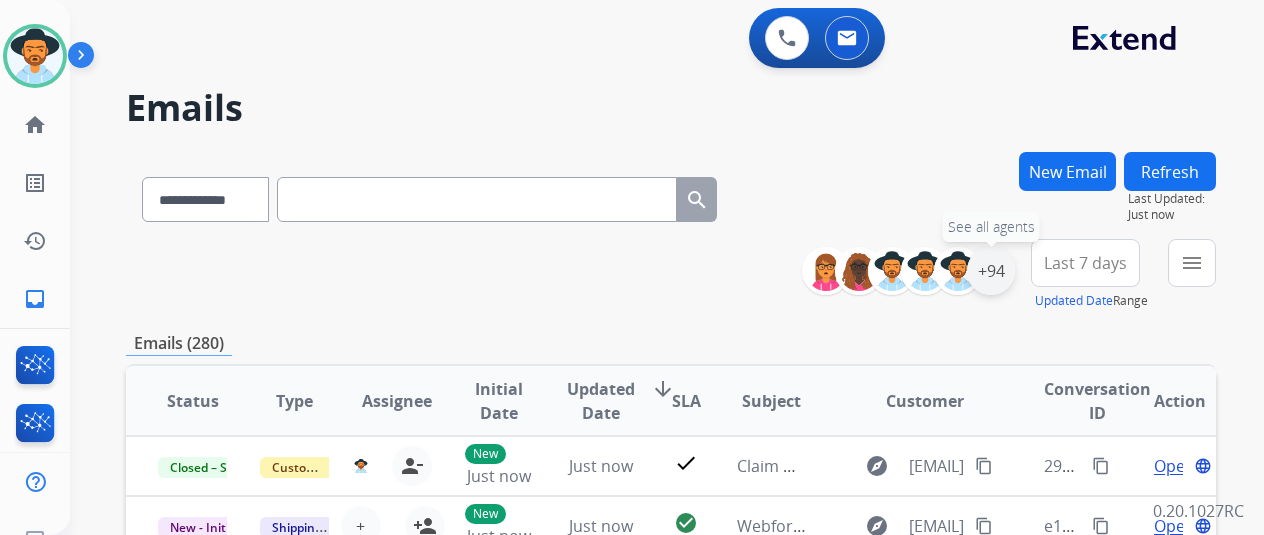 click on "+94" at bounding box center [991, 271] 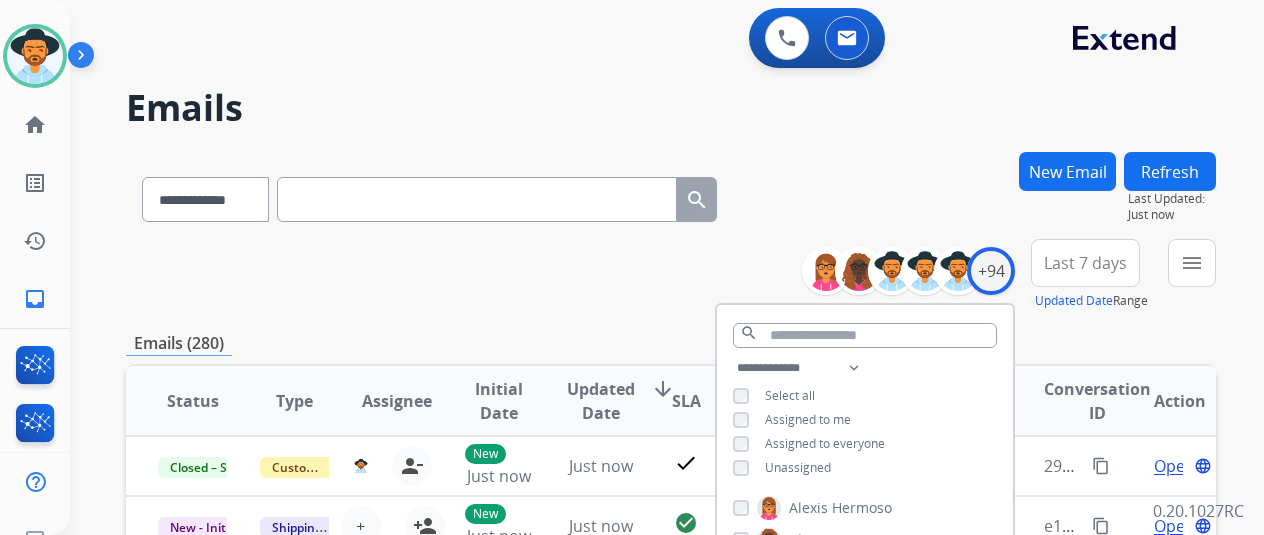 scroll, scrollTop: 200, scrollLeft: 0, axis: vertical 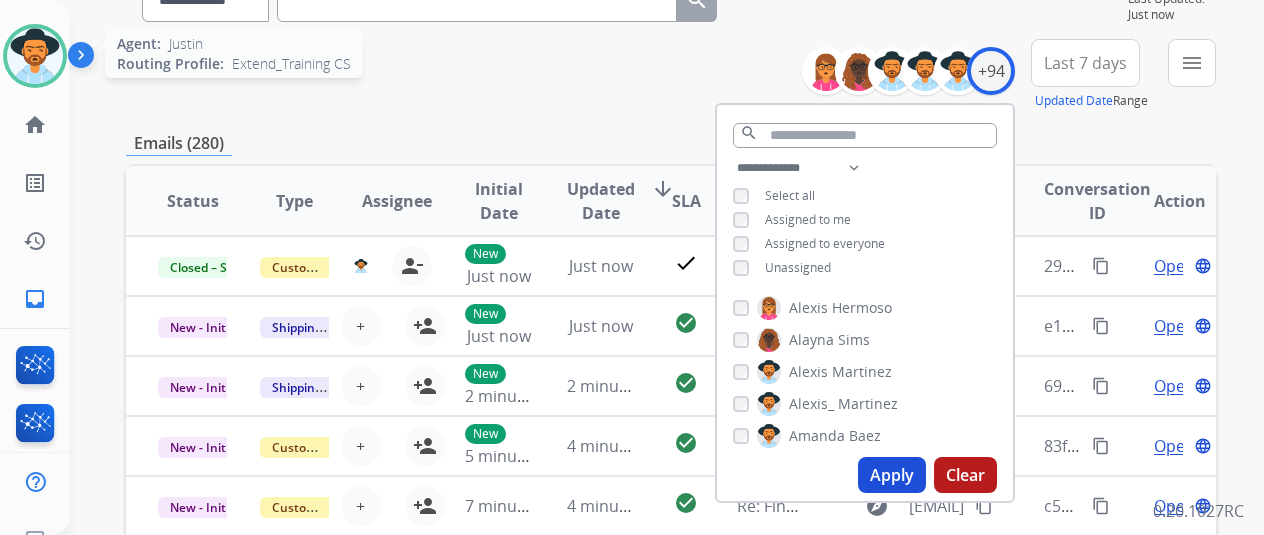 click at bounding box center [35, 56] 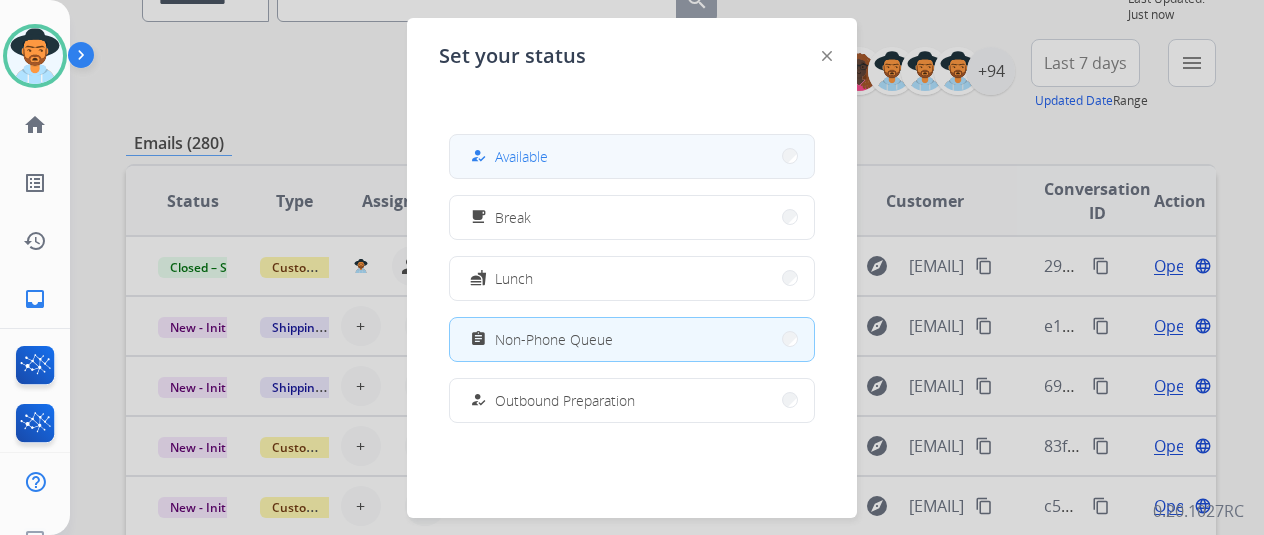 click on "how_to_reg Available" at bounding box center [632, 156] 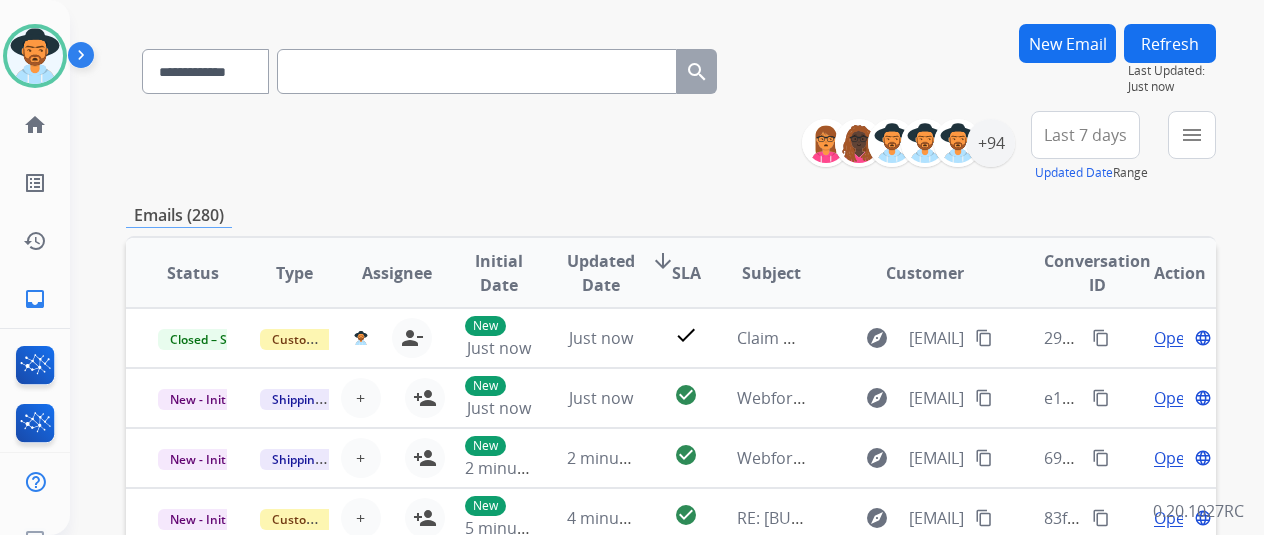 scroll, scrollTop: 100, scrollLeft: 0, axis: vertical 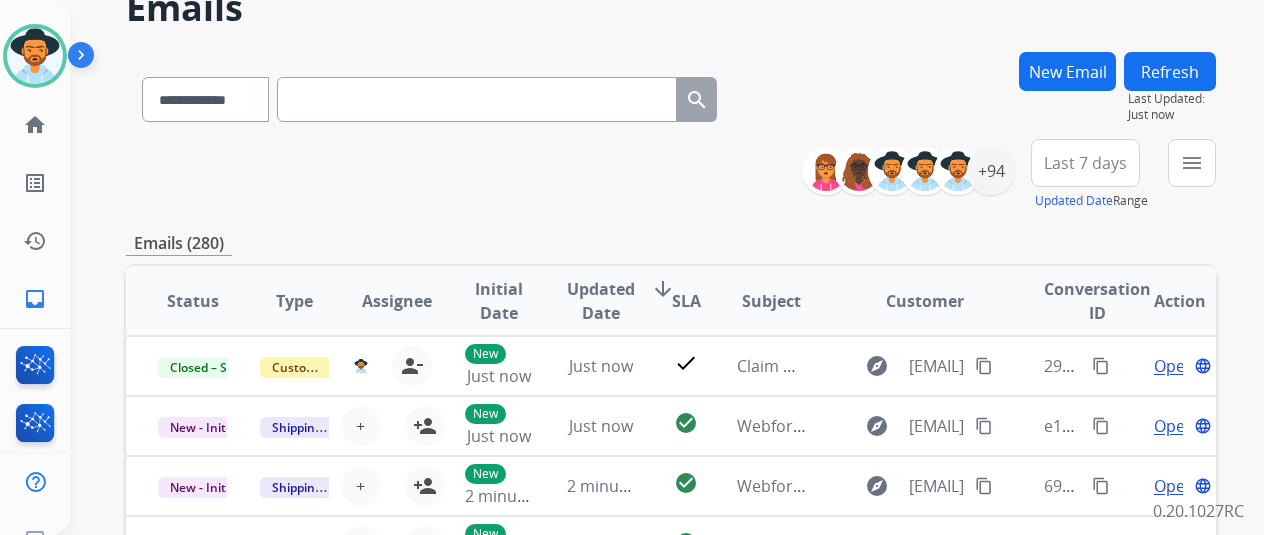 click on "**********" at bounding box center [916, 171] 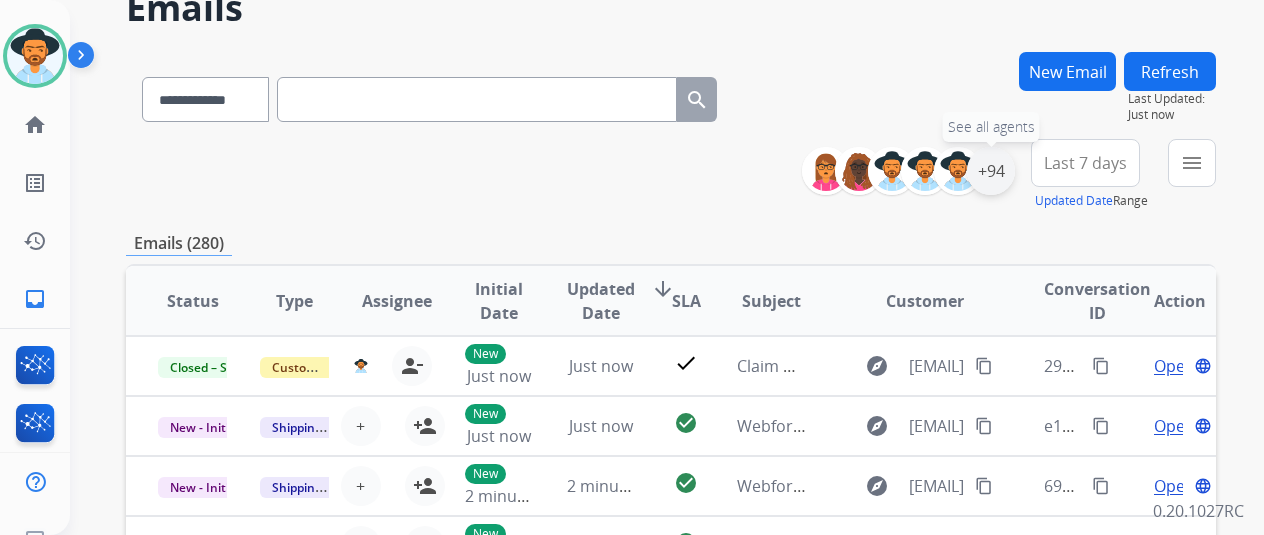 click on "+94" at bounding box center [991, 171] 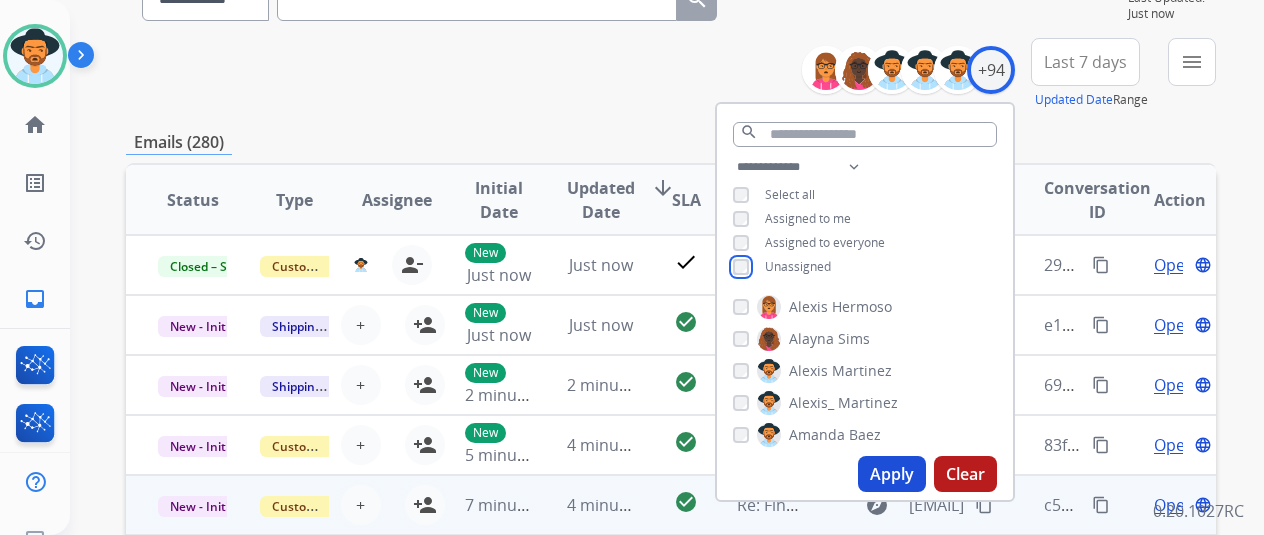 scroll, scrollTop: 400, scrollLeft: 0, axis: vertical 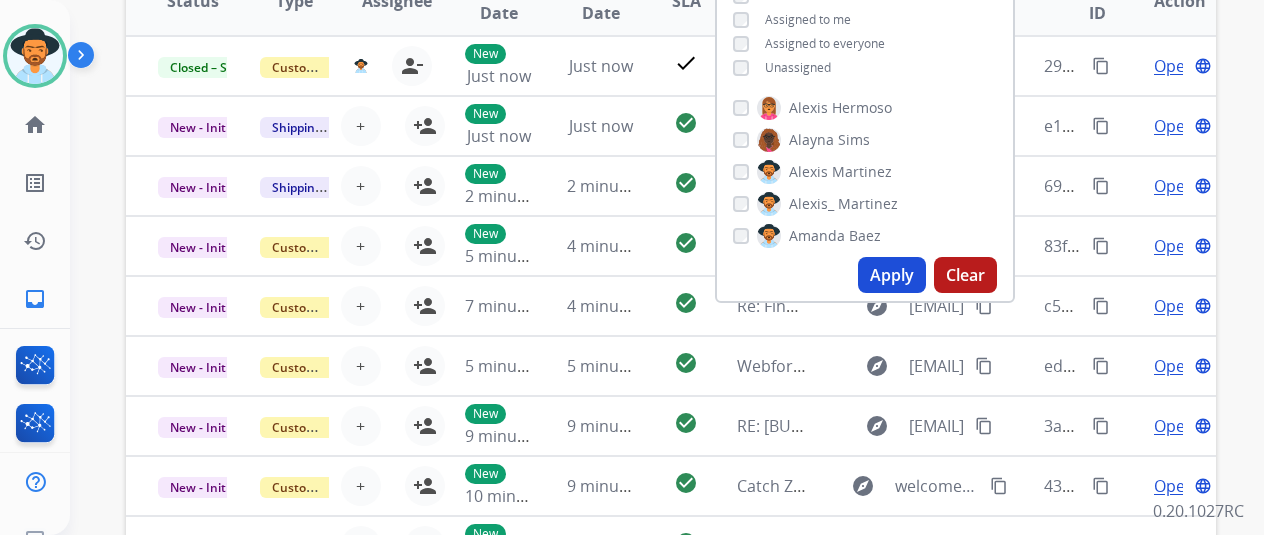 click on "Apply" at bounding box center (892, 275) 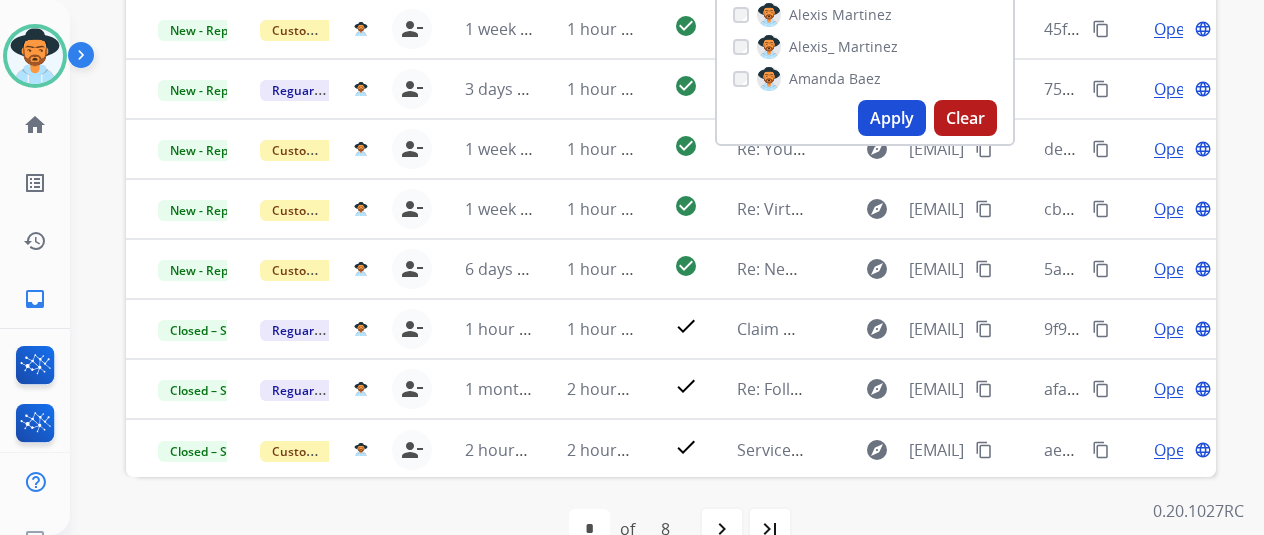 scroll, scrollTop: 586, scrollLeft: 0, axis: vertical 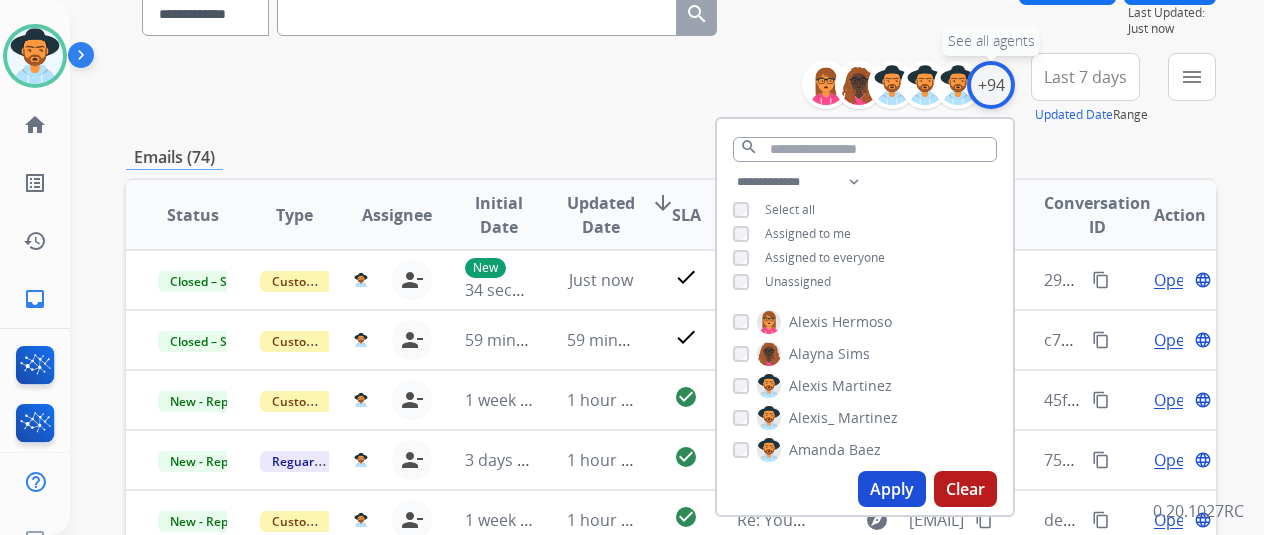 click on "+94" at bounding box center (991, 85) 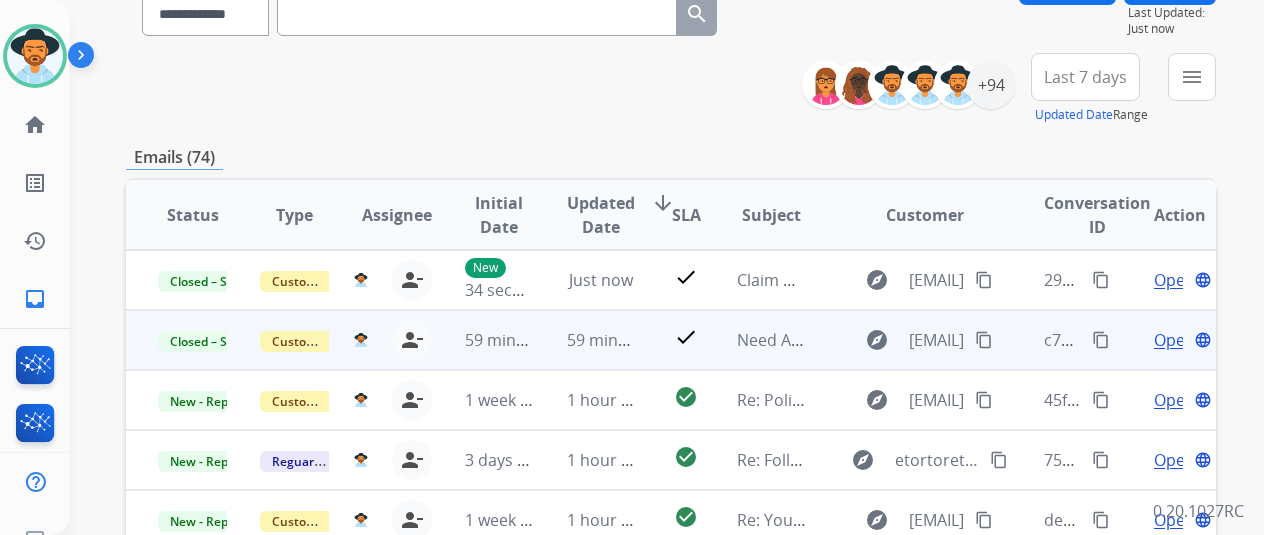 scroll, scrollTop: 2, scrollLeft: 0, axis: vertical 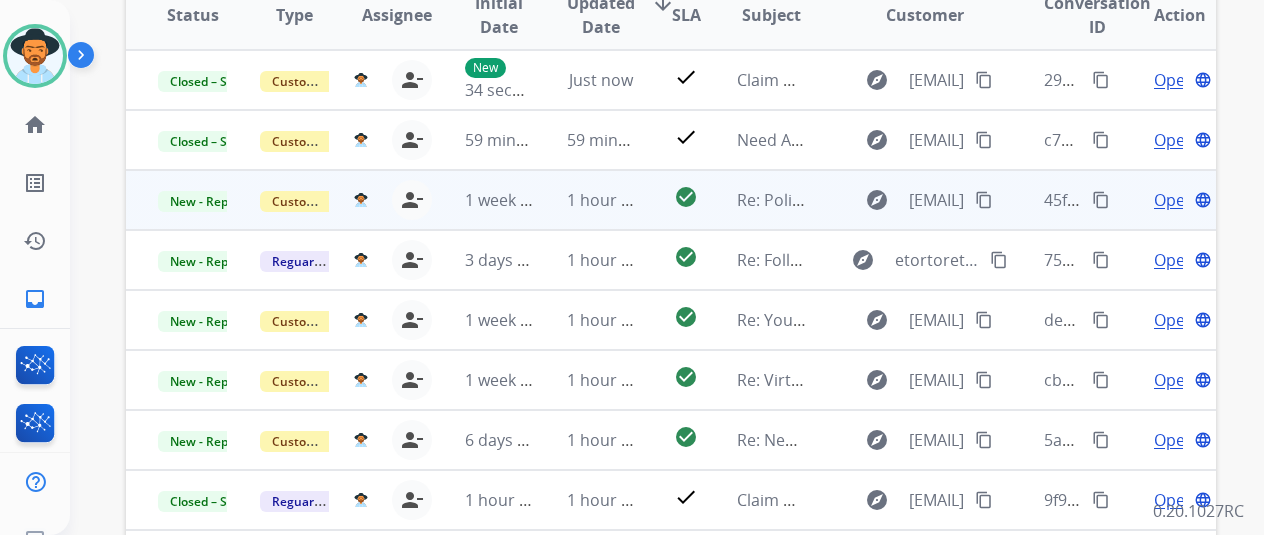 click on "Open" at bounding box center [1174, 200] 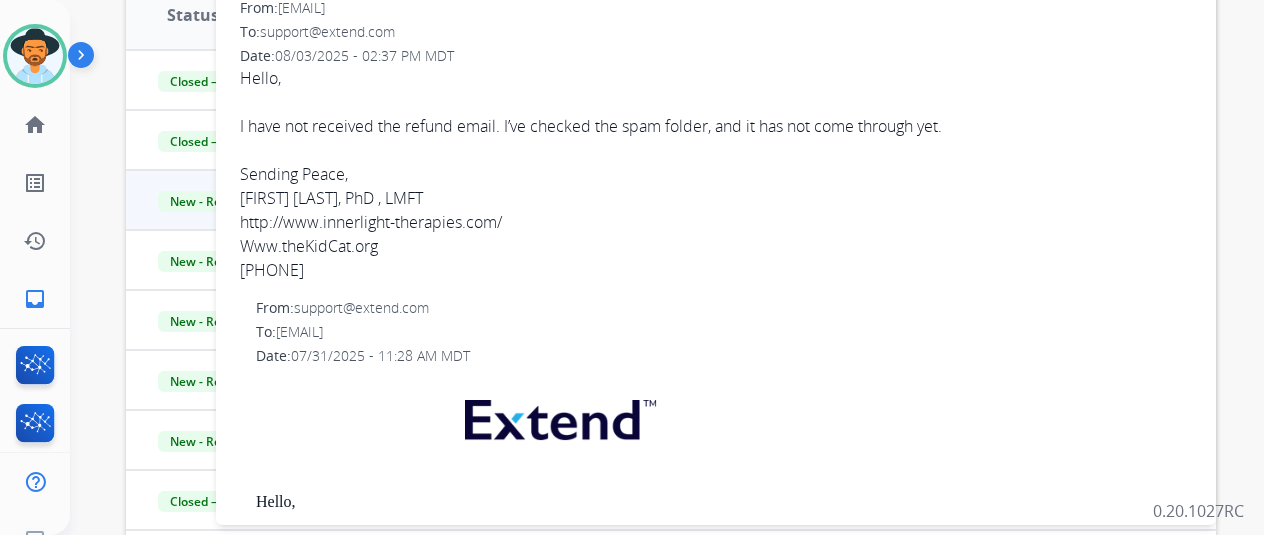 scroll, scrollTop: 0, scrollLeft: 0, axis: both 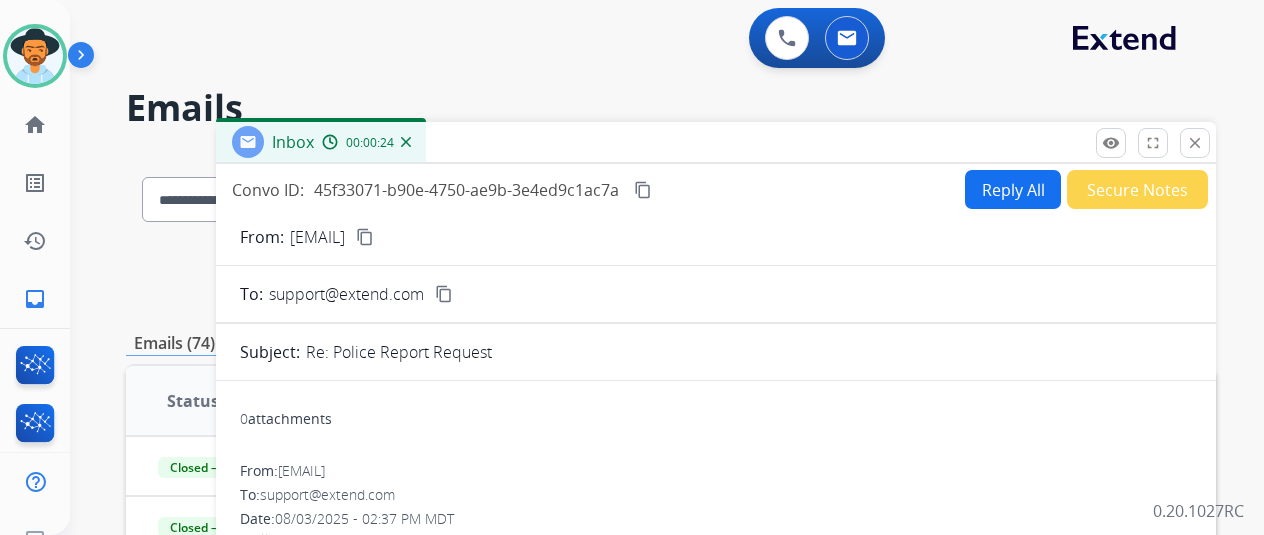 click on "content_copy" at bounding box center [365, 237] 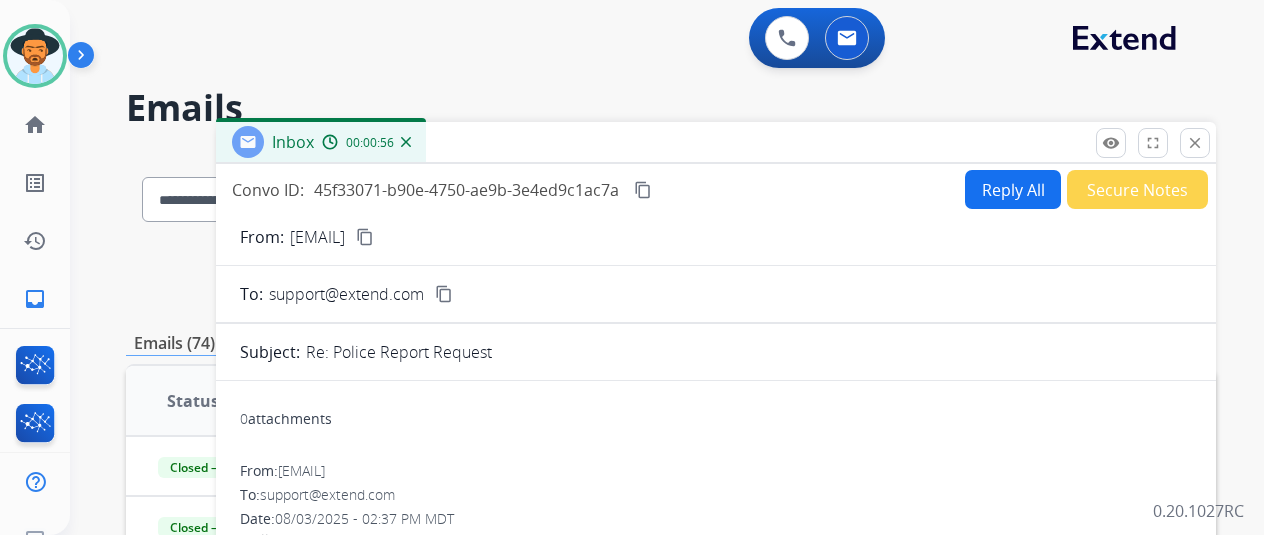 click on "Reply All" at bounding box center [1013, 189] 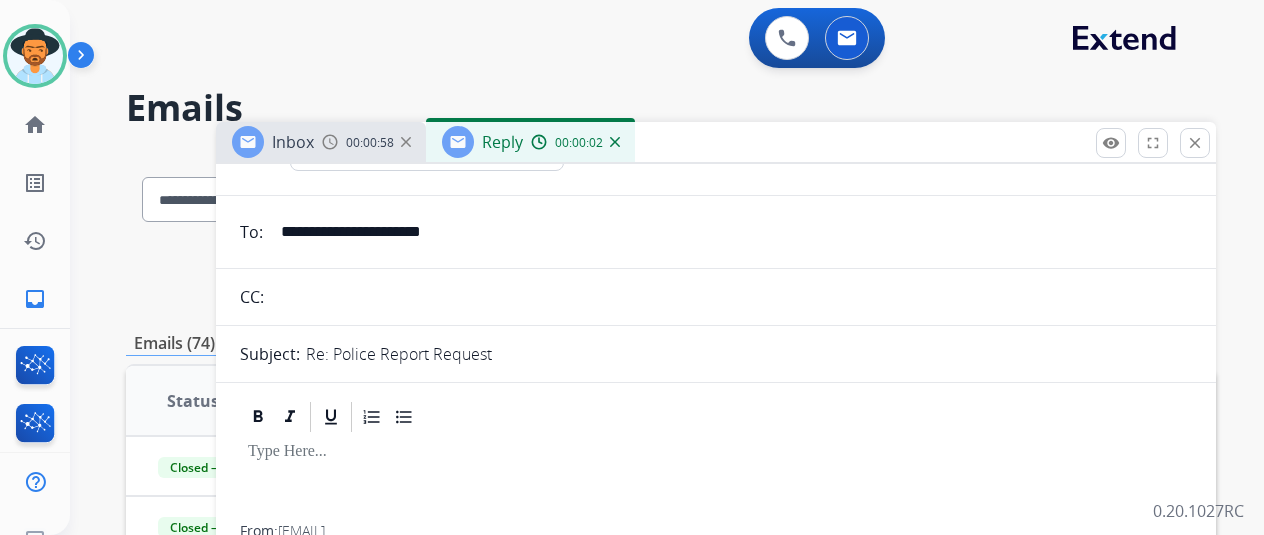 scroll, scrollTop: 0, scrollLeft: 0, axis: both 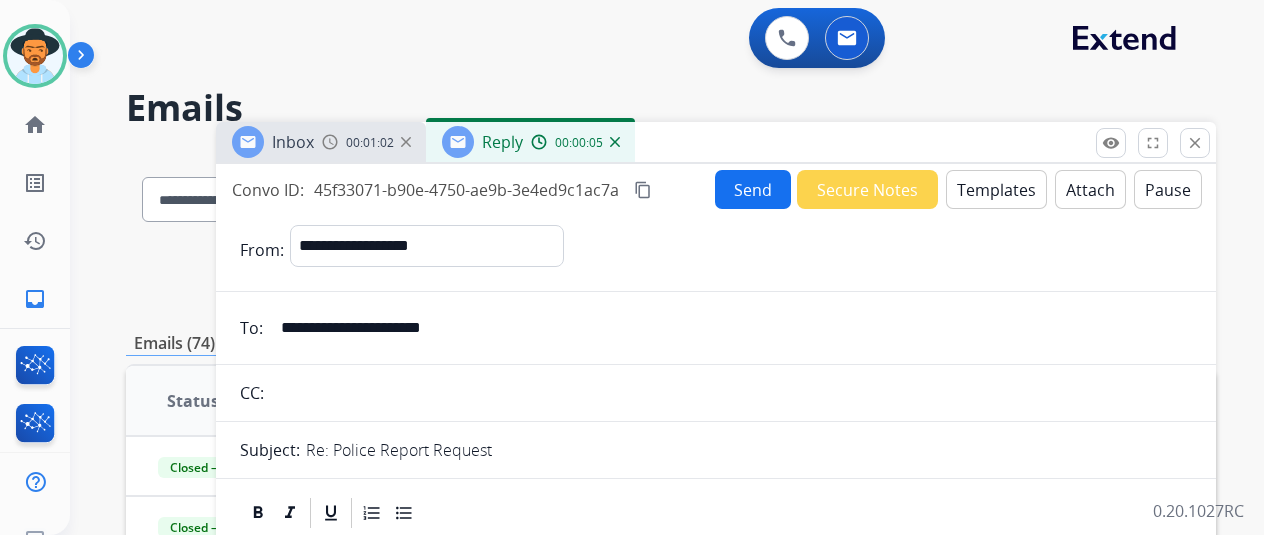 click on "Templates" at bounding box center [996, 189] 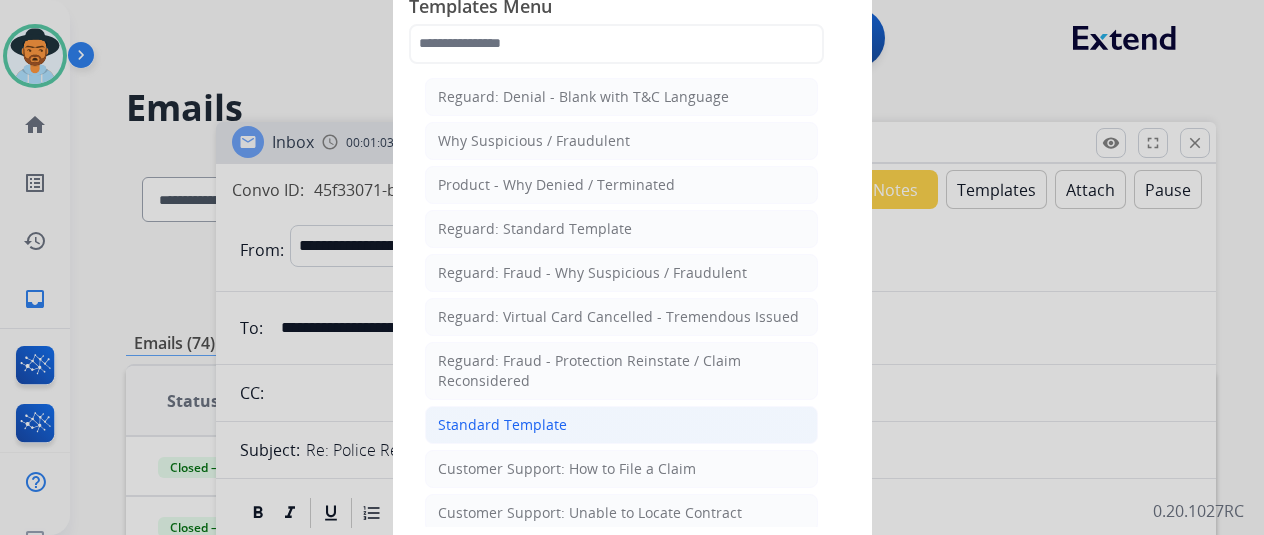 click on "Standard Template" 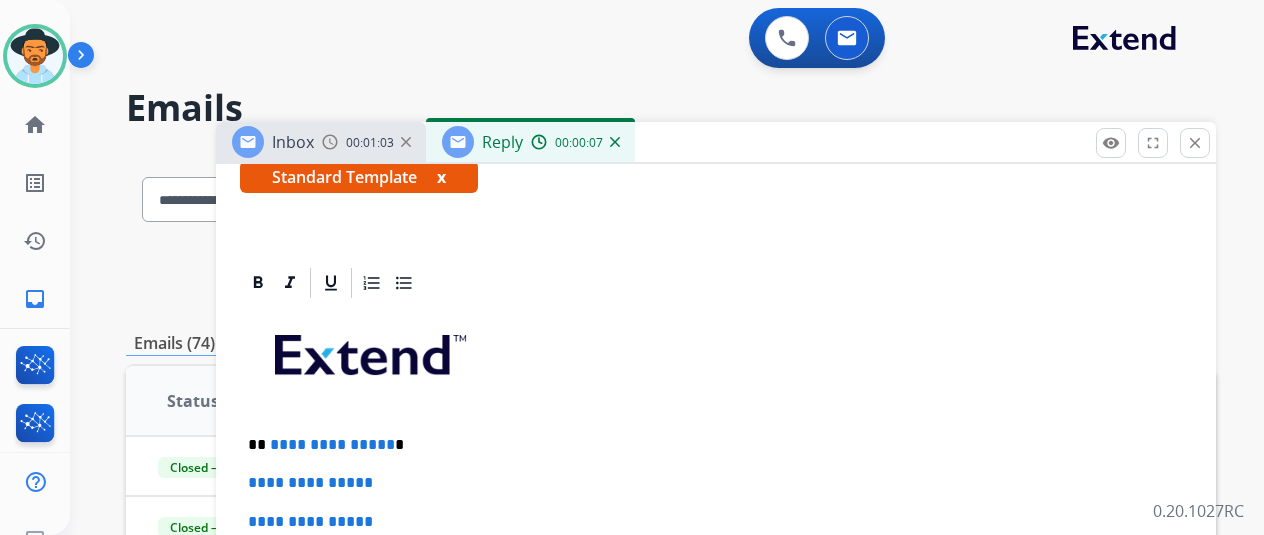 scroll, scrollTop: 400, scrollLeft: 0, axis: vertical 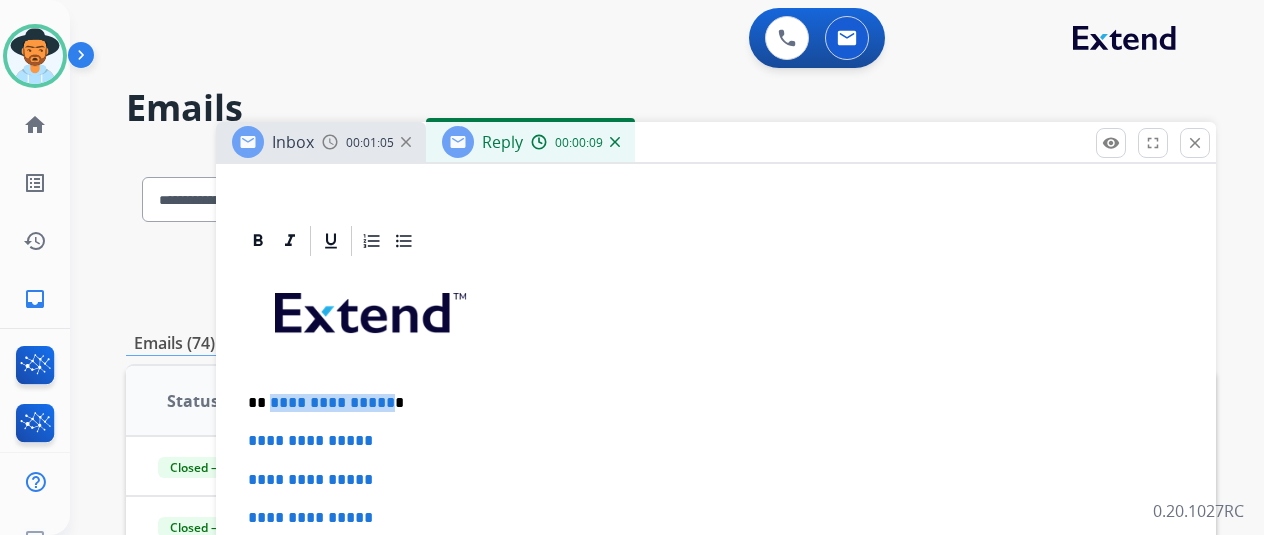 drag, startPoint x: 399, startPoint y: 397, endPoint x: 282, endPoint y: 387, distance: 117.426575 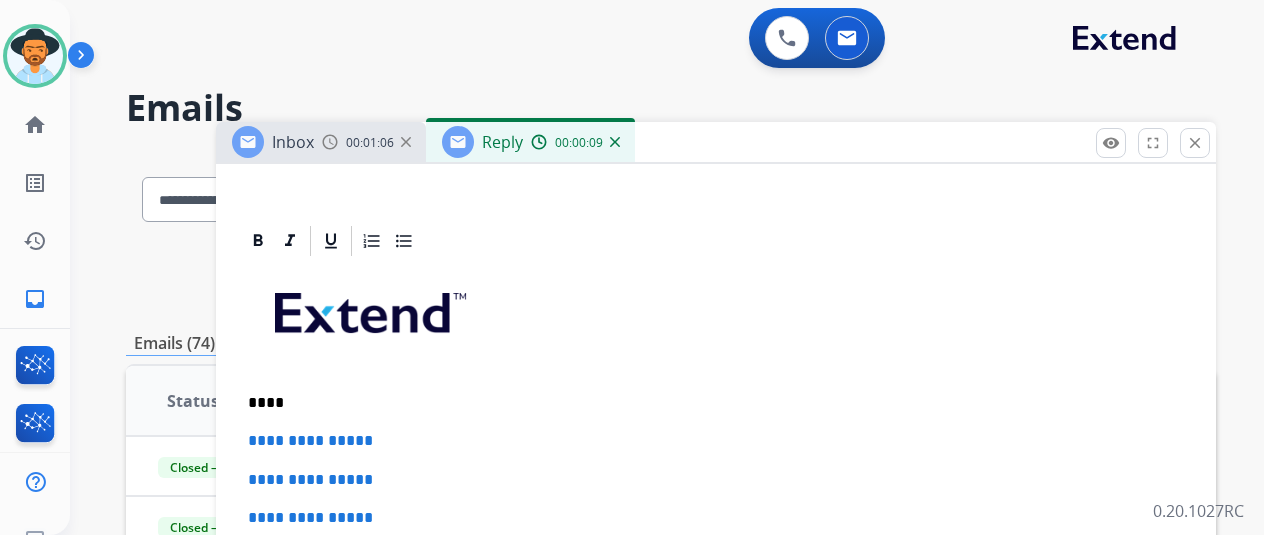 type 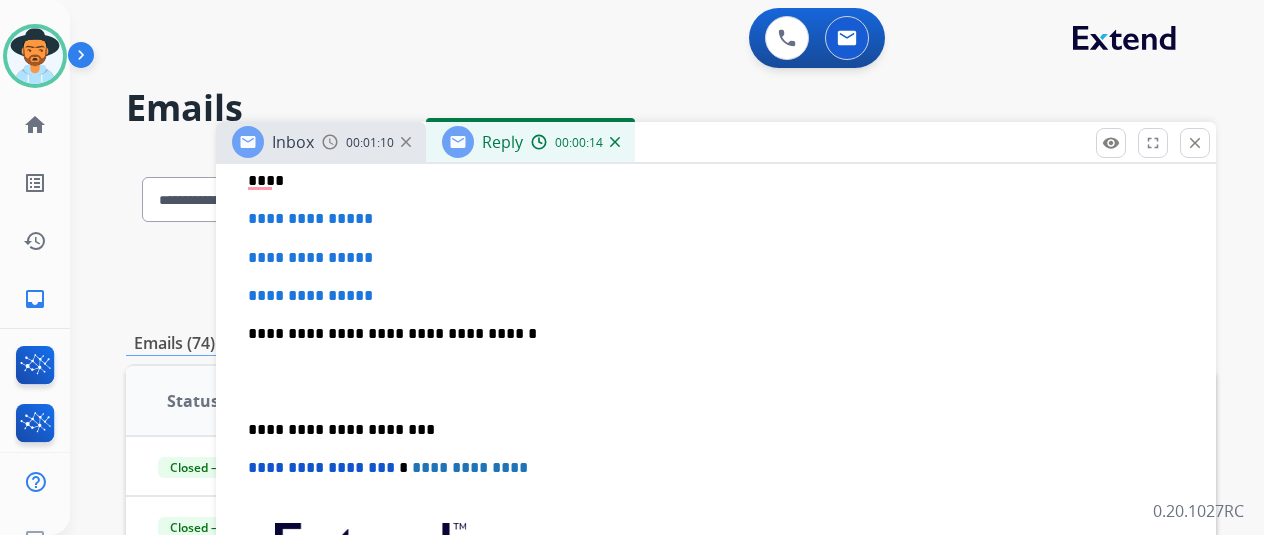 scroll, scrollTop: 600, scrollLeft: 0, axis: vertical 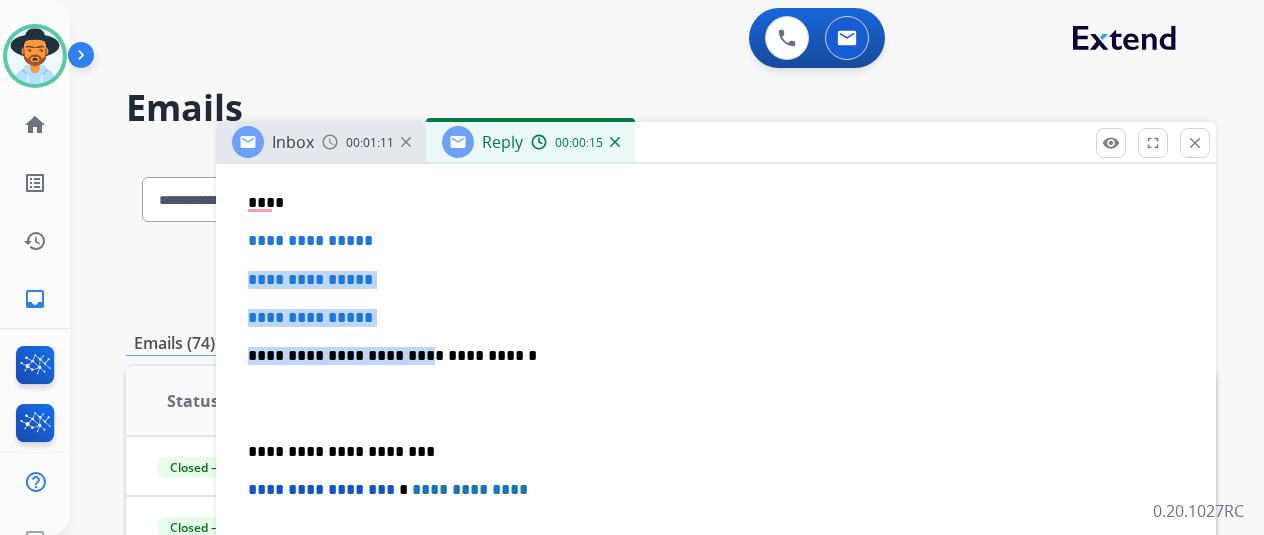 drag, startPoint x: 420, startPoint y: 327, endPoint x: 252, endPoint y: 261, distance: 180.49931 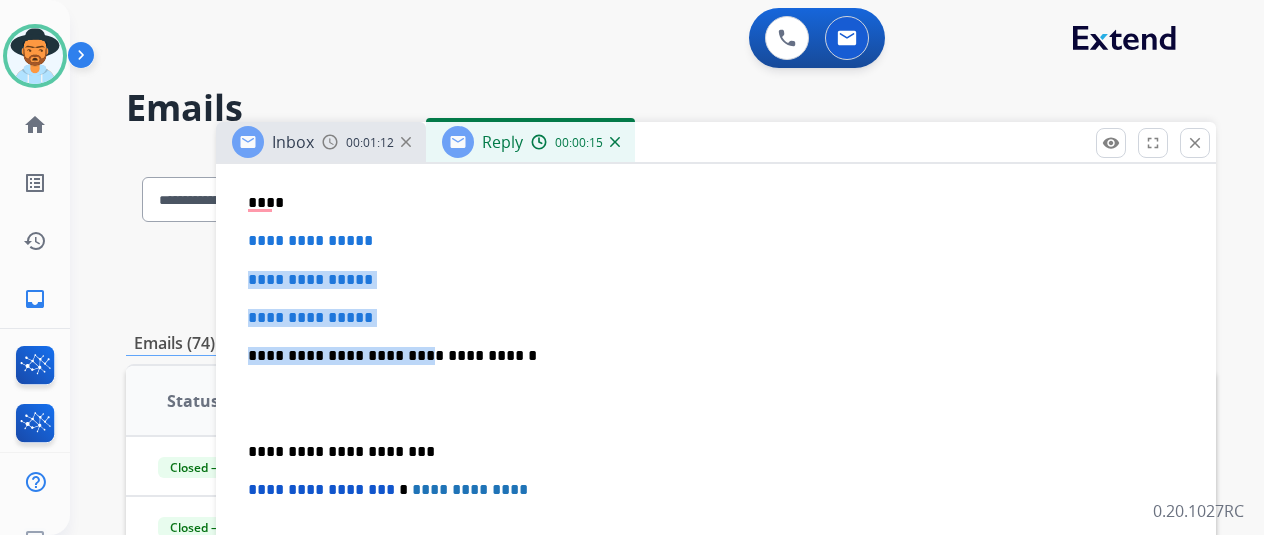 click on "**********" at bounding box center [716, 318] 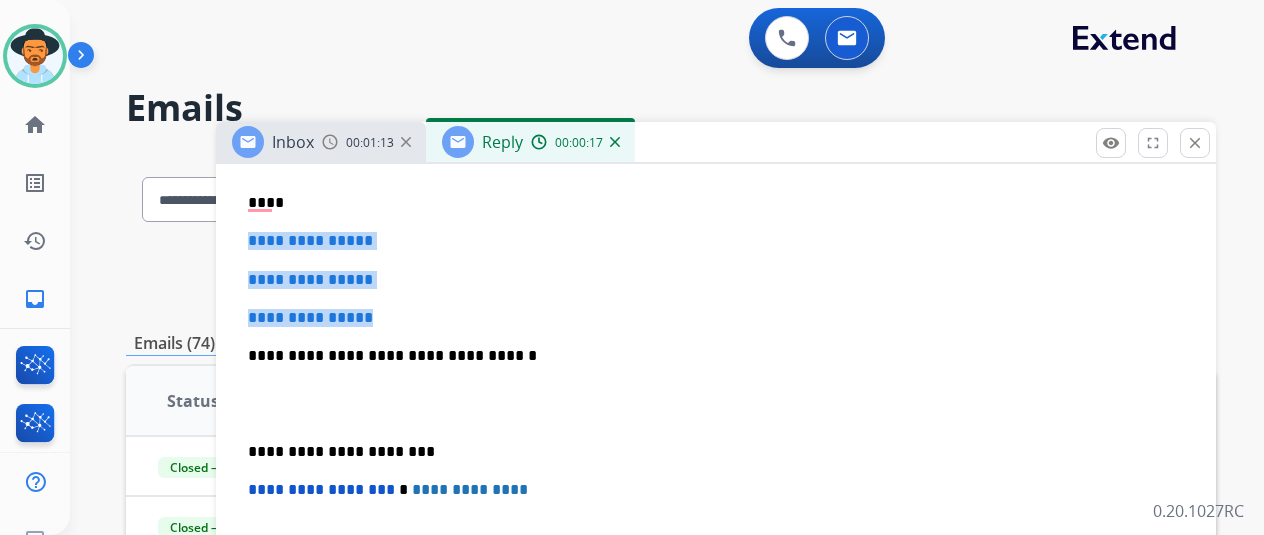 drag, startPoint x: 407, startPoint y: 317, endPoint x: 362, endPoint y: 275, distance: 61.554855 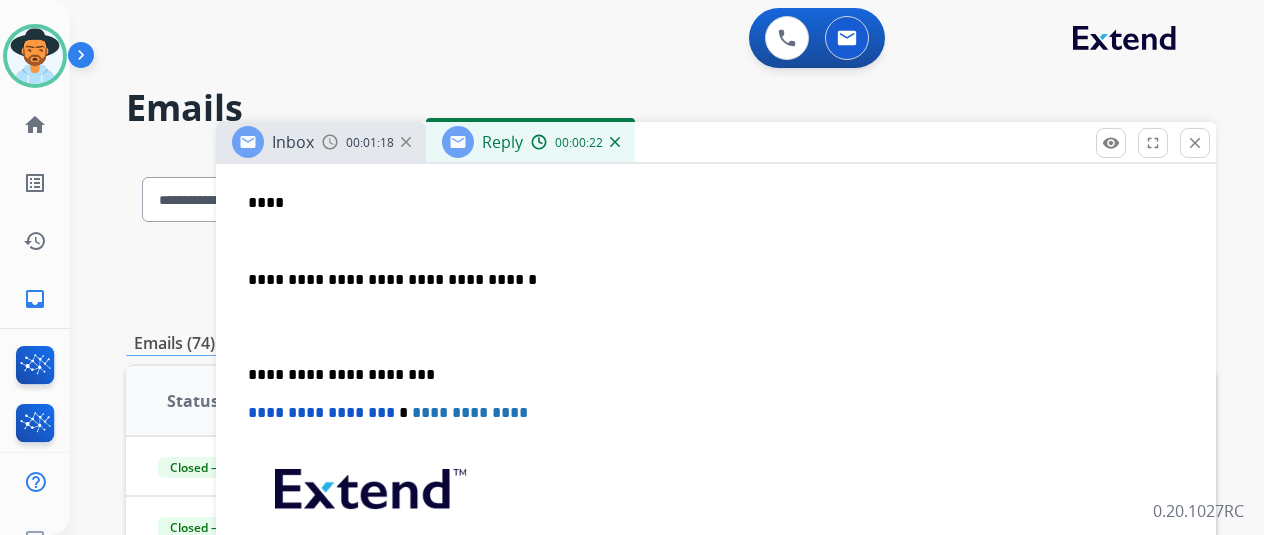 click on "****" at bounding box center [708, 203] 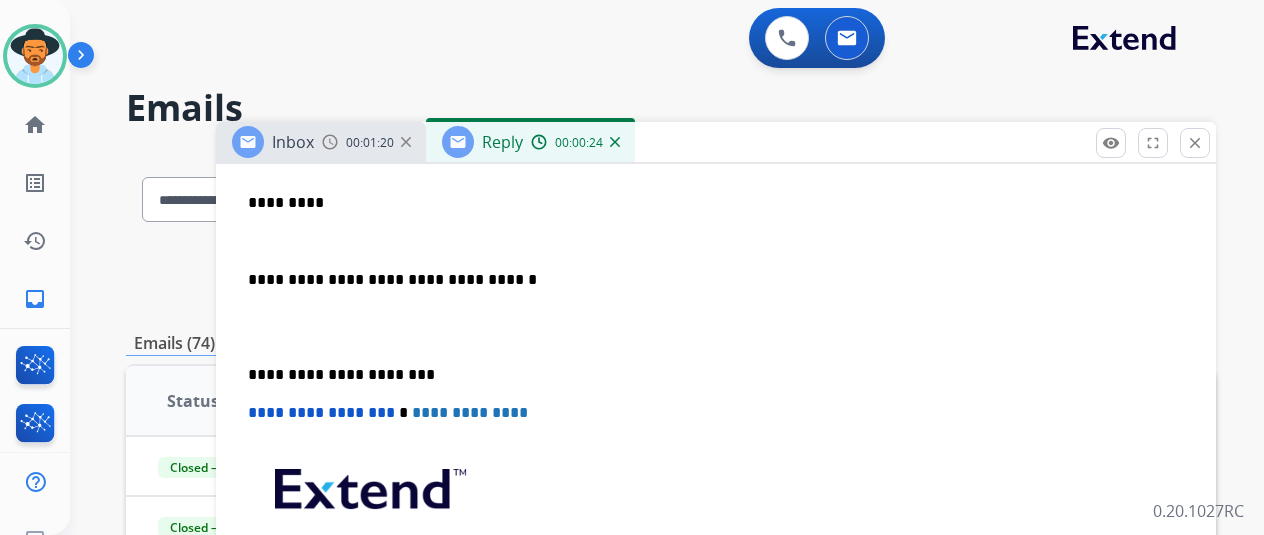drag, startPoint x: 410, startPoint y: 245, endPoint x: 422, endPoint y: 247, distance: 12.165525 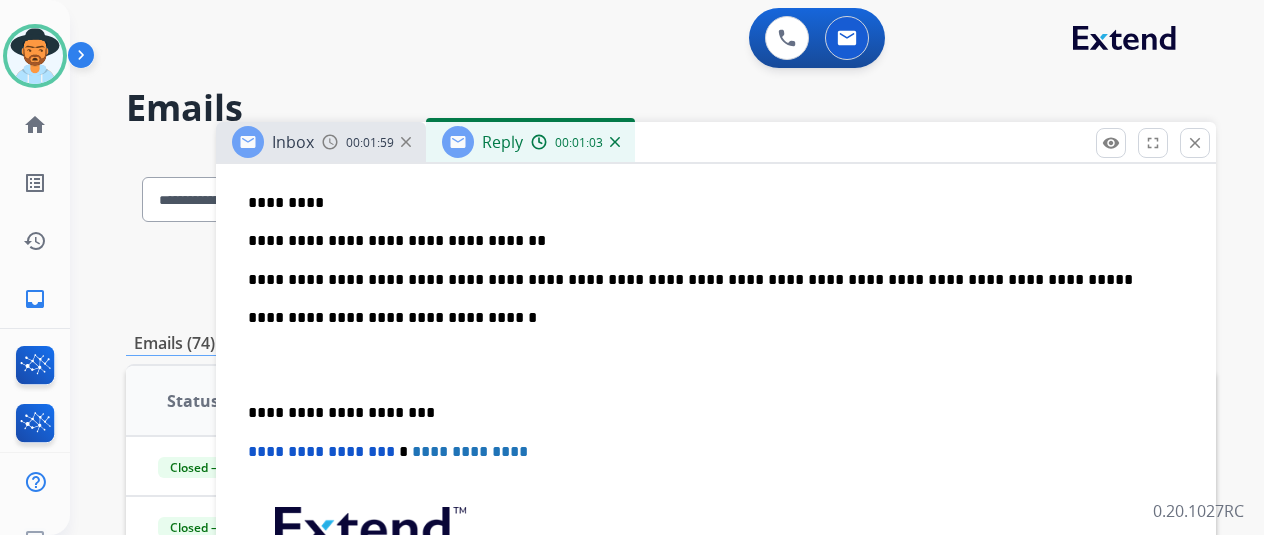 click on "**********" at bounding box center (708, 280) 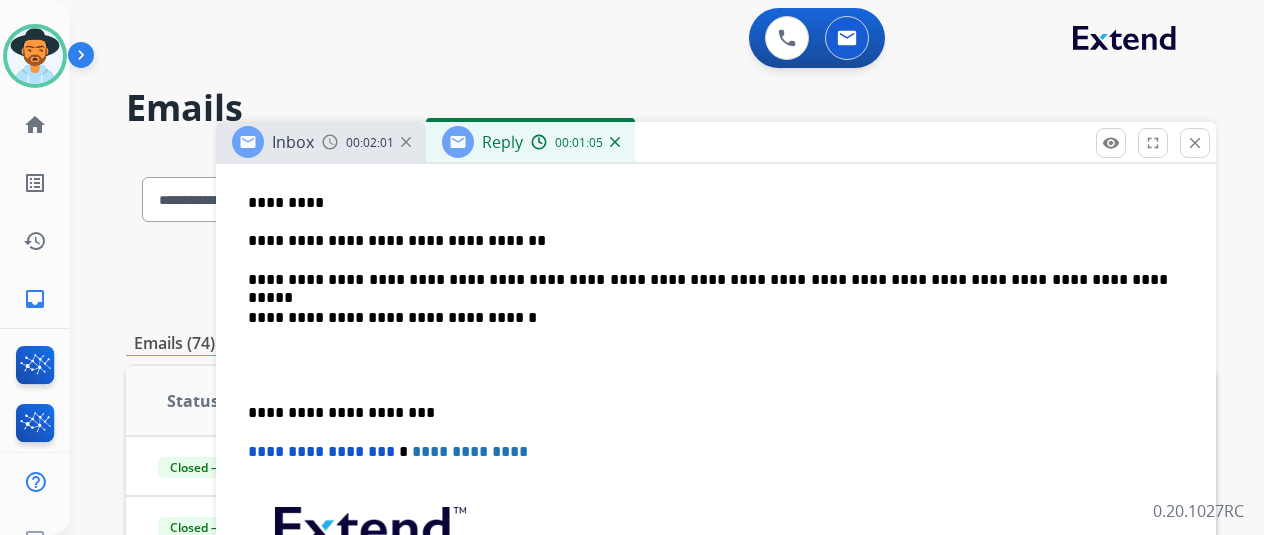 click on "**********" at bounding box center [708, 280] 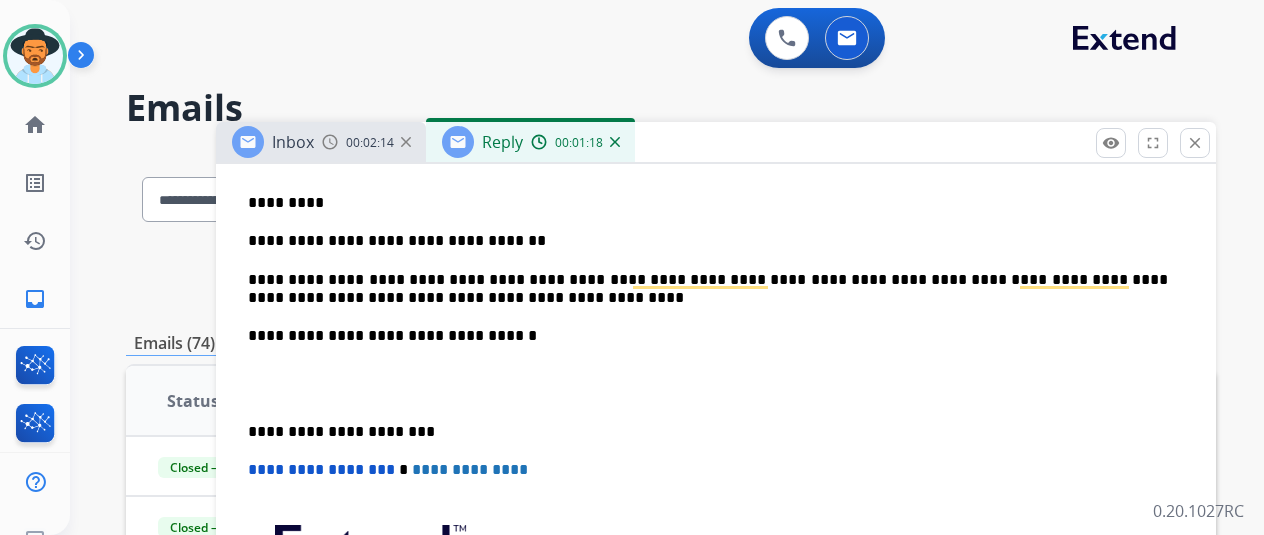 click on "**********" at bounding box center [708, 289] 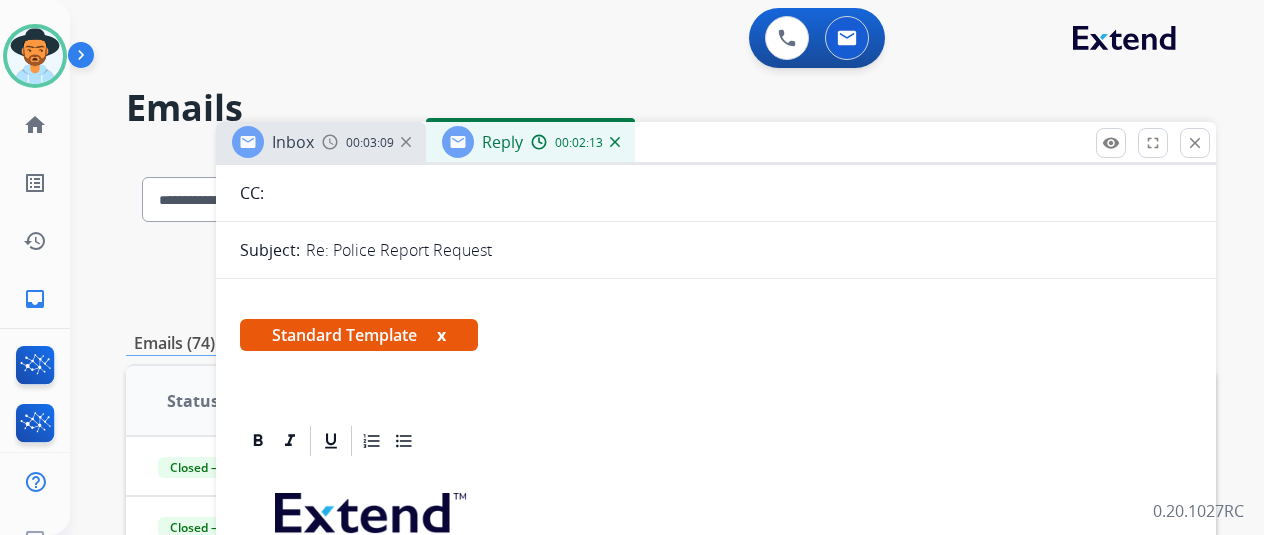 scroll, scrollTop: 0, scrollLeft: 0, axis: both 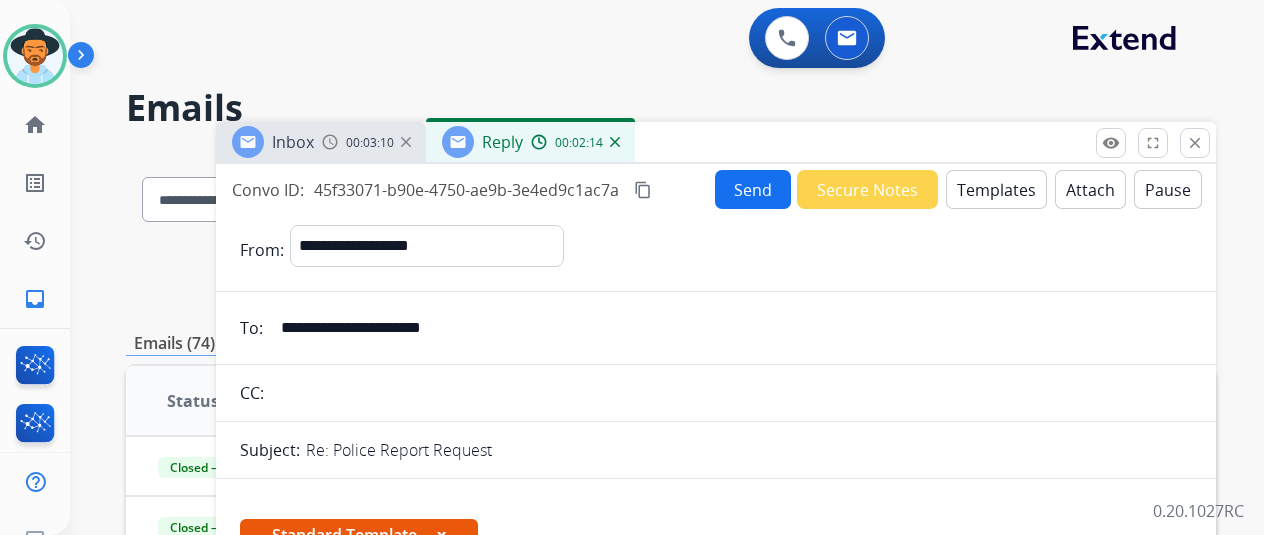 click on "content_copy" at bounding box center (643, 190) 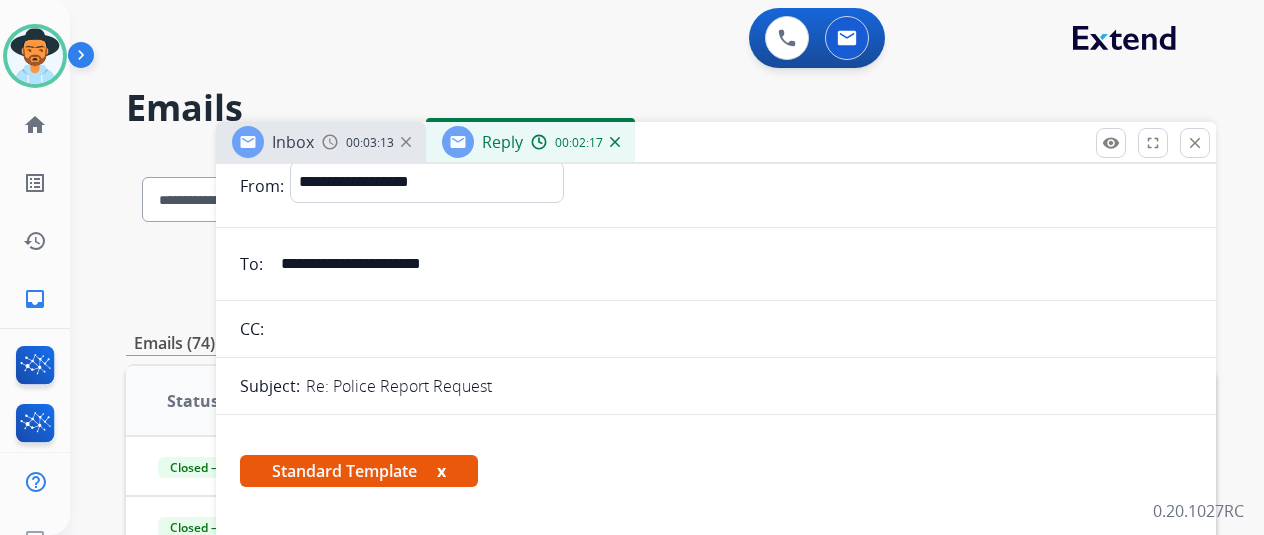 scroll, scrollTop: 0, scrollLeft: 0, axis: both 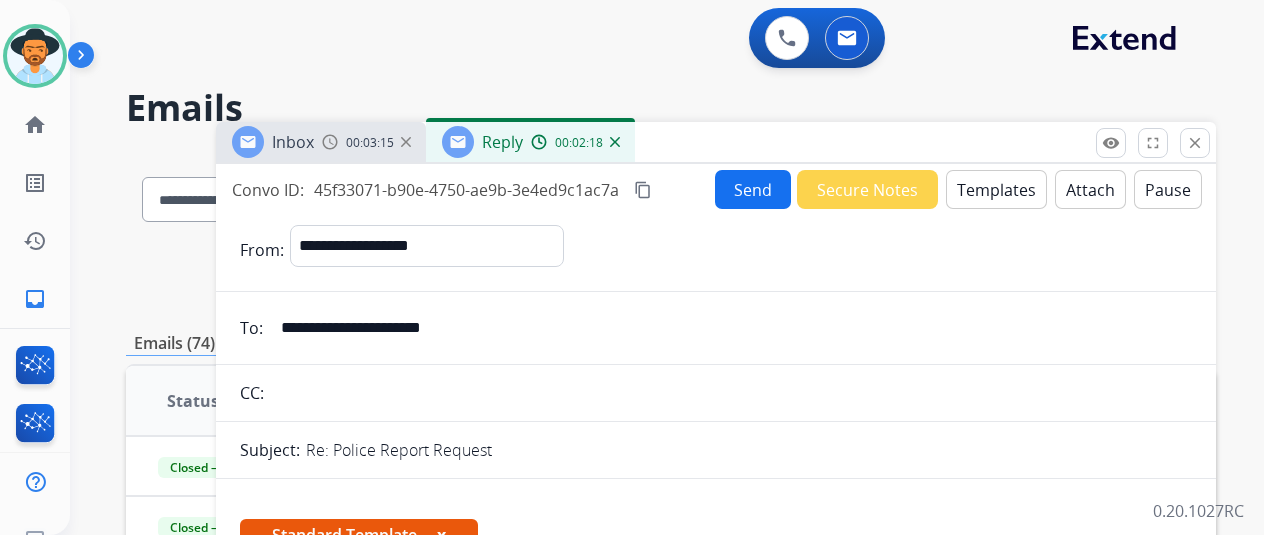 click on "Send" at bounding box center (753, 189) 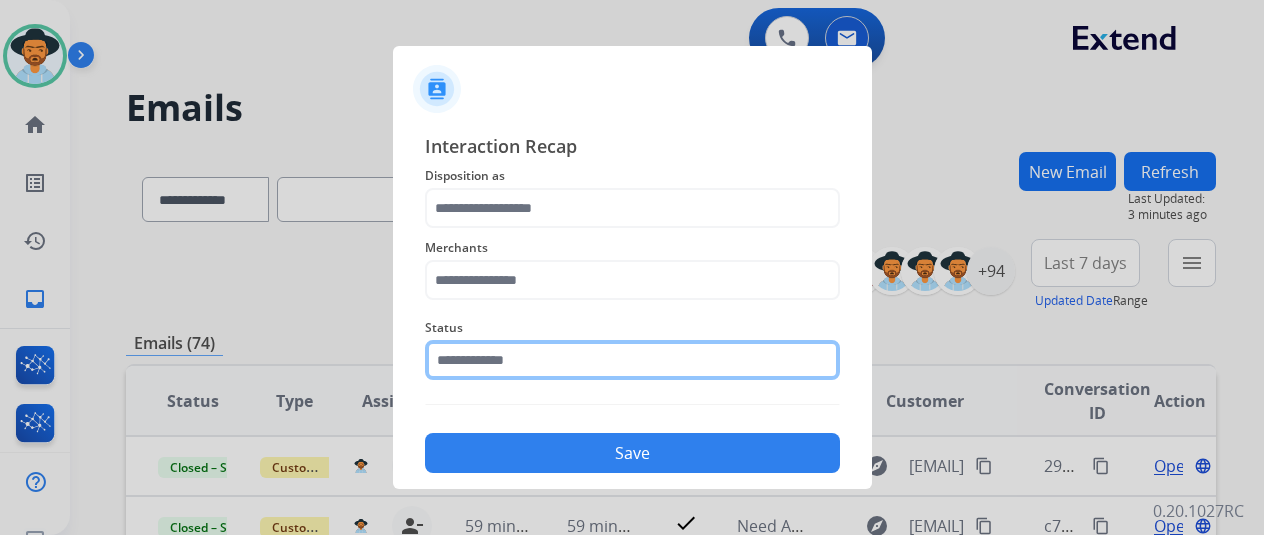 click 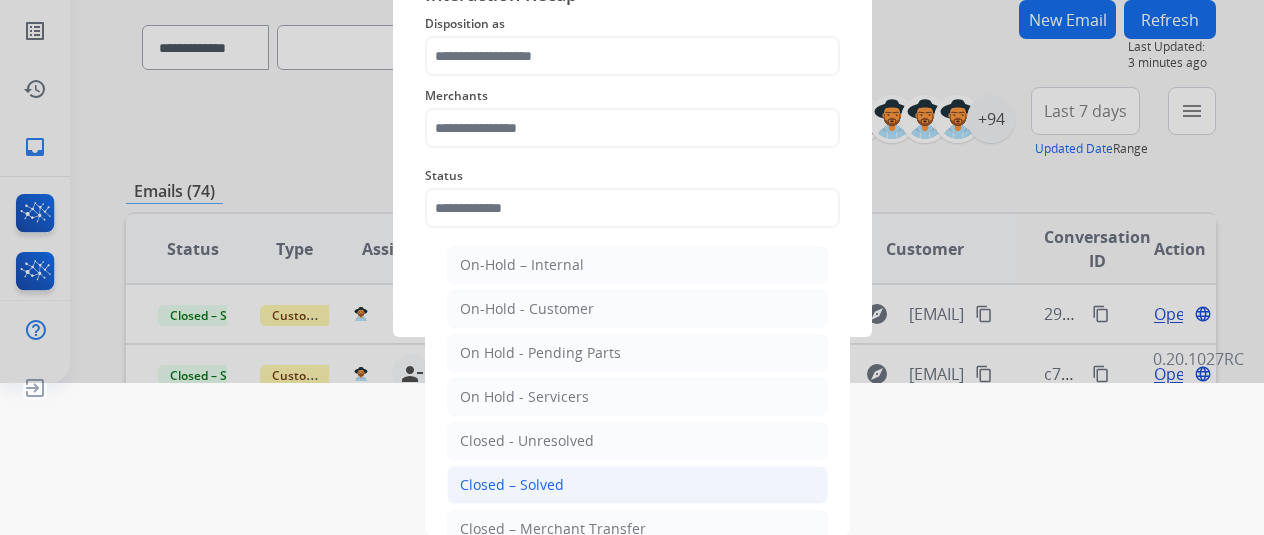 click on "Closed – Solved" 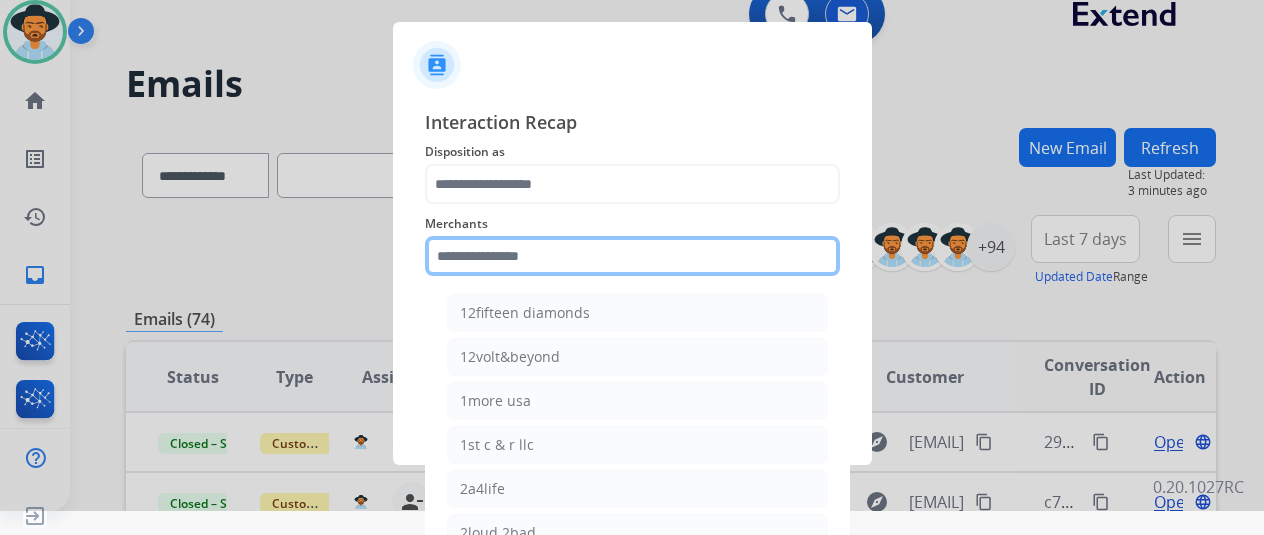 click on "Merchants    12fifteen diamonds   12volt&beyond   1more usa   1st c & r llc   2a4life   2loud 2bad   3balls   4 state trucks   4moms   Abstinence spirits   Accessorypartsstore   Action clutch   Active lifestyle store   Addaday   Adorama abs   Adorama business-to-business   Adrenaline offroad outfitters   Ads shocks   Advance auto parts   Aem electronics   Aerishealthinc   Ag solutions group, llc   Aim controllers   Air-relax   Airocide   Airslamit   Airsoft station   Airthereal   Alchemy fine home   Aleko products   Alice lane home   All around e-bikes   All electric motion   All things barbecue   Allen   Allied gaming north america, llc   Allied wheel components   Alta gracia motors   Alter   Ambient fires   American bass   American cornhole association   American medical sales and rentals   American technologies network   Ameridroid   Amethyst home   Amgair   Ams fireplace   Amscope   Andaaz jewelers   Anne klein   Anova   Anytime baseball supply   Anytime sports supply   Apec water systems   Apollo neuro" 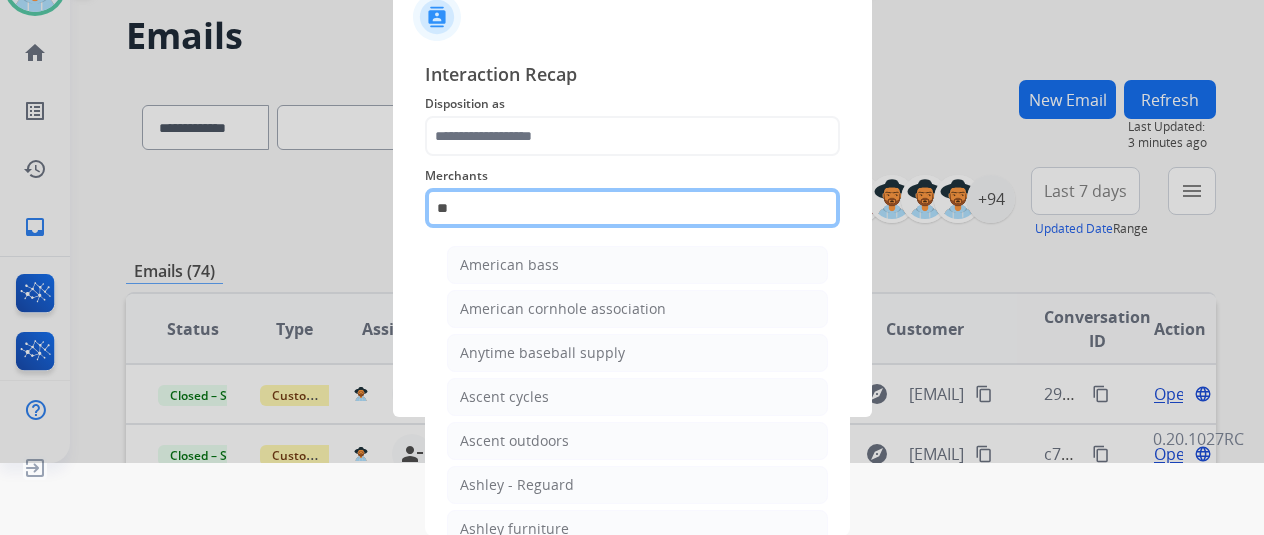 type on "*" 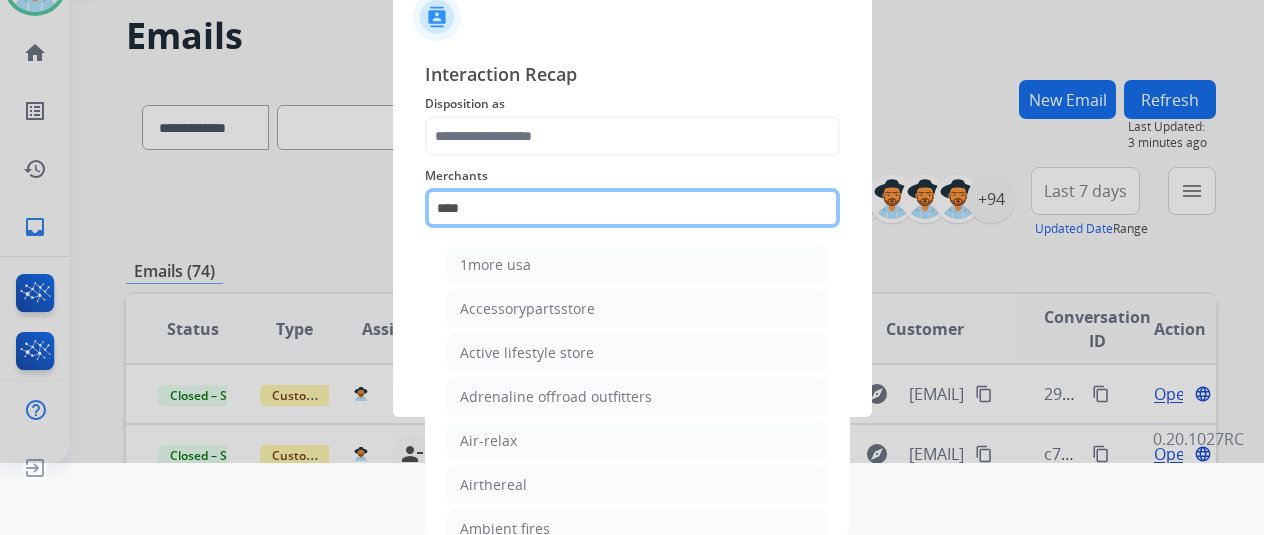 scroll, scrollTop: 24, scrollLeft: 0, axis: vertical 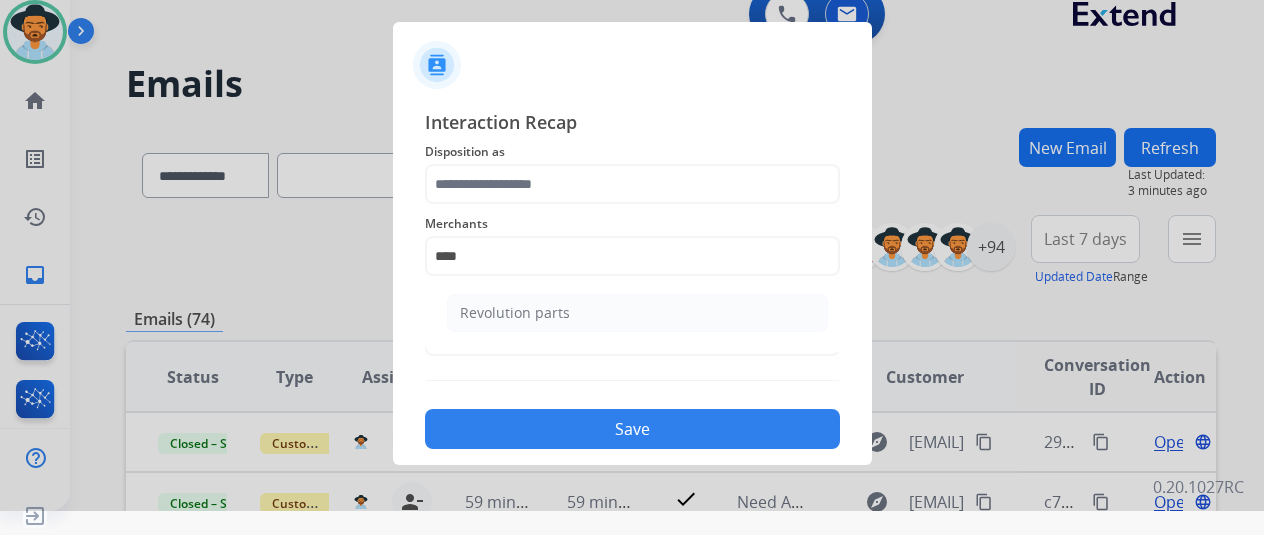 click on "Revolution parts" 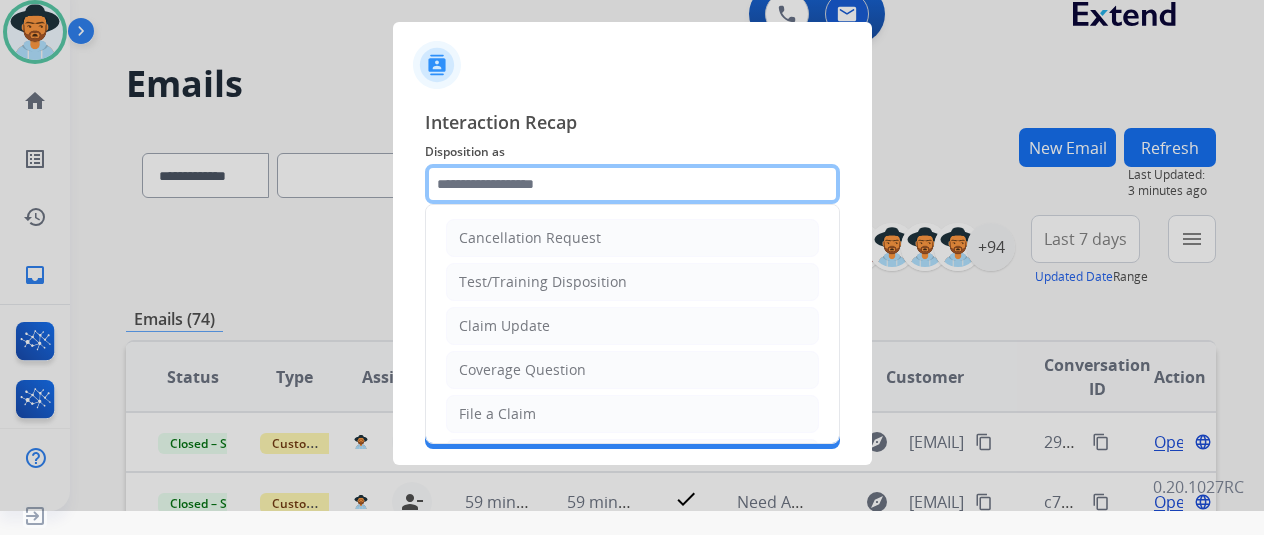 click 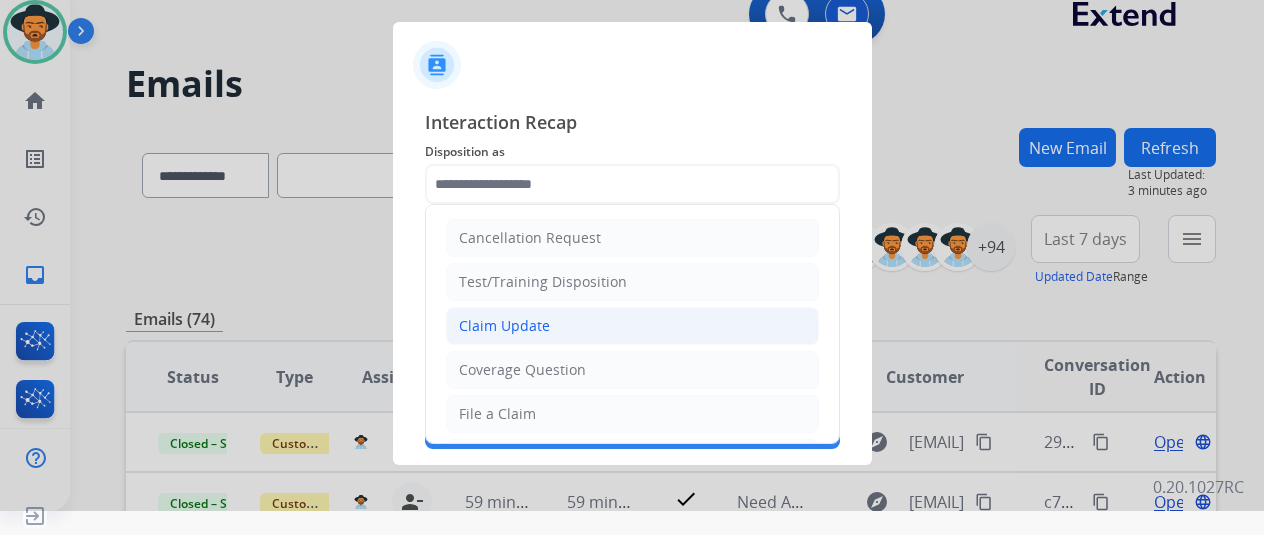 click on "Claim Update" 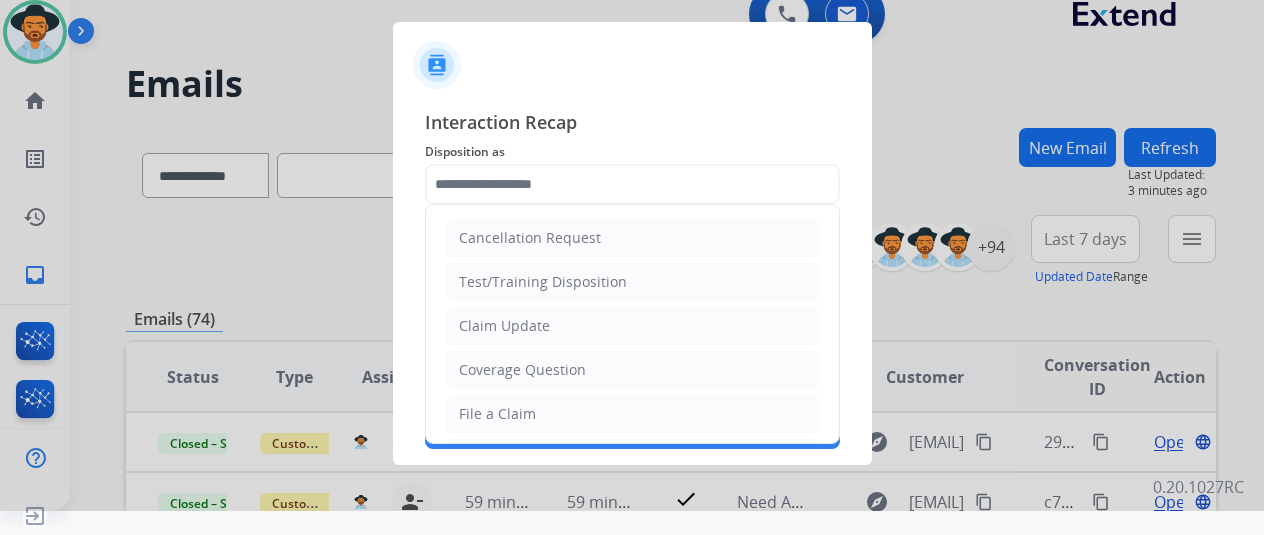 type on "**********" 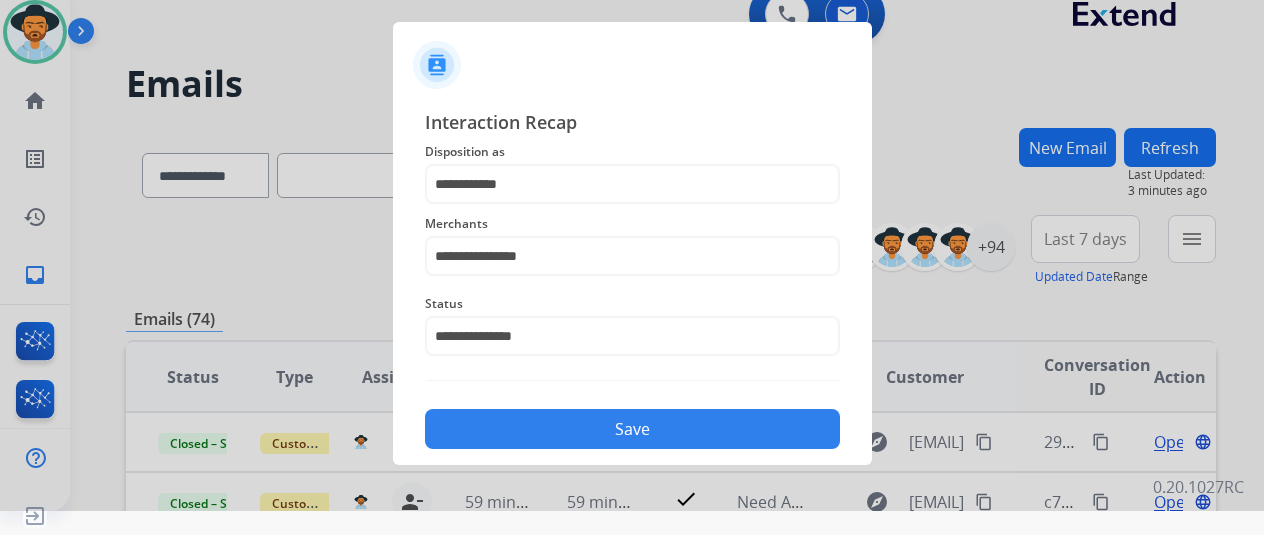 click on "Save" 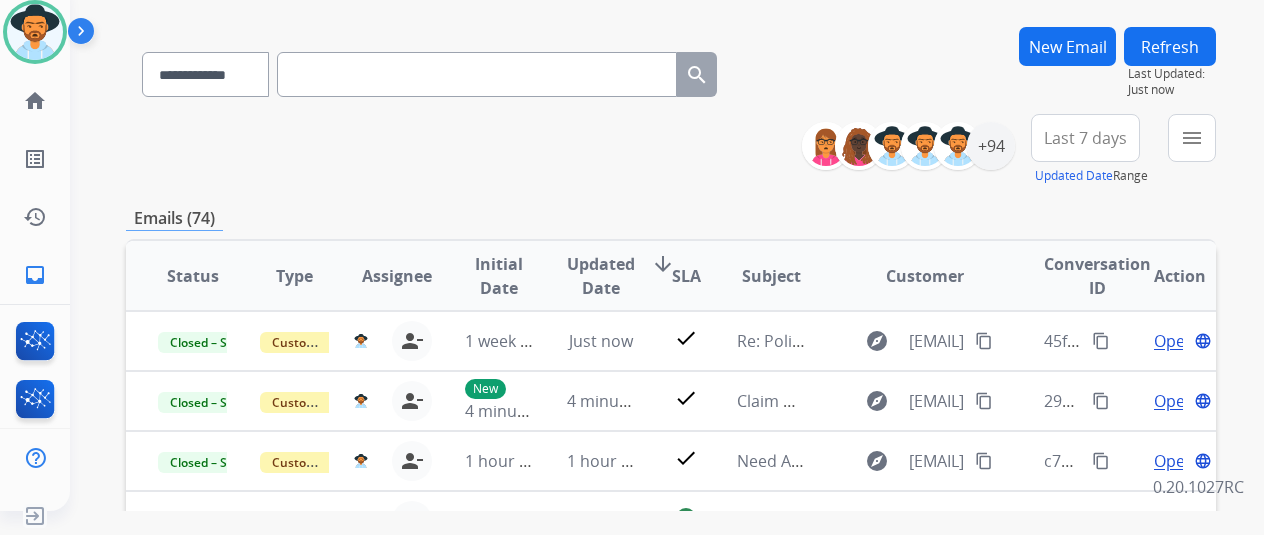 scroll, scrollTop: 200, scrollLeft: 0, axis: vertical 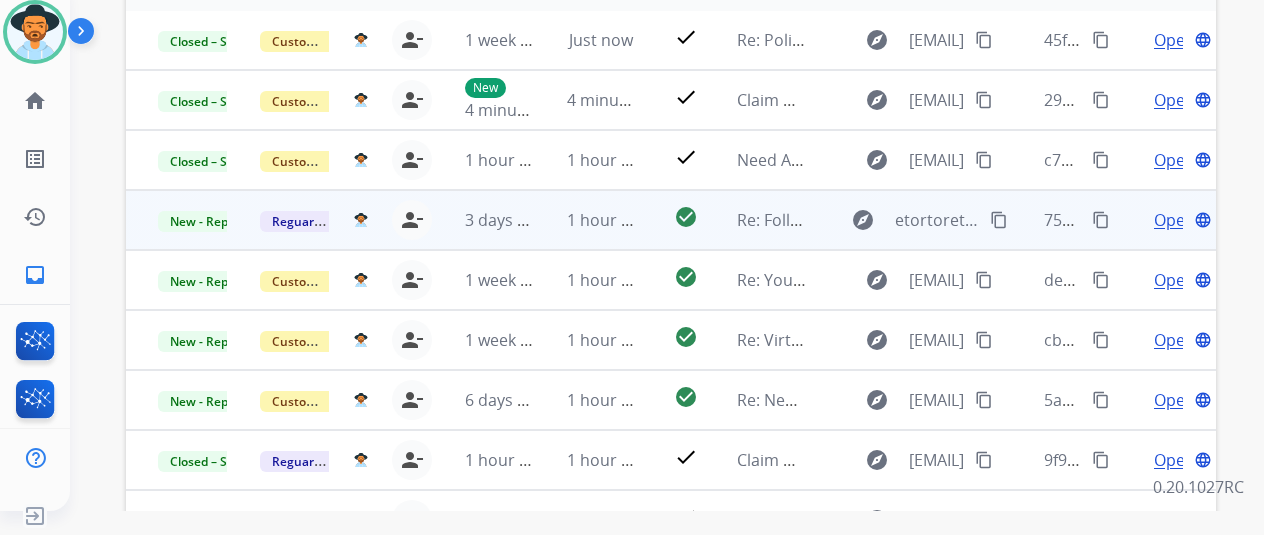 click on "Open" at bounding box center (1174, 220) 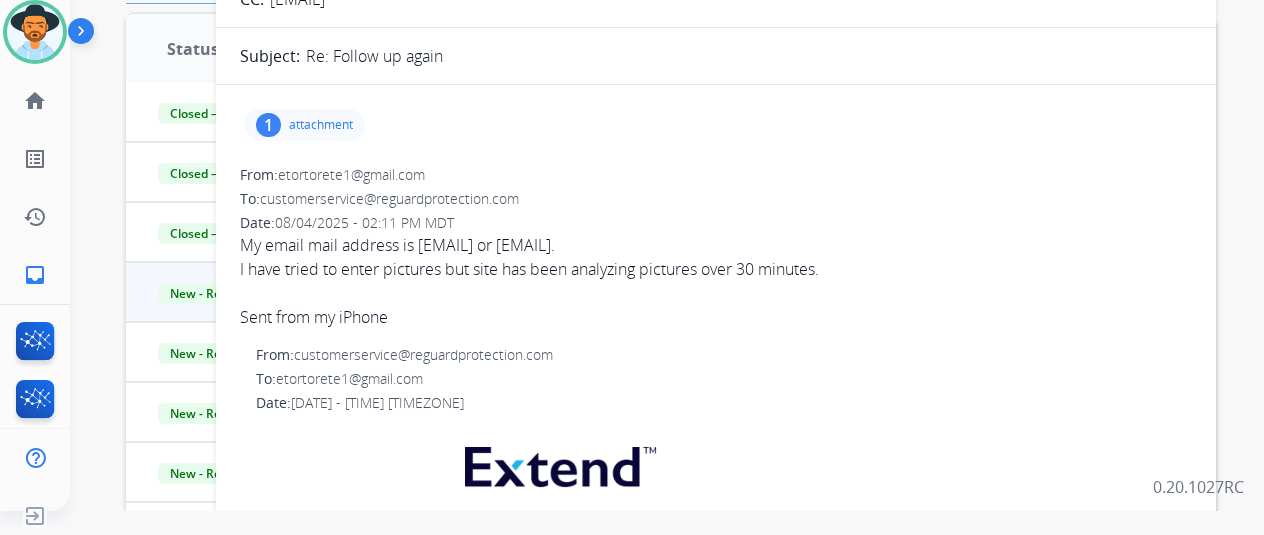 scroll, scrollTop: 300, scrollLeft: 0, axis: vertical 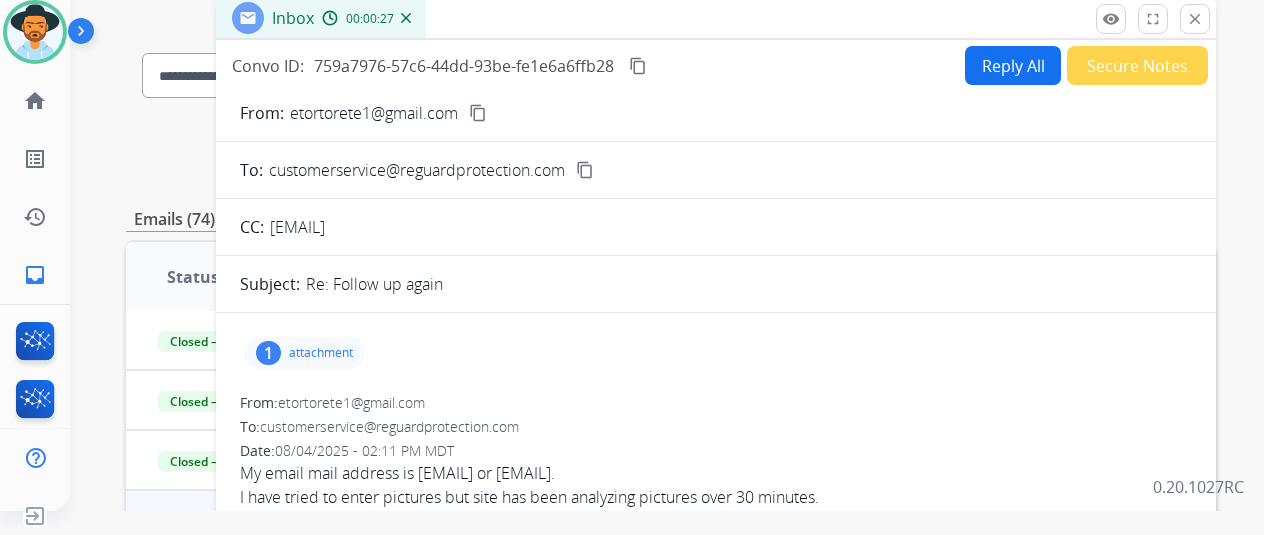 click on "1 attachment  From:  etortorete1@gmail.com   To:  customerservice@reguardprotection.com  Date:  08/04/2025 - 02:11 PM MDT My email mail address is etortorete@att.net or etortorete1@gmail.com. I have tried to enter pictures but site has been analyzing pictures over 30 minutes. Sent from my iPhone  From:  customerservice@reguardprotection.com   To:  etortorete1@gmail.com  Date:  08/01/2025 - 05:40 PM MDT Hello, I apologize, however I could not bring up anything with the email address provided. Can you please provide me with more information on how we can help you today? Thanks for being an Extend customer. Extend Customer Support support@extend.com | www.extend.com If you have any questions or need further assistance, reply to this email or give us a call at (877) 248-7707 Monday-Friday 9:00AM - 8:00PM EST or Saturdays and Sundays 9:00AM - 2:00PM EST.  From:  etortorete1@gmail.com   To:  customerservice@reguardprotection.com  Date:  08/01/2025 - 02:28 PM MDT" at bounding box center (716, 821) 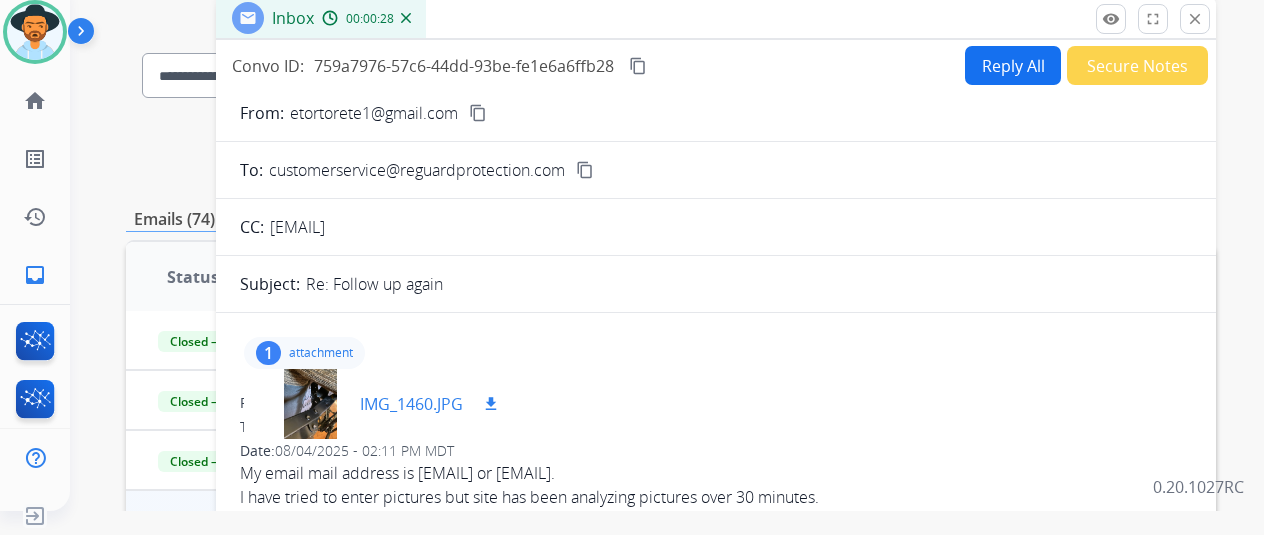 click at bounding box center (310, 404) 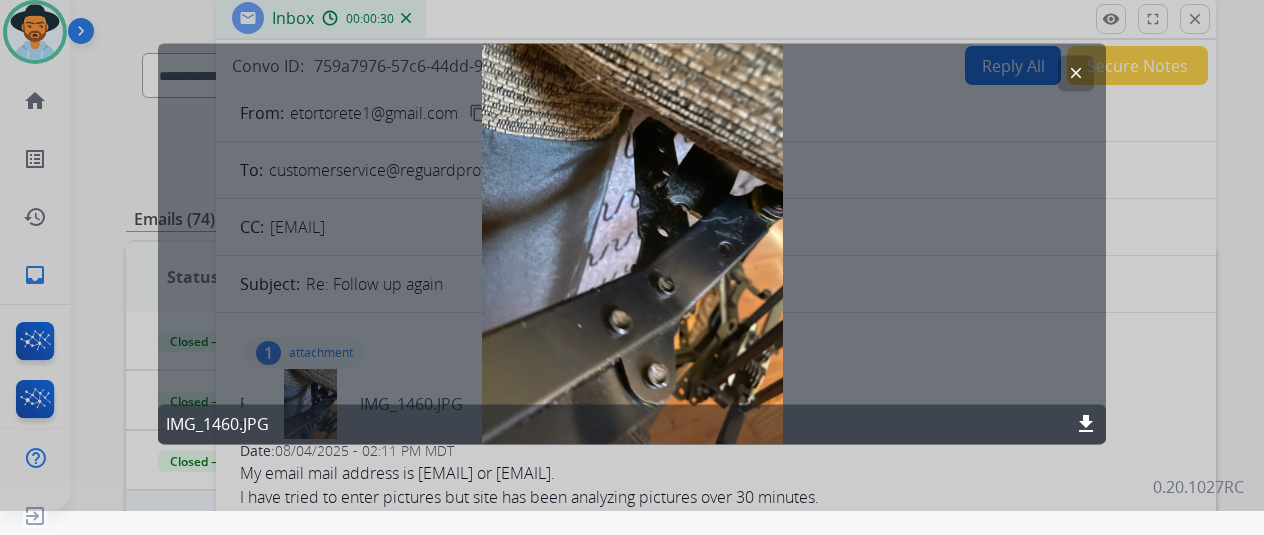 click on "clear" 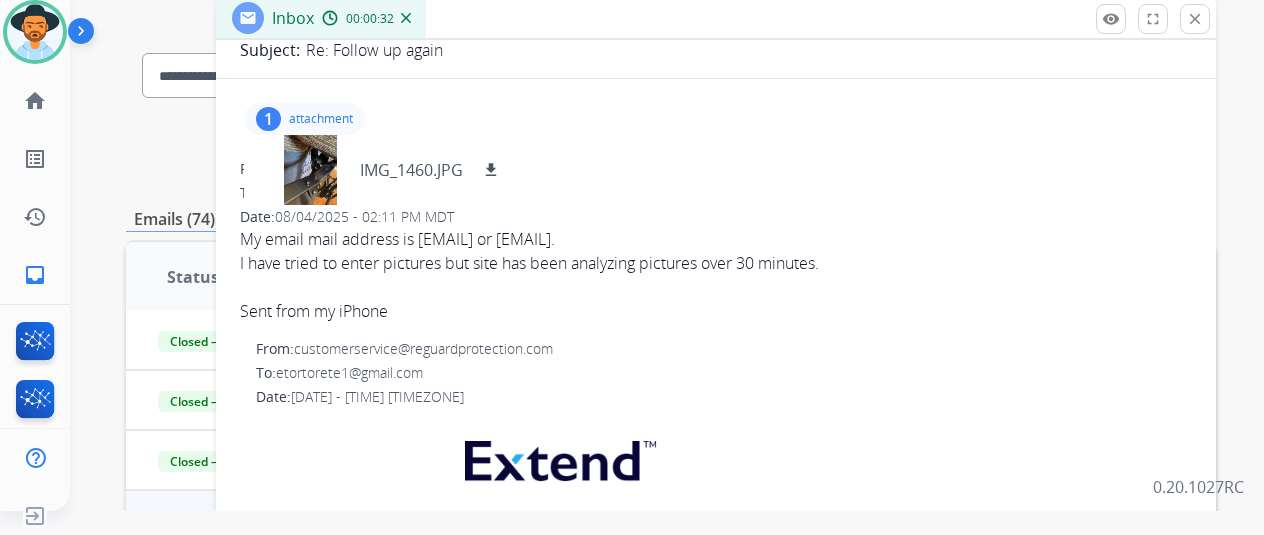 scroll, scrollTop: 200, scrollLeft: 0, axis: vertical 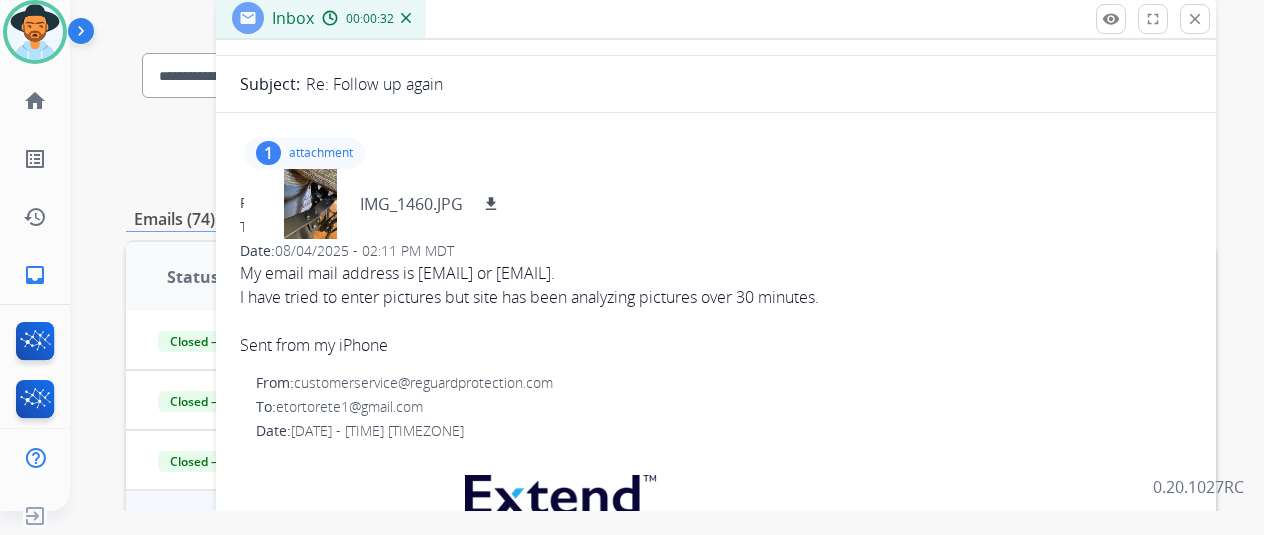 click on "My email mail address is etortorete@att.net or etortorete1@gmail.com. I have tried to enter pictures but site has been analyzing pictures over 30 minutes. Sent from my iPhone" at bounding box center (716, 309) 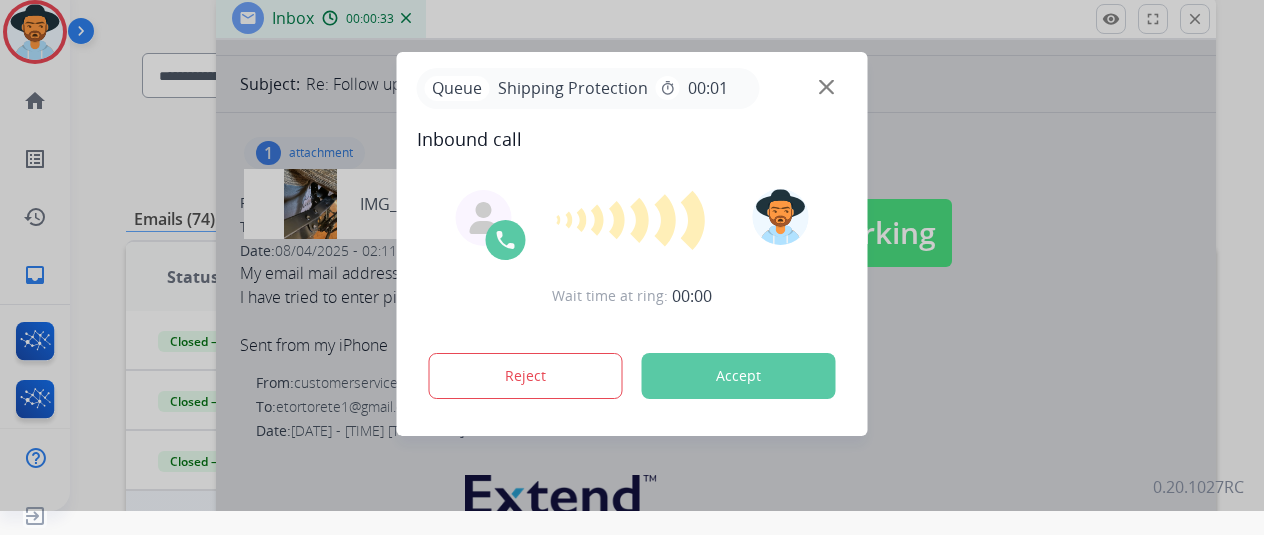 click on "Wait time at ring:  00:00 Reject Accept" at bounding box center [632, 296] 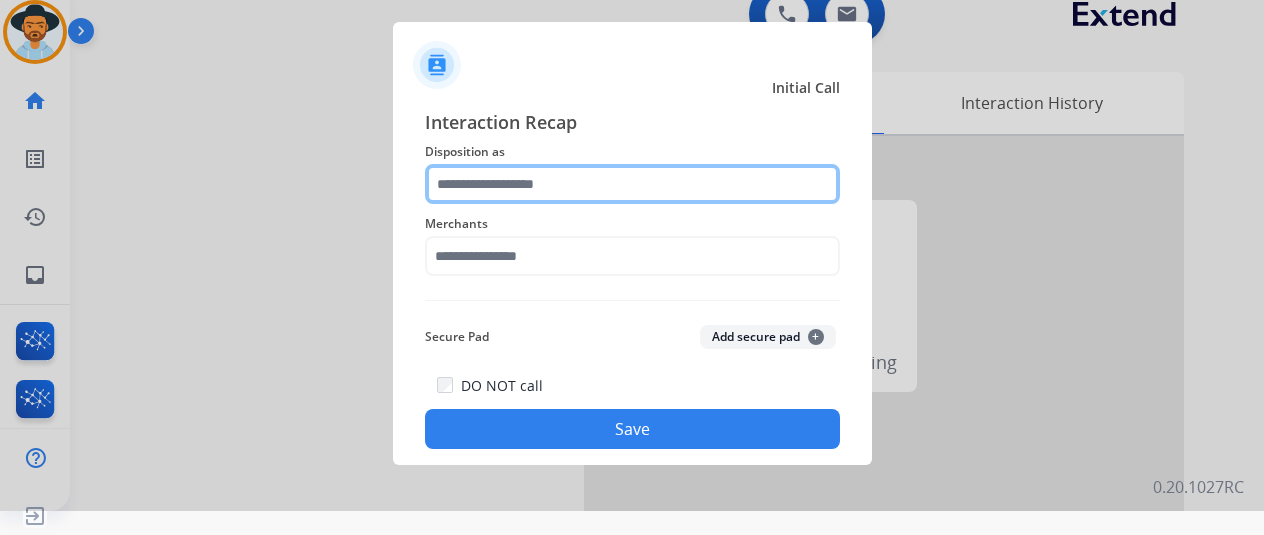 click 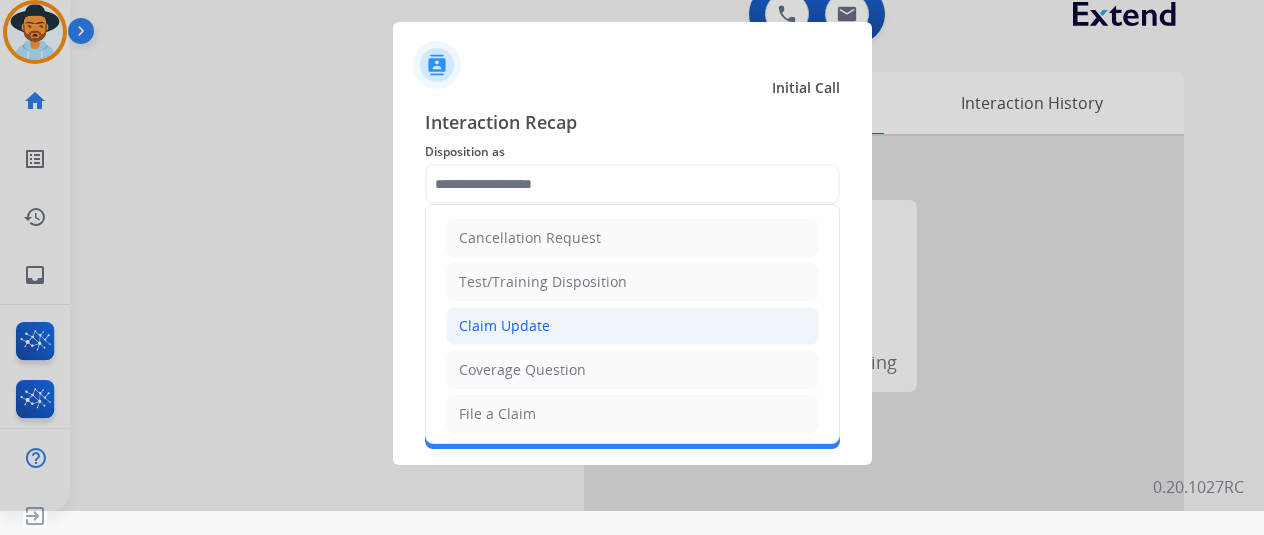 click on "Claim Update" 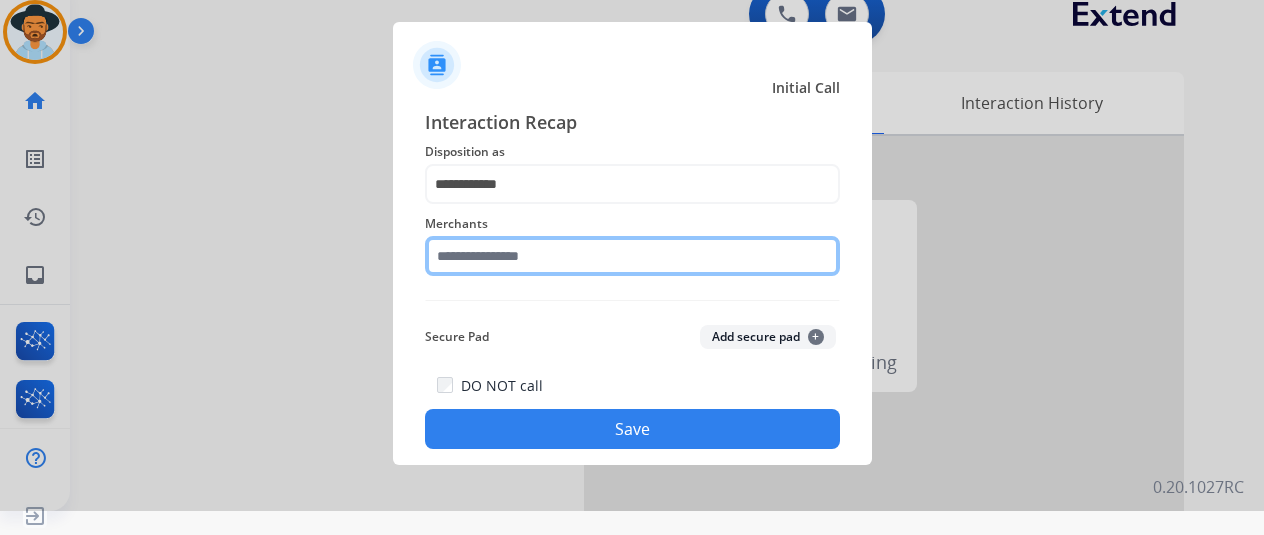click 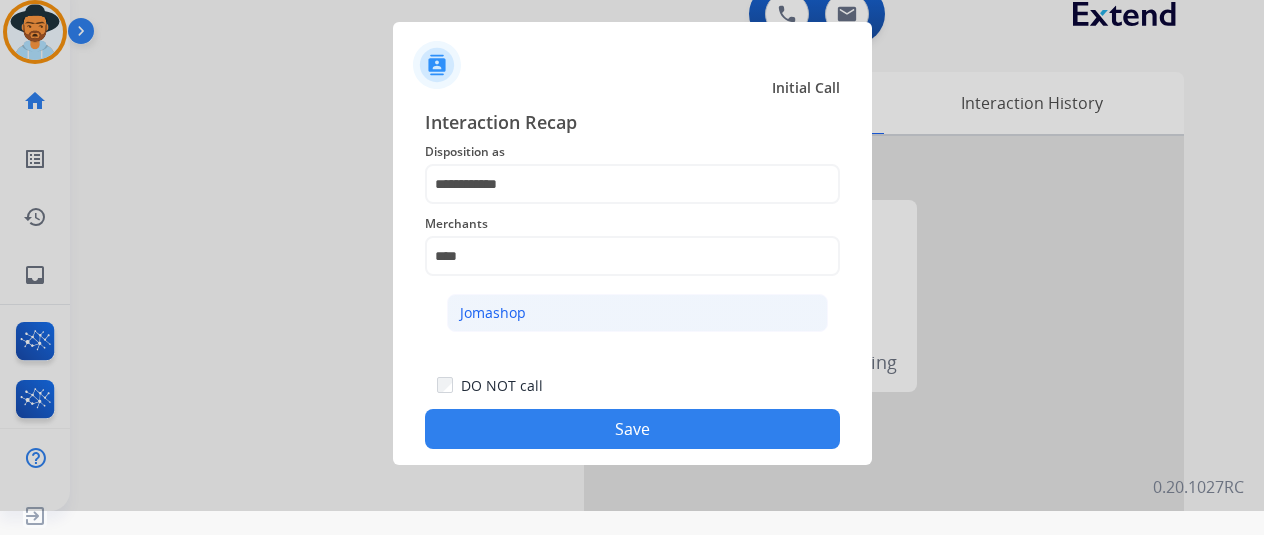 click on "Jomashop" 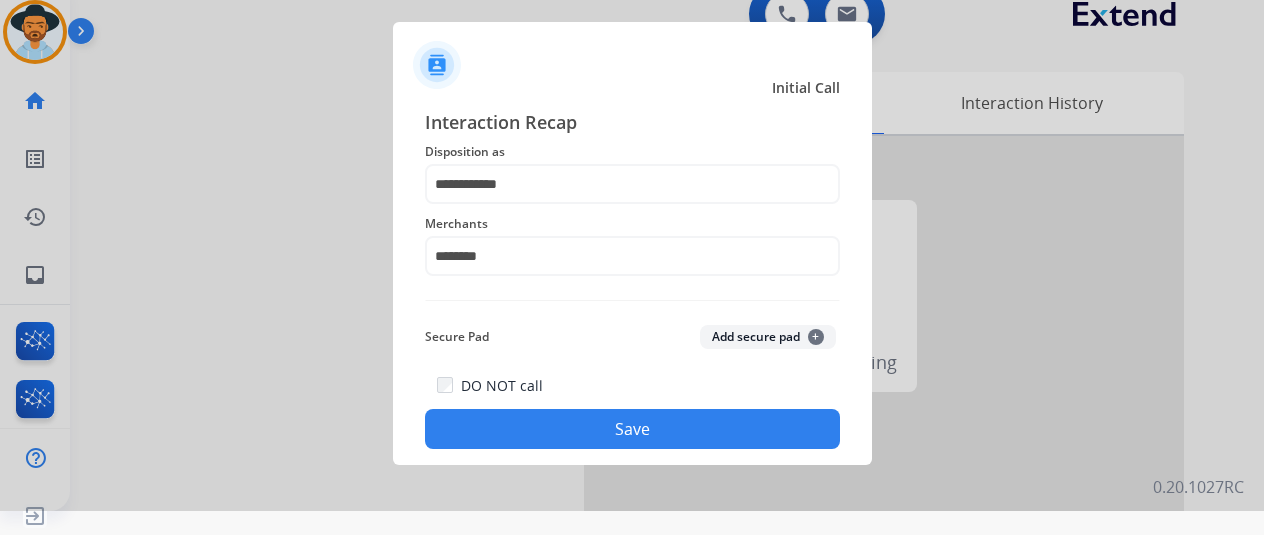 click on "Save" 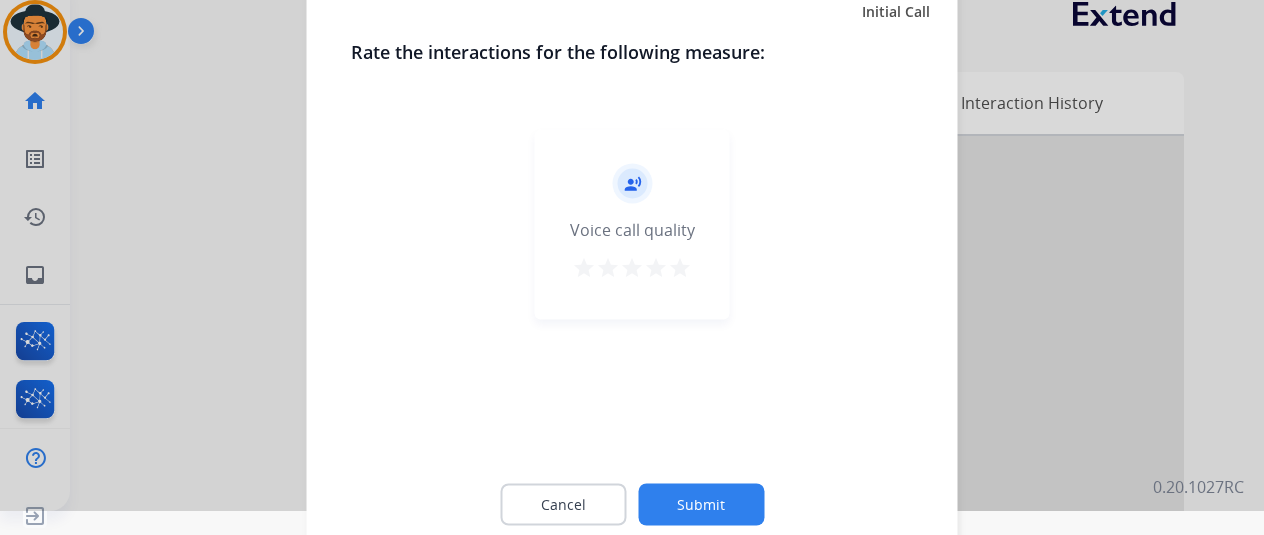 click on "record_voice_over   Voice call quality   star   star   star   star   star" 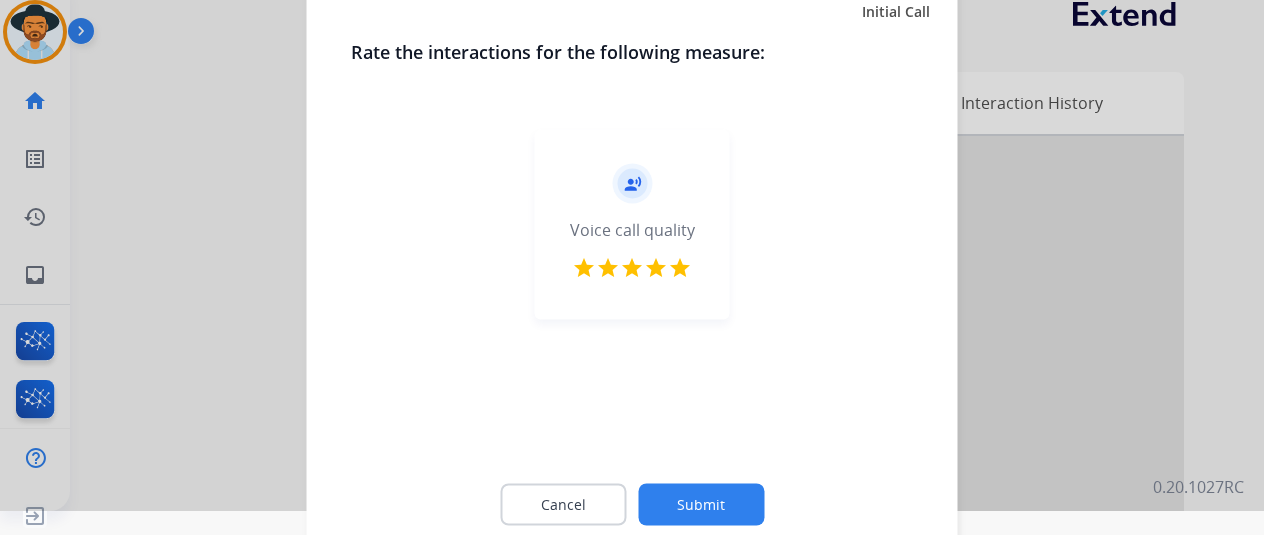 click on "Submit" 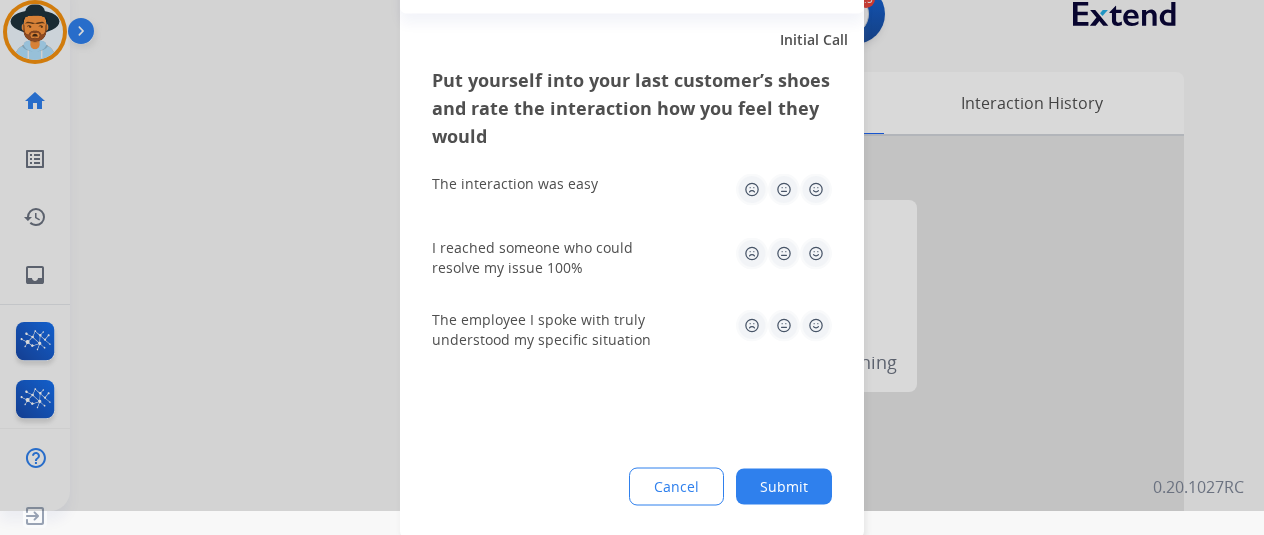 click 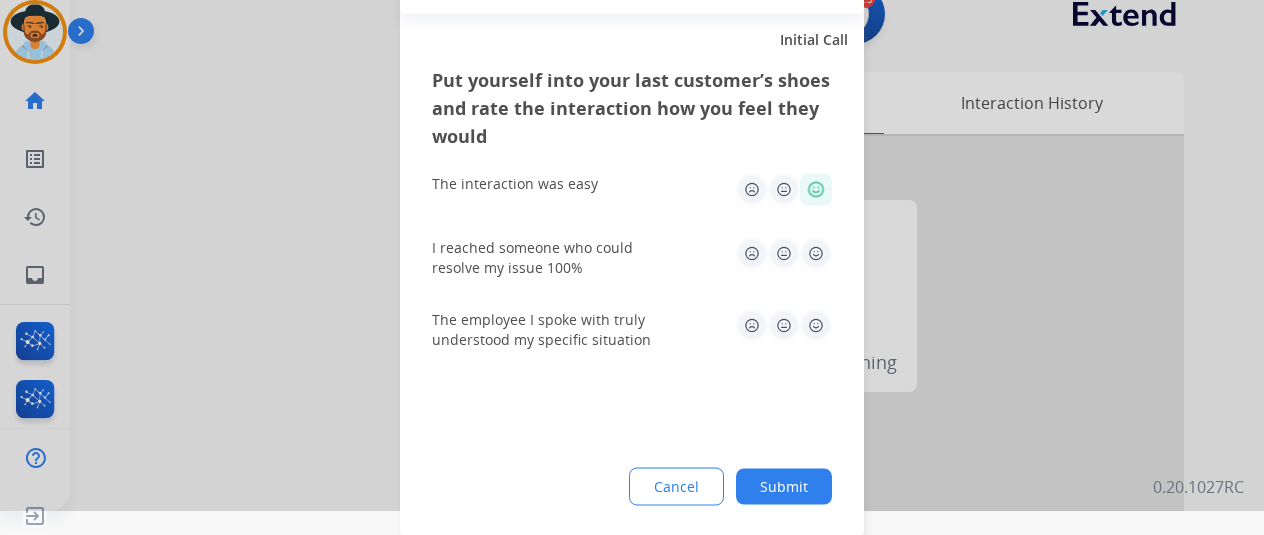 click on "I reached someone who could resolve my issue 100%" 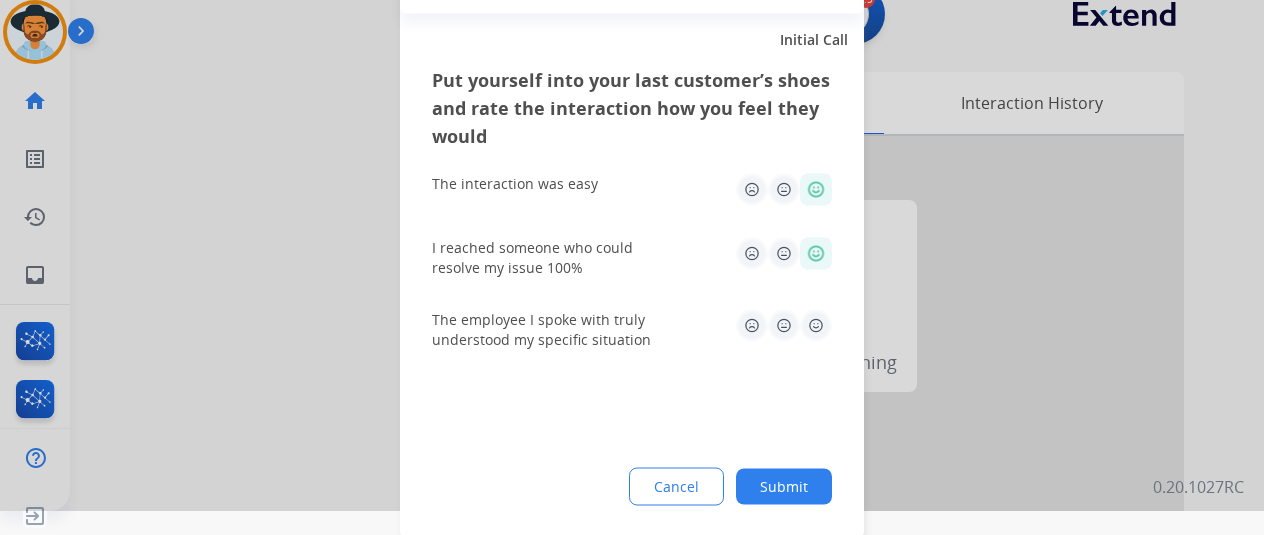 click 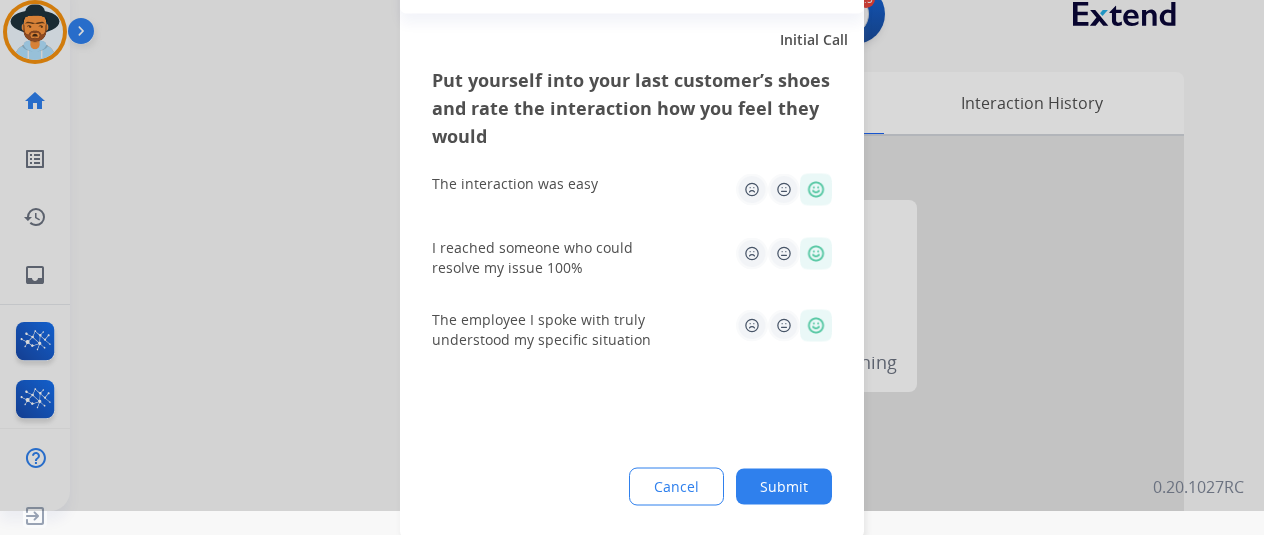 click on "Submit" 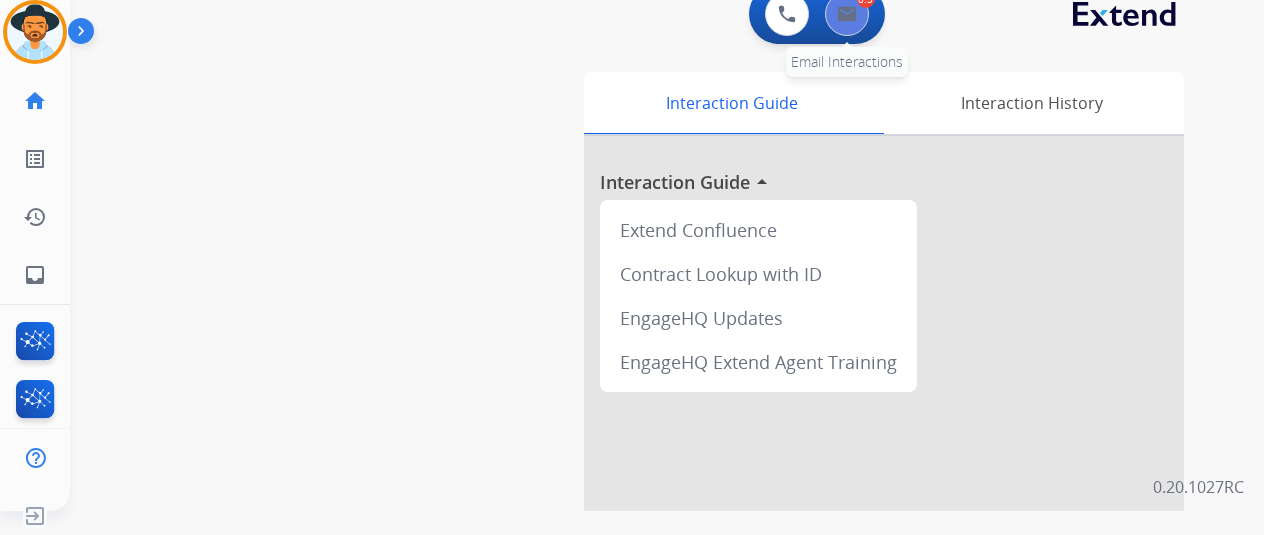 click at bounding box center (847, 14) 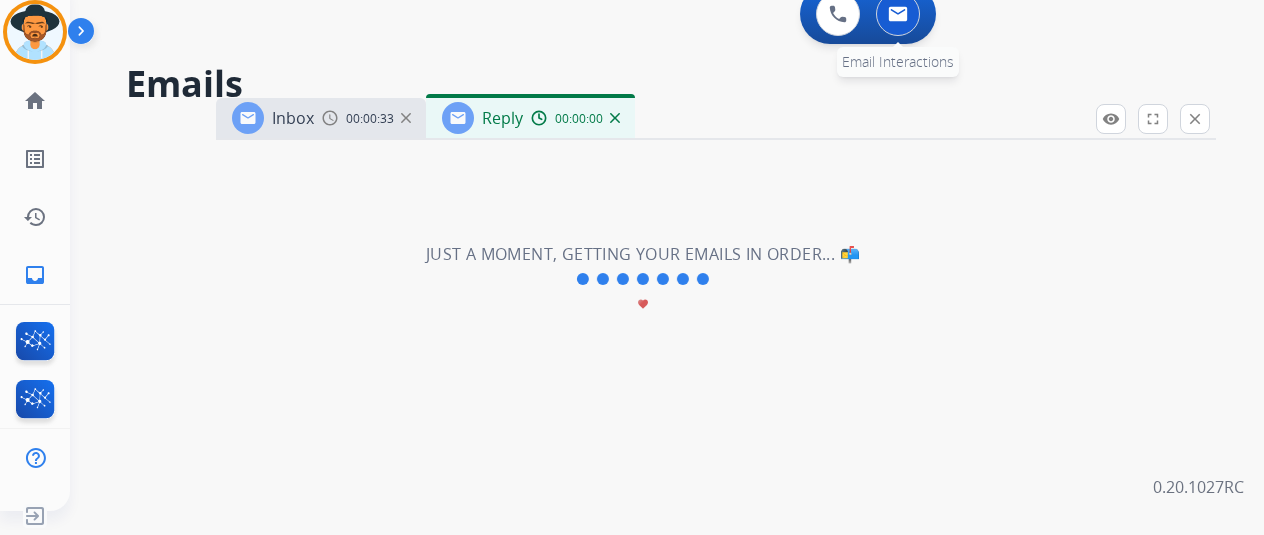 select on "**********" 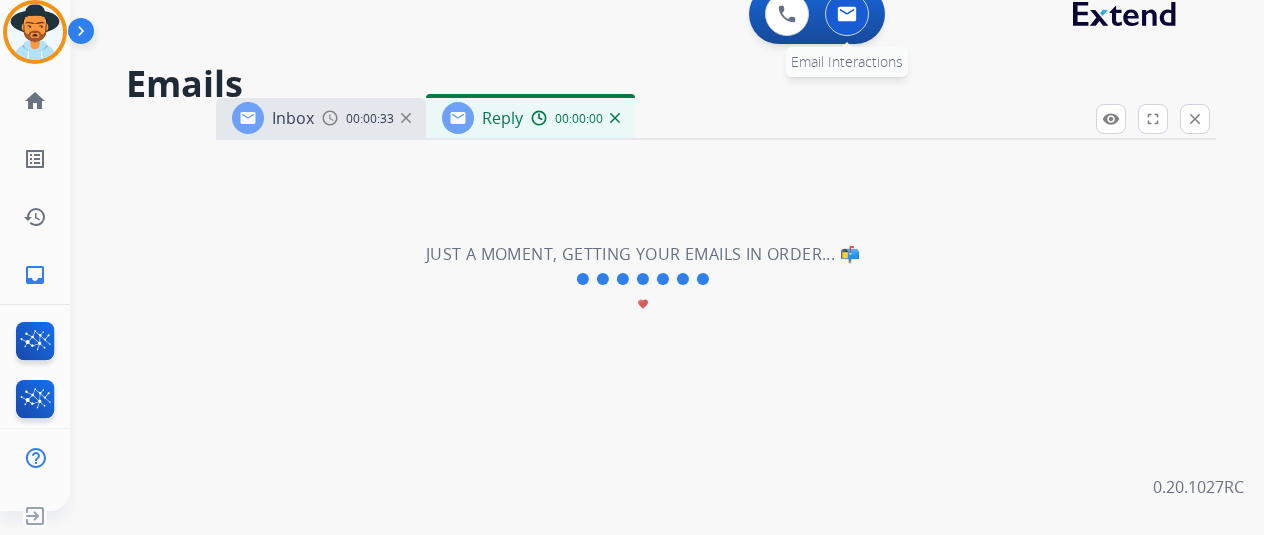 scroll, scrollTop: 0, scrollLeft: 0, axis: both 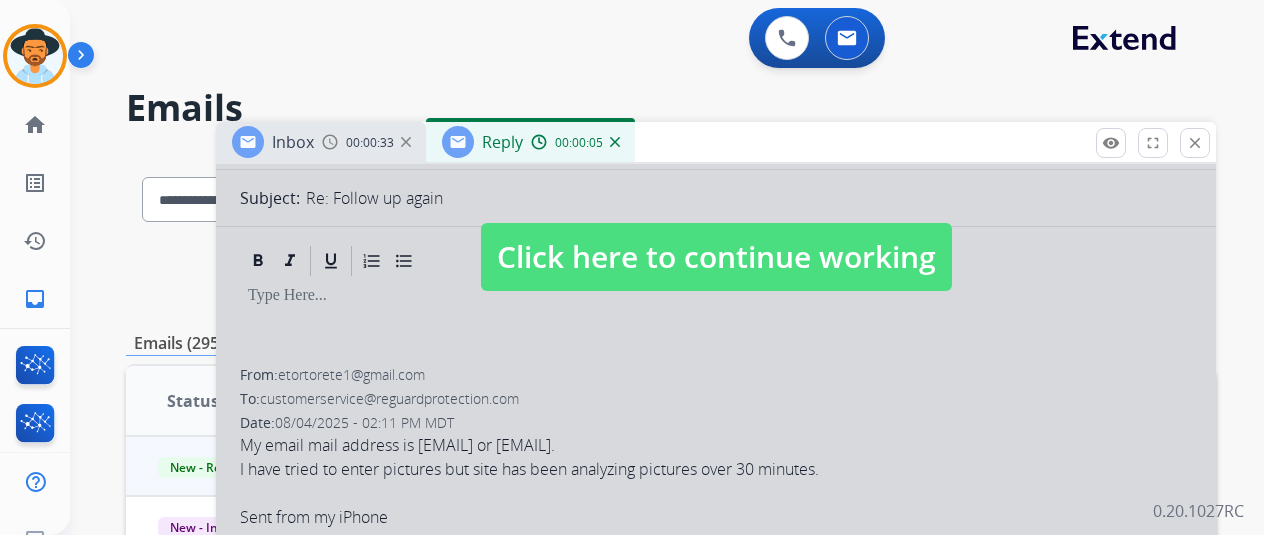 click on "Click here to continue working" at bounding box center [716, 257] 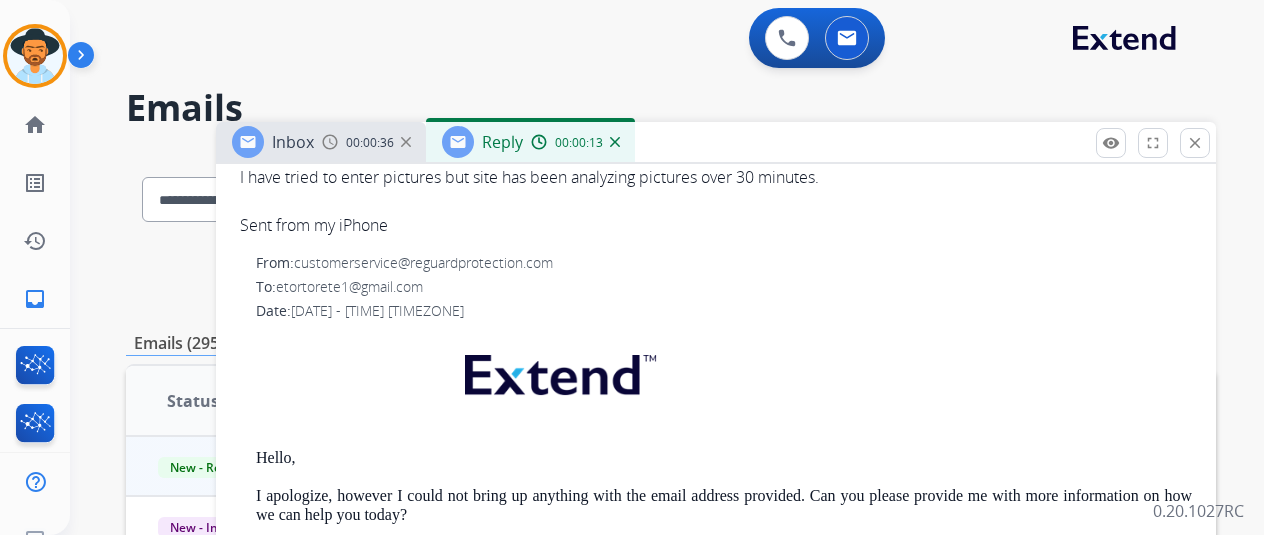 scroll, scrollTop: 600, scrollLeft: 0, axis: vertical 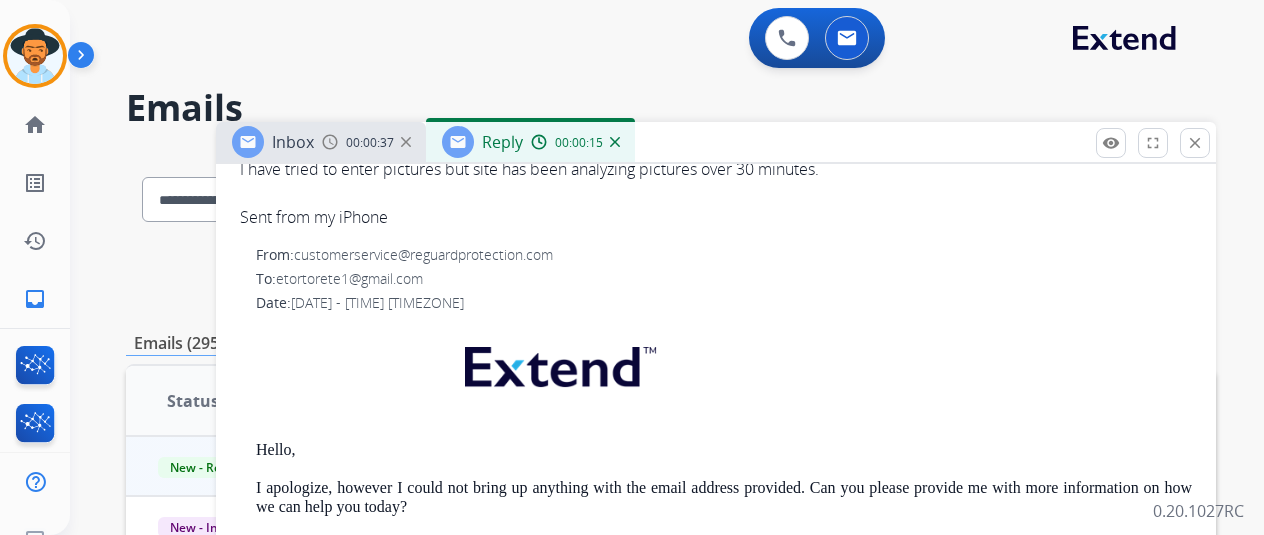 click at bounding box center [615, 142] 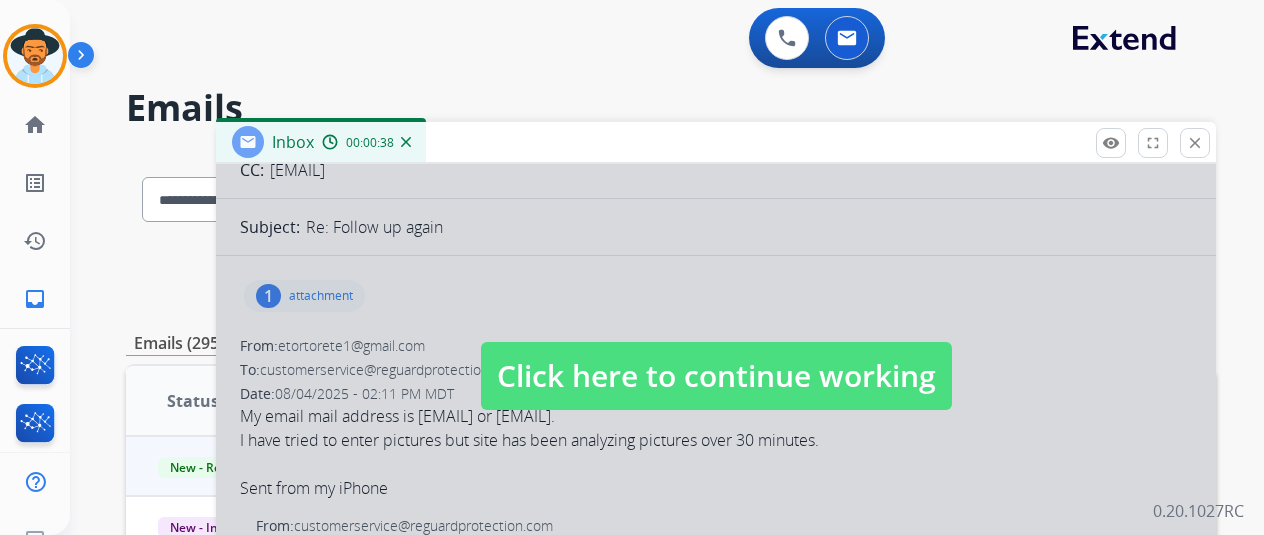 scroll, scrollTop: 200, scrollLeft: 0, axis: vertical 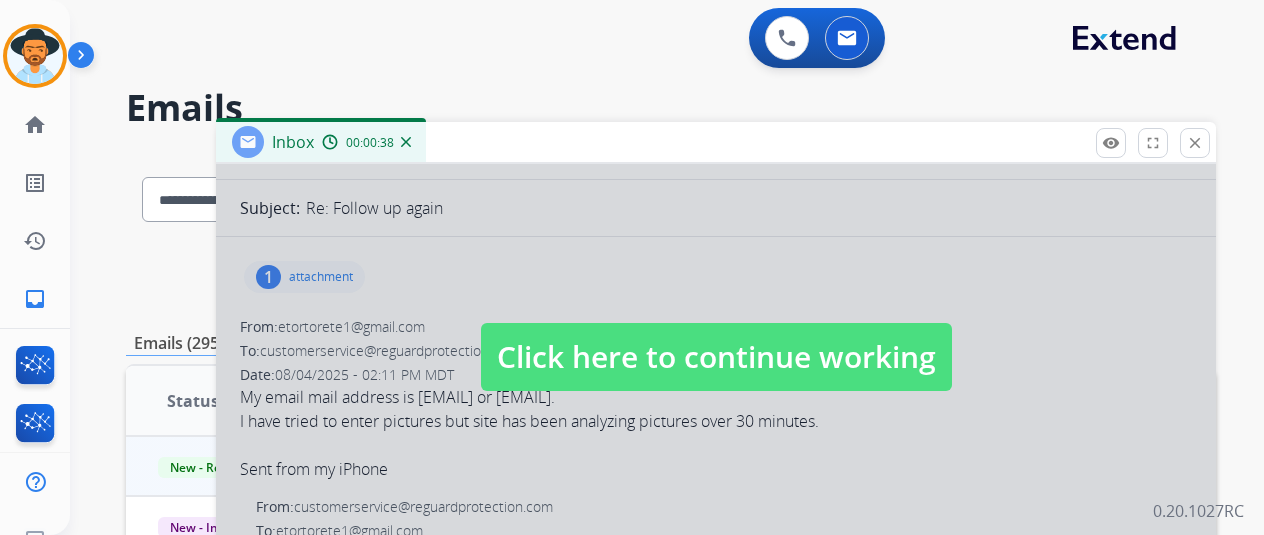 click on "Click here to continue working" at bounding box center (716, 357) 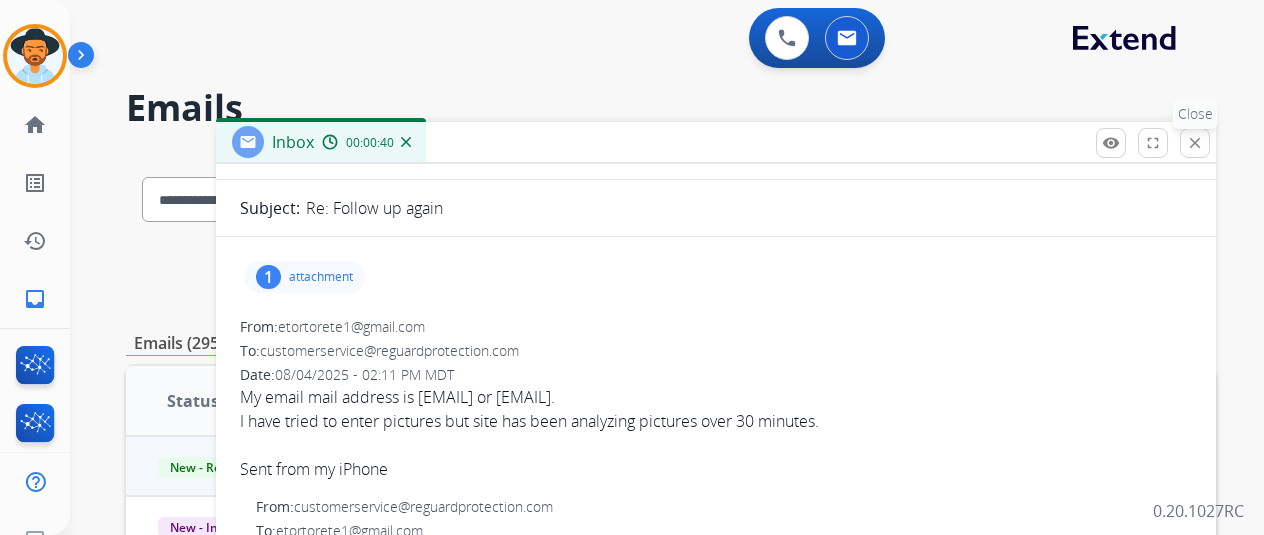 click on "close" at bounding box center [1195, 143] 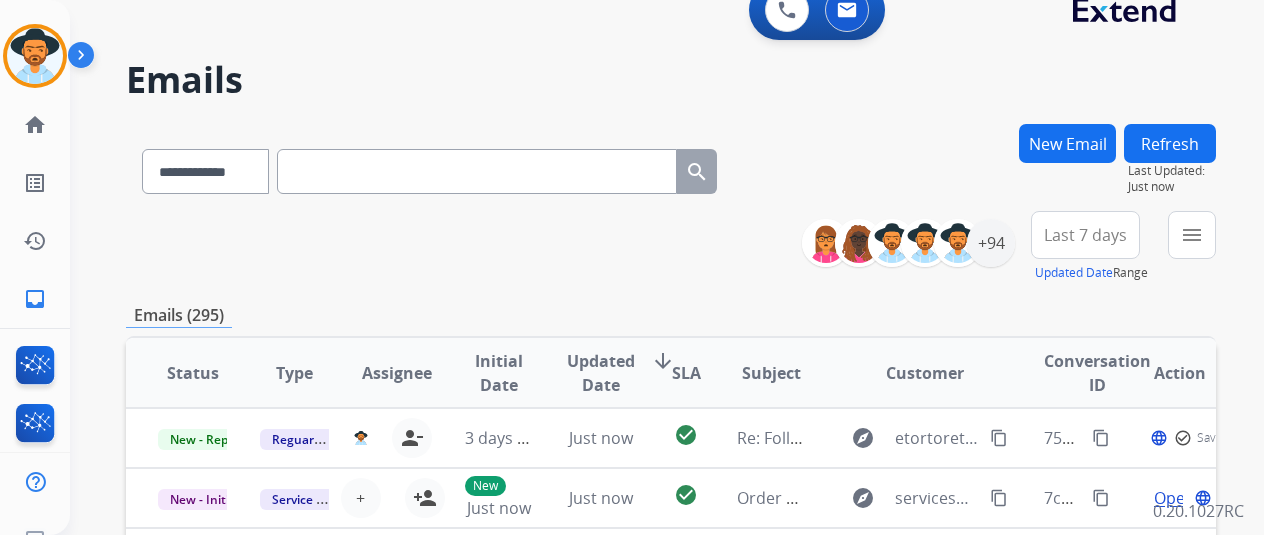 scroll, scrollTop: 0, scrollLeft: 0, axis: both 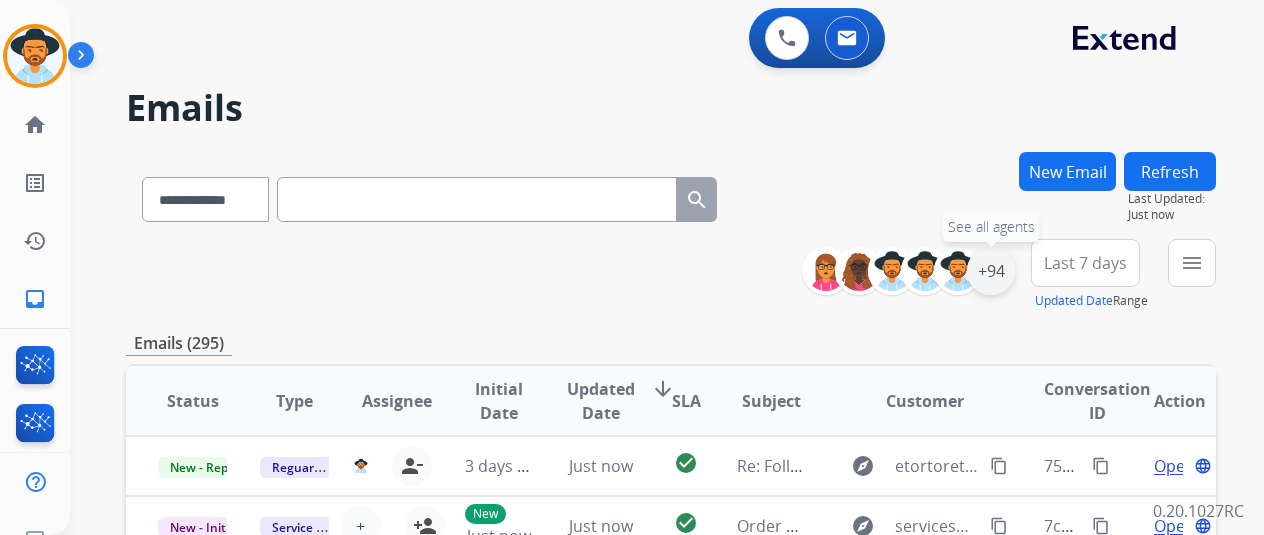 click on "+94" at bounding box center [991, 271] 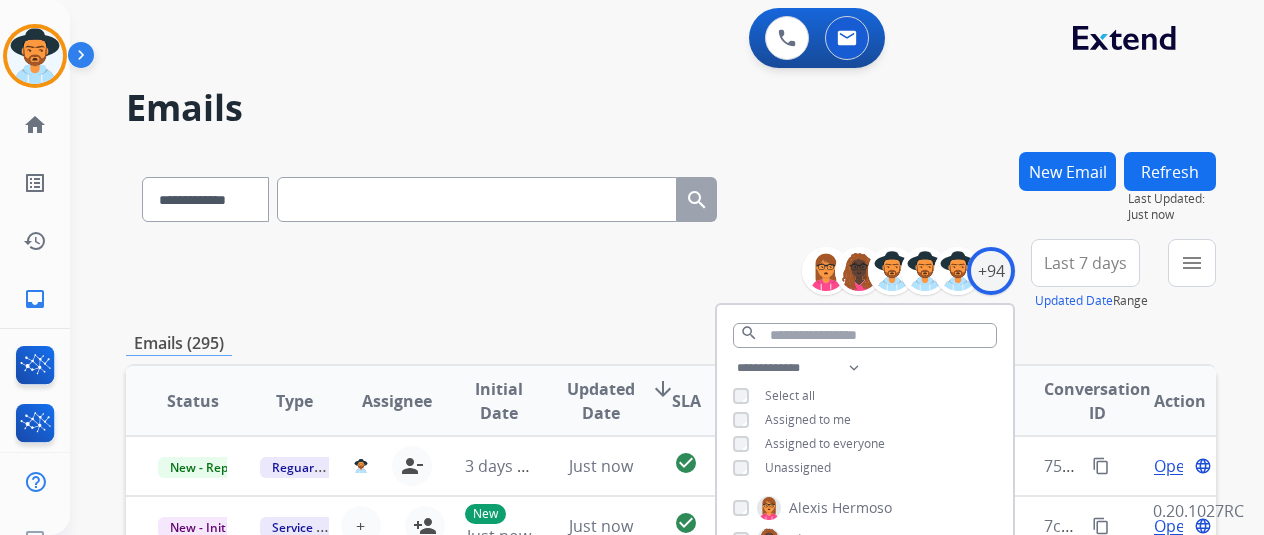 click on "Unassigned" at bounding box center [798, 467] 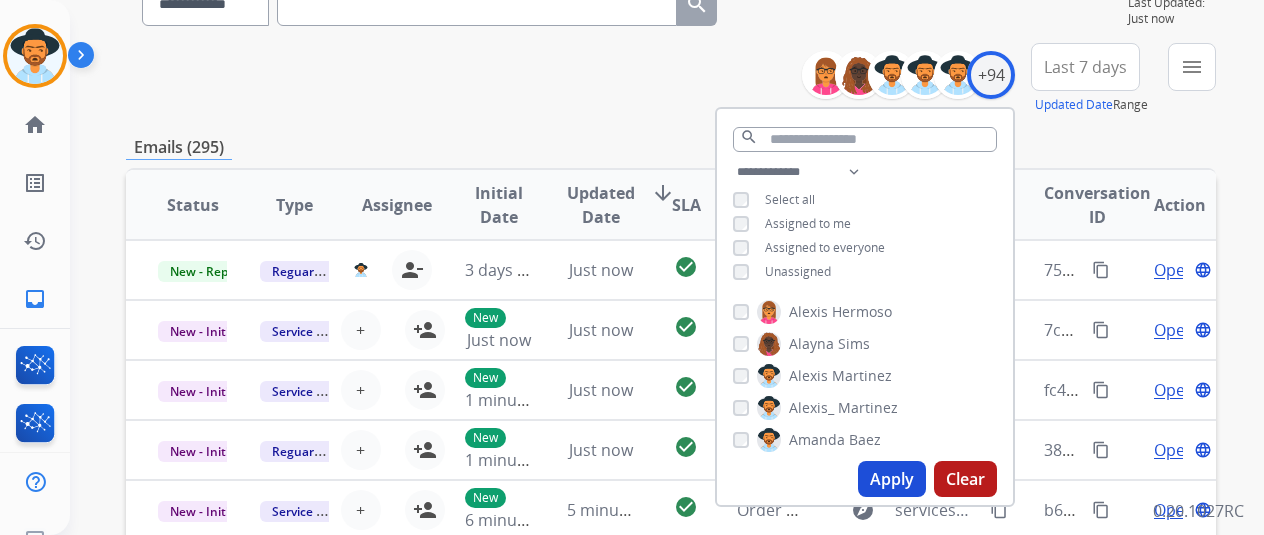 scroll, scrollTop: 200, scrollLeft: 0, axis: vertical 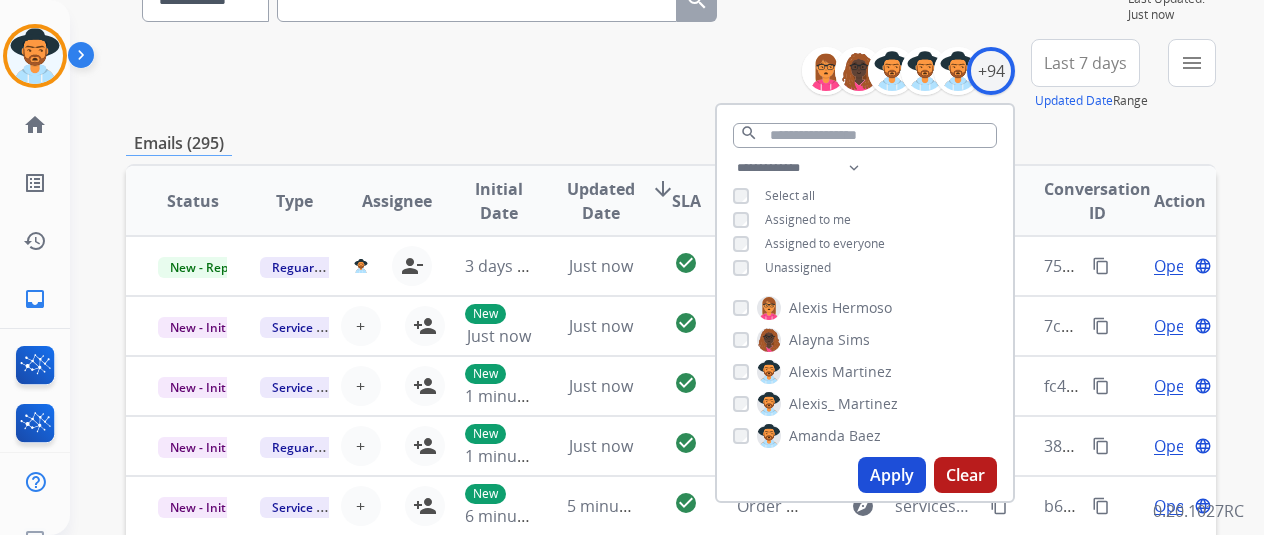 click on "Apply" at bounding box center (892, 475) 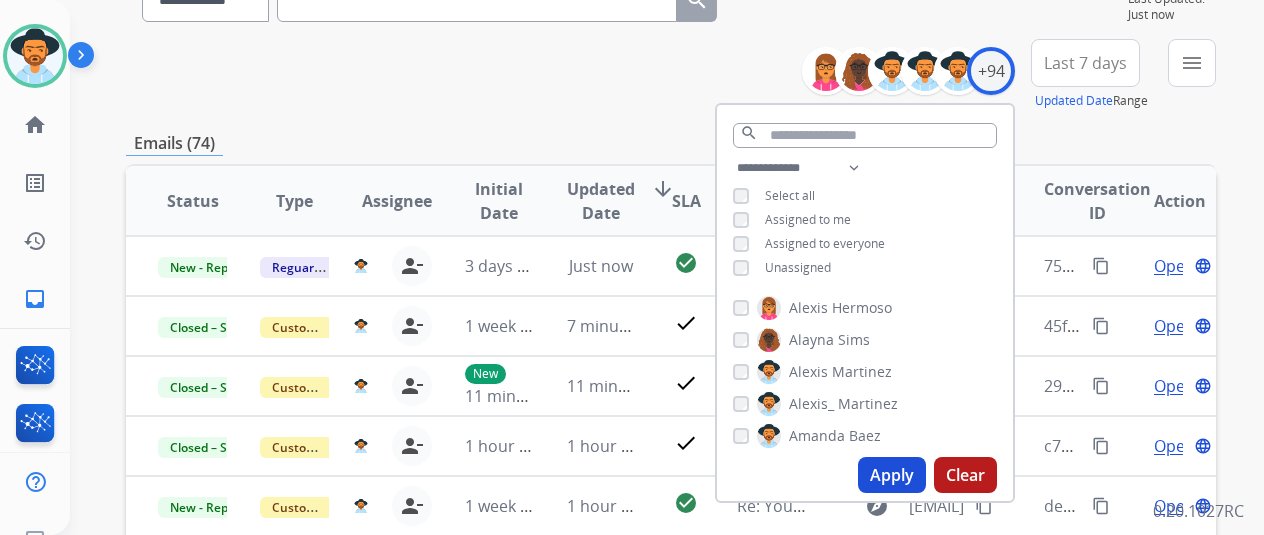 scroll, scrollTop: 200, scrollLeft: 0, axis: vertical 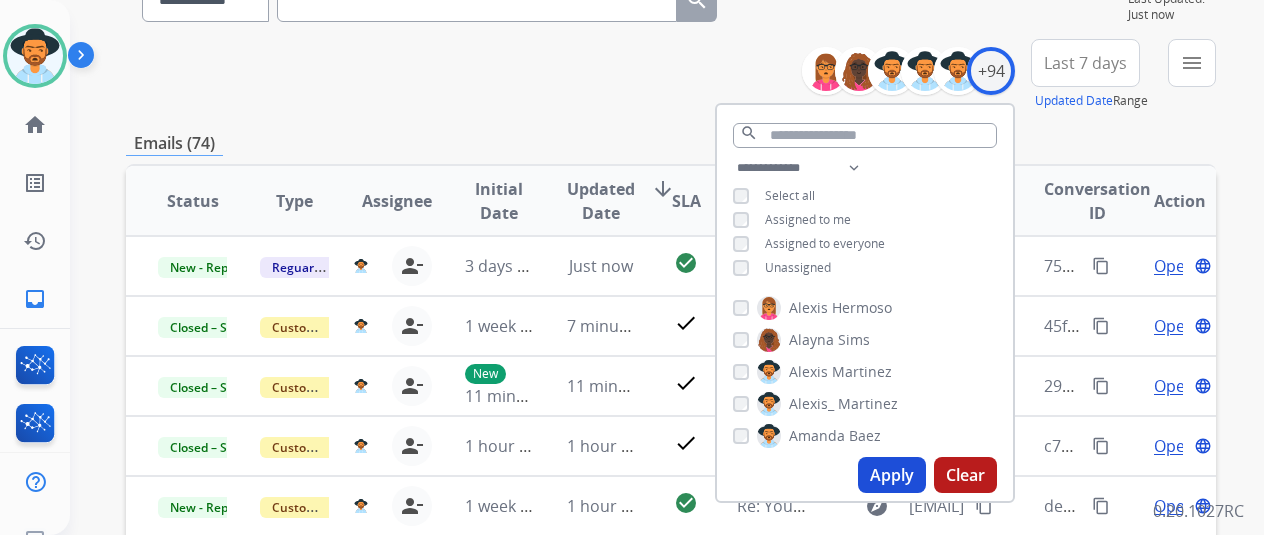 click on "**********" at bounding box center [667, 267] 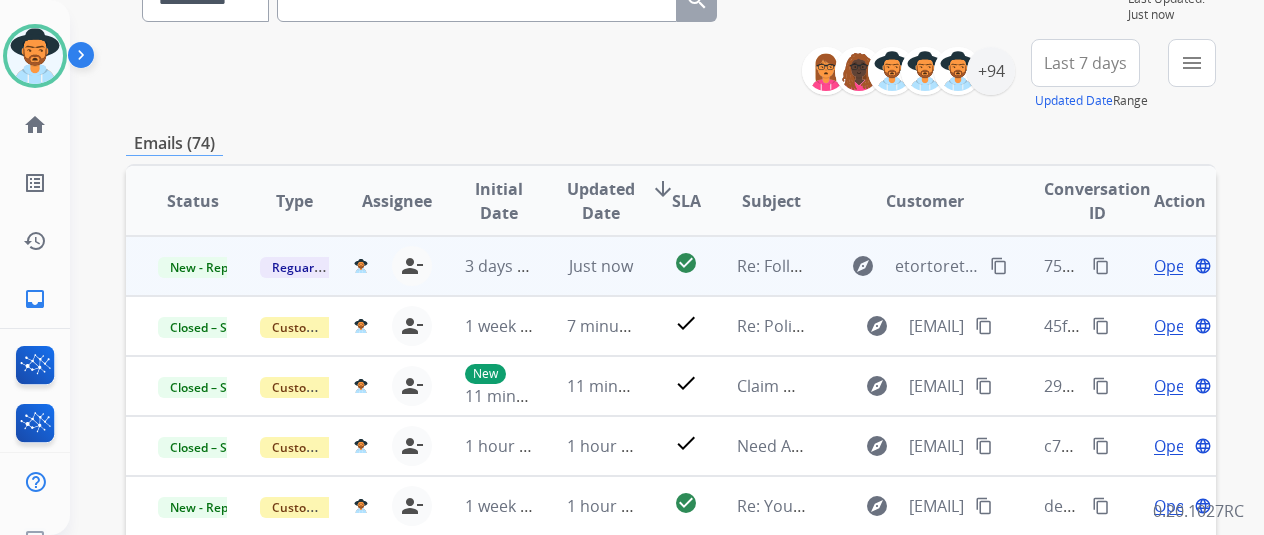 click on "Open" at bounding box center (1174, 266) 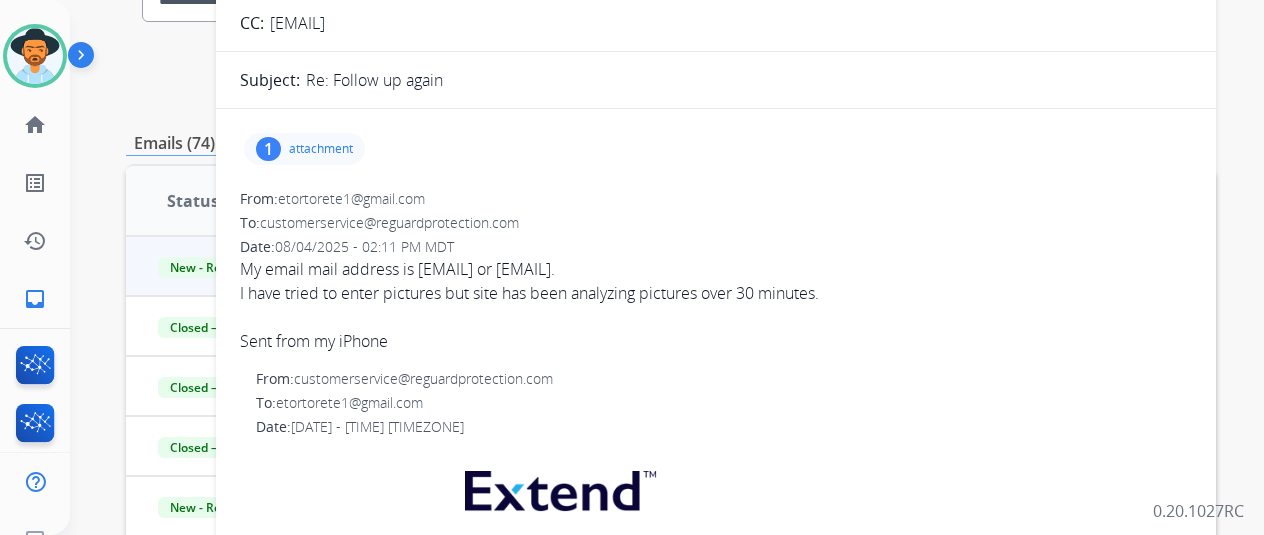 scroll, scrollTop: 100, scrollLeft: 0, axis: vertical 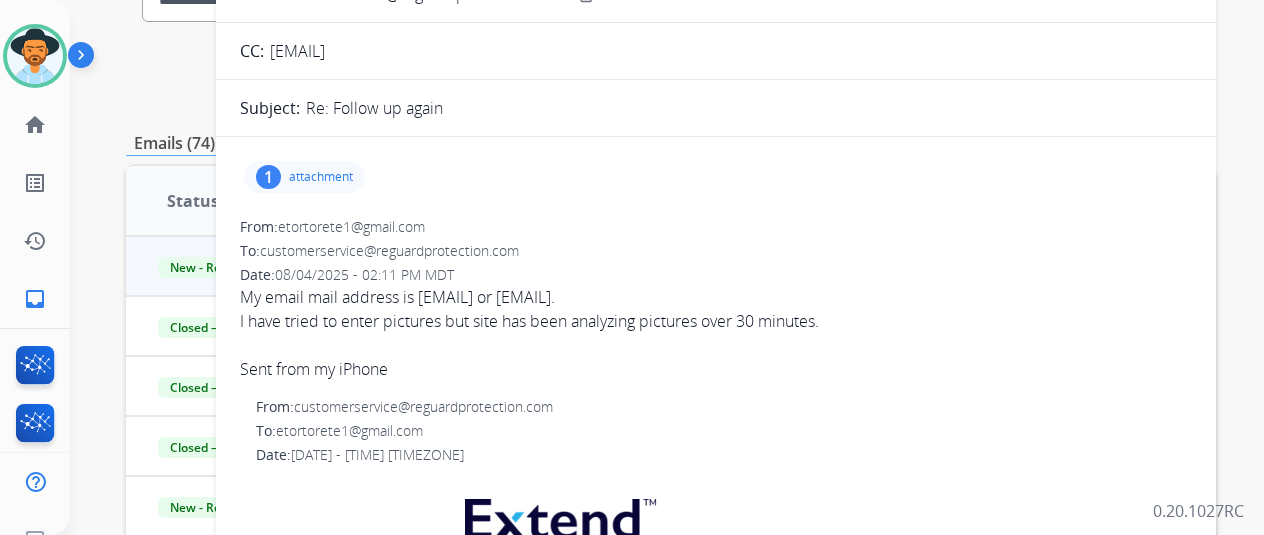 click on "My email mail address is etortorete@att.net or etortorete1@gmail.com. I have tried to enter pictures but site has been analyzing pictures over 30 minutes. Sent from my iPhone" at bounding box center [716, 333] 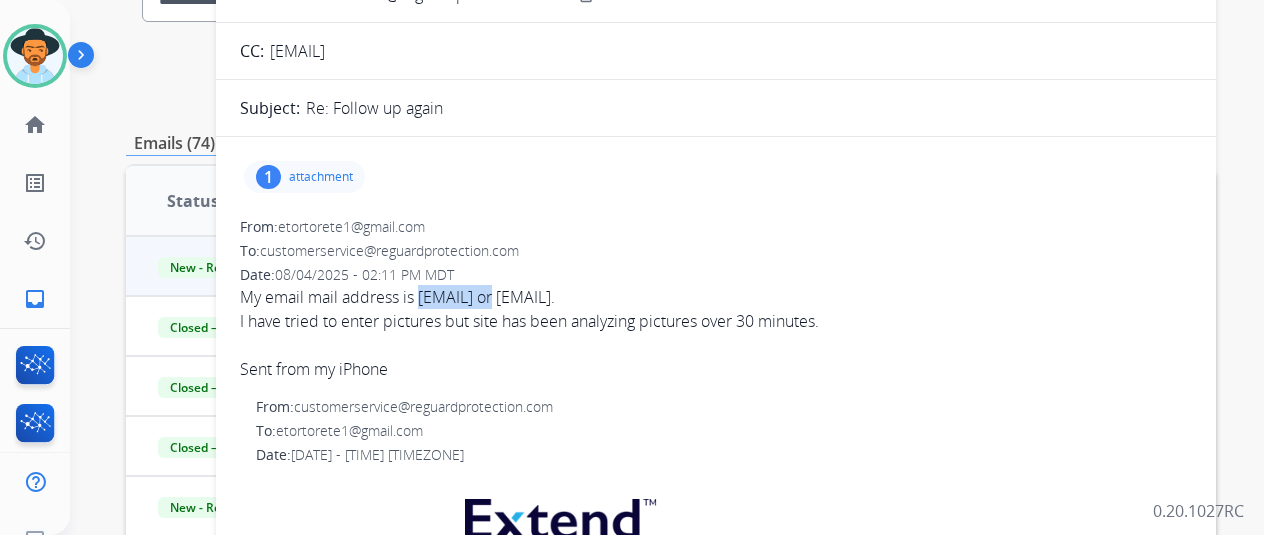 click on "My email mail address is etortorete@att.net or etortorete1@gmail.com. I have tried to enter pictures but site has been analyzing pictures over 30 minutes. Sent from my iPhone" at bounding box center [716, 333] 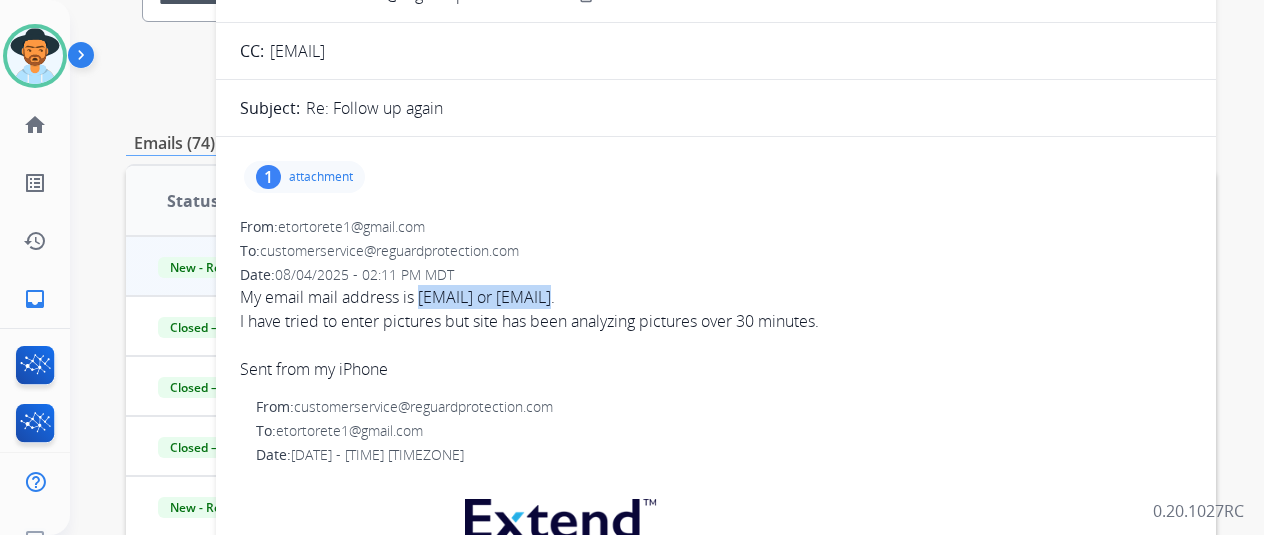 drag, startPoint x: 434, startPoint y: 299, endPoint x: 568, endPoint y: 305, distance: 134.13426 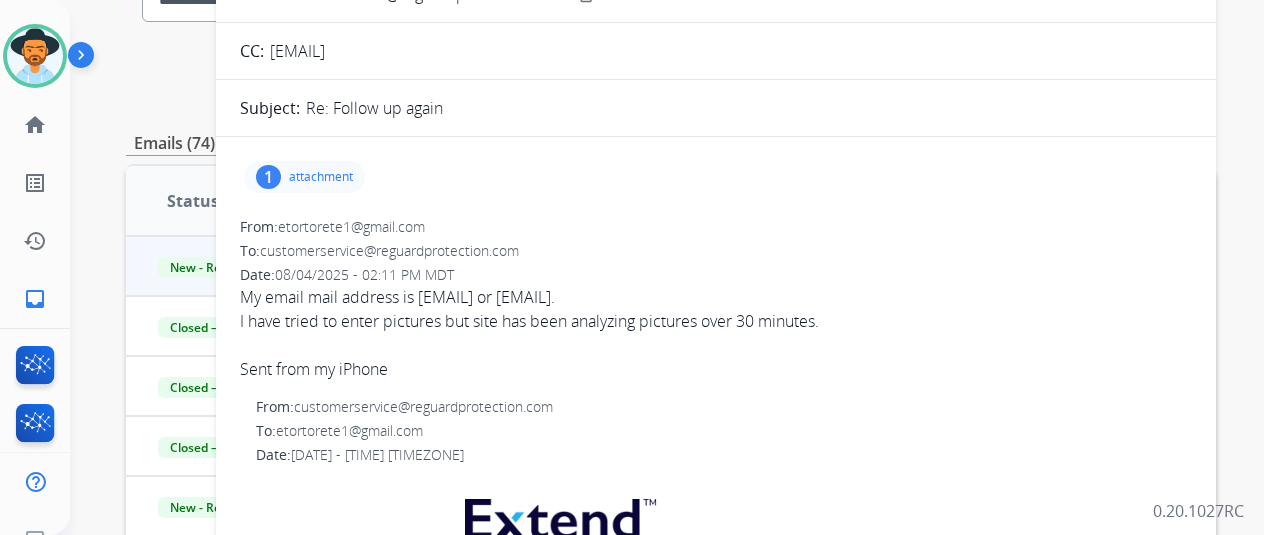 click on "attachment" at bounding box center (321, 177) 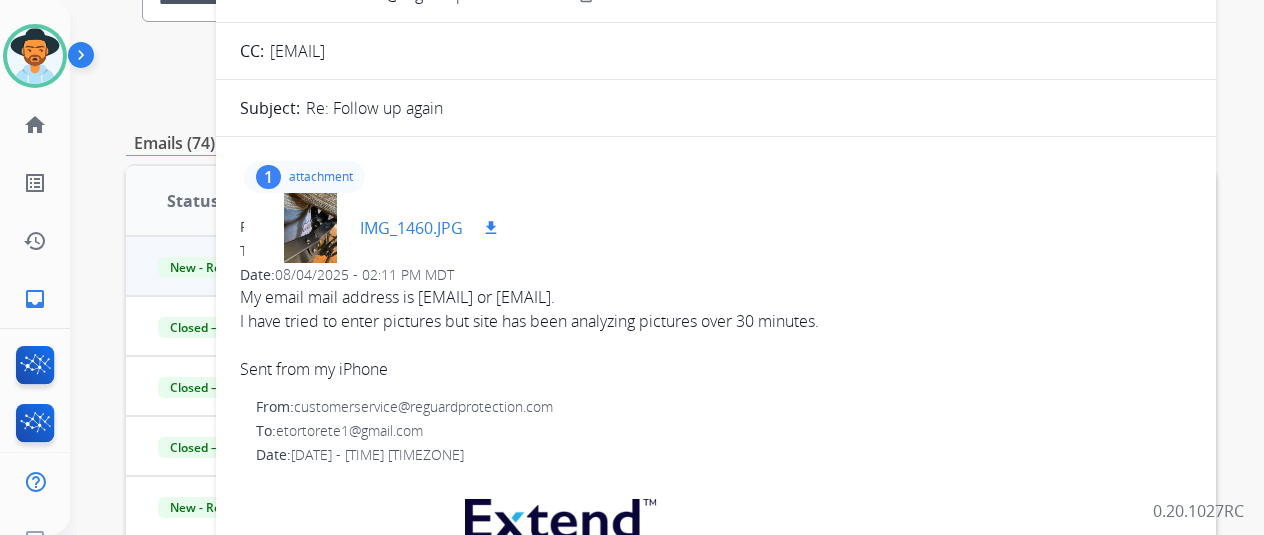 click at bounding box center (310, 228) 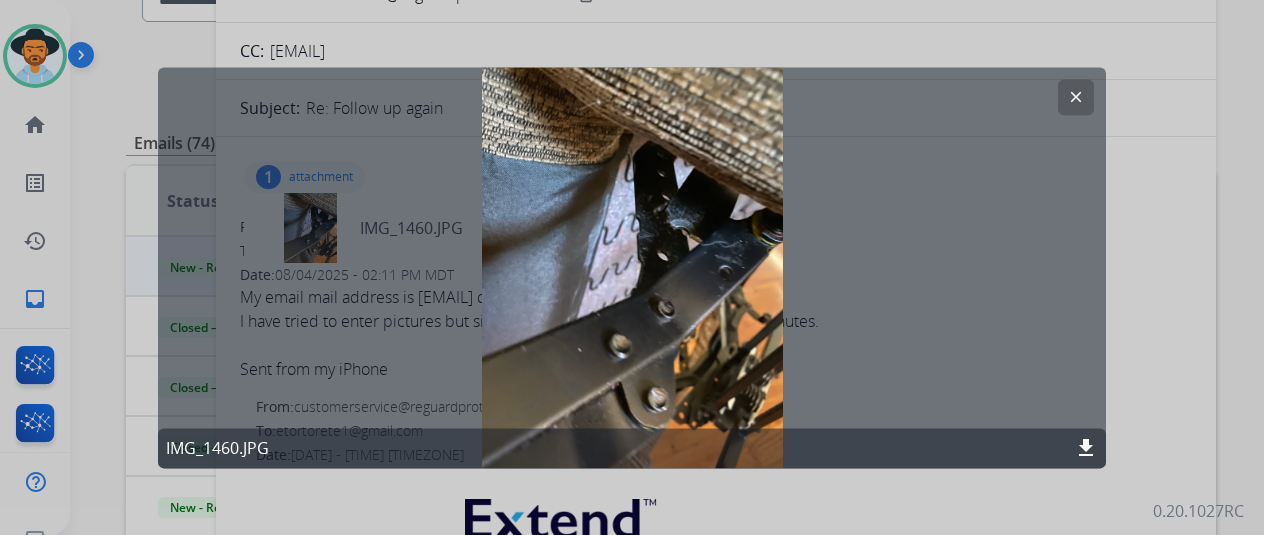 click on "clear" 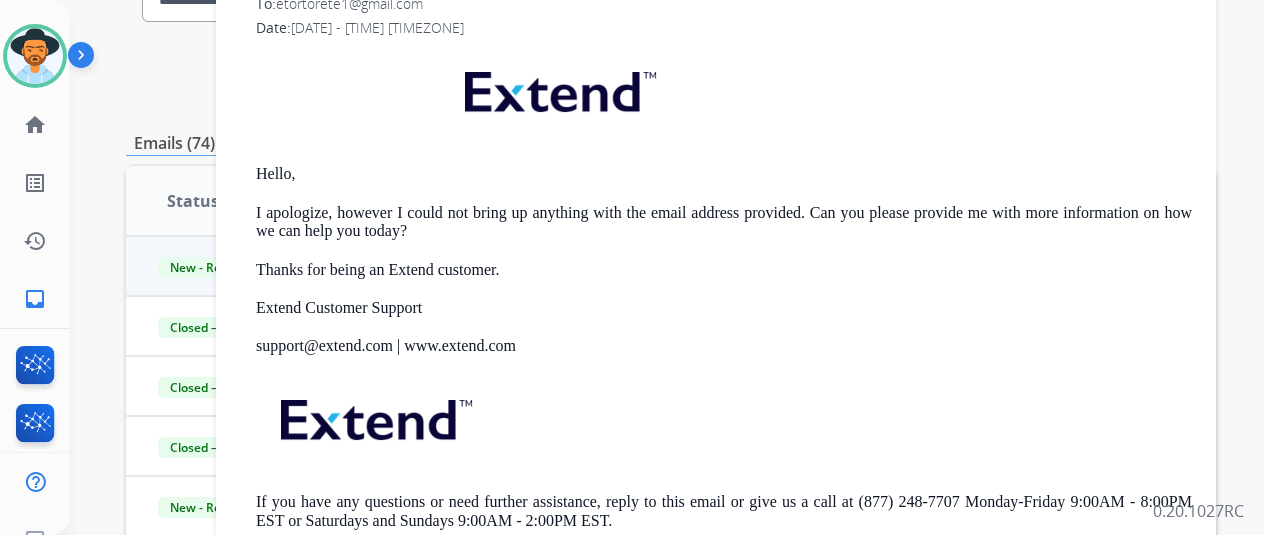 scroll, scrollTop: 540, scrollLeft: 0, axis: vertical 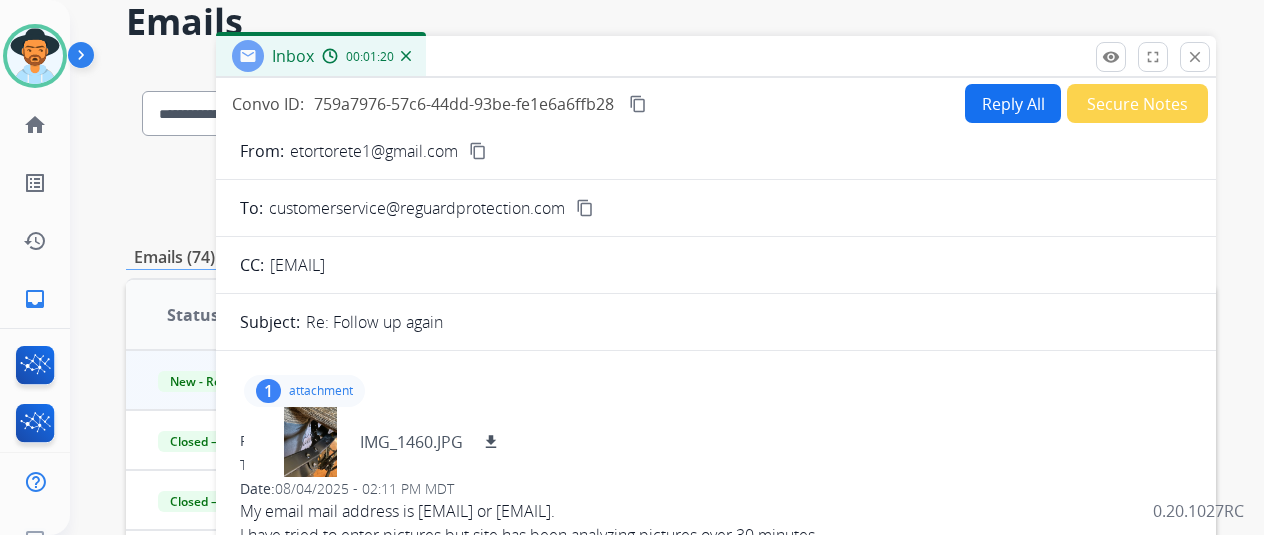 click on "Reply All" at bounding box center (1013, 103) 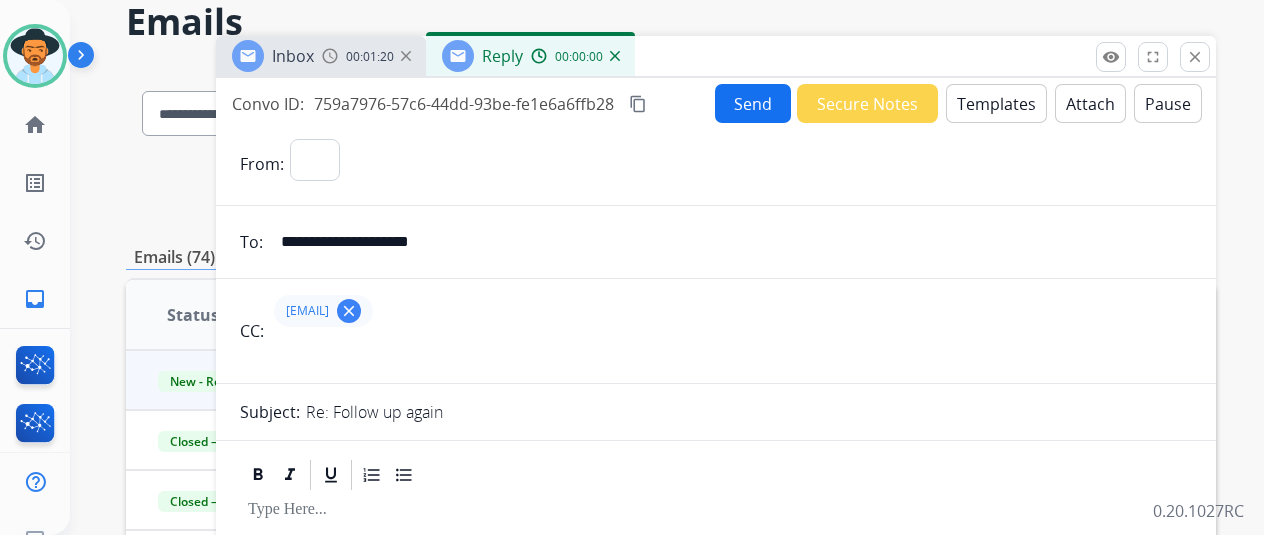 select on "**********" 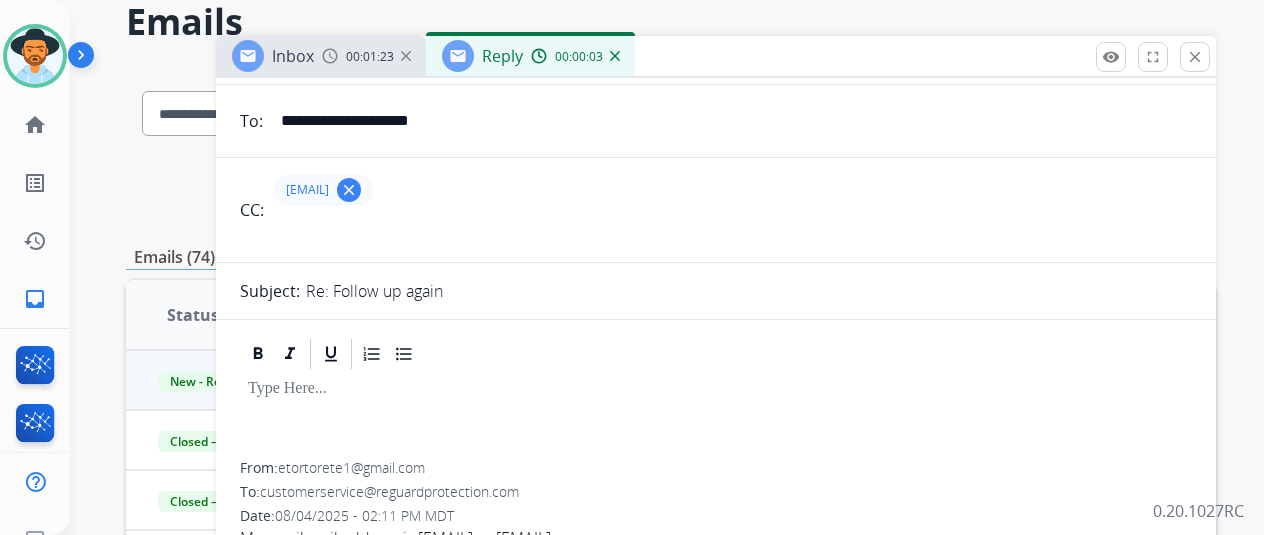 scroll, scrollTop: 0, scrollLeft: 0, axis: both 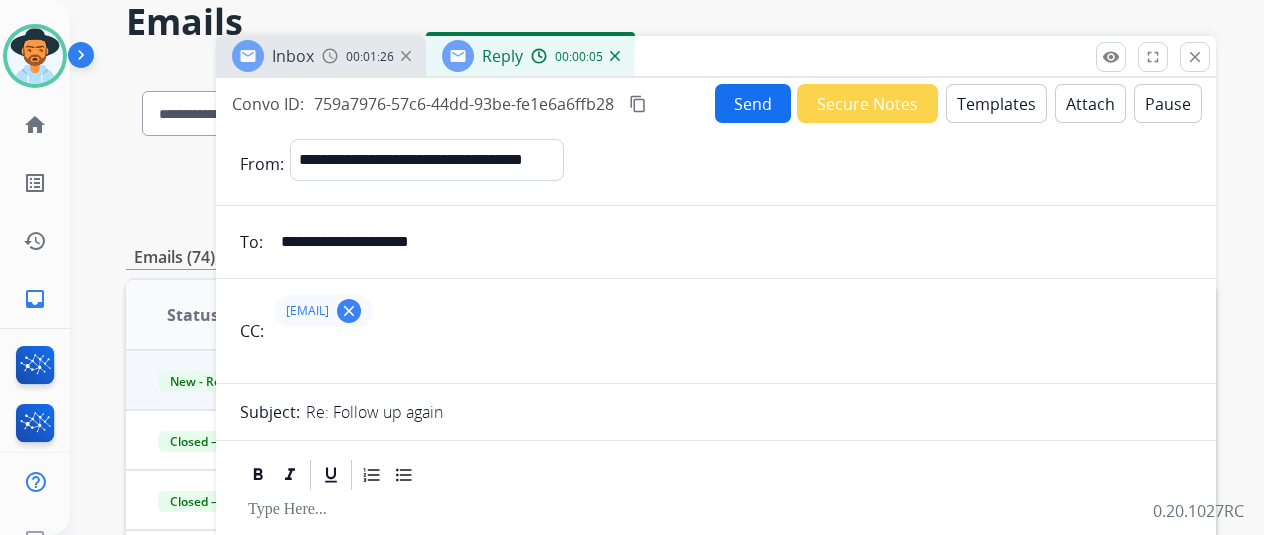 click on "Templates" at bounding box center (996, 103) 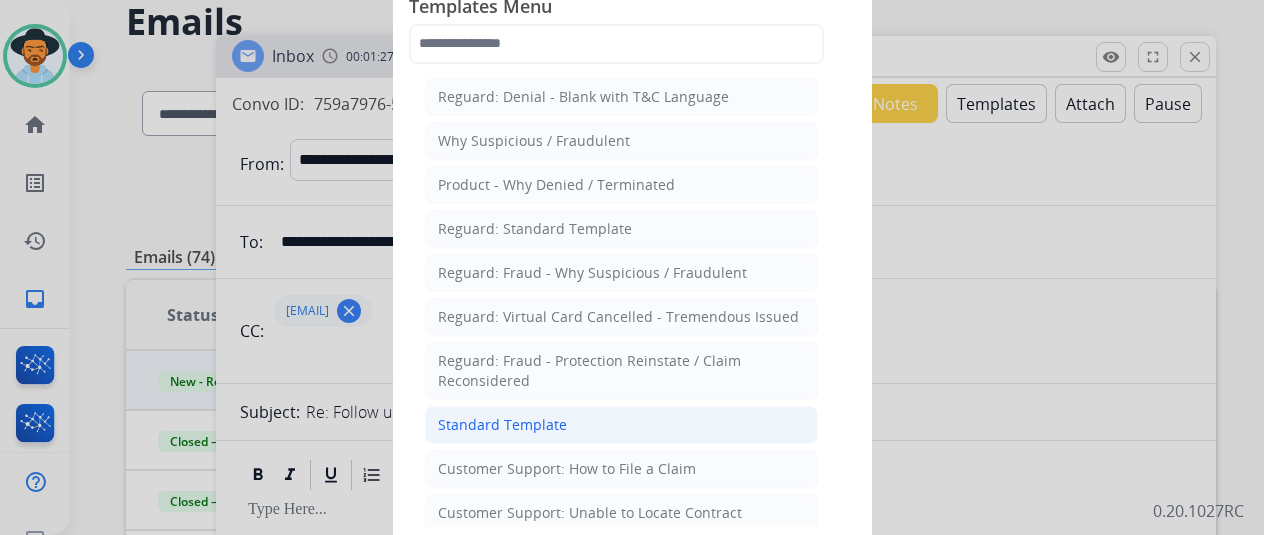 click on "Standard Template" 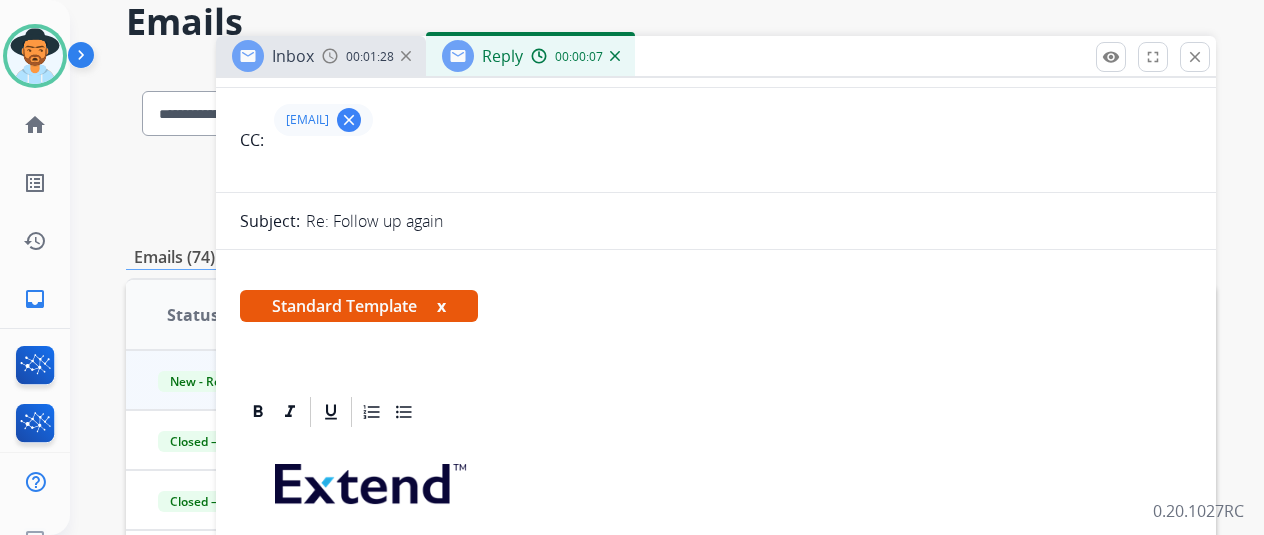 scroll, scrollTop: 600, scrollLeft: 0, axis: vertical 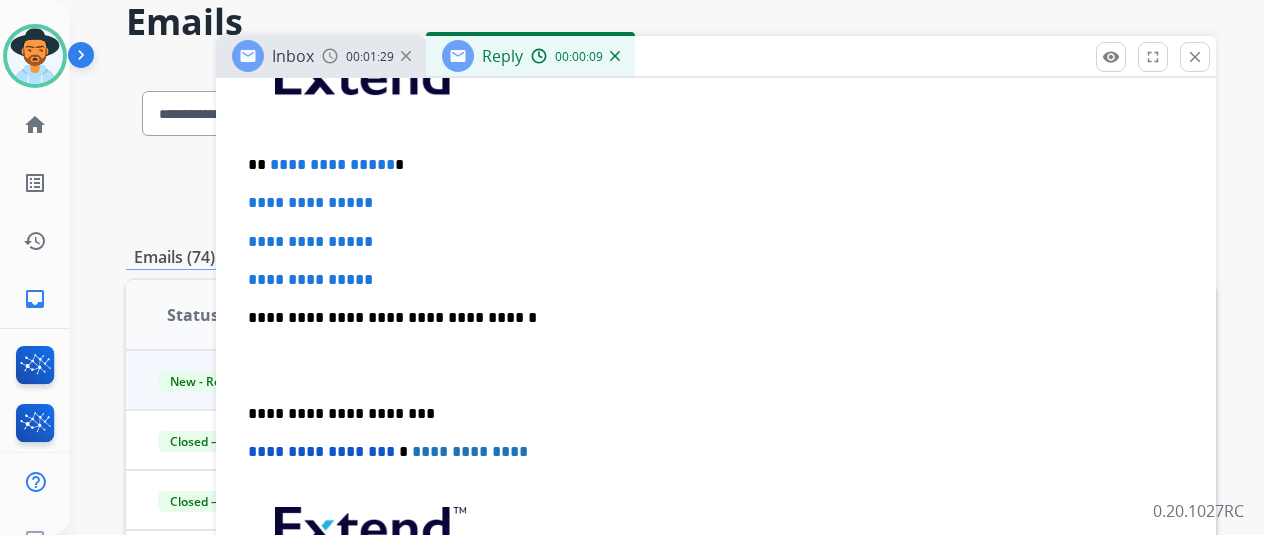 click on "**********" at bounding box center [708, 165] 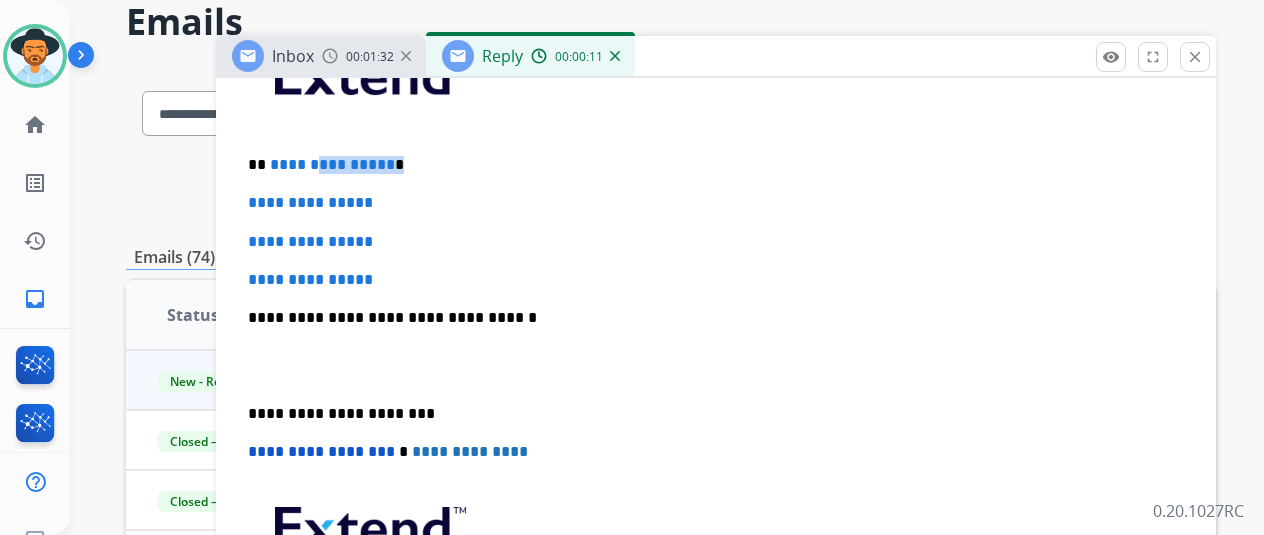 drag, startPoint x: 402, startPoint y: 159, endPoint x: 344, endPoint y: 168, distance: 58.694122 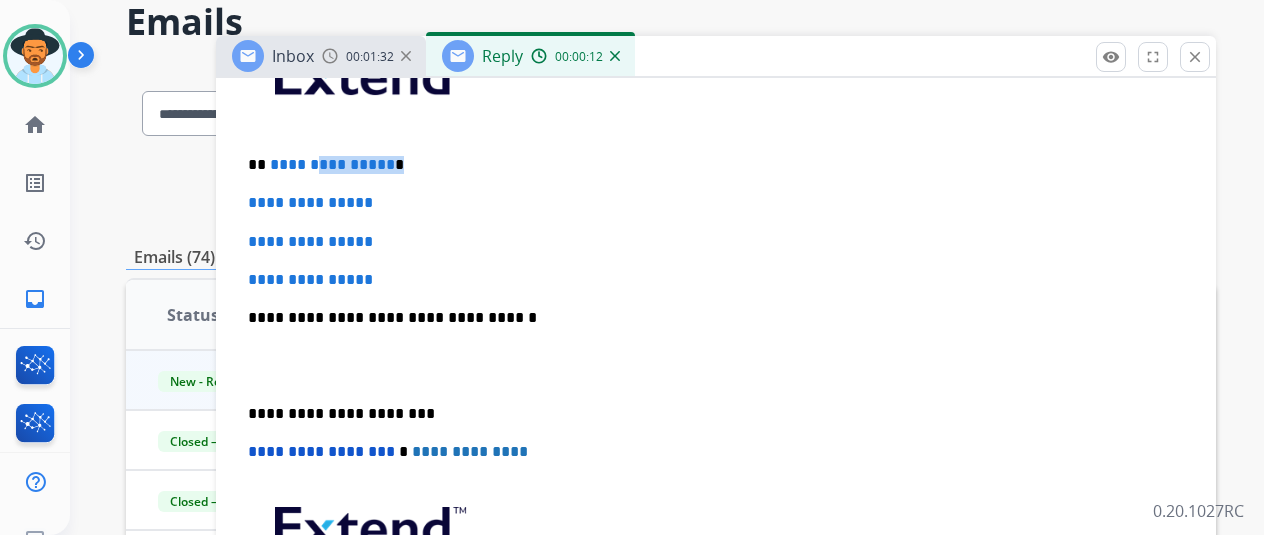 click on "**********" at bounding box center [332, 164] 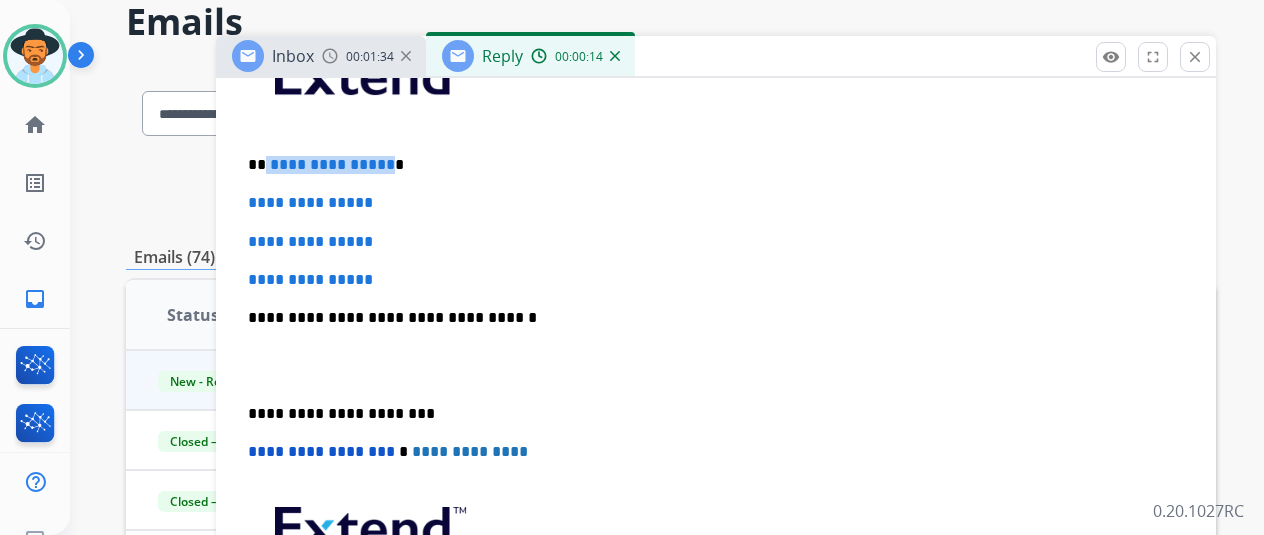 drag, startPoint x: 397, startPoint y: 161, endPoint x: 280, endPoint y: 168, distance: 117.20921 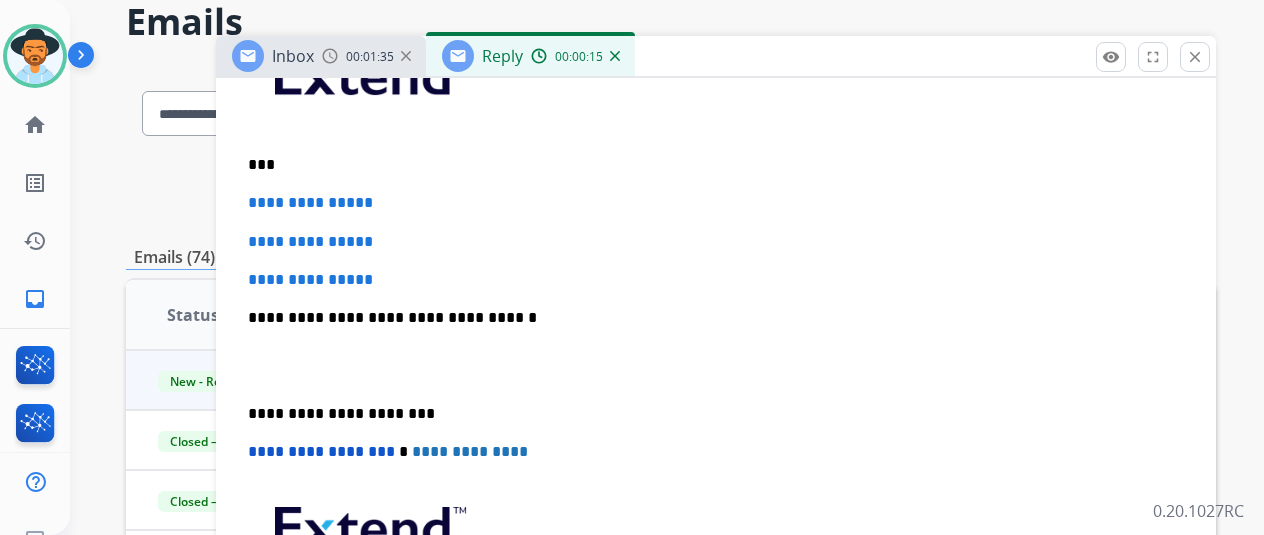 type 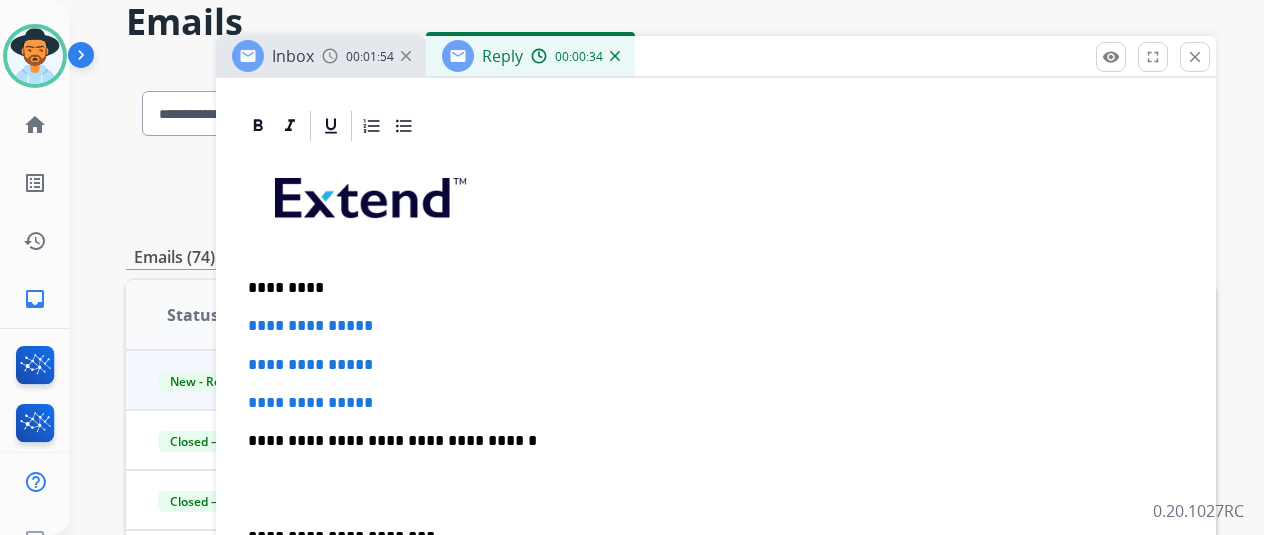 scroll, scrollTop: 500, scrollLeft: 0, axis: vertical 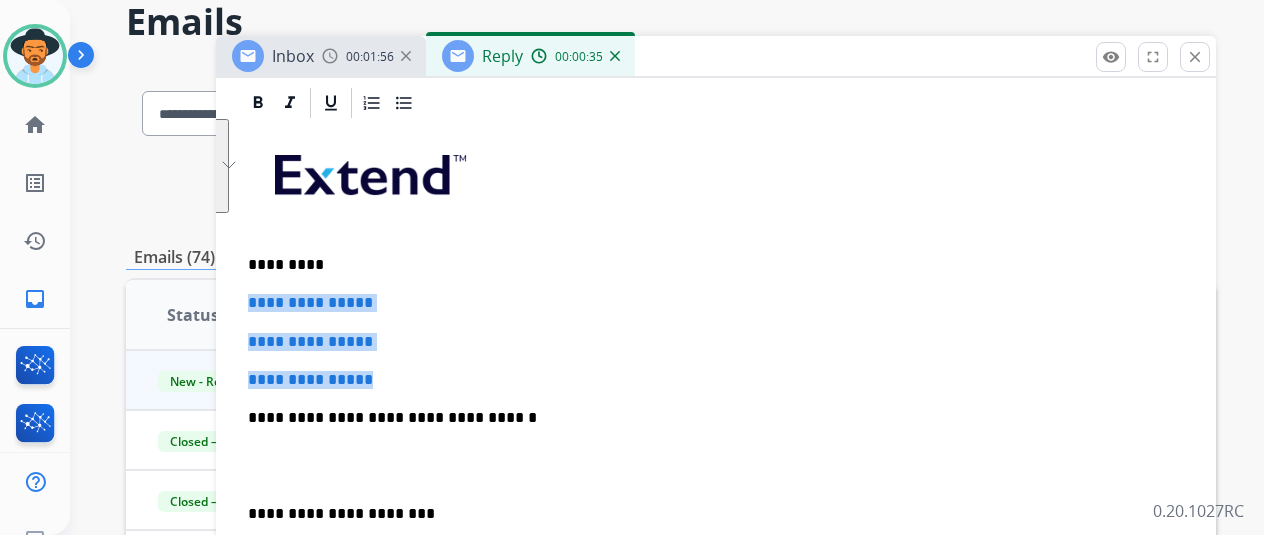 drag, startPoint x: 422, startPoint y: 370, endPoint x: 262, endPoint y: 304, distance: 173.07802 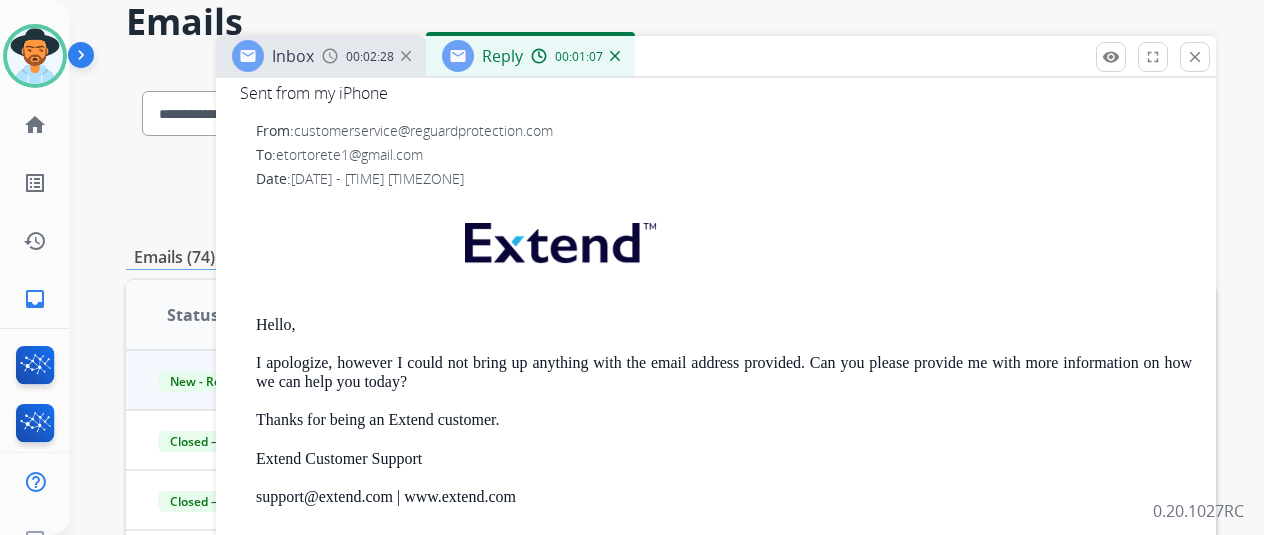 scroll, scrollTop: 1374, scrollLeft: 0, axis: vertical 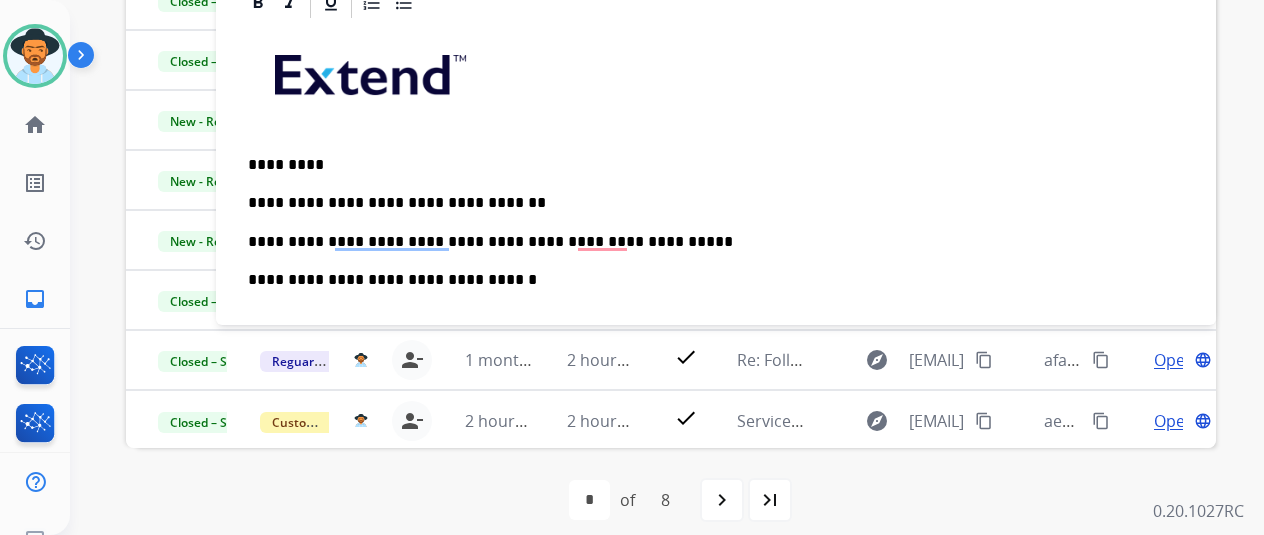 click on "**********" at bounding box center (708, 242) 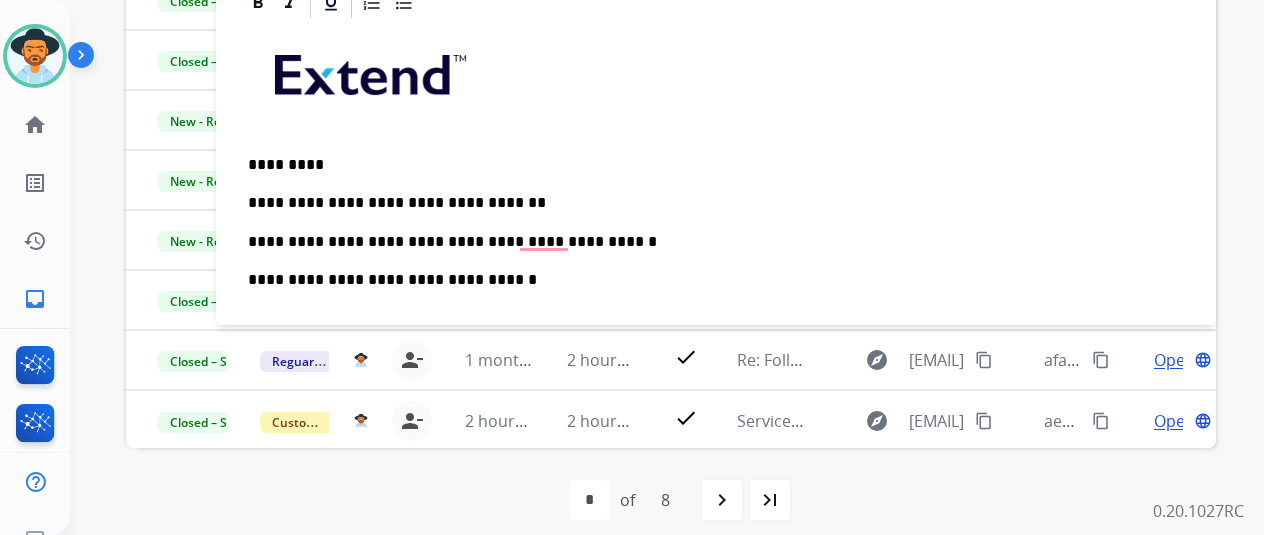 click on "**********" at bounding box center (708, 242) 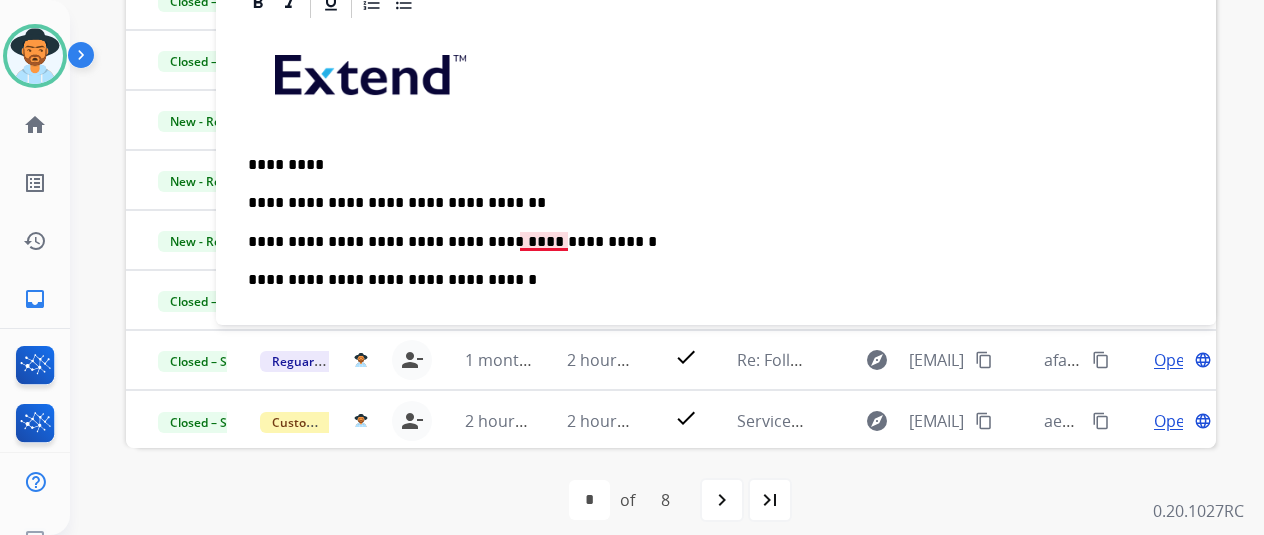 click on "**********" at bounding box center [708, 242] 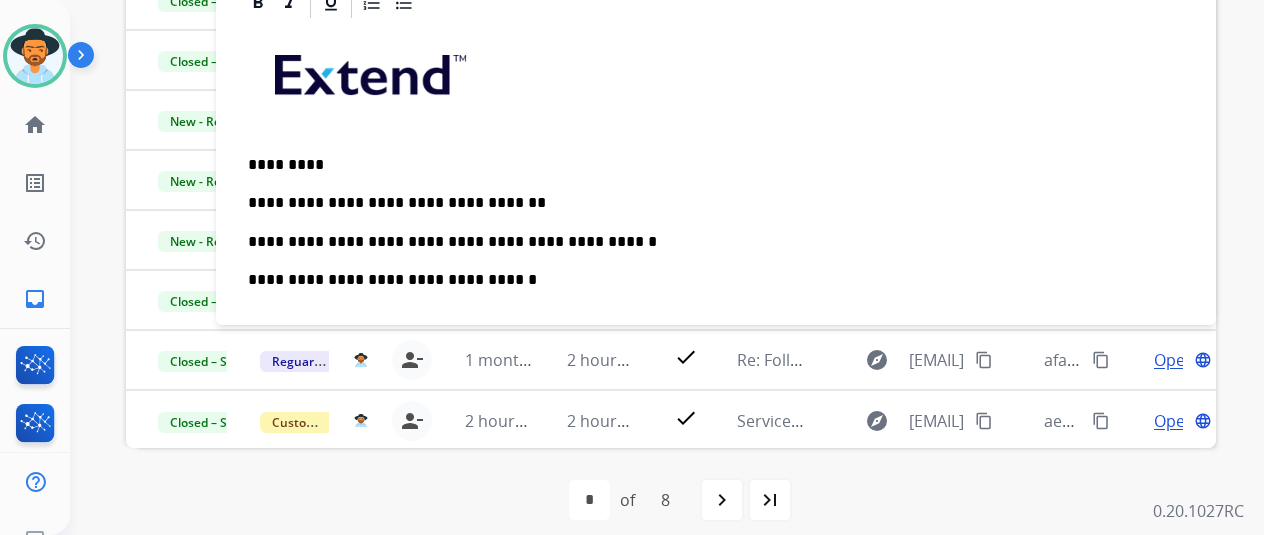 click on "**********" at bounding box center [708, 242] 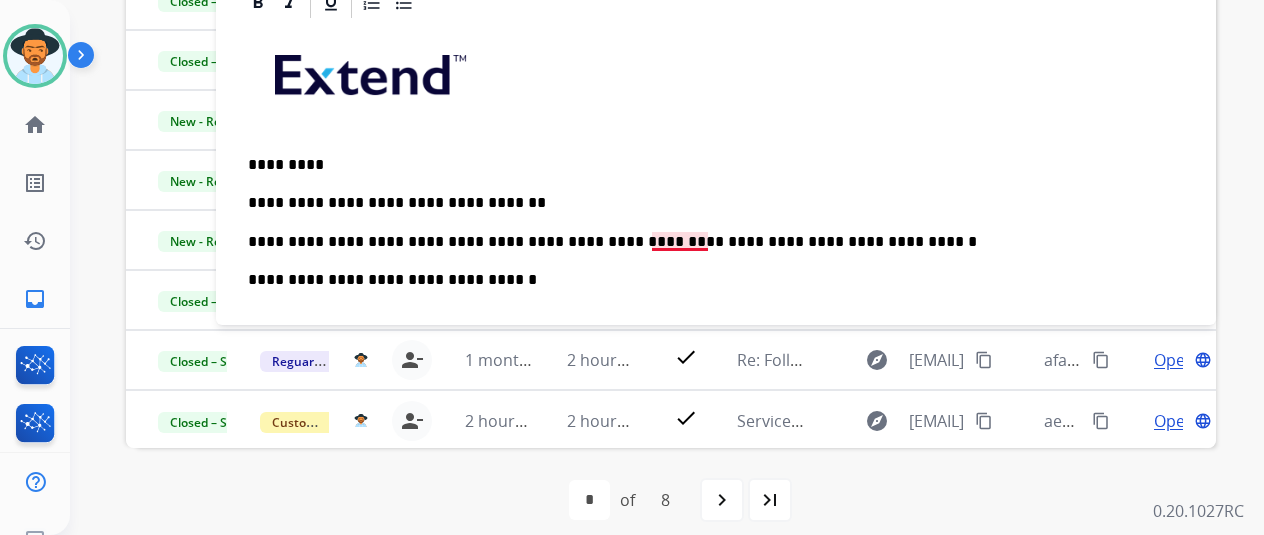 click on "**********" at bounding box center (708, 242) 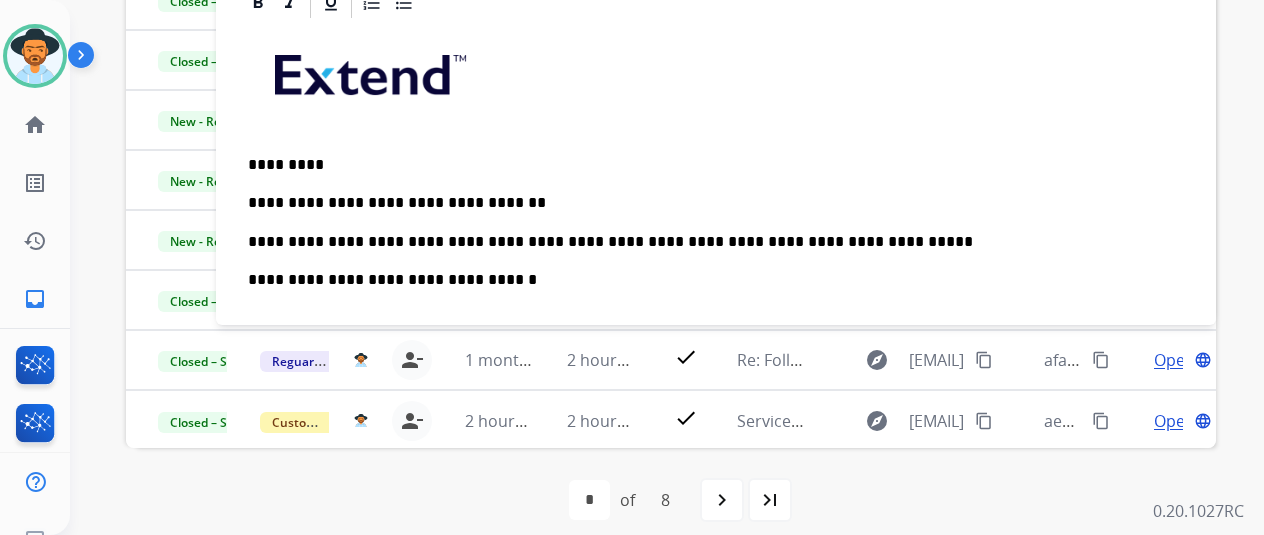 click on "**********" at bounding box center (716, 346) 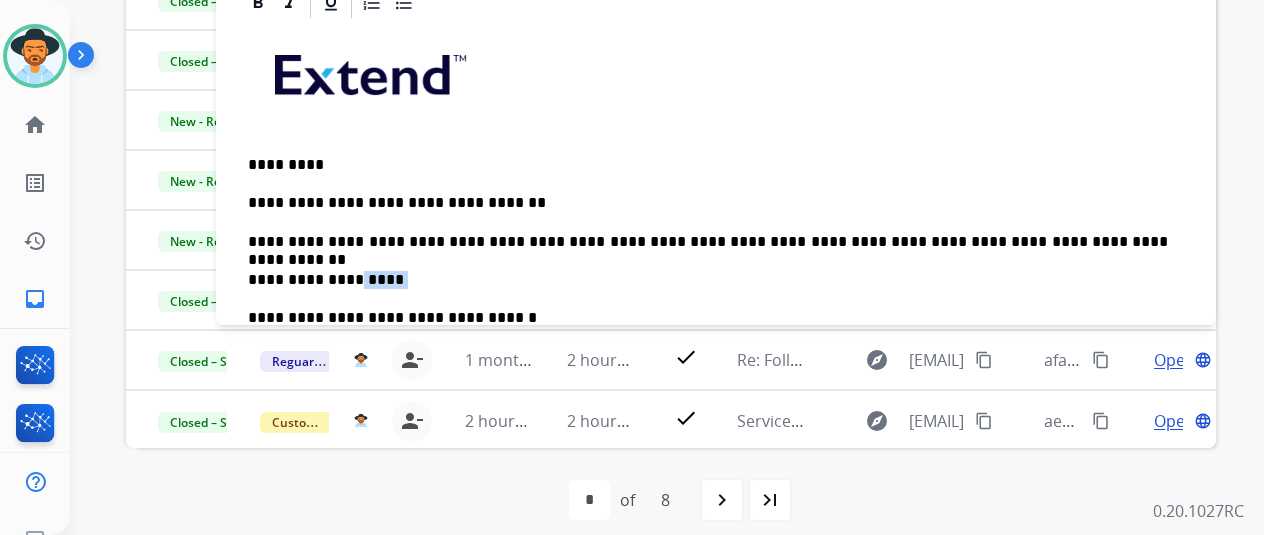 drag, startPoint x: 406, startPoint y: 273, endPoint x: 354, endPoint y: 271, distance: 52.03845 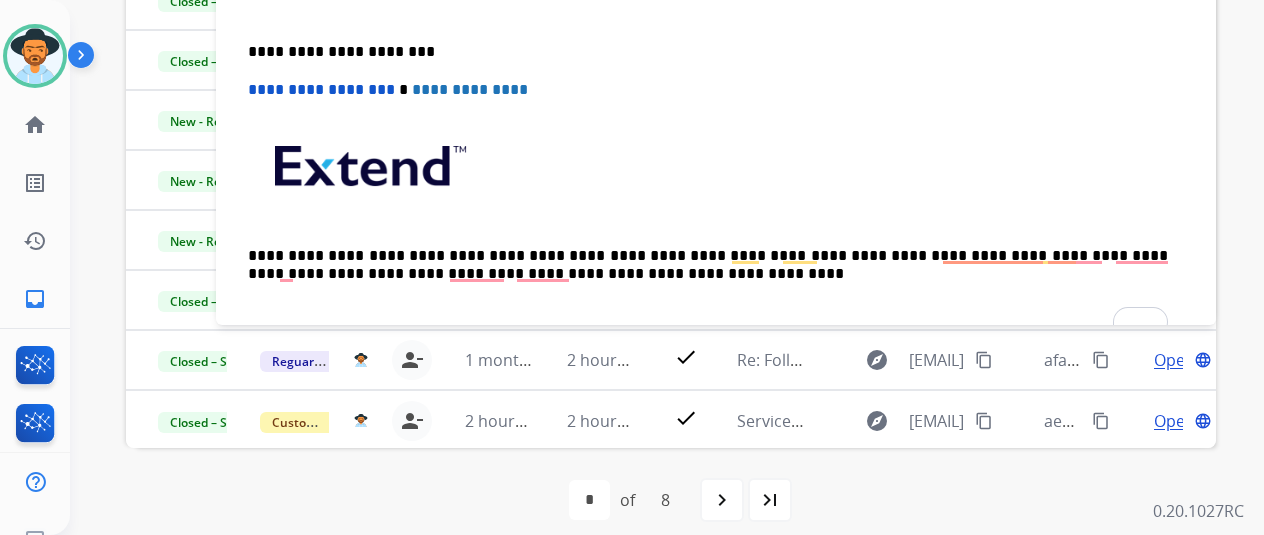 scroll, scrollTop: 300, scrollLeft: 0, axis: vertical 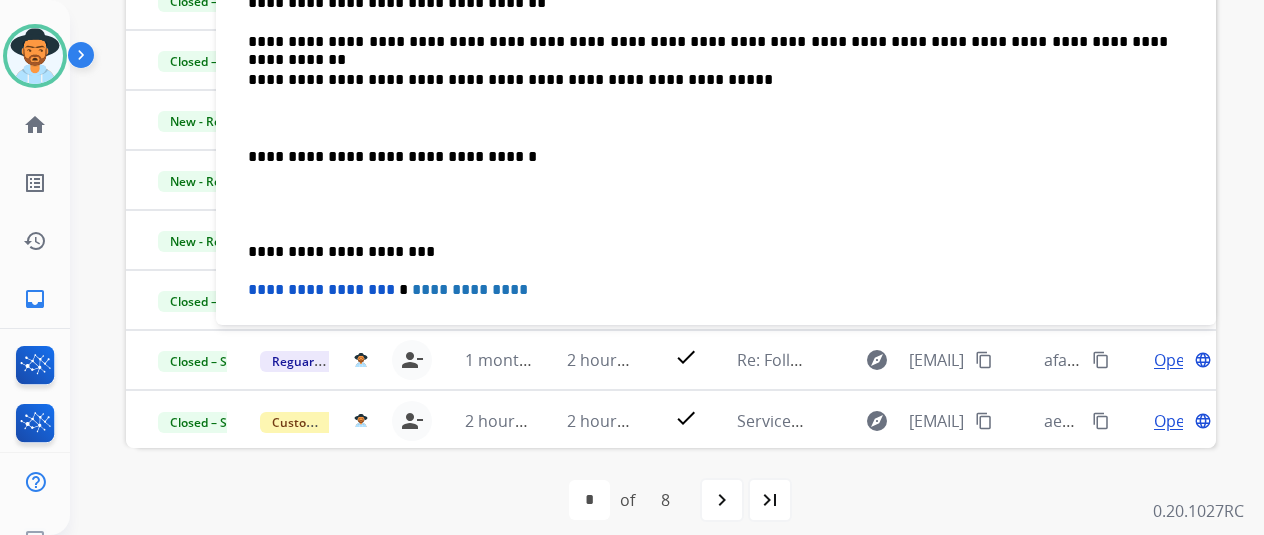 click at bounding box center [716, 118] 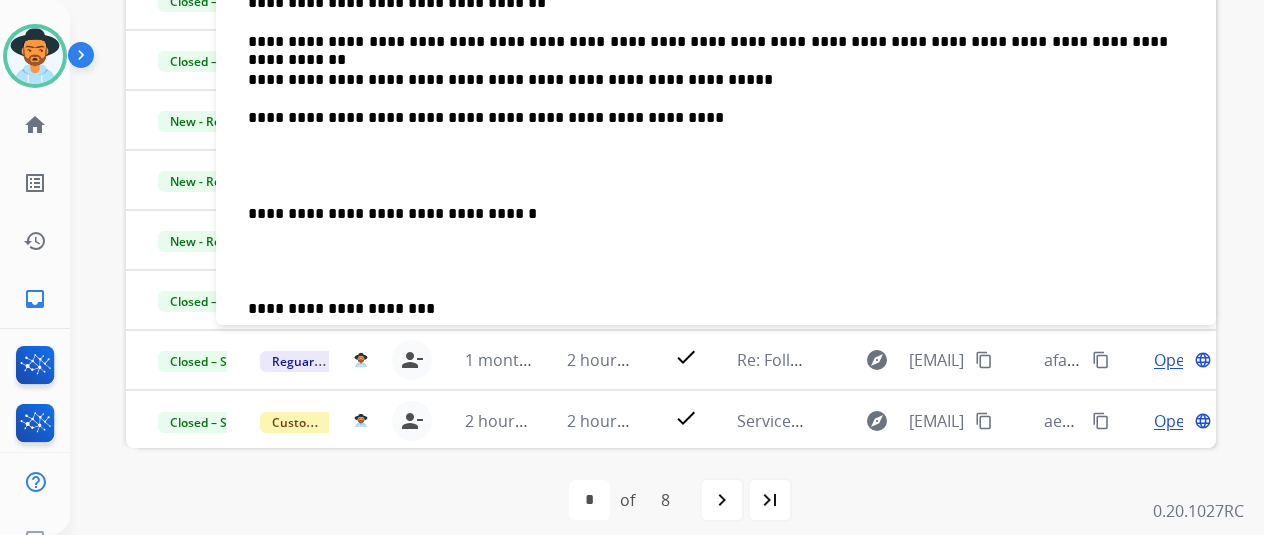 click at bounding box center [716, 166] 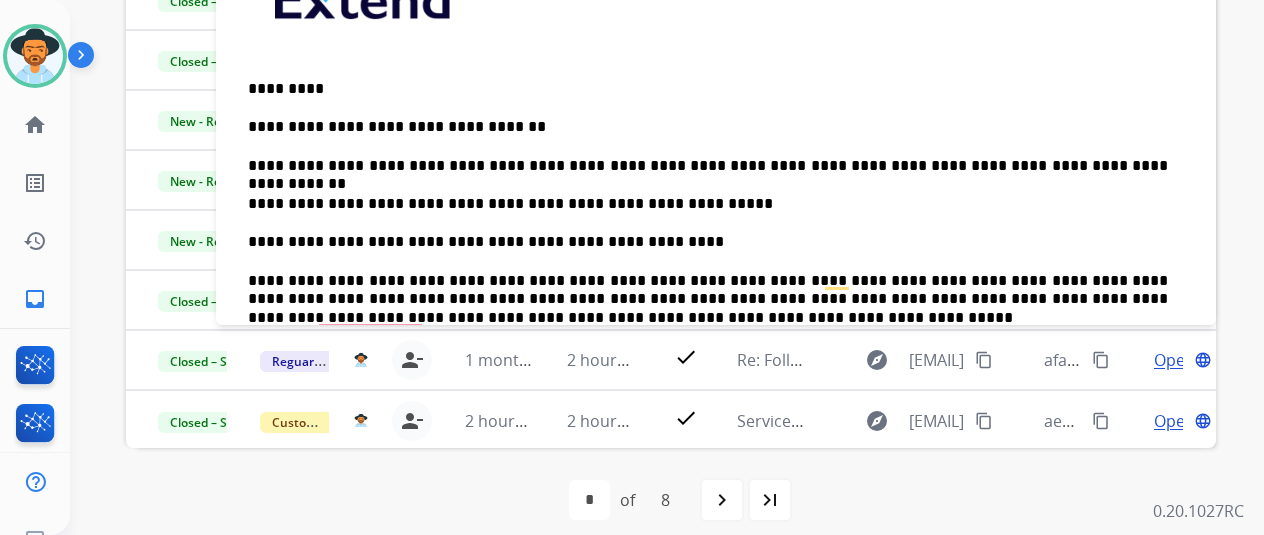 scroll, scrollTop: 200, scrollLeft: 0, axis: vertical 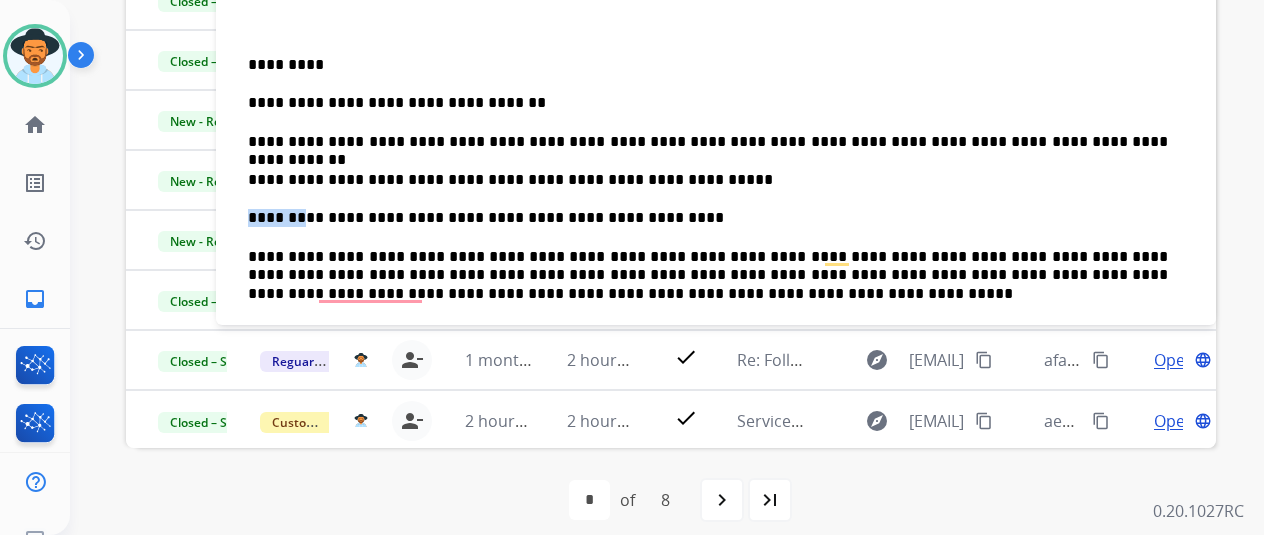 drag, startPoint x: 314, startPoint y: 219, endPoint x: 256, endPoint y: 219, distance: 58 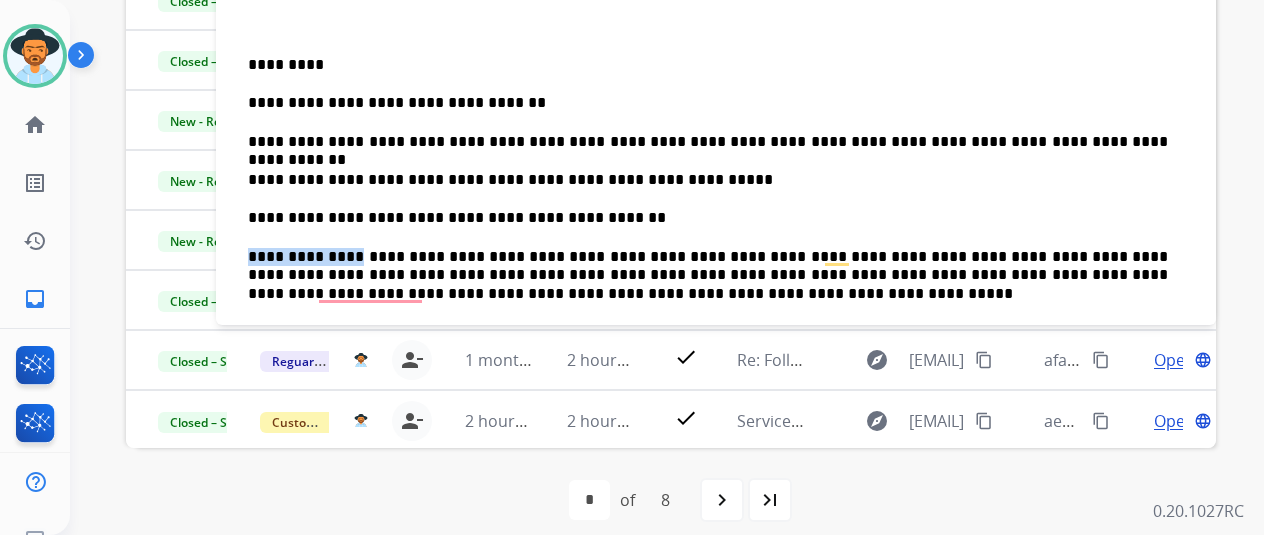 drag, startPoint x: 359, startPoint y: 249, endPoint x: 266, endPoint y: 253, distance: 93.08598 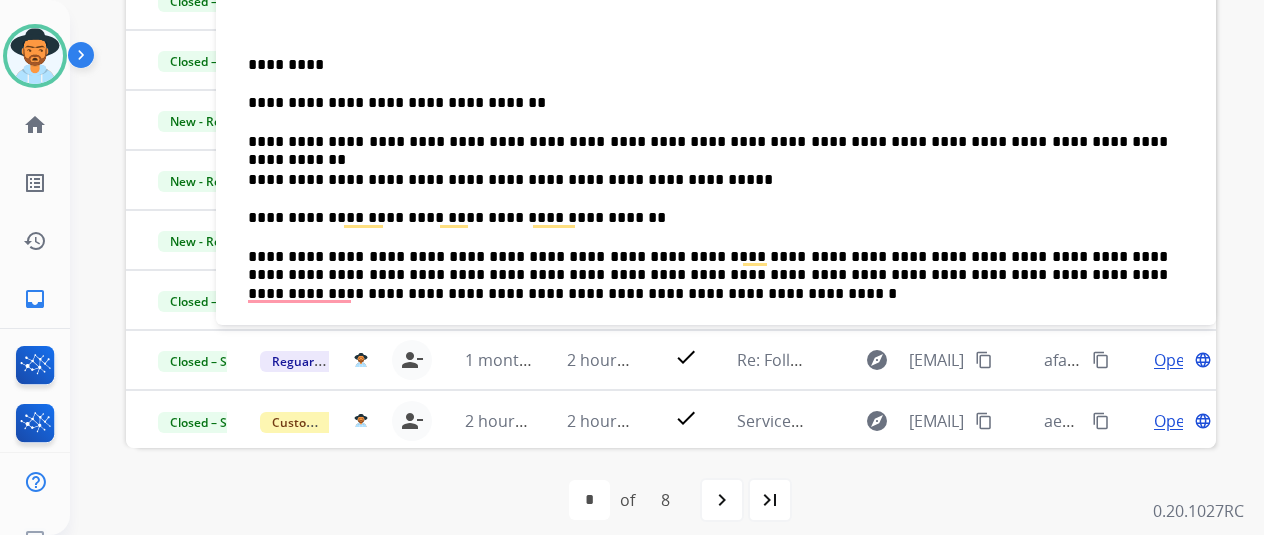 click on "**********" at bounding box center (708, 285) 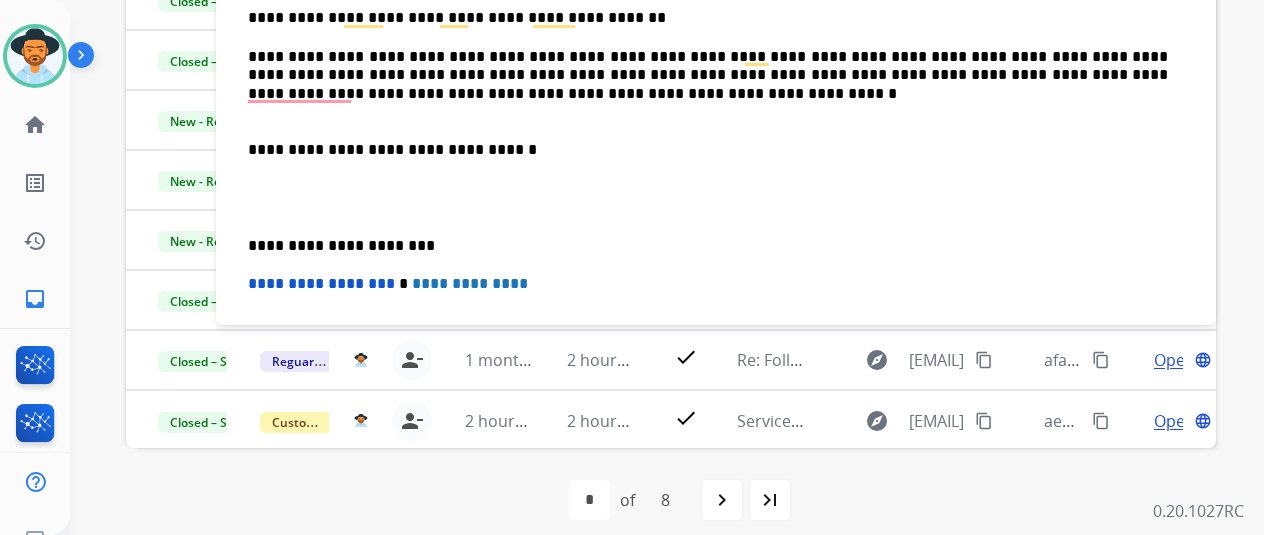 scroll, scrollTop: 300, scrollLeft: 0, axis: vertical 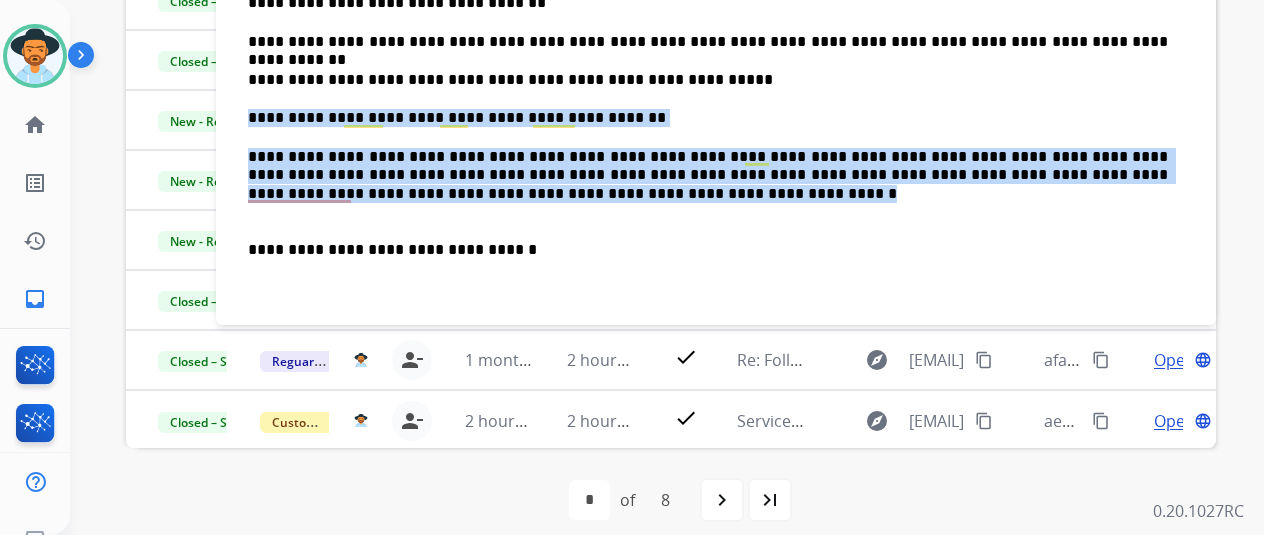 drag, startPoint x: 412, startPoint y: 182, endPoint x: 247, endPoint y: 108, distance: 180.83418 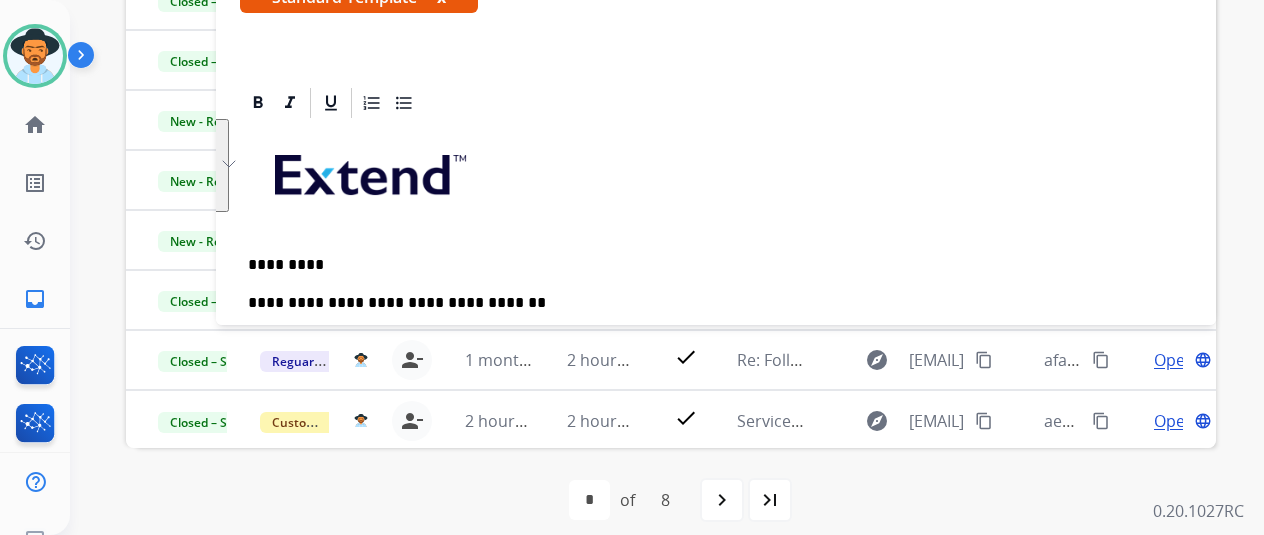 scroll, scrollTop: 386, scrollLeft: 0, axis: vertical 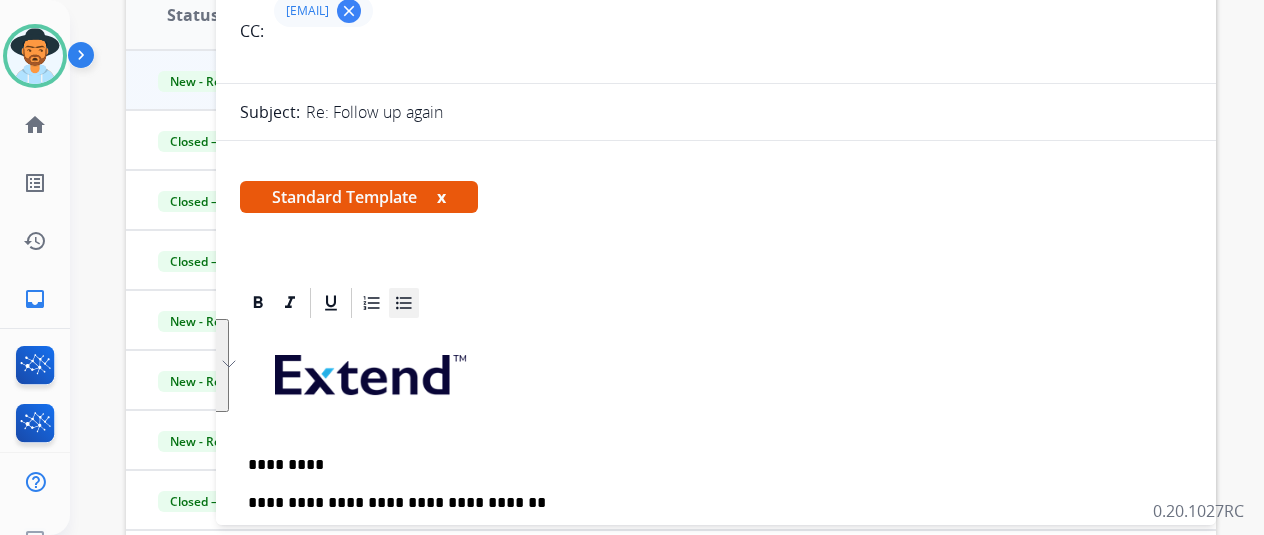 click on "**********" at bounding box center (716, 695) 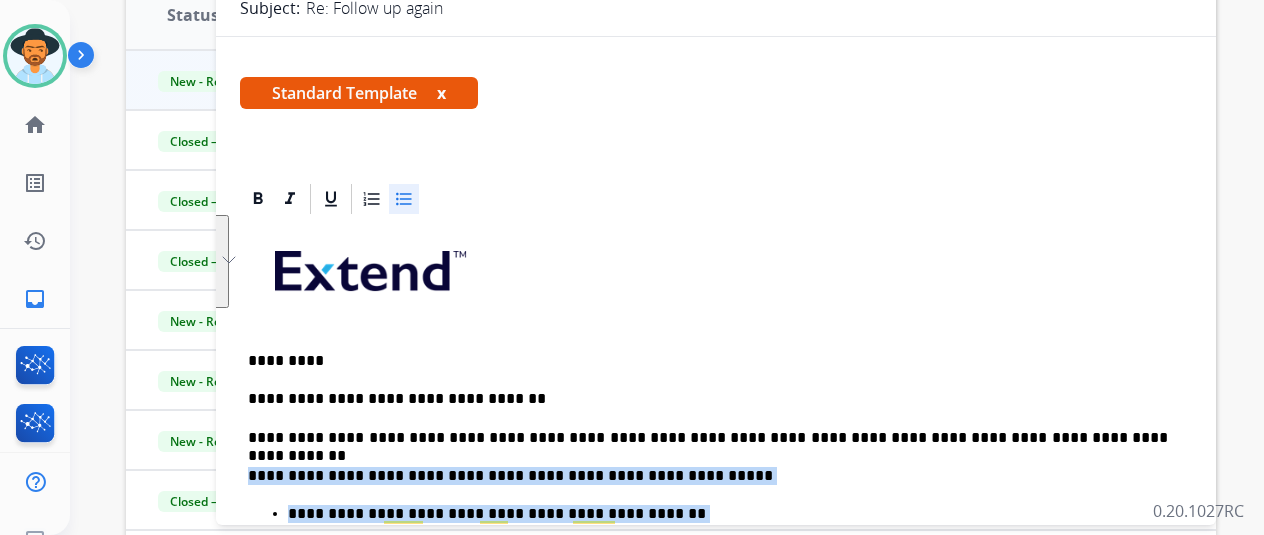 scroll, scrollTop: 304, scrollLeft: 0, axis: vertical 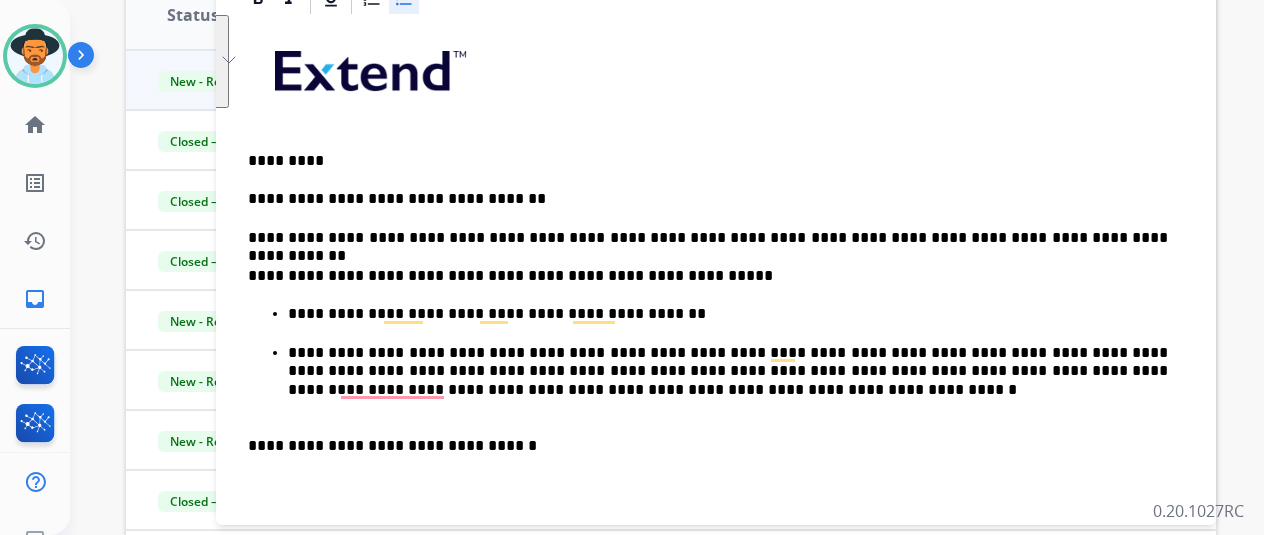 click on "**********" at bounding box center [716, 427] 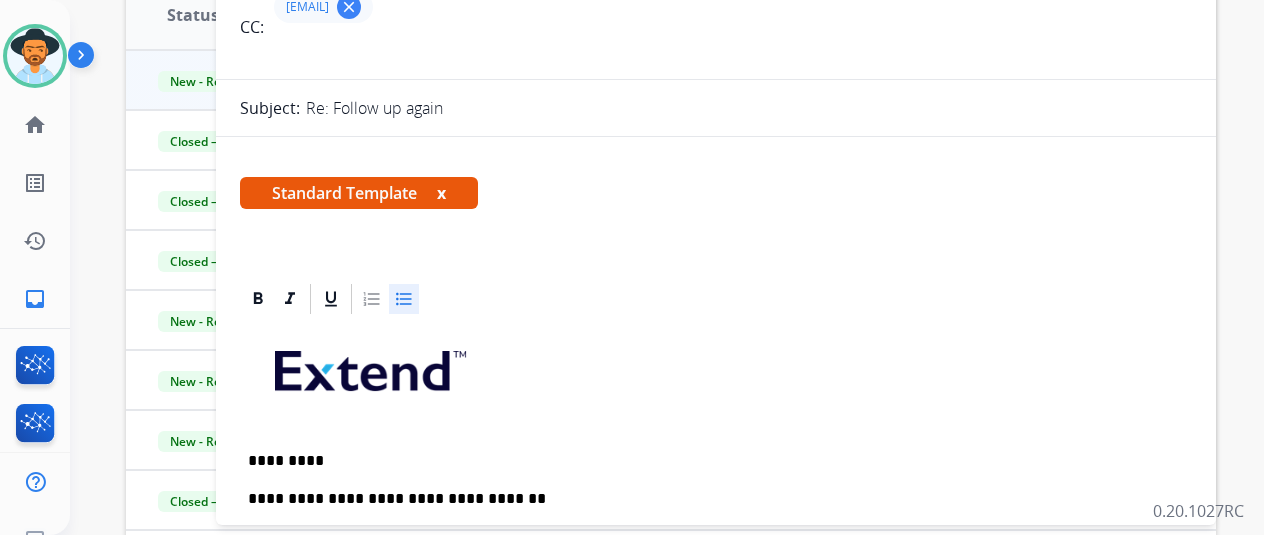scroll, scrollTop: 0, scrollLeft: 0, axis: both 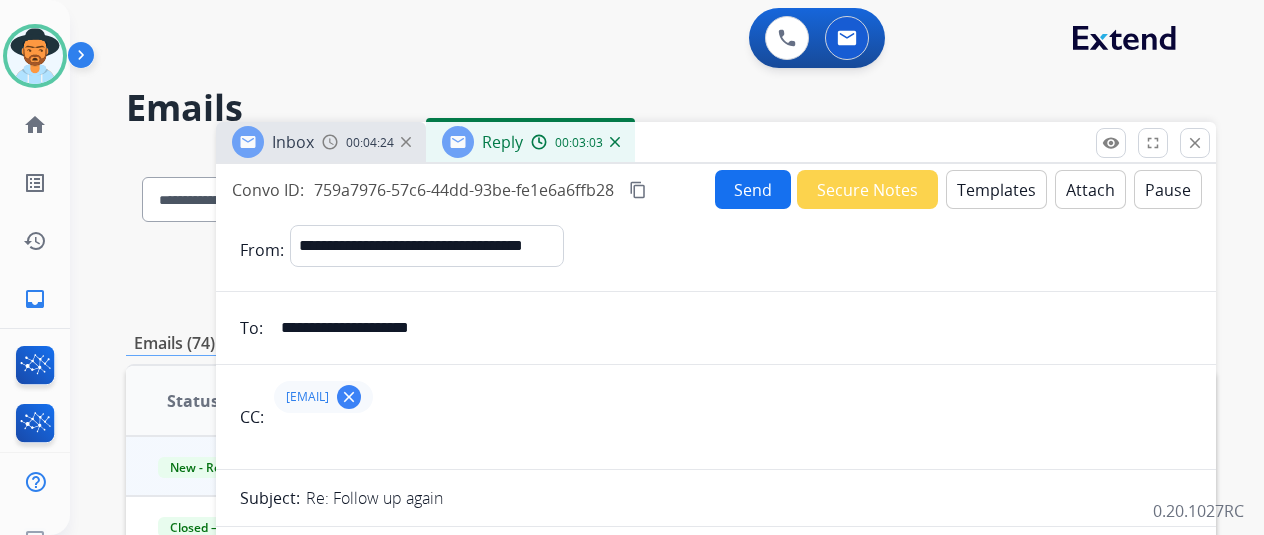 click on "Send" at bounding box center (753, 189) 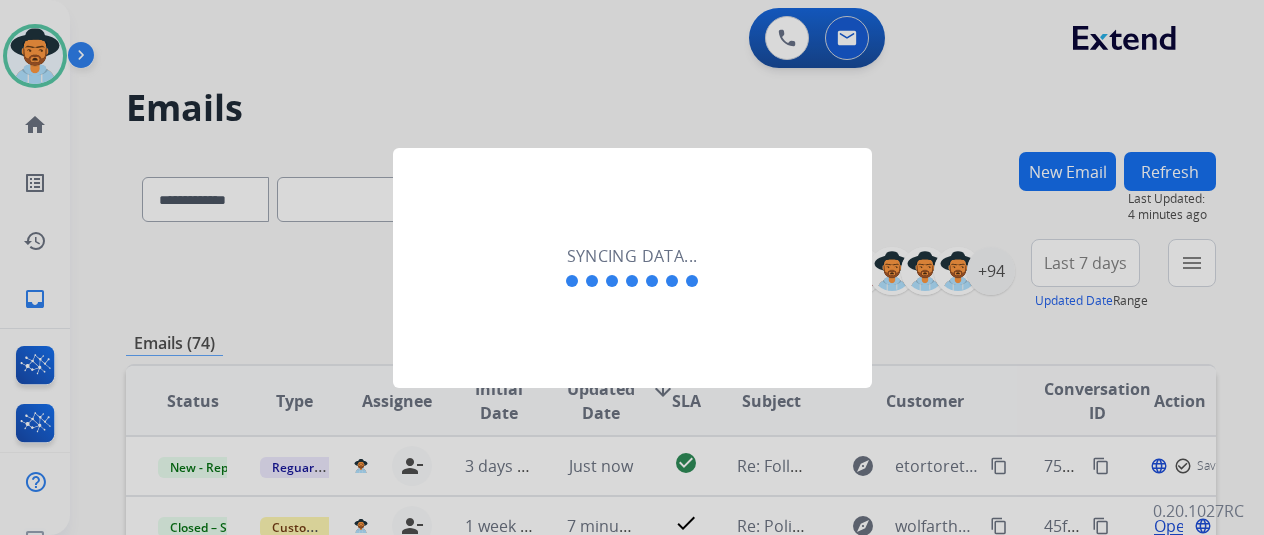 scroll, scrollTop: 0, scrollLeft: 0, axis: both 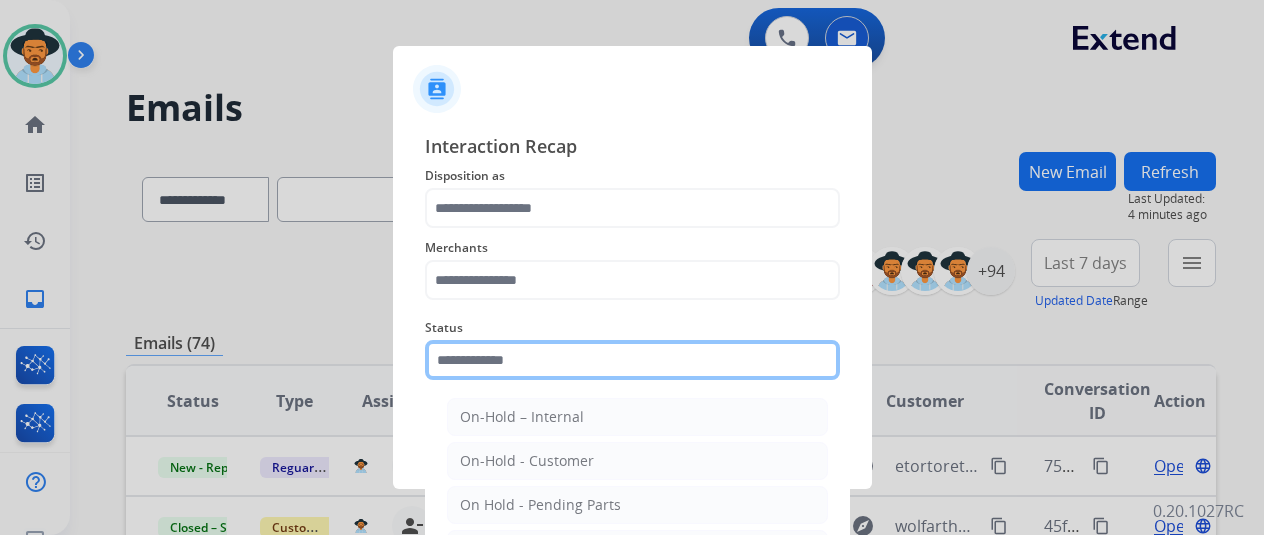 click 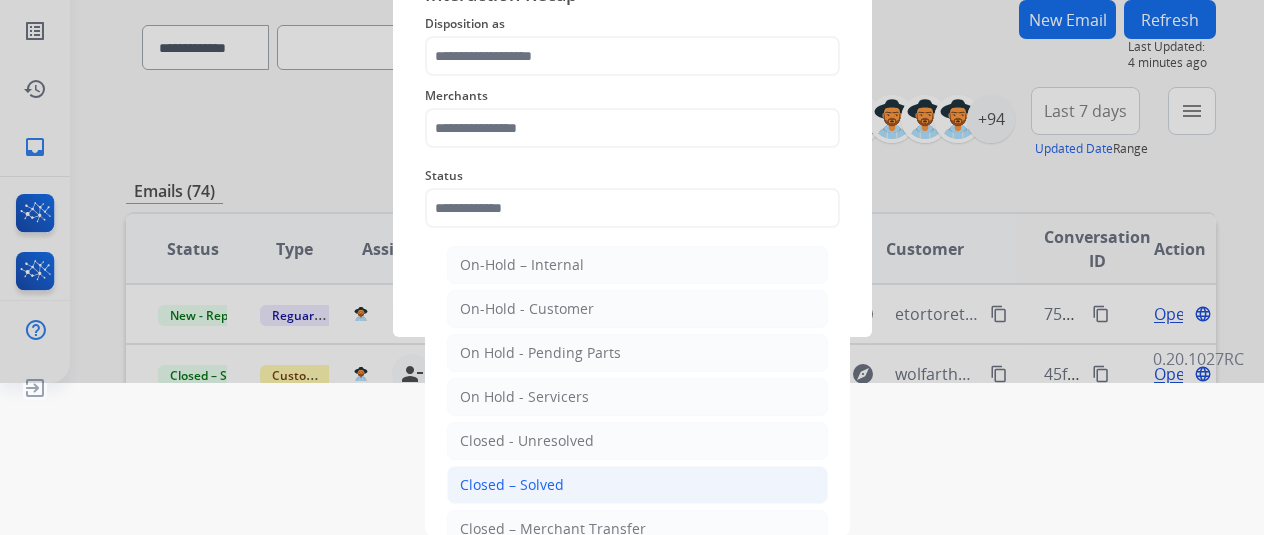click on "Closed – Solved" 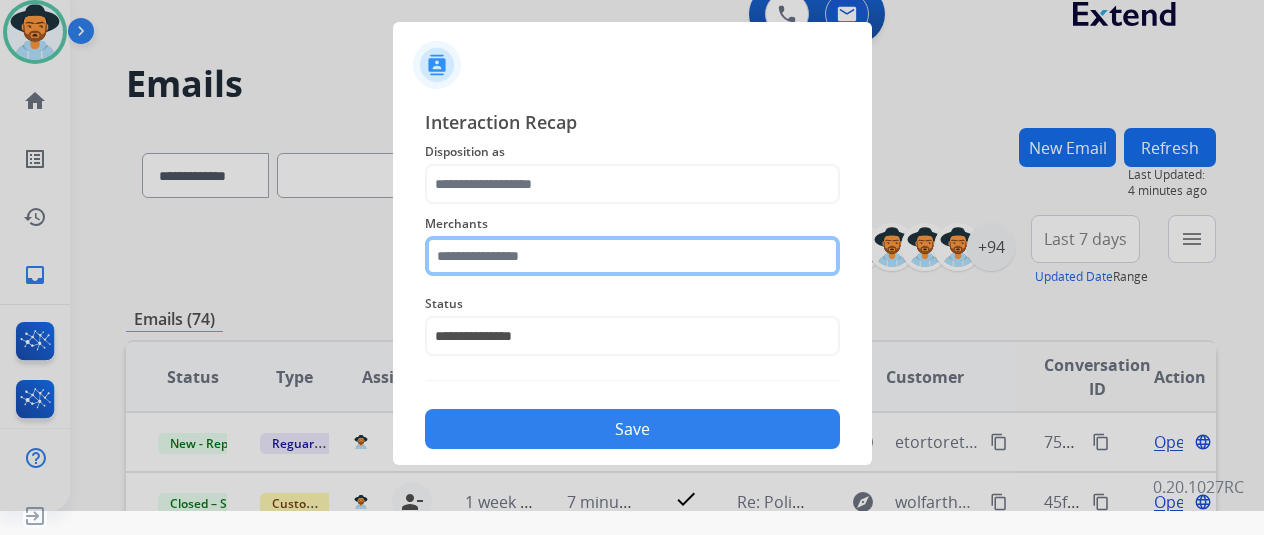 click on "Merchants" 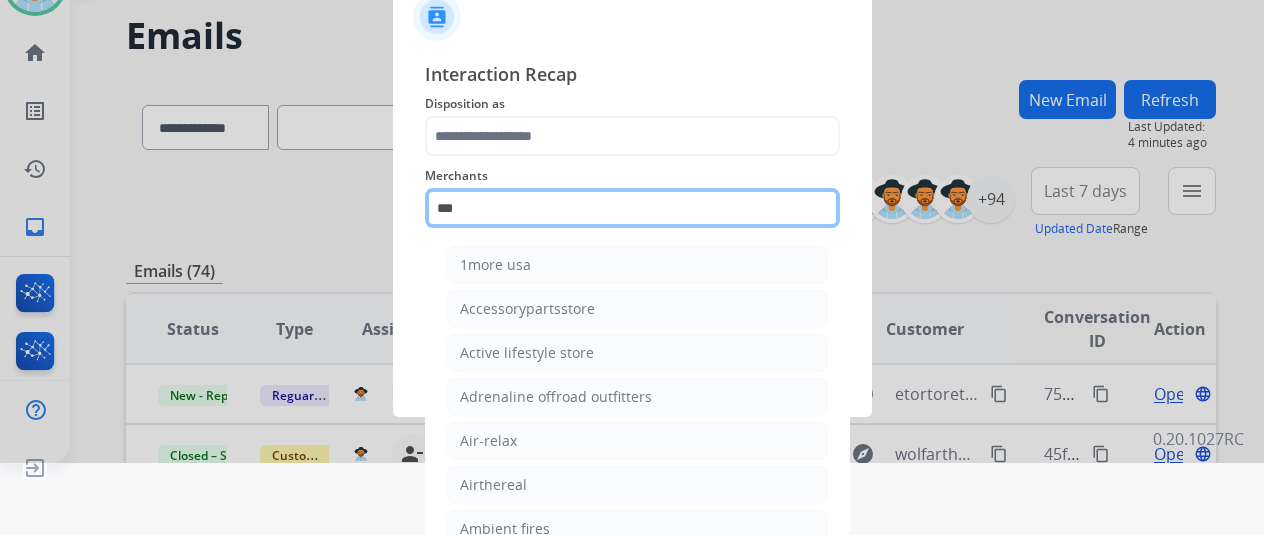 scroll, scrollTop: 24, scrollLeft: 0, axis: vertical 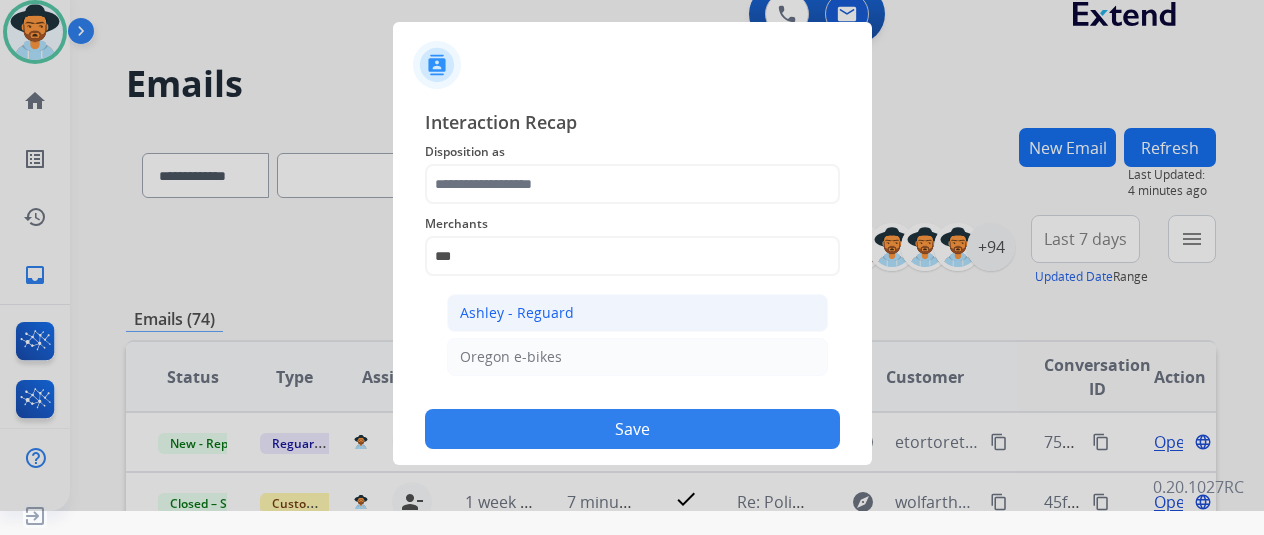 click on "Ashley - Reguard" 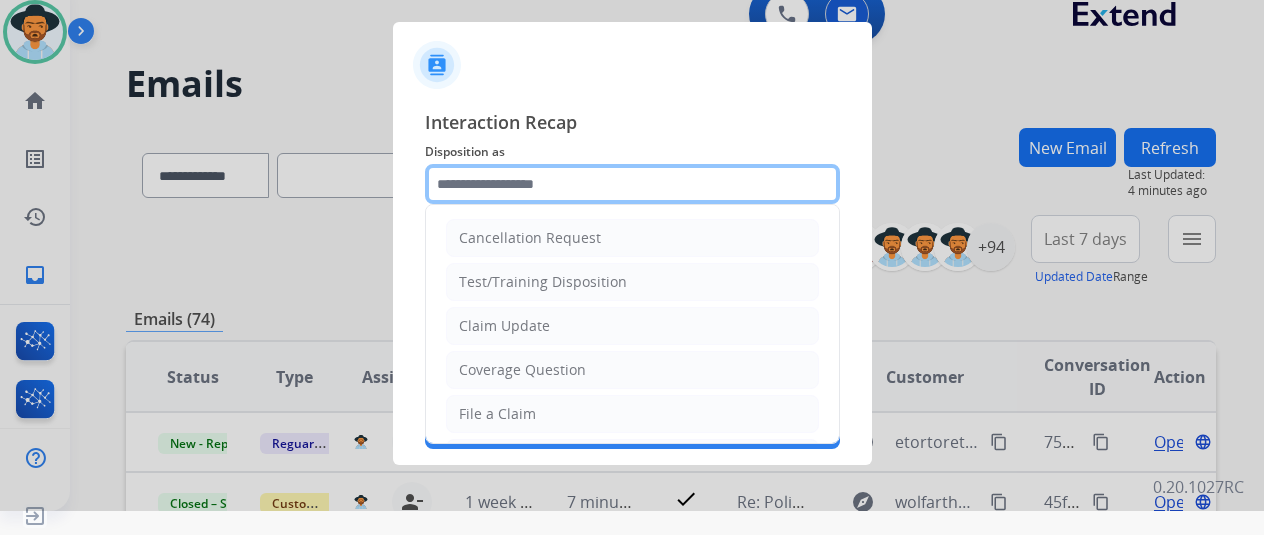 click 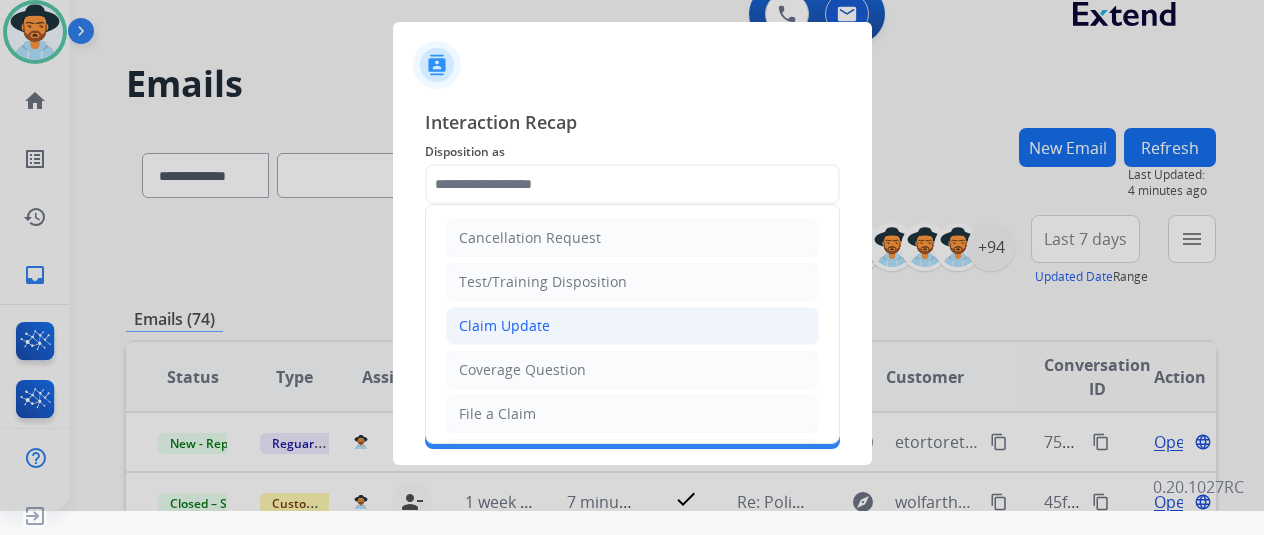 click on "Claim Update" 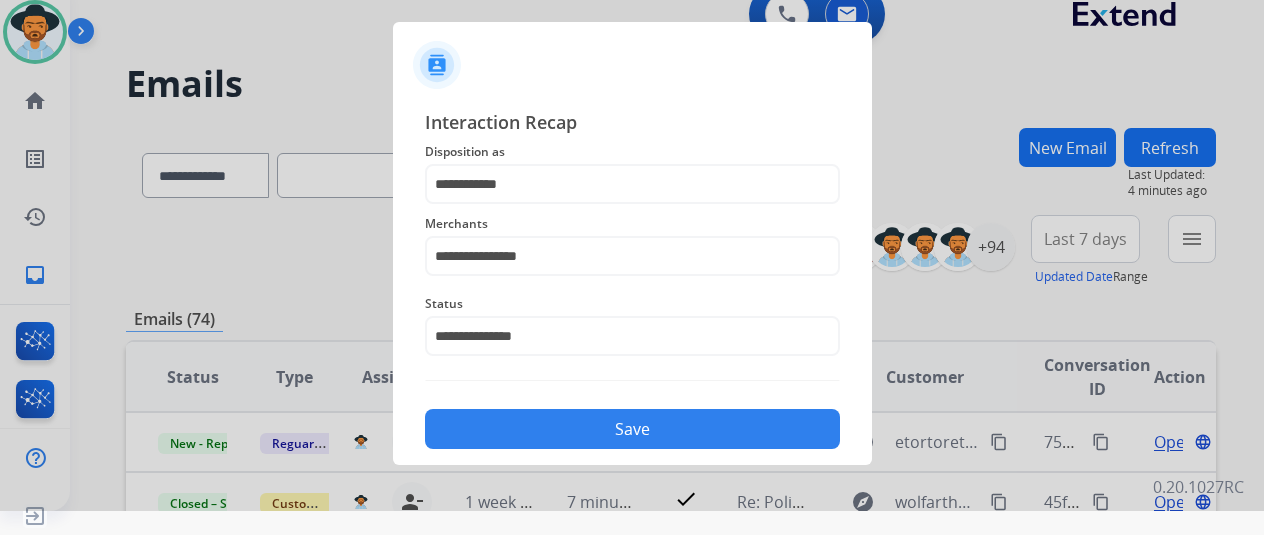 click on "Save" 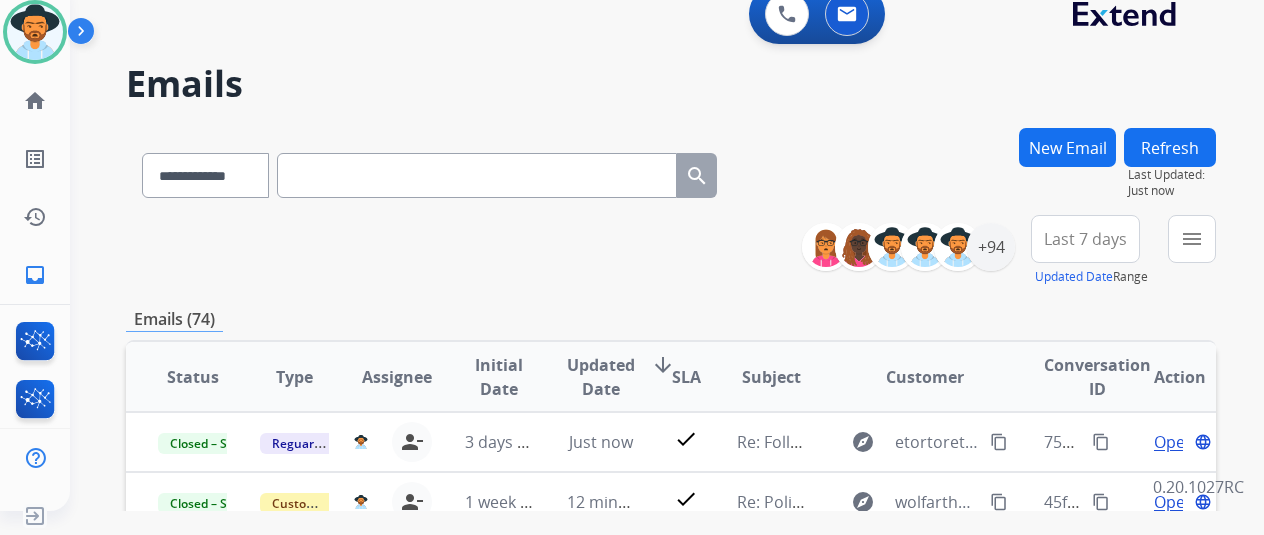 scroll, scrollTop: 2, scrollLeft: 0, axis: vertical 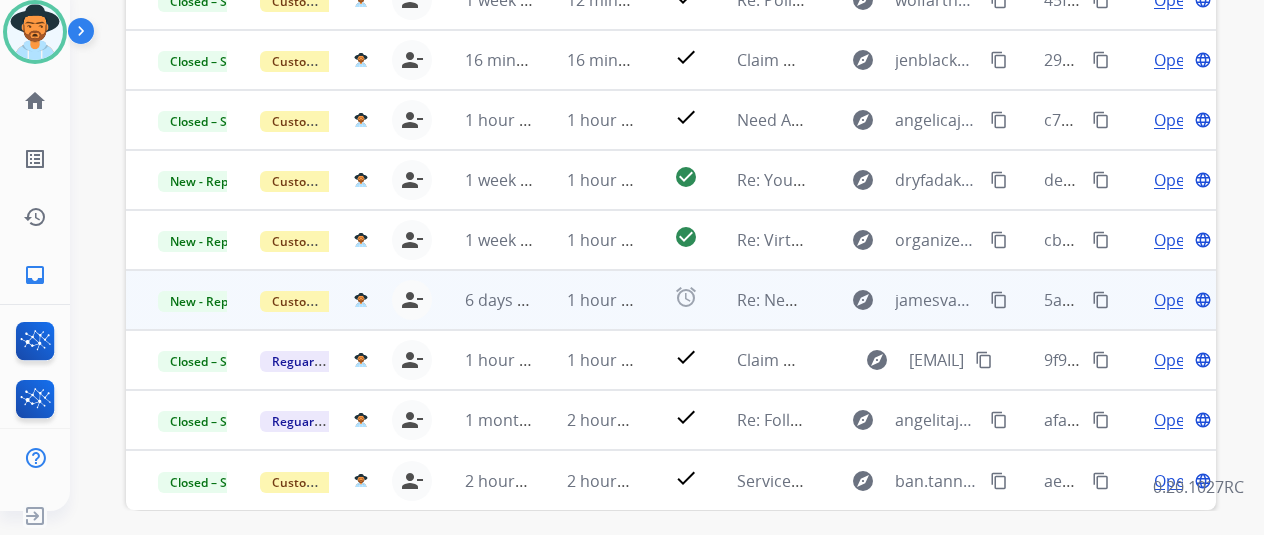click on "Open" at bounding box center [1174, 300] 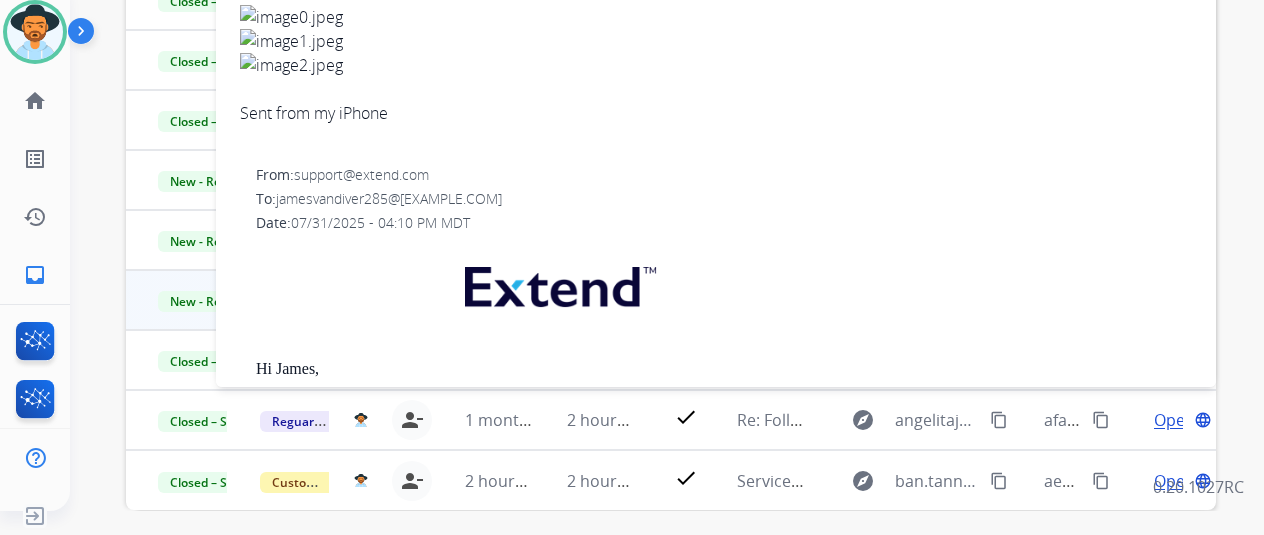 scroll, scrollTop: 200, scrollLeft: 0, axis: vertical 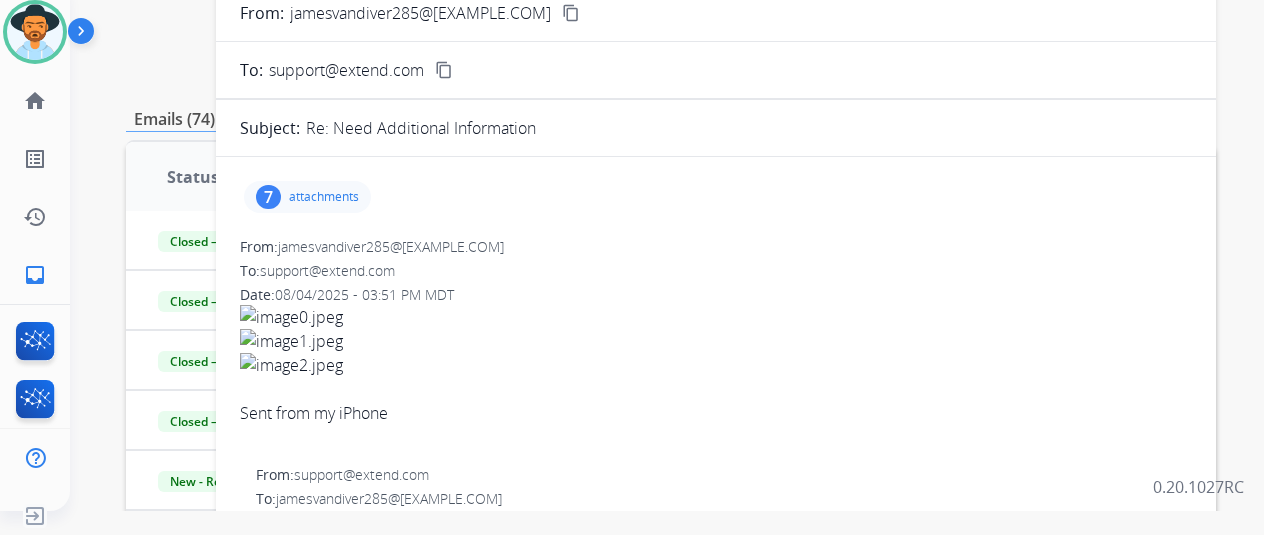 click on "7 attachments" at bounding box center [307, 197] 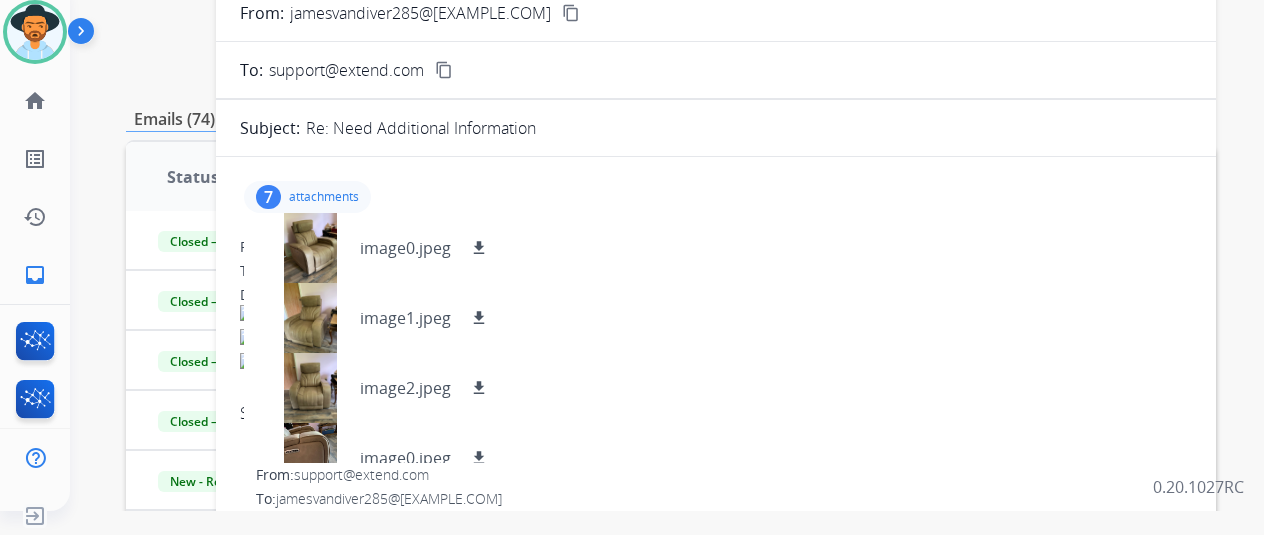 click on "7 attachments  image0.jpeg  download  image1.jpeg  download  image2.jpeg  download  image0.jpeg  download  image1.jpeg  download  image2.jpeg  download  image3.jpeg  download" at bounding box center (716, 197) 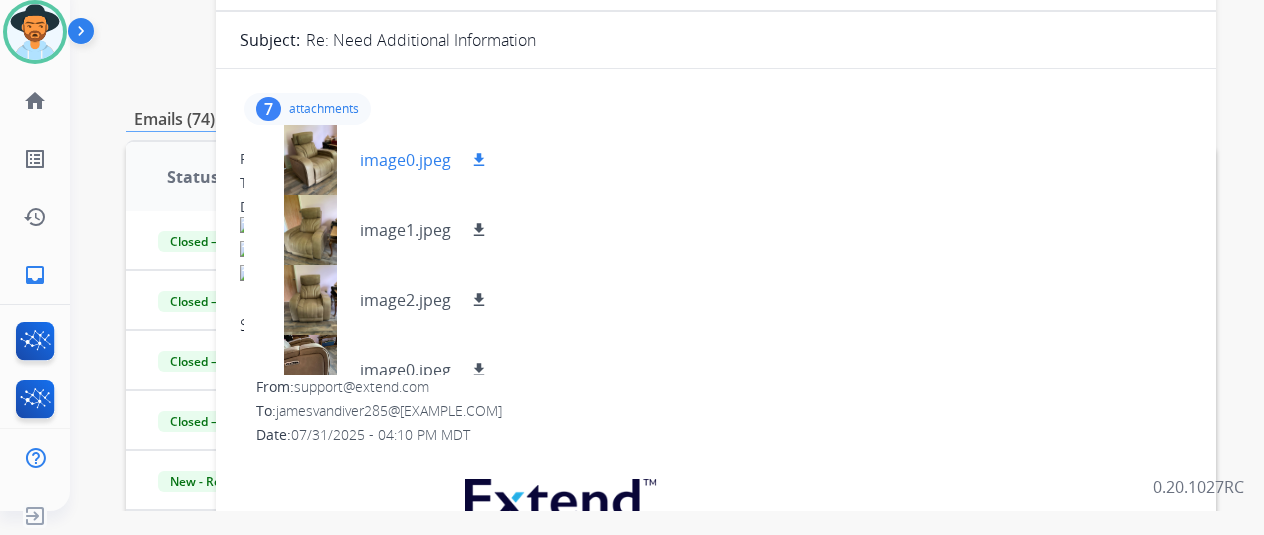 scroll, scrollTop: 0, scrollLeft: 0, axis: both 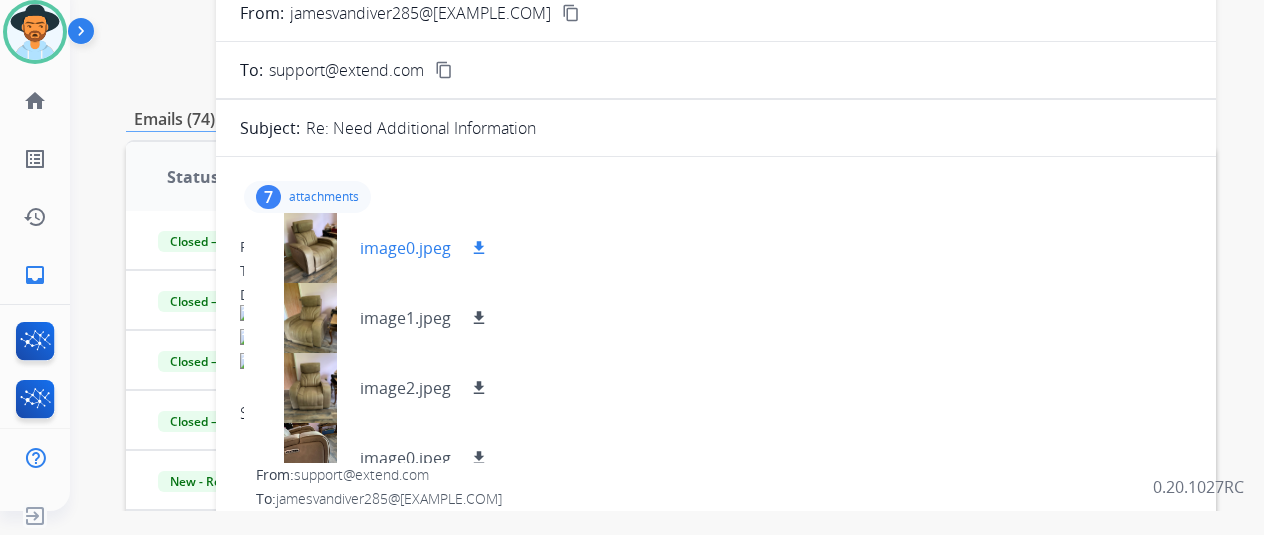 click on "image0.jpeg" at bounding box center [405, 248] 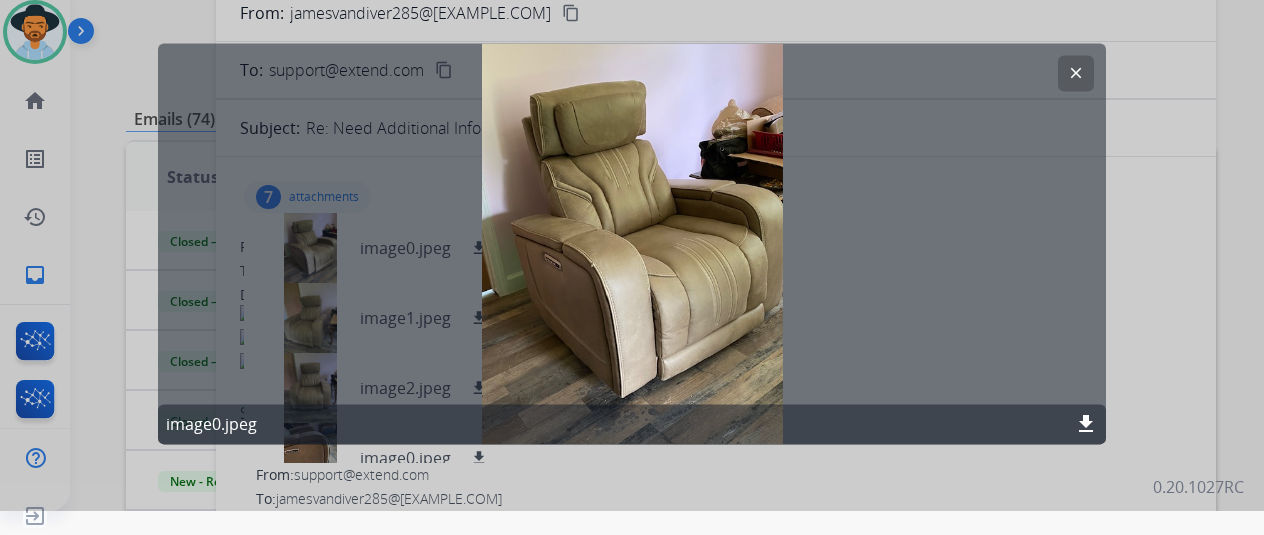 click on "clear" 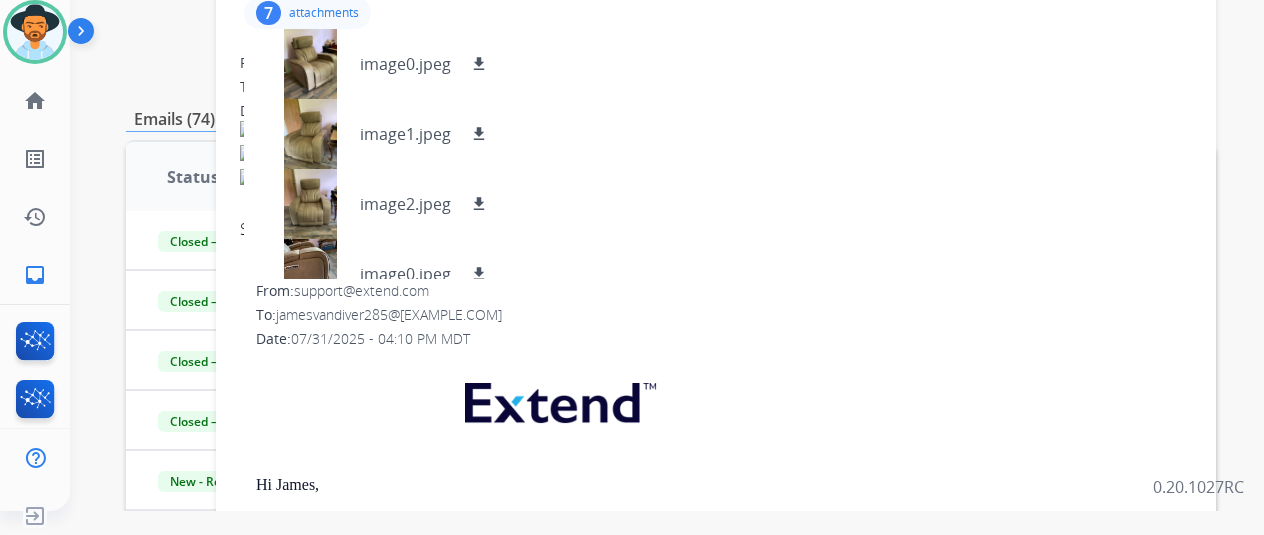 scroll, scrollTop: 0, scrollLeft: 0, axis: both 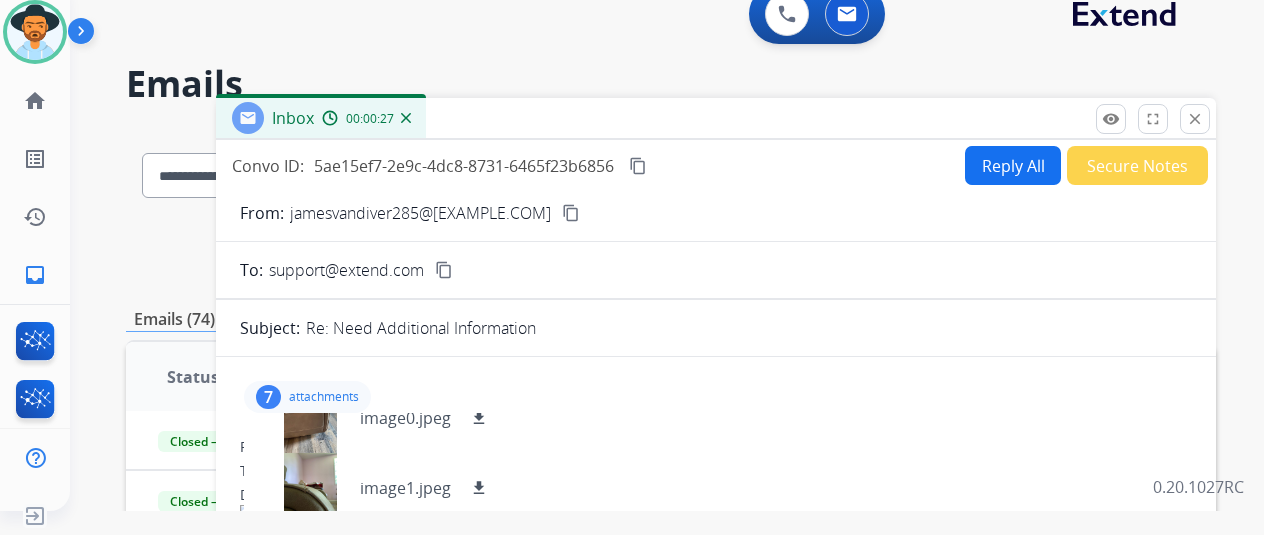 click on "content_copy" at bounding box center (571, 213) 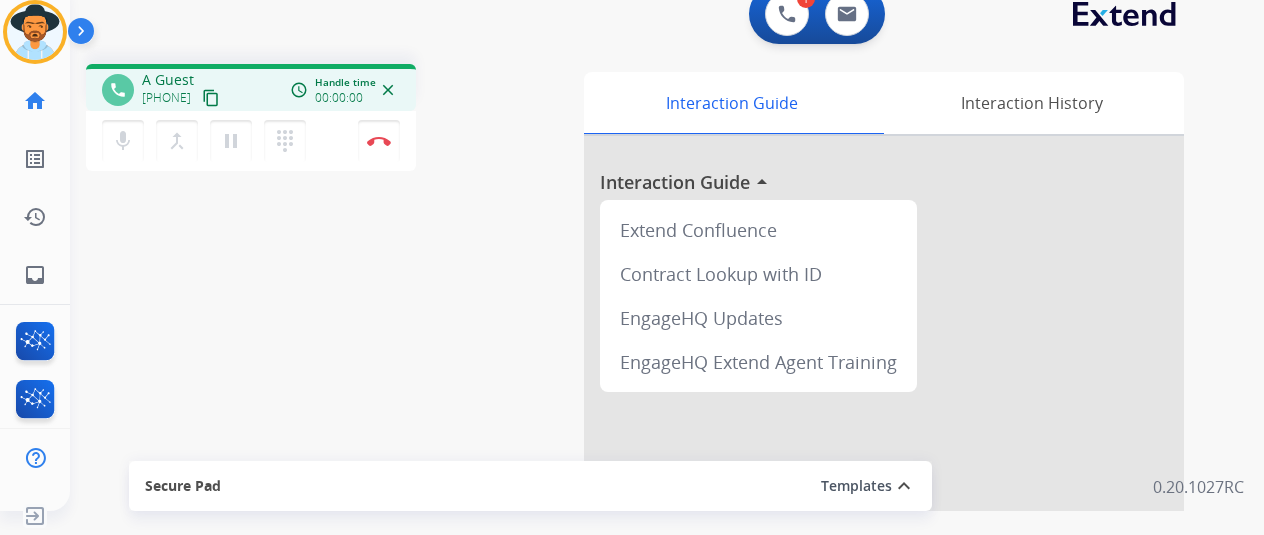 scroll, scrollTop: 0, scrollLeft: 0, axis: both 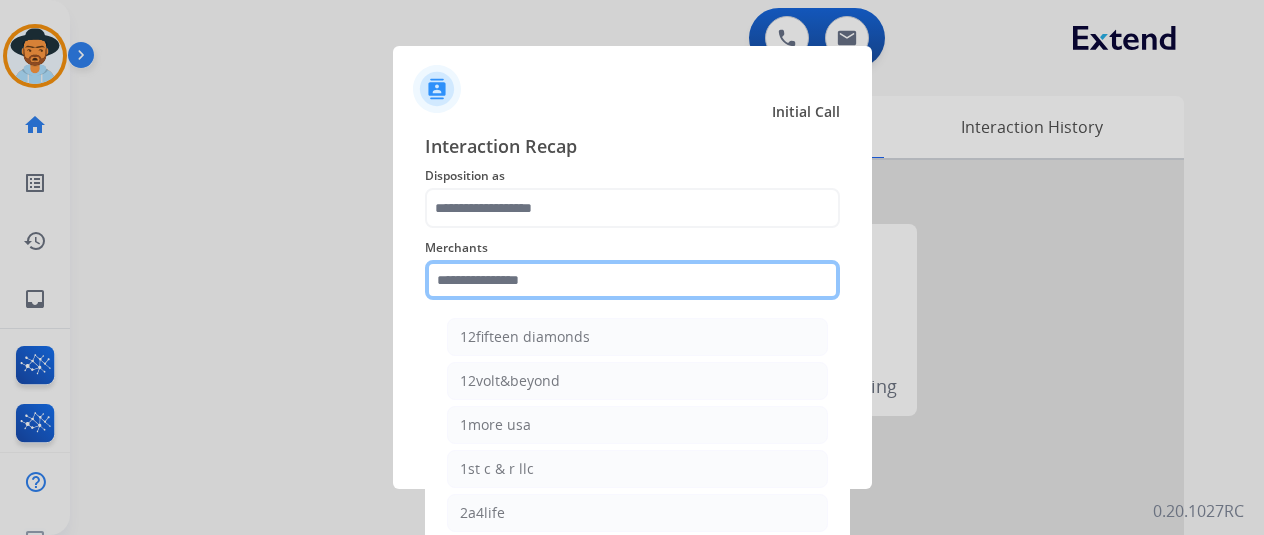 click 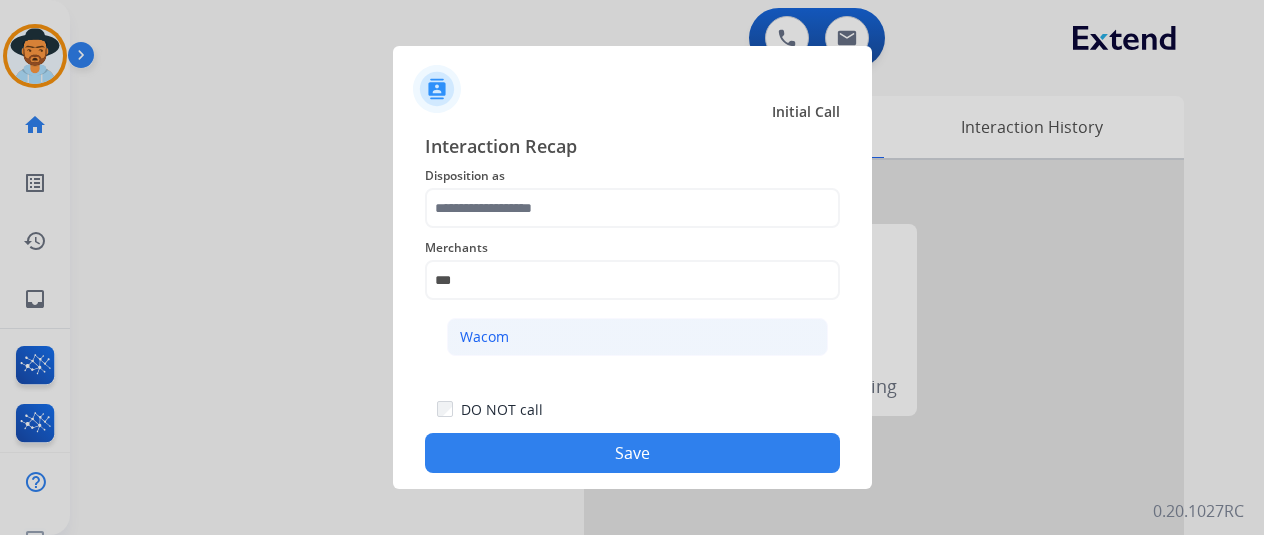 click on "Wacom" 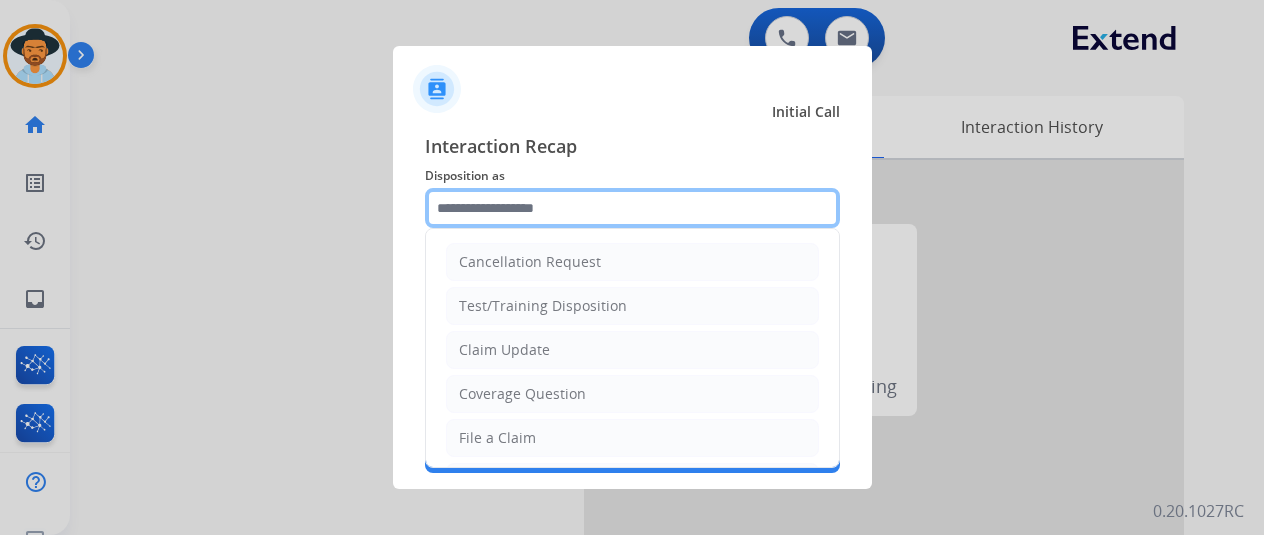 click 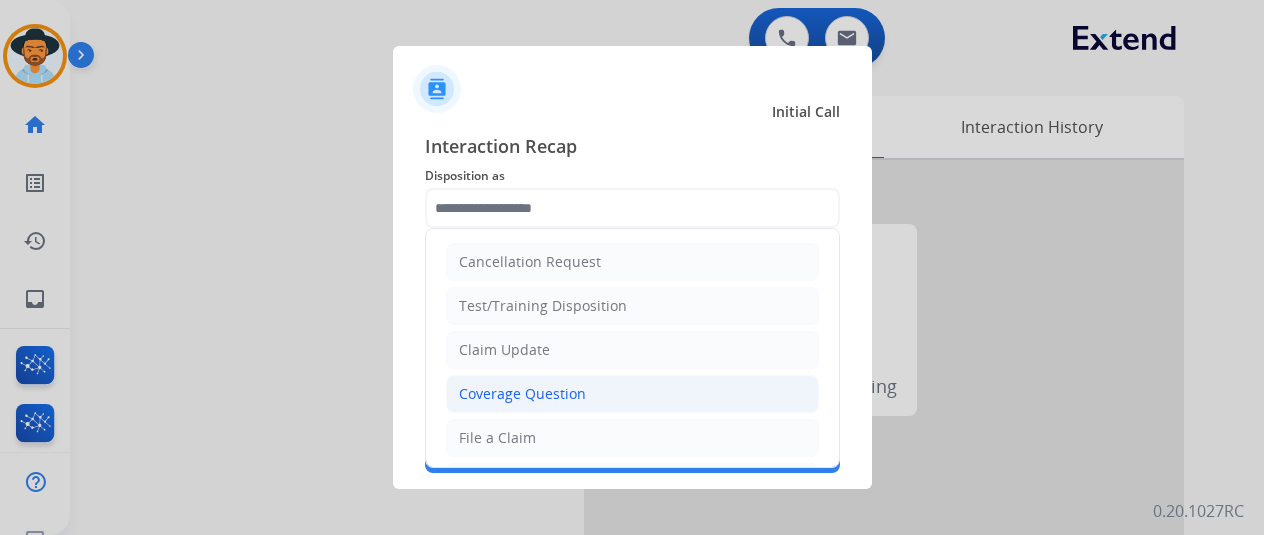 click on "Coverage Question" 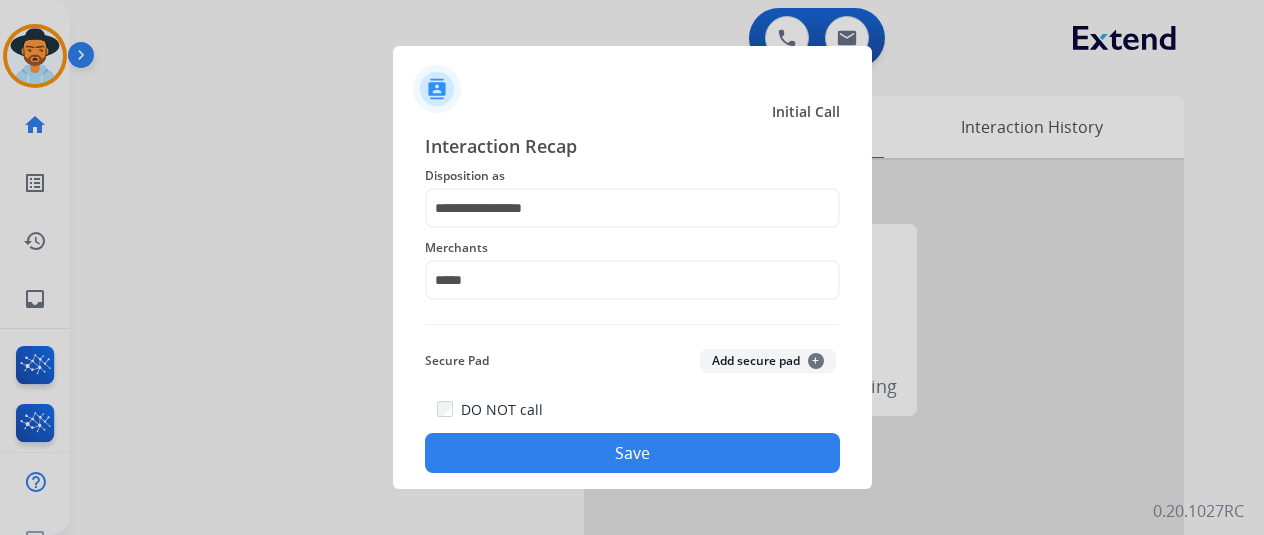click on "Save" 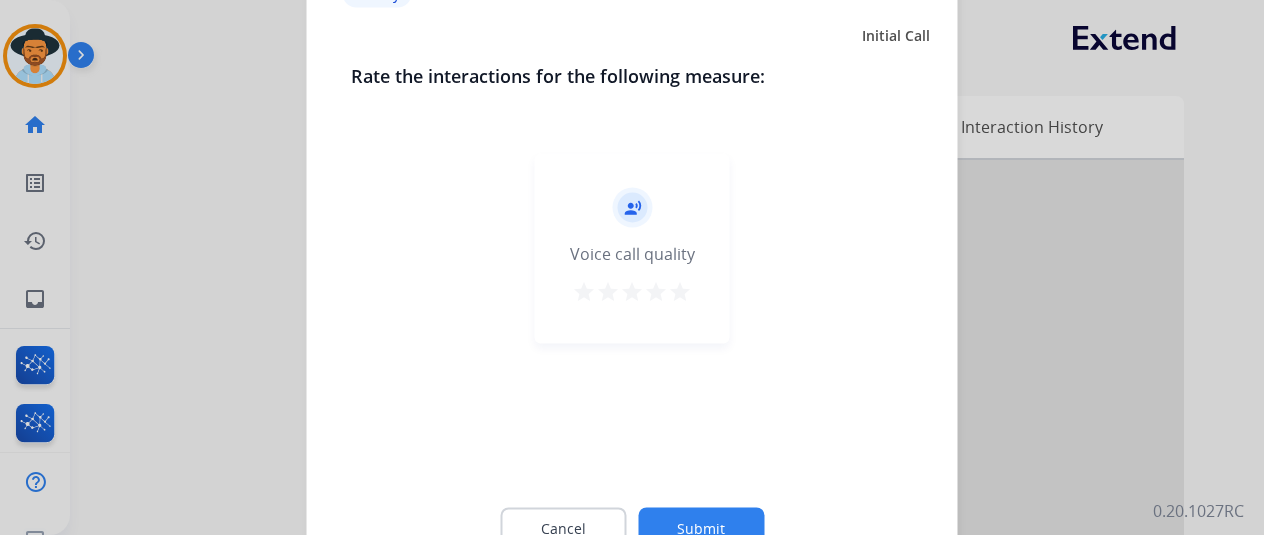 click on "record_voice_over   Voice call quality   star   star   star   star   star" 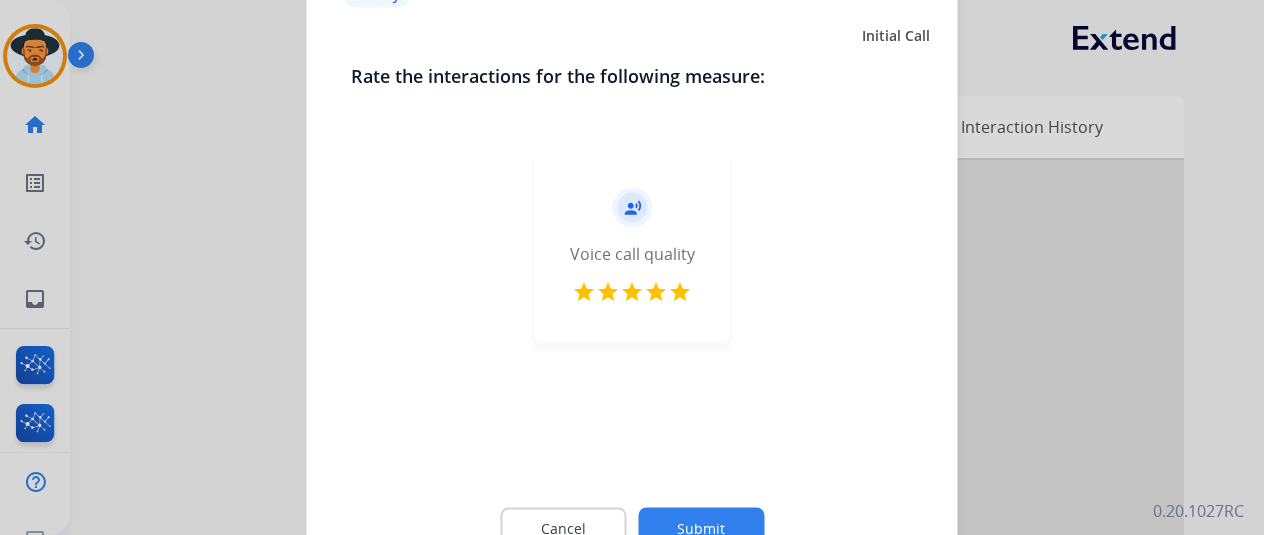 click on "Submit" 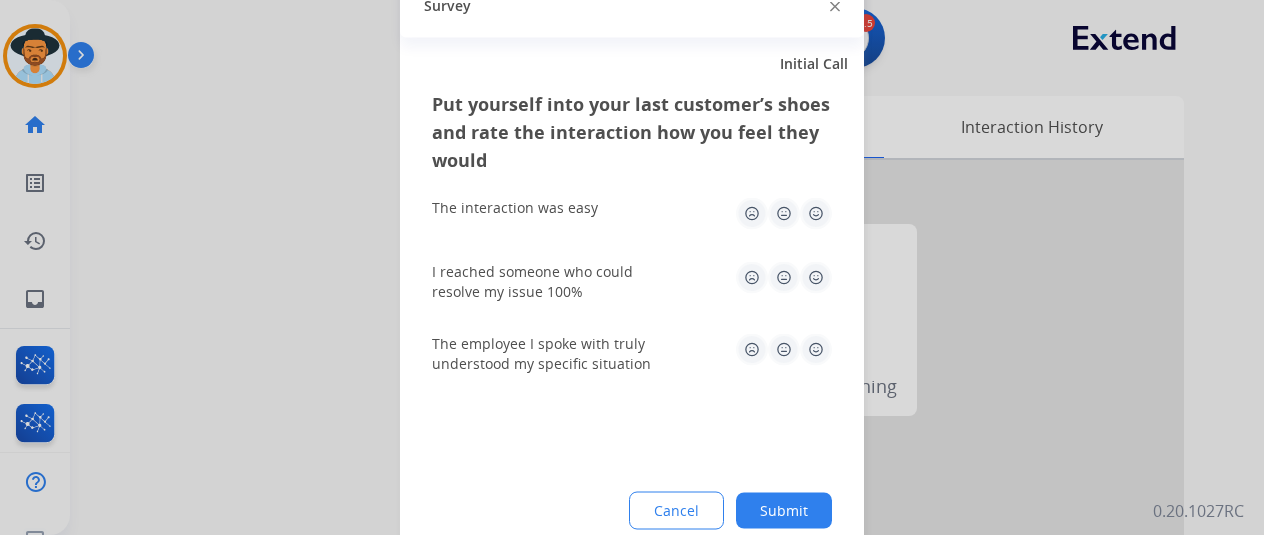 drag, startPoint x: 824, startPoint y: 215, endPoint x: 824, endPoint y: 274, distance: 59 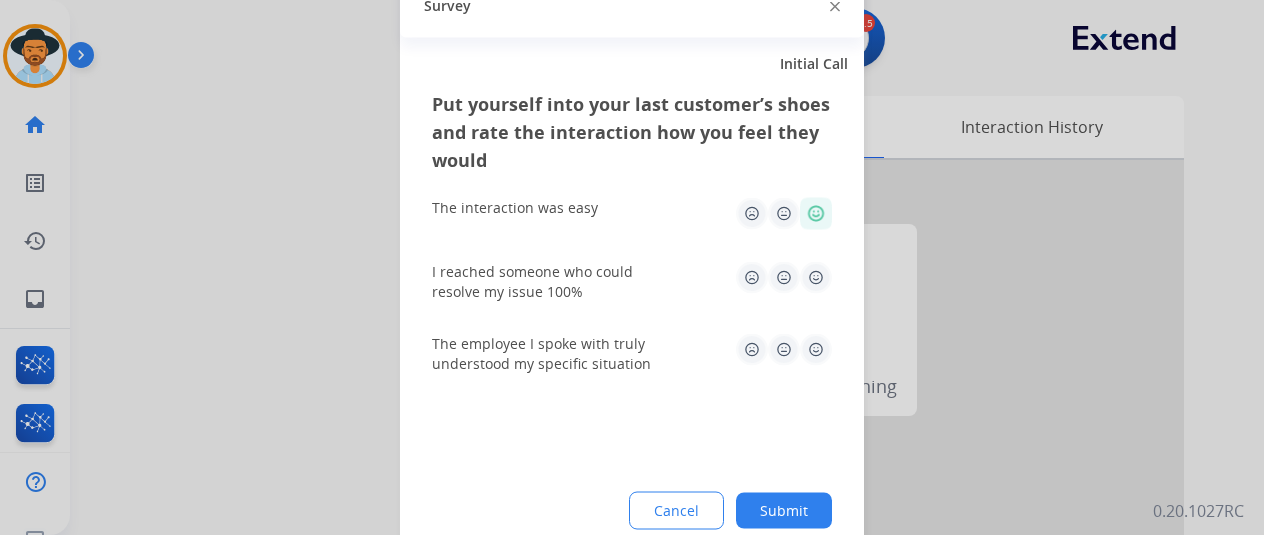 click 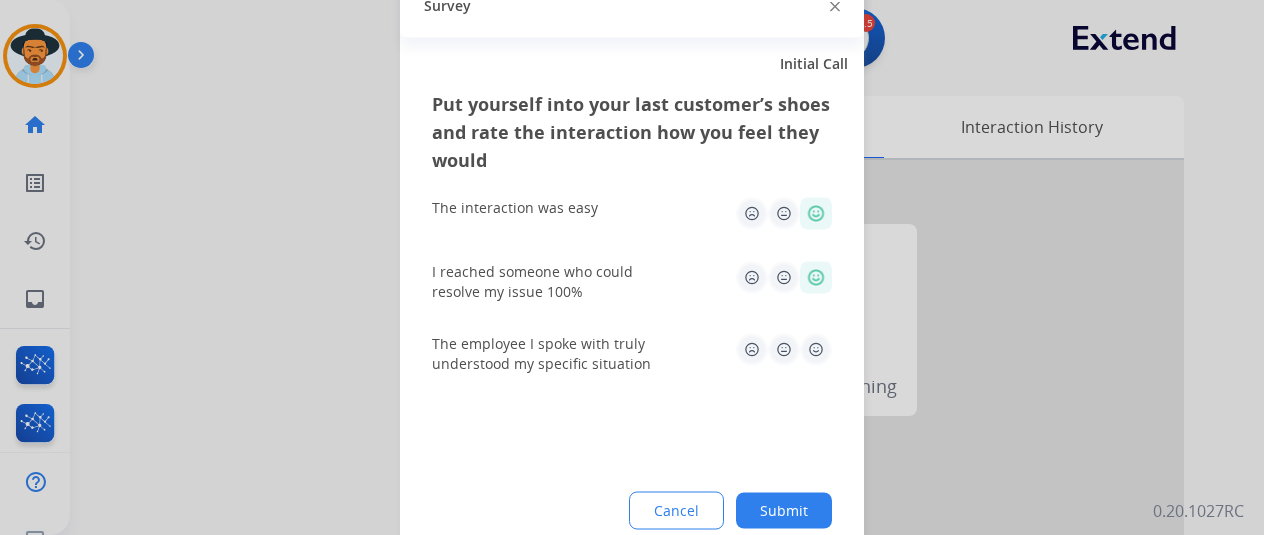 click on "The employee I spoke with truly understood my specific situation" 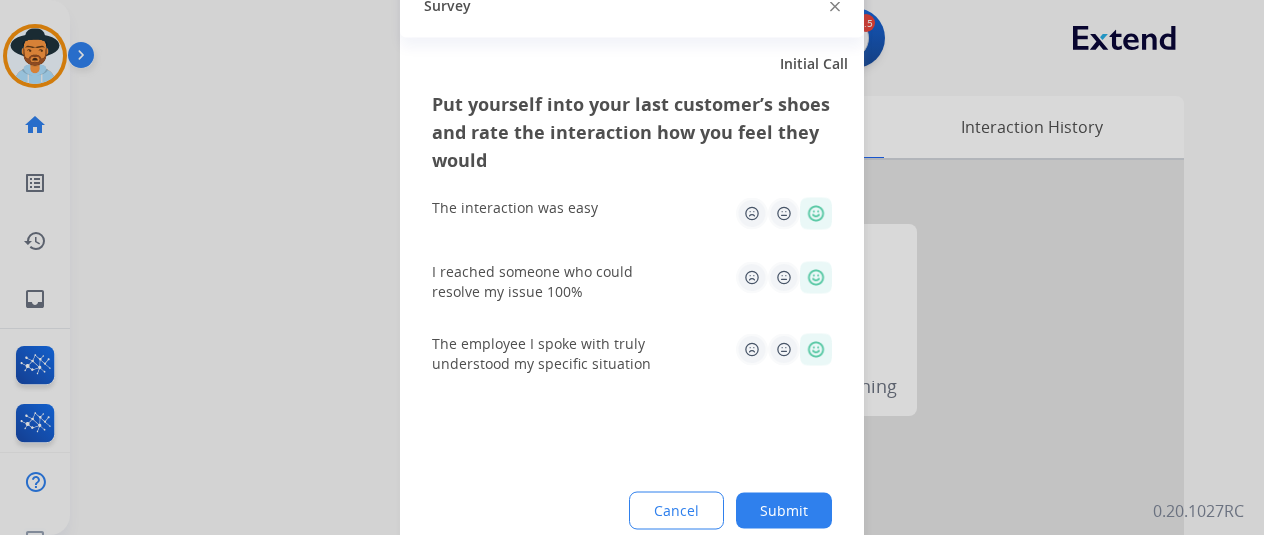 click on "Cancel Submit" 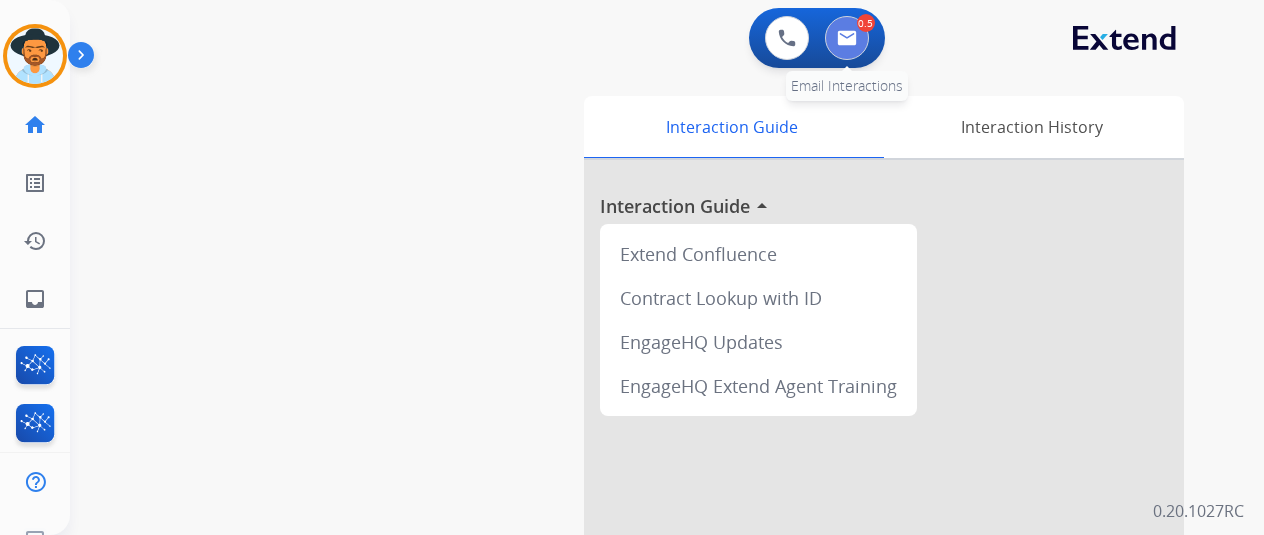 click at bounding box center (847, 38) 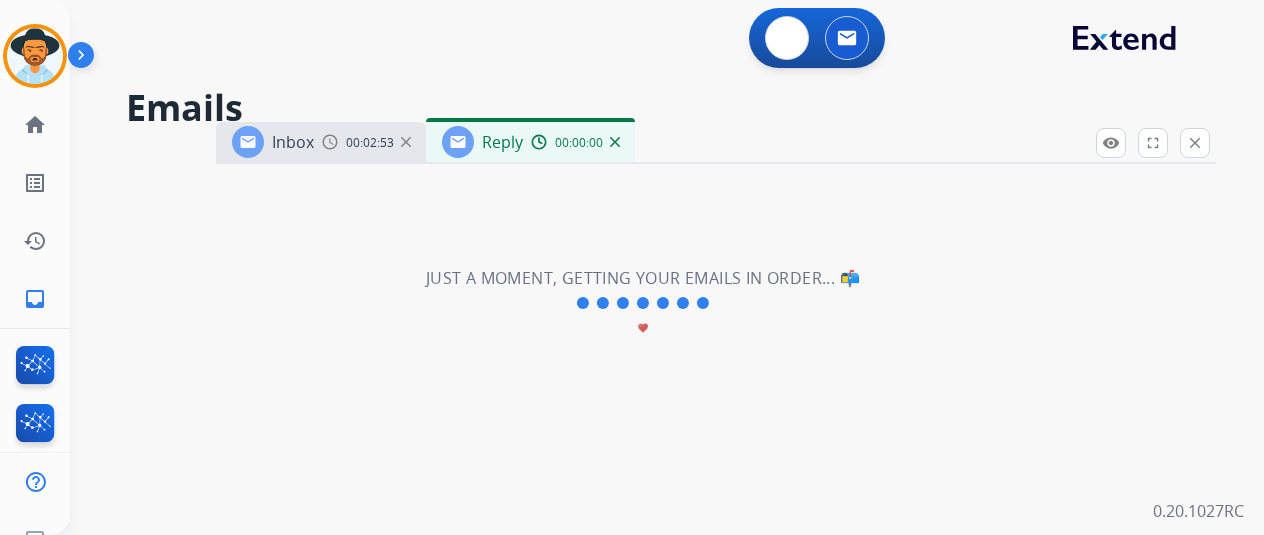 select on "**********" 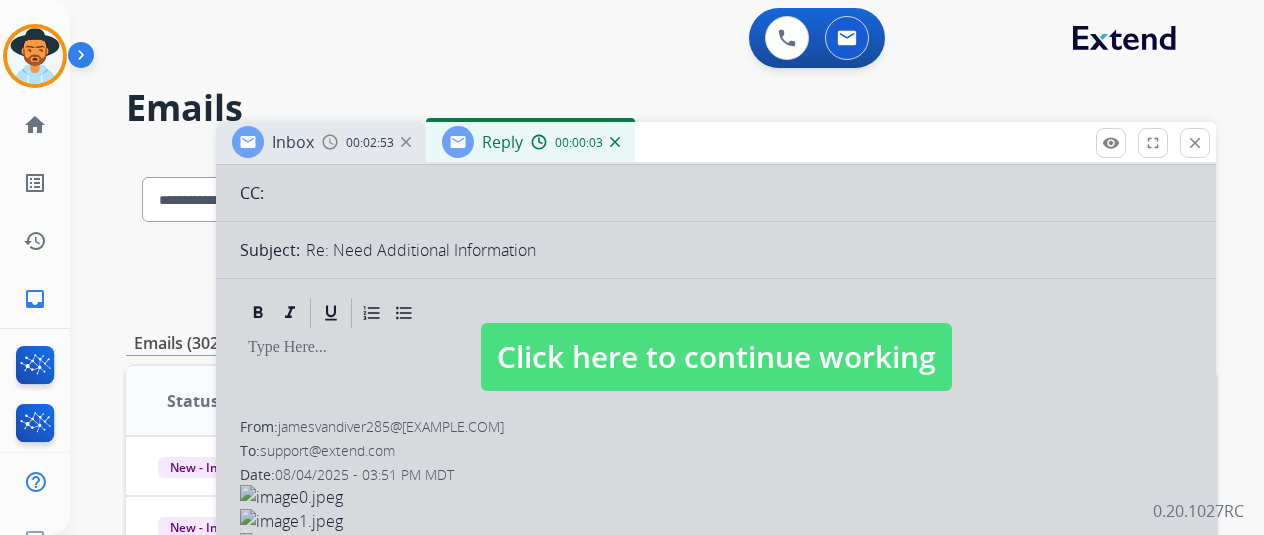 click on "Click here to continue working" at bounding box center [716, 357] 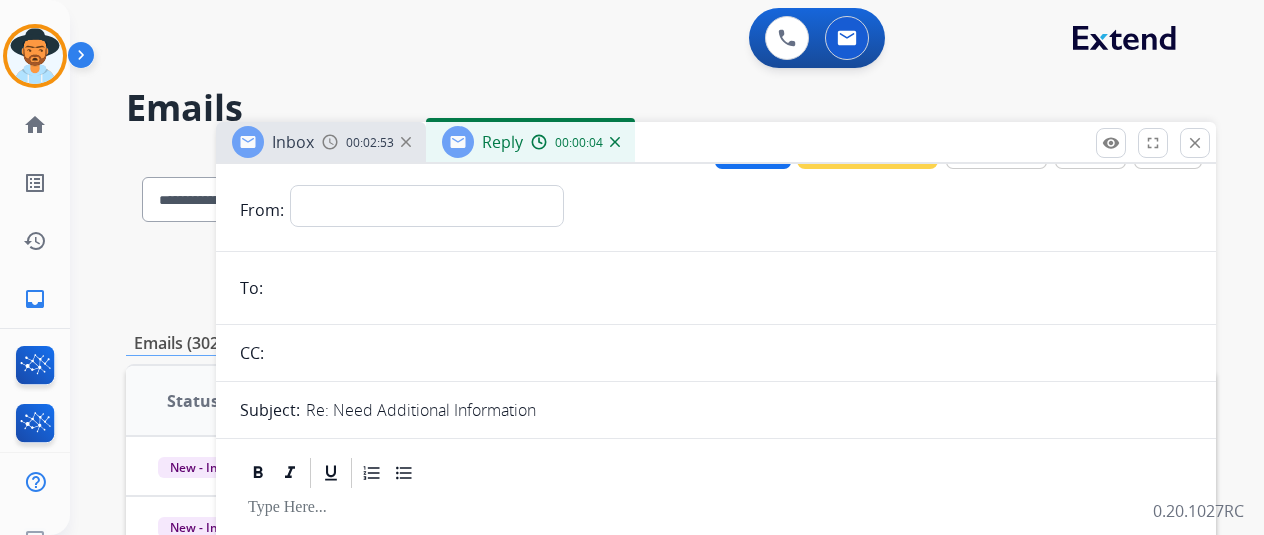 scroll, scrollTop: 0, scrollLeft: 0, axis: both 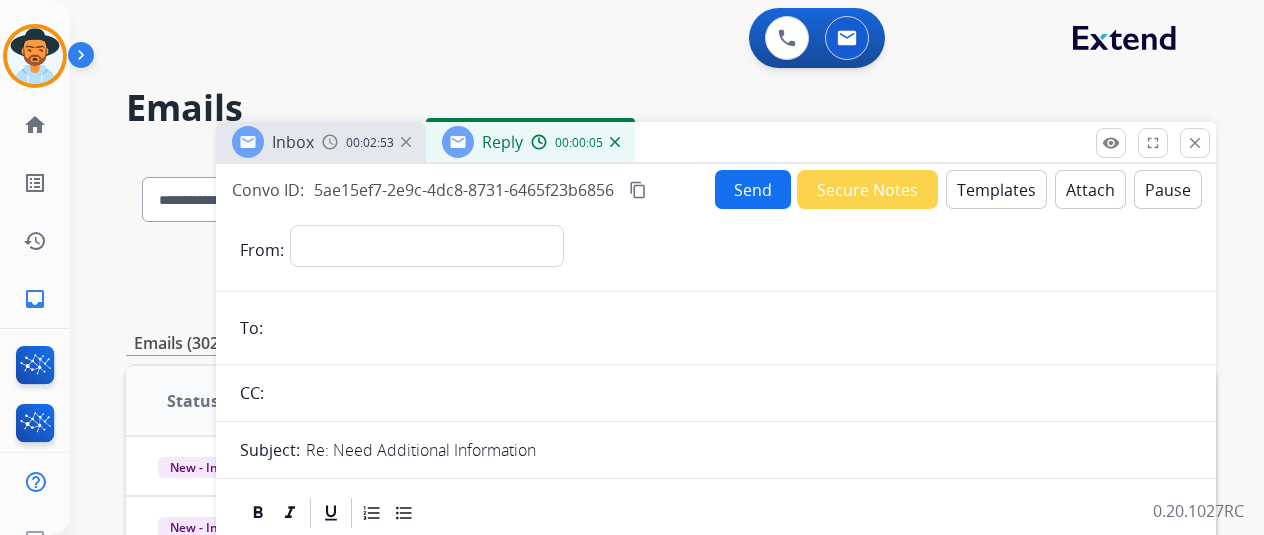 click on "Templates" at bounding box center (996, 189) 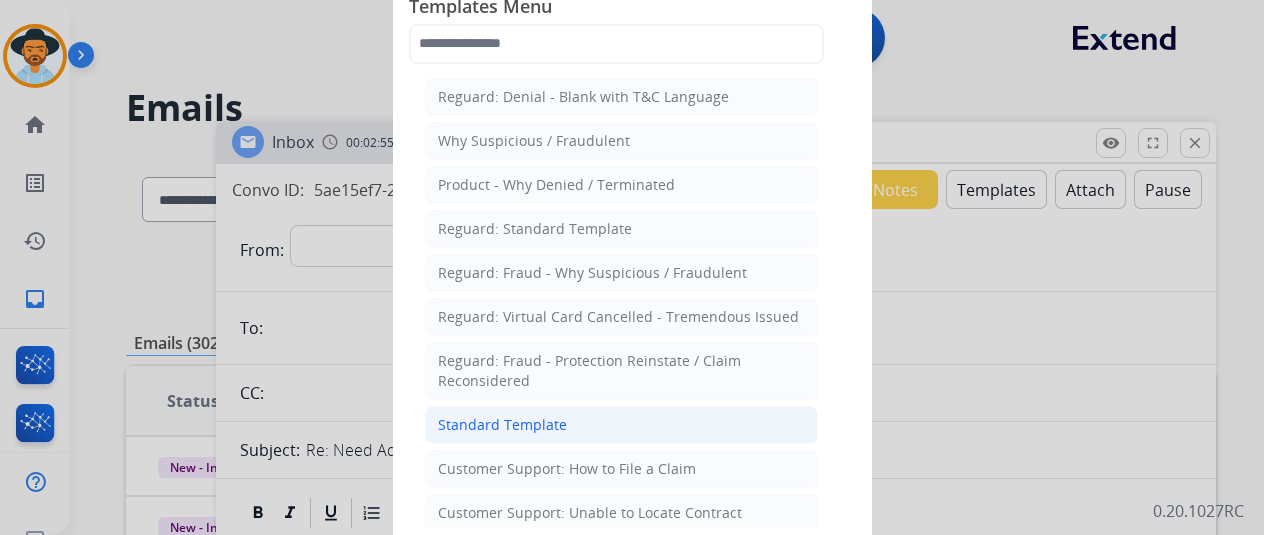 click on "Standard Template" 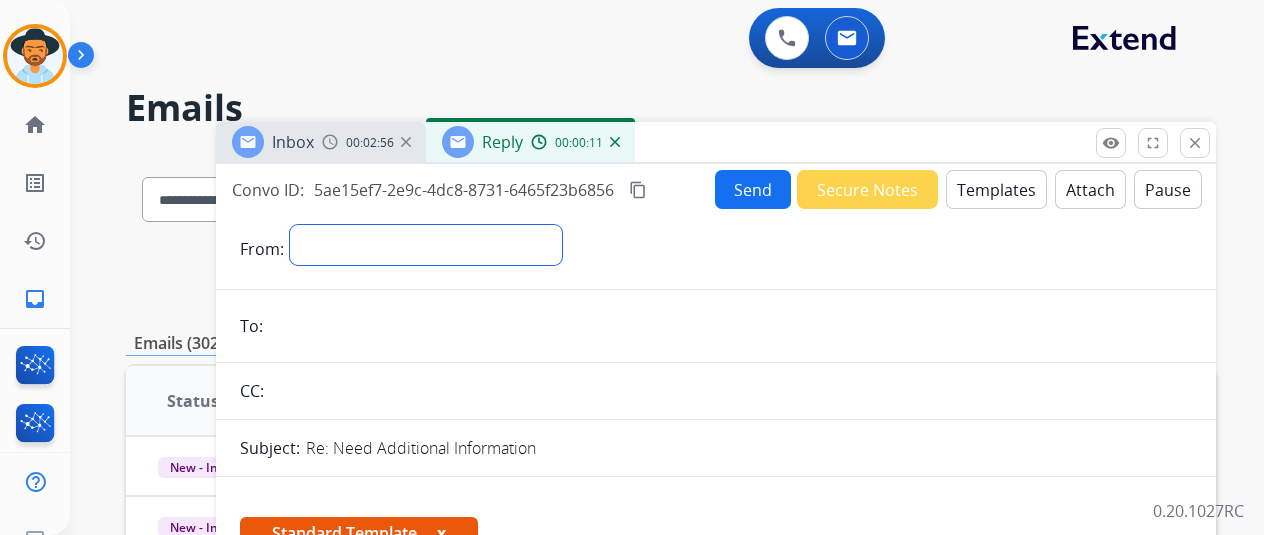 click on "**********" at bounding box center (426, 245) 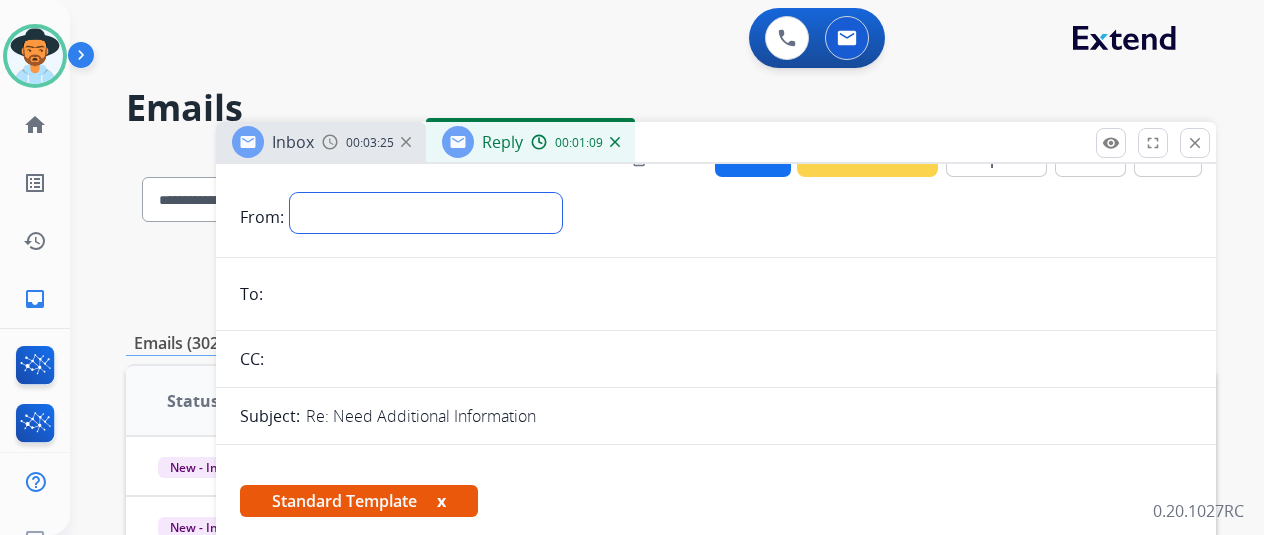 scroll, scrollTop: 0, scrollLeft: 0, axis: both 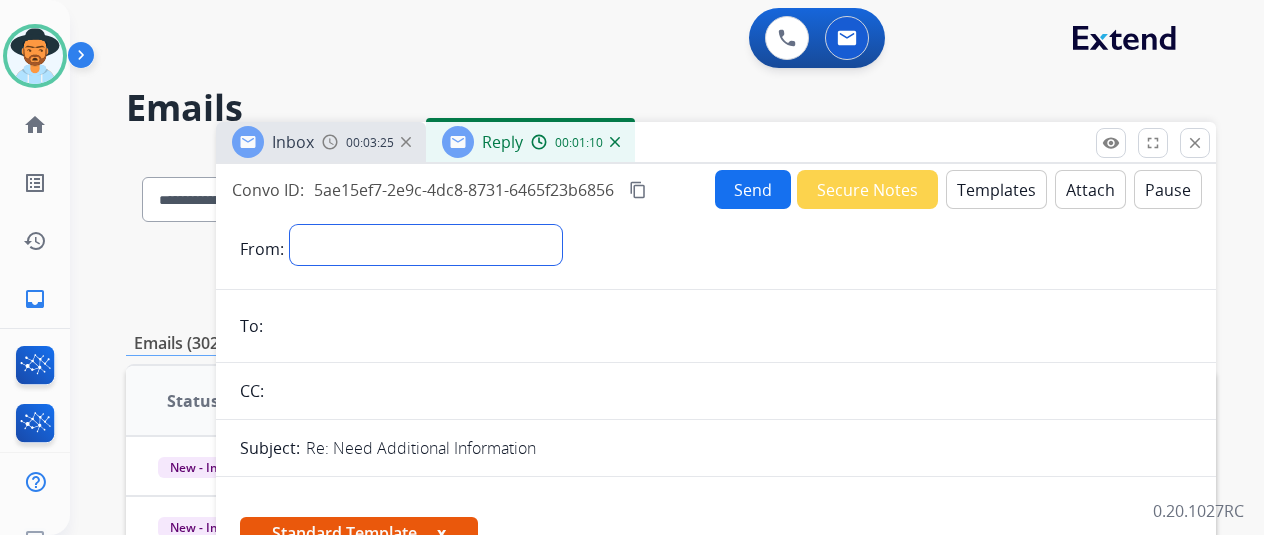 click on "**********" at bounding box center (426, 245) 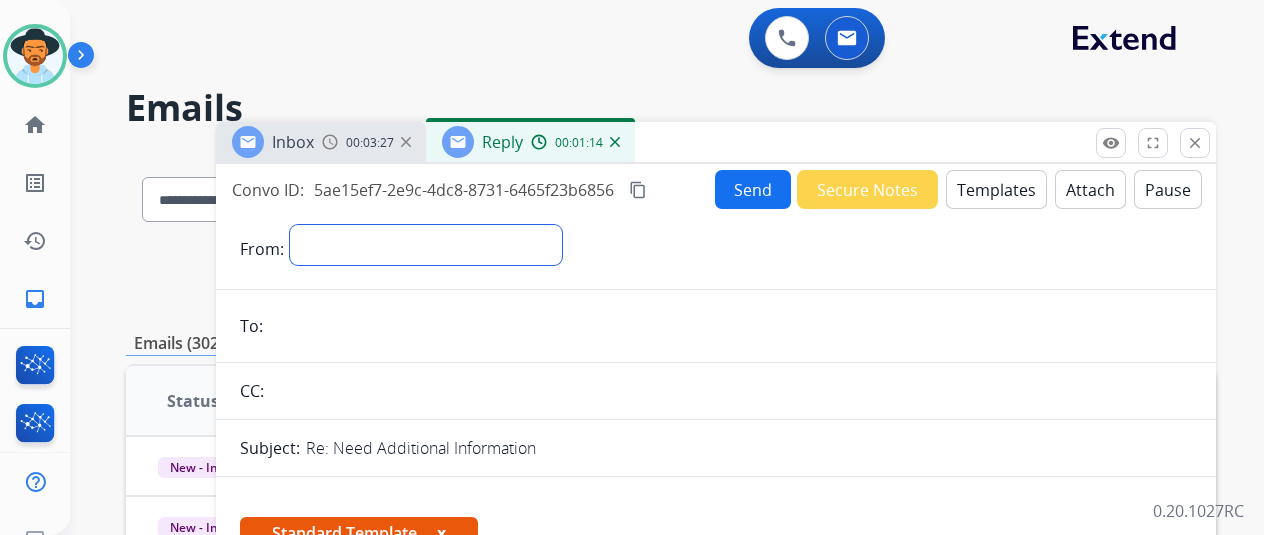 select on "**********" 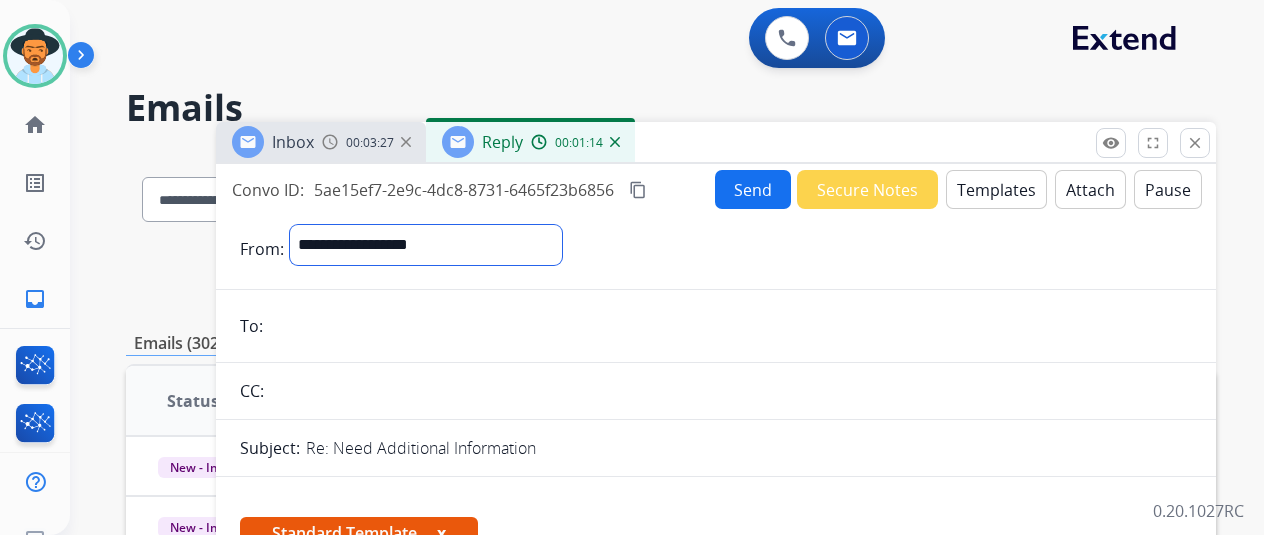 click on "**********" at bounding box center (426, 245) 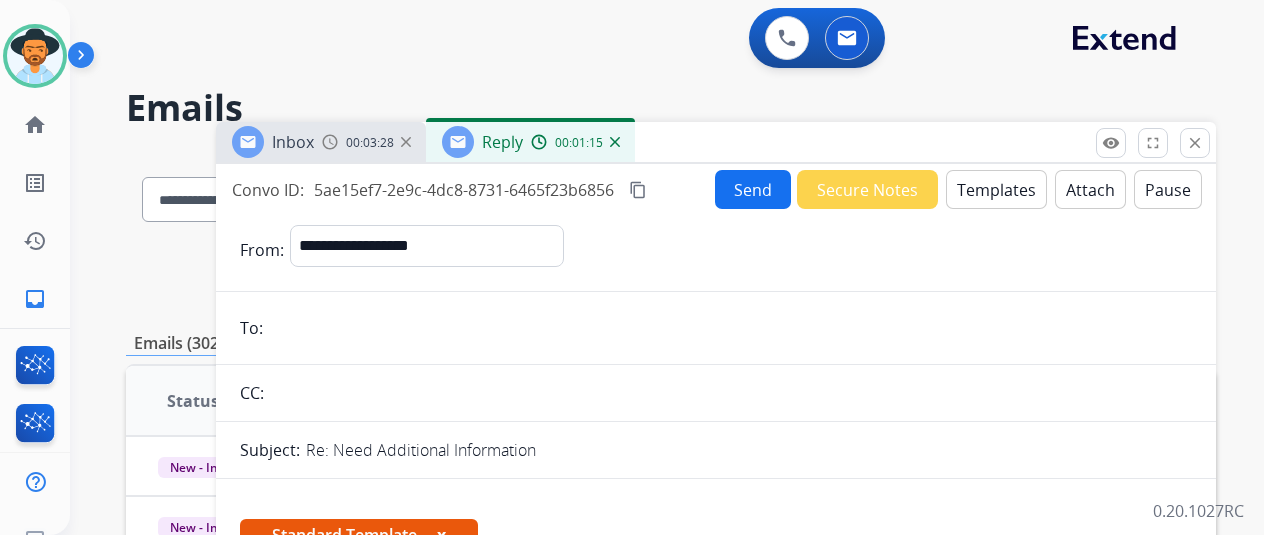 click at bounding box center [730, 328] 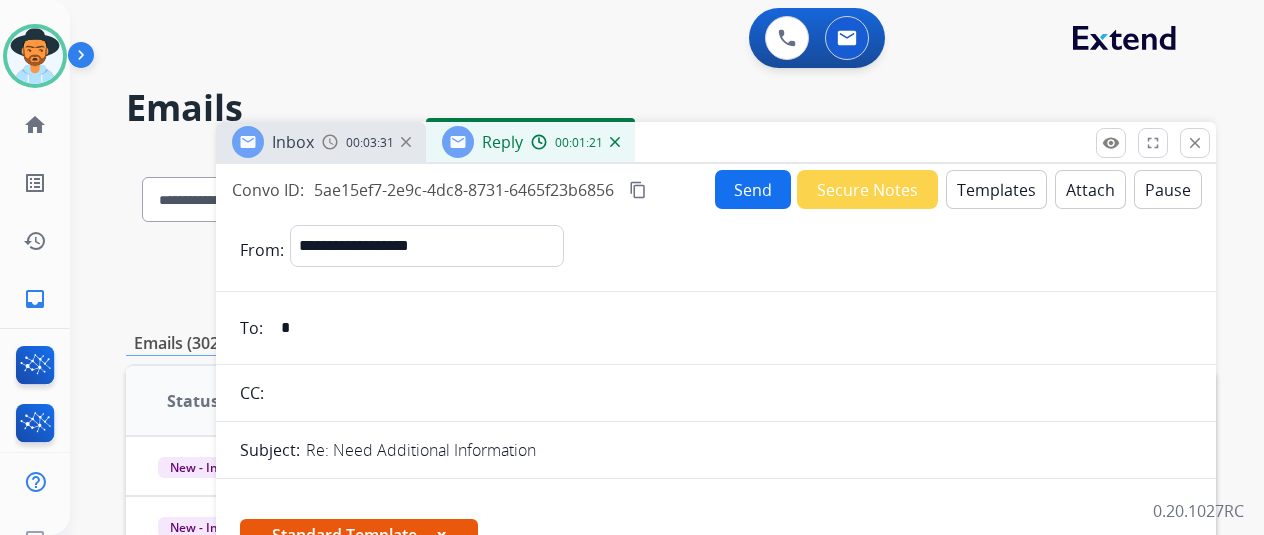 type on "**" 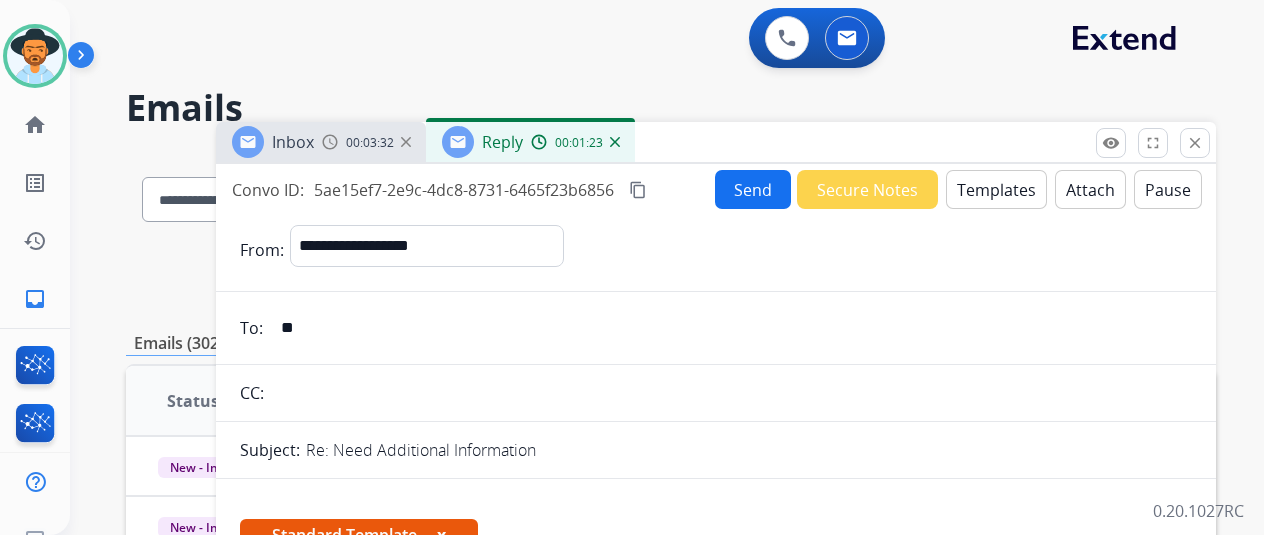 drag, startPoint x: 274, startPoint y: 309, endPoint x: 208, endPoint y: 293, distance: 67.911705 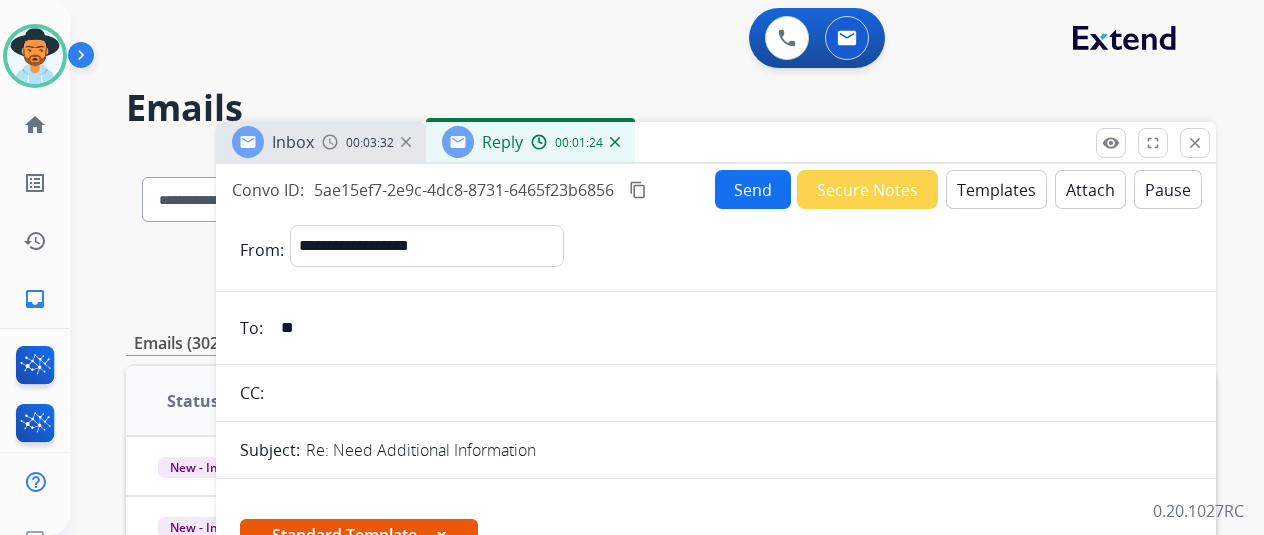 type 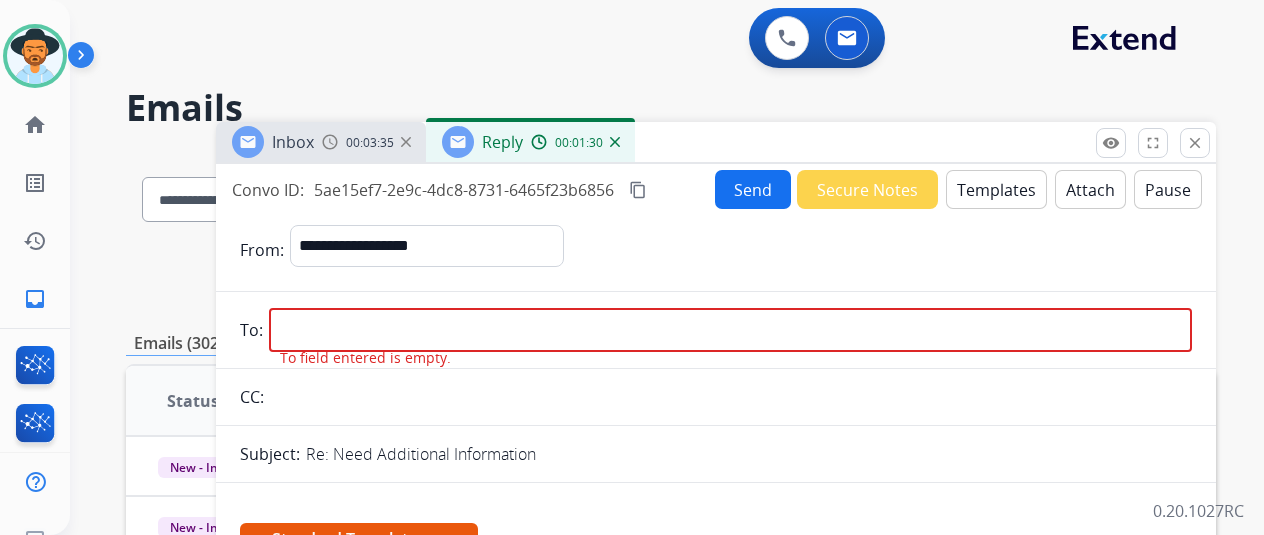 drag, startPoint x: 637, startPoint y: 145, endPoint x: 628, endPoint y: 139, distance: 10.816654 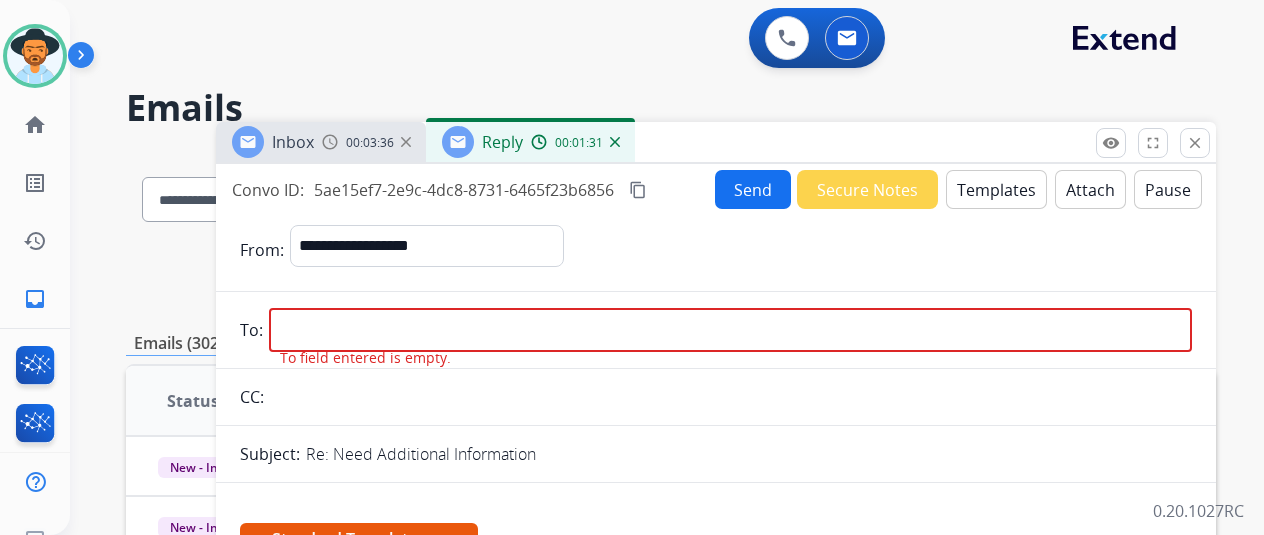 click at bounding box center [615, 142] 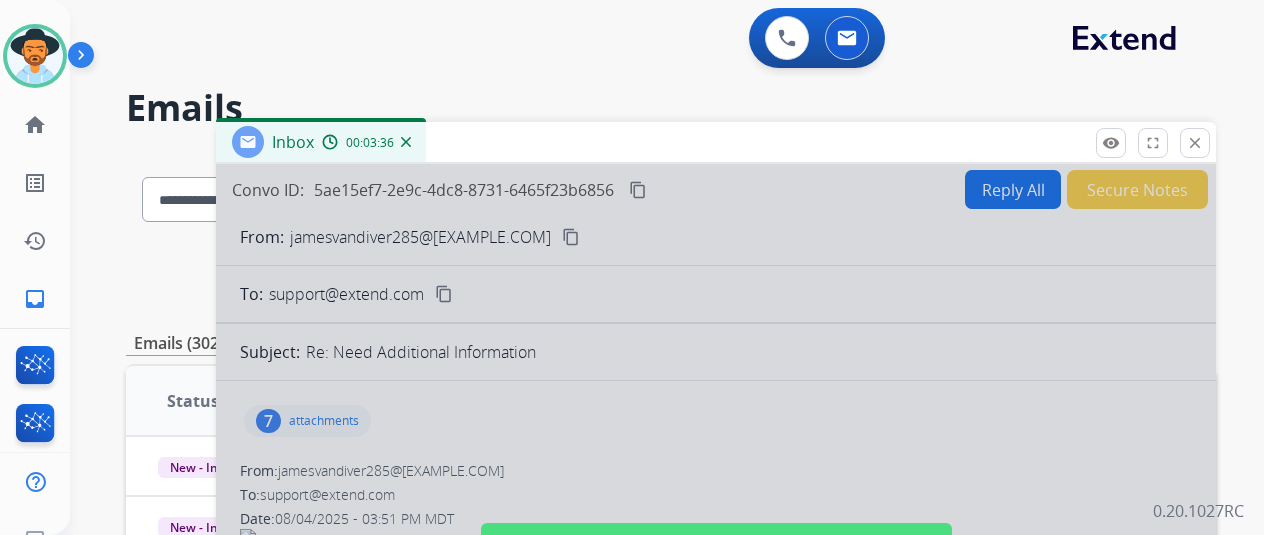 click at bounding box center (406, 142) 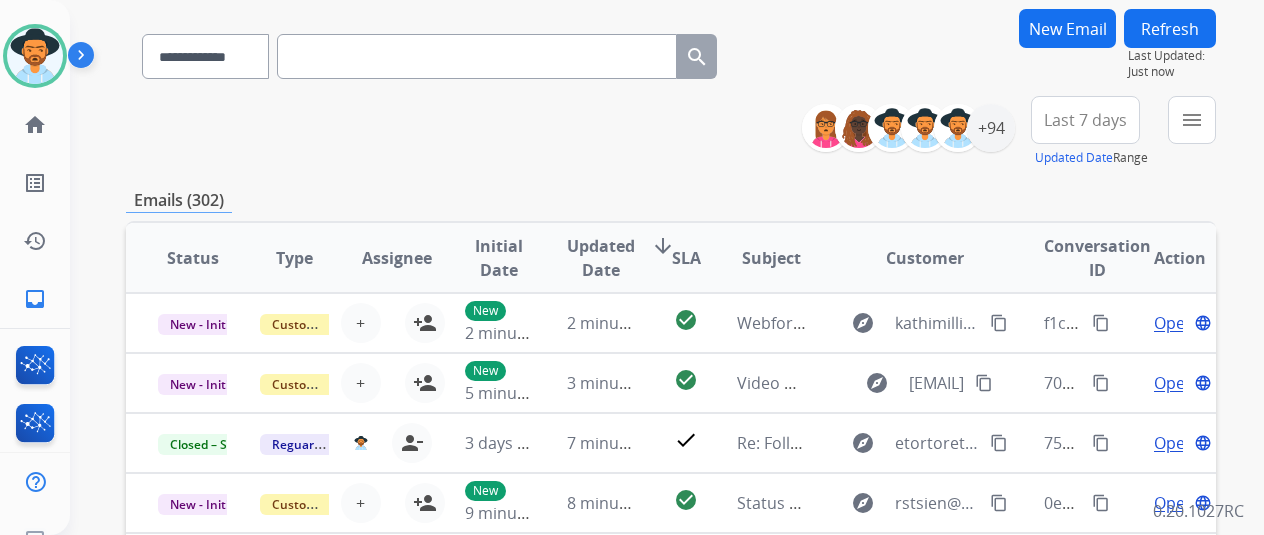 scroll, scrollTop: 0, scrollLeft: 0, axis: both 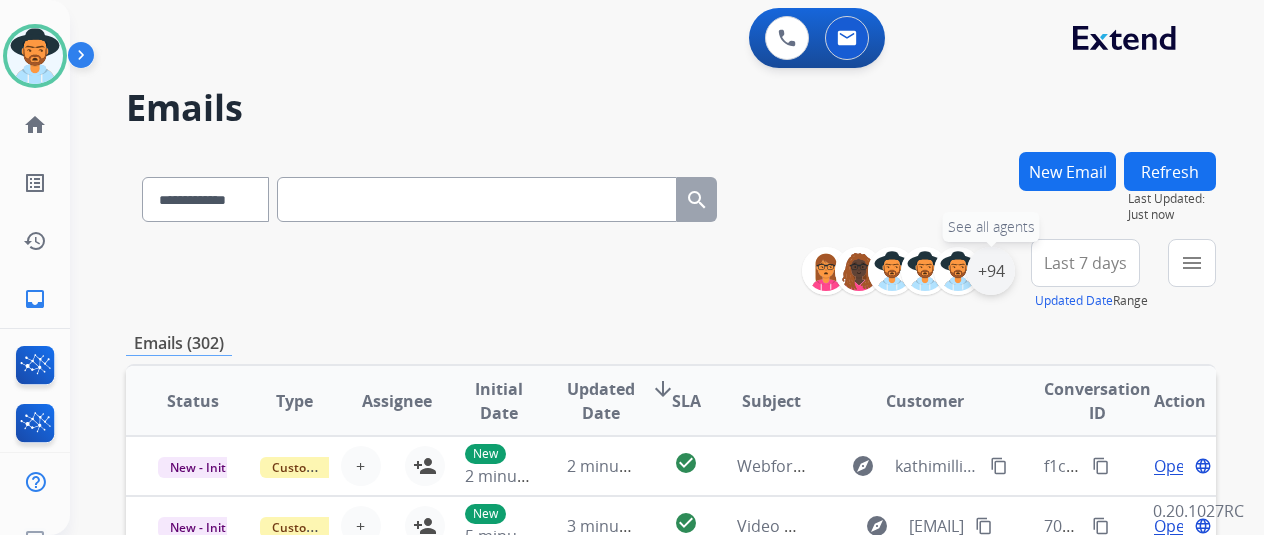 click on "+94" at bounding box center [991, 271] 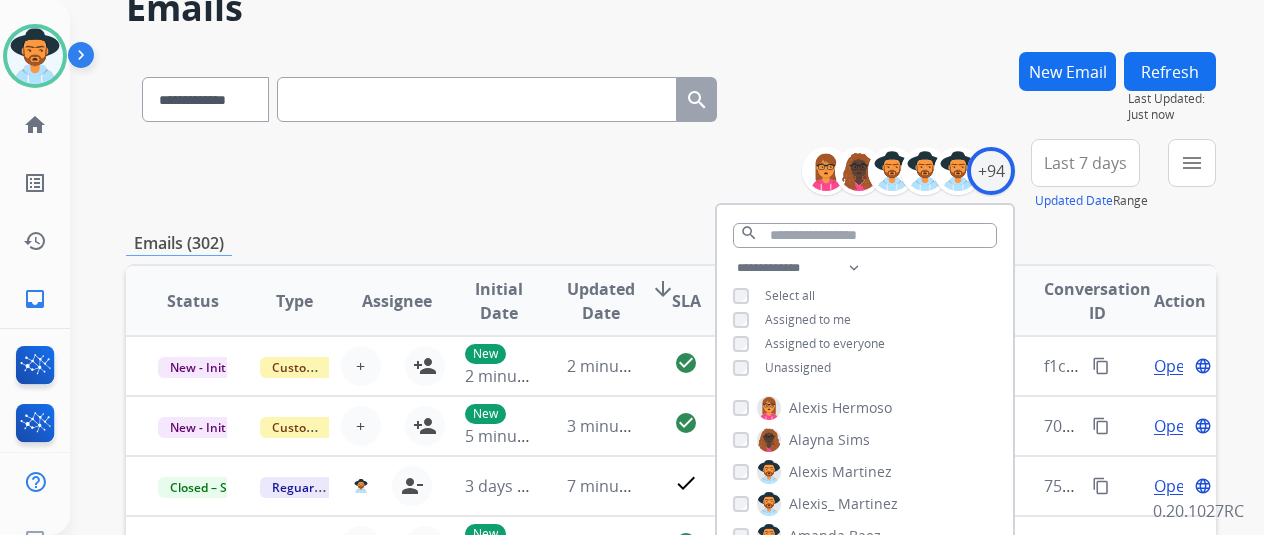 click on "Unassigned" at bounding box center (798, 367) 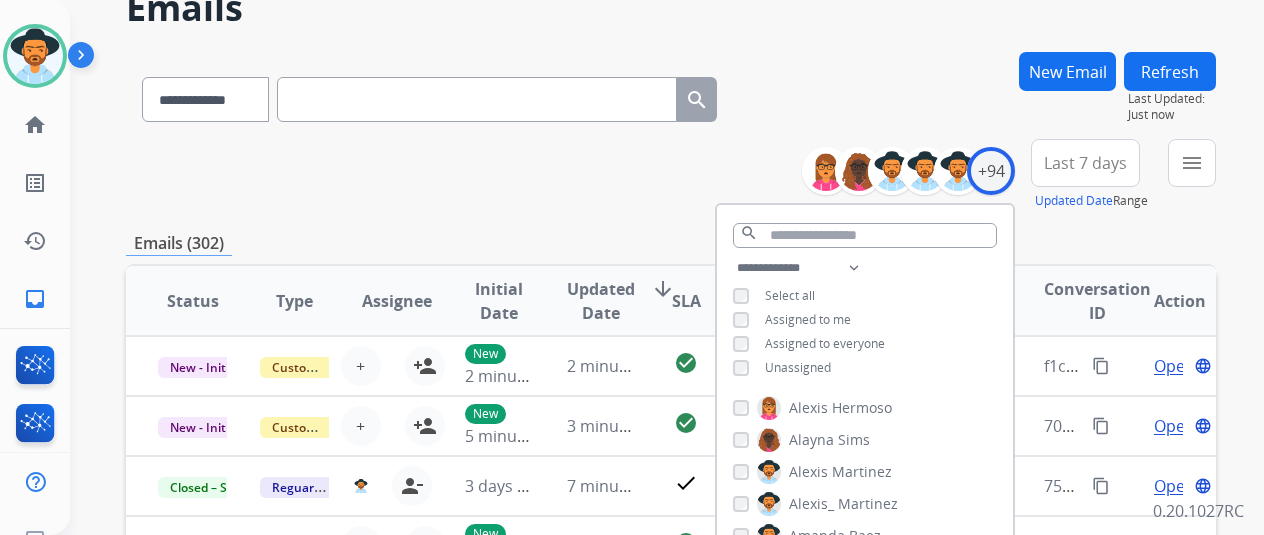 scroll, scrollTop: 500, scrollLeft: 0, axis: vertical 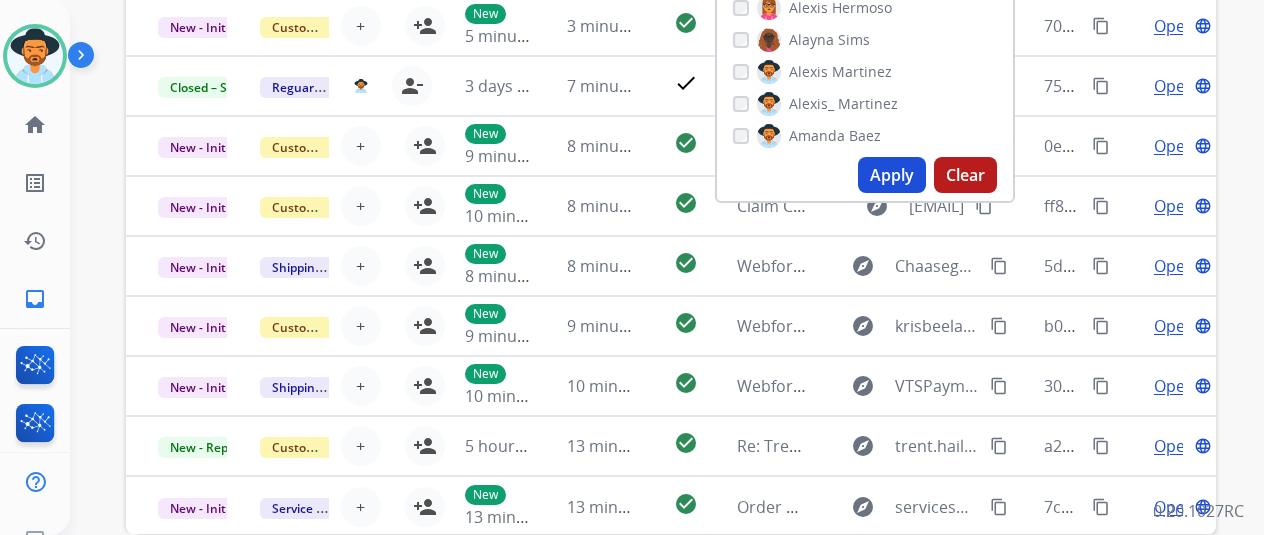 click on "Apply" at bounding box center [892, 175] 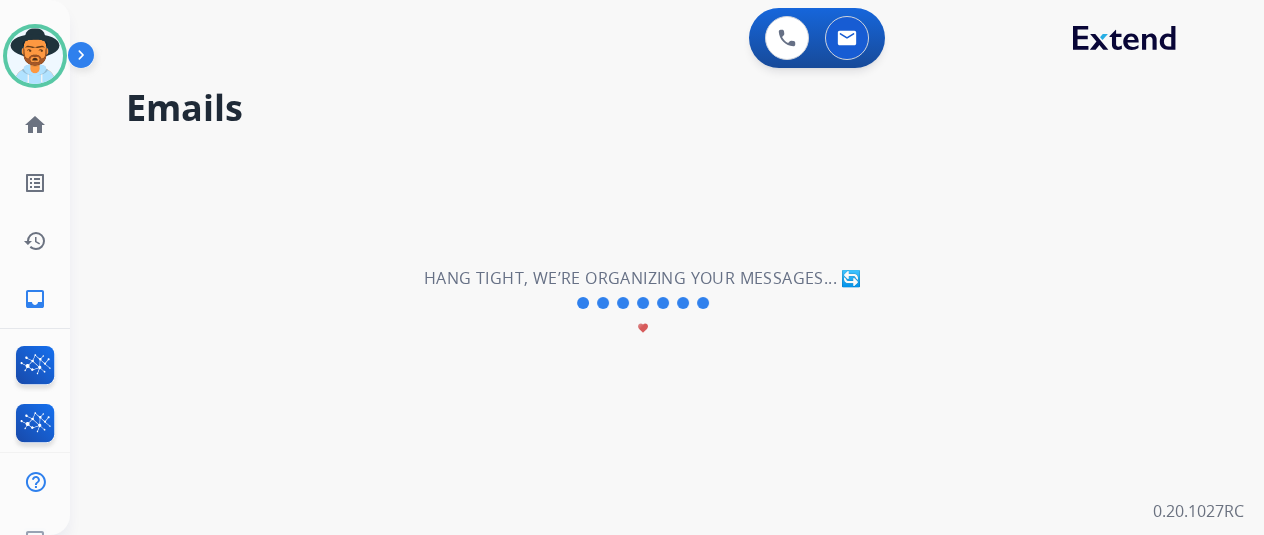 scroll, scrollTop: 0, scrollLeft: 0, axis: both 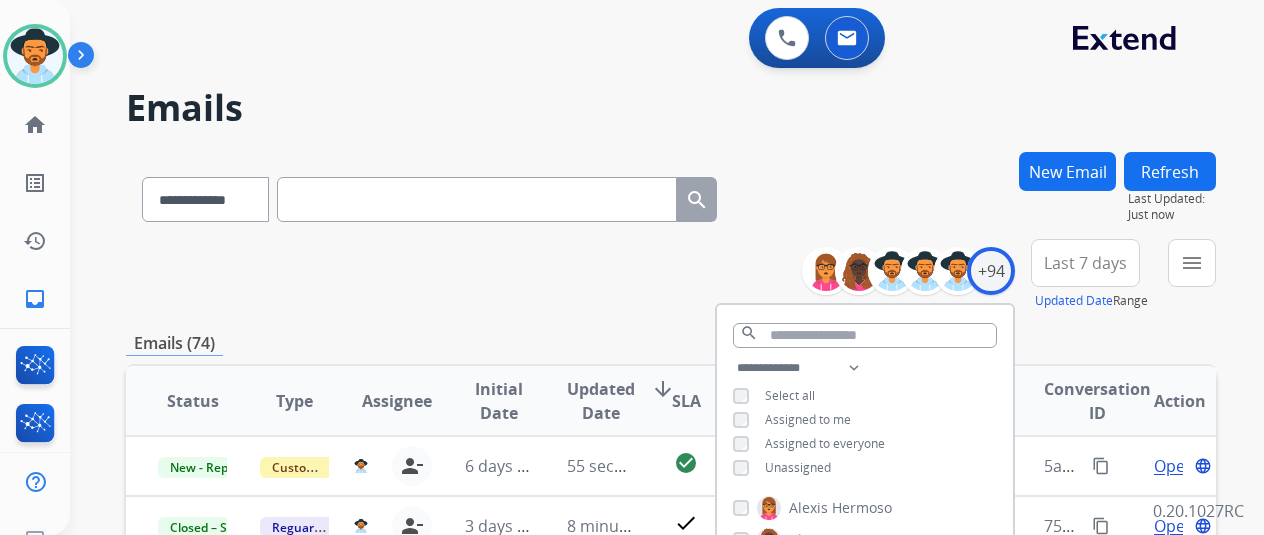 click on "**********" at bounding box center (671, 275) 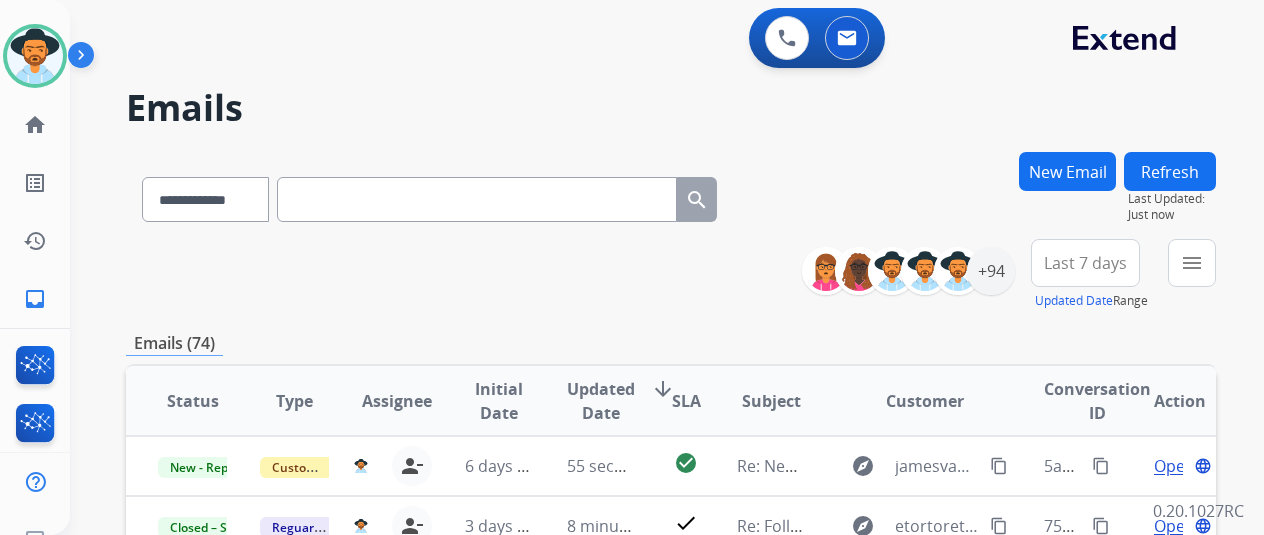 scroll, scrollTop: 300, scrollLeft: 0, axis: vertical 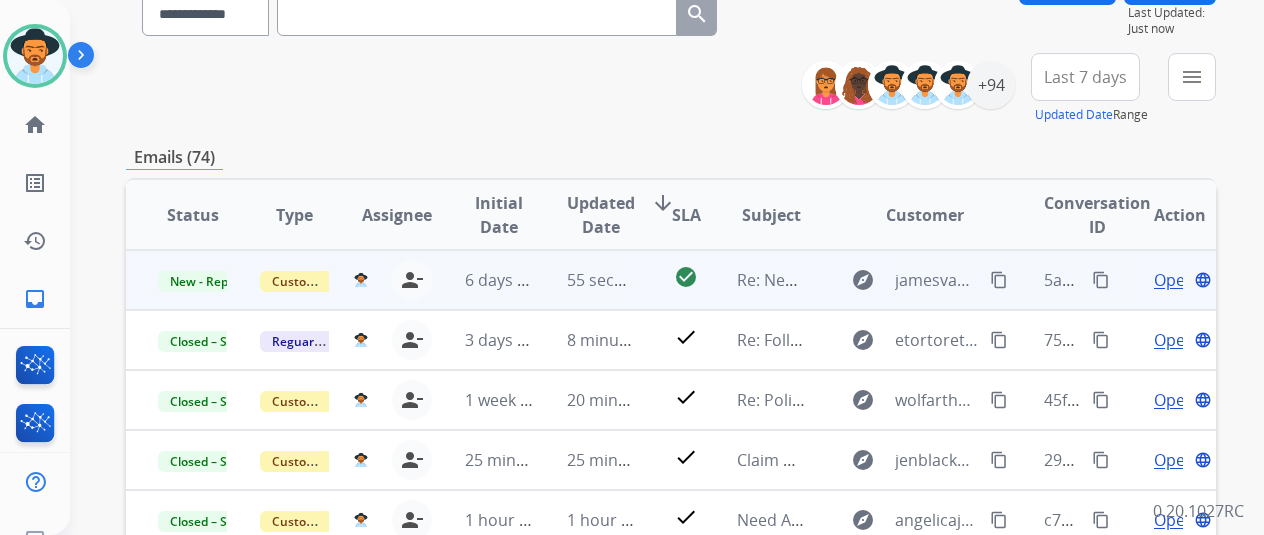 click on "Open" at bounding box center [1174, 280] 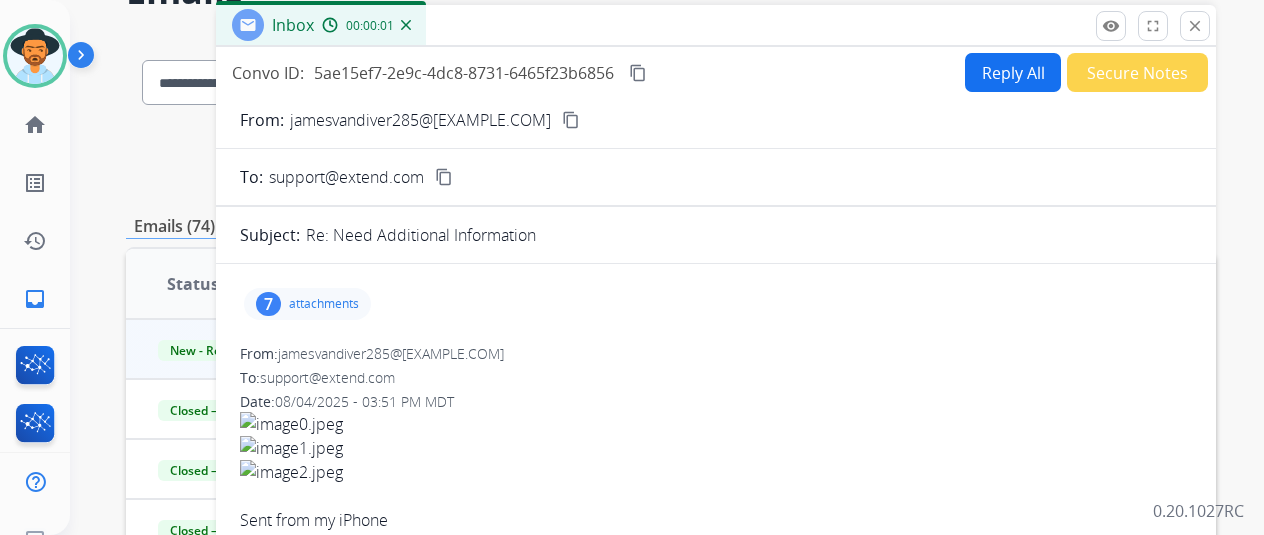 scroll, scrollTop: 86, scrollLeft: 0, axis: vertical 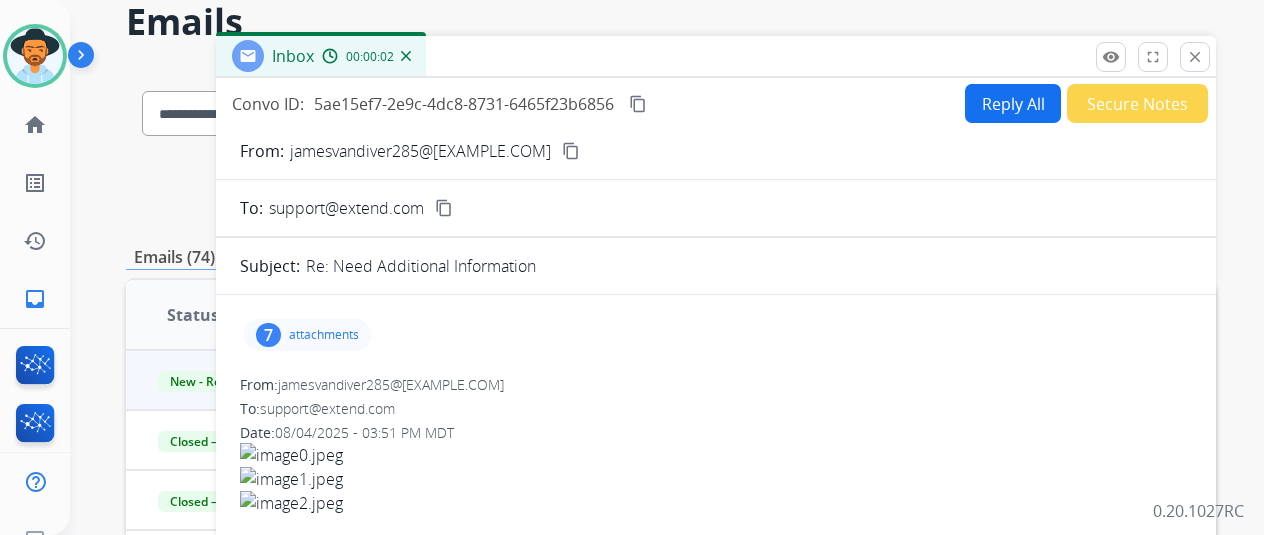 click on "Reply All" at bounding box center [1013, 103] 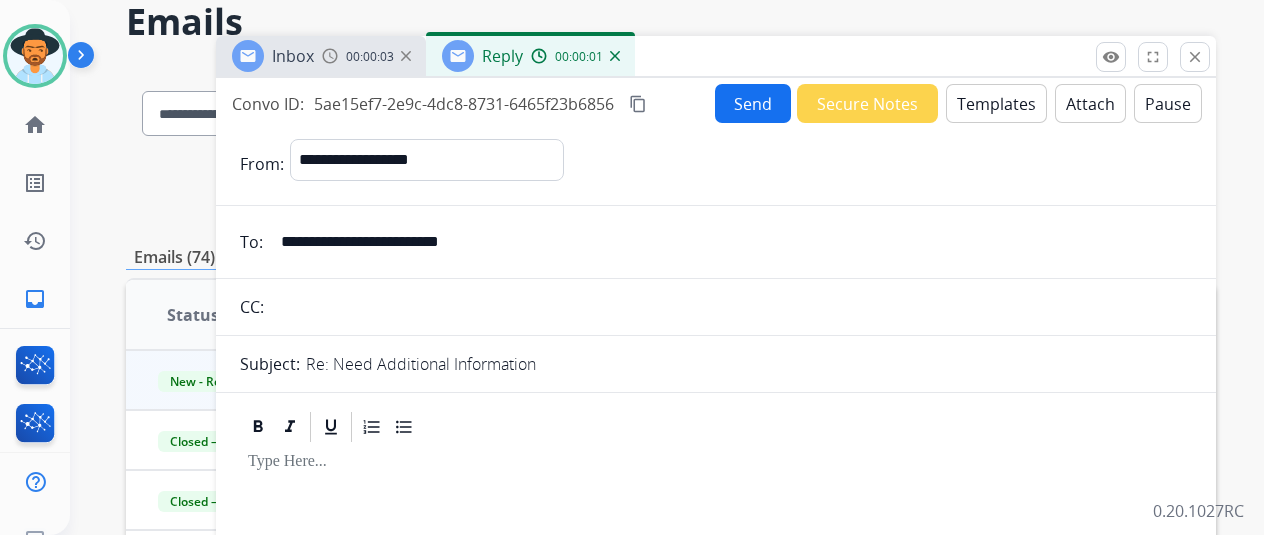 click on "Attach" at bounding box center (1090, 103) 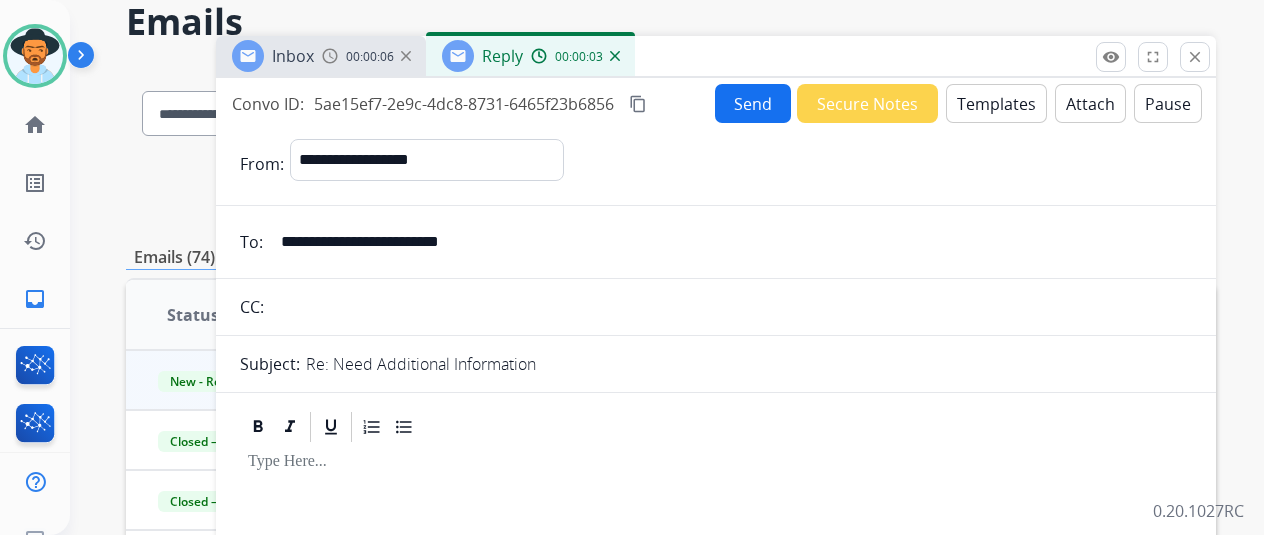 click on "Templates" at bounding box center [996, 103] 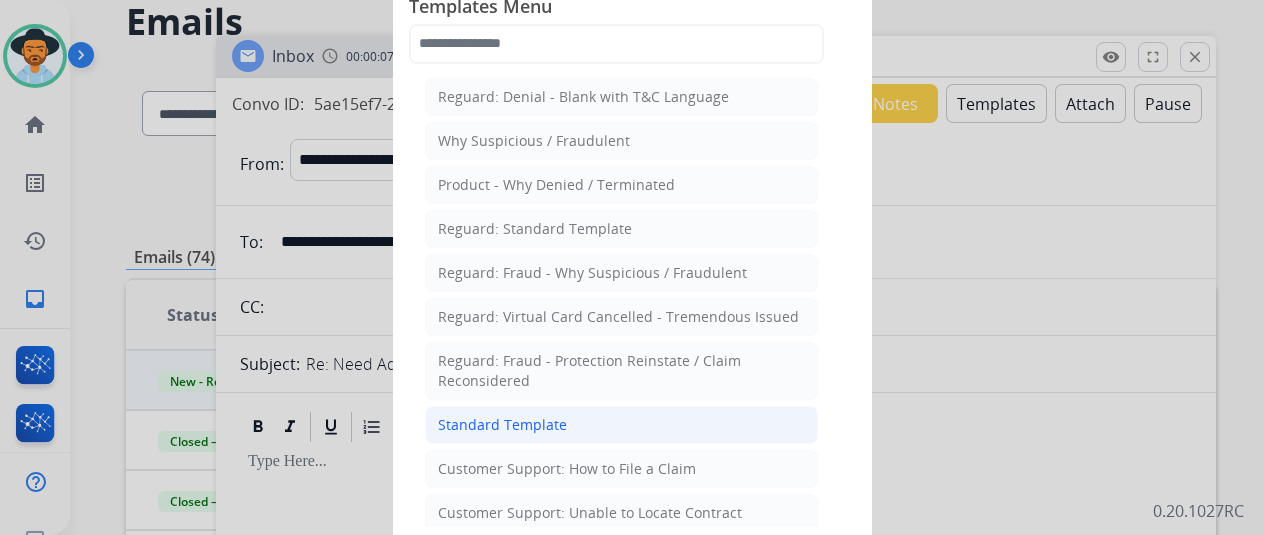 click on "Standard Template" 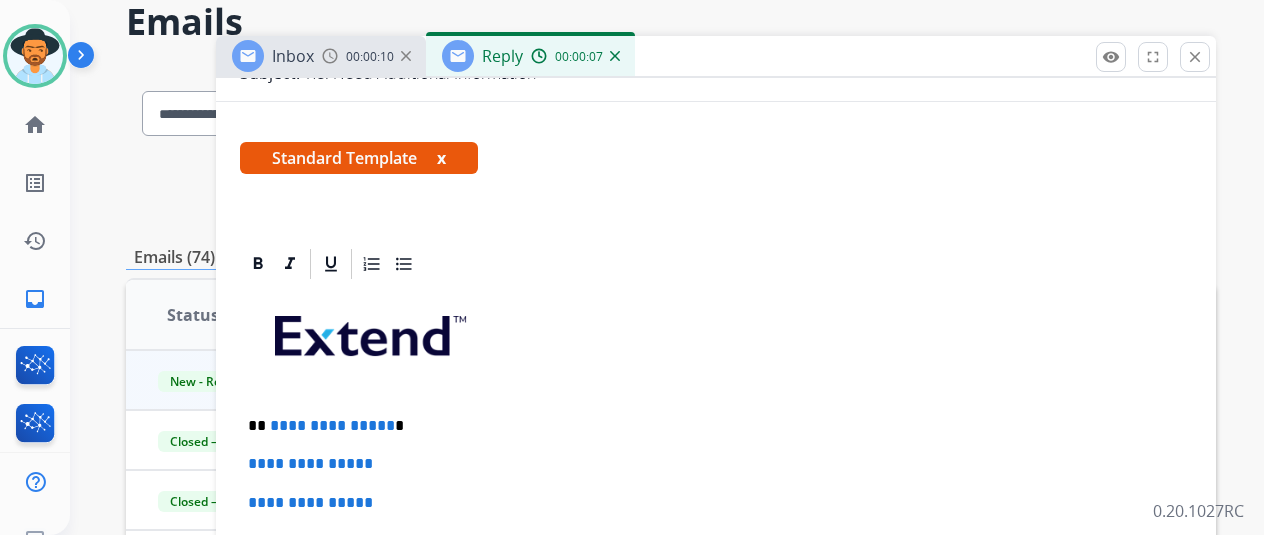 scroll, scrollTop: 300, scrollLeft: 0, axis: vertical 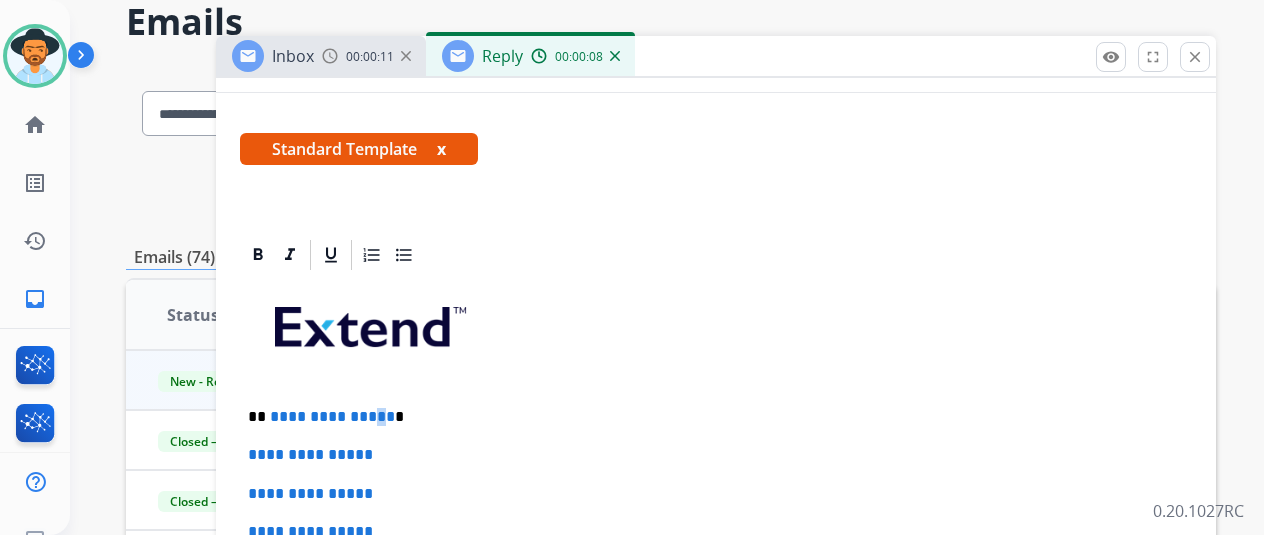 drag, startPoint x: 395, startPoint y: 411, endPoint x: 382, endPoint y: 411, distance: 13 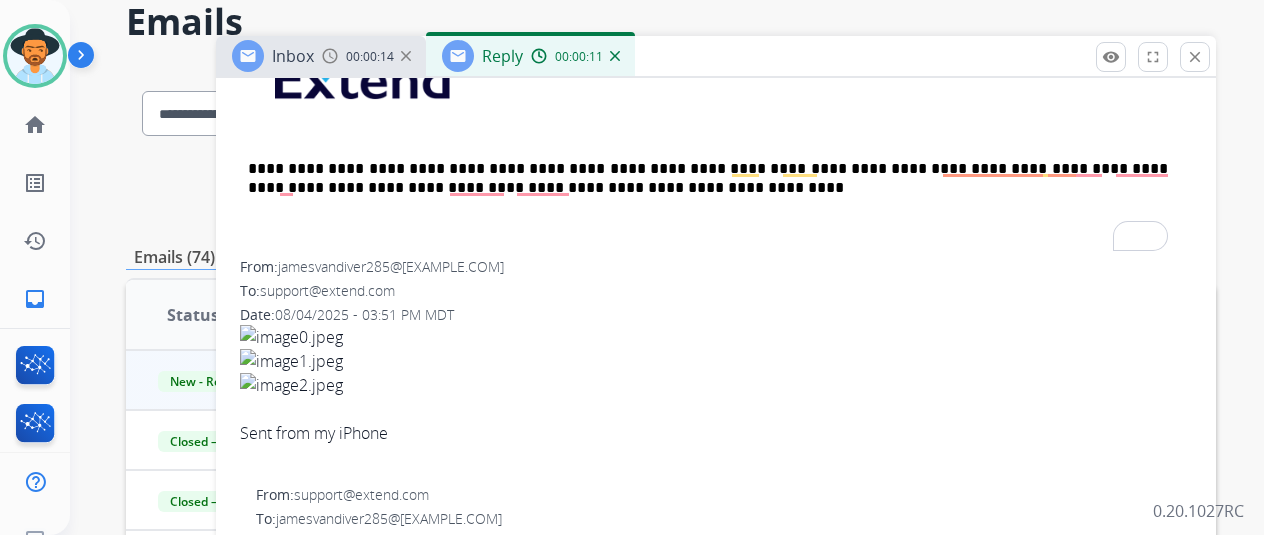 scroll, scrollTop: 500, scrollLeft: 0, axis: vertical 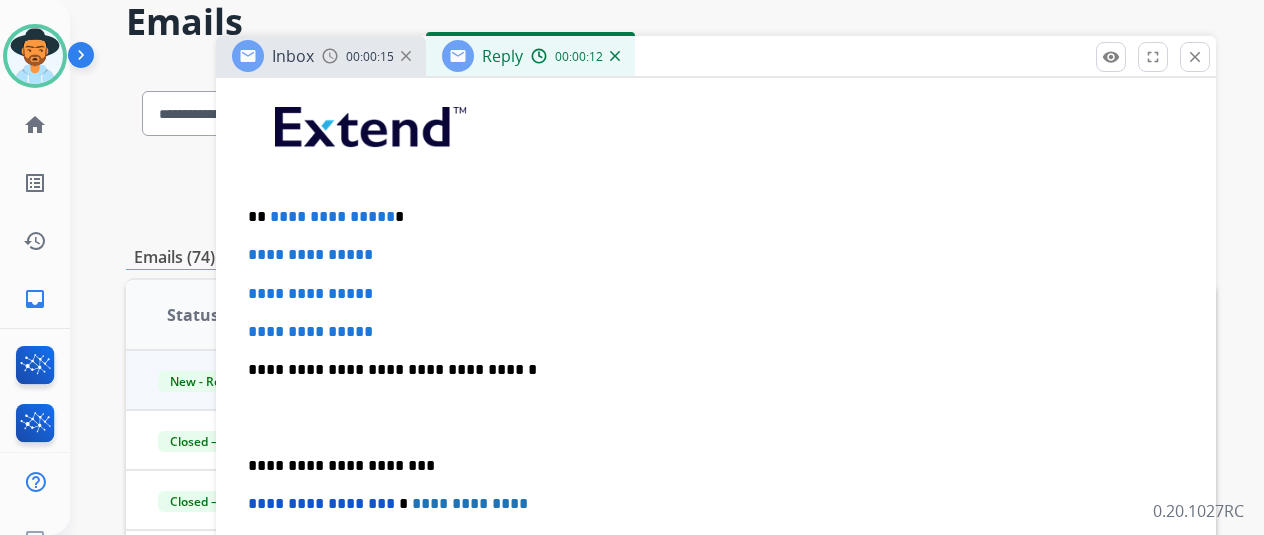 click on "**********" at bounding box center (332, 216) 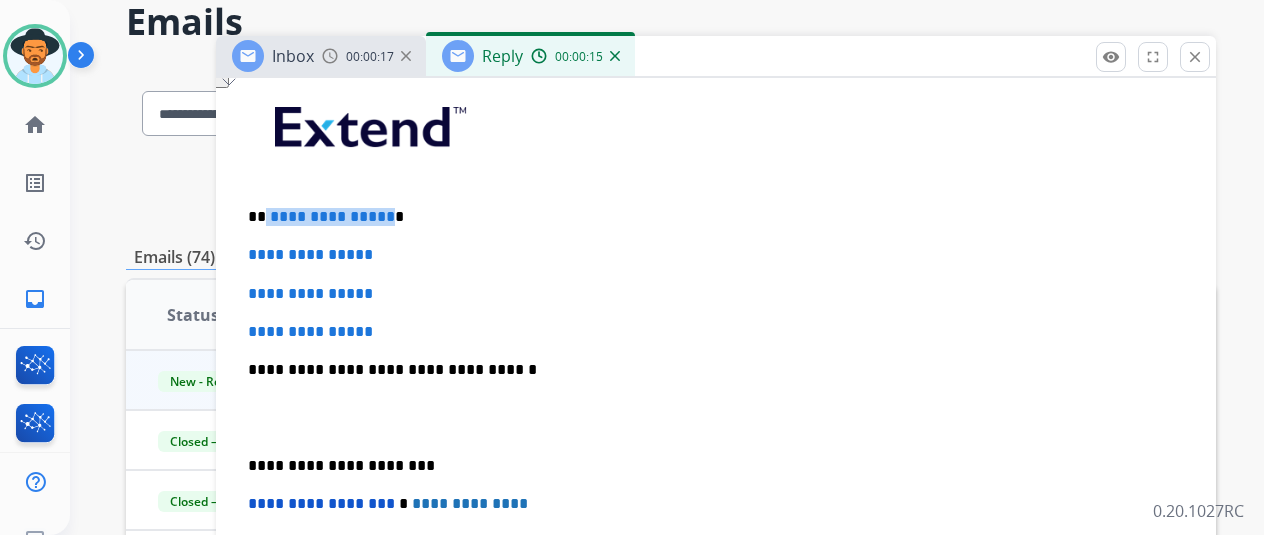 drag, startPoint x: 400, startPoint y: 210, endPoint x: 282, endPoint y: 201, distance: 118.34272 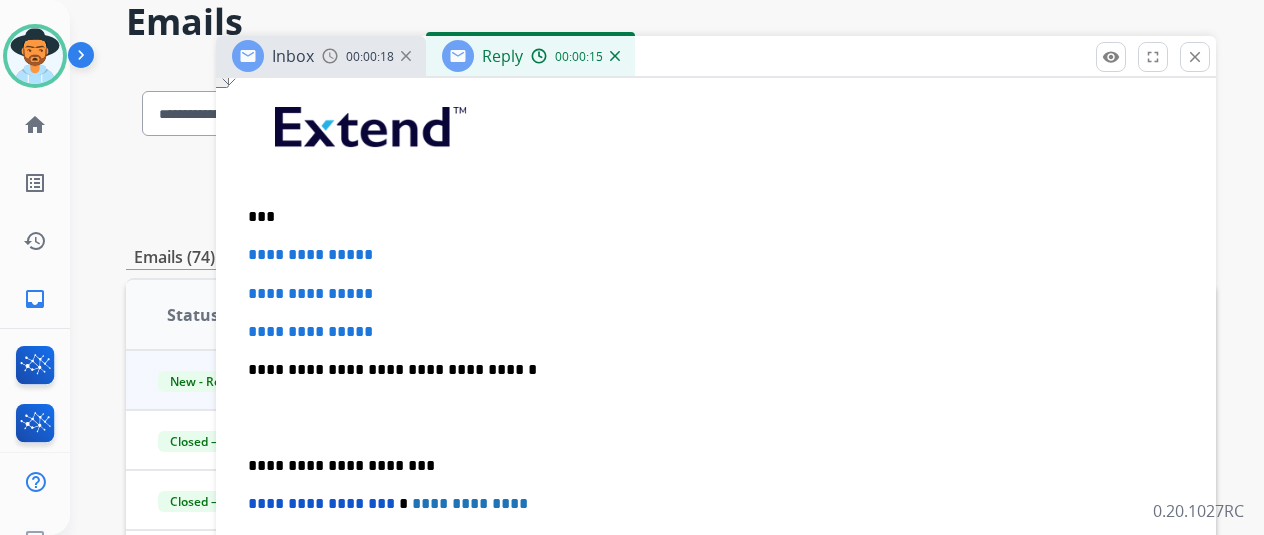type 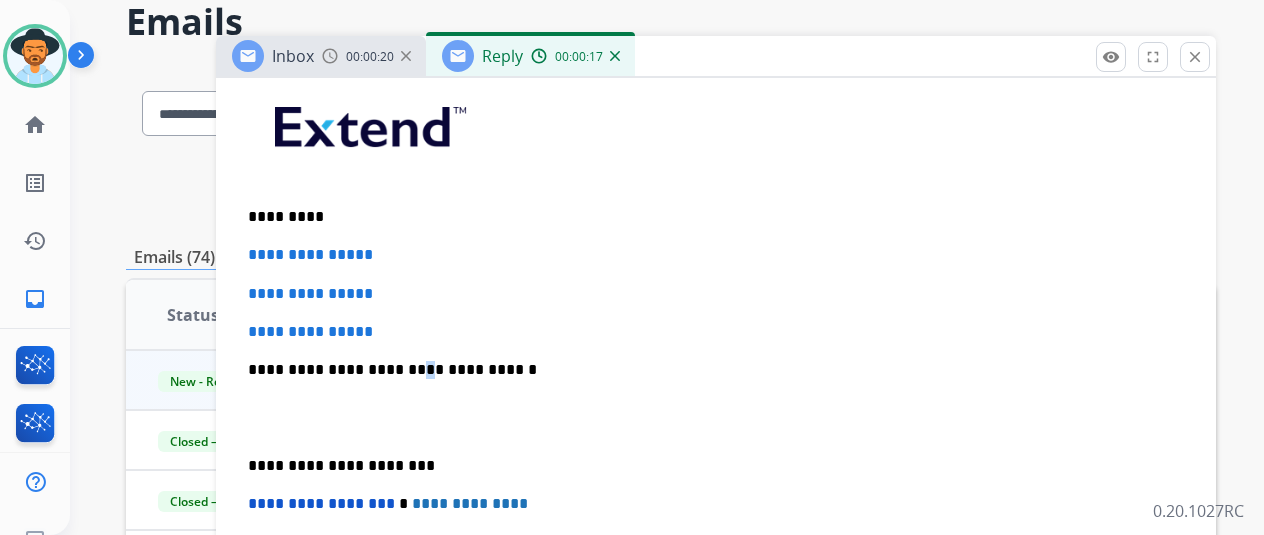 click on "**********" at bounding box center (716, 417) 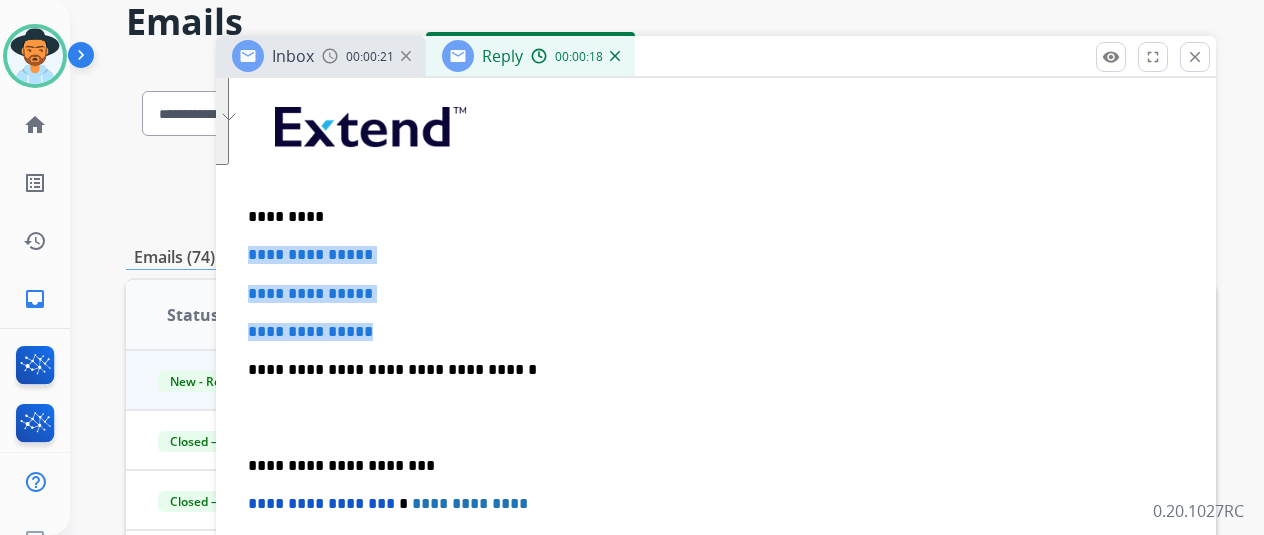 drag, startPoint x: 422, startPoint y: 329, endPoint x: 257, endPoint y: 255, distance: 180.83418 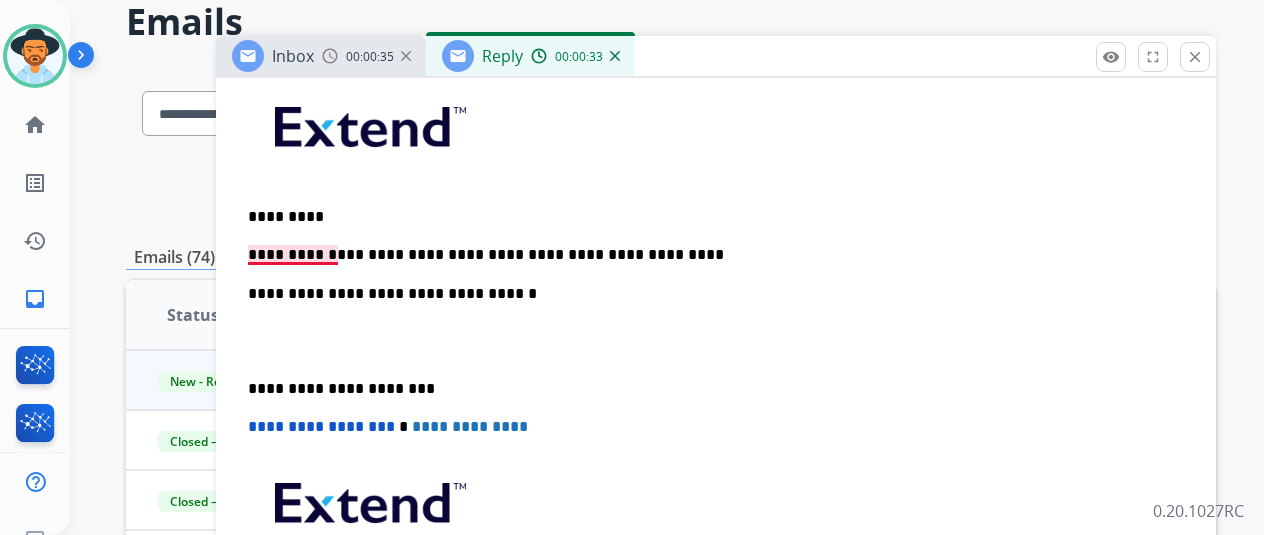 click on "**********" at bounding box center [708, 255] 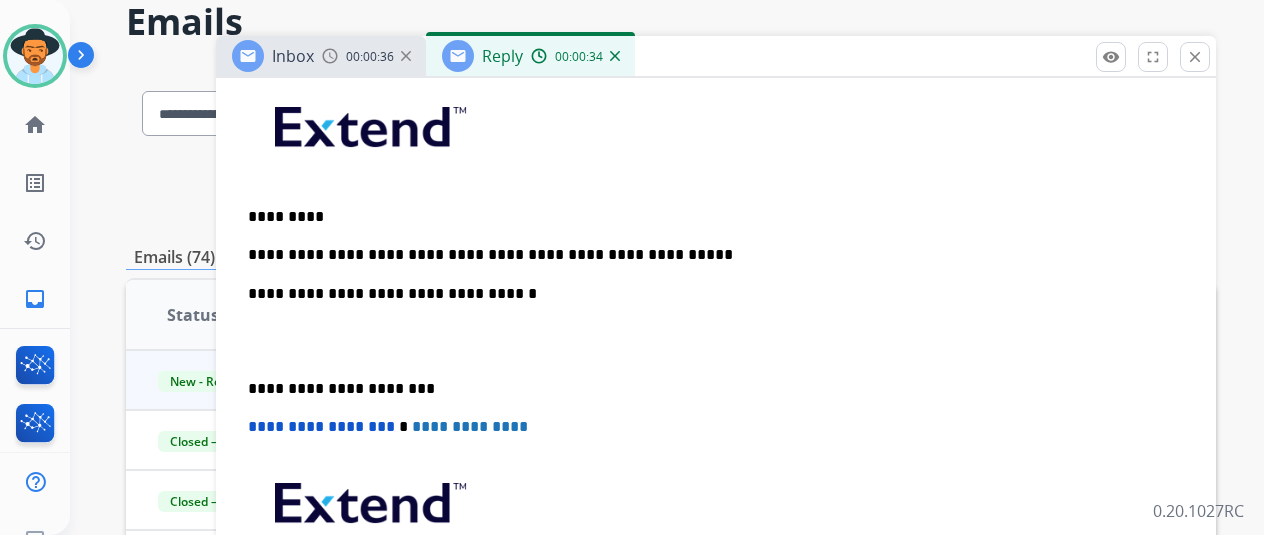 click on "**********" at bounding box center (716, 378) 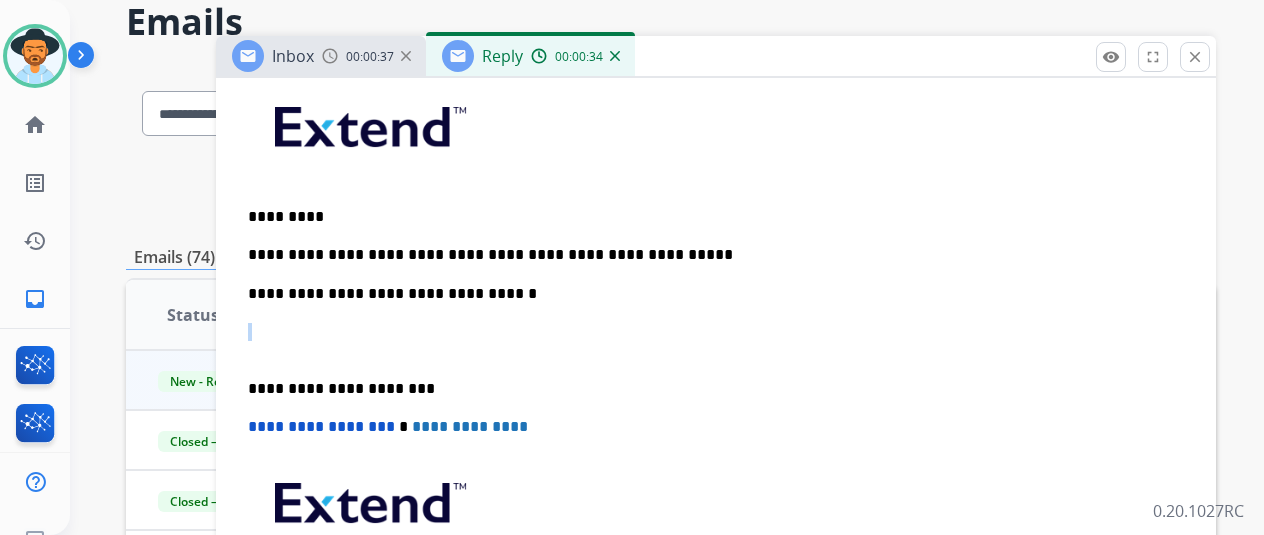 click on "**********" at bounding box center (716, 378) 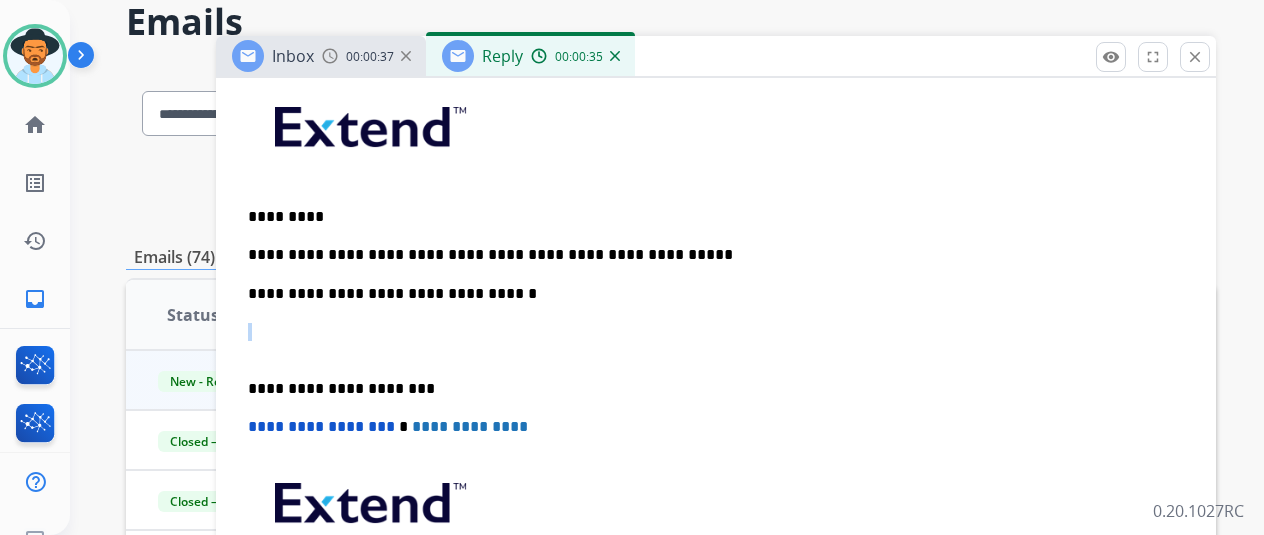 click on "**********" at bounding box center (708, 255) 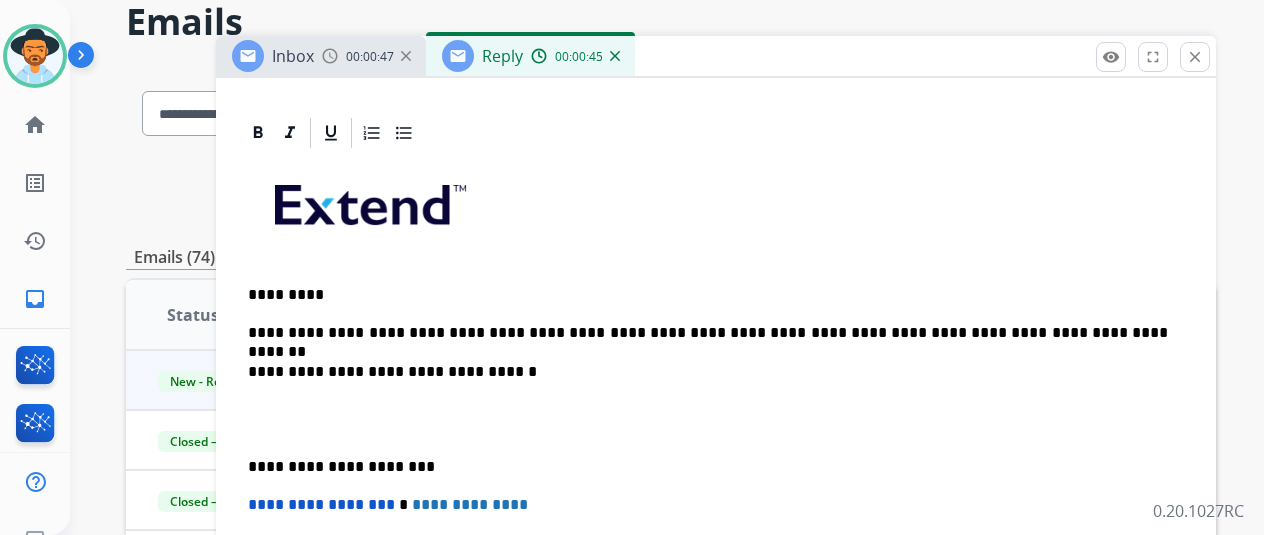 scroll, scrollTop: 400, scrollLeft: 0, axis: vertical 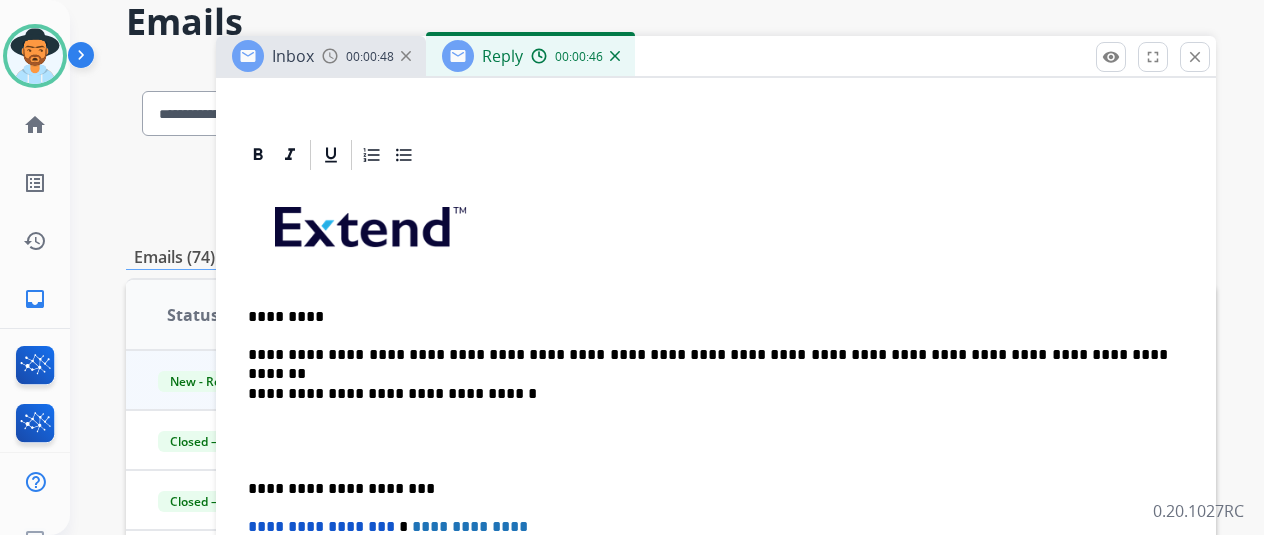 click on "**********" at bounding box center [708, 355] 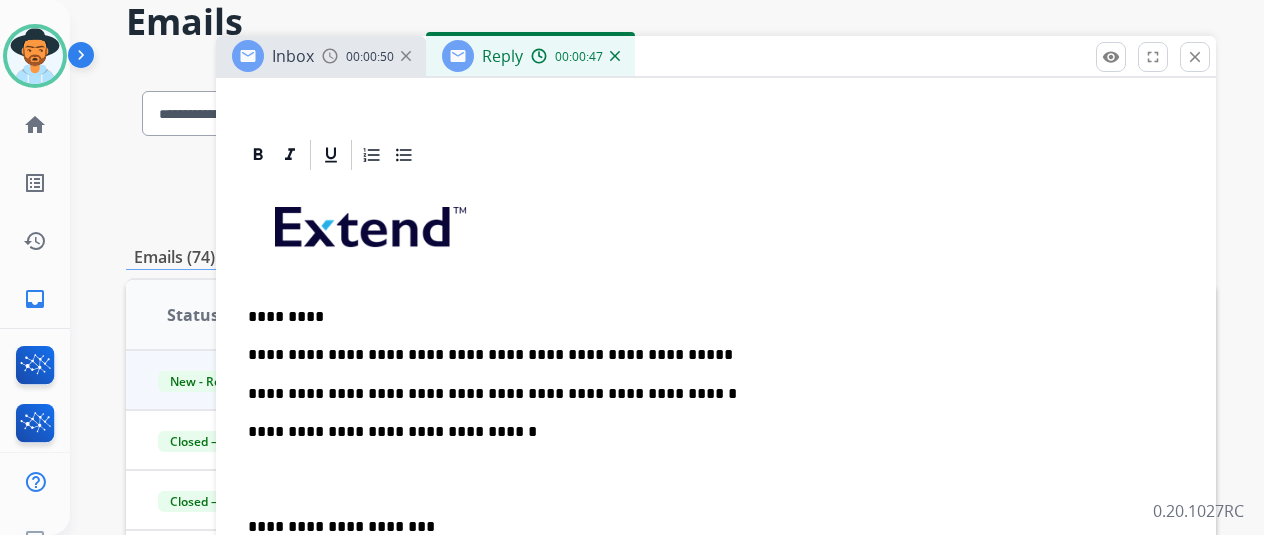 click on "**********" at bounding box center (716, 498) 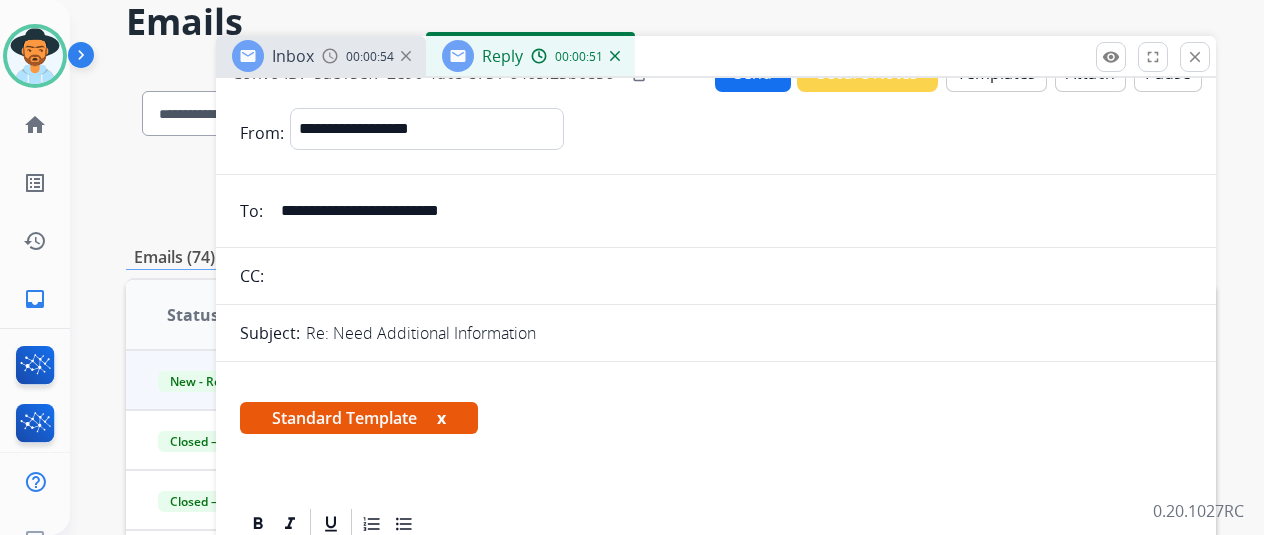 scroll, scrollTop: 0, scrollLeft: 0, axis: both 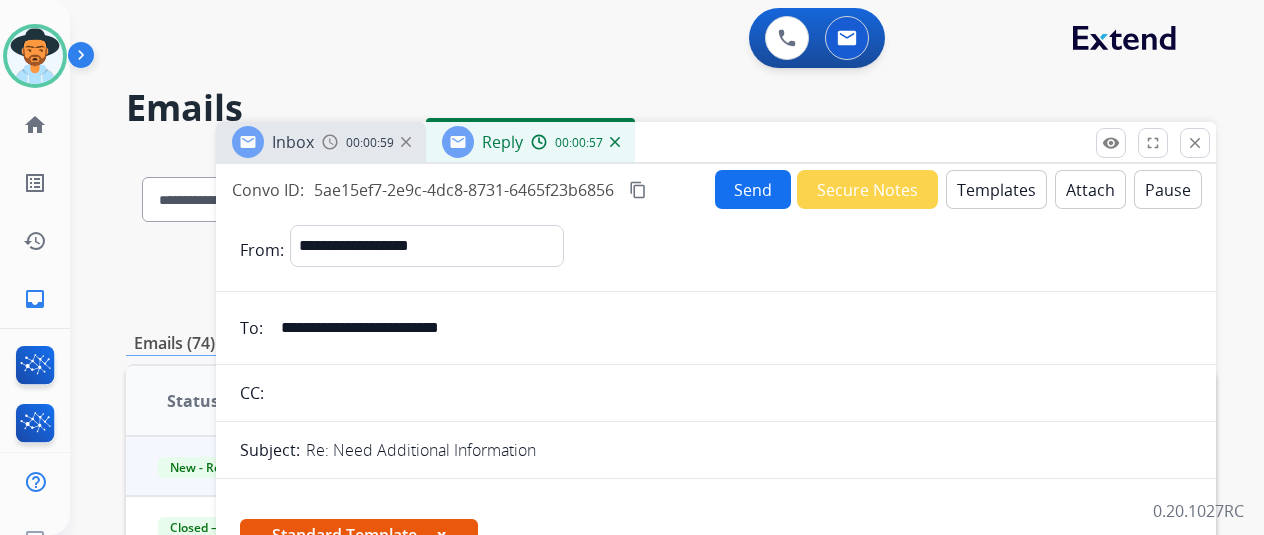 click on "content_copy" at bounding box center [638, 190] 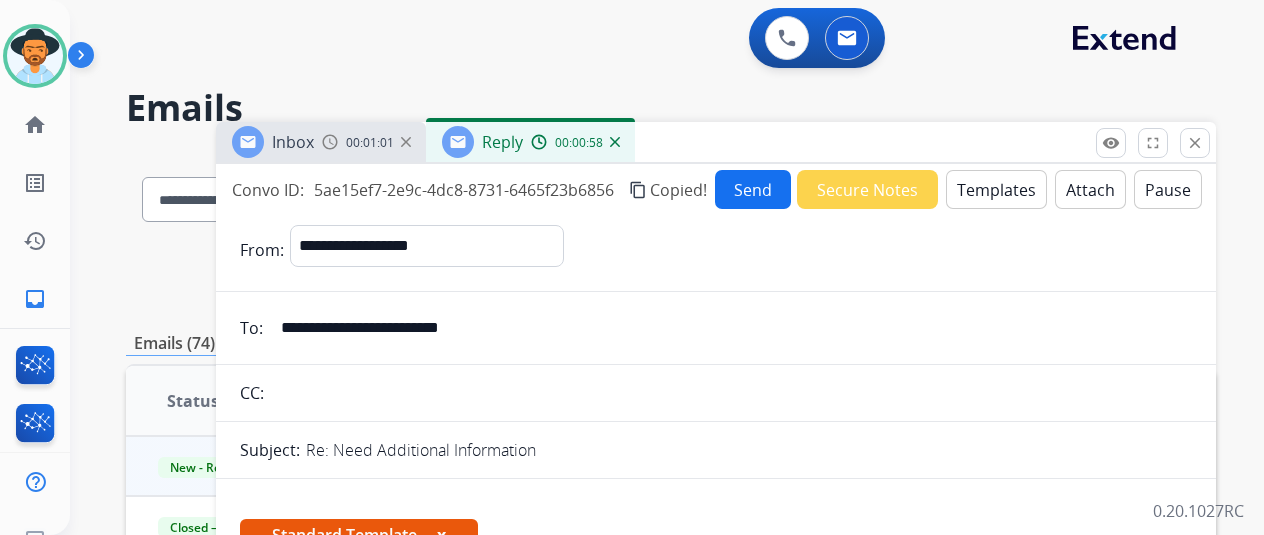 click on "Send" at bounding box center [753, 189] 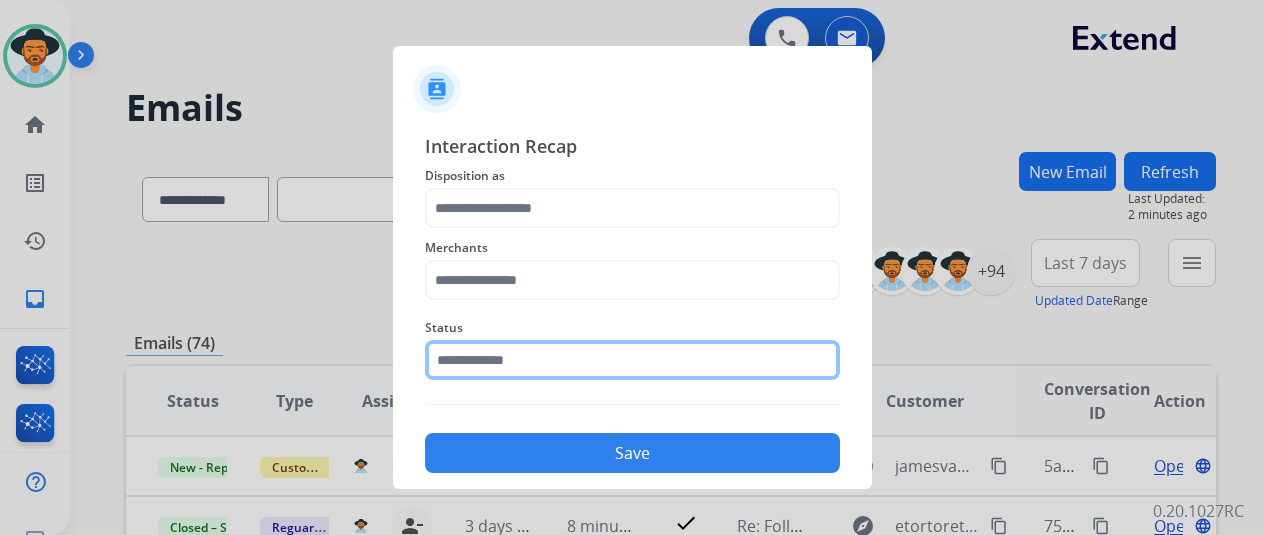 click 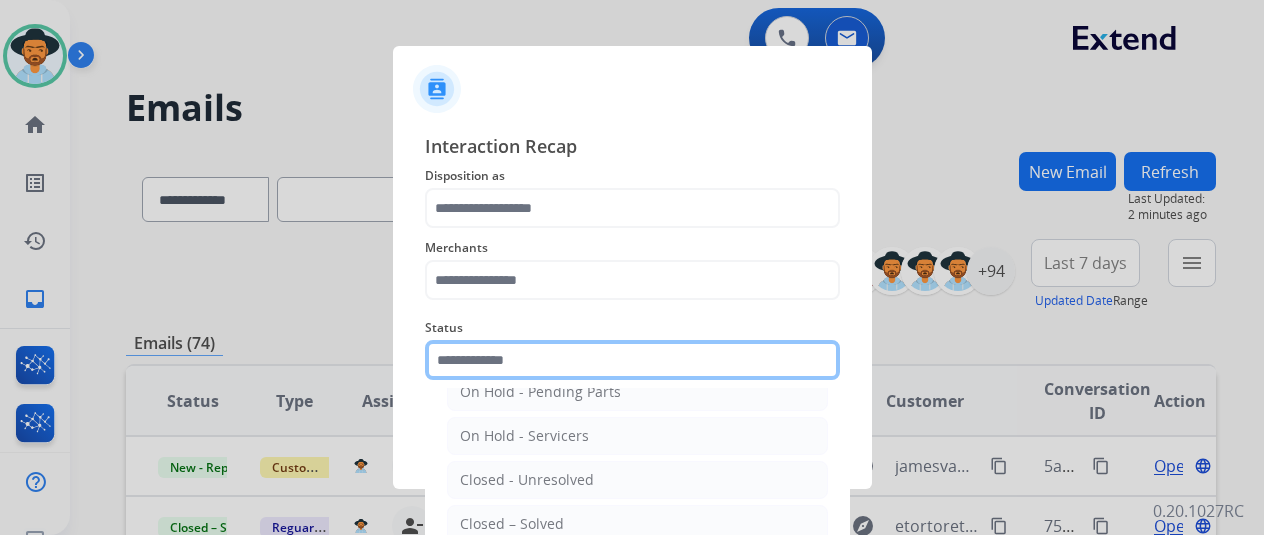scroll, scrollTop: 114, scrollLeft: 0, axis: vertical 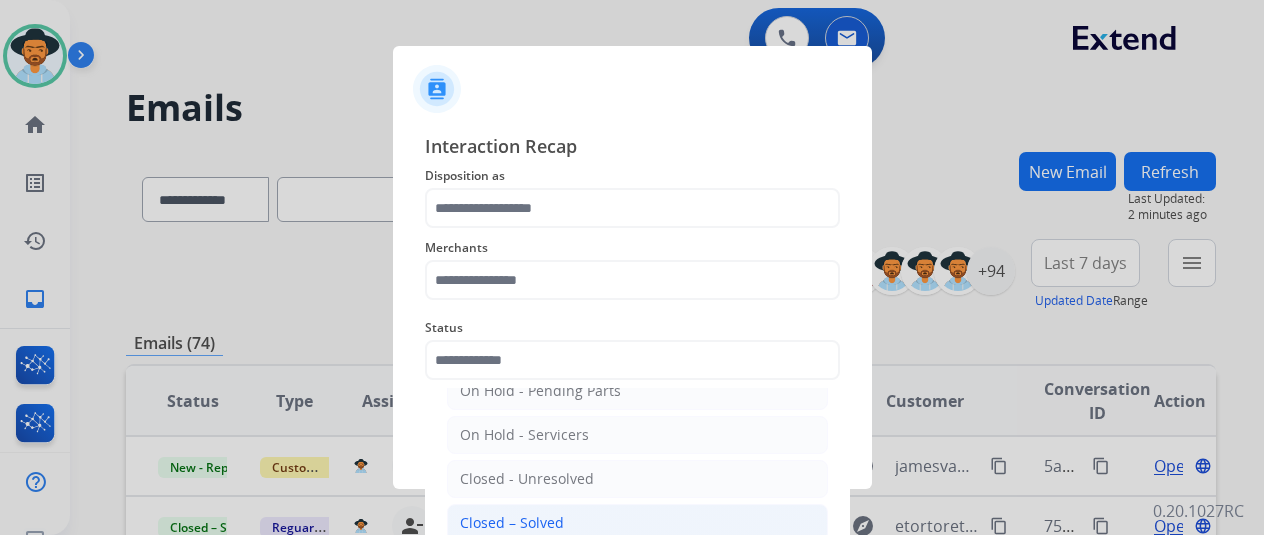 click on "Closed – Solved" 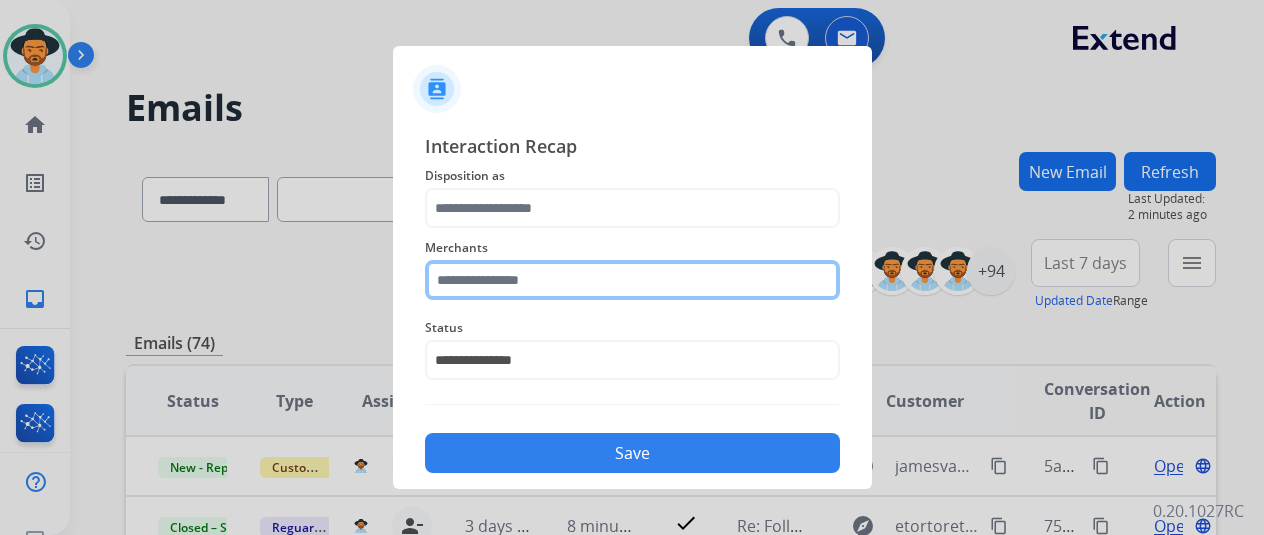 click 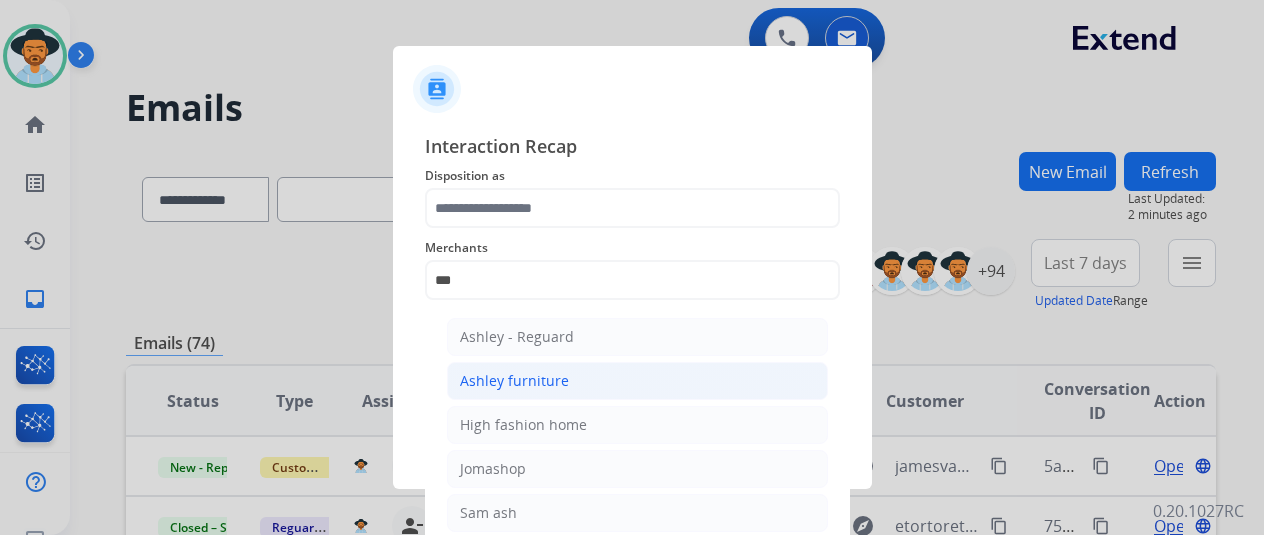 click on "Ashley furniture" 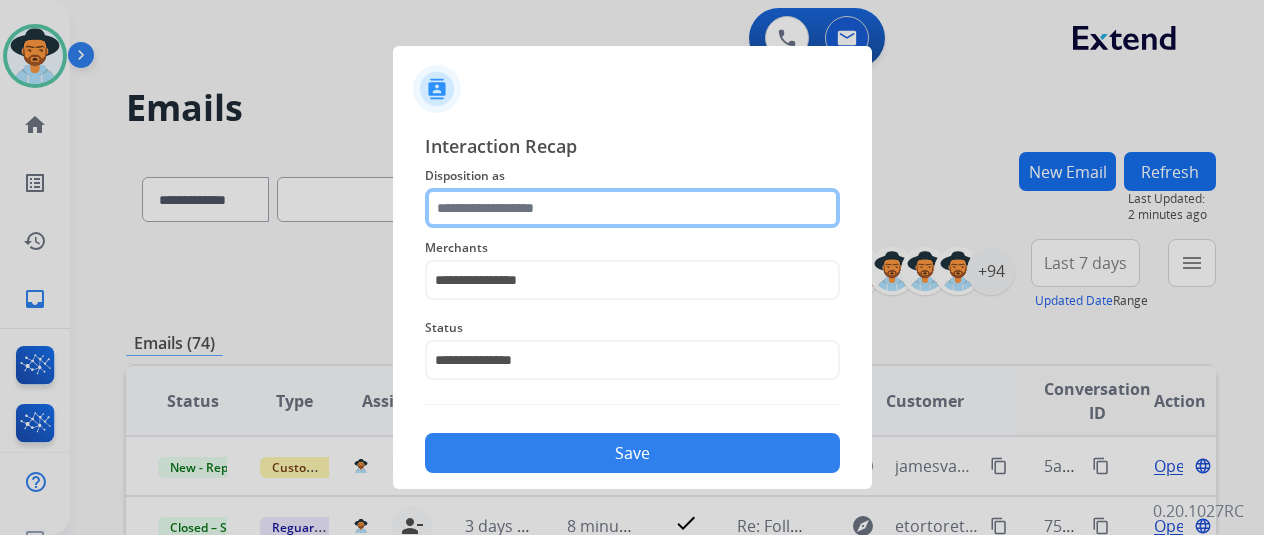 click 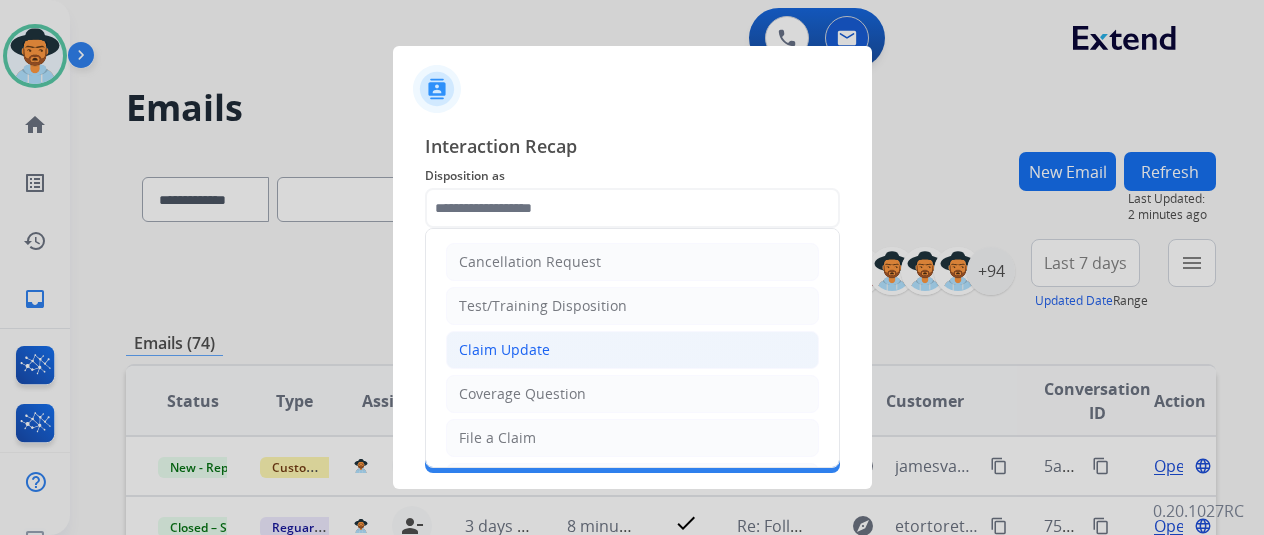 click on "Claim Update" 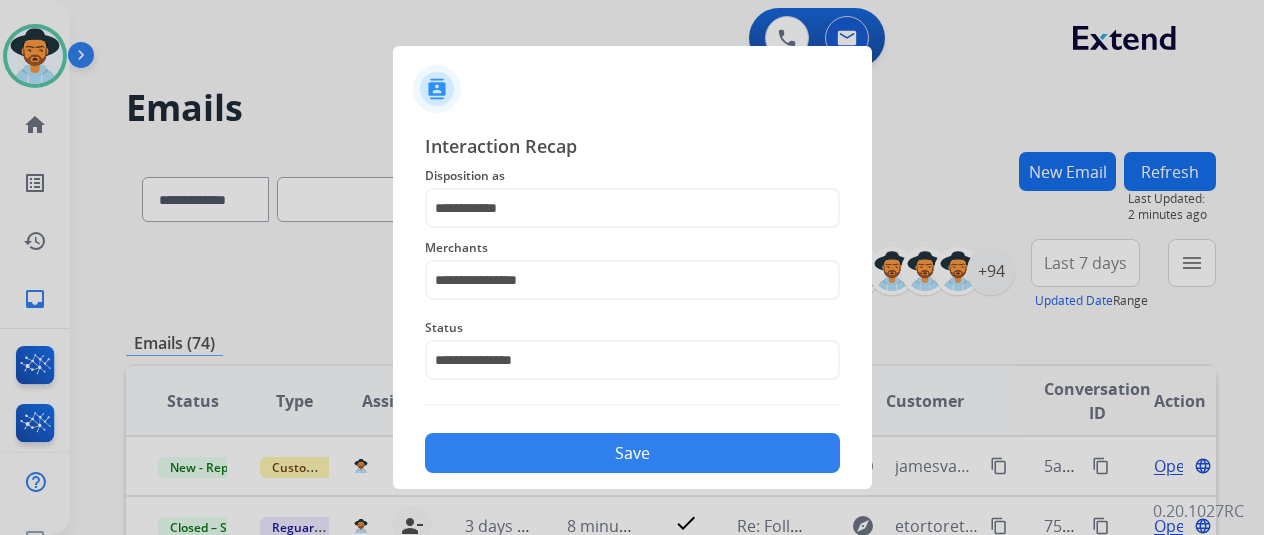 click on "Save" 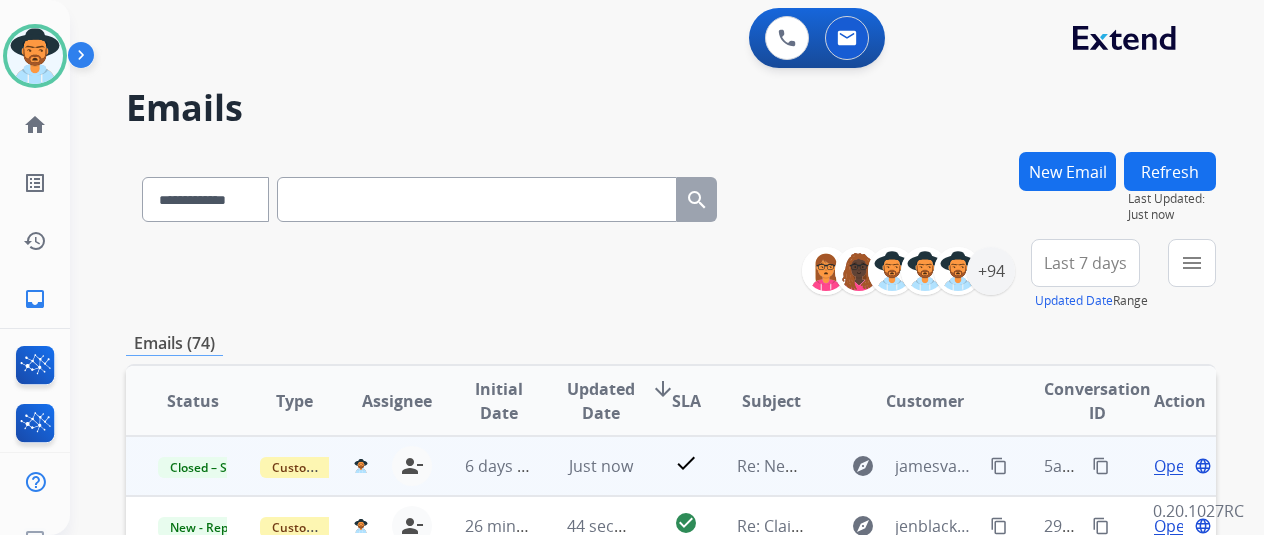 click on "content_copy" at bounding box center (999, 466) 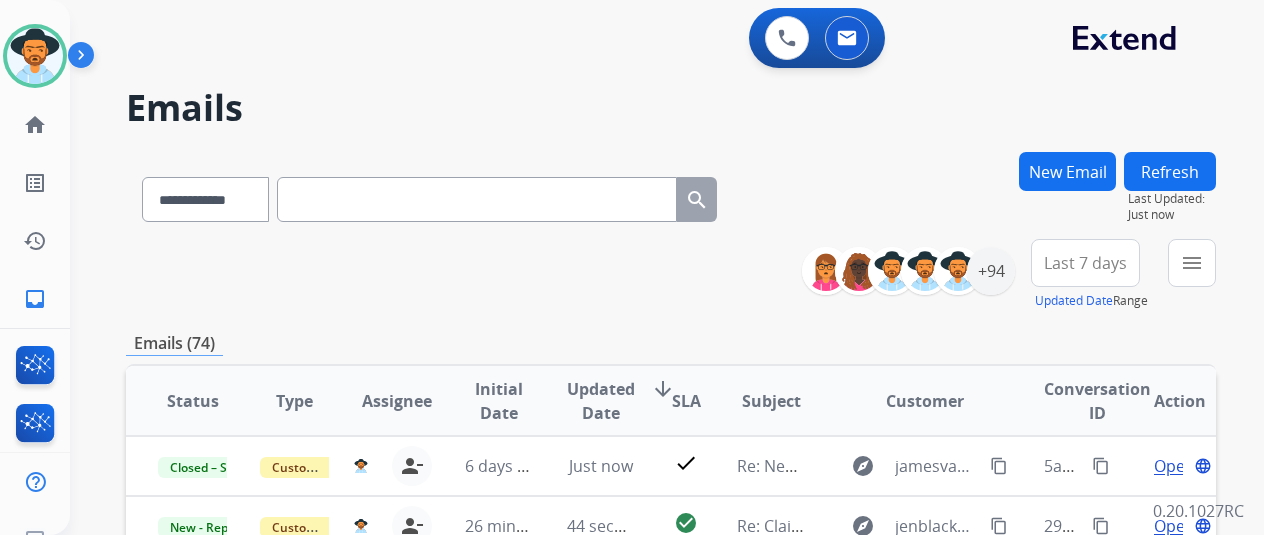 scroll, scrollTop: 2, scrollLeft: 0, axis: vertical 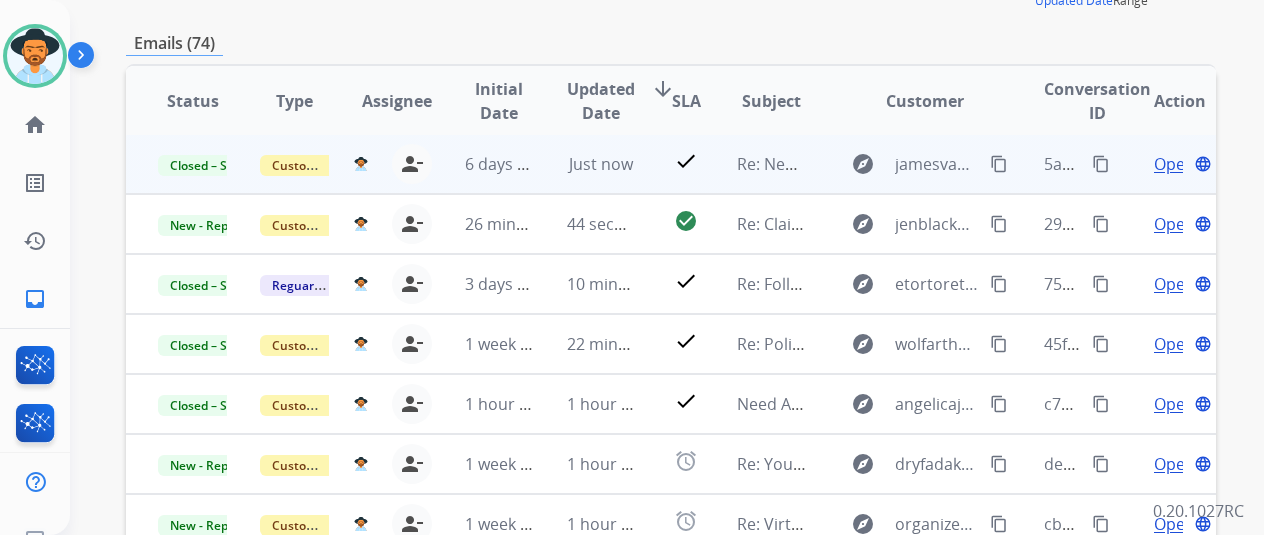 click on "Open" at bounding box center (1174, 164) 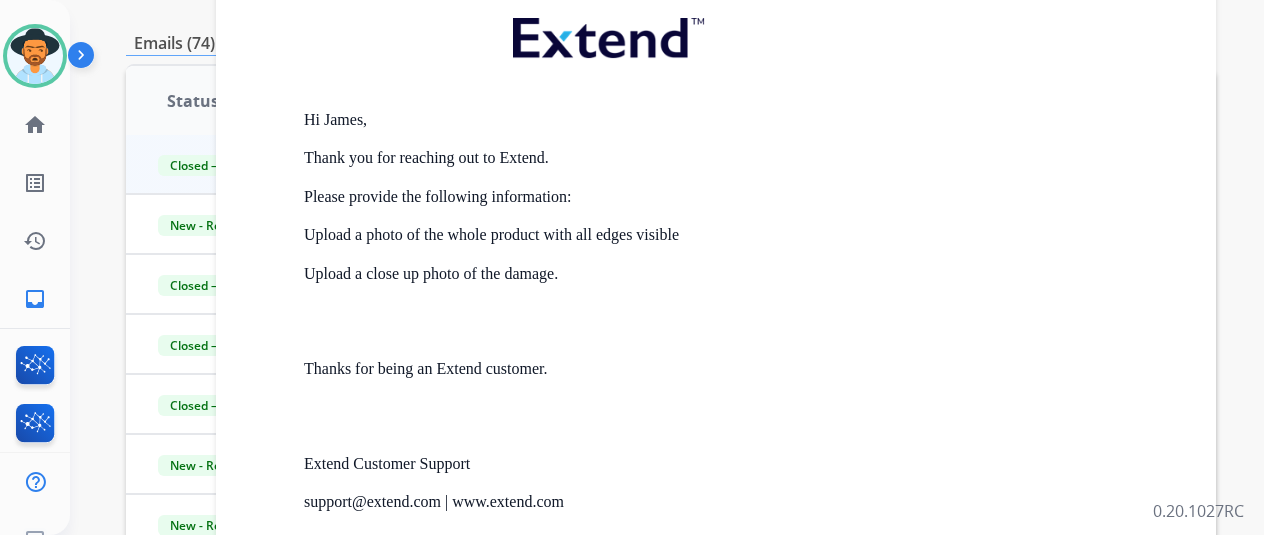 scroll, scrollTop: 2193, scrollLeft: 0, axis: vertical 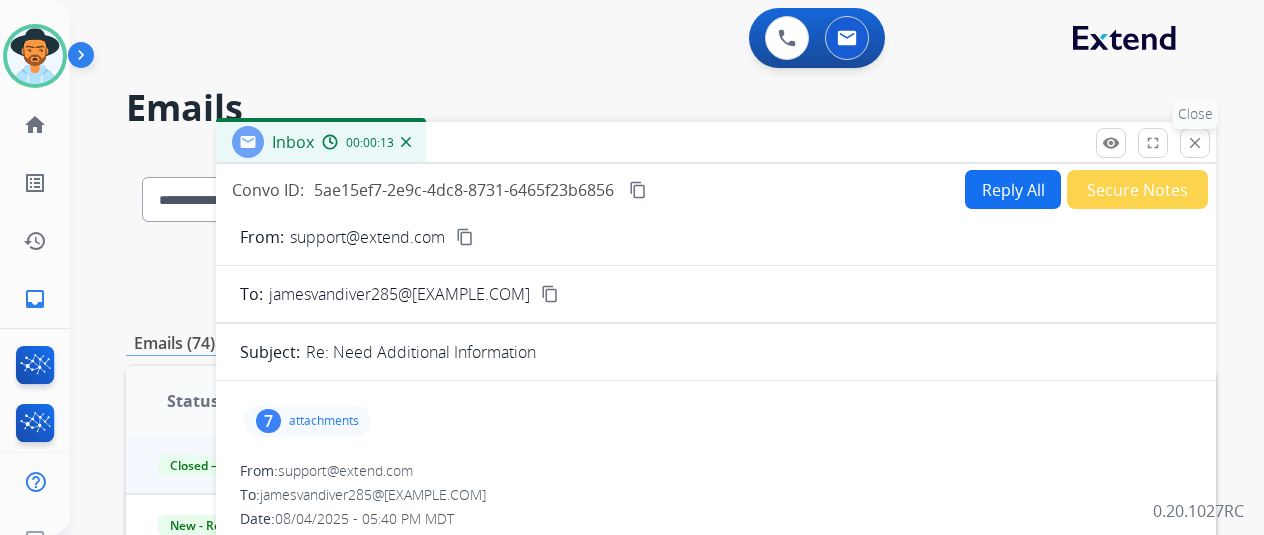 click on "close Close" at bounding box center (1195, 143) 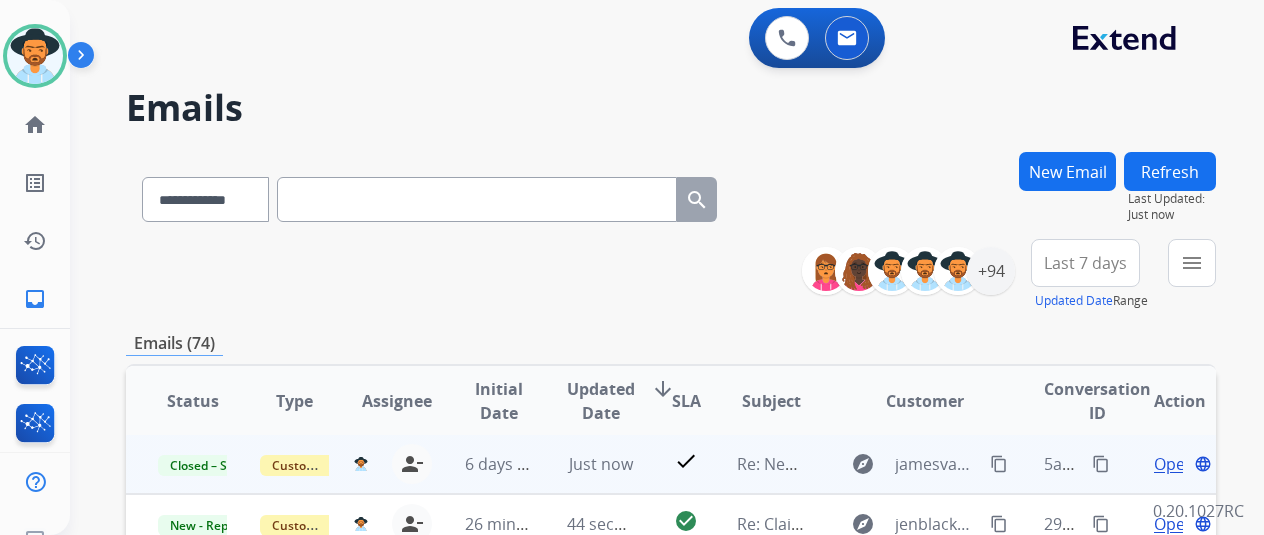 click on "content_copy" at bounding box center [1101, 464] 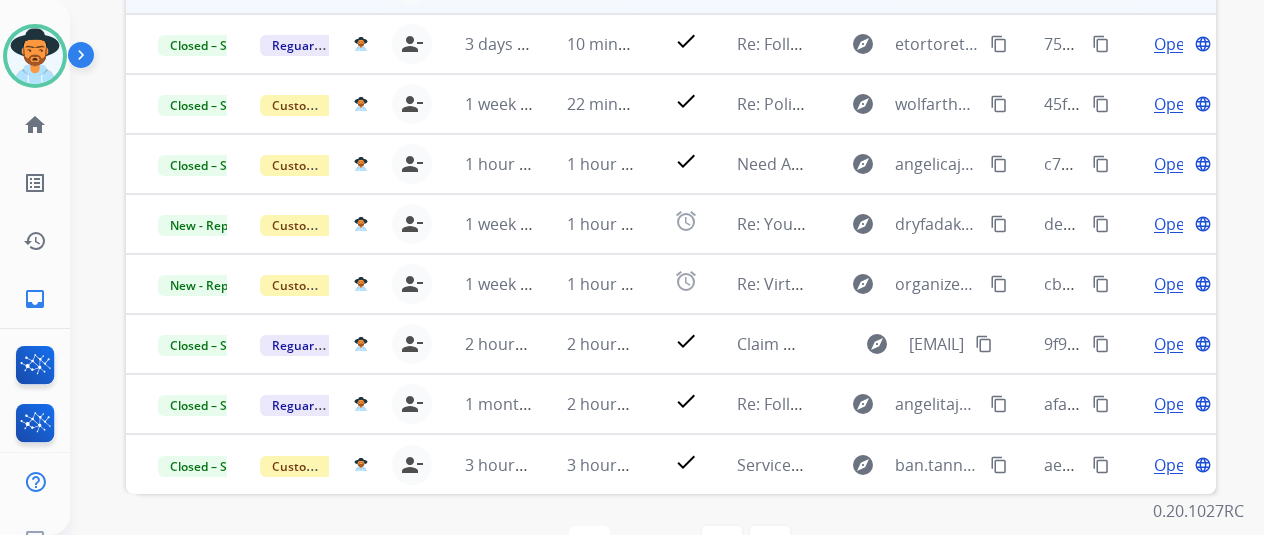 scroll, scrollTop: 586, scrollLeft: 0, axis: vertical 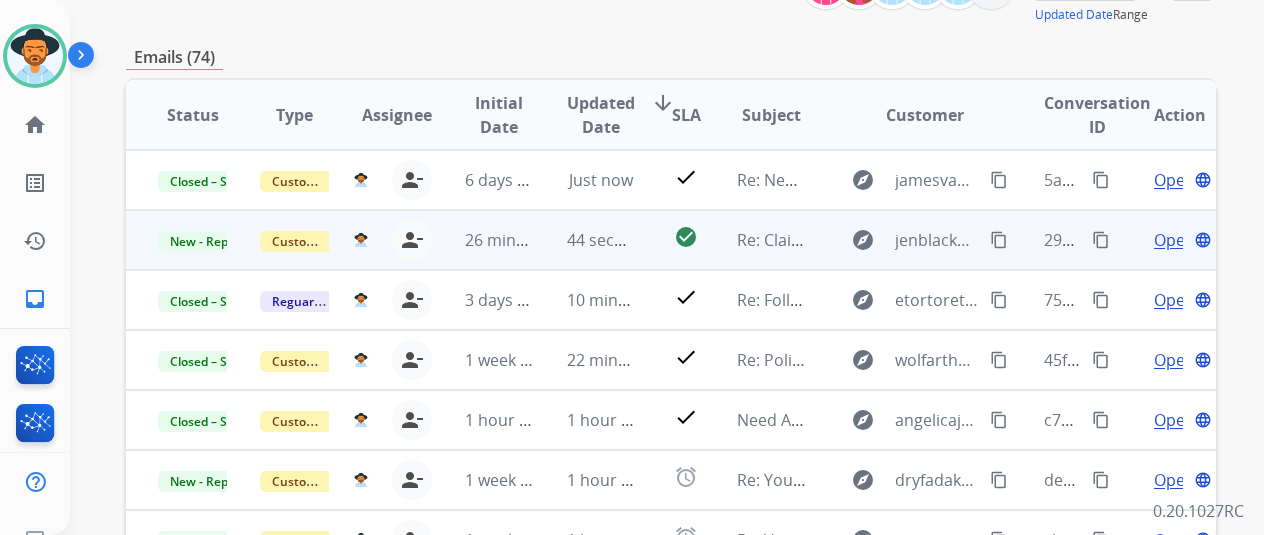 click on "Open" at bounding box center (1174, 240) 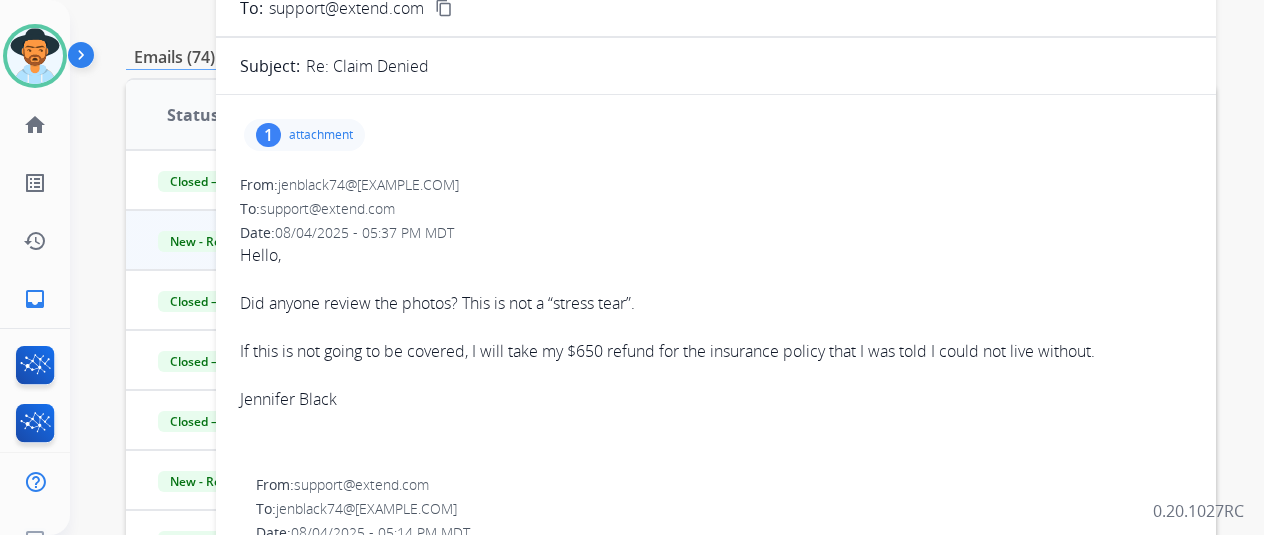 click on "1 attachment" at bounding box center [304, 135] 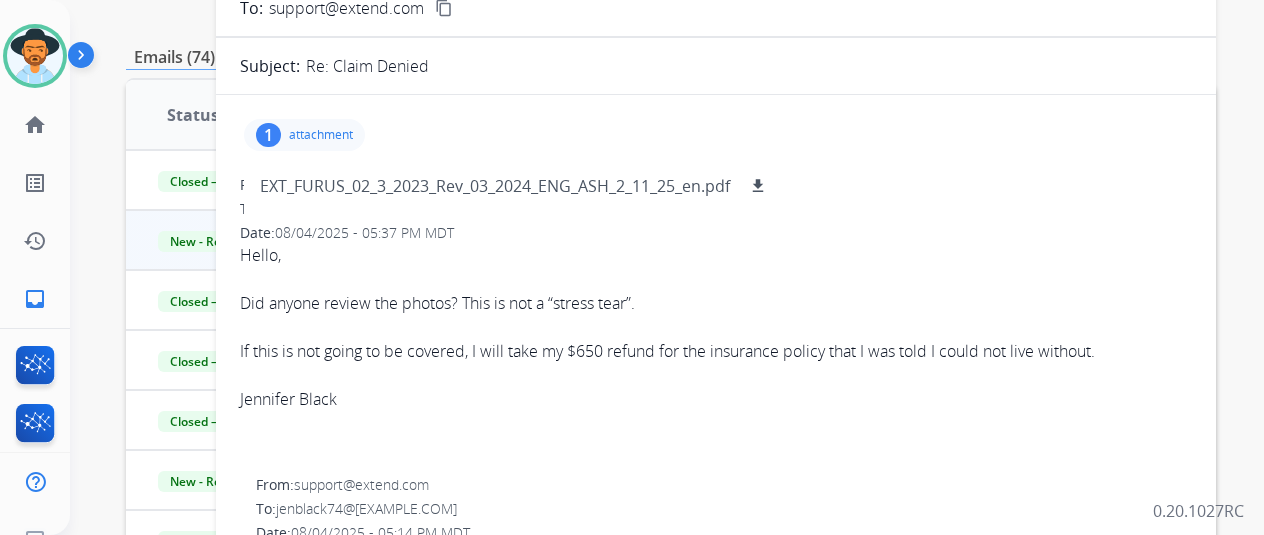 click on "attachment" at bounding box center [321, 135] 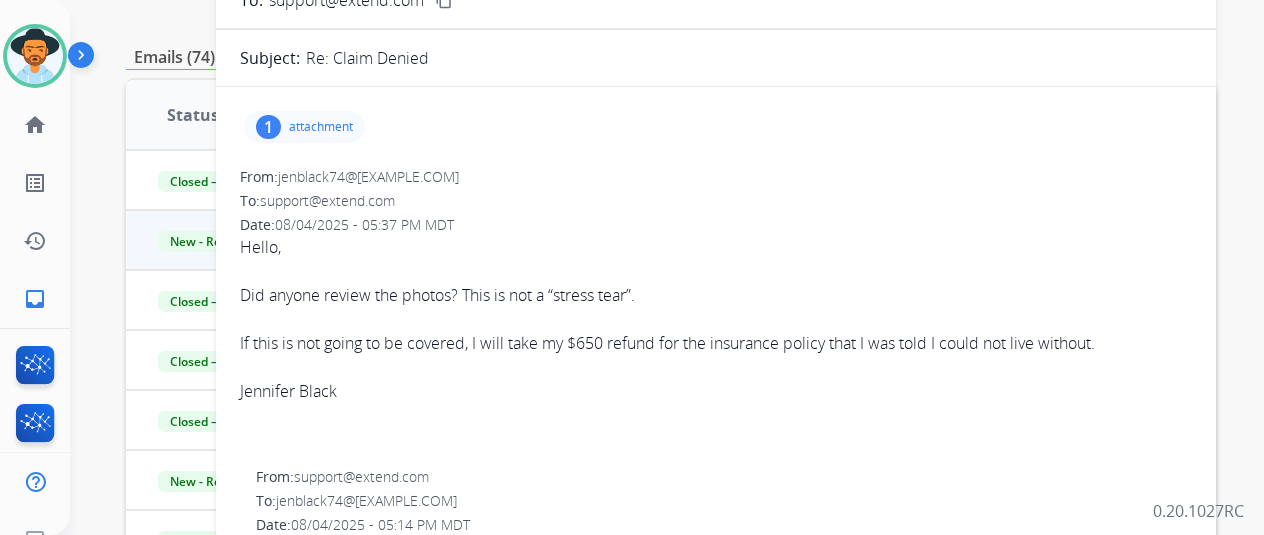 scroll, scrollTop: 0, scrollLeft: 0, axis: both 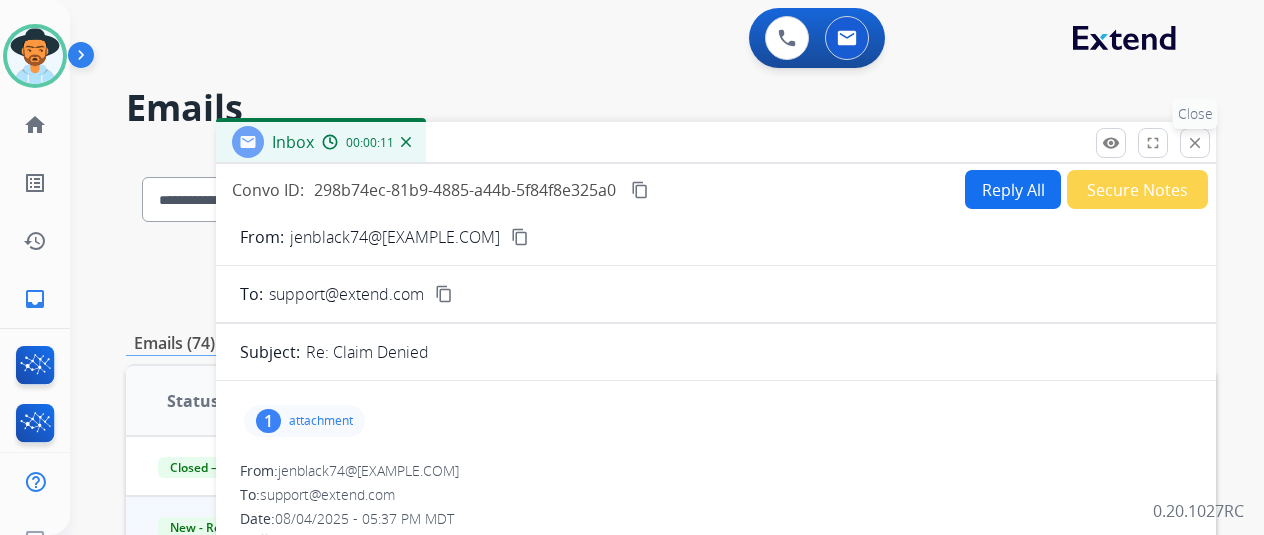 click on "close" at bounding box center (1195, 143) 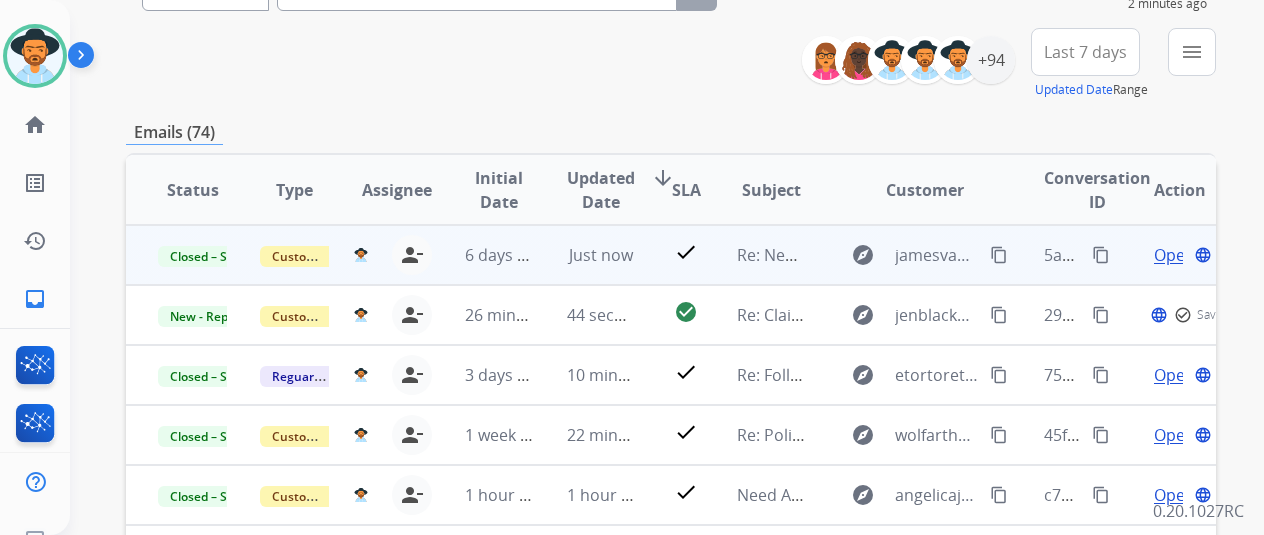 scroll, scrollTop: 300, scrollLeft: 0, axis: vertical 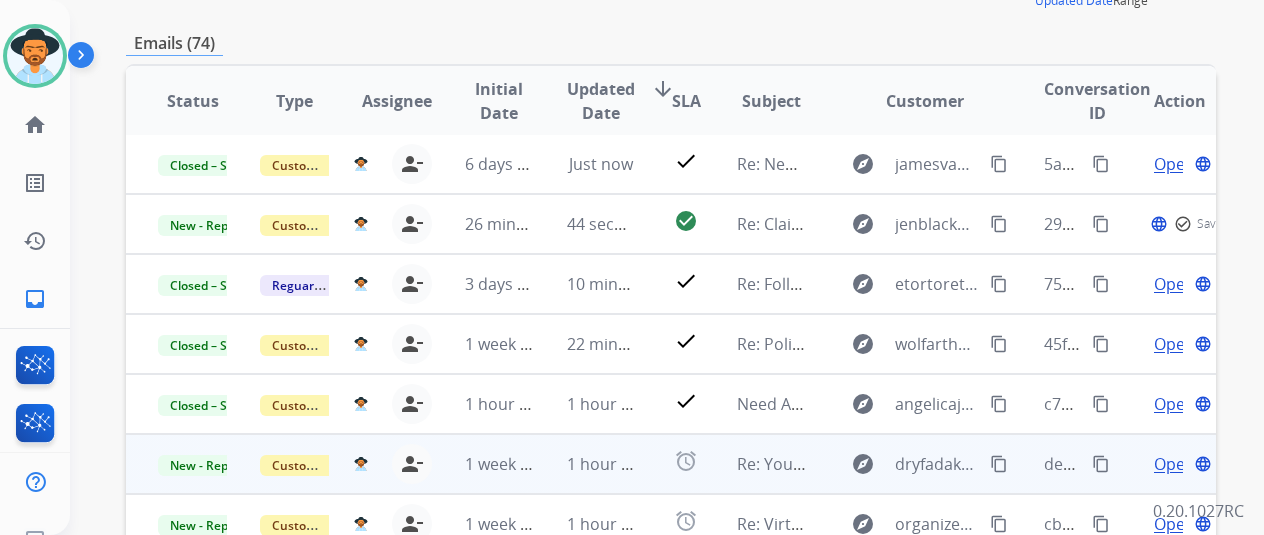 click on "Open" at bounding box center (1174, 464) 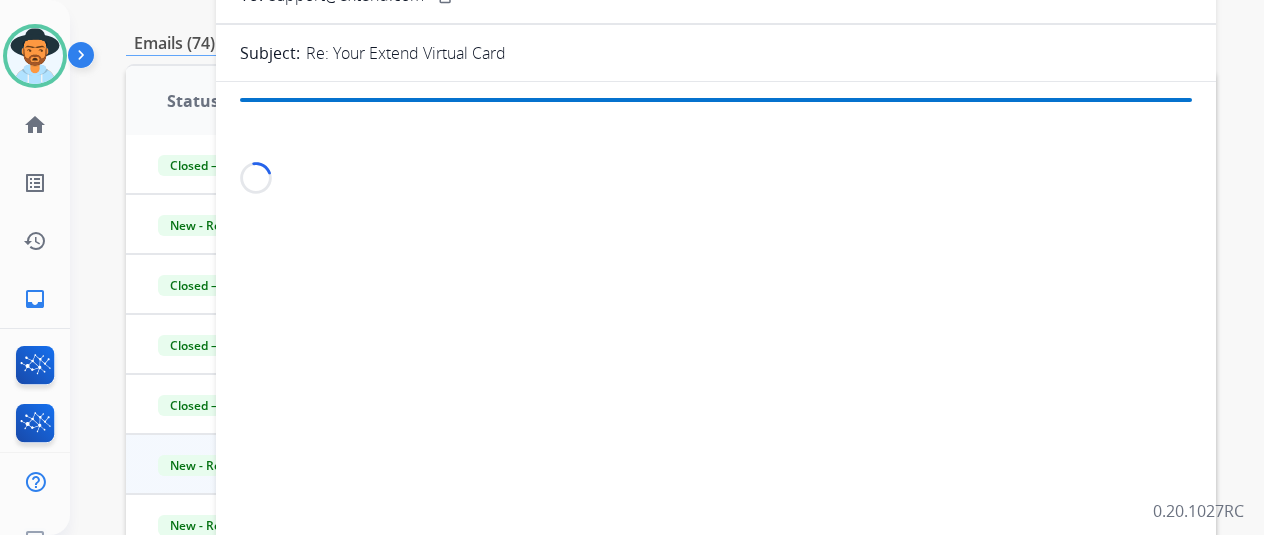 scroll, scrollTop: 2, scrollLeft: 0, axis: vertical 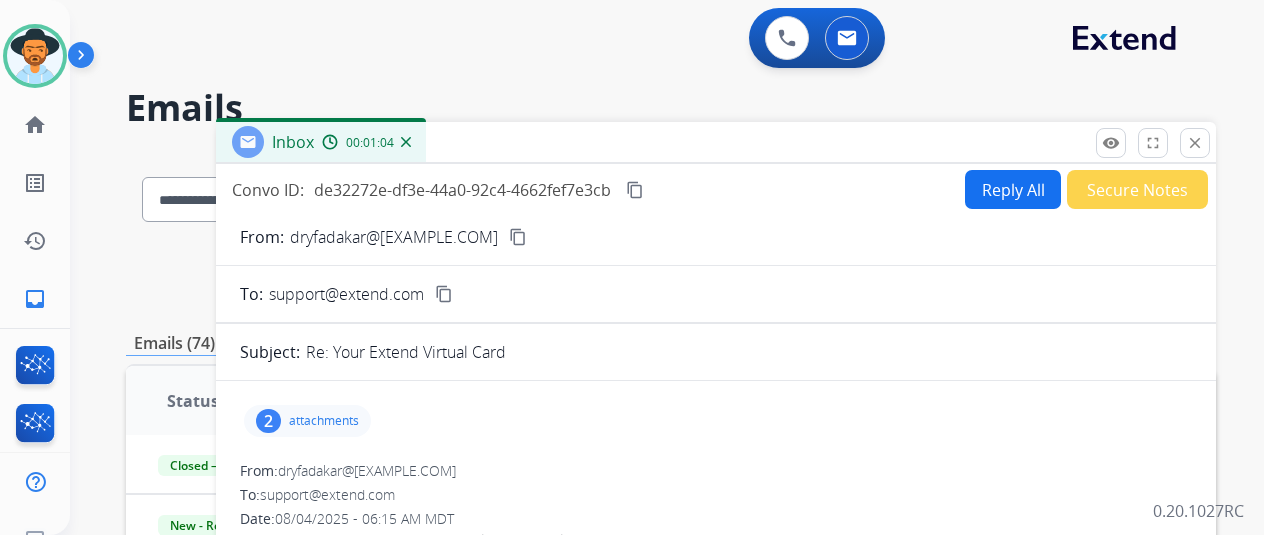 click on "Reply All" at bounding box center [1013, 189] 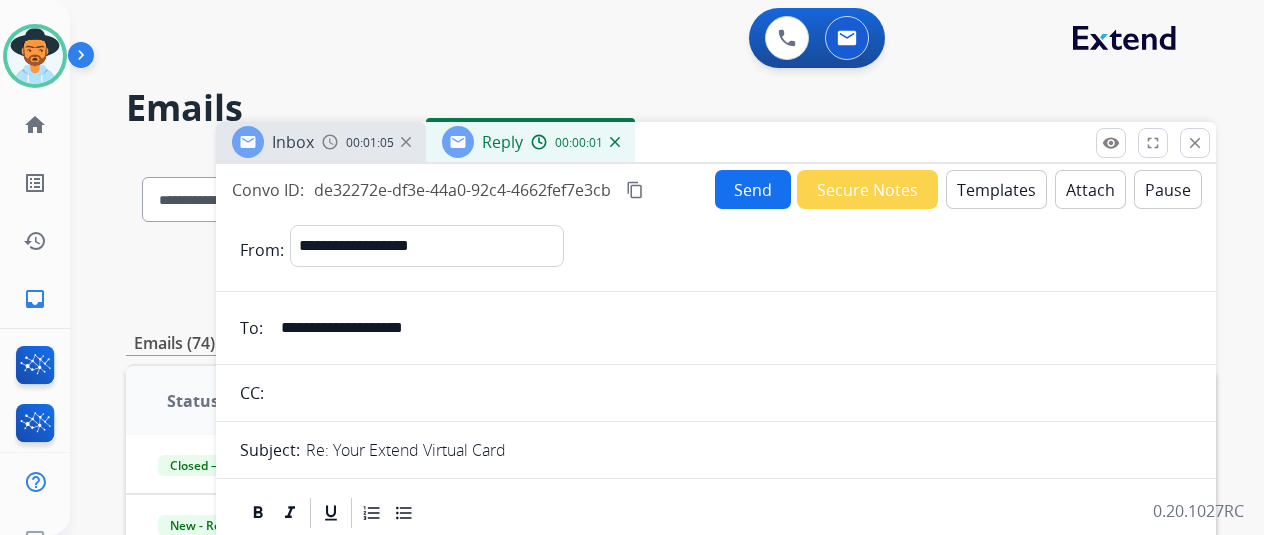 click on "Templates" at bounding box center [996, 189] 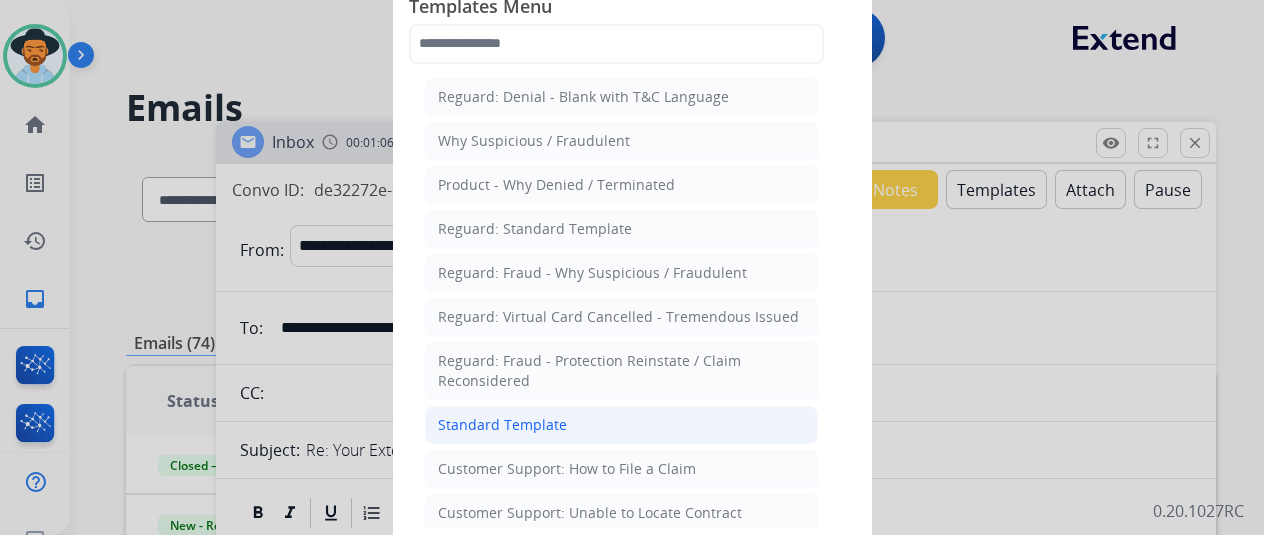 click on "Standard Template" 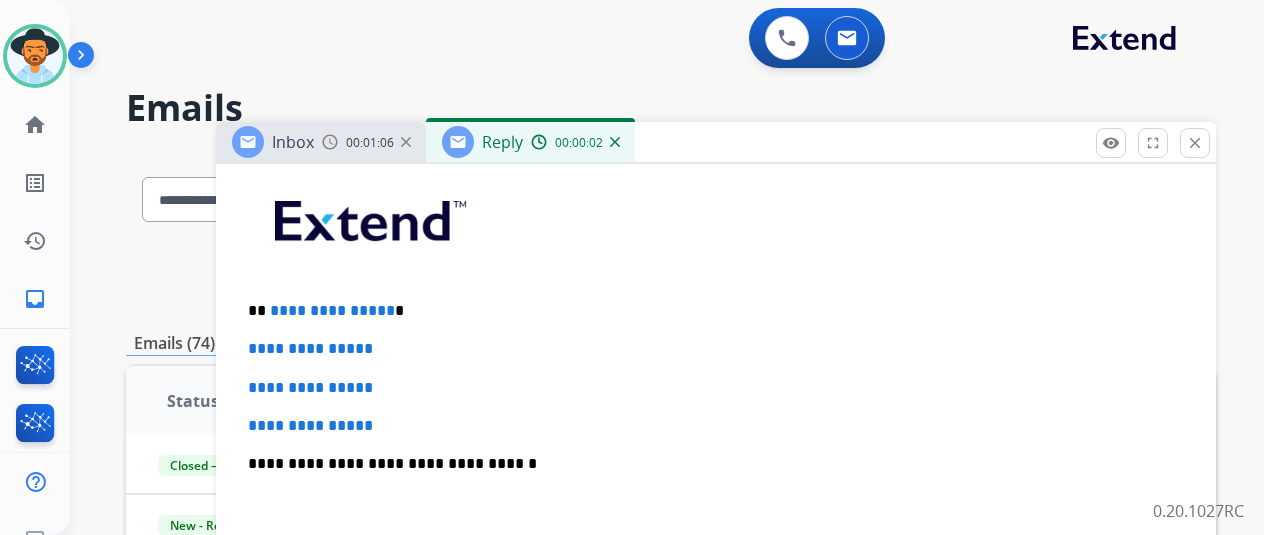 scroll, scrollTop: 500, scrollLeft: 0, axis: vertical 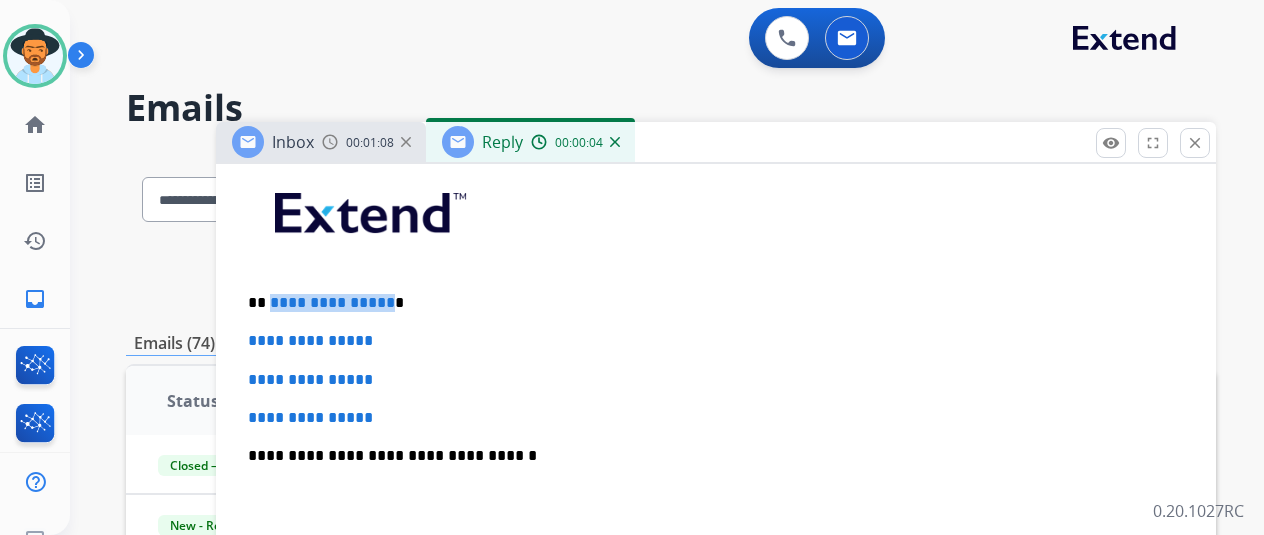 drag, startPoint x: 396, startPoint y: 299, endPoint x: 285, endPoint y: 294, distance: 111.11256 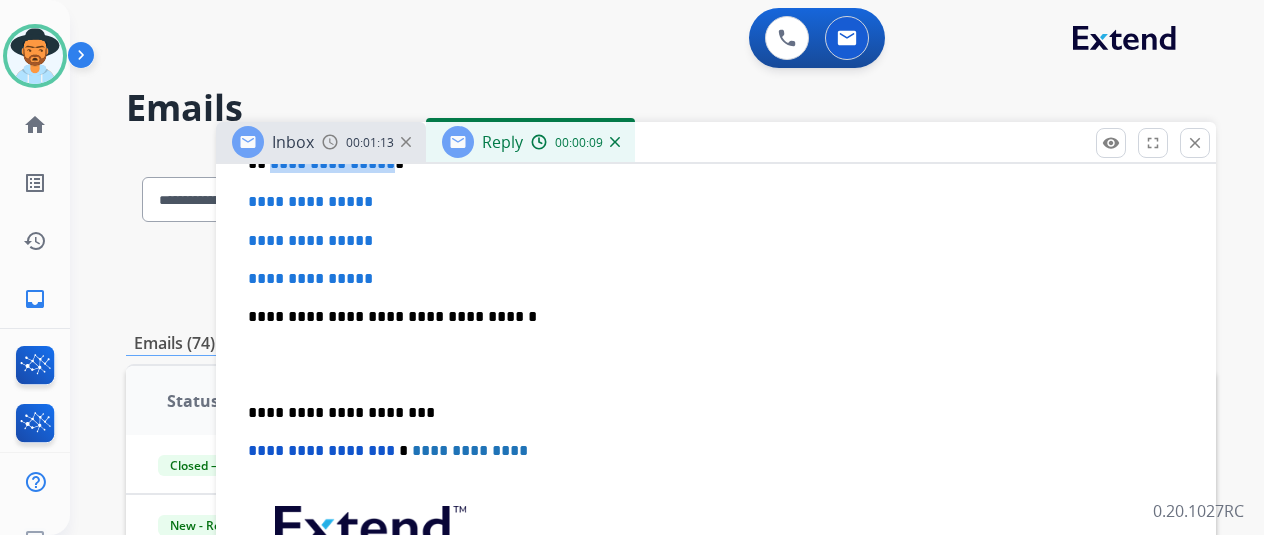 scroll, scrollTop: 600, scrollLeft: 0, axis: vertical 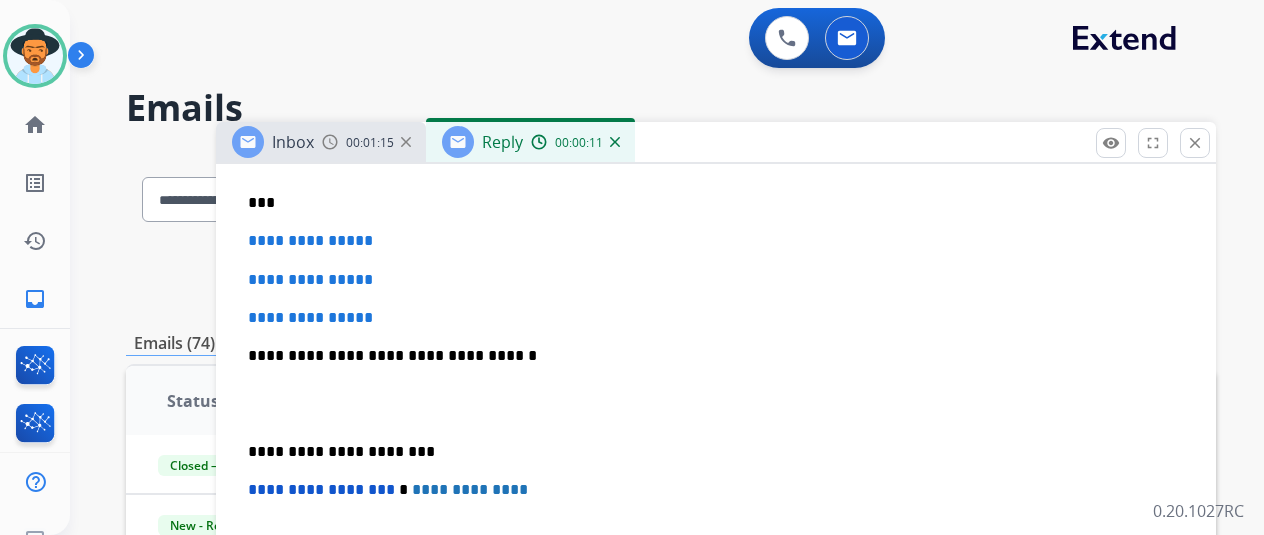 type 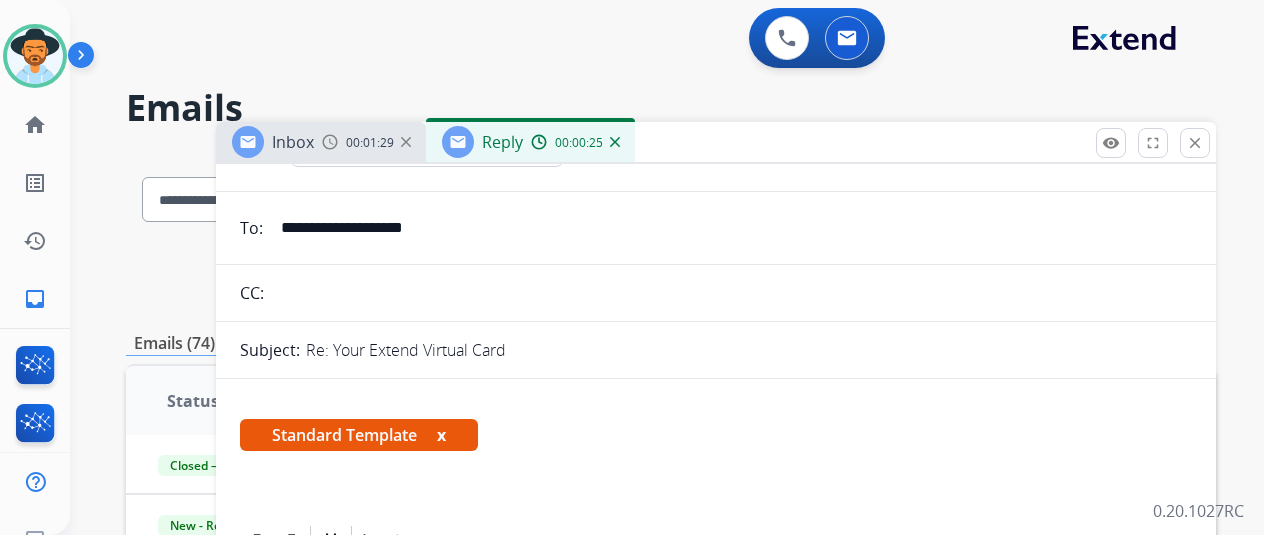 scroll, scrollTop: 0, scrollLeft: 0, axis: both 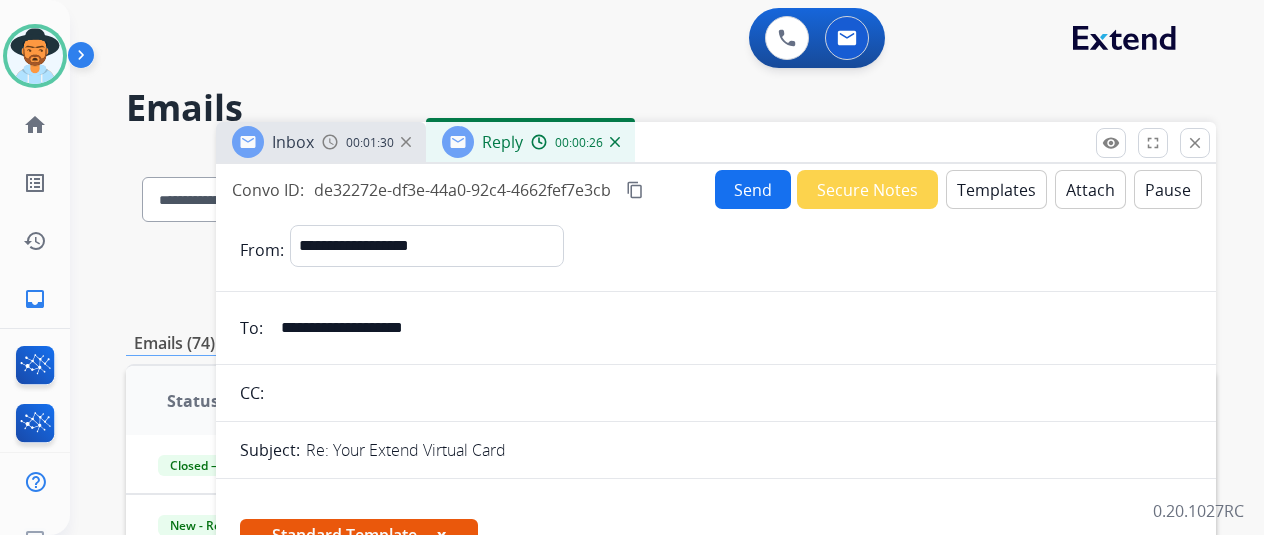 drag, startPoint x: 299, startPoint y: 336, endPoint x: 286, endPoint y: 334, distance: 13.152946 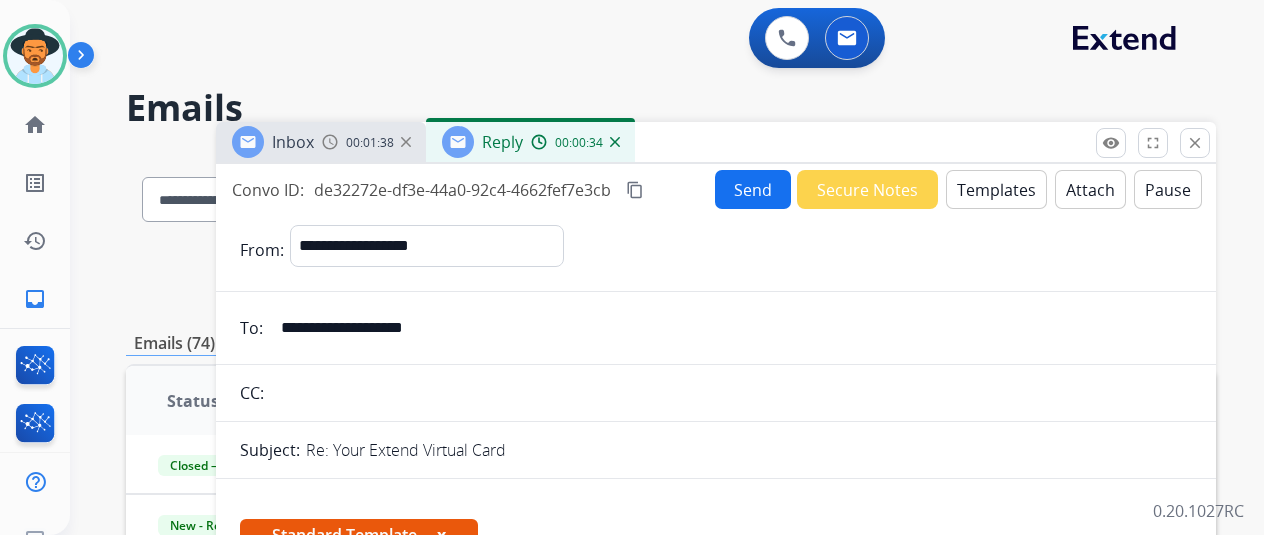 scroll, scrollTop: 400, scrollLeft: 0, axis: vertical 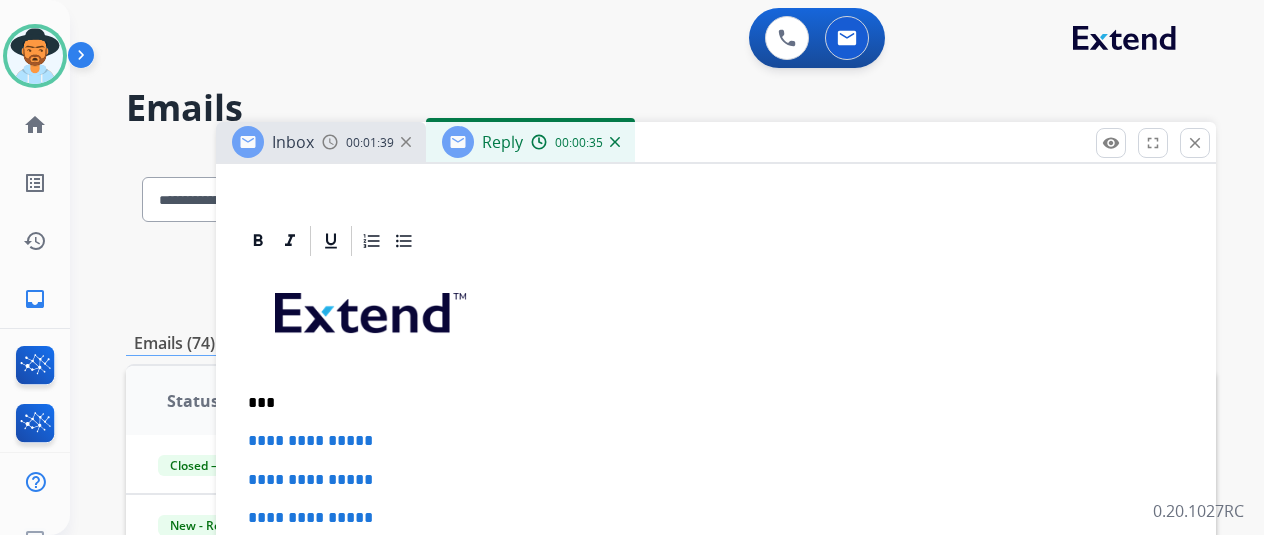 click on "**********" at bounding box center [716, 603] 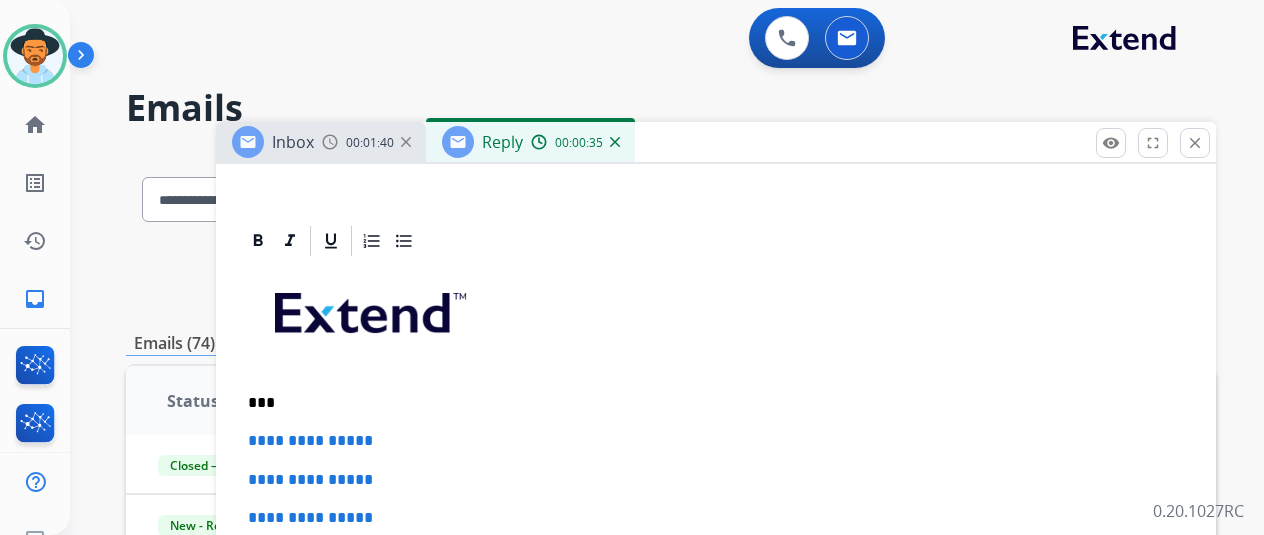 click on "***" at bounding box center [708, 403] 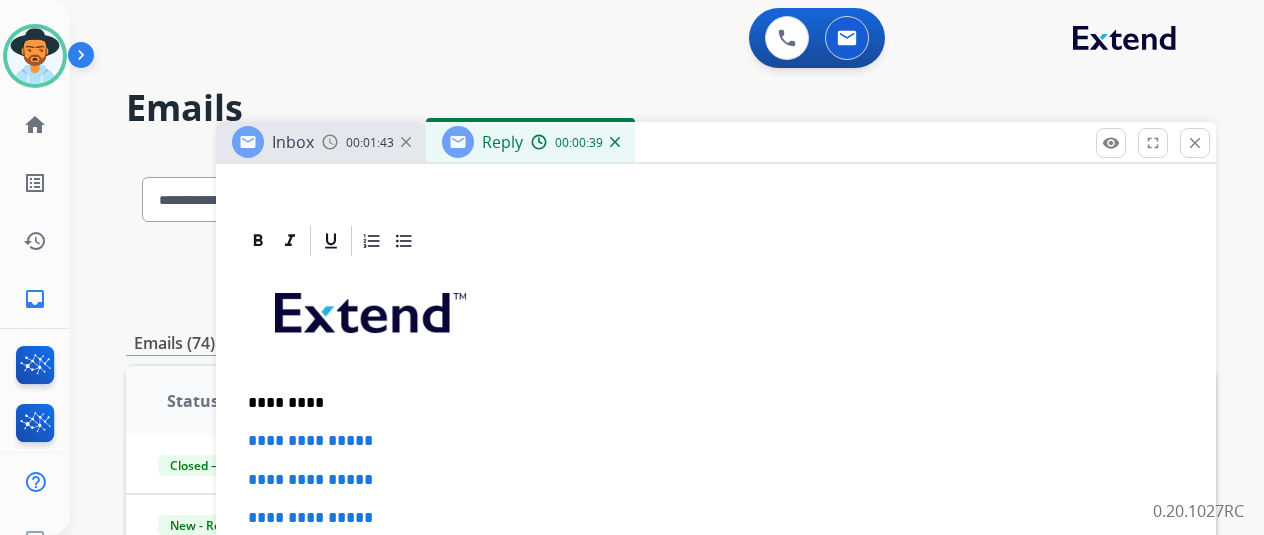 scroll, scrollTop: 600, scrollLeft: 0, axis: vertical 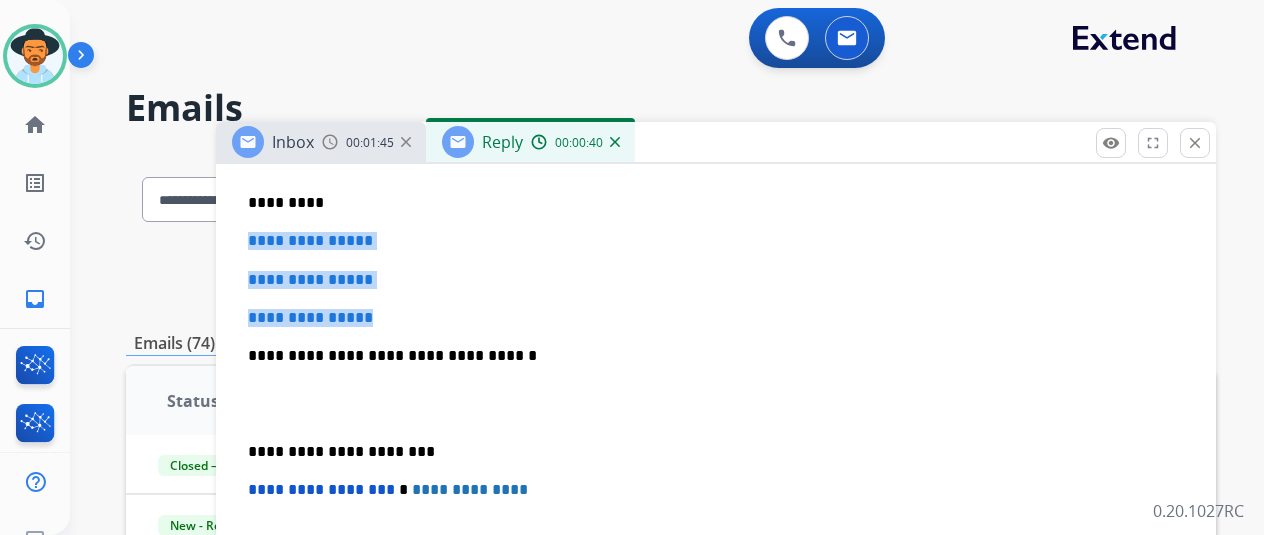 drag, startPoint x: 406, startPoint y: 315, endPoint x: 264, endPoint y: 243, distance: 159.21056 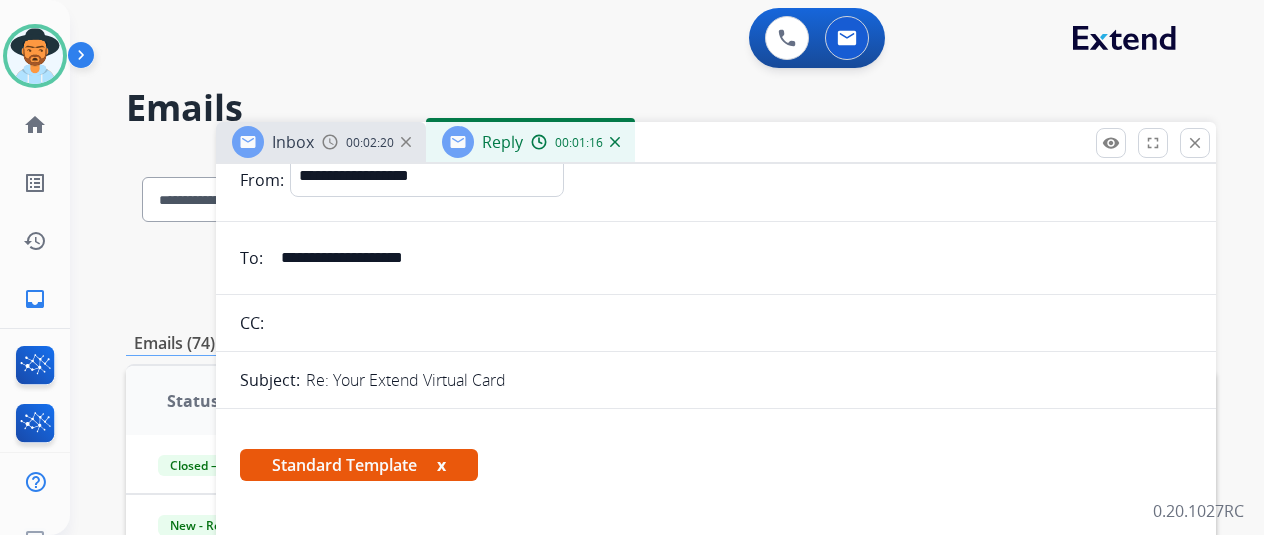 scroll, scrollTop: 0, scrollLeft: 0, axis: both 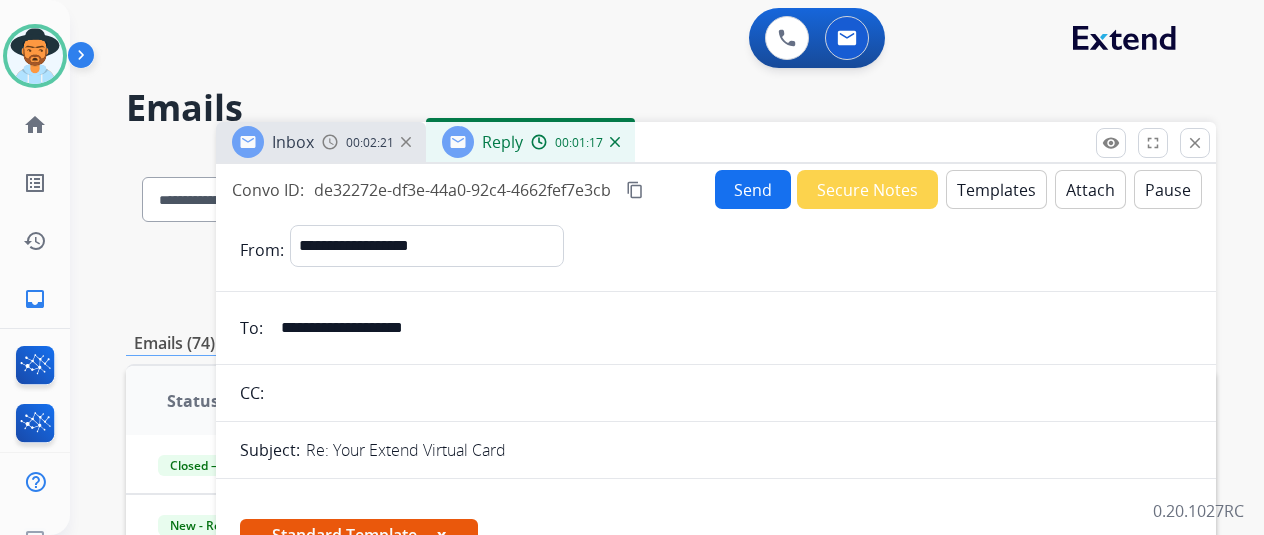 click on "Send" at bounding box center (753, 189) 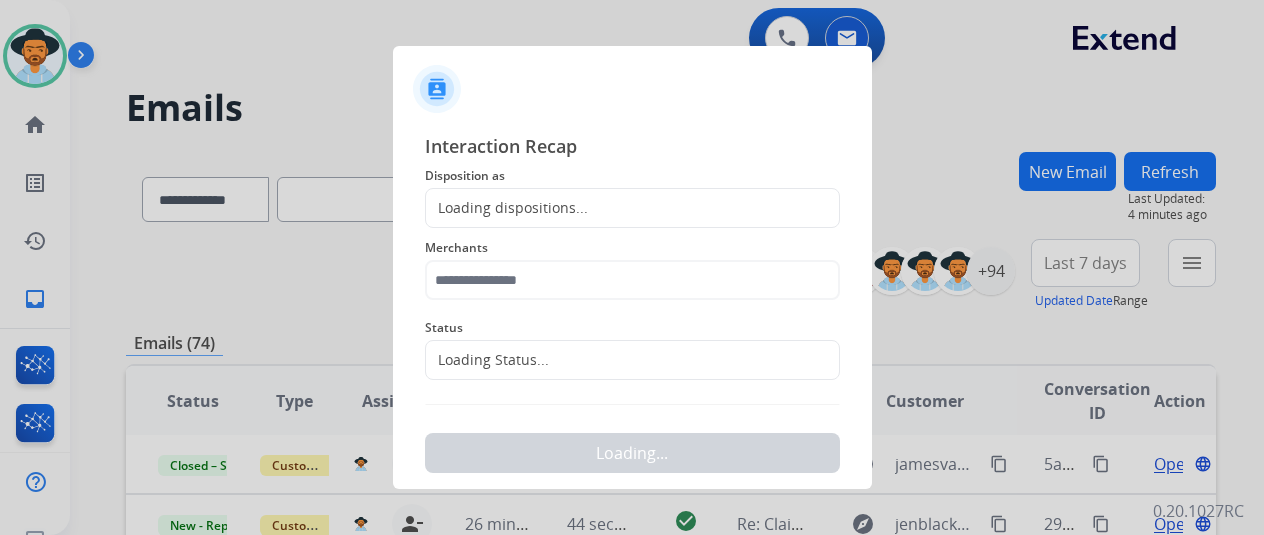 scroll, scrollTop: 2, scrollLeft: 0, axis: vertical 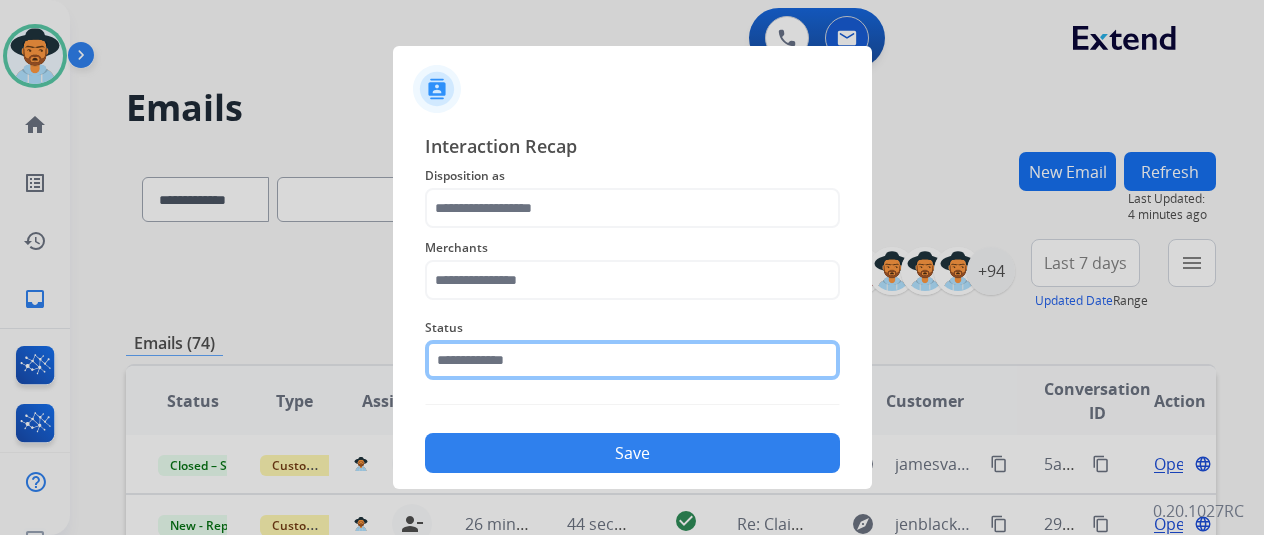 click 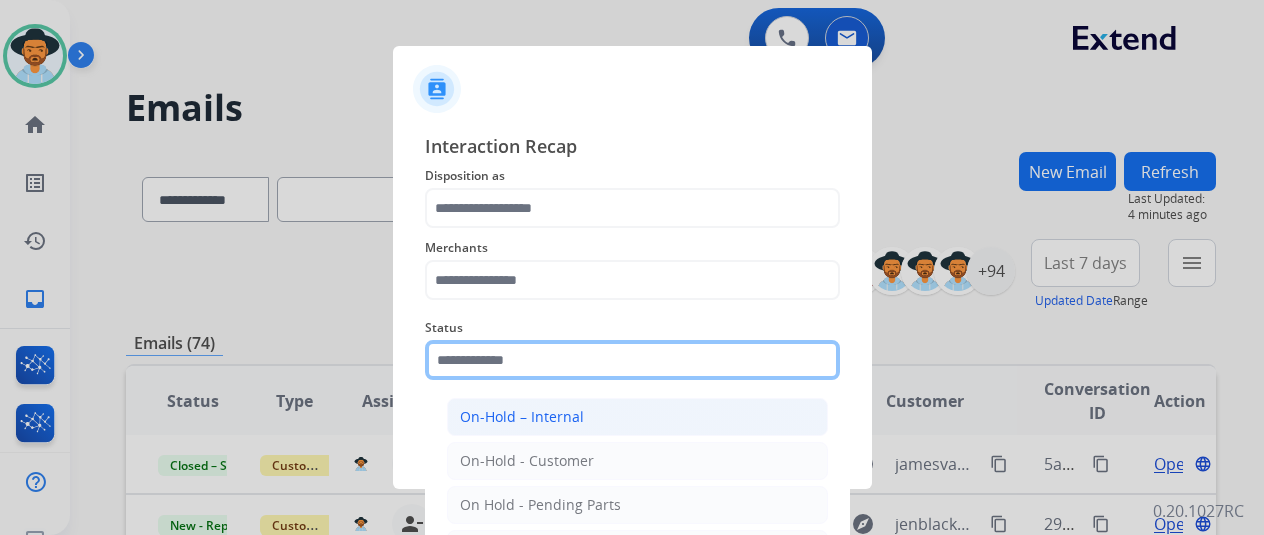 scroll, scrollTop: 114, scrollLeft: 0, axis: vertical 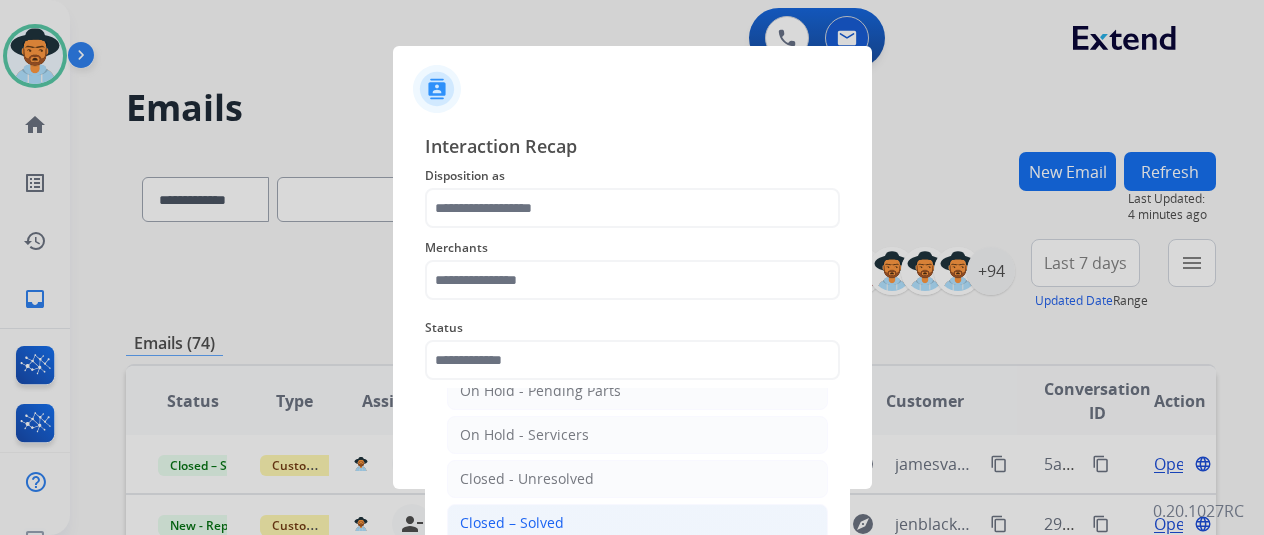 click on "Closed – Solved" 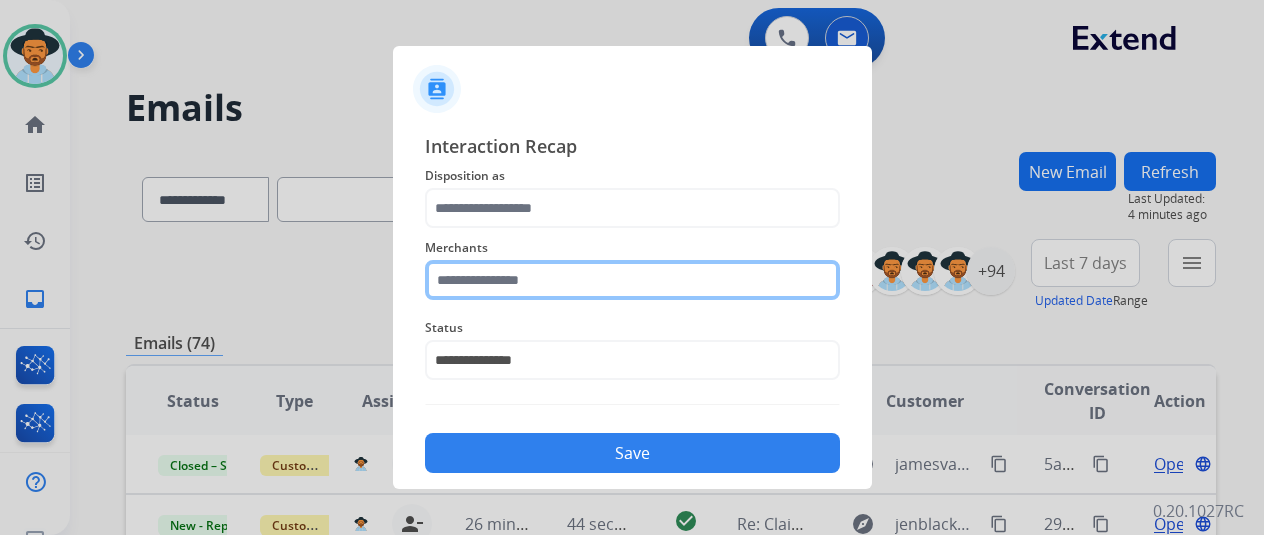 click 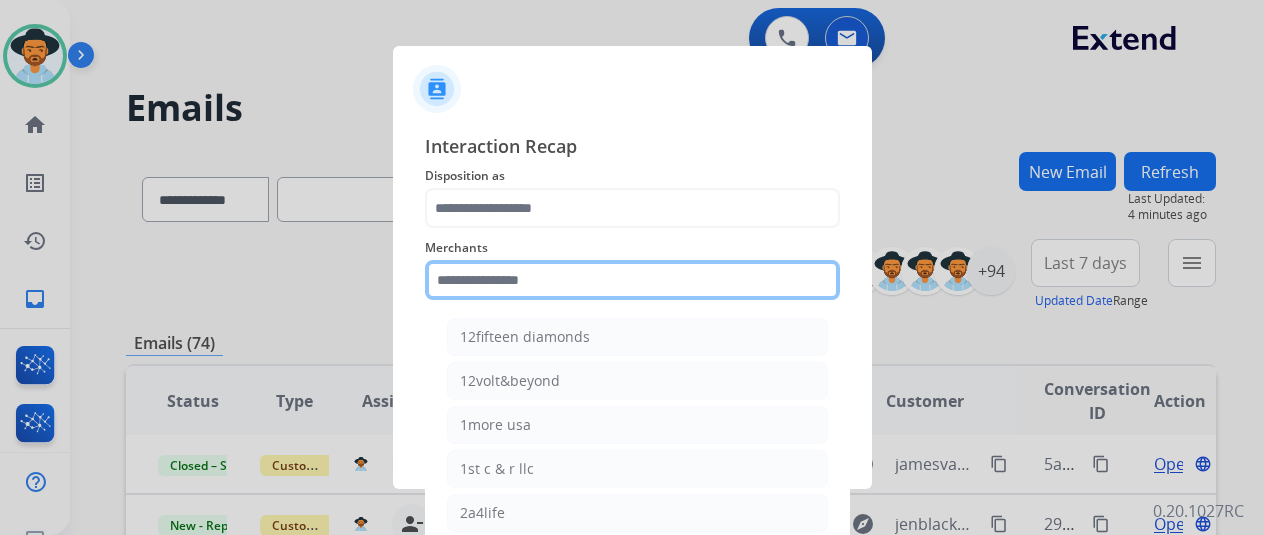 scroll, scrollTop: 300, scrollLeft: 0, axis: vertical 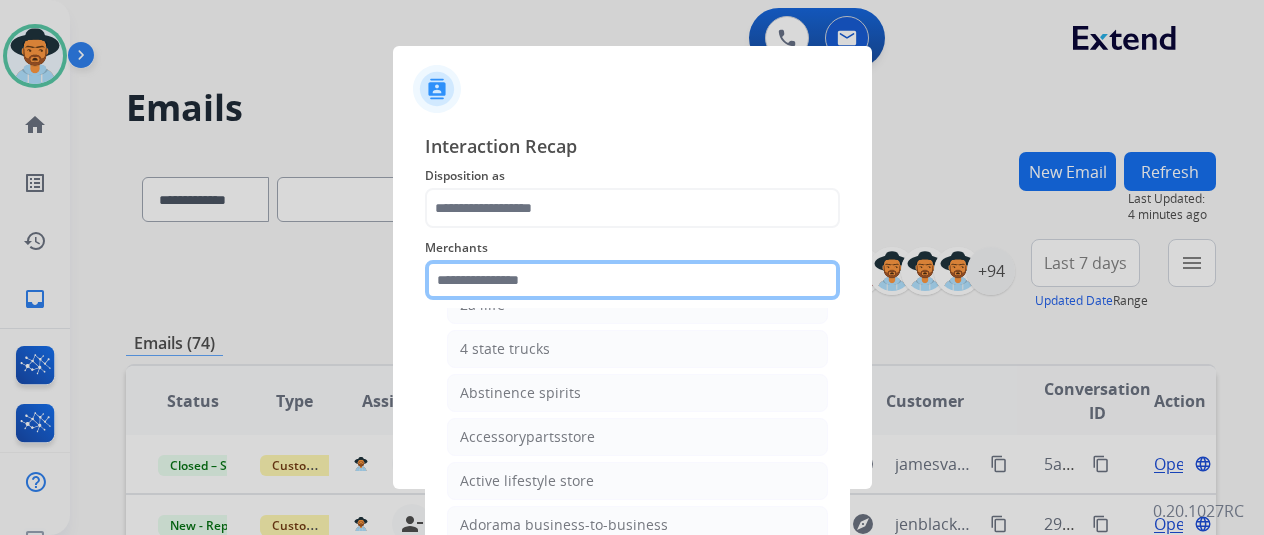 type on "*" 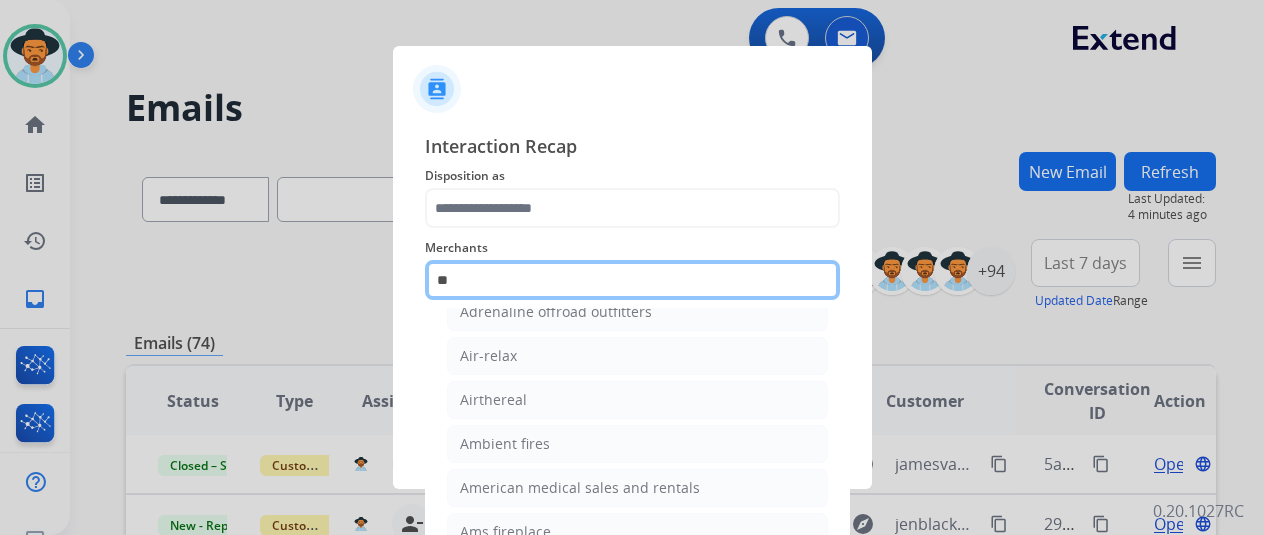 scroll, scrollTop: 0, scrollLeft: 0, axis: both 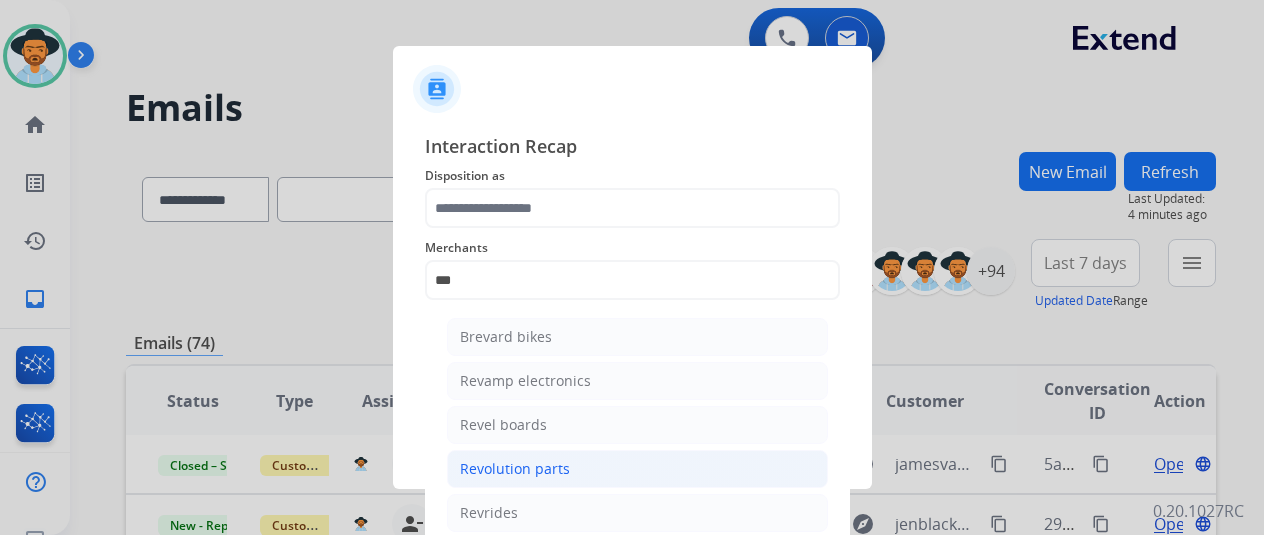 click on "Revolution parts" 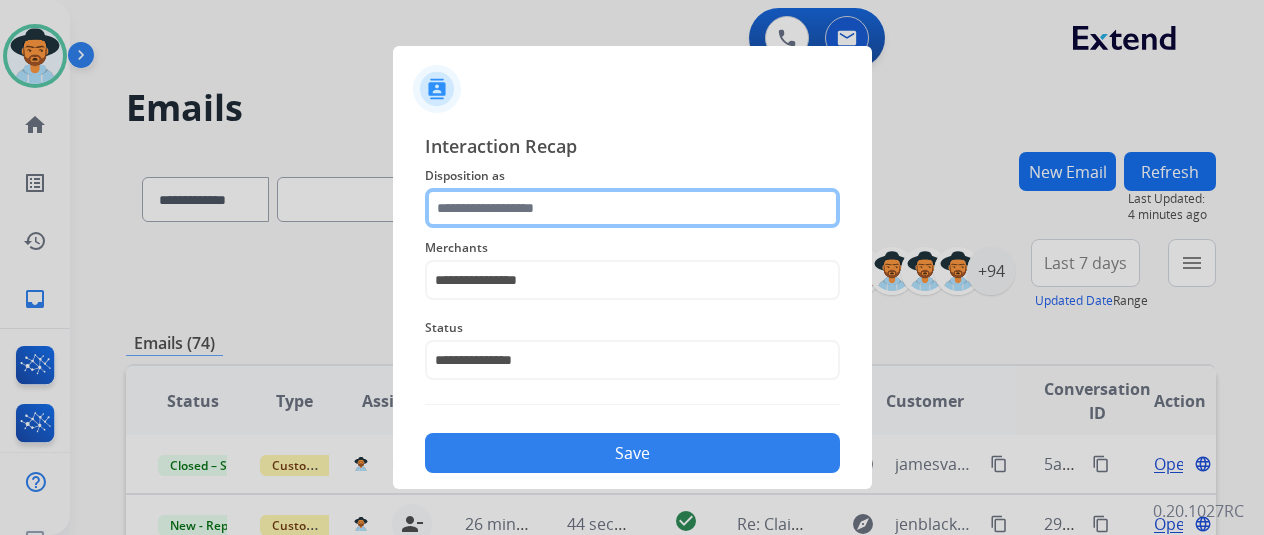 click 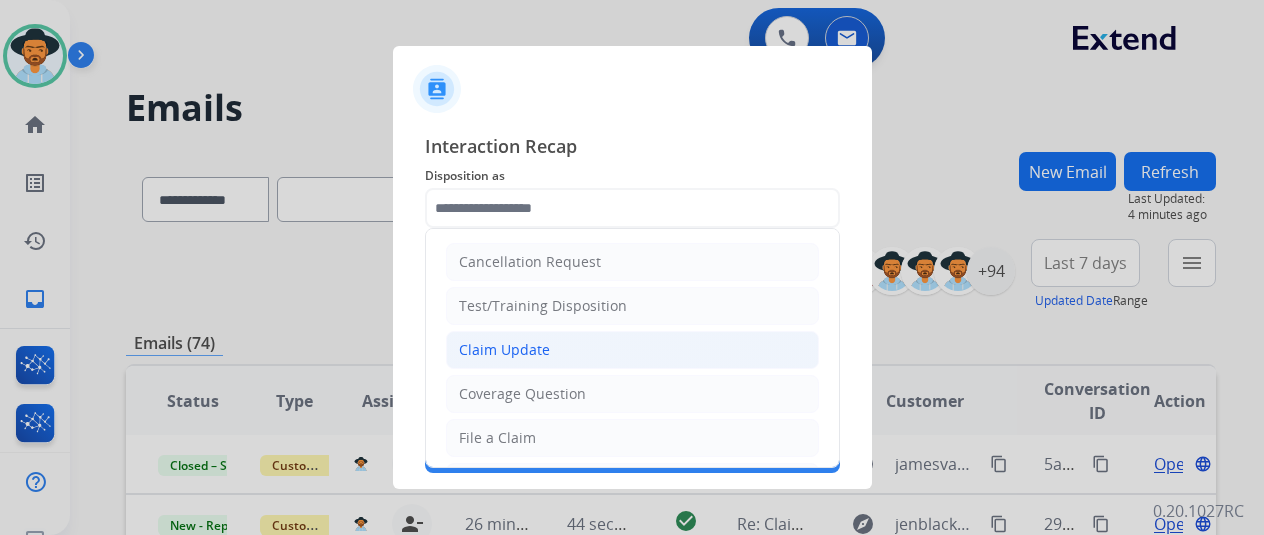 click on "Claim Update" 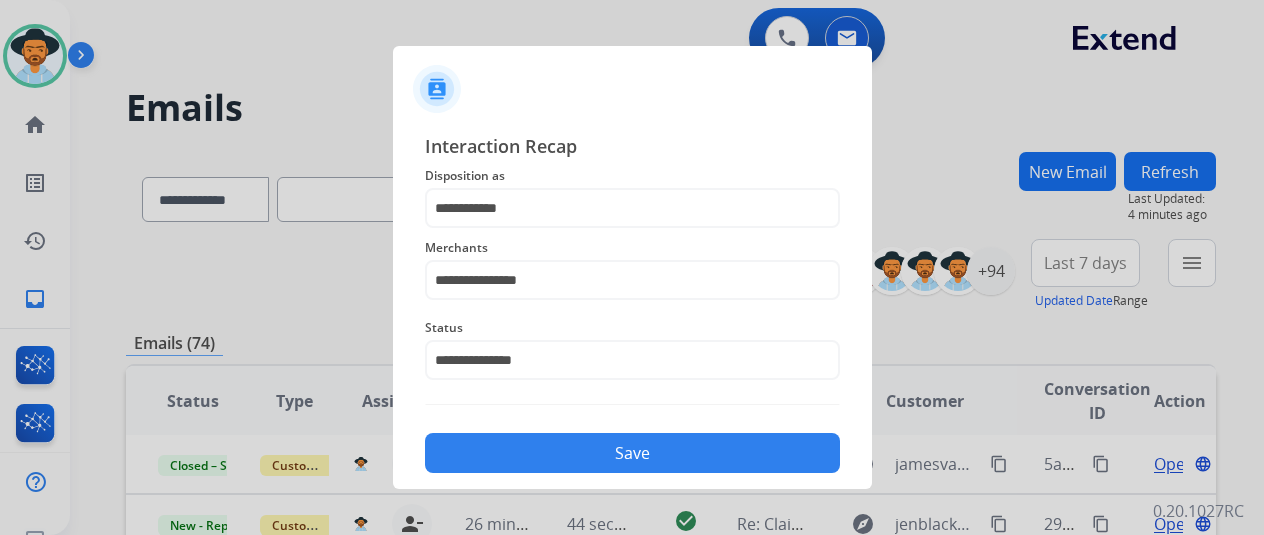 click on "Save" 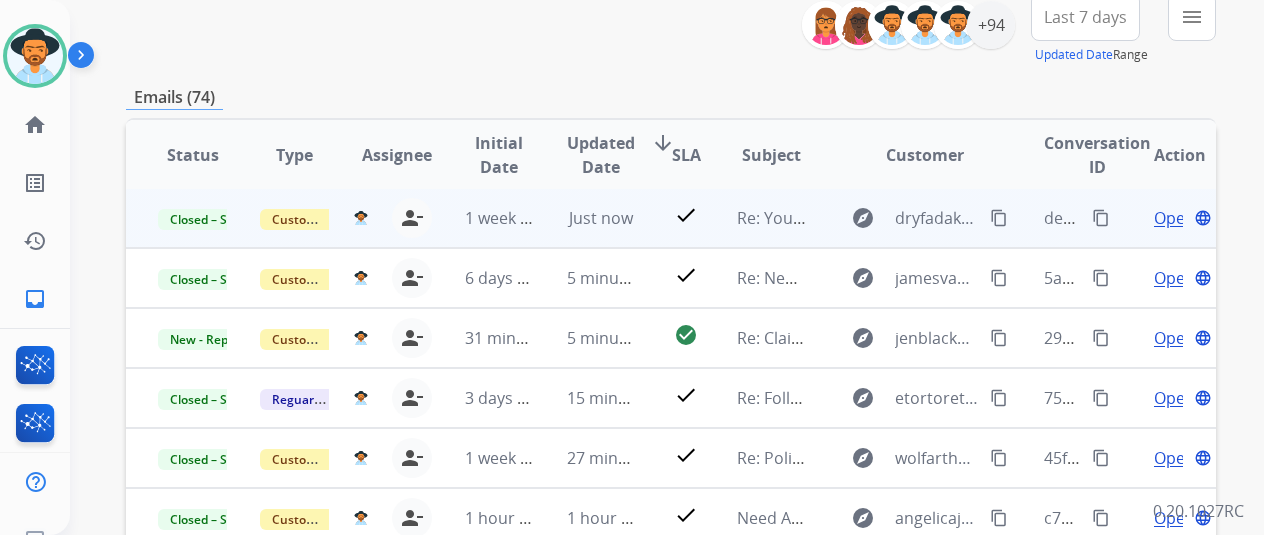 scroll, scrollTop: 300, scrollLeft: 0, axis: vertical 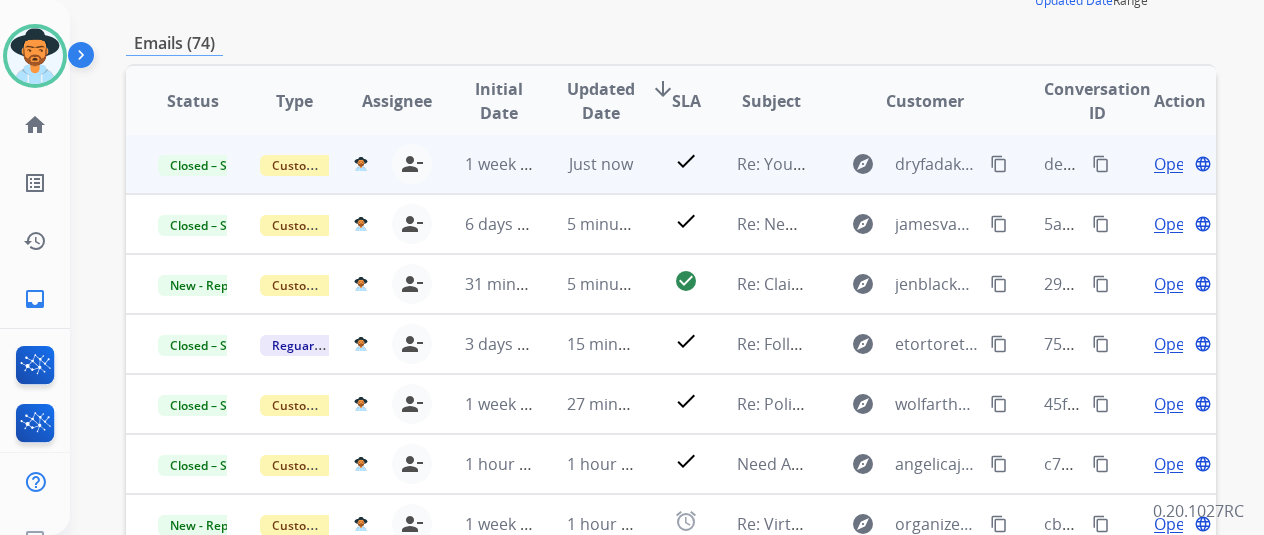 click on "Open" at bounding box center [1174, 164] 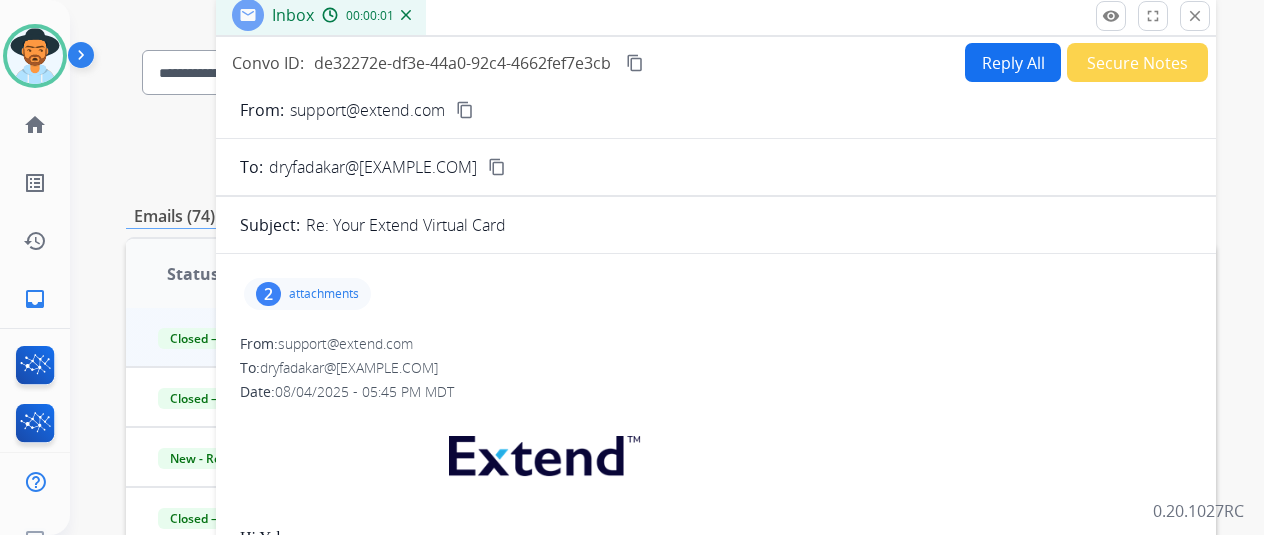 scroll, scrollTop: 100, scrollLeft: 0, axis: vertical 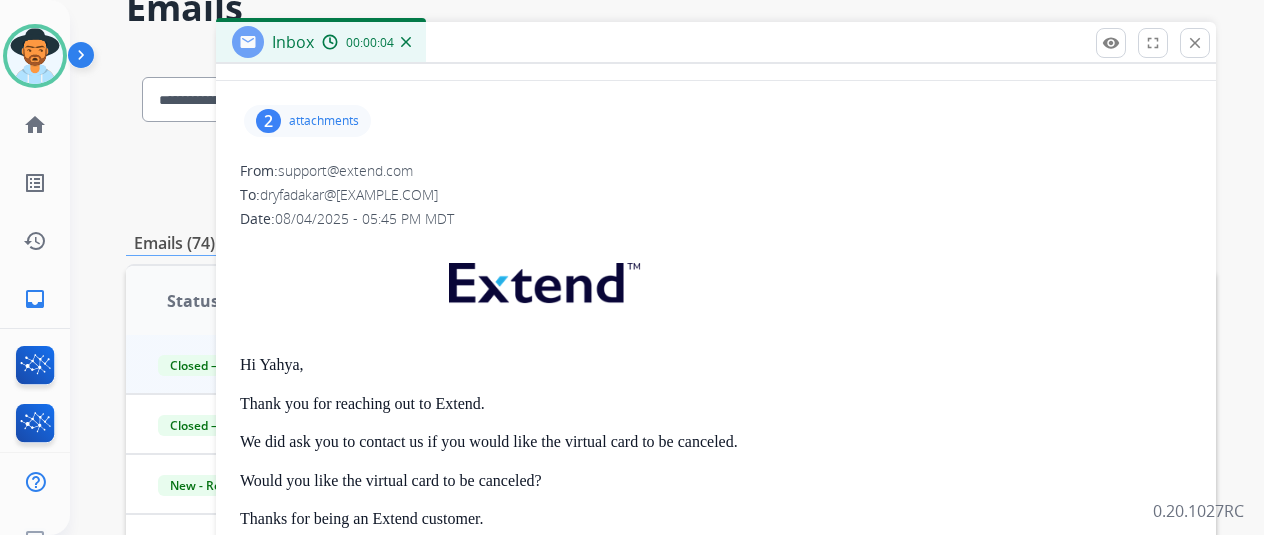 click on "attachments" at bounding box center [324, 121] 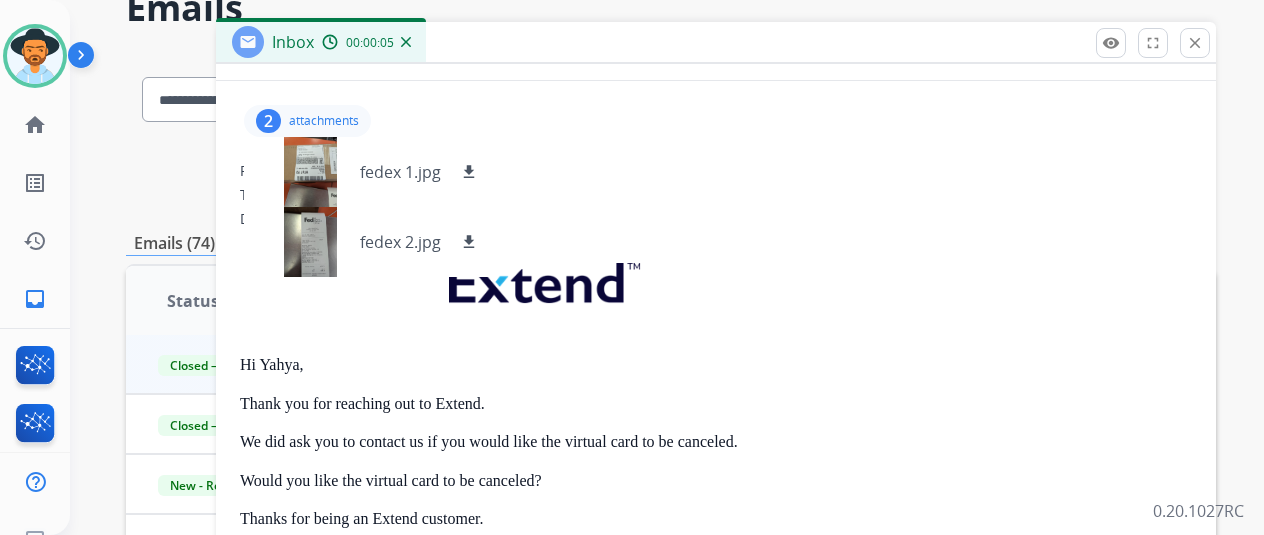 click on "attachments" at bounding box center [324, 121] 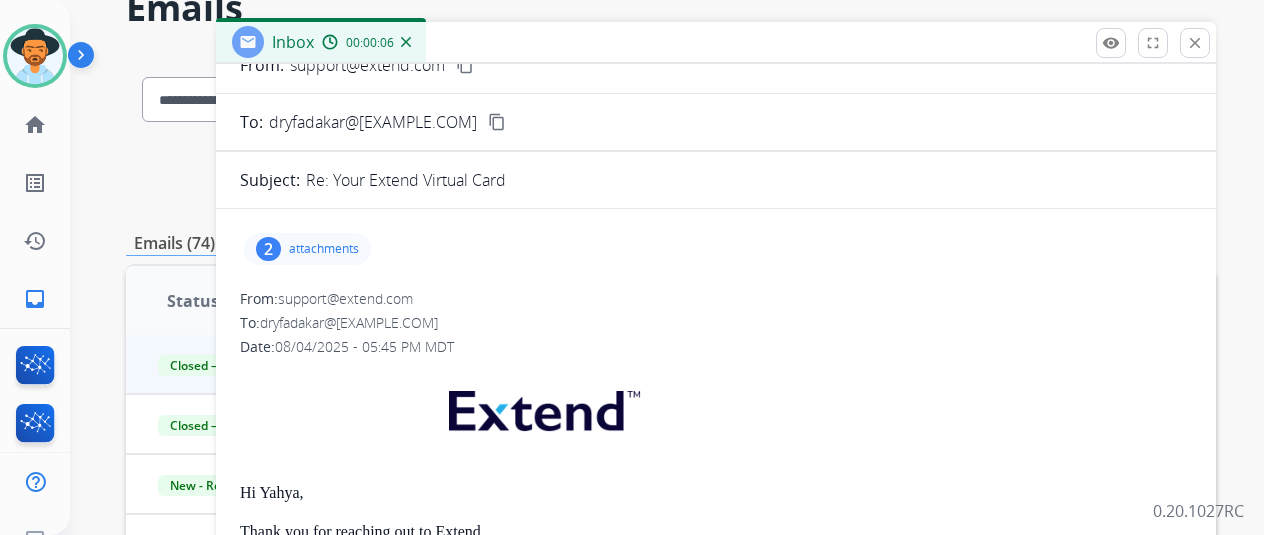 scroll, scrollTop: 0, scrollLeft: 0, axis: both 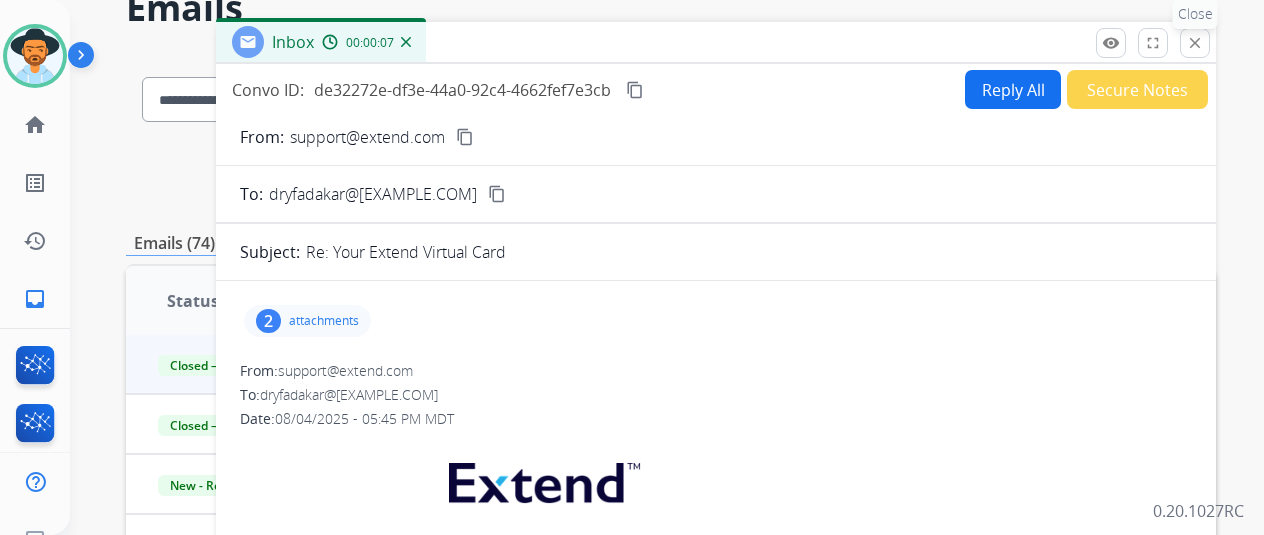 click on "close Close" at bounding box center [1195, 43] 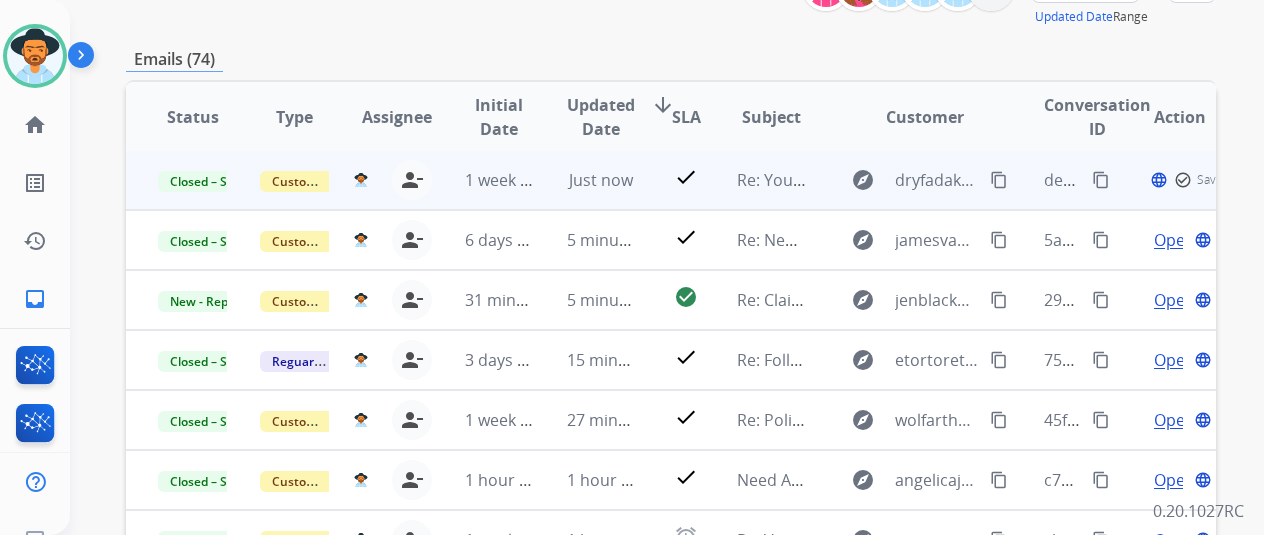 scroll, scrollTop: 300, scrollLeft: 0, axis: vertical 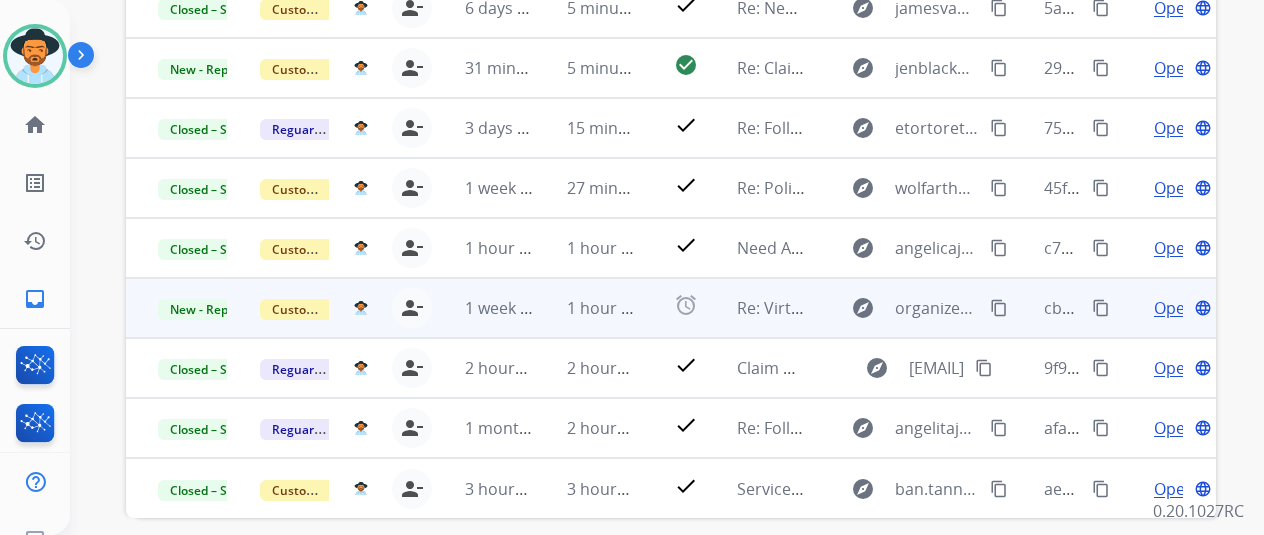 click on "Open" at bounding box center [1174, 308] 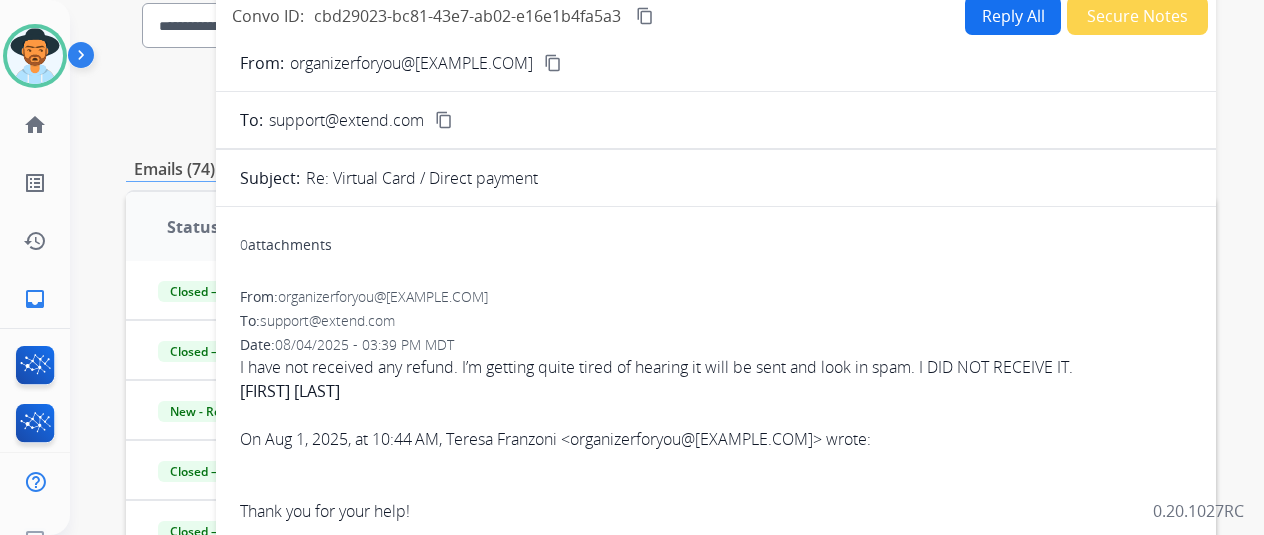 scroll, scrollTop: 116, scrollLeft: 0, axis: vertical 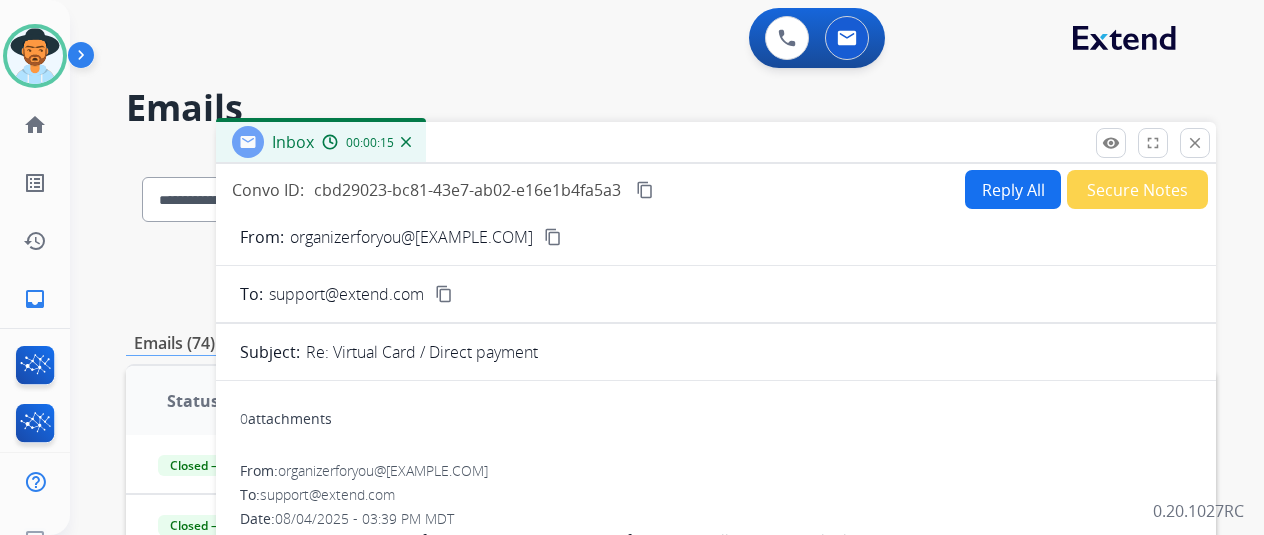 click on "content_copy" at bounding box center (553, 237) 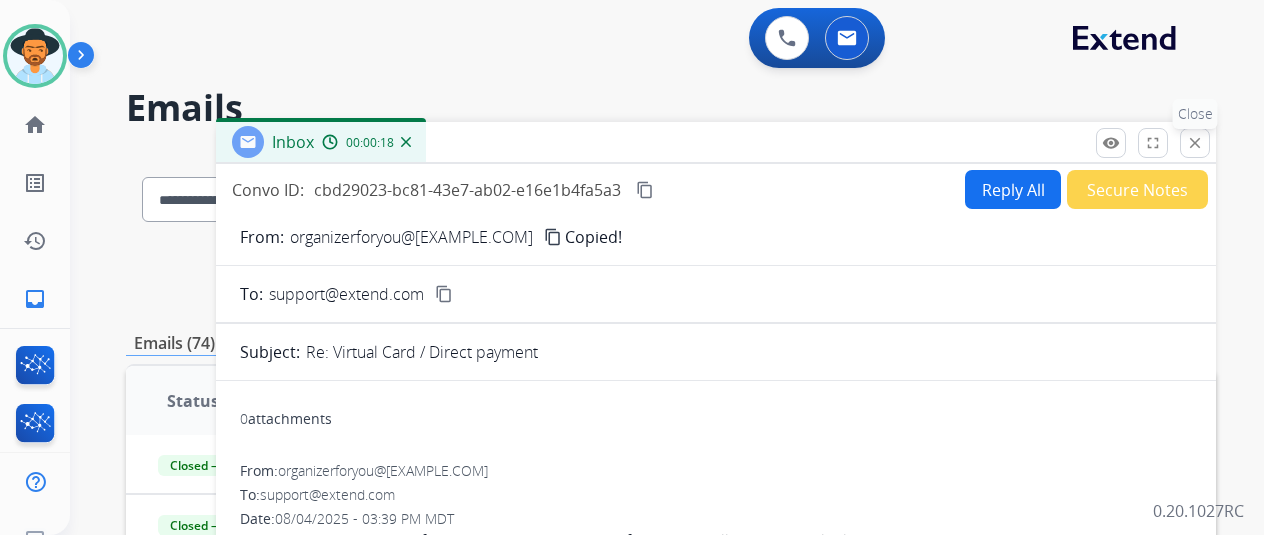 click on "close" at bounding box center [1195, 143] 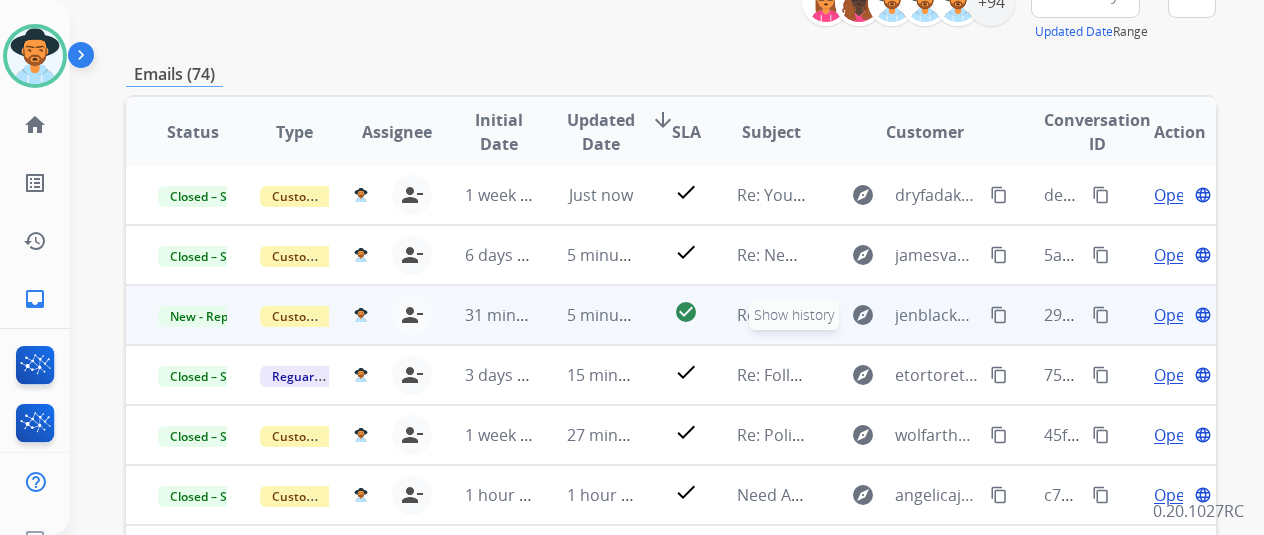 scroll, scrollTop: 400, scrollLeft: 0, axis: vertical 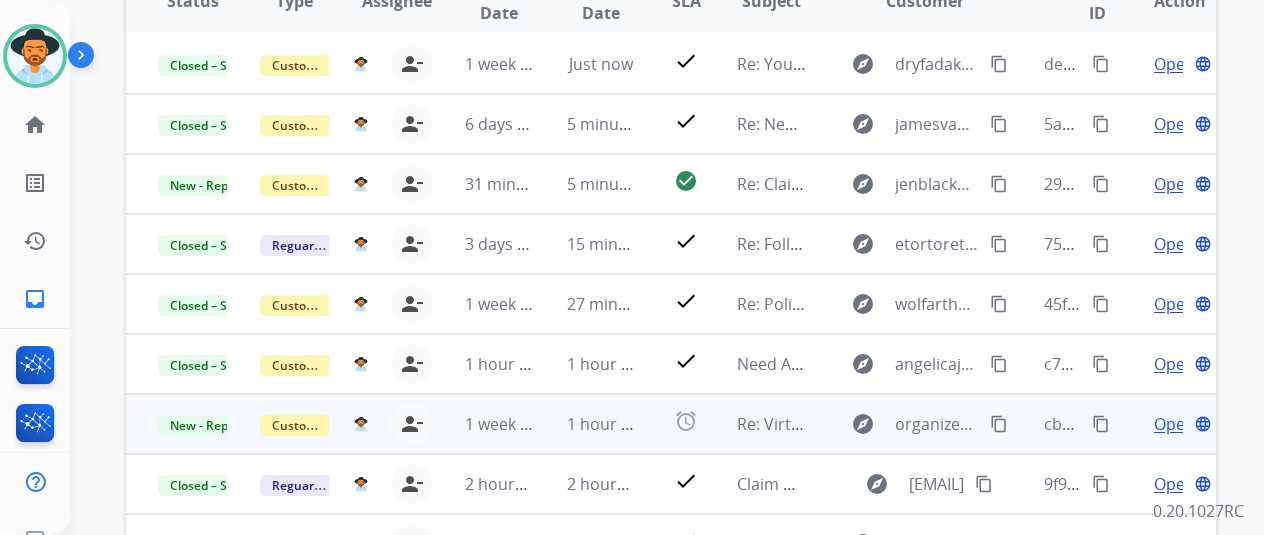 click on "Open" at bounding box center (1174, 424) 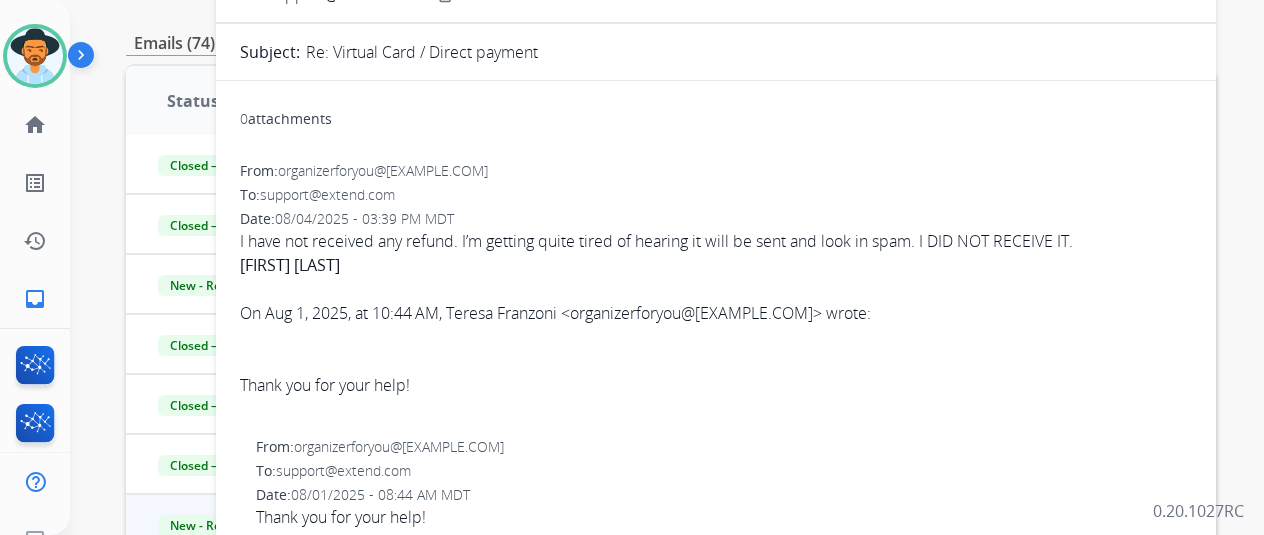 scroll, scrollTop: 100, scrollLeft: 0, axis: vertical 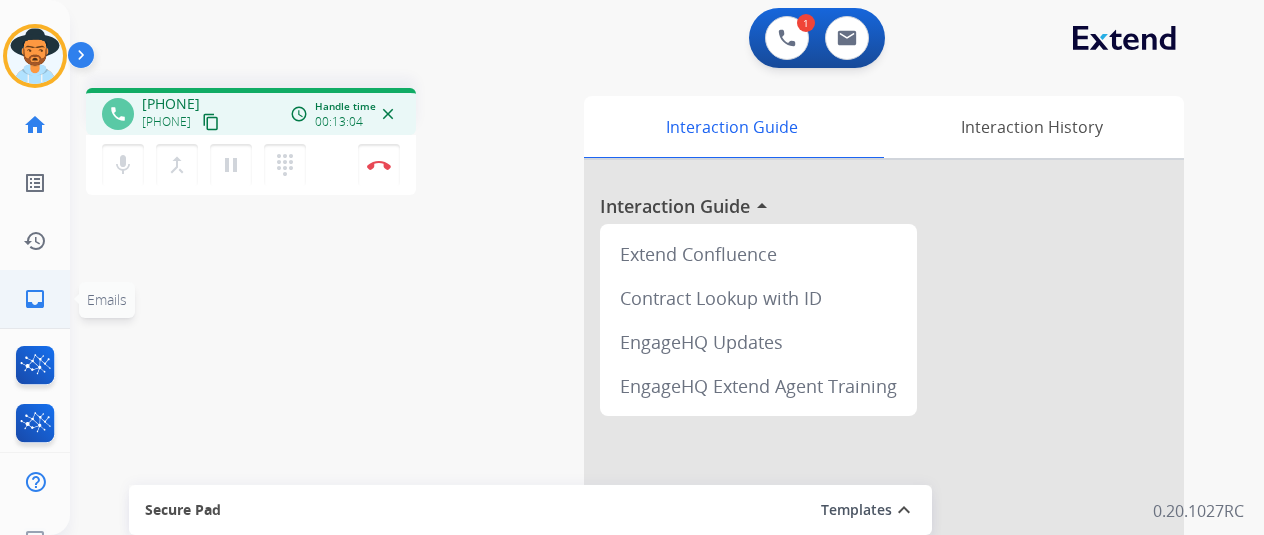 click on "inbox" 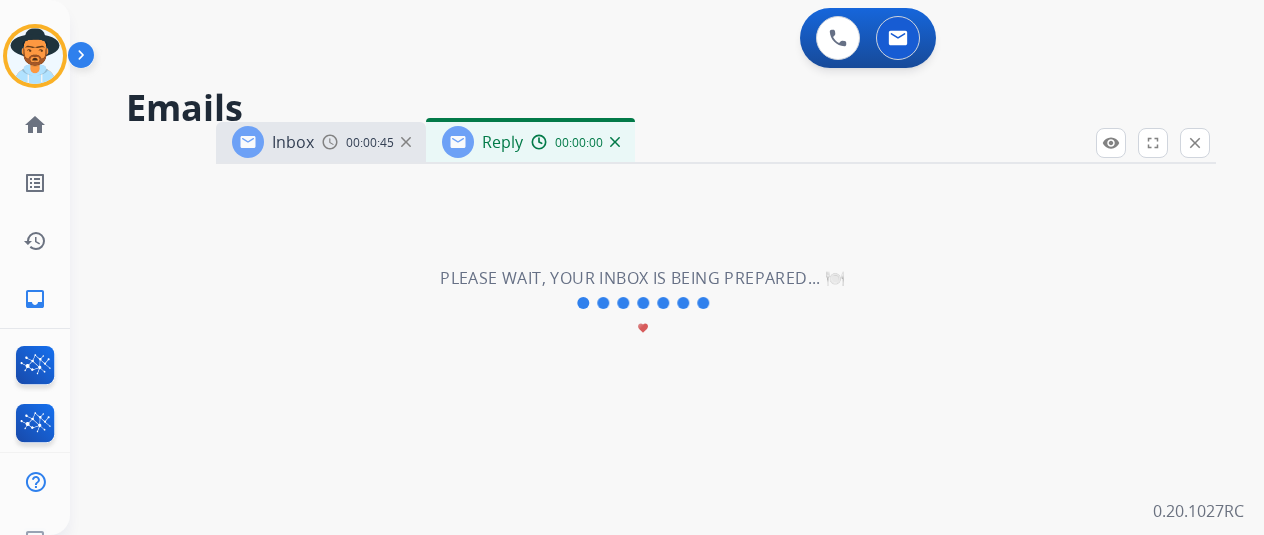 select on "**********" 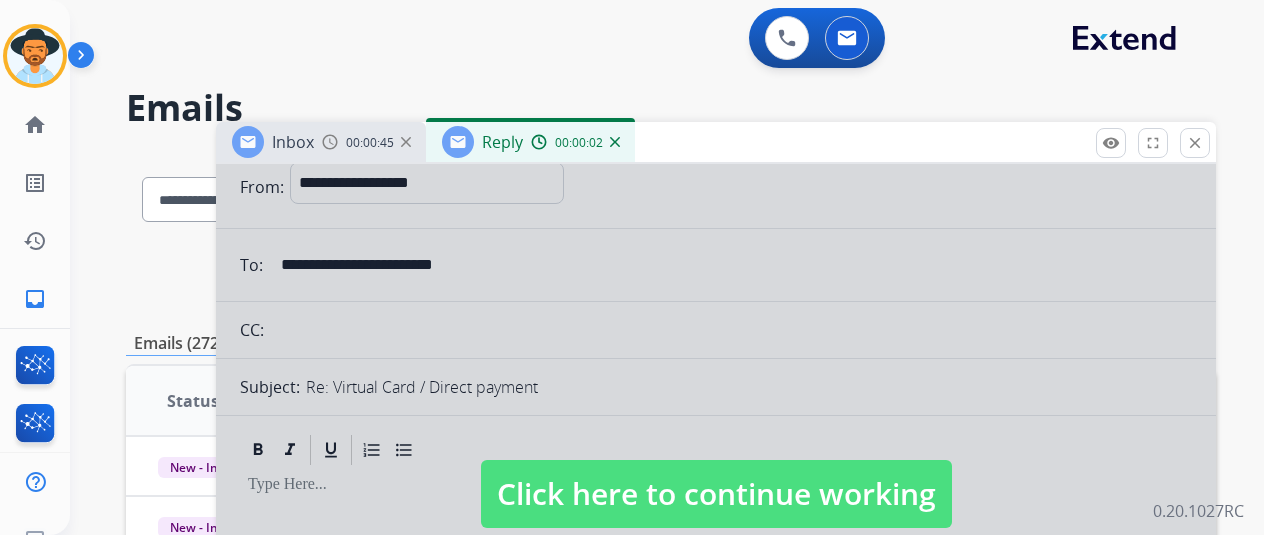 scroll, scrollTop: 300, scrollLeft: 0, axis: vertical 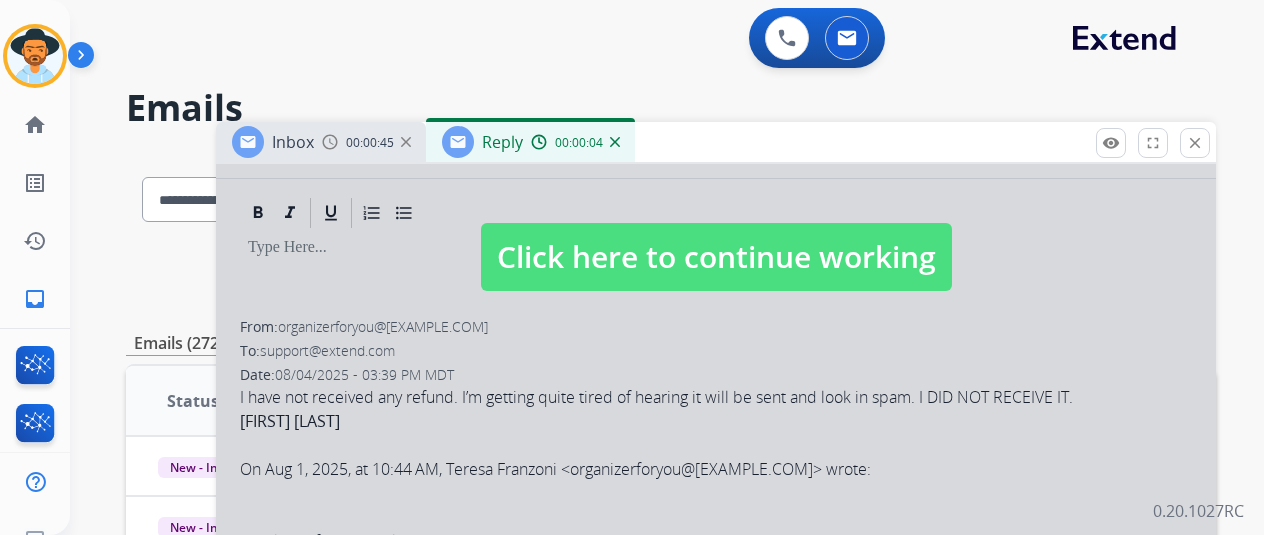 click on "Click here to continue working" at bounding box center [716, 257] 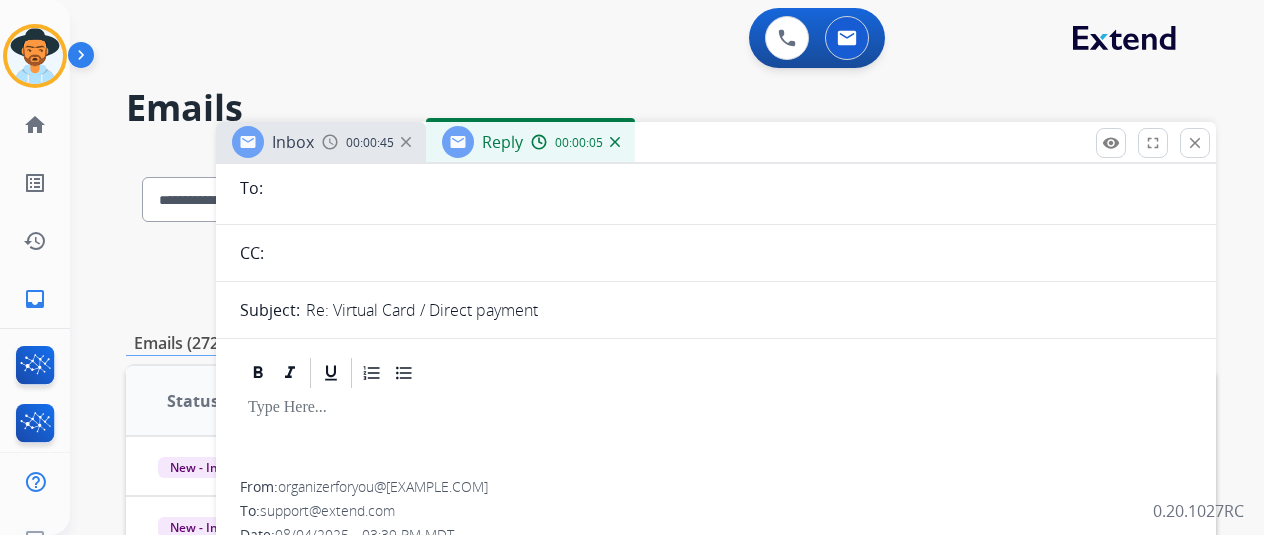 scroll, scrollTop: 0, scrollLeft: 0, axis: both 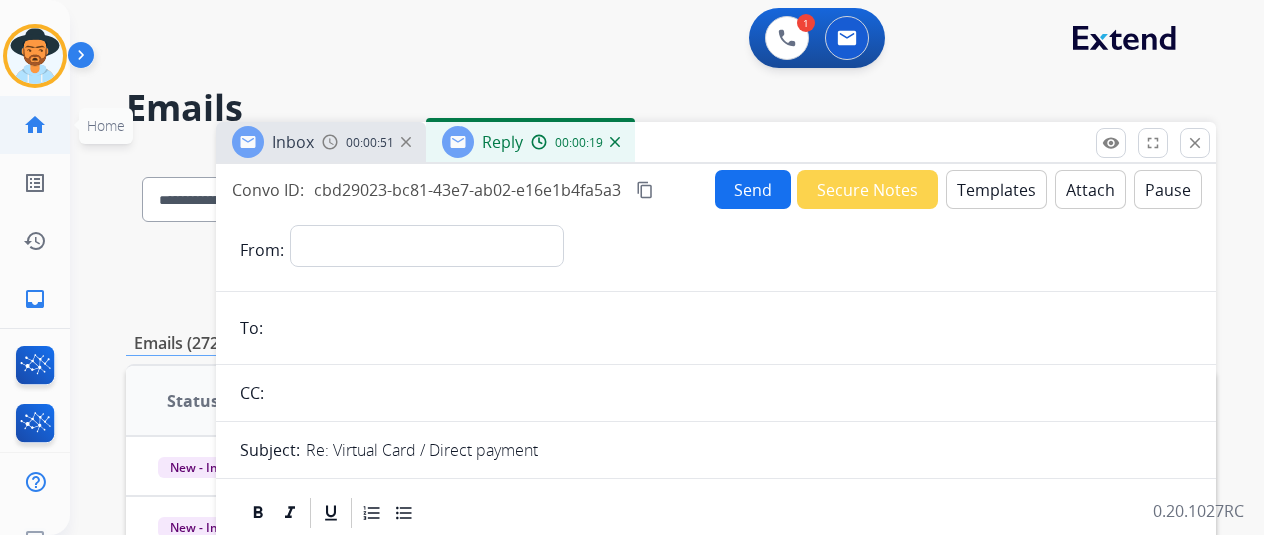 click on "home" 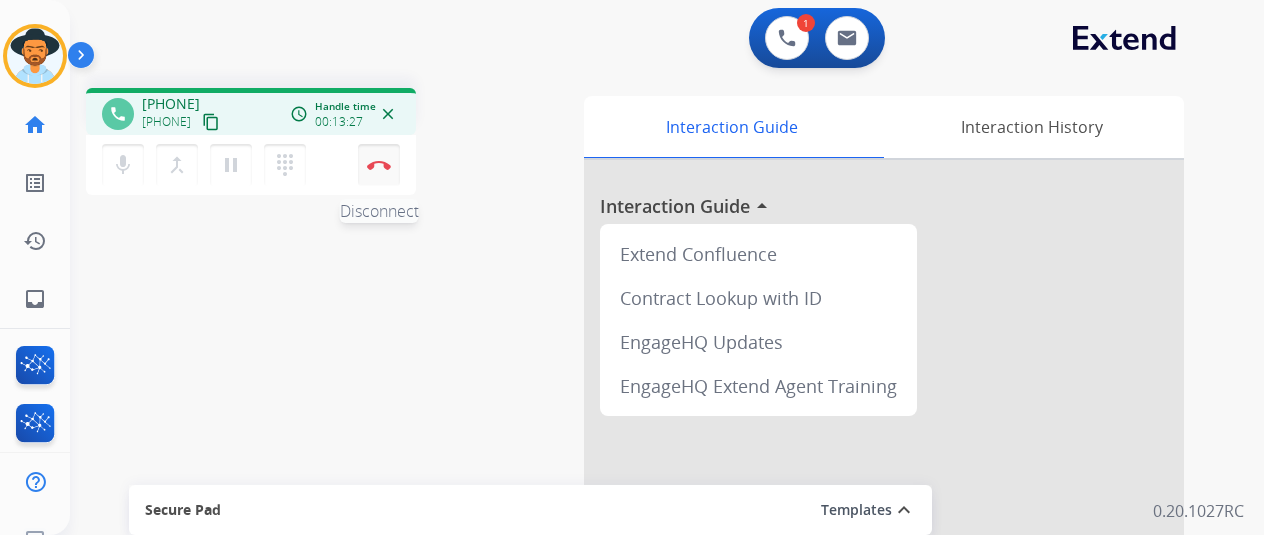 click on "Disconnect" at bounding box center [379, 165] 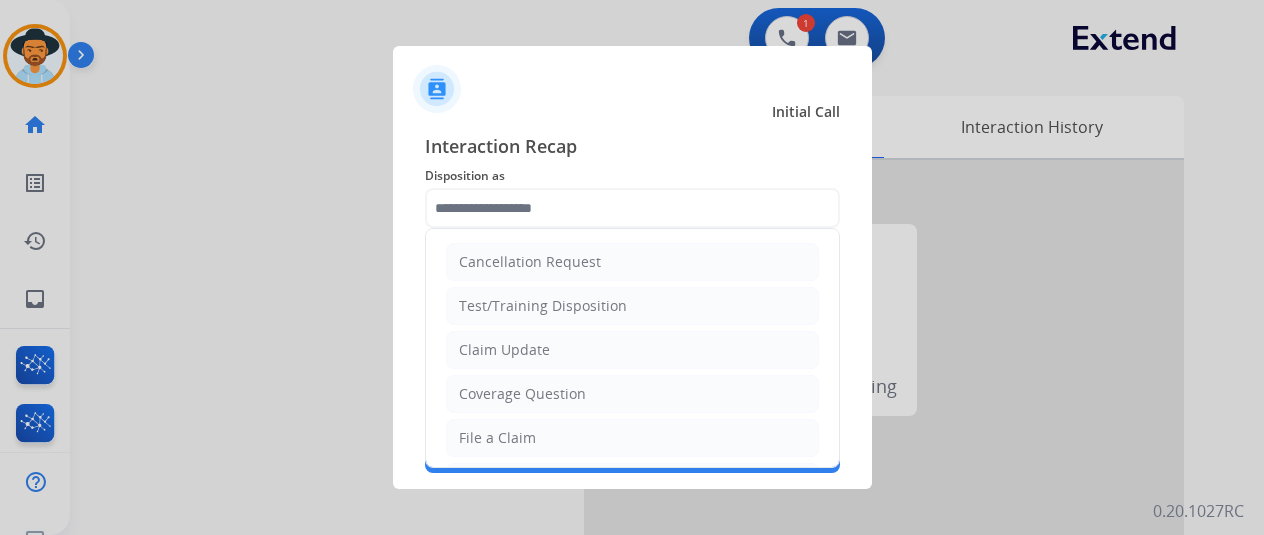 click 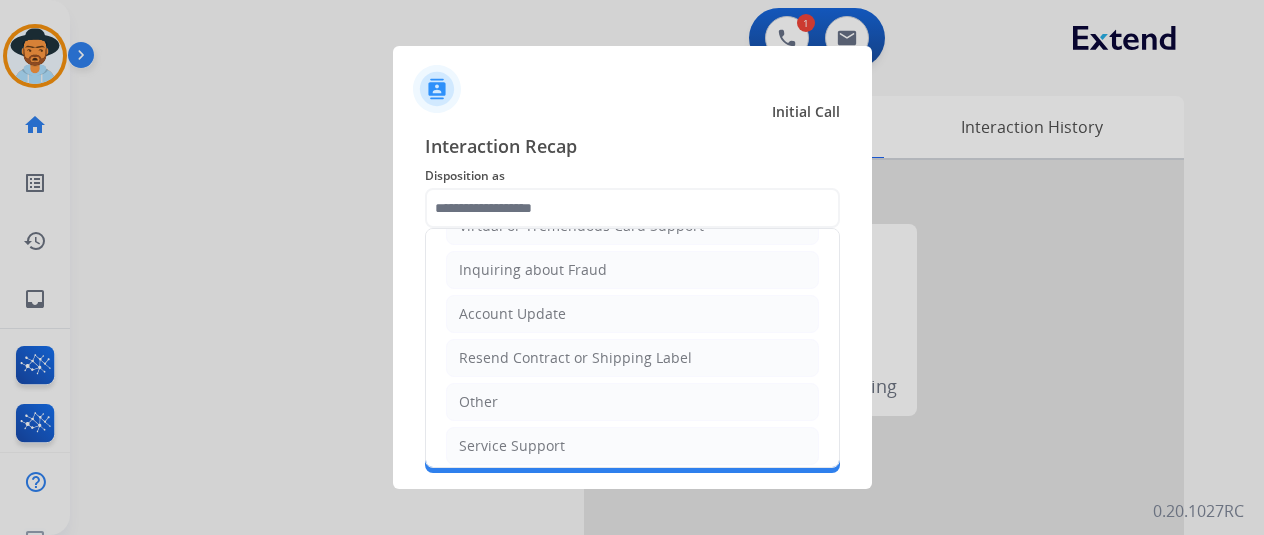 scroll, scrollTop: 200, scrollLeft: 0, axis: vertical 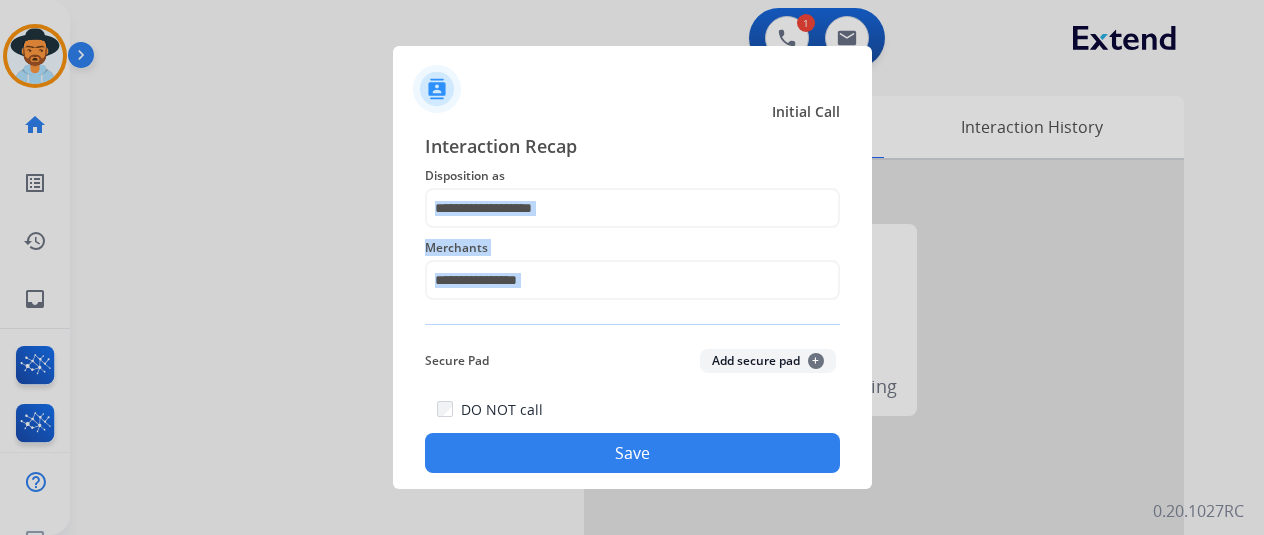 drag, startPoint x: 519, startPoint y: 343, endPoint x: 525, endPoint y: 323, distance: 20.880613 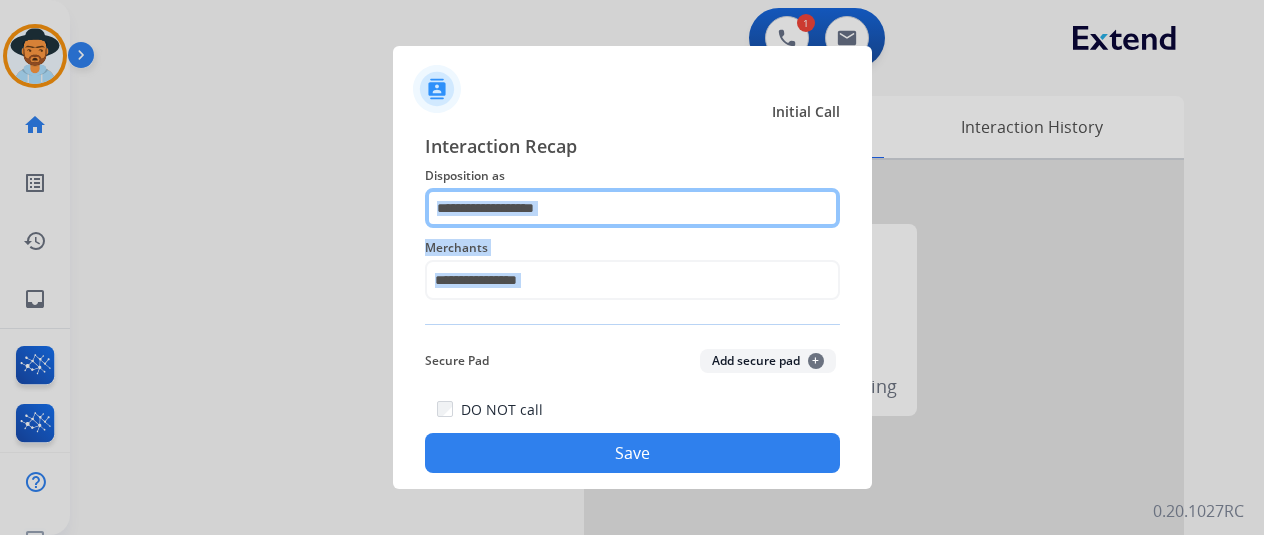 click 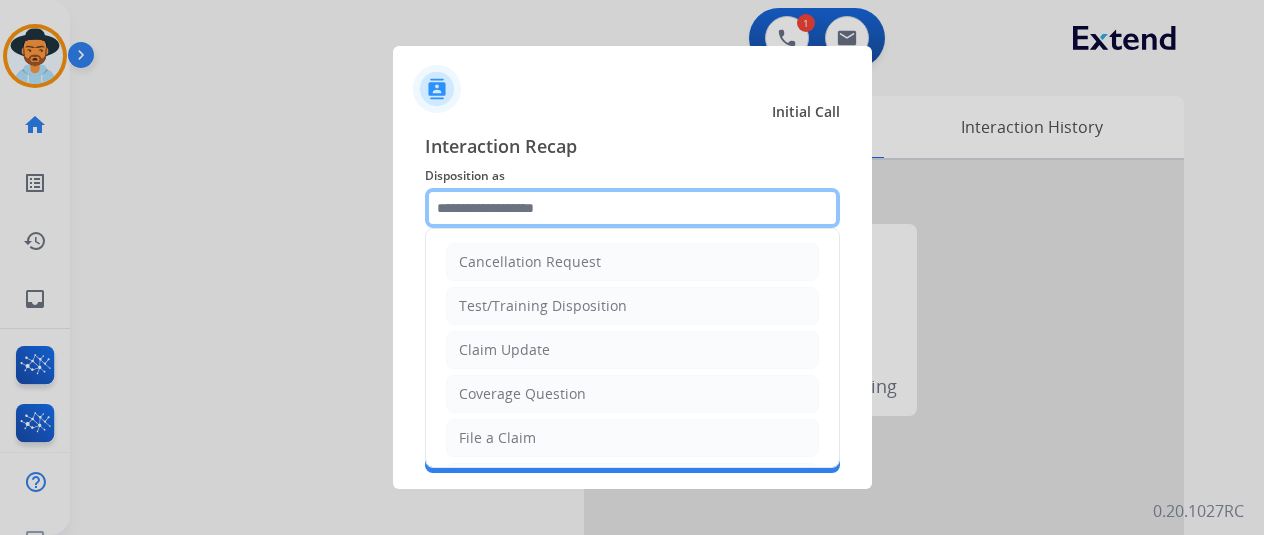 click 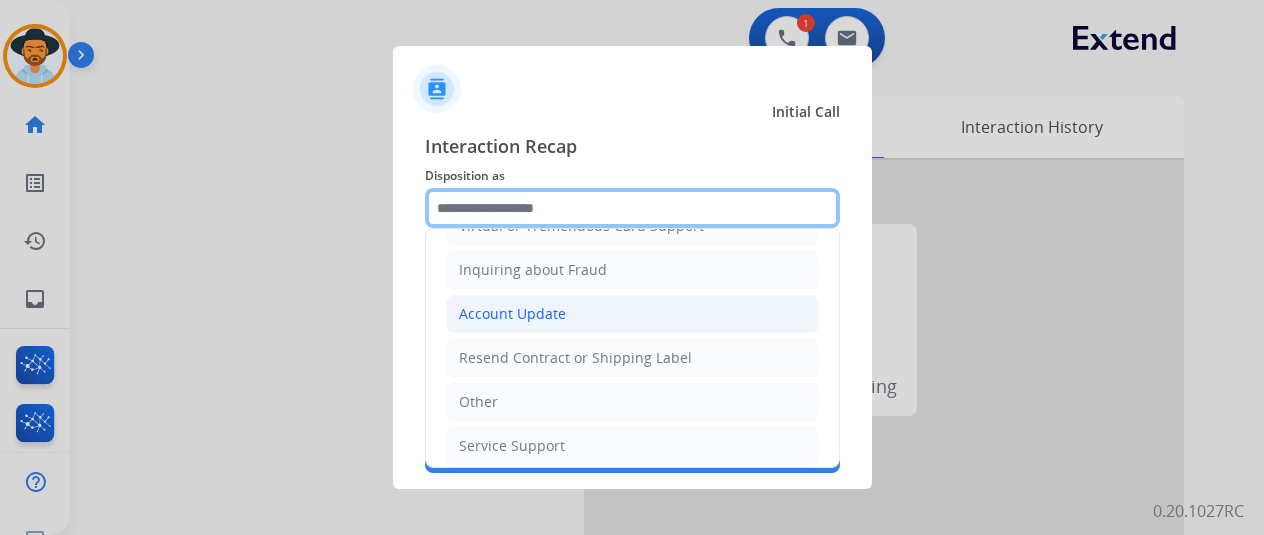scroll, scrollTop: 200, scrollLeft: 0, axis: vertical 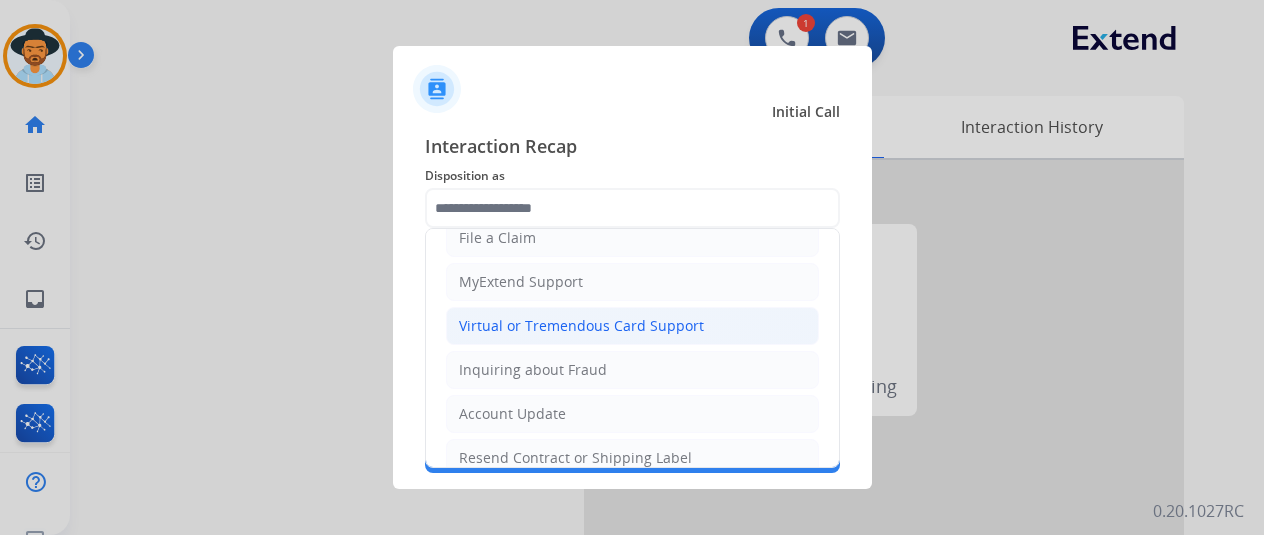 click on "Virtual or Tremendous Card Support" 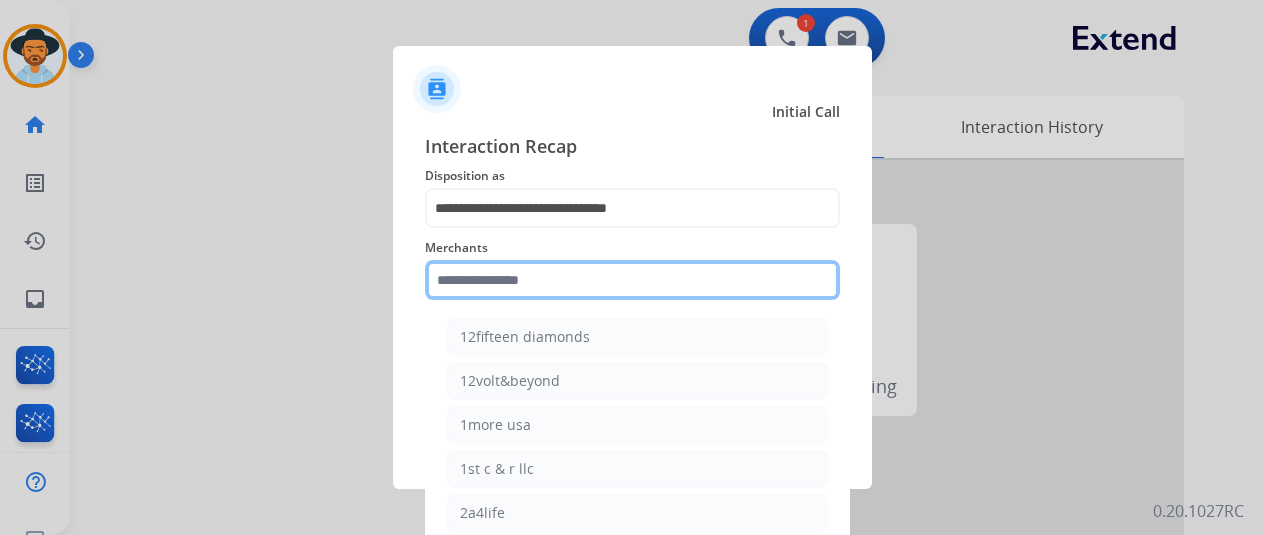 click 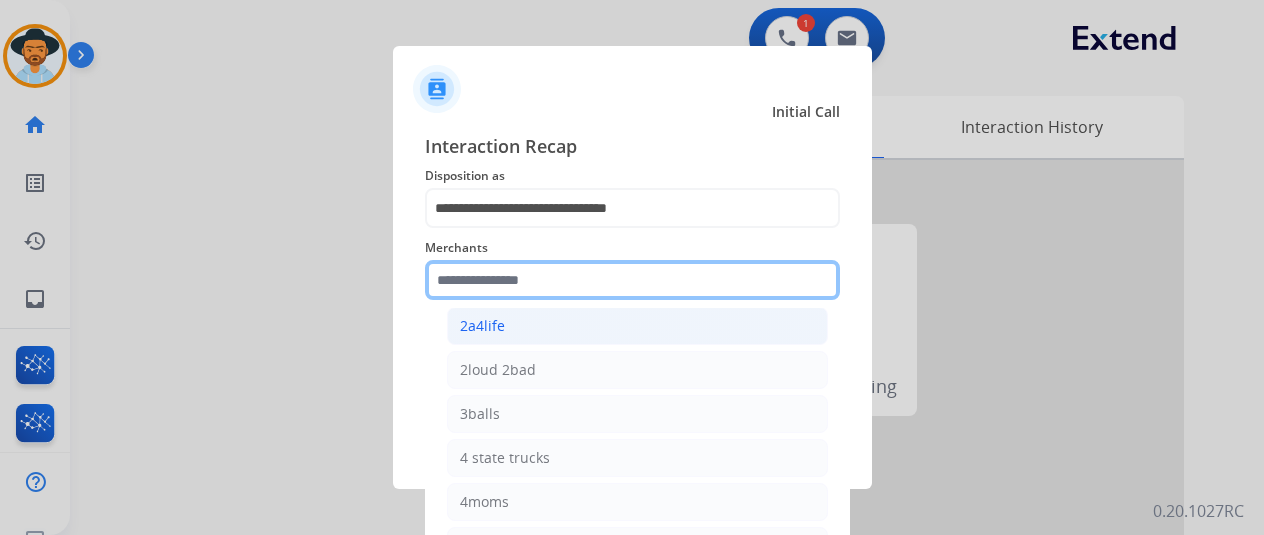 scroll, scrollTop: 200, scrollLeft: 0, axis: vertical 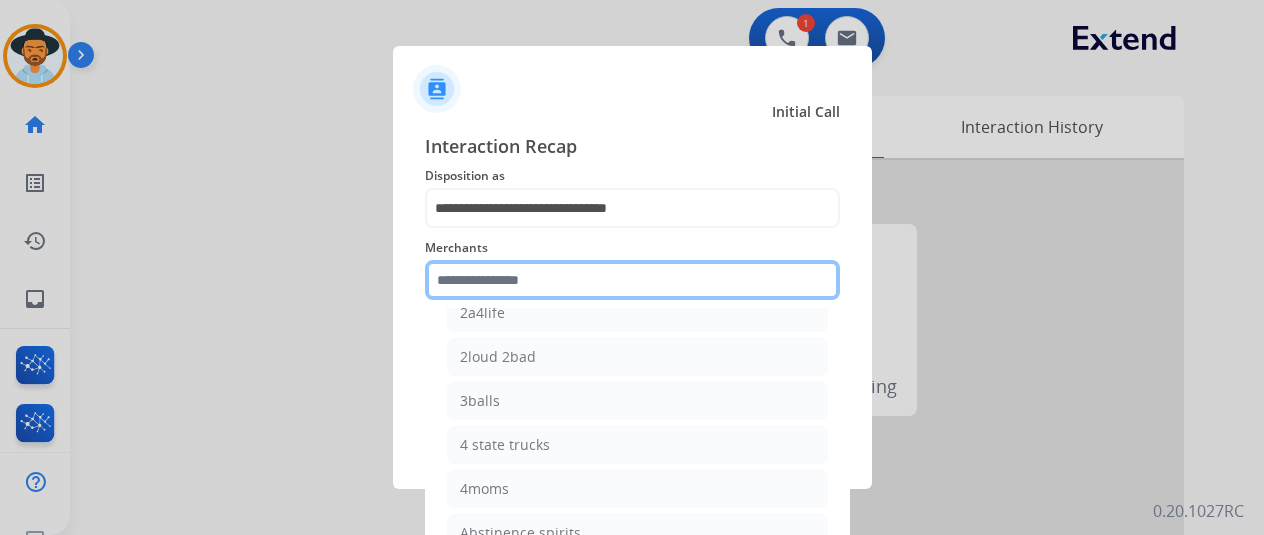 click 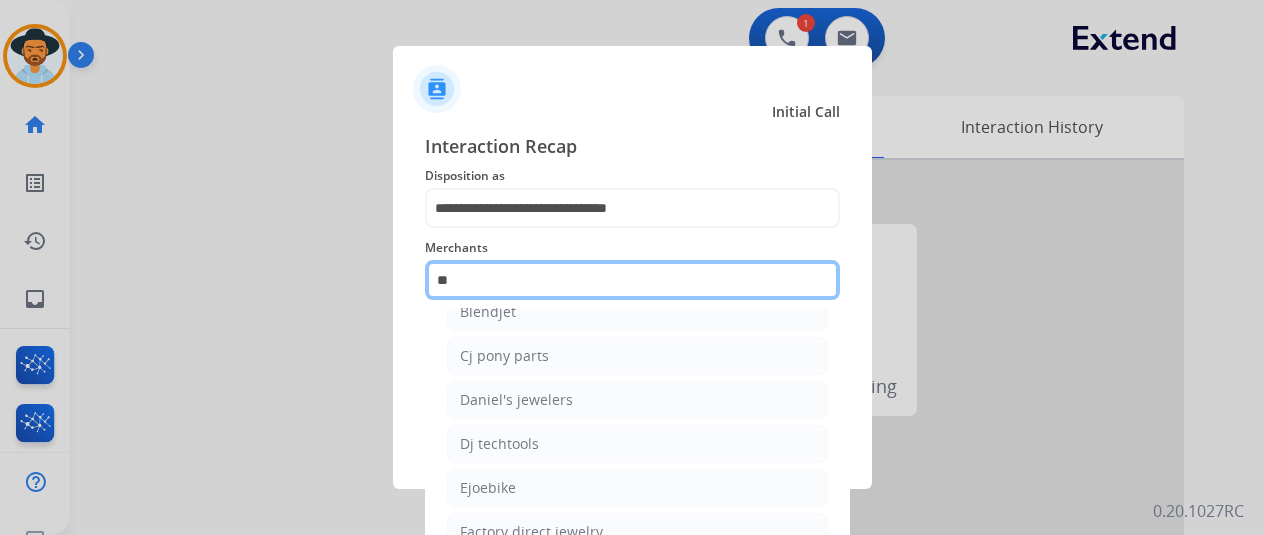 scroll, scrollTop: 0, scrollLeft: 0, axis: both 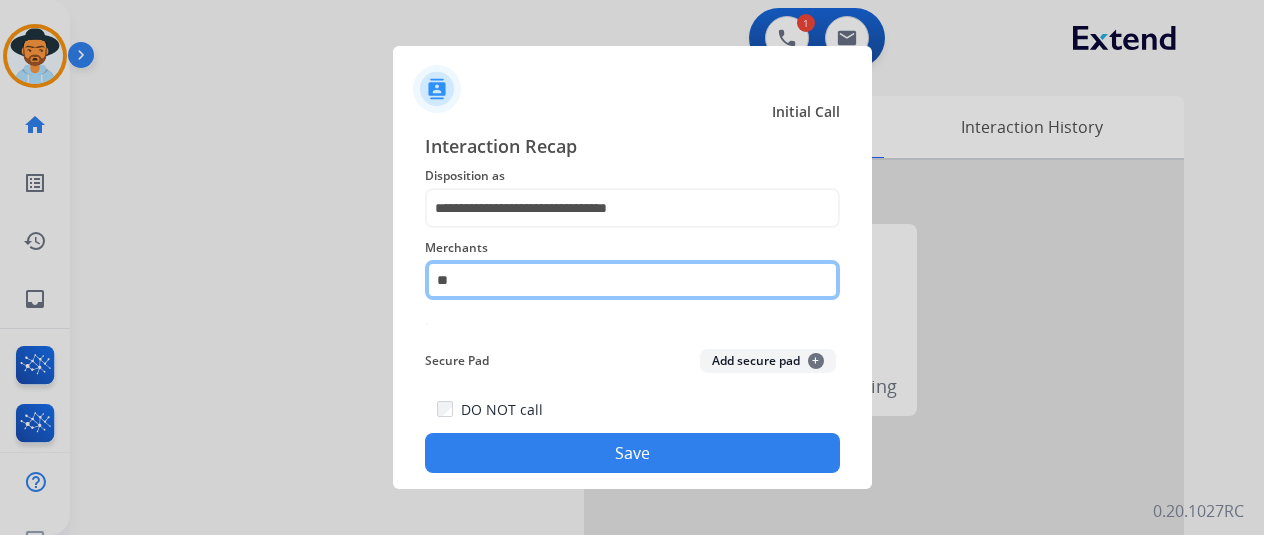 type on "*" 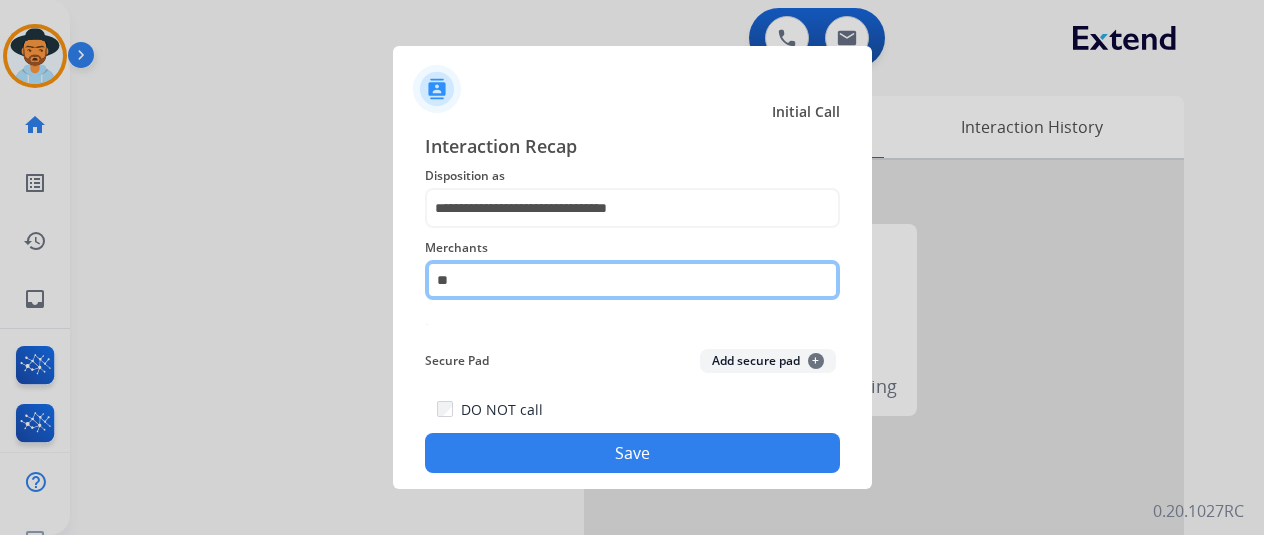 type on "*" 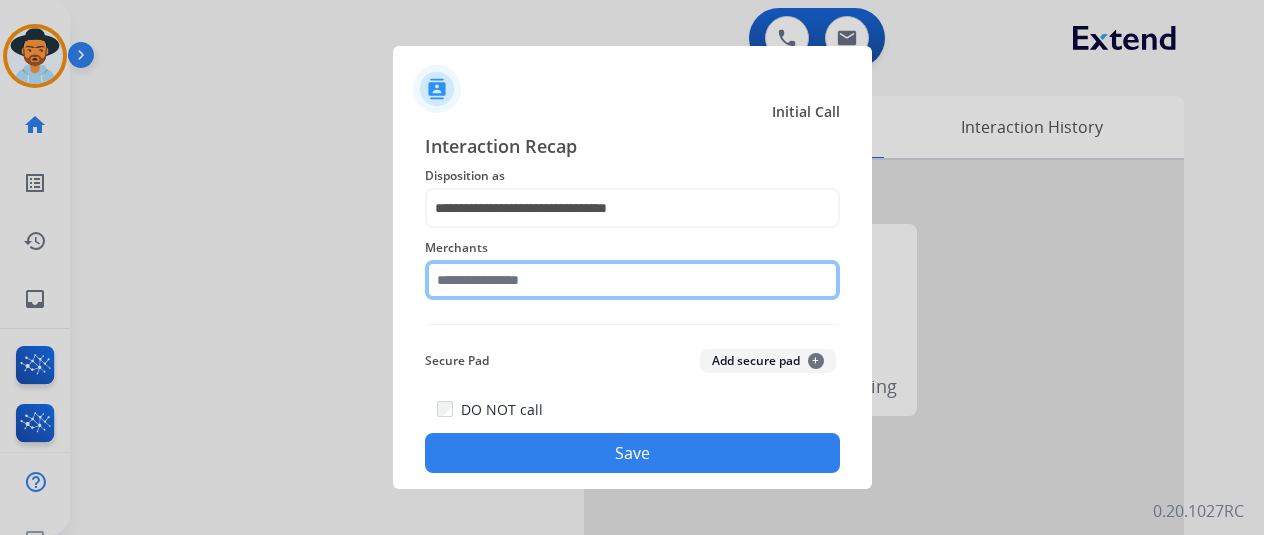 click 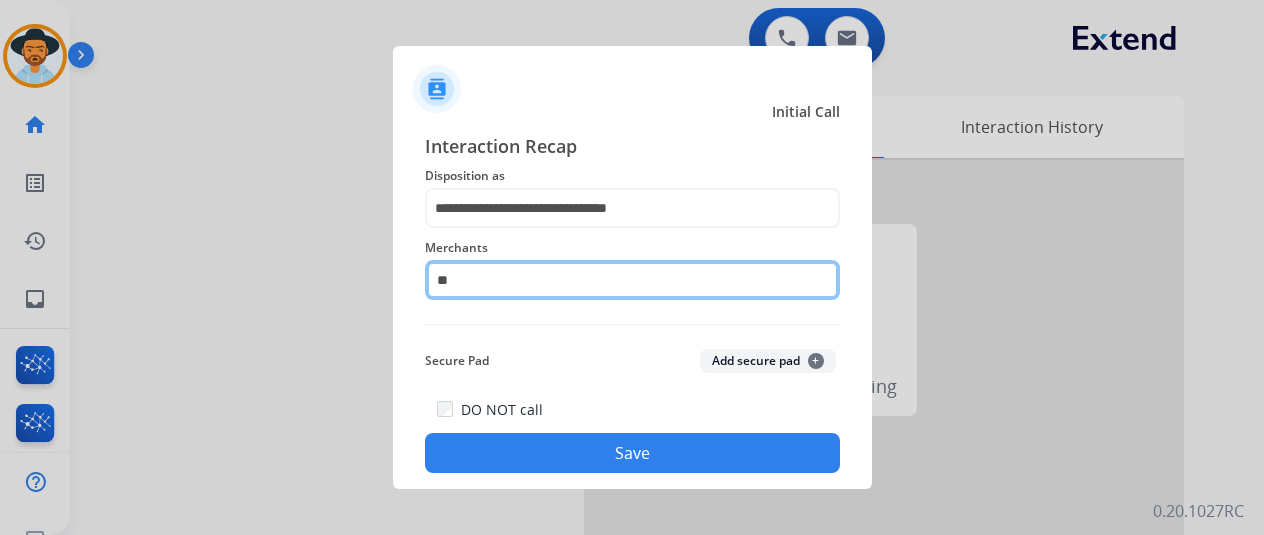 type on "*" 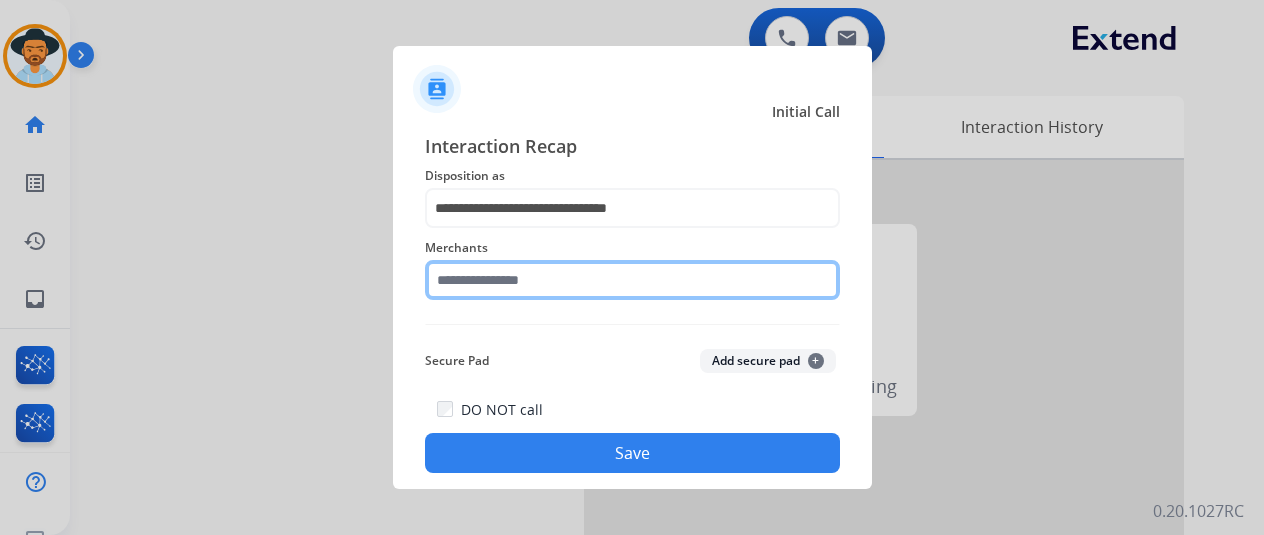 type on "*" 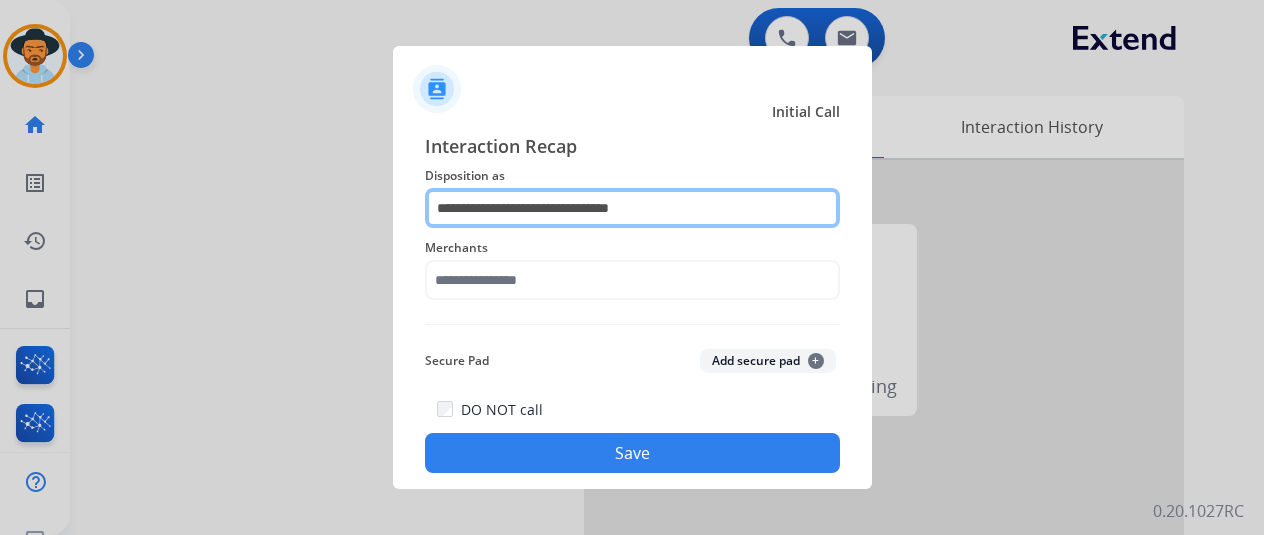 click on "**********" 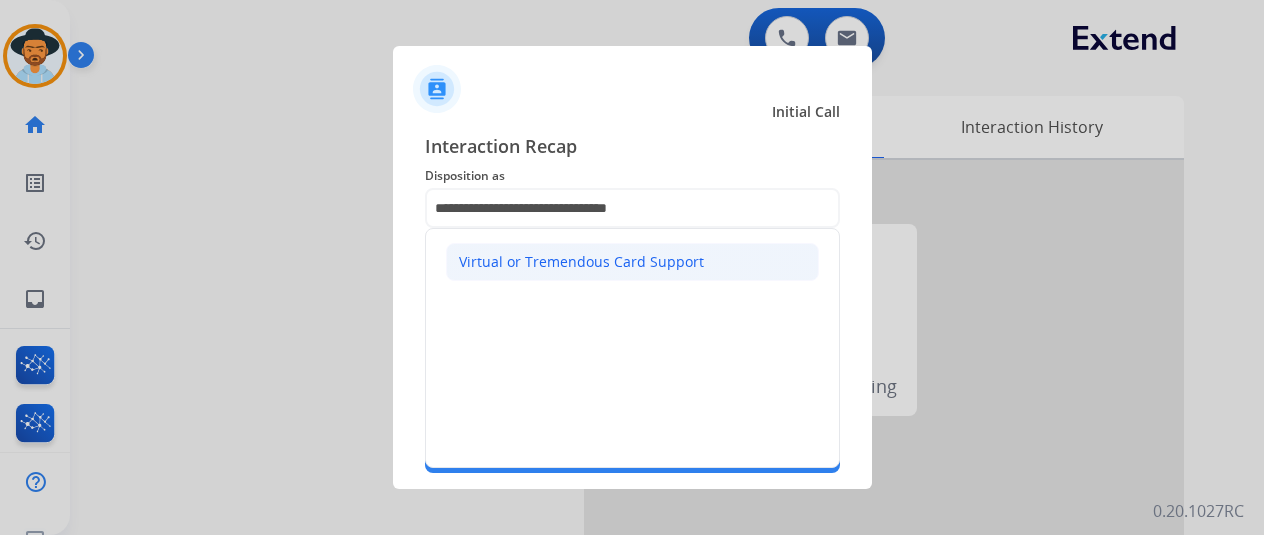 click on "Virtual or Tremendous Card Support" 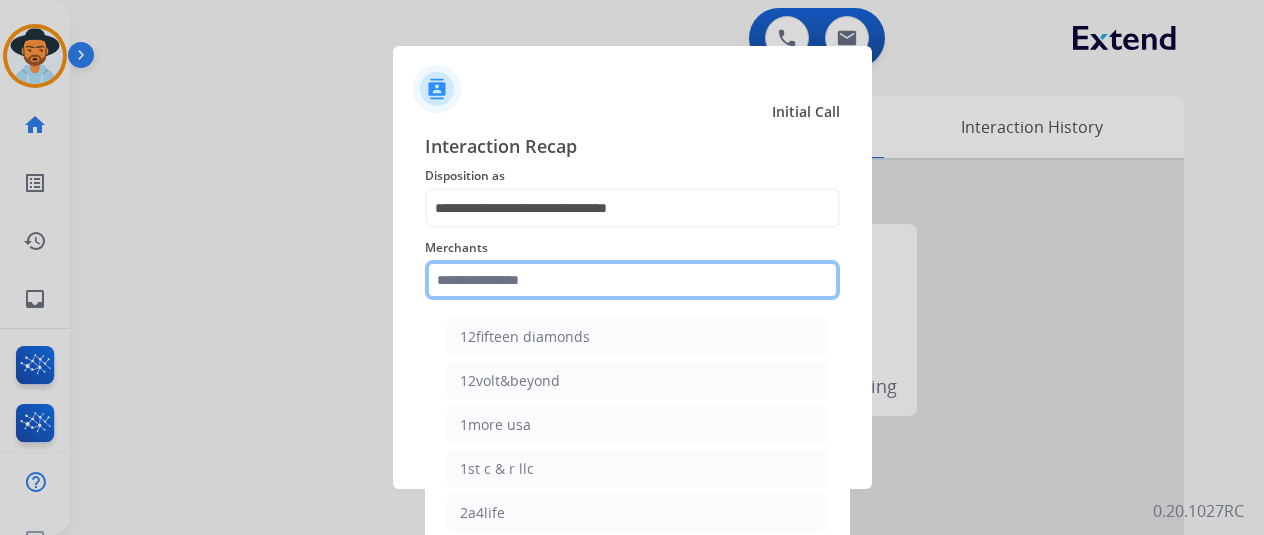 click 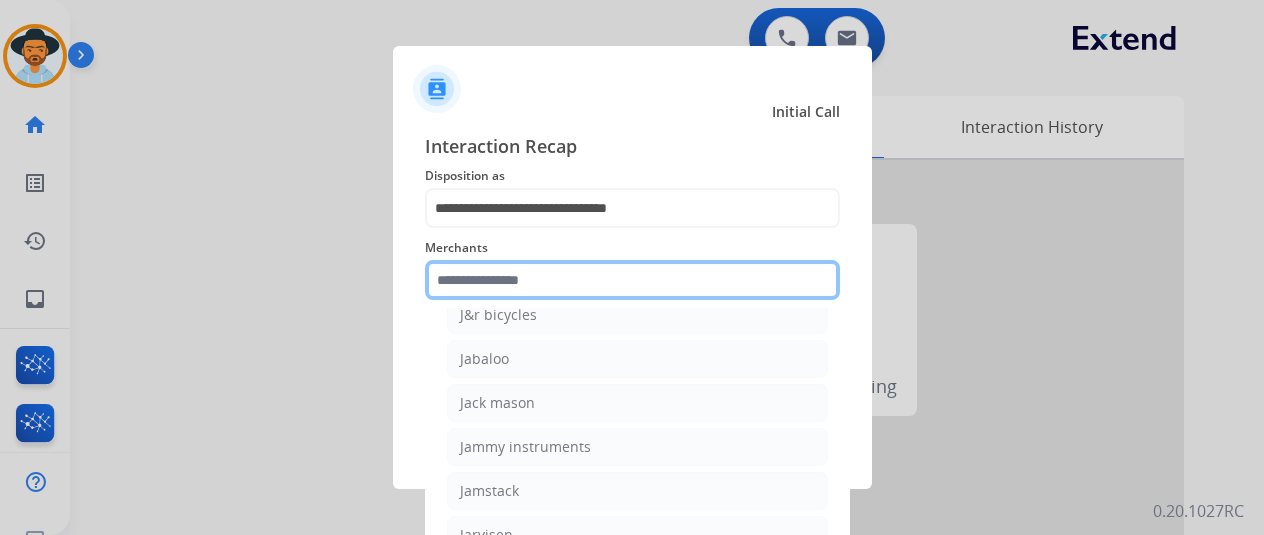 scroll, scrollTop: 18400, scrollLeft: 0, axis: vertical 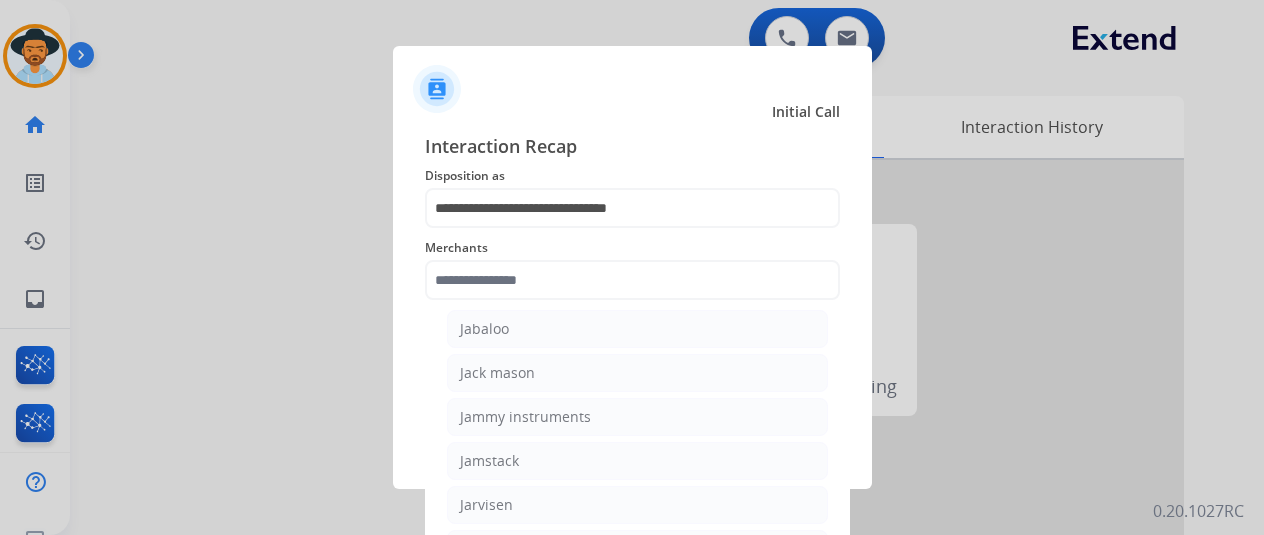 click on "Jbl audio" 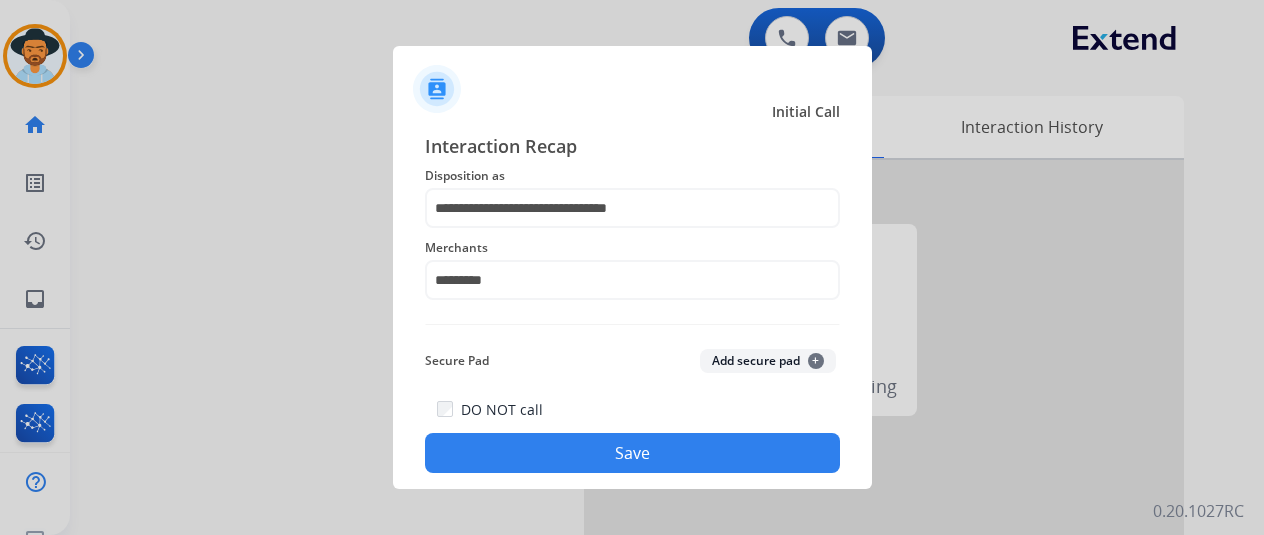 click on "Save" 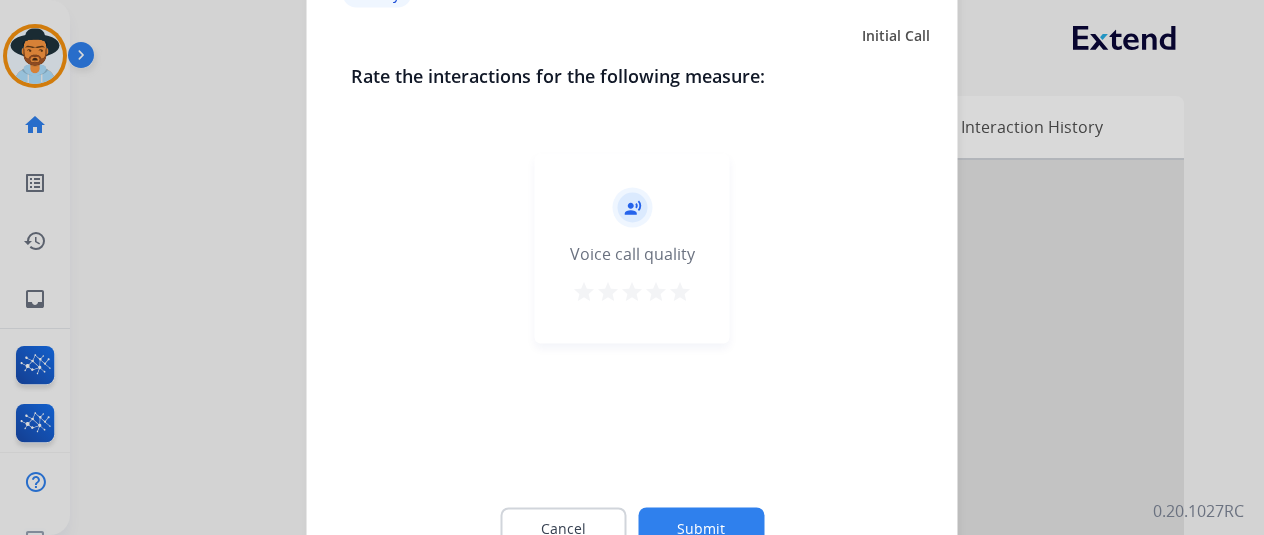 click on "star" at bounding box center (680, 291) 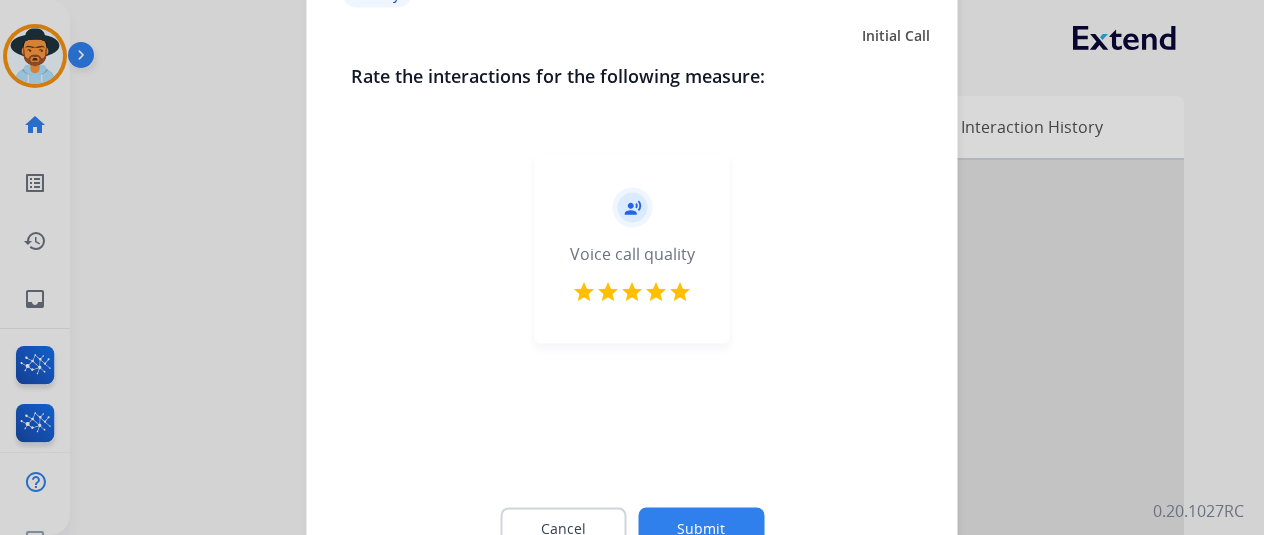 click on "Cancel Submit" 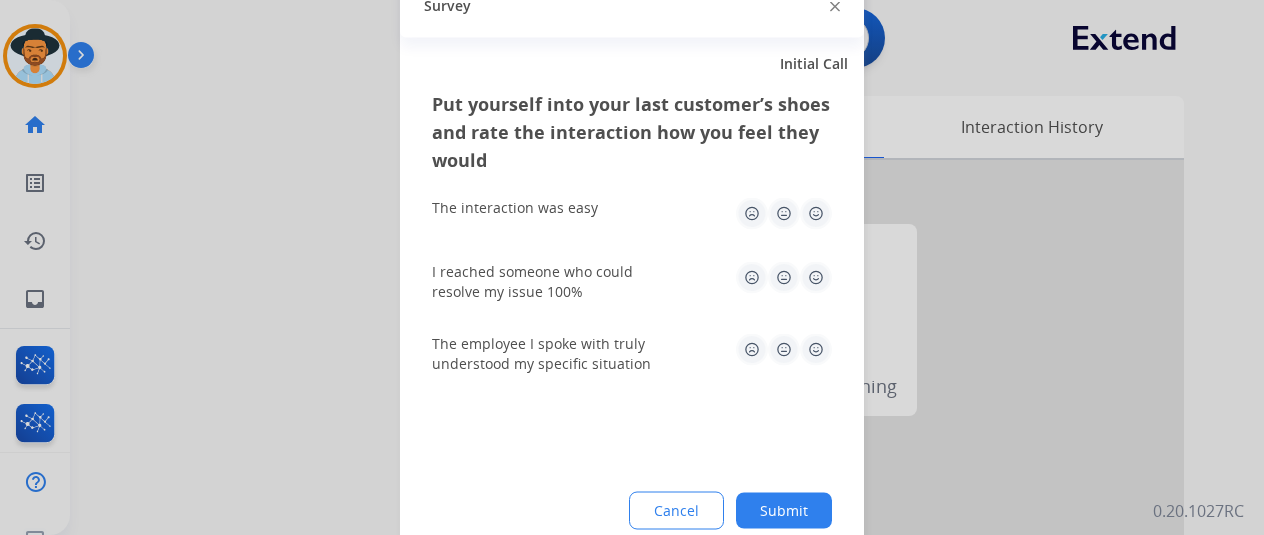 click 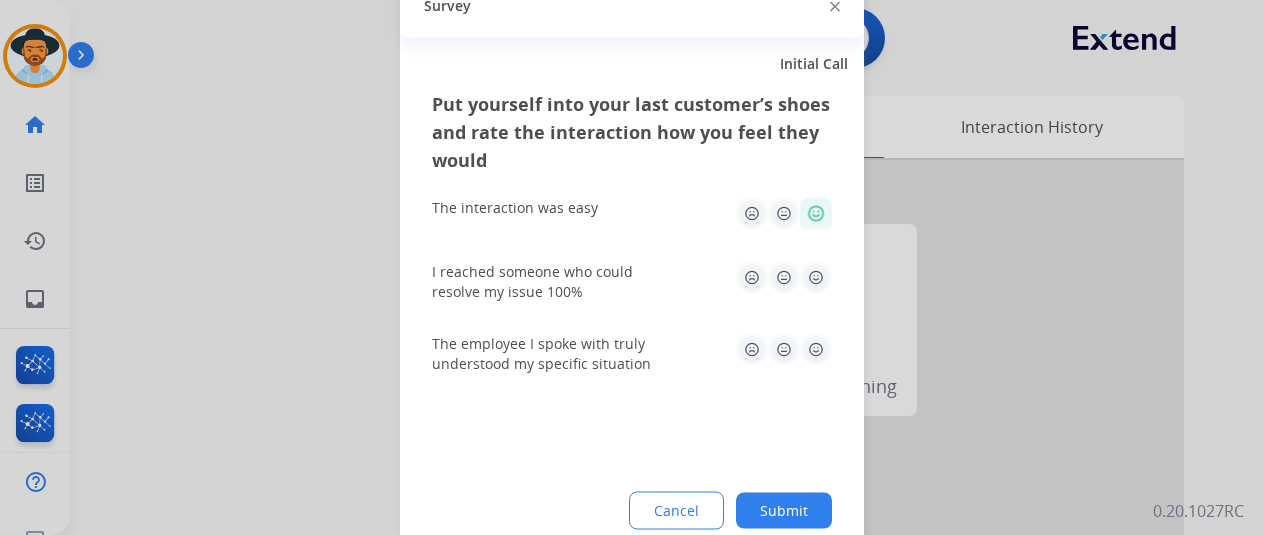 click 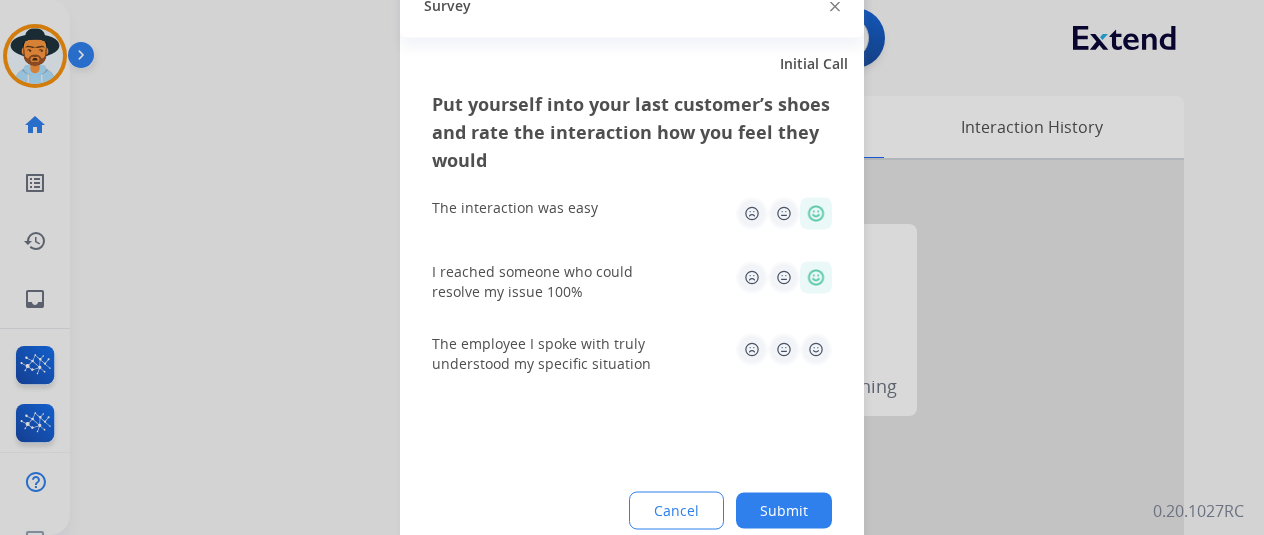click on "The employee I spoke with truly understood my specific situation" 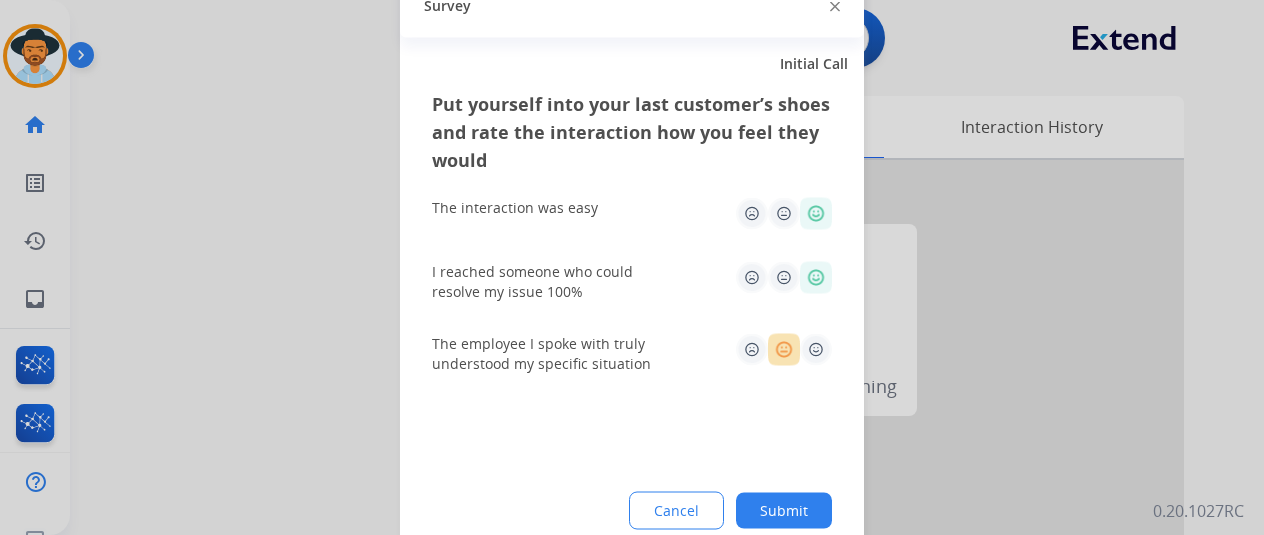 click 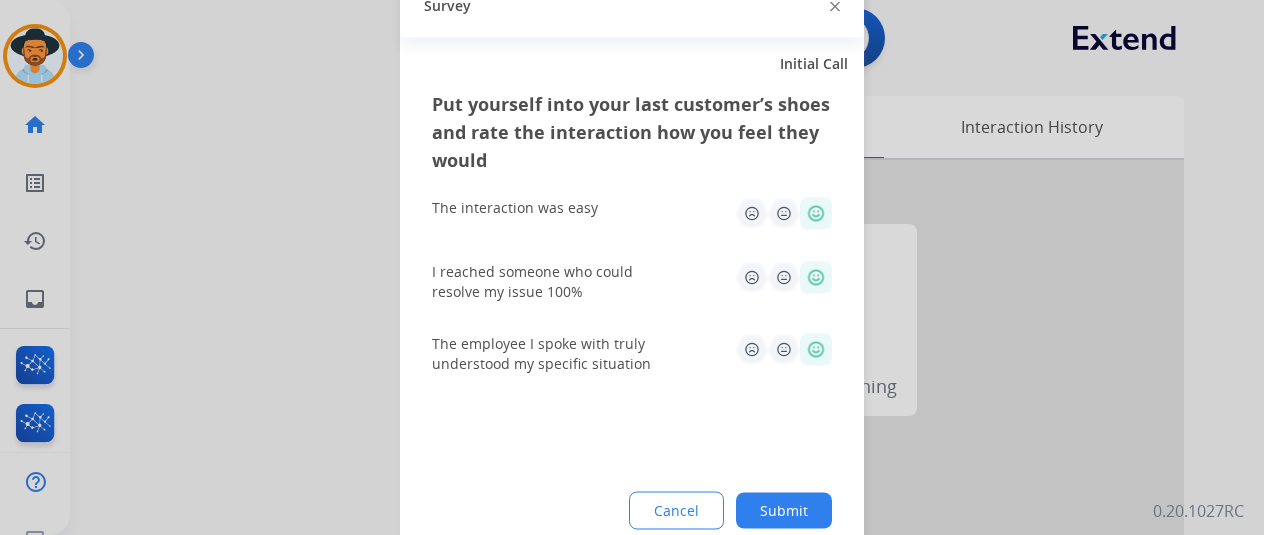 click on "Submit" 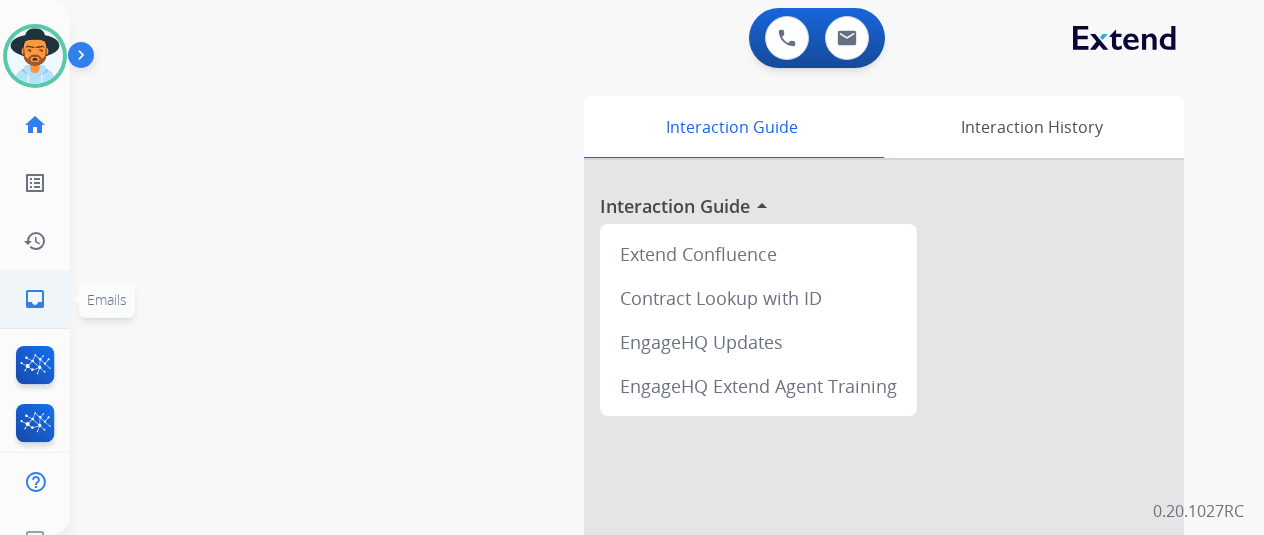 click on "inbox" 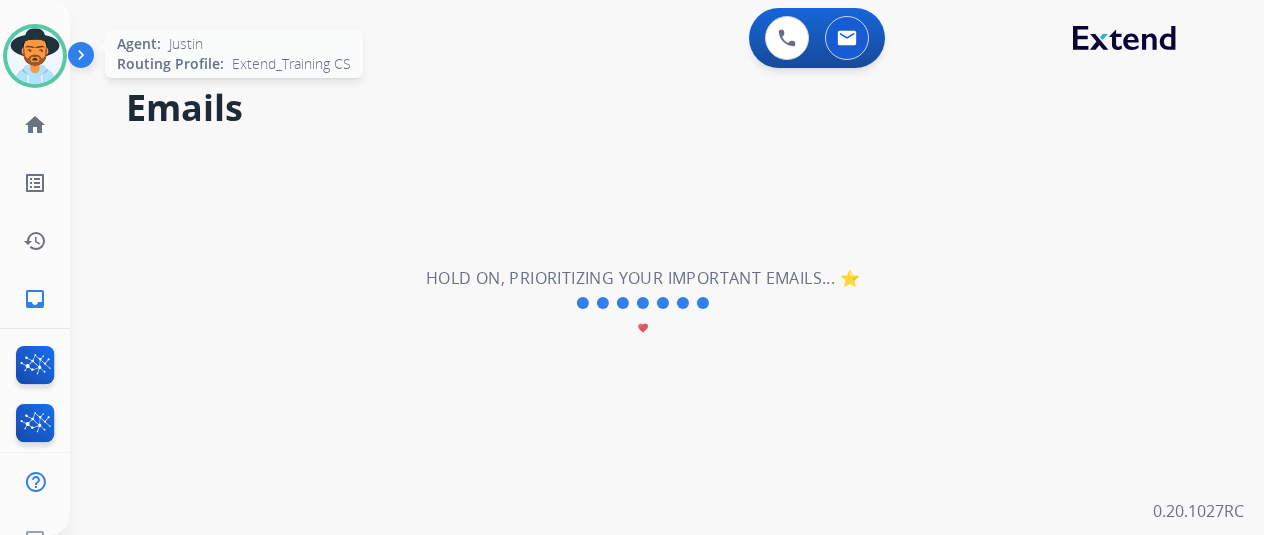 click at bounding box center (35, 56) 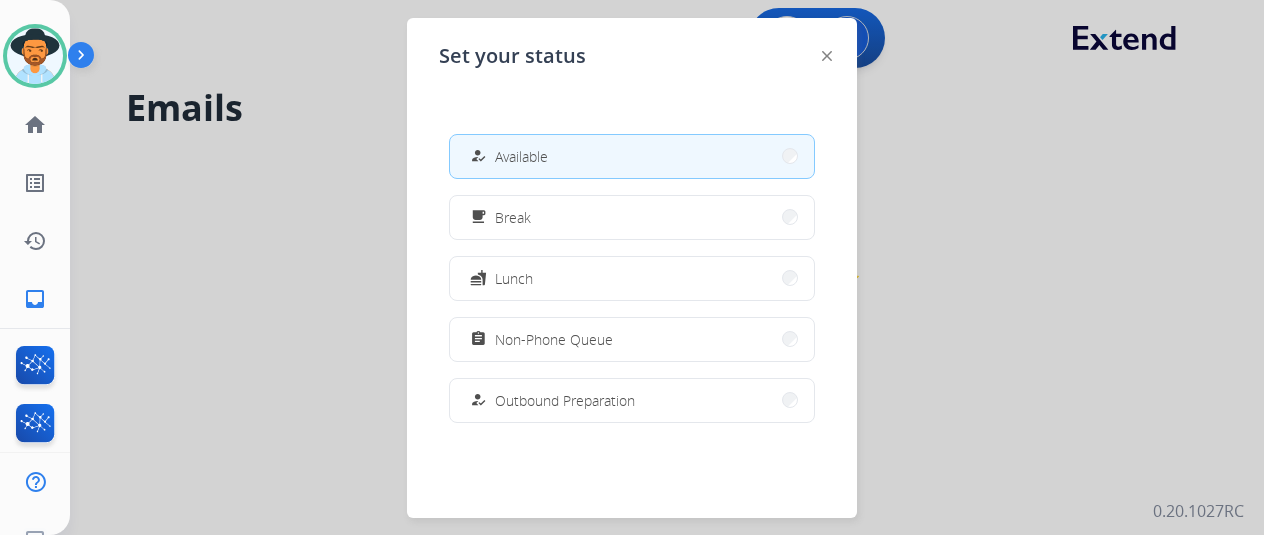 click on "assignment" at bounding box center (478, 339) 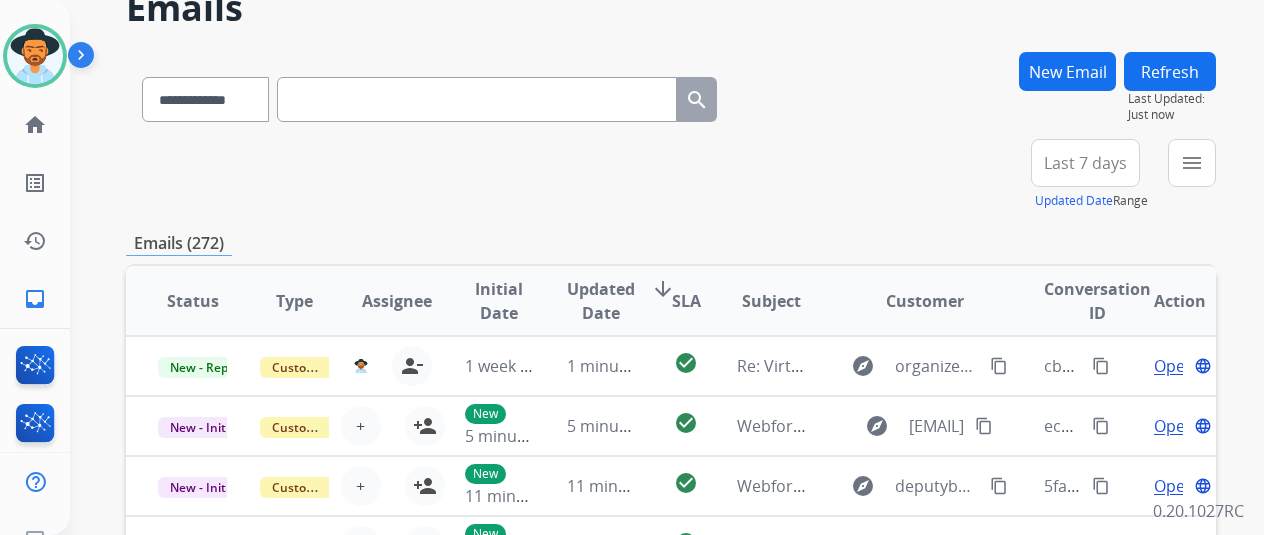scroll, scrollTop: 0, scrollLeft: 0, axis: both 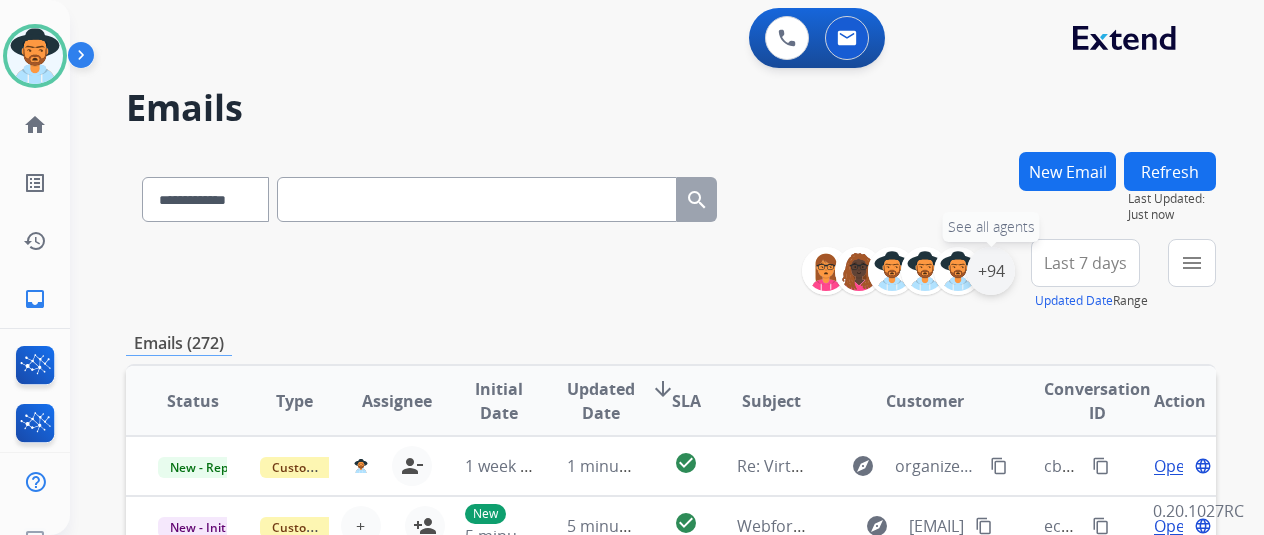 click on "+94" at bounding box center (991, 271) 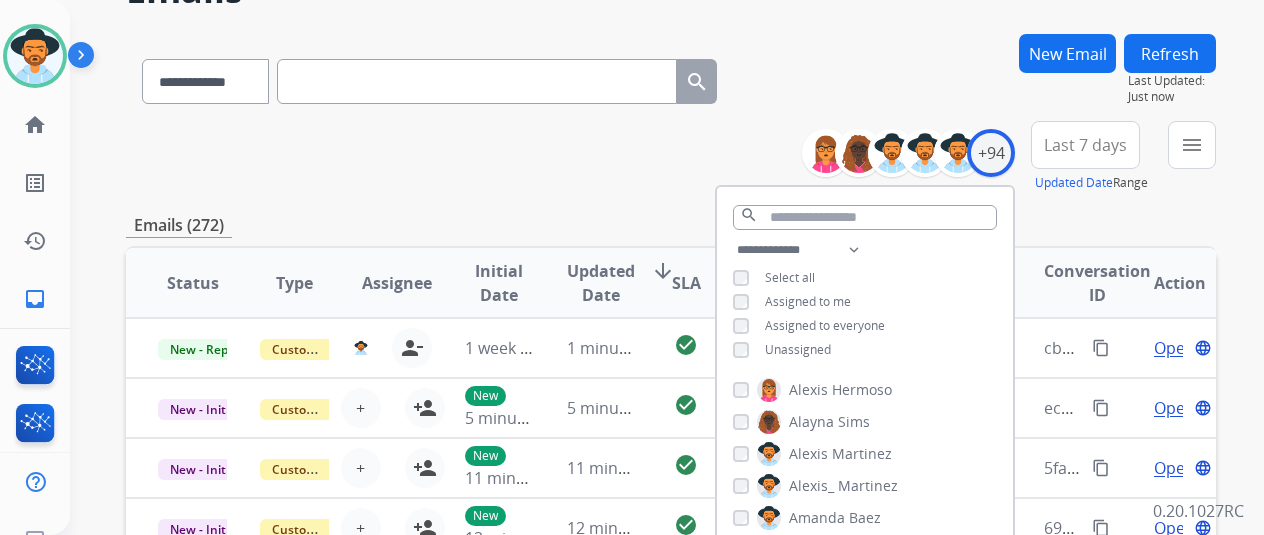 scroll, scrollTop: 200, scrollLeft: 0, axis: vertical 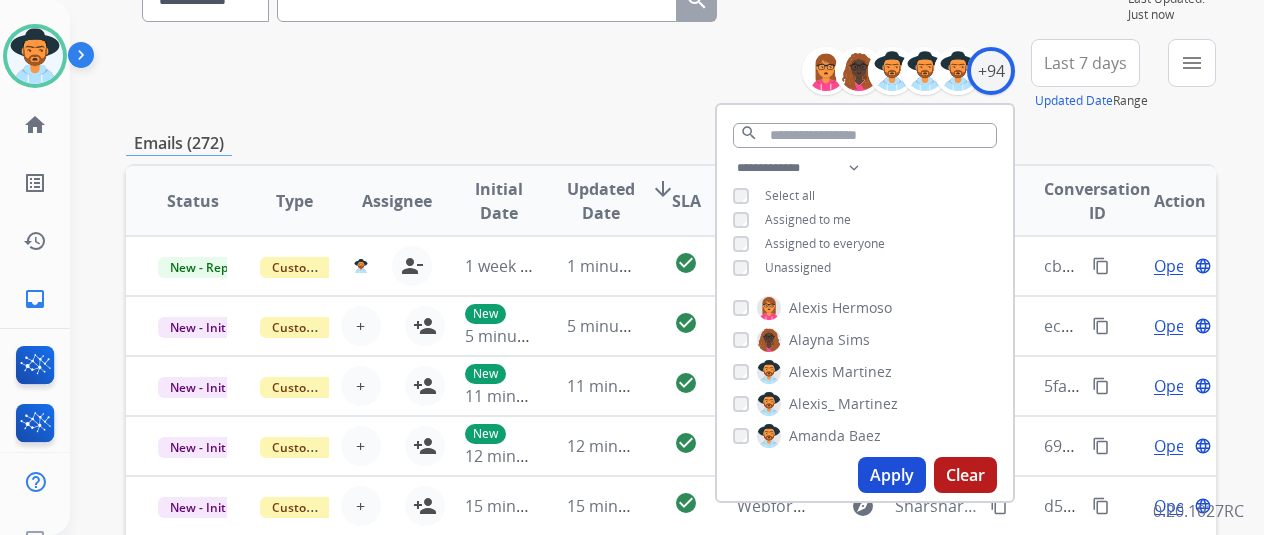 click on "Apply" at bounding box center [892, 475] 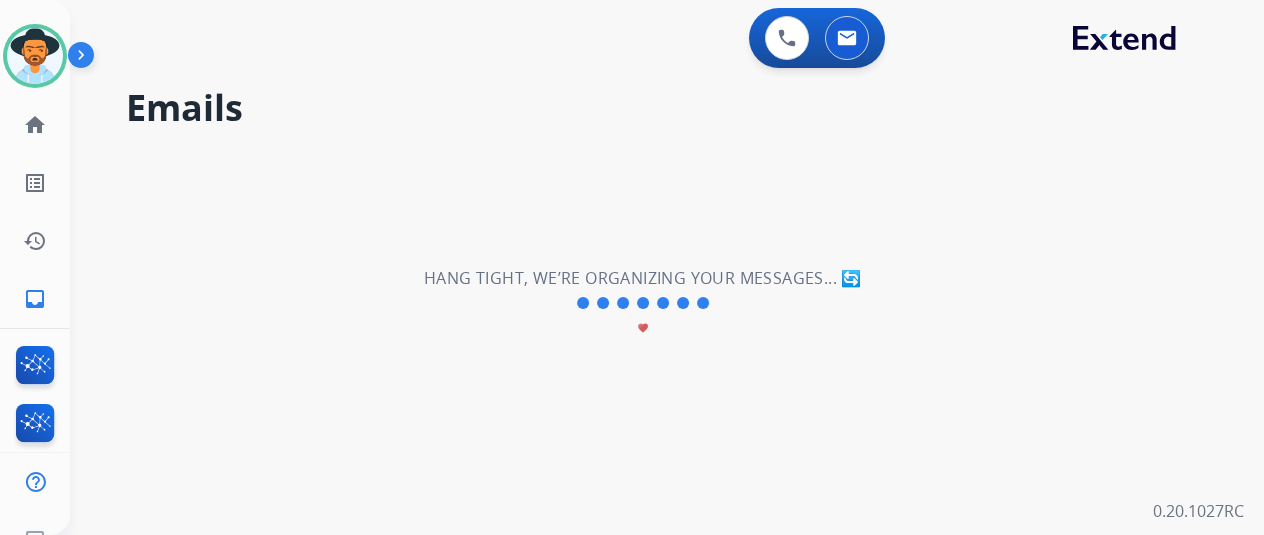 scroll, scrollTop: 0, scrollLeft: 0, axis: both 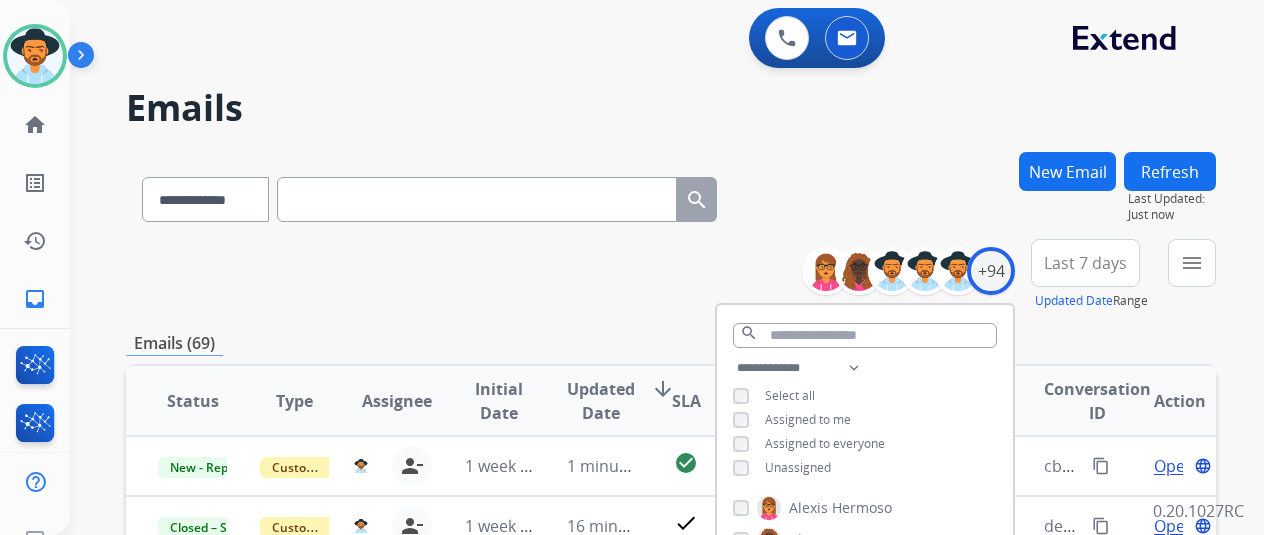 click on "**********" at bounding box center [671, 275] 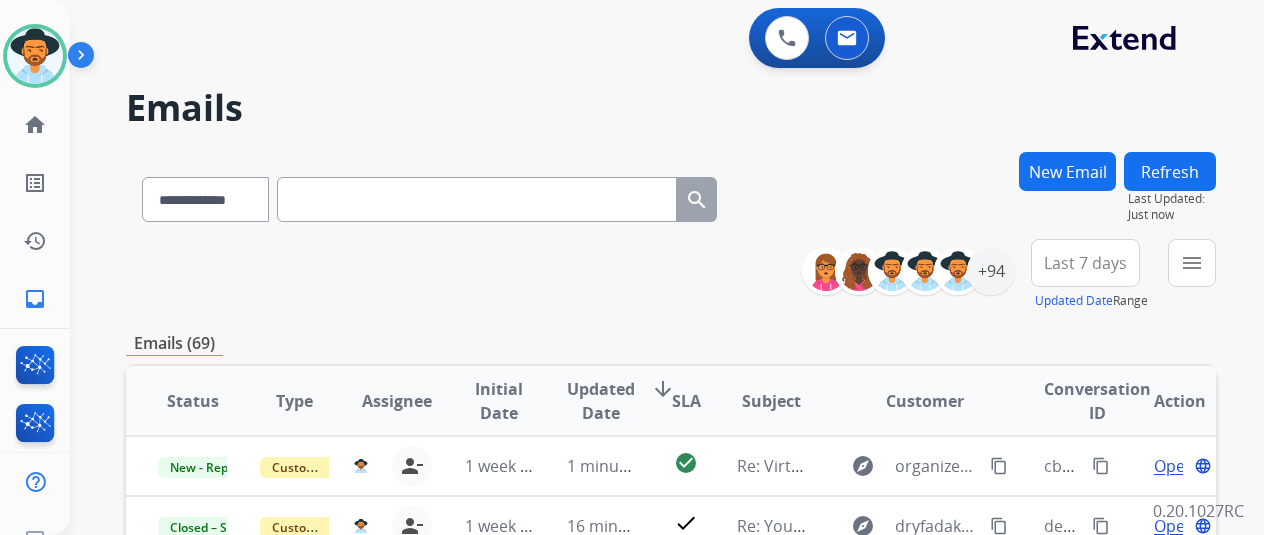 scroll, scrollTop: 100, scrollLeft: 0, axis: vertical 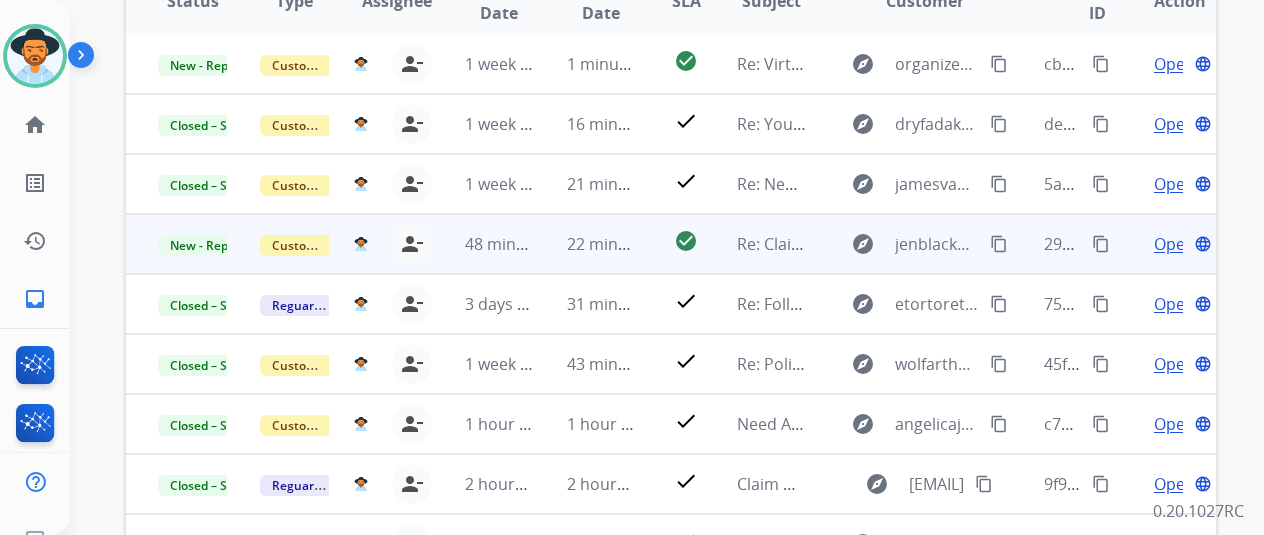 click on "Open" at bounding box center (1174, 244) 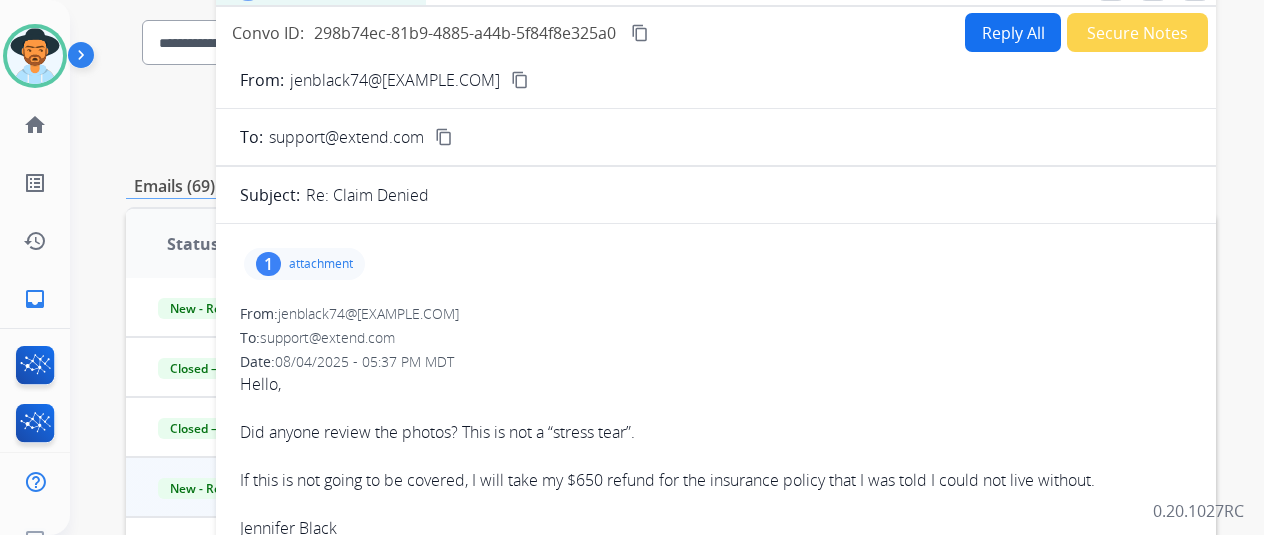 scroll, scrollTop: 100, scrollLeft: 0, axis: vertical 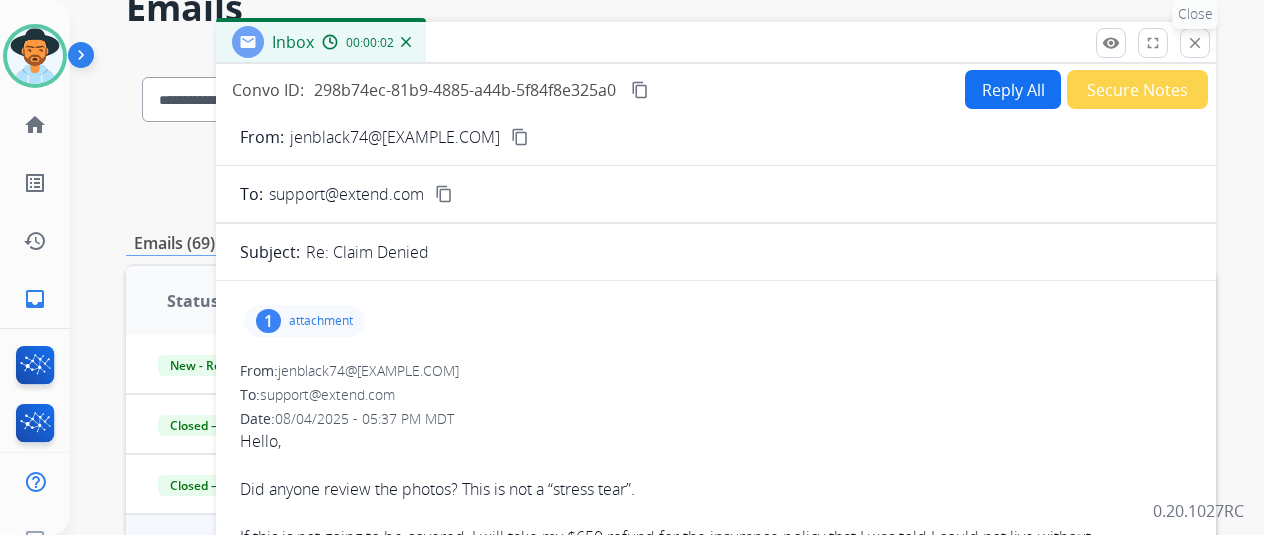 drag, startPoint x: 1205, startPoint y: 42, endPoint x: 1193, endPoint y: 69, distance: 29.546574 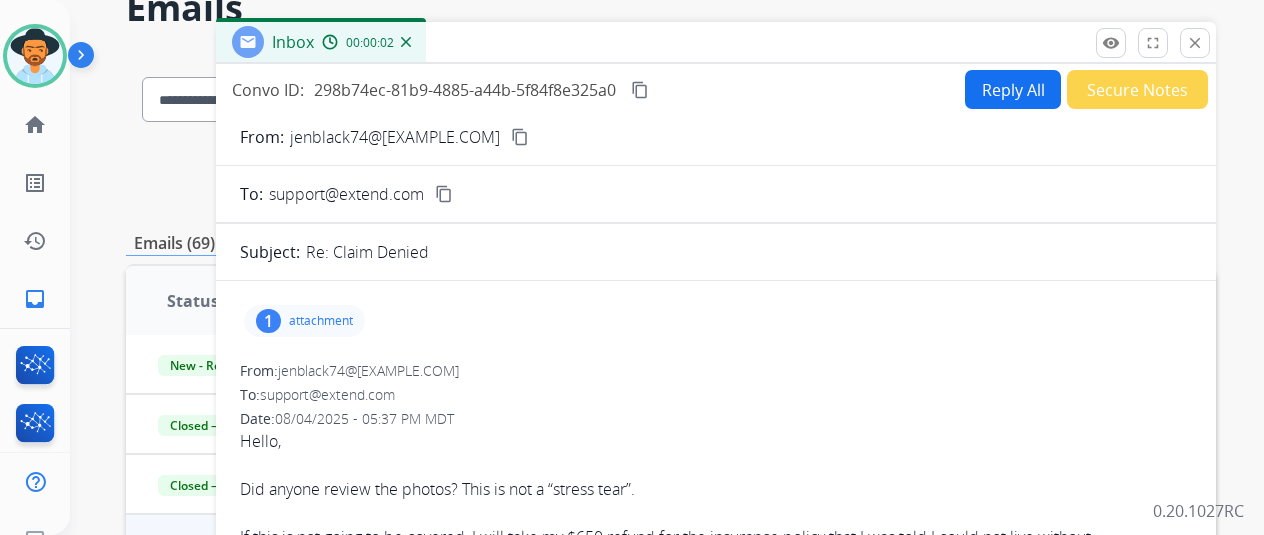 click on "close" at bounding box center [1195, 43] 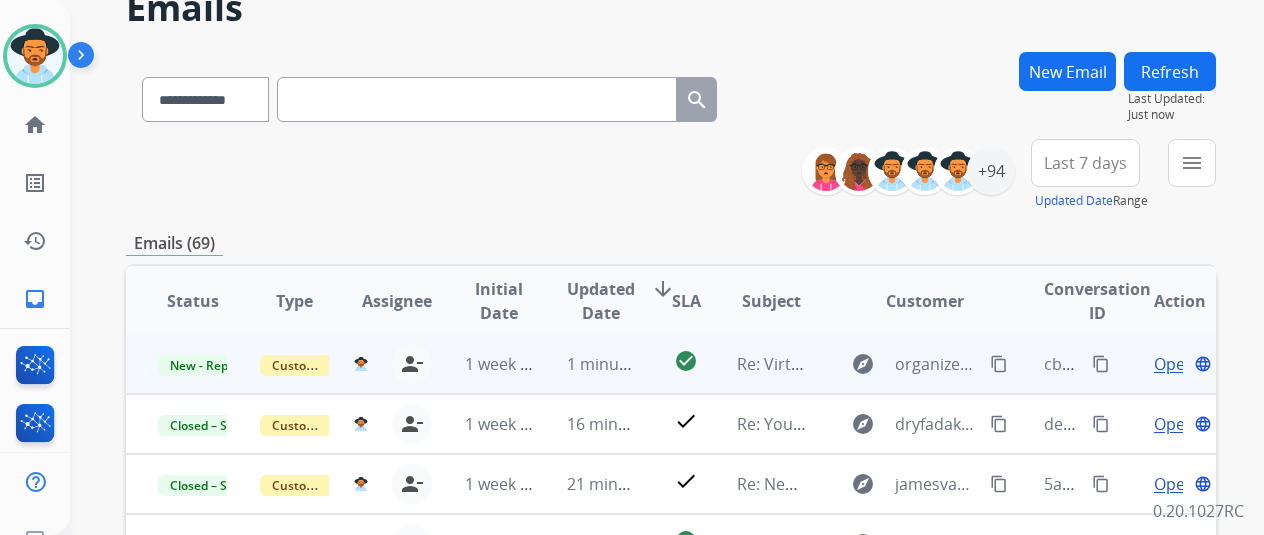 click on "Open" at bounding box center (1174, 364) 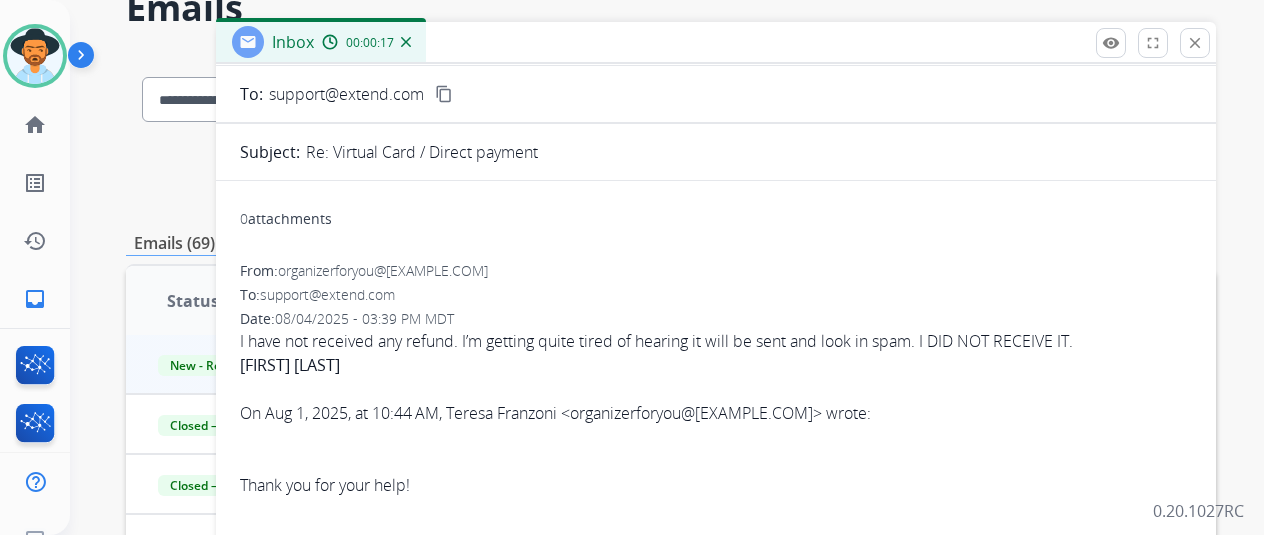 scroll, scrollTop: 0, scrollLeft: 0, axis: both 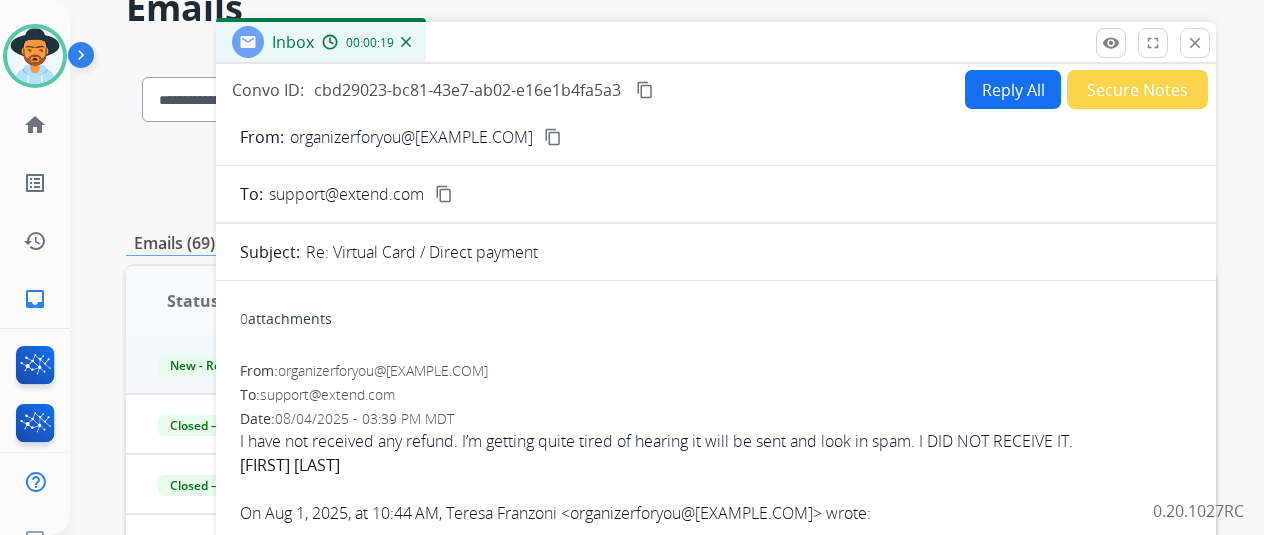 click on "Secure Notes" at bounding box center [1137, 89] 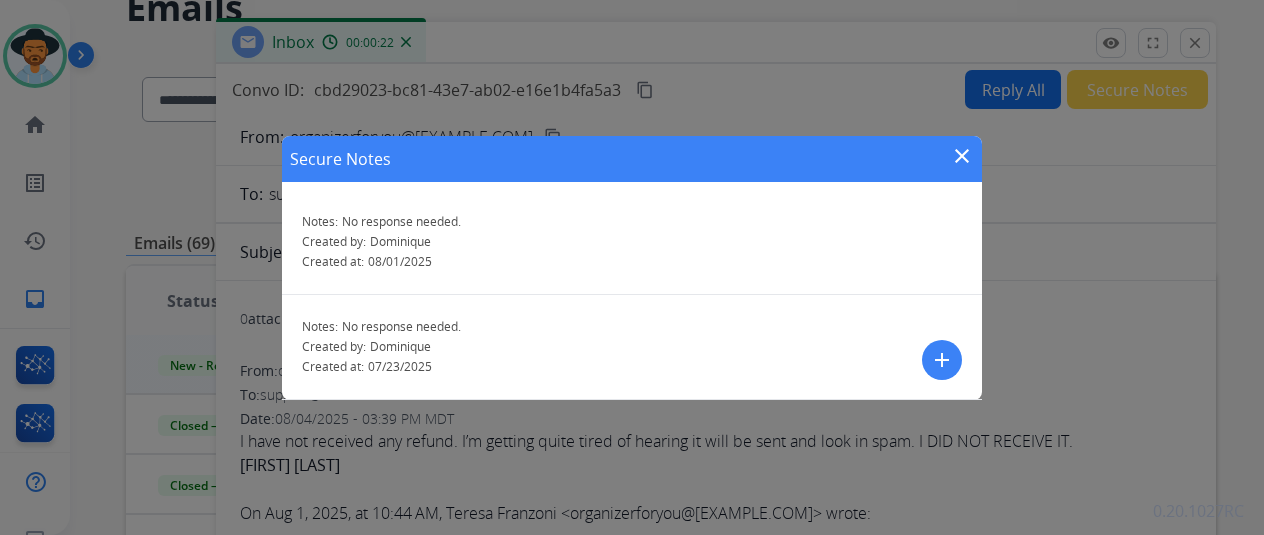 click on "add" at bounding box center (942, 360) 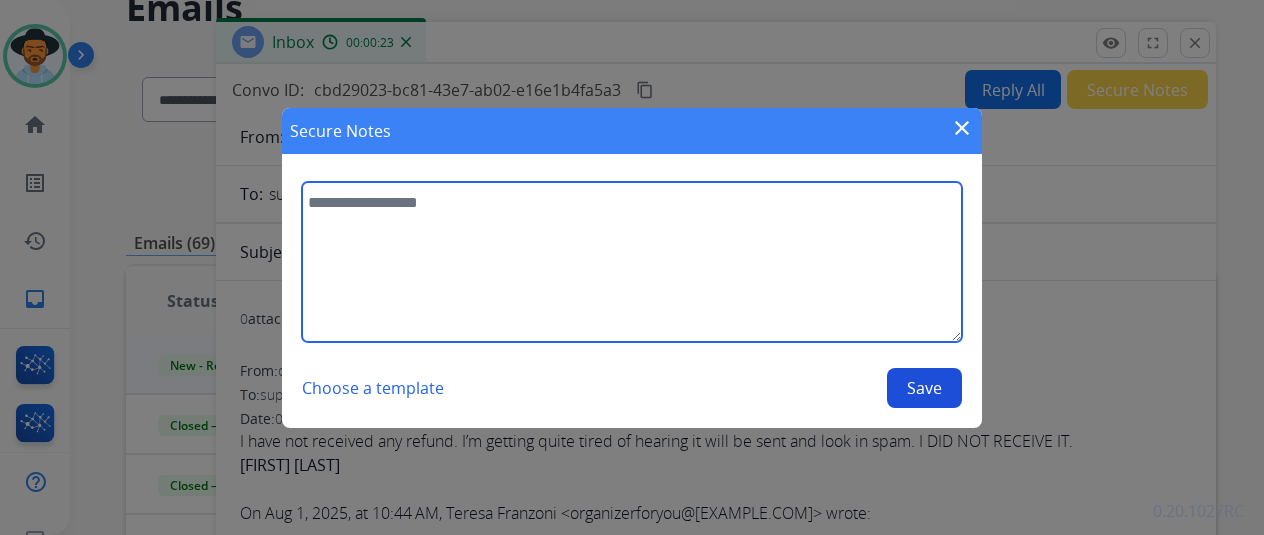 click at bounding box center (632, 262) 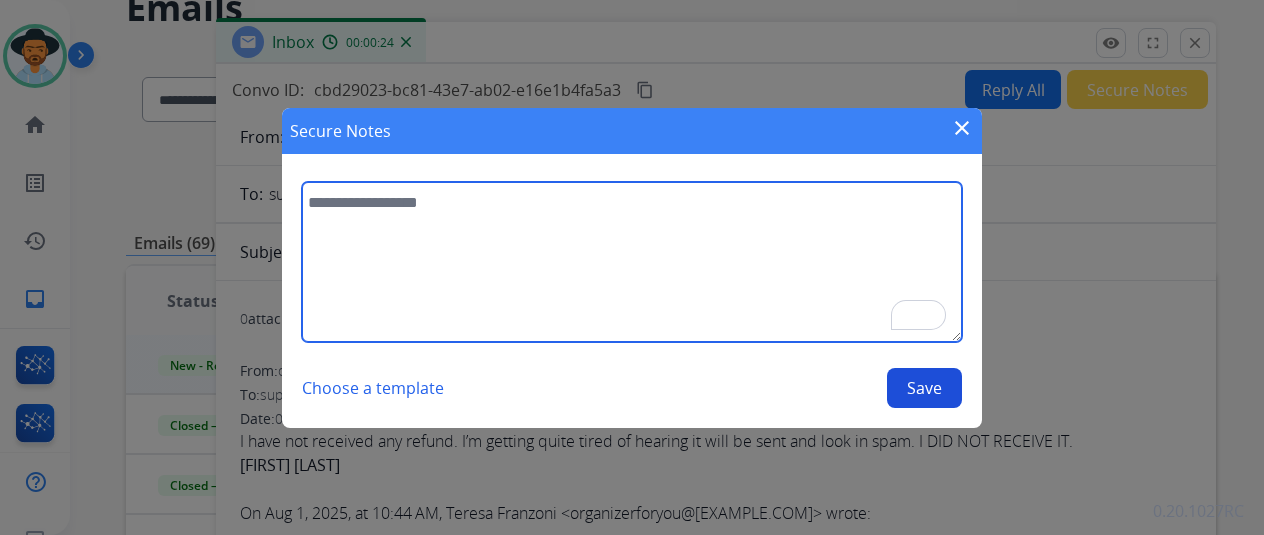 type on "*" 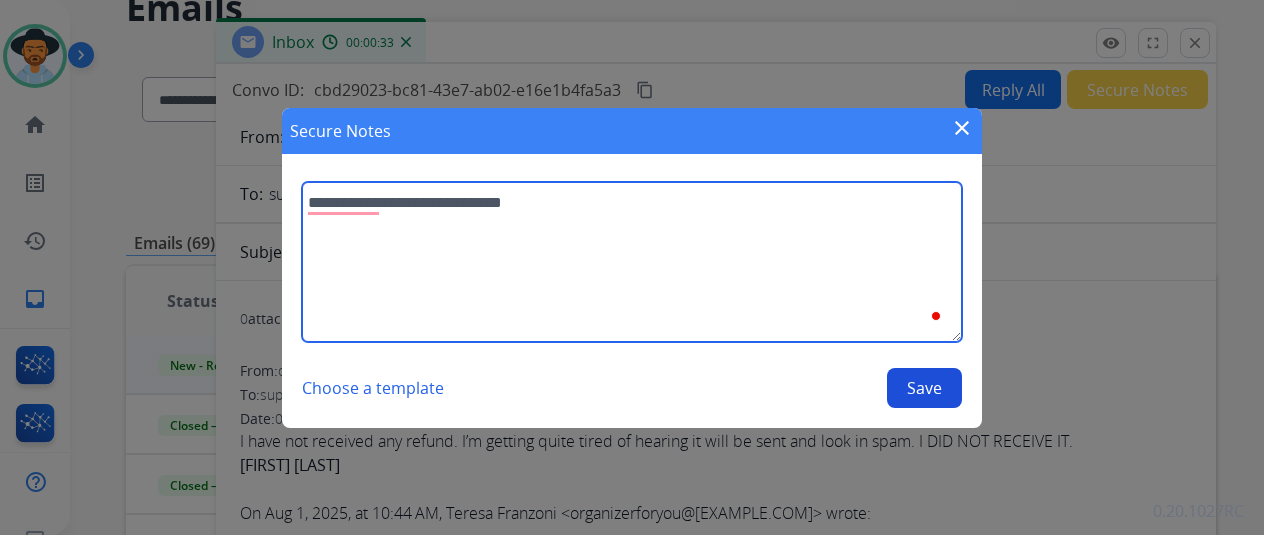 click on "**********" at bounding box center (632, 262) 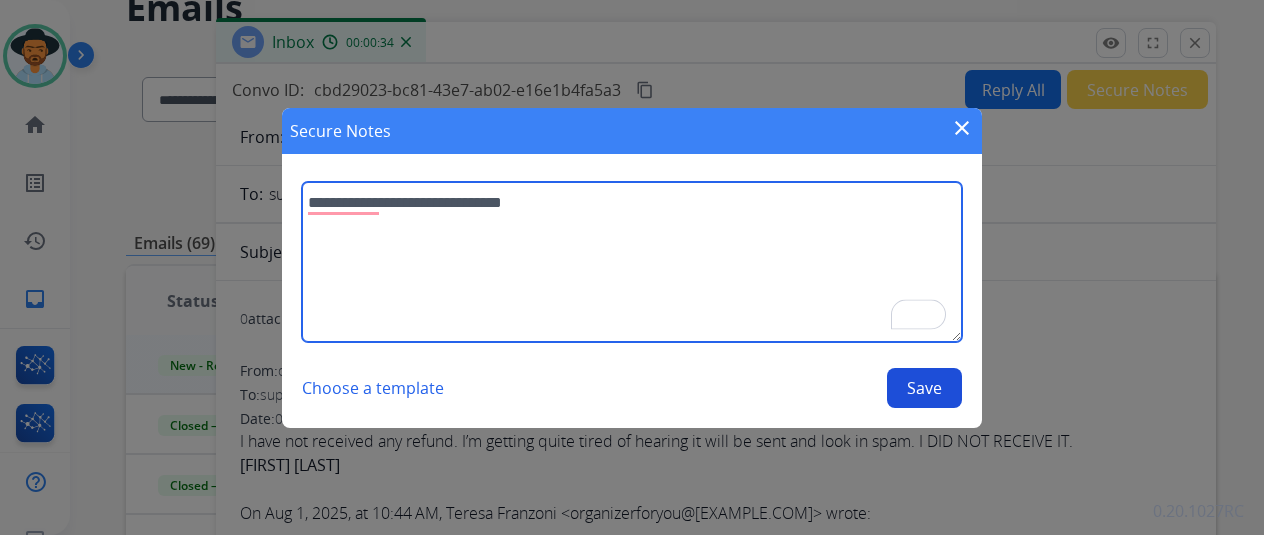 click on "**********" at bounding box center [632, 262] 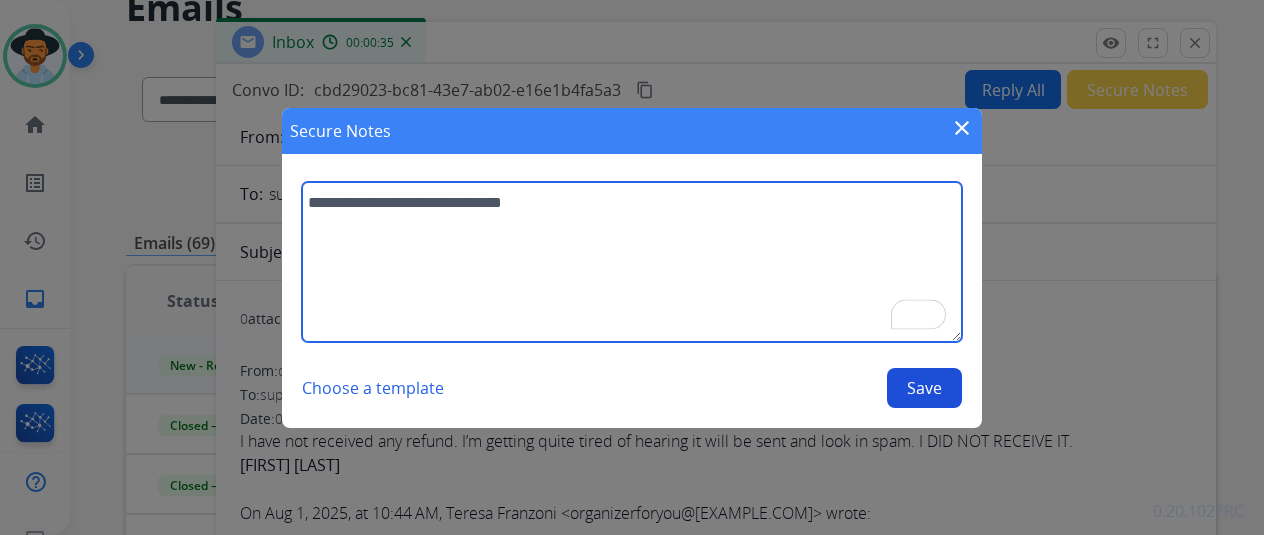 click on "**********" at bounding box center (632, 262) 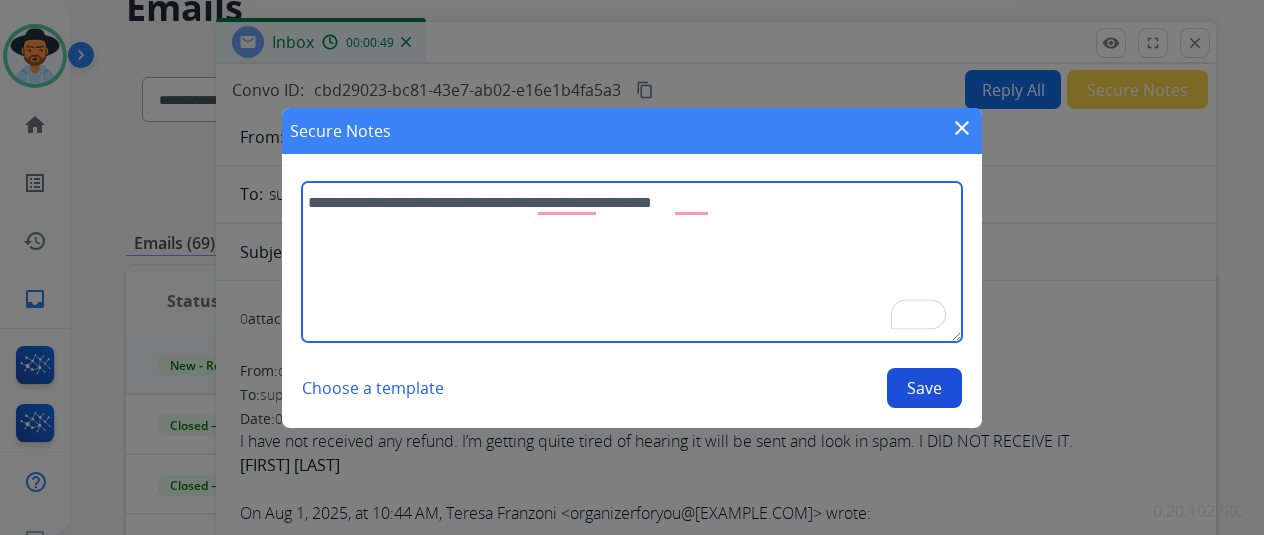 type on "**********" 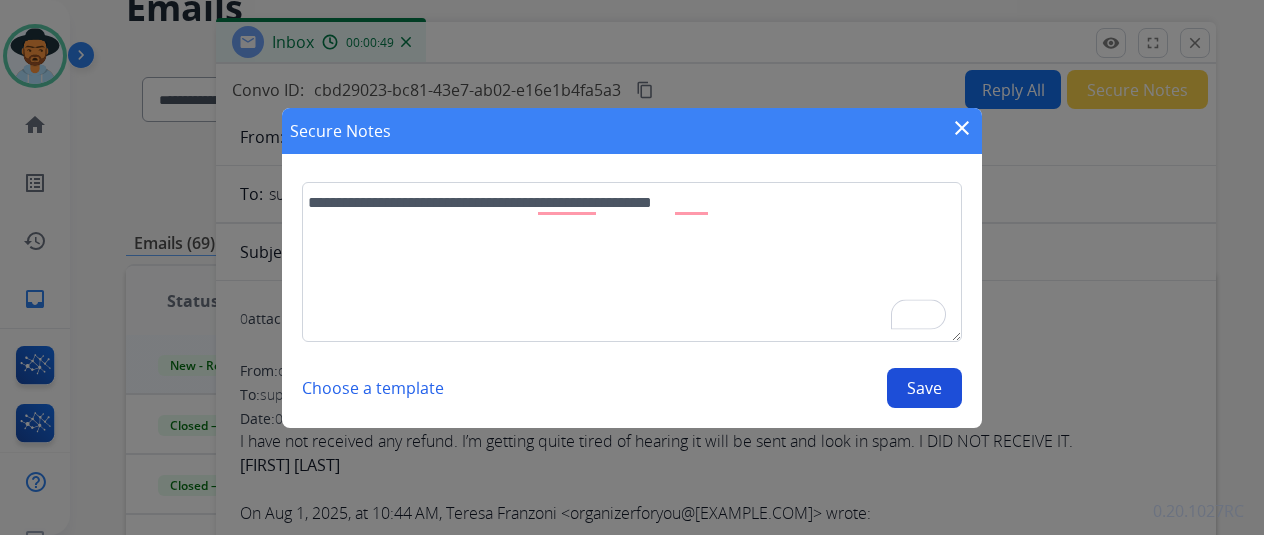 click on "Save" at bounding box center (924, 388) 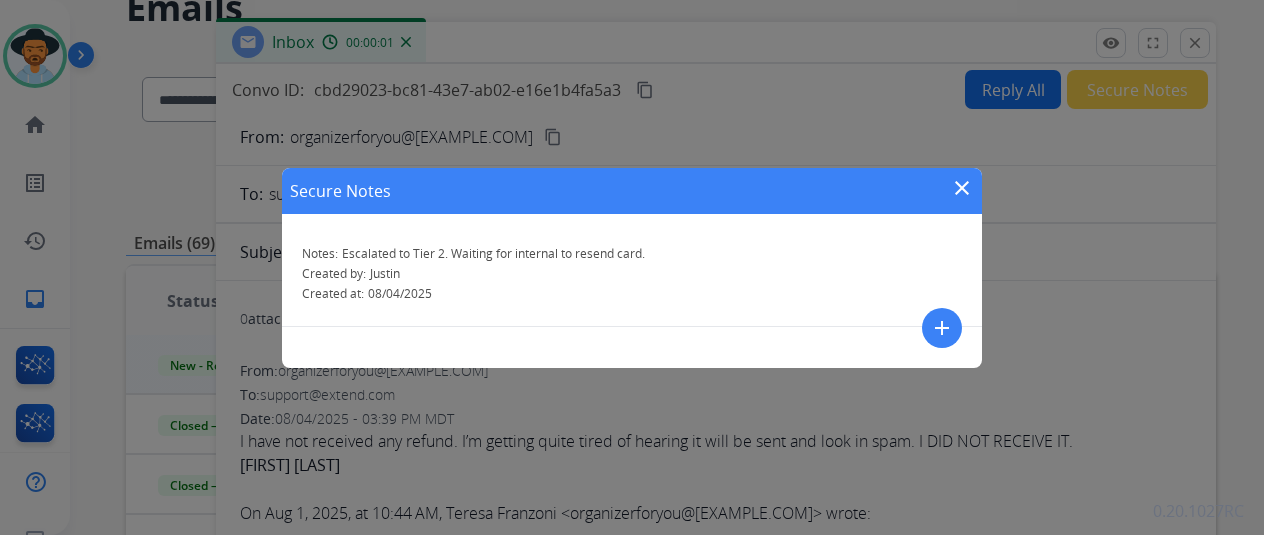 click on "close" at bounding box center (962, 188) 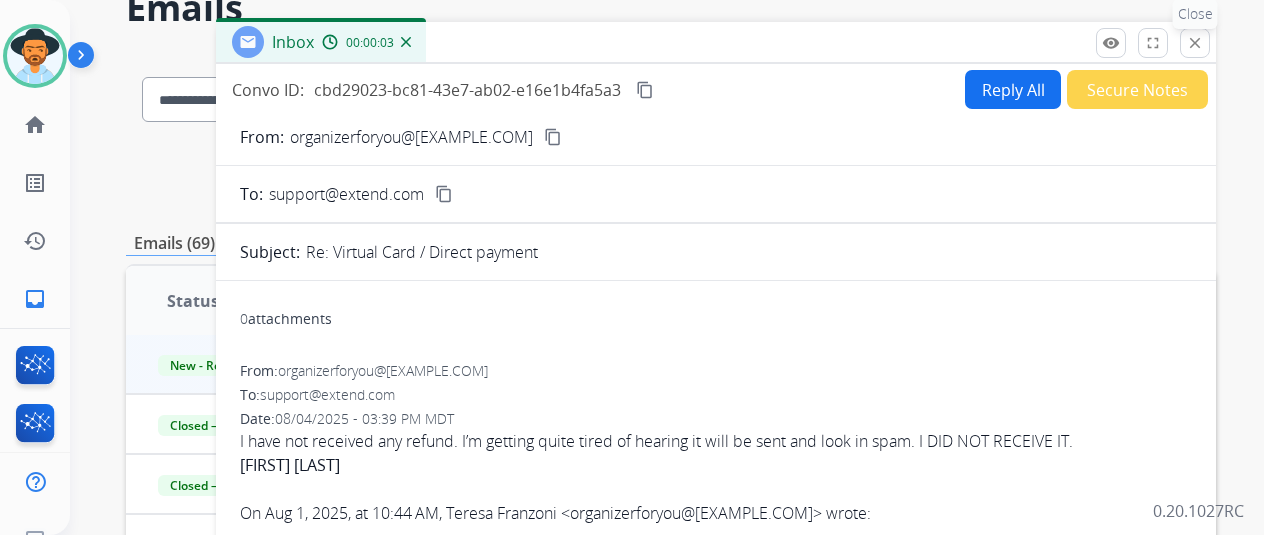 click on "close" at bounding box center [1195, 43] 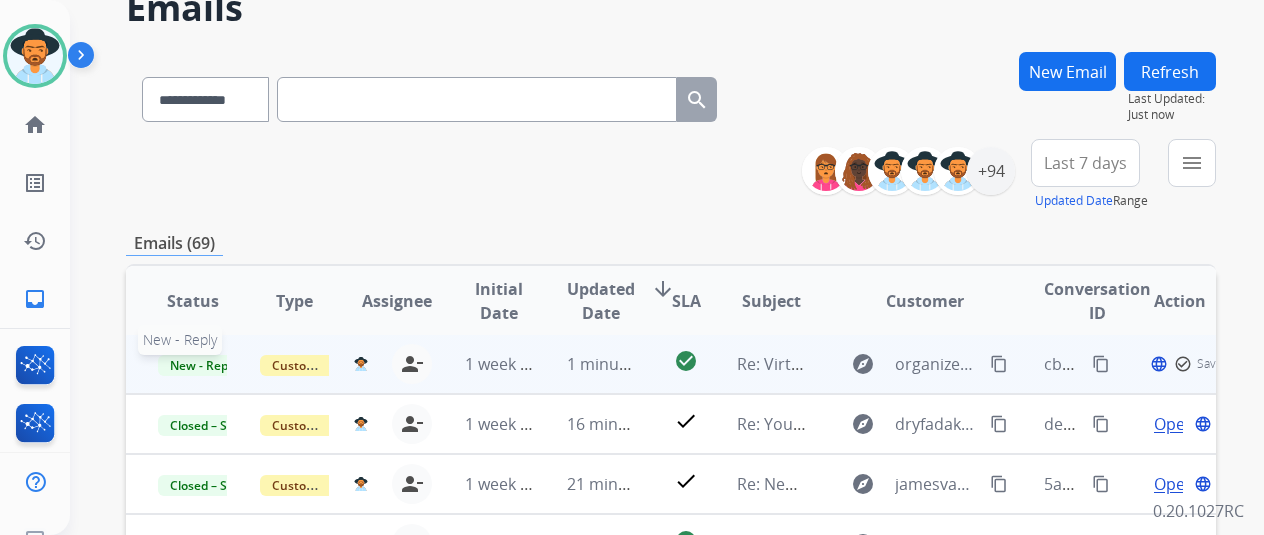 click on "New - Reply" at bounding box center (203, 365) 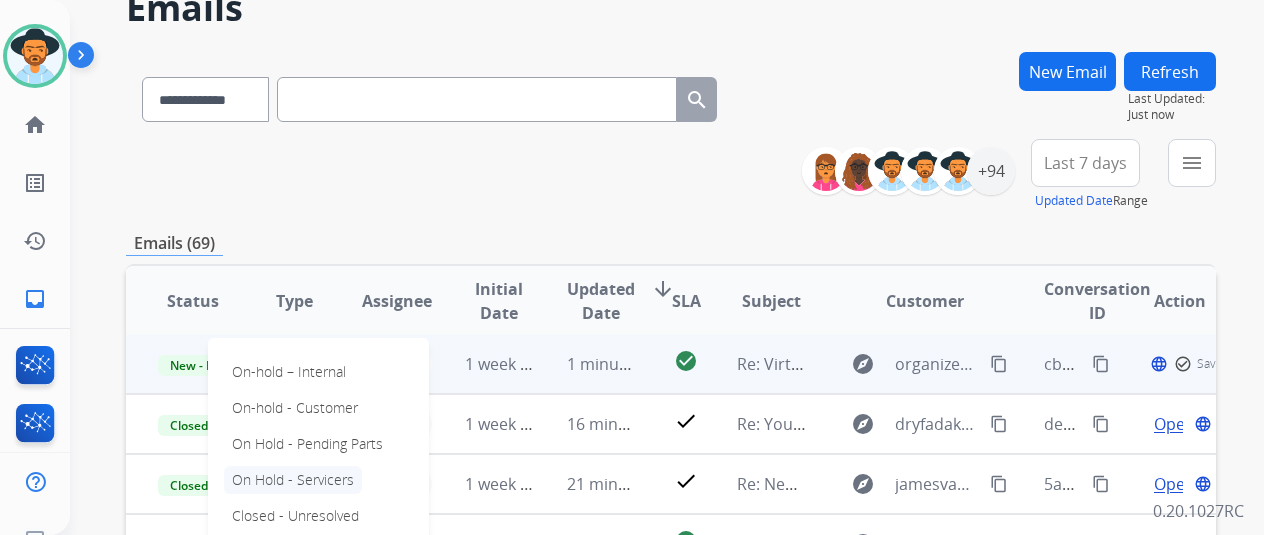 scroll, scrollTop: 2, scrollLeft: 0, axis: vertical 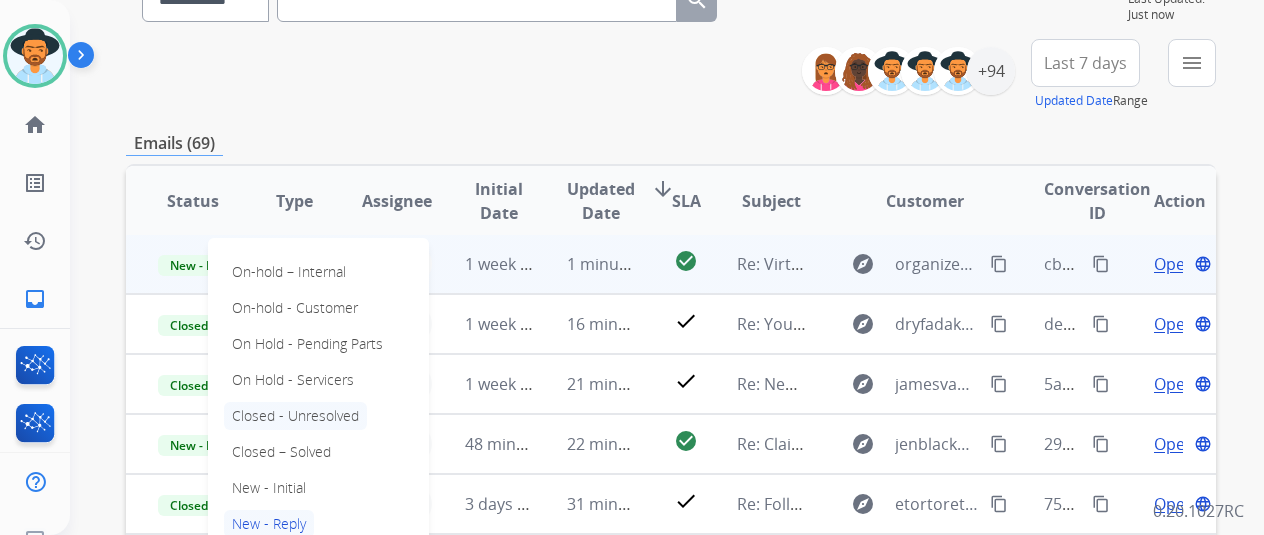 click on "Closed - Unresolved" at bounding box center [295, 416] 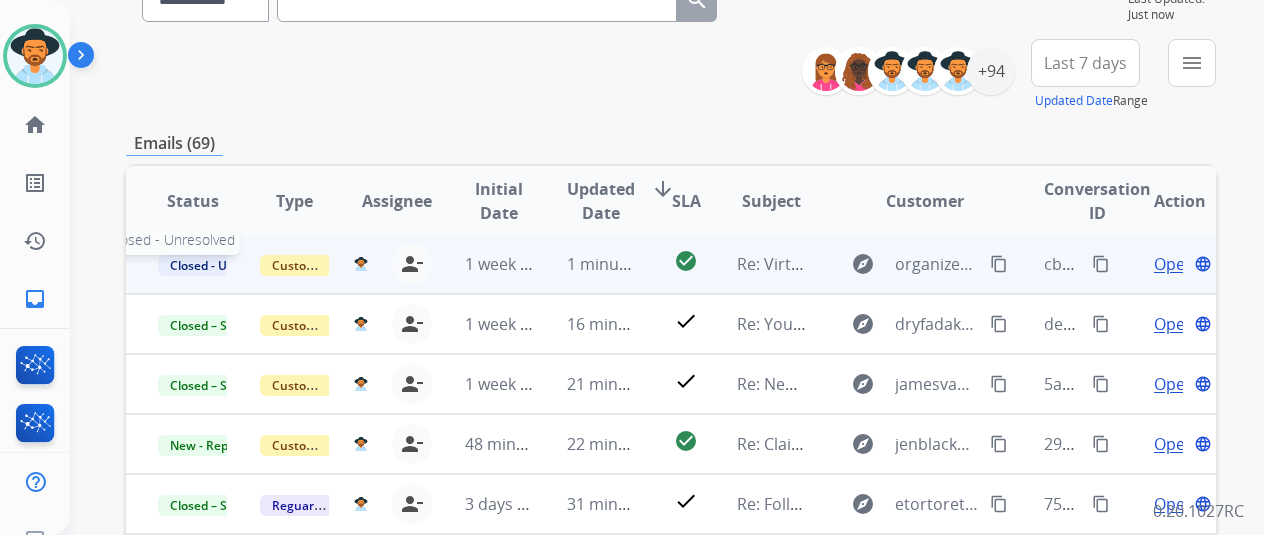 click on "Closed - Unresolved" at bounding box center [226, 265] 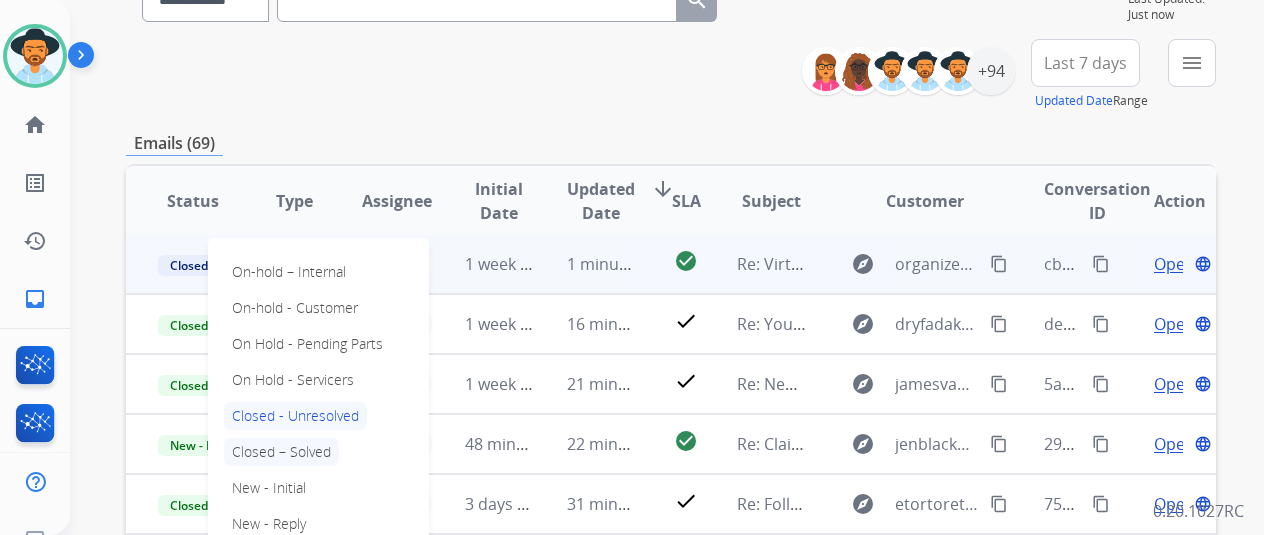 click on "Closed – Solved" at bounding box center (281, 452) 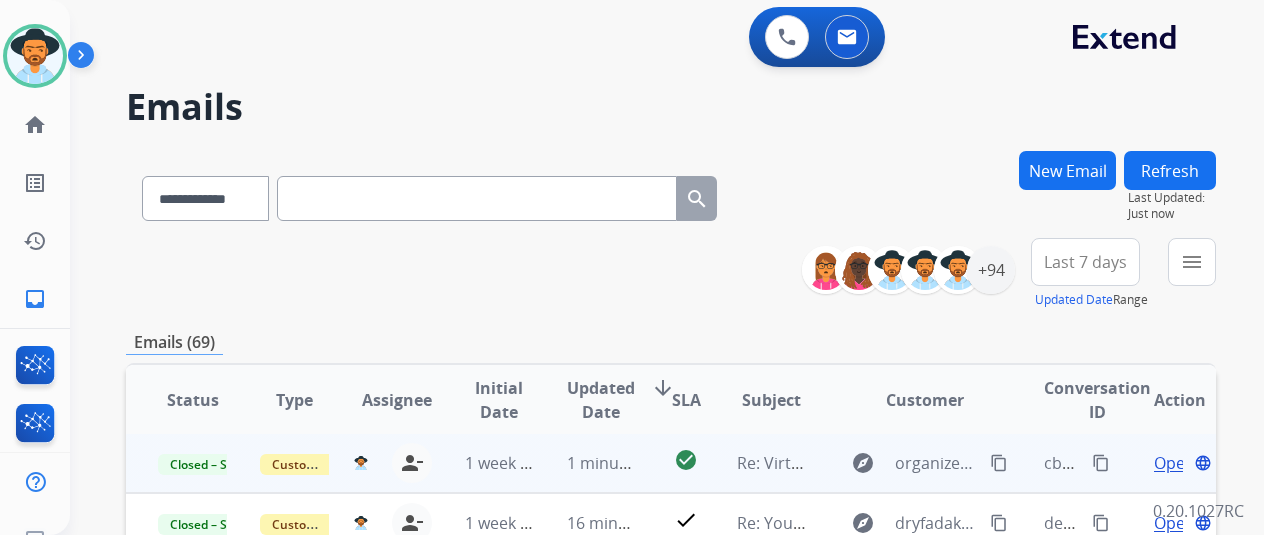 scroll, scrollTop: 0, scrollLeft: 0, axis: both 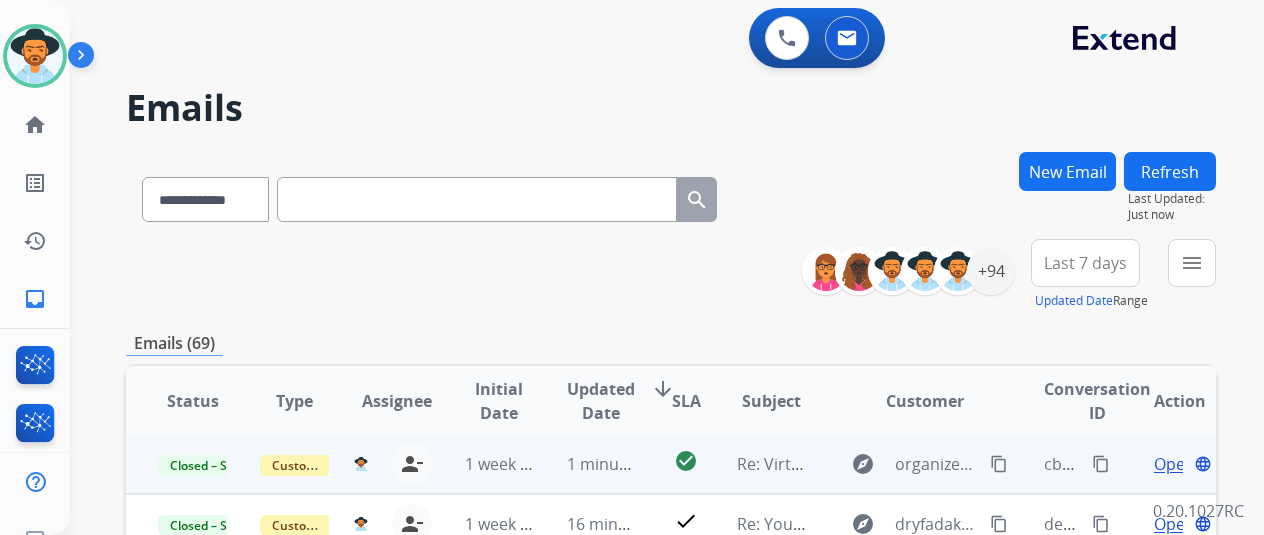 click on "Refresh" at bounding box center (1170, 171) 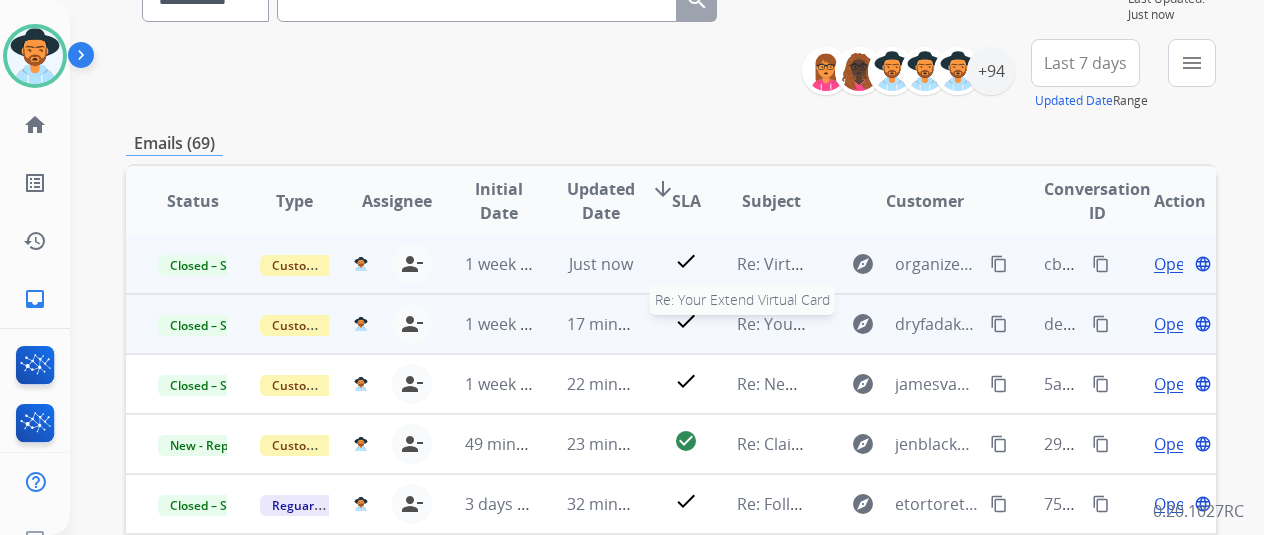 scroll, scrollTop: 300, scrollLeft: 0, axis: vertical 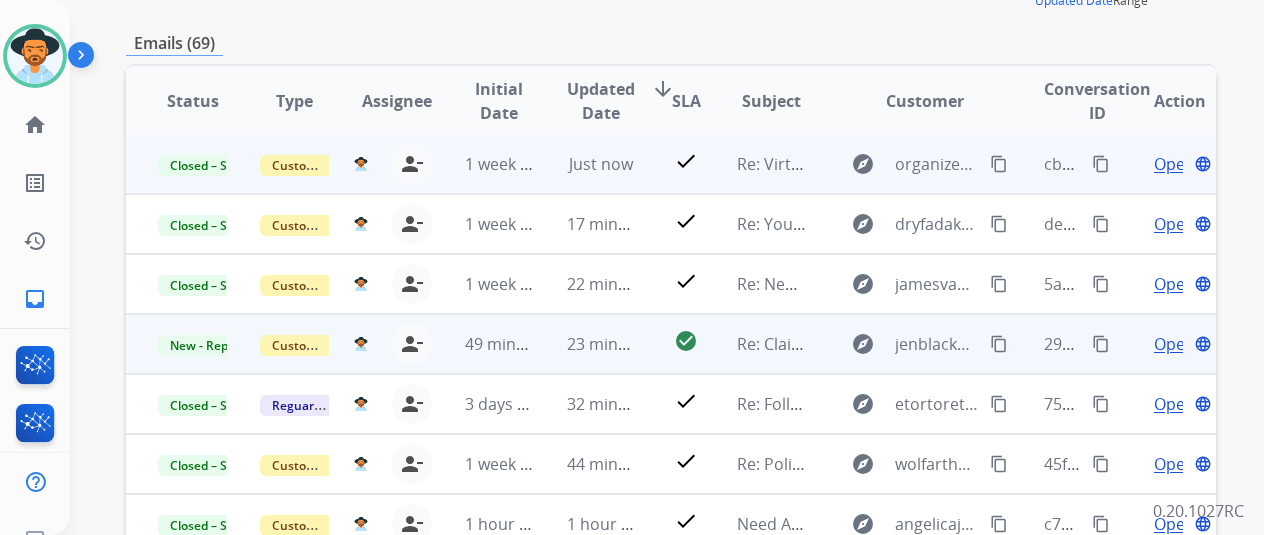 click on "Open" at bounding box center [1174, 344] 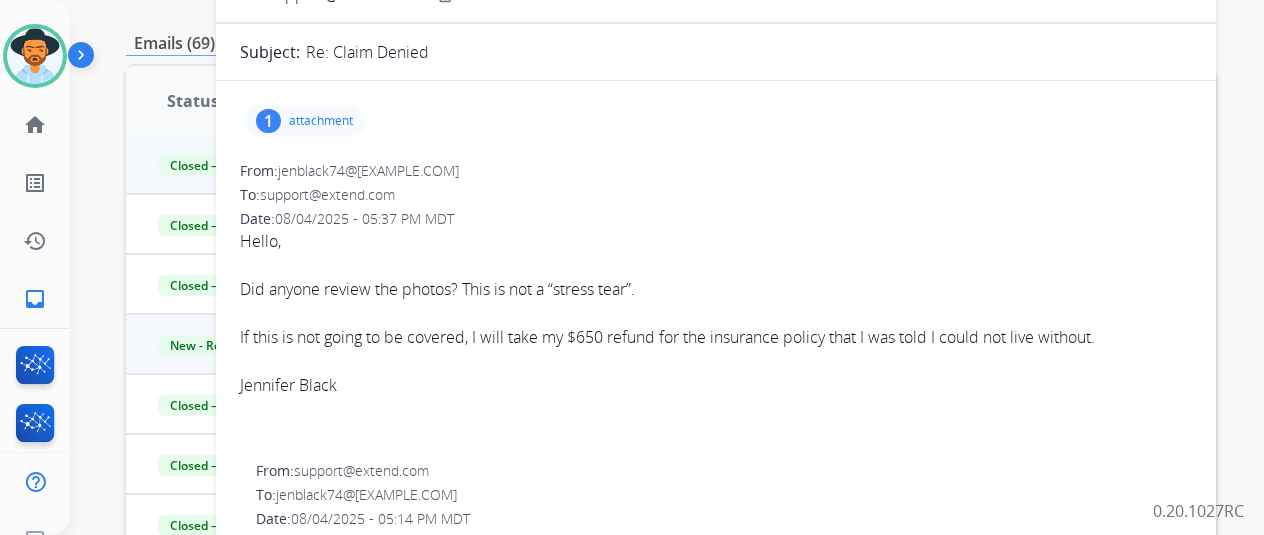 click on "1 attachment  From:  jenblack74@yahoo.com   To:  support@extend.com  Date:  08/04/2025 - 05:37 PM MDT Hello, Did anyone review the photos?  This is not a “stress tear”.  If this is not going to be covered, I will take my $650 refund for the insurance policy that I was told I could not live without.  Jennifer Black   From:  support@extend.com   To:  jenblack74@yahoo.com  Date:  08/04/2025 - 05:14 PM MDT Hi Jennifer, Thanks for filing your claim with Extend. We've reviewed the details of your claim and determined that it is not covered under your Extend Protection Plan Terms and Conditions. Per your protection plan under "What is Not Covered" it states: 6.1.17. stress tears (tearing or ripping of upholstery within one-half inch of and parallel to the seam line) or fabric flaws. The terms and conditions of your plan are attached for reference. Sincerely, Extend Customer support support@extend.com | www.extend.com" at bounding box center [716, 650] 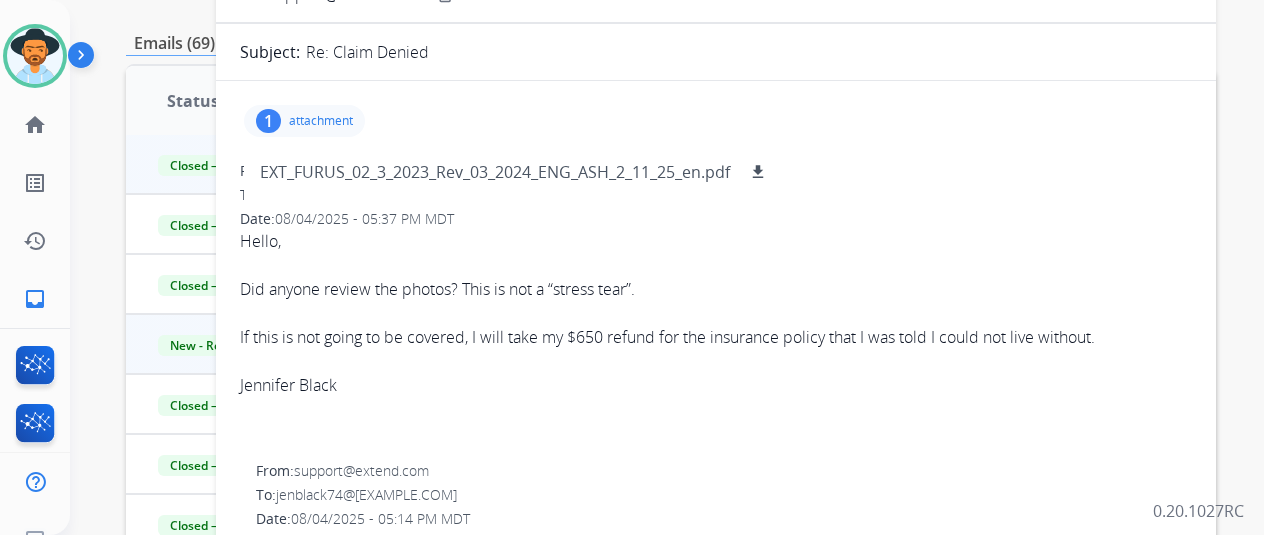 click on "1 attachment  EXT_FURUS_02_3_2023_Rev_03_2024_ENG_ASH_2_11_25_en.pdf  download  From:  jenblack74@yahoo.com   To:  support@extend.com  Date:  08/04/2025 - 05:37 PM MDT Hello, Did anyone review the photos?  This is not a “stress tear”.  If this is not going to be covered, I will take my $650 refund for the insurance policy that I was told I could not live without.  Jennifer Black   From:  support@extend.com   To:  jenblack74@yahoo.com  Date:  08/04/2025 - 05:14 PM MDT Hi Jennifer, Thanks for filing your claim with Extend. We've reviewed the details of your claim and determined that it is not covered under your Extend Protection Plan Terms and Conditions. Per your protection plan under "What is Not Covered" it states: 6.1.17. stress tears (tearing or ripping of upholstery within one-half inch of and parallel to the seam line) or fabric flaws. The terms and conditions of your plan are attached for reference. Sincerely, Extend Customer support support@extend.com | www.extend.com" at bounding box center [716, 650] 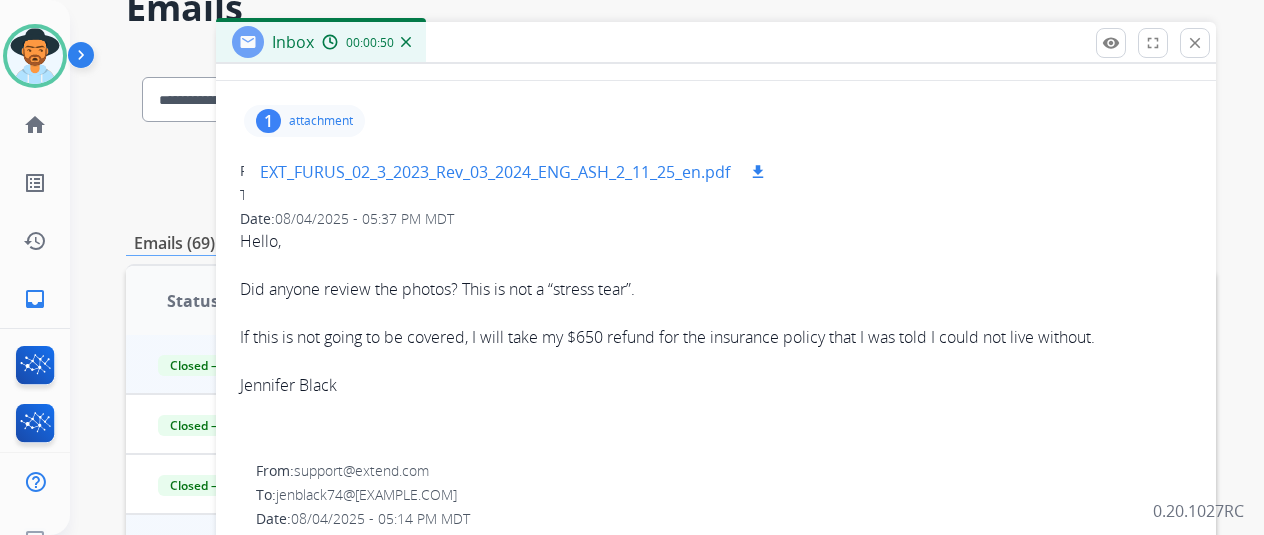 scroll, scrollTop: 0, scrollLeft: 0, axis: both 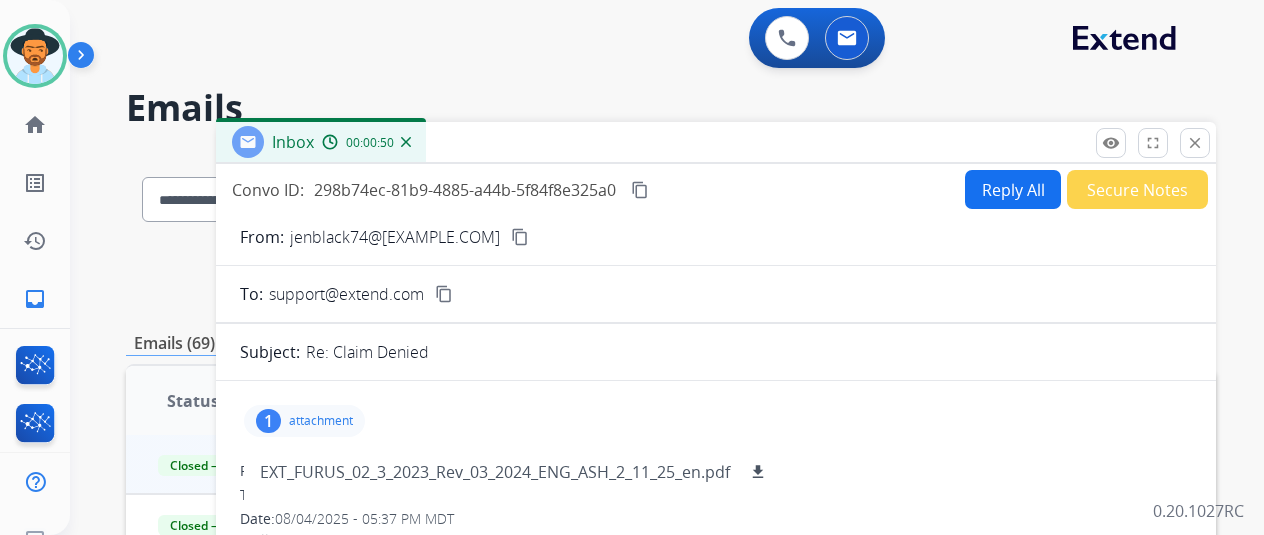 click on "From: jenblack74@yahoo.com content_copy" at bounding box center (716, 237) 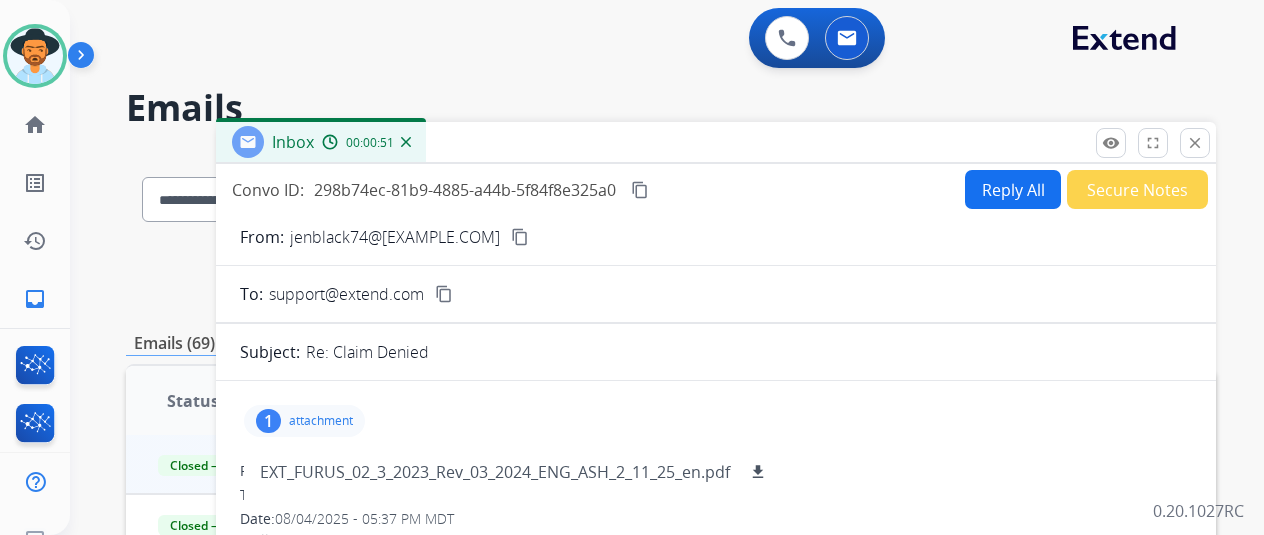click on "content_copy" at bounding box center (520, 237) 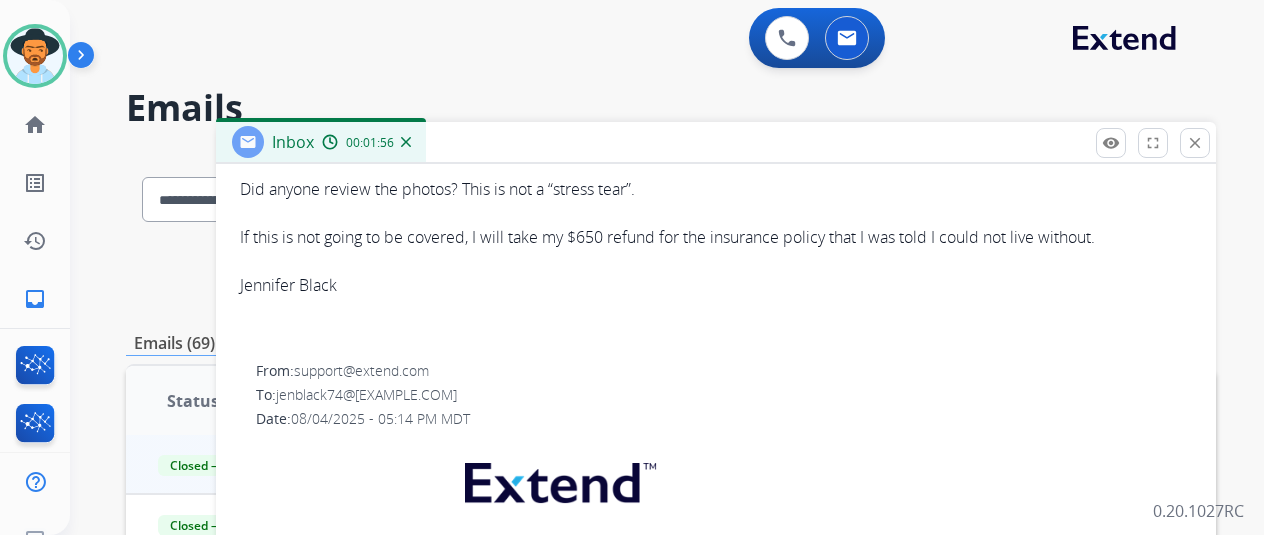 click at bounding box center [716, 333] 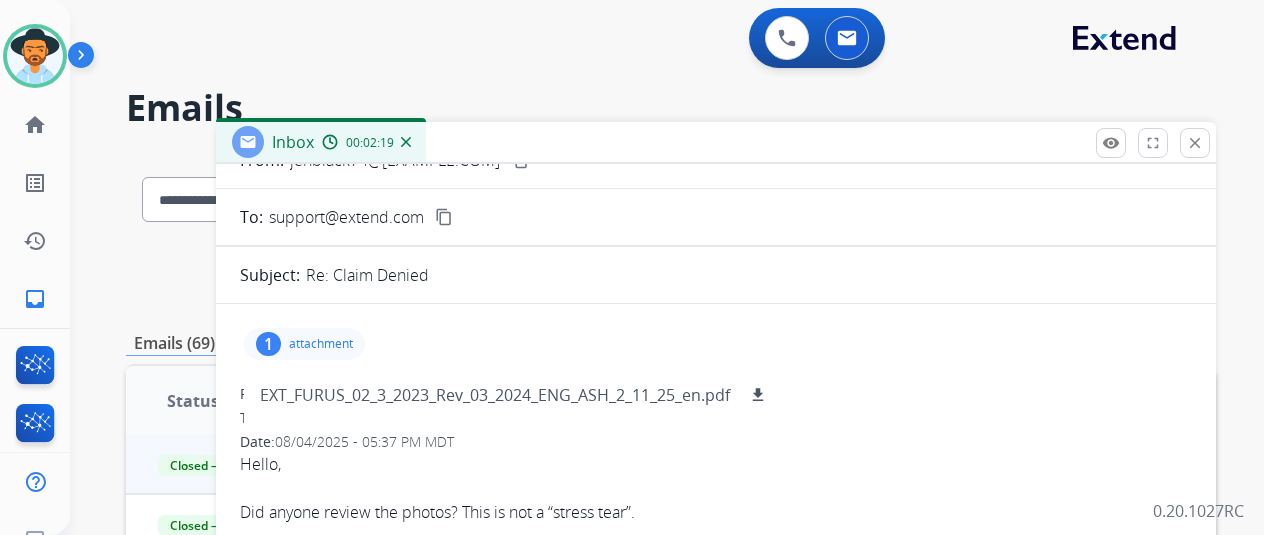 scroll, scrollTop: 0, scrollLeft: 0, axis: both 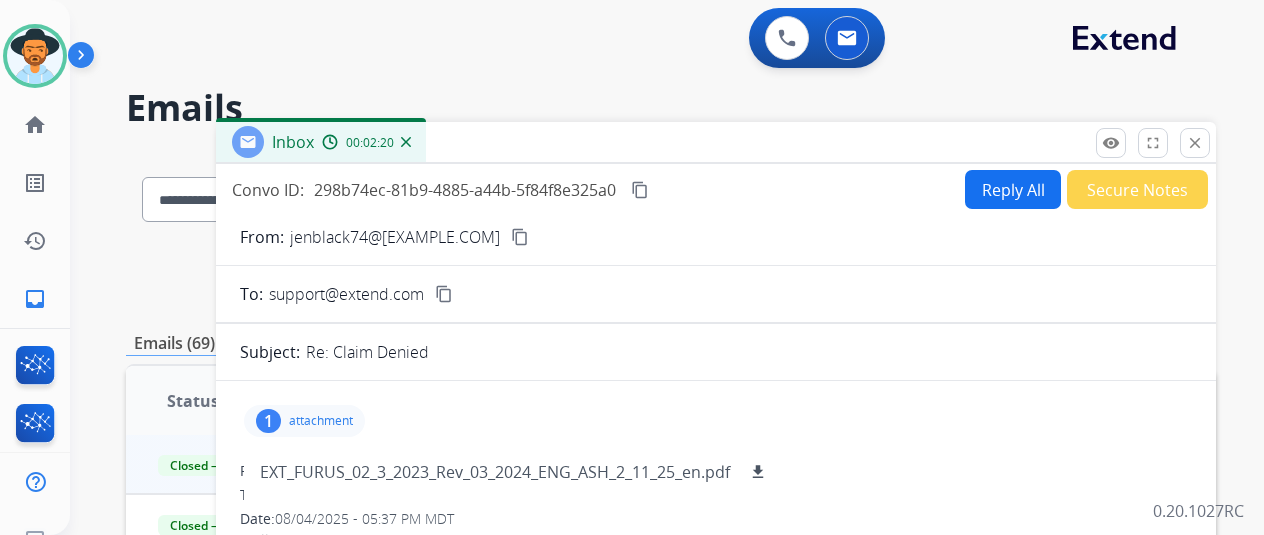 click on "Reply All" at bounding box center [1013, 189] 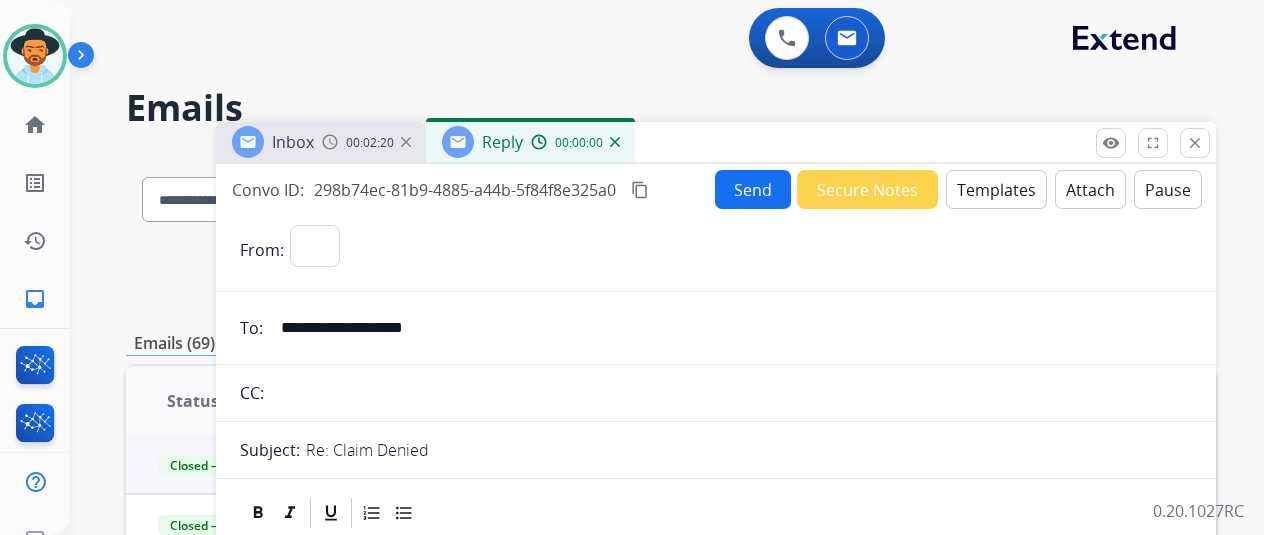 select on "**********" 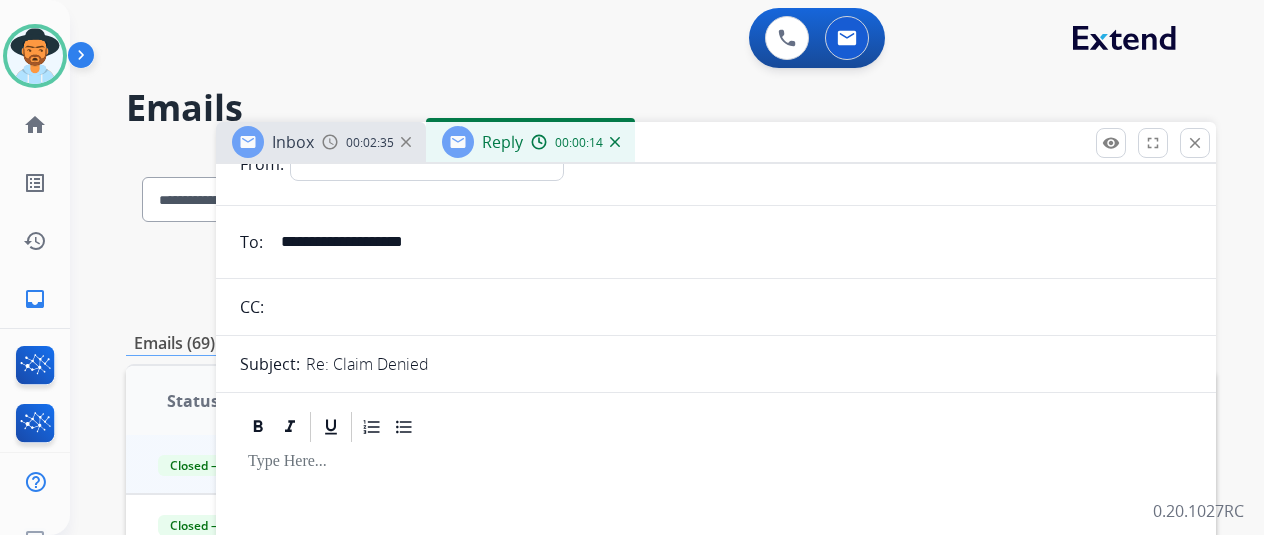 scroll, scrollTop: 0, scrollLeft: 0, axis: both 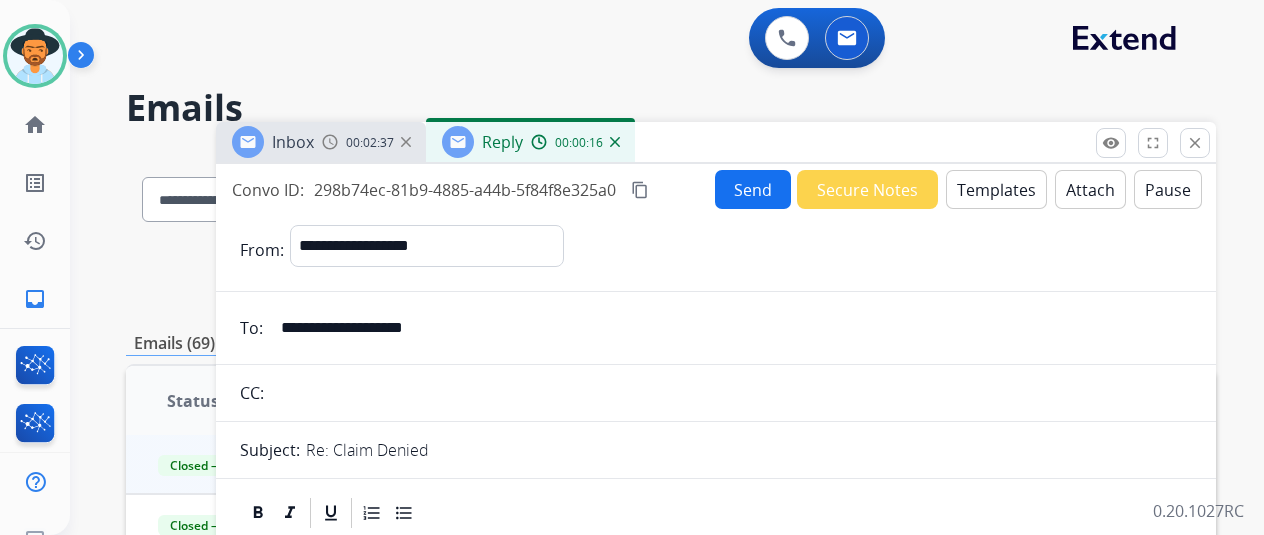 click on "Templates" at bounding box center [996, 189] 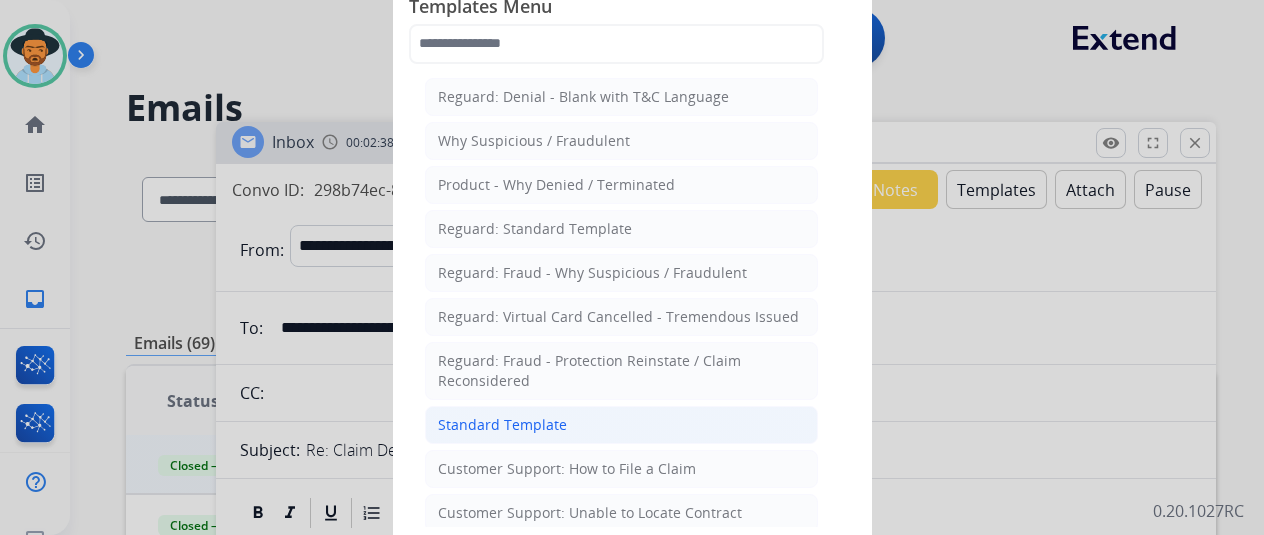 click on "Standard Template" 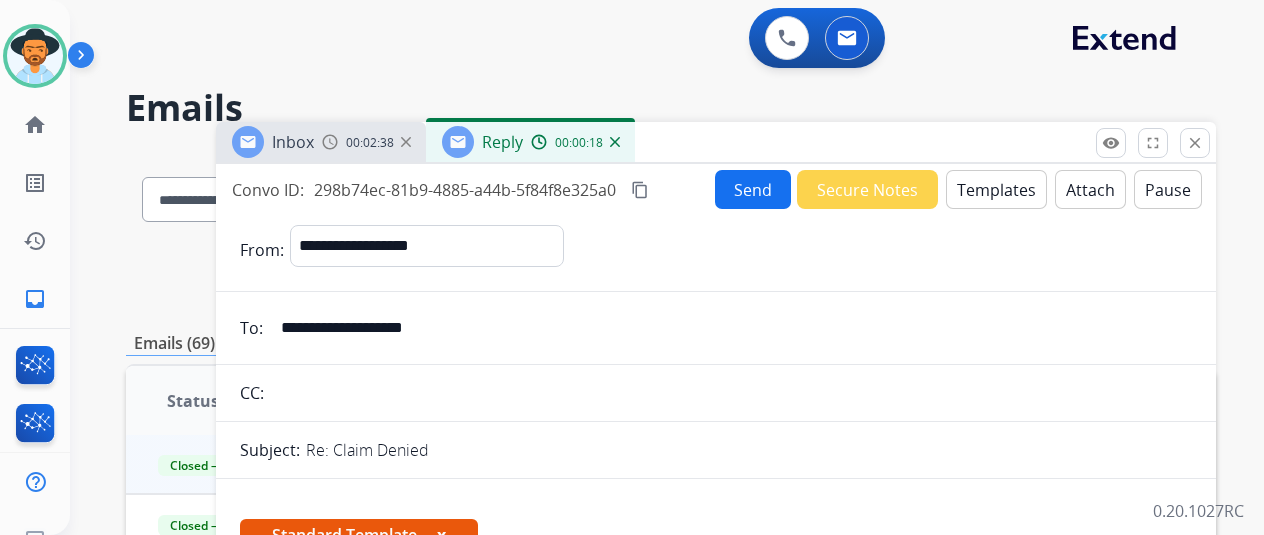 scroll, scrollTop: 400, scrollLeft: 0, axis: vertical 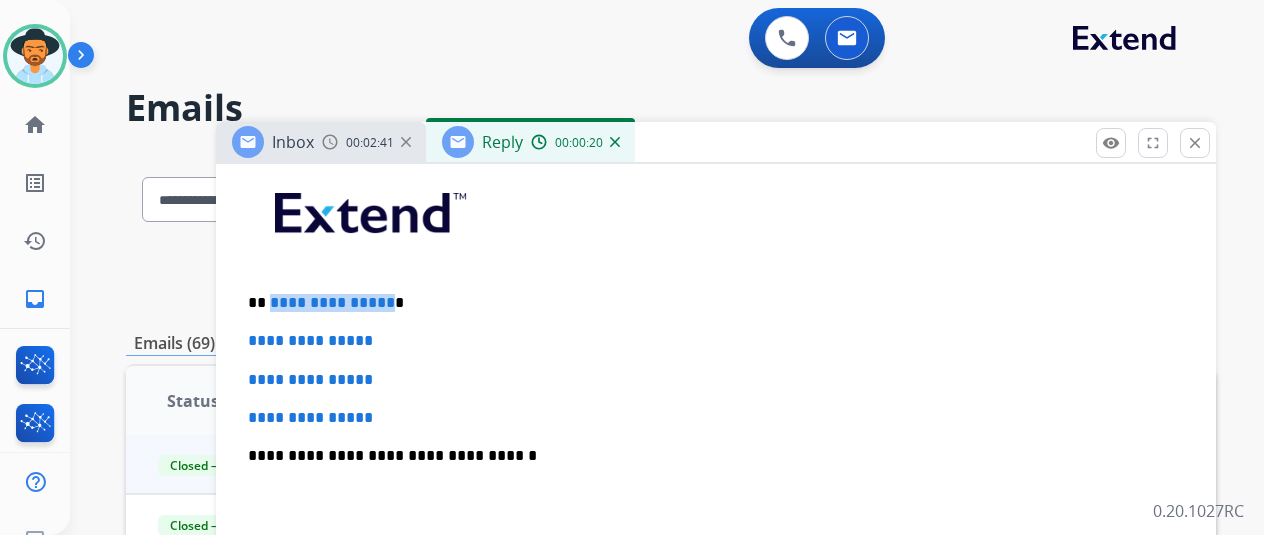 drag, startPoint x: 400, startPoint y: 399, endPoint x: 286, endPoint y: 302, distance: 149.683 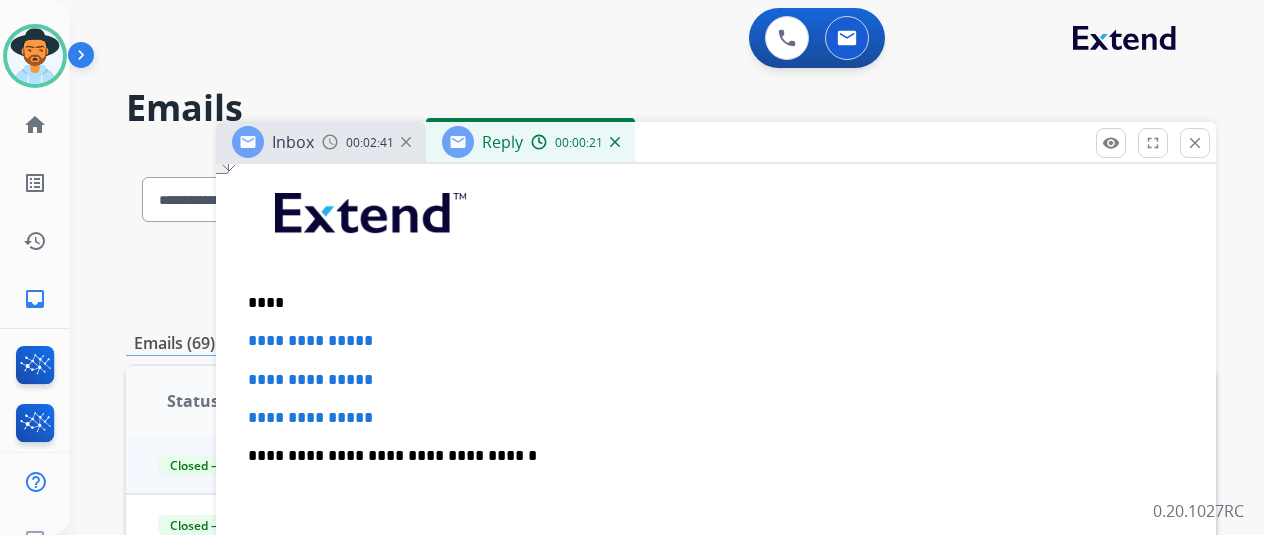 type 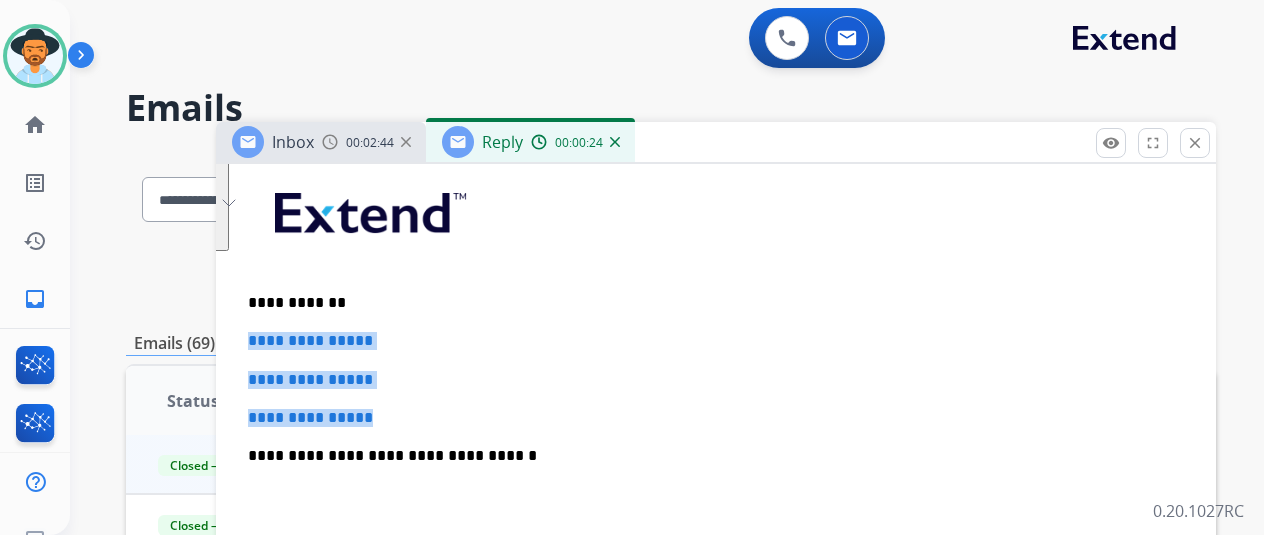 drag, startPoint x: 411, startPoint y: 408, endPoint x: 243, endPoint y: 323, distance: 188.27905 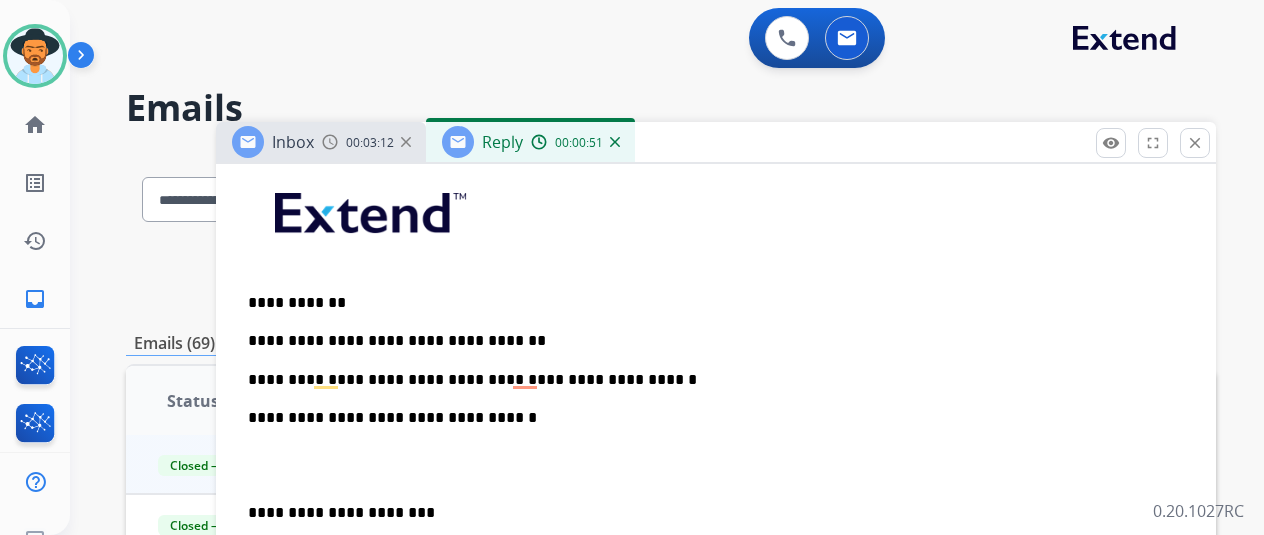 click on "**********" at bounding box center (708, 380) 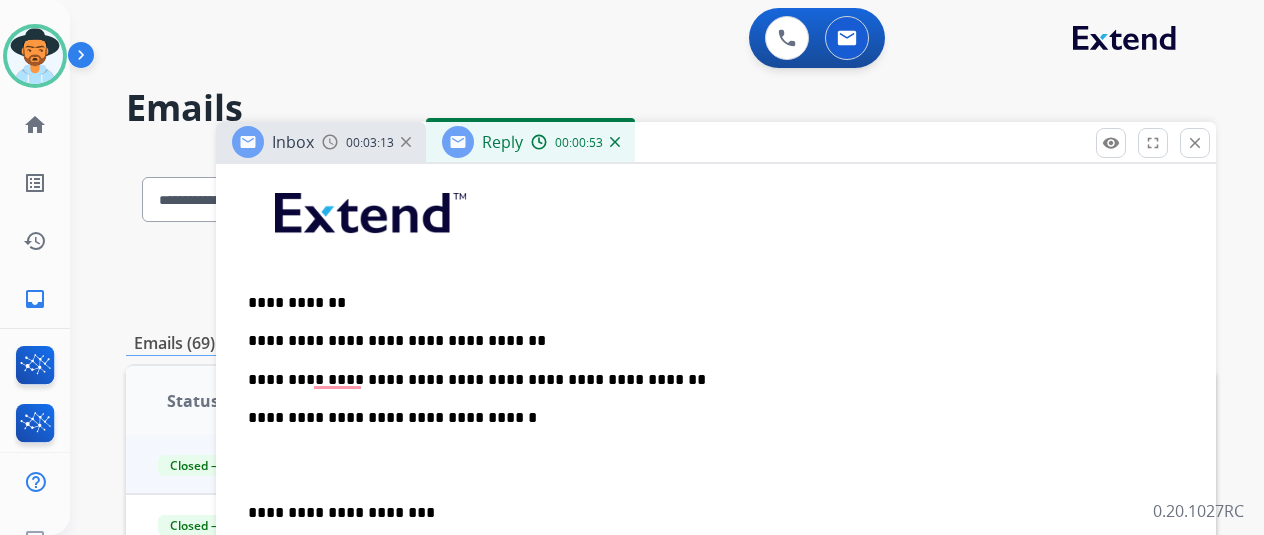 click on "**********" at bounding box center [716, 484] 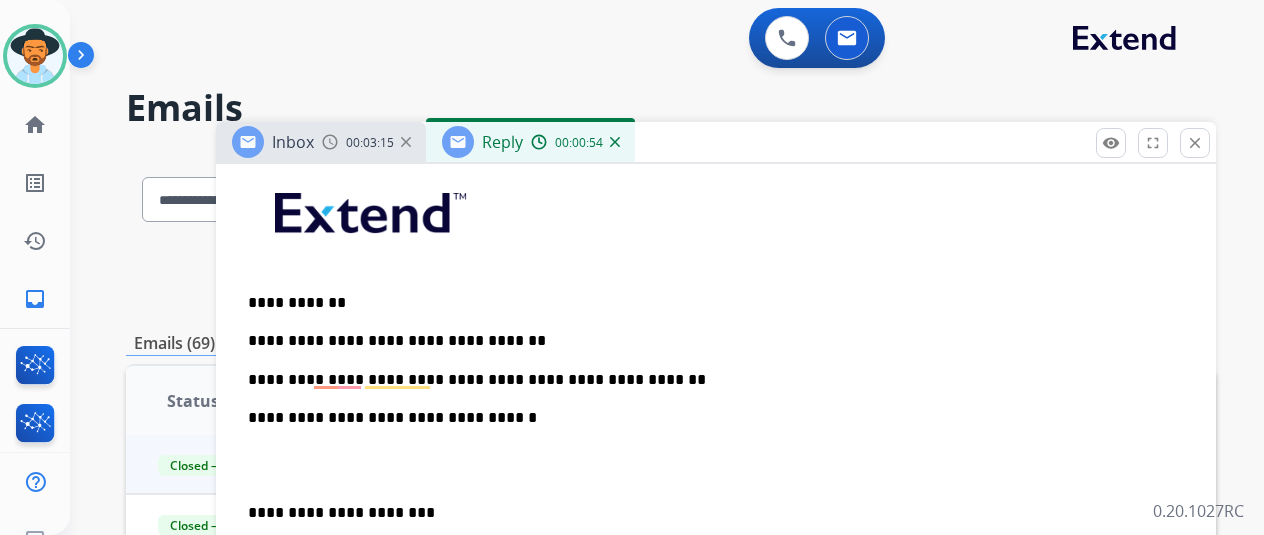 click on "**********" at bounding box center (708, 380) 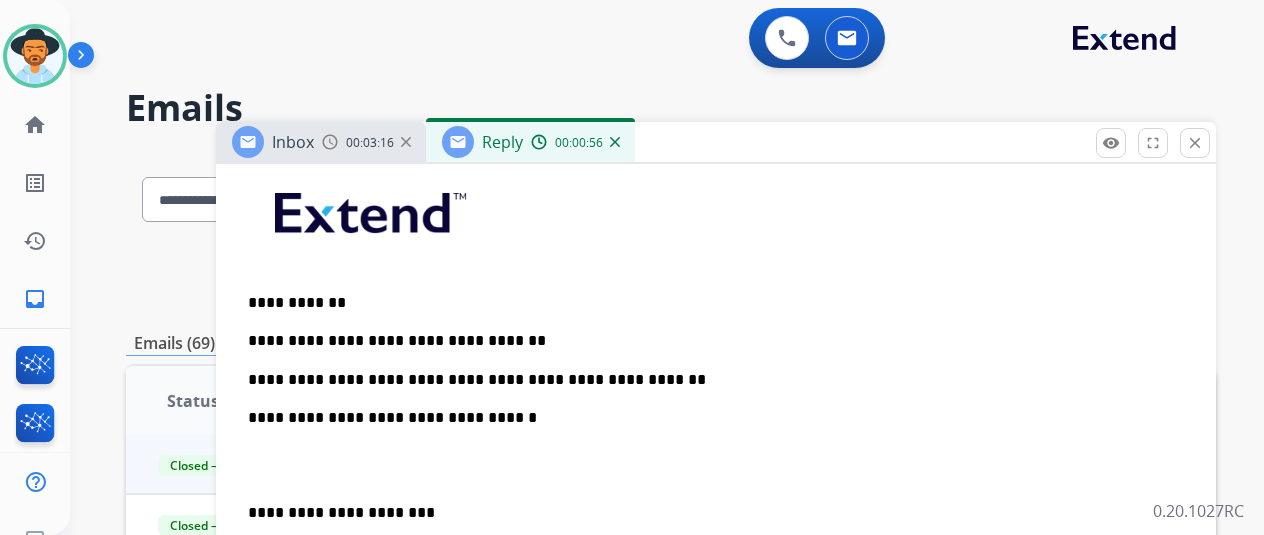 click on "**********" at bounding box center [708, 380] 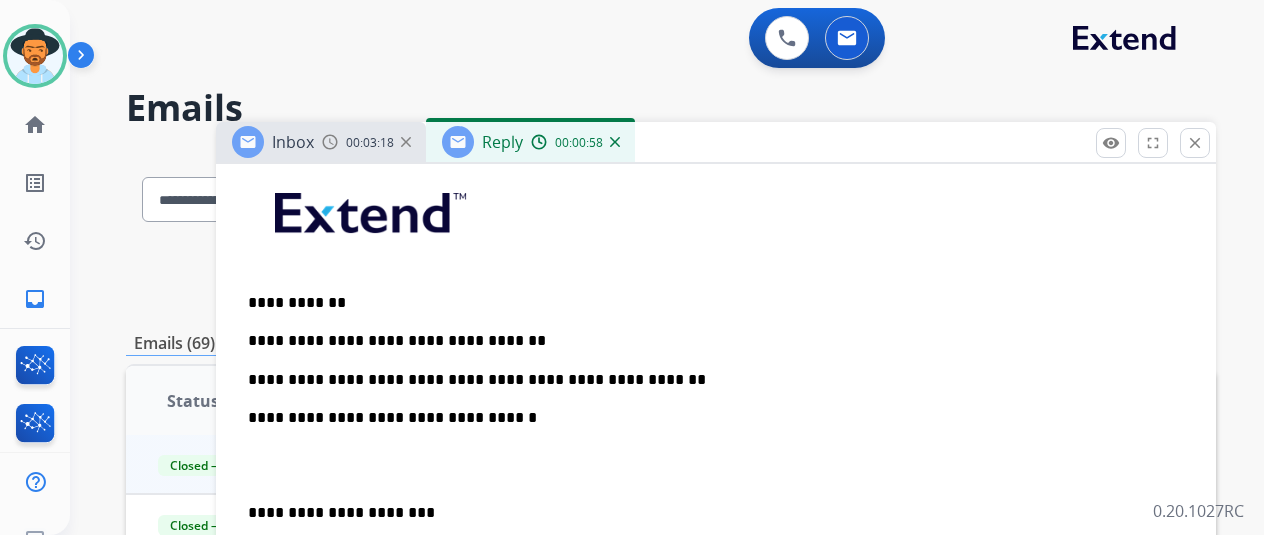 click on "**********" at bounding box center [708, 380] 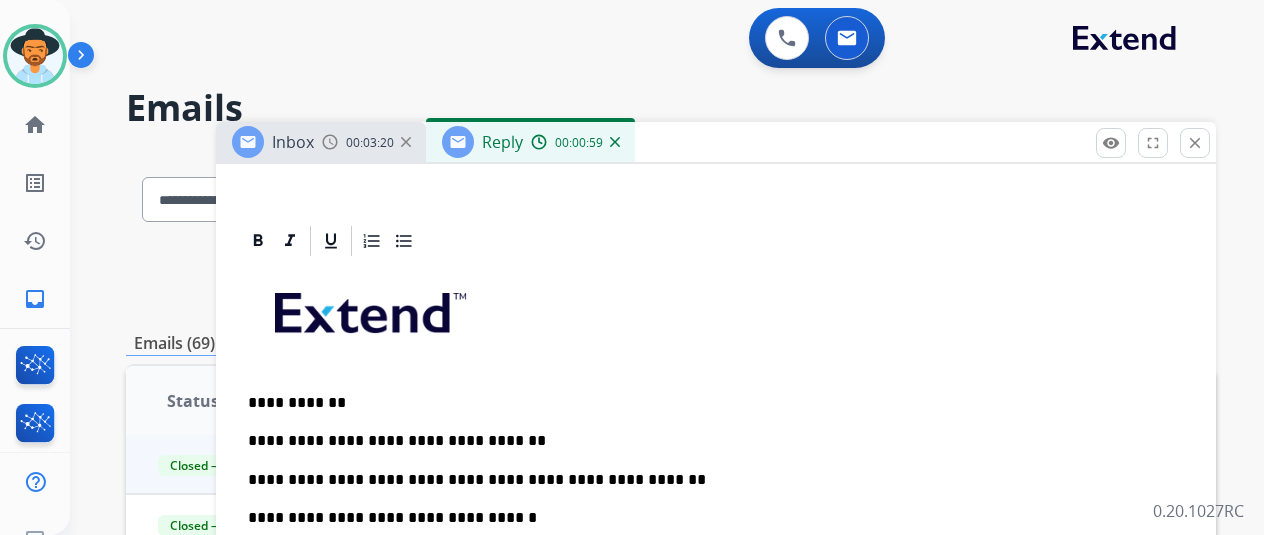 scroll, scrollTop: 0, scrollLeft: 0, axis: both 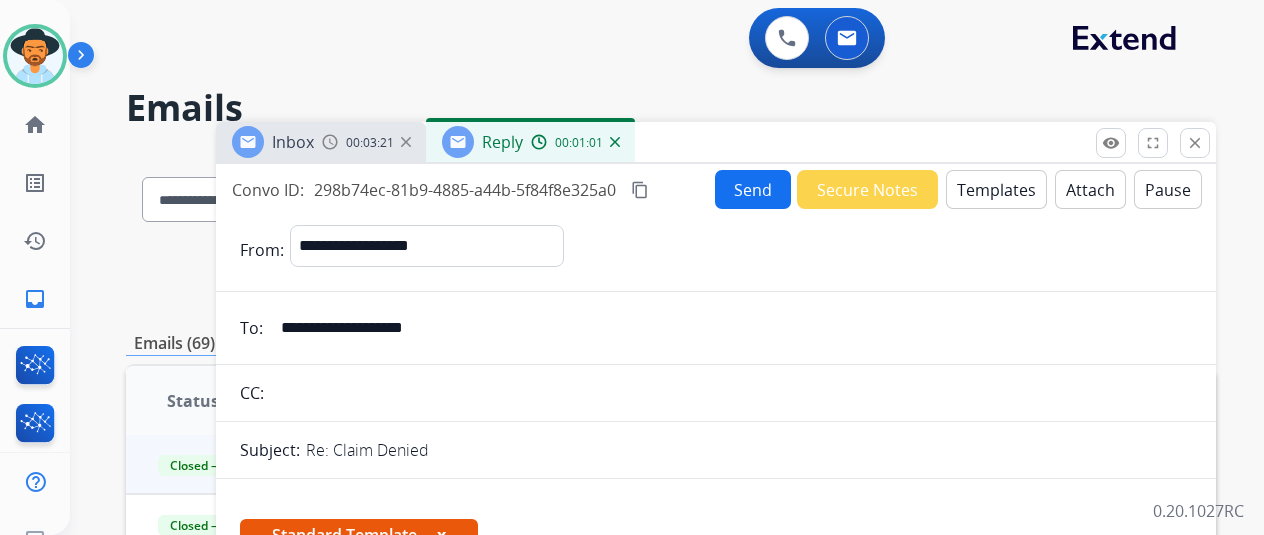 click on "Send" at bounding box center (753, 189) 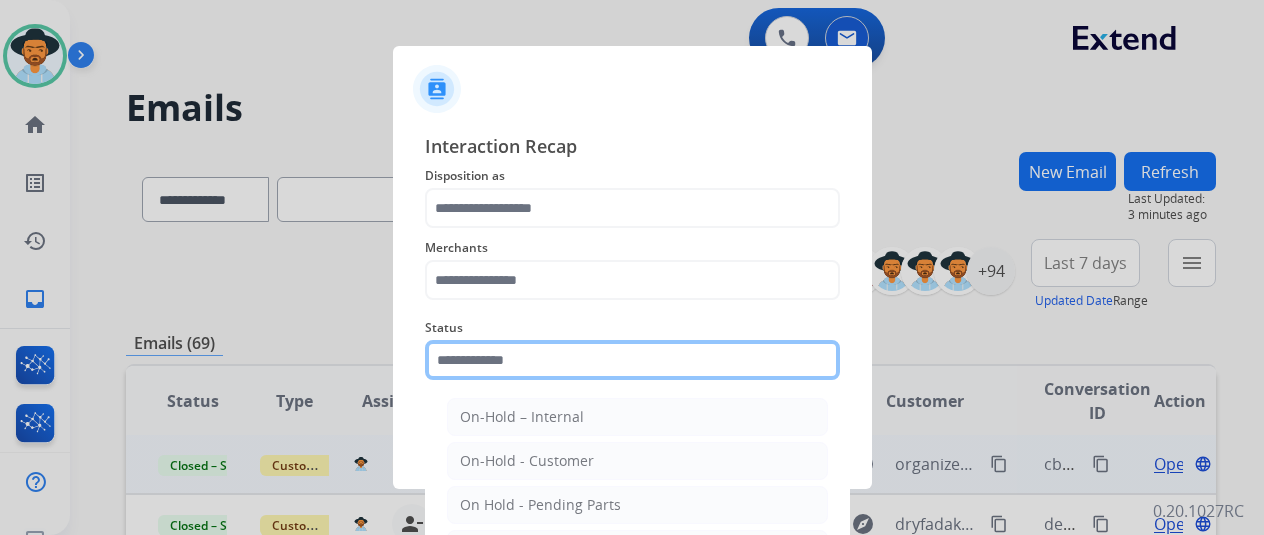 click 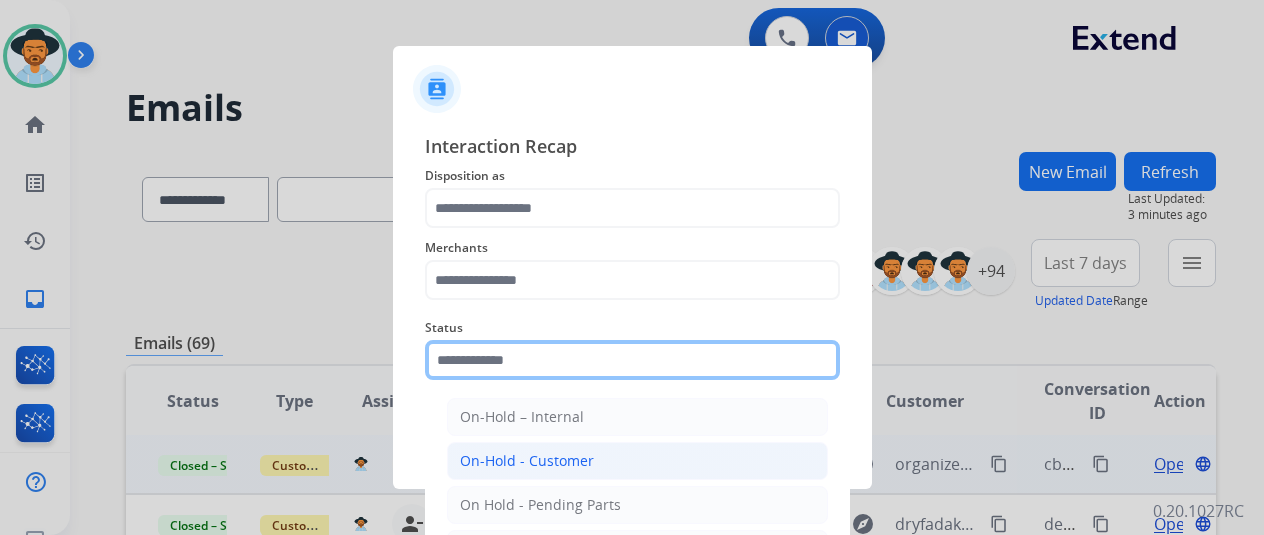 scroll, scrollTop: 114, scrollLeft: 0, axis: vertical 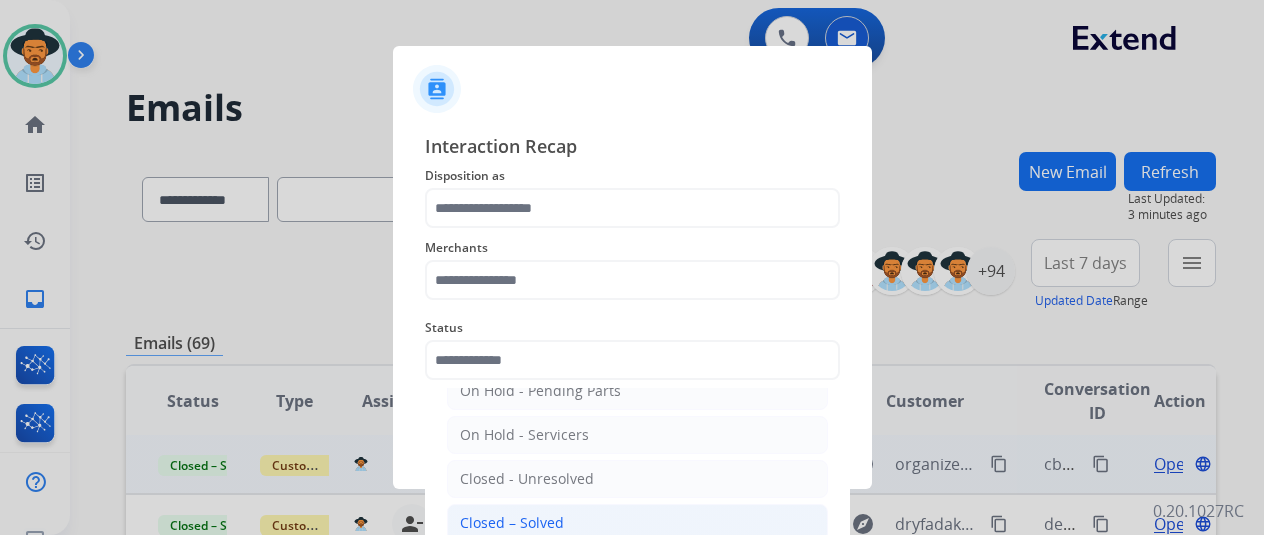 click on "Closed – Solved" 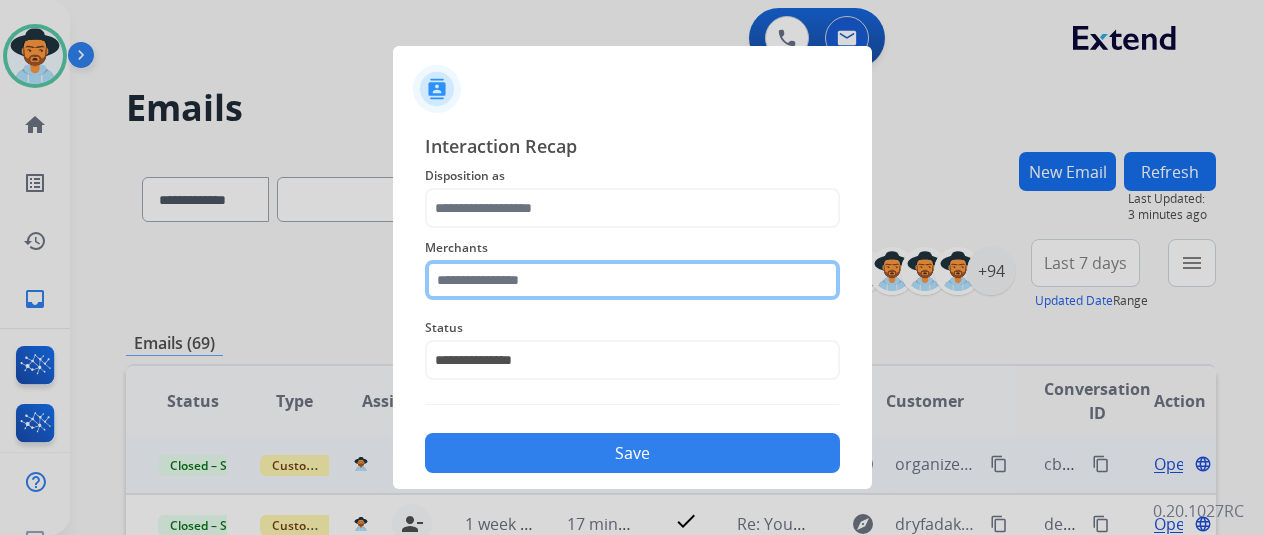 click 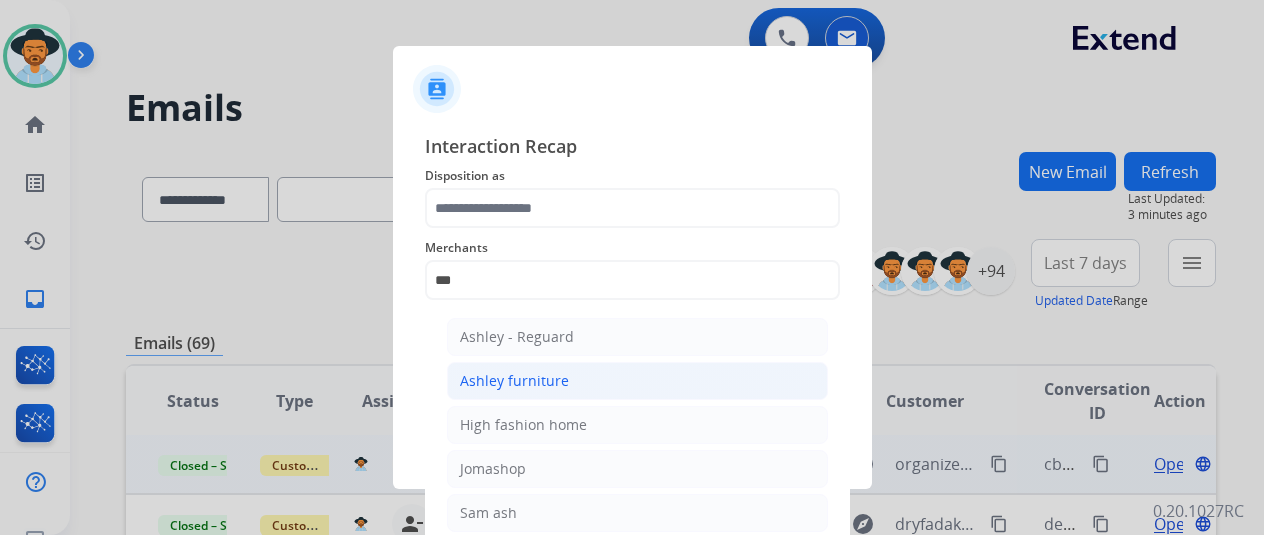 click on "Ashley furniture" 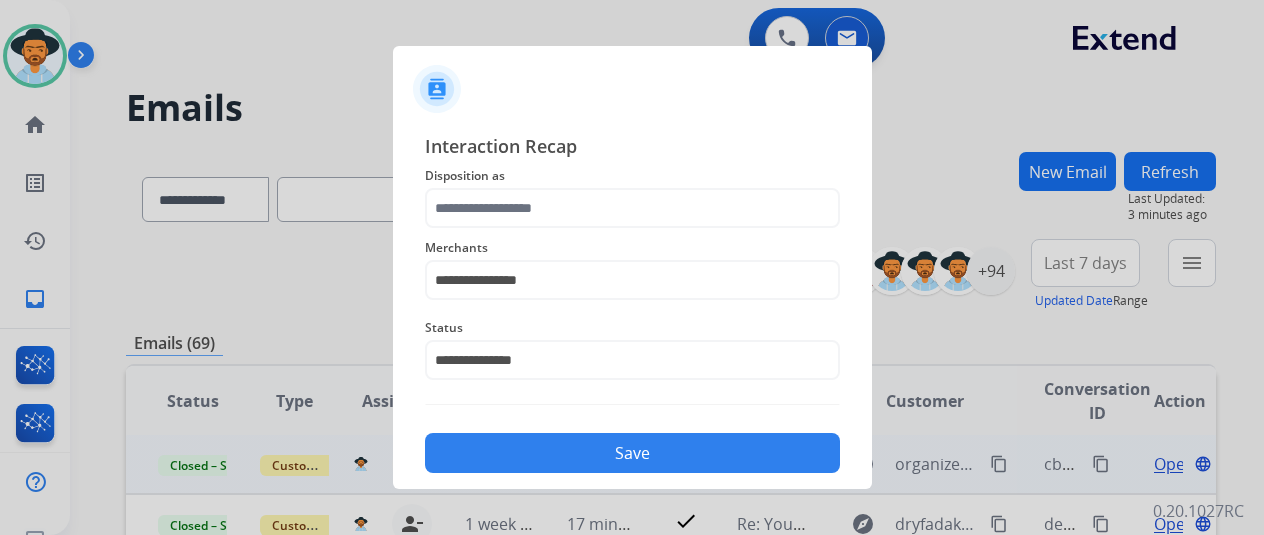 click on "Disposition as" 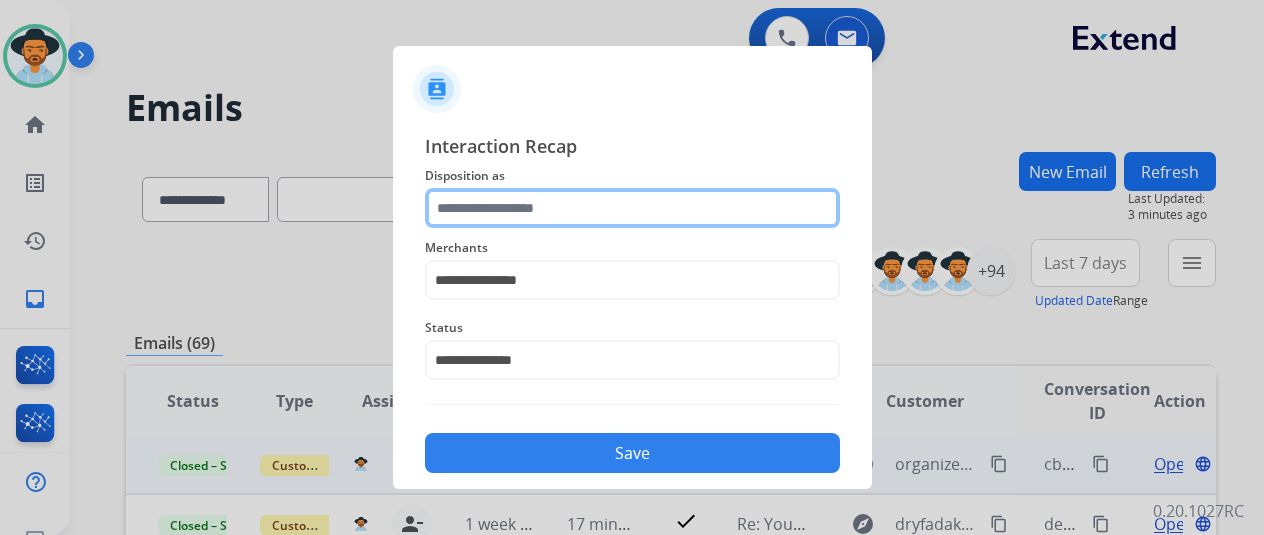 click 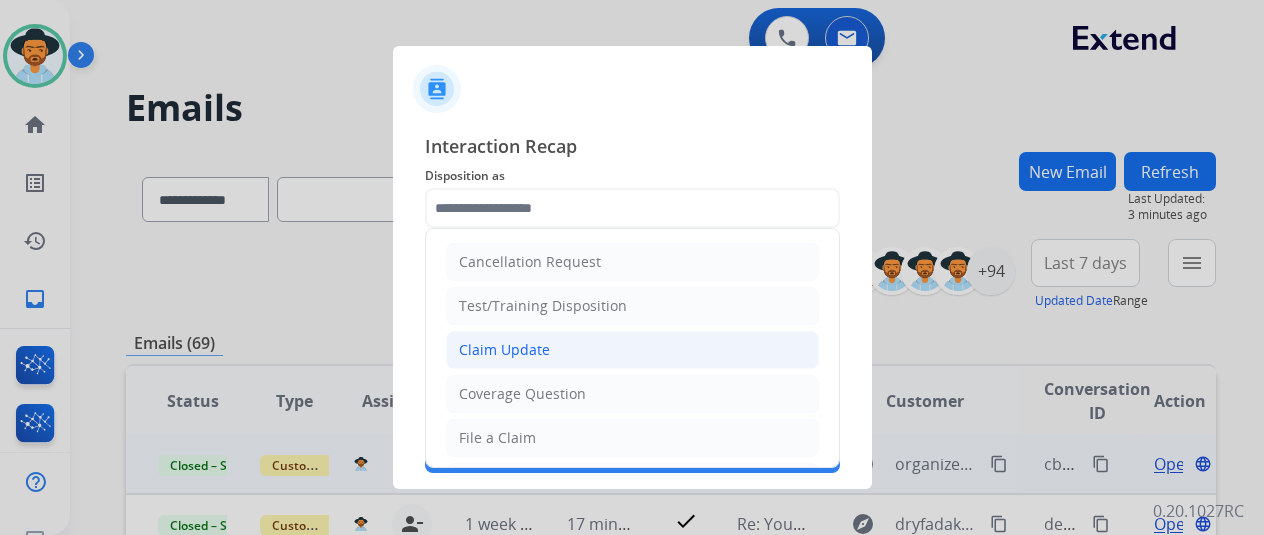 click on "Claim Update" 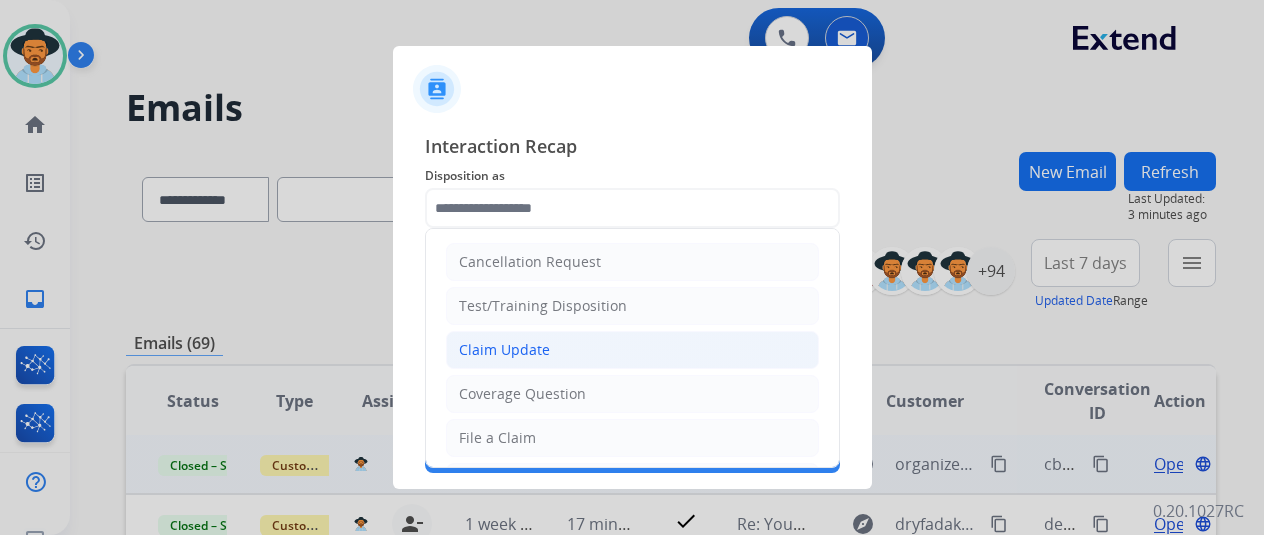 type on "**********" 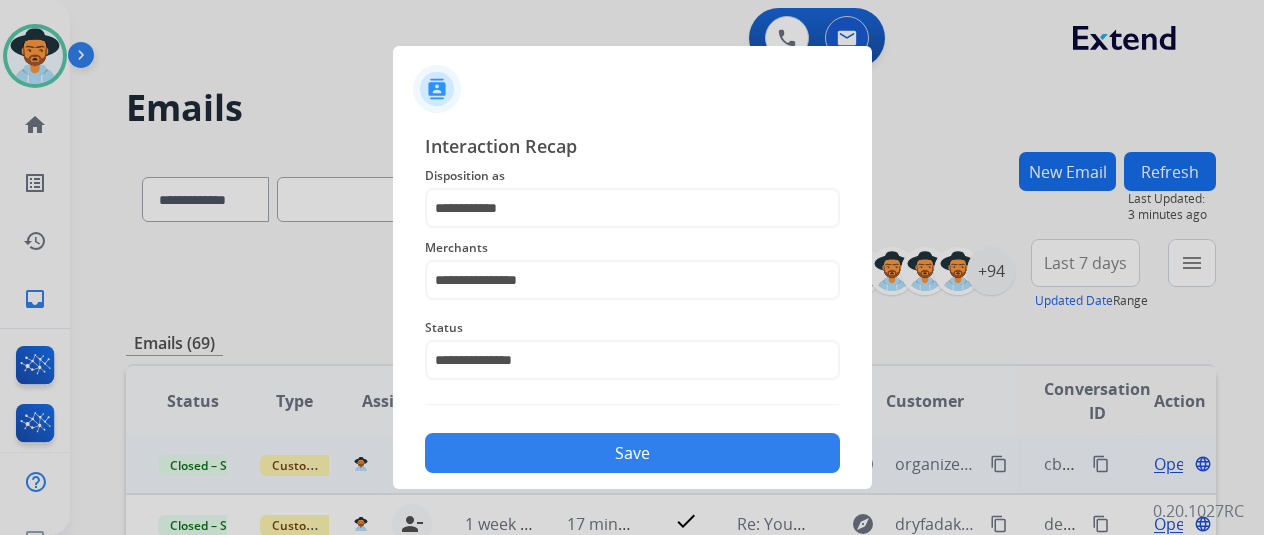 click on "Save" 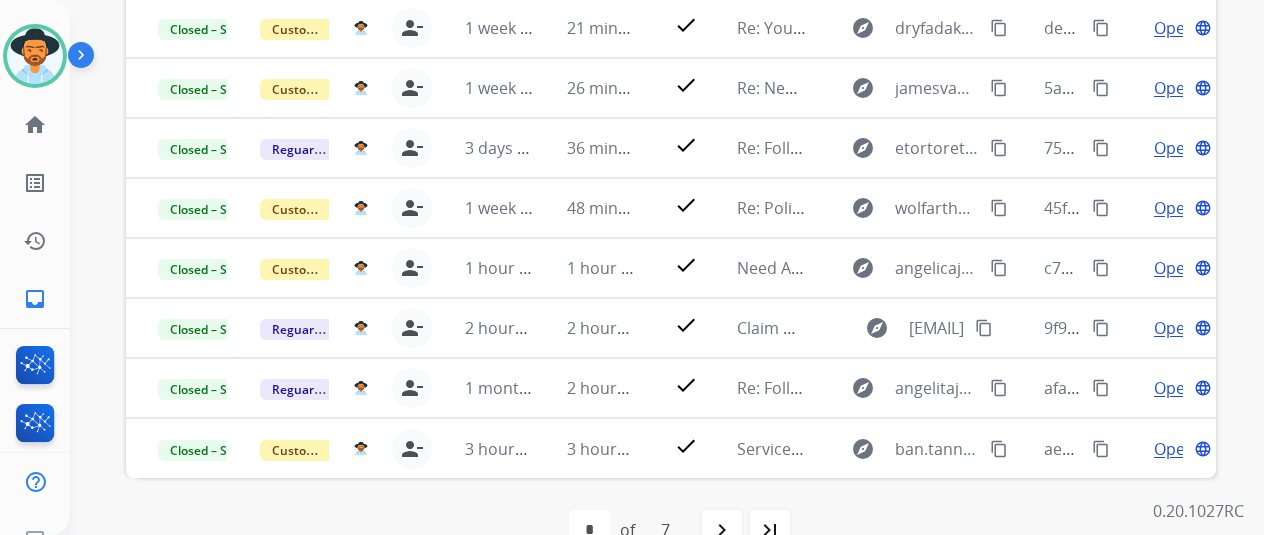 scroll, scrollTop: 586, scrollLeft: 0, axis: vertical 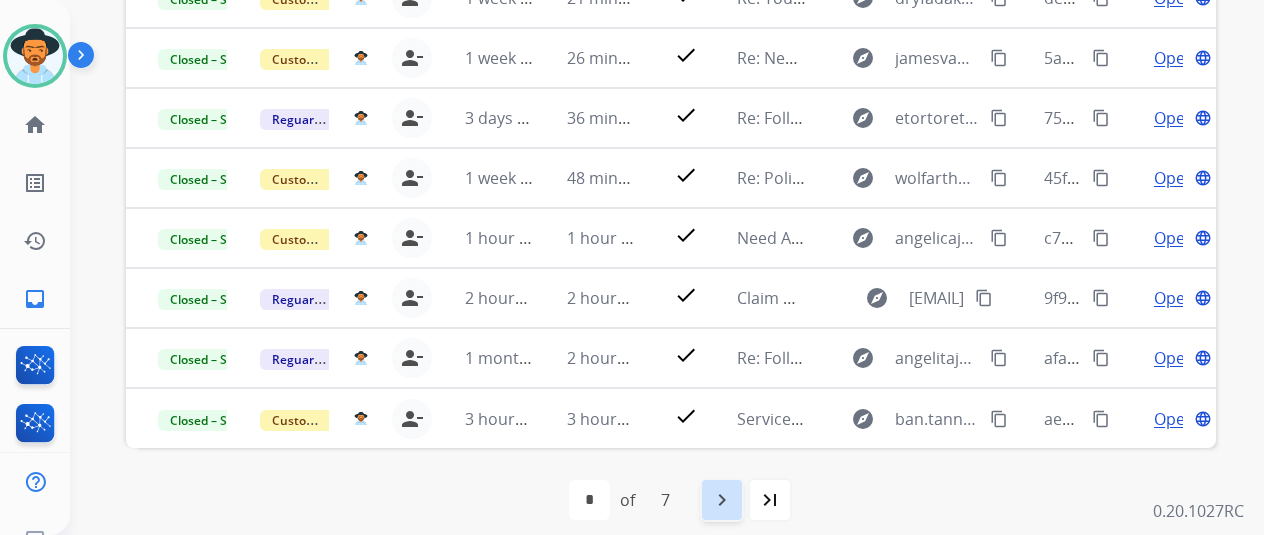 click on "navigate_next" at bounding box center (722, 500) 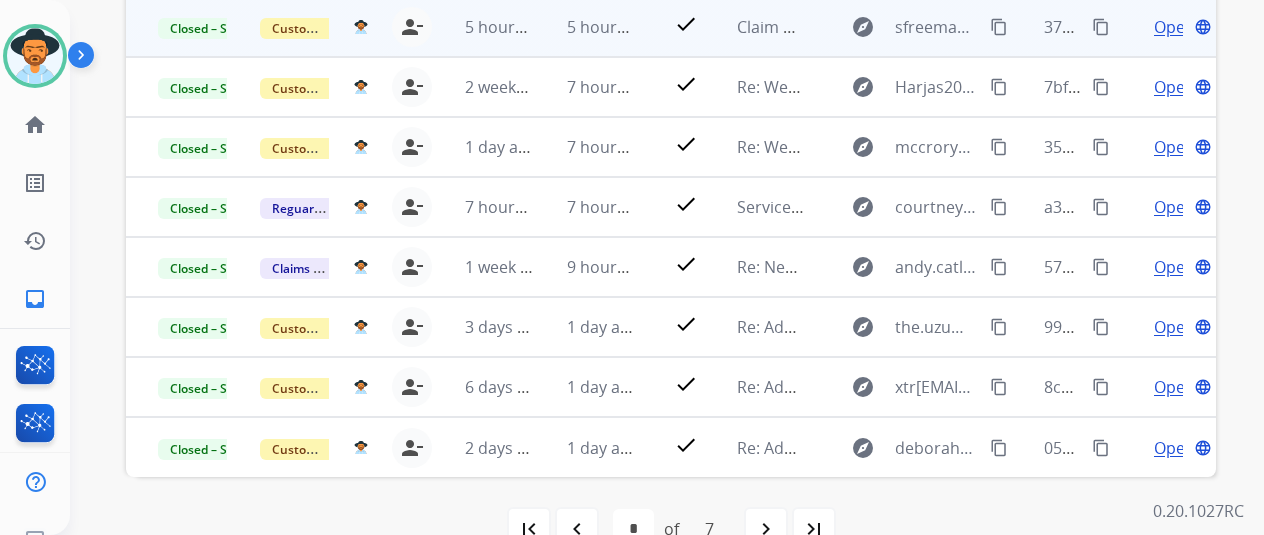 scroll, scrollTop: 586, scrollLeft: 0, axis: vertical 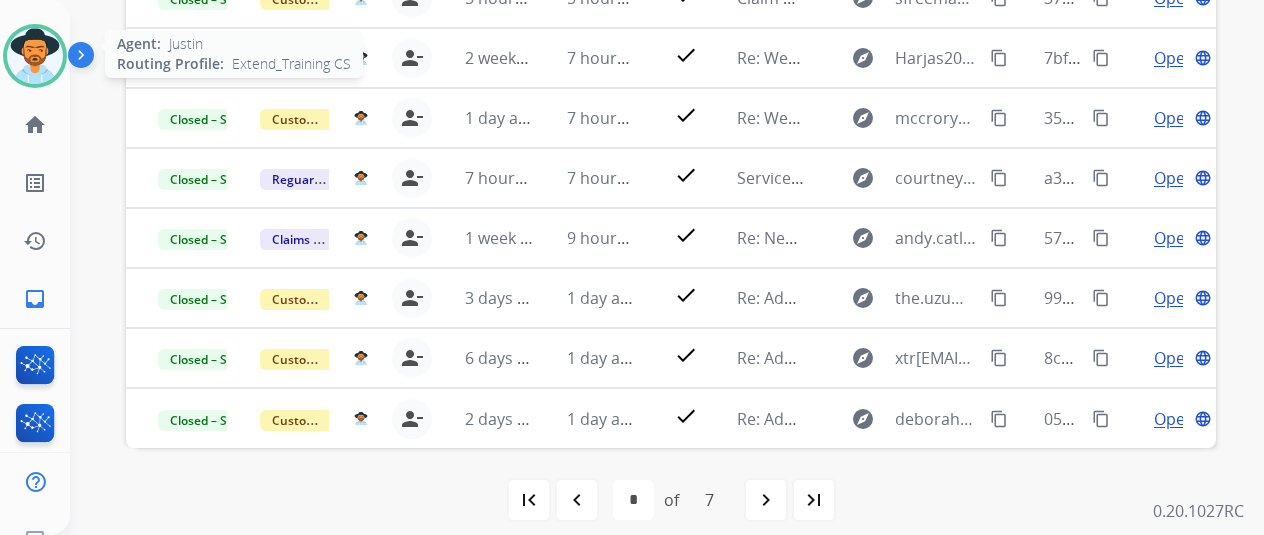 click at bounding box center (35, 56) 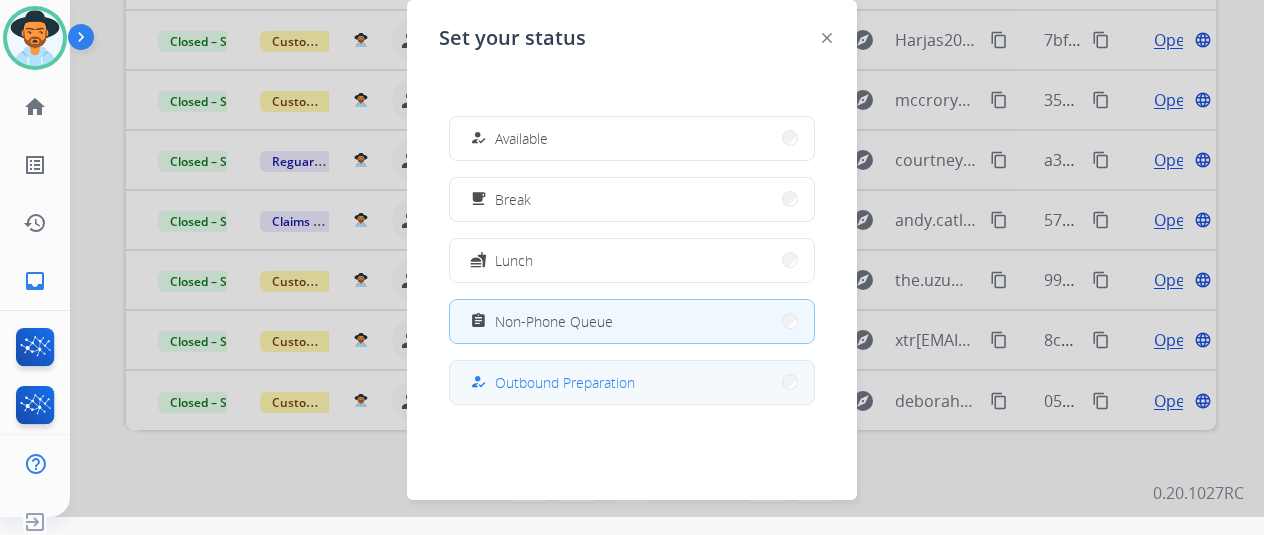 scroll, scrollTop: 24, scrollLeft: 0, axis: vertical 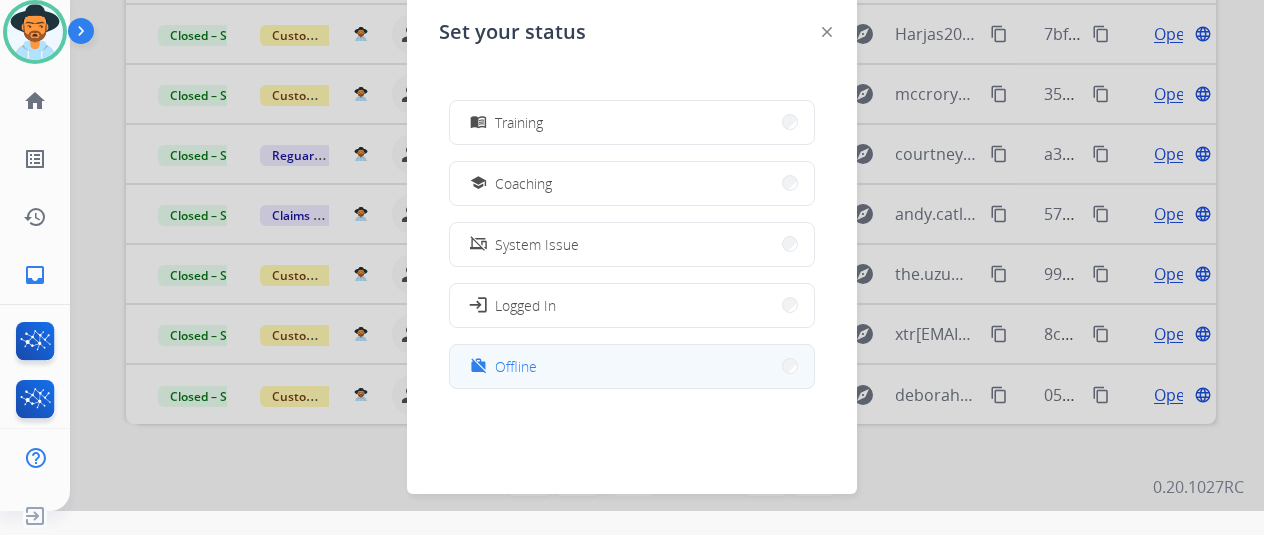 click on "work_off Offline" at bounding box center [632, 366] 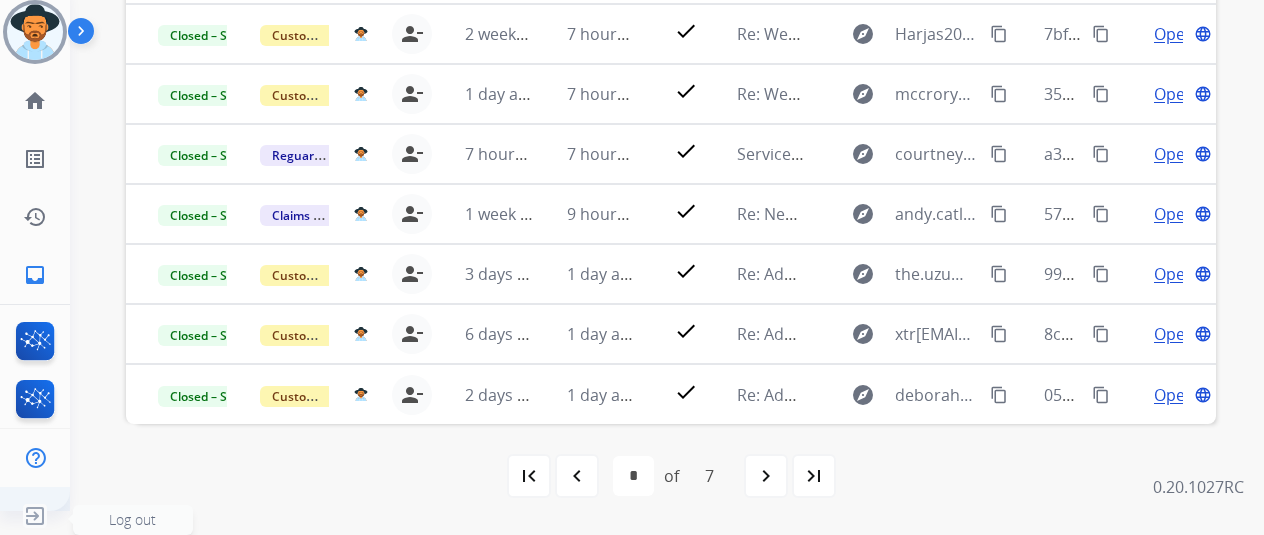 click 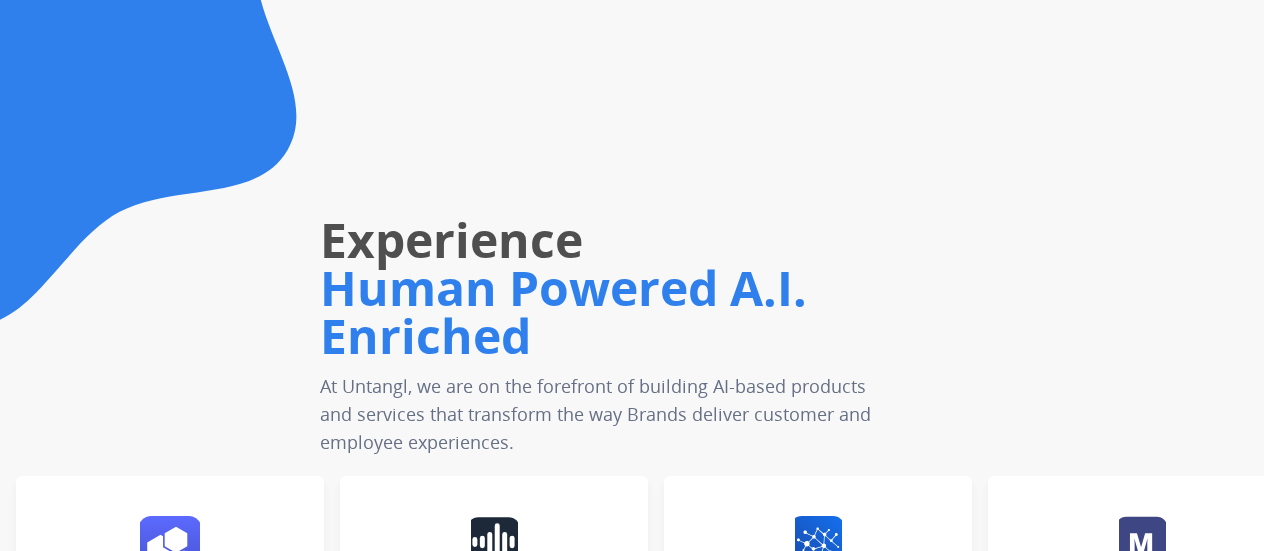 scroll, scrollTop: 0, scrollLeft: 0, axis: both 